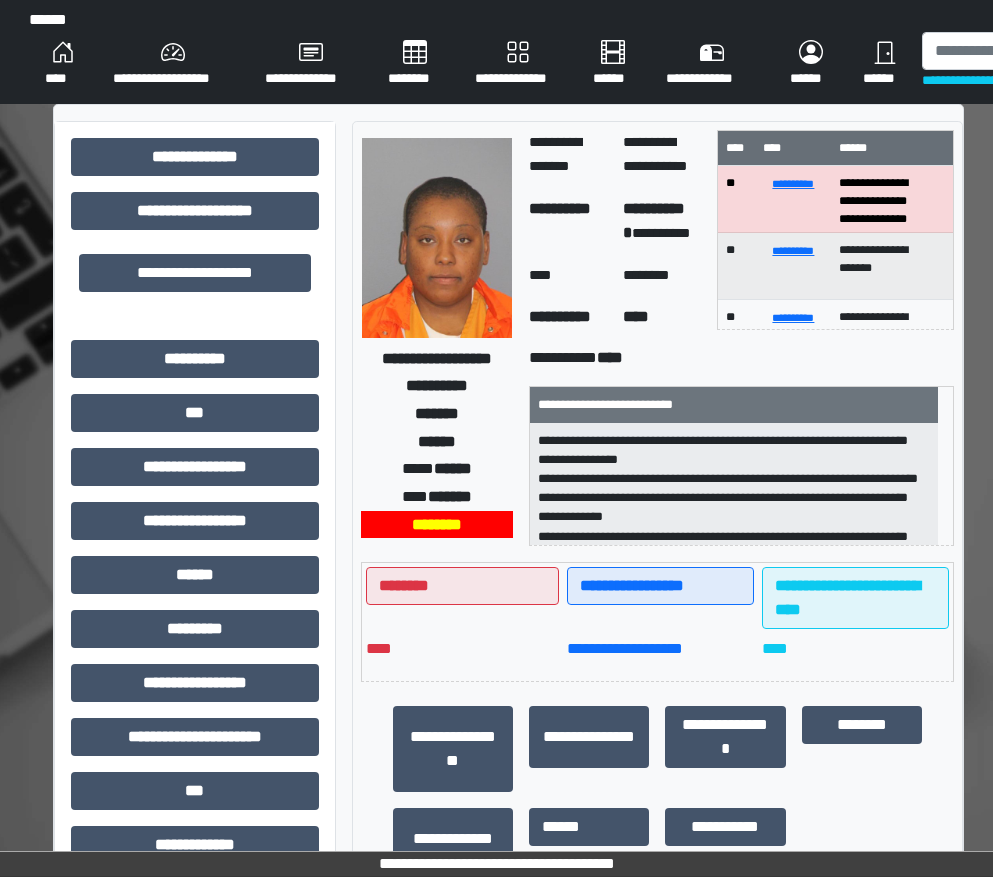 scroll, scrollTop: 426, scrollLeft: 152, axis: both 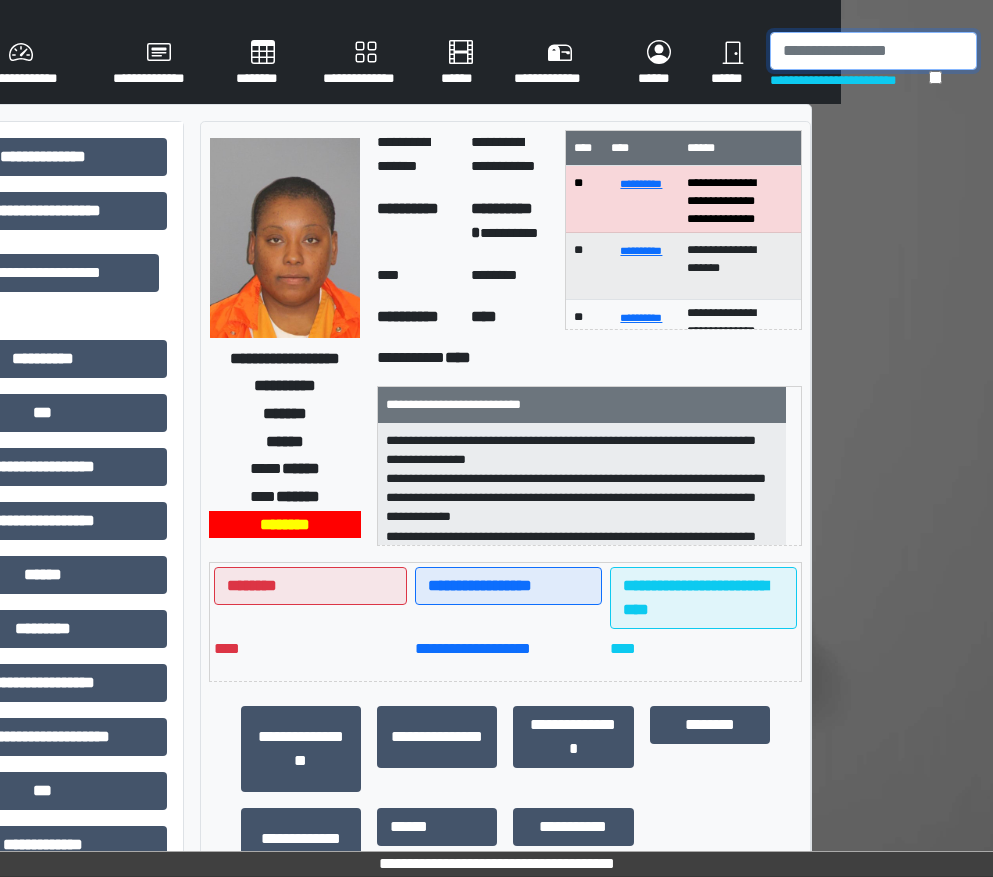 click at bounding box center (873, 51) 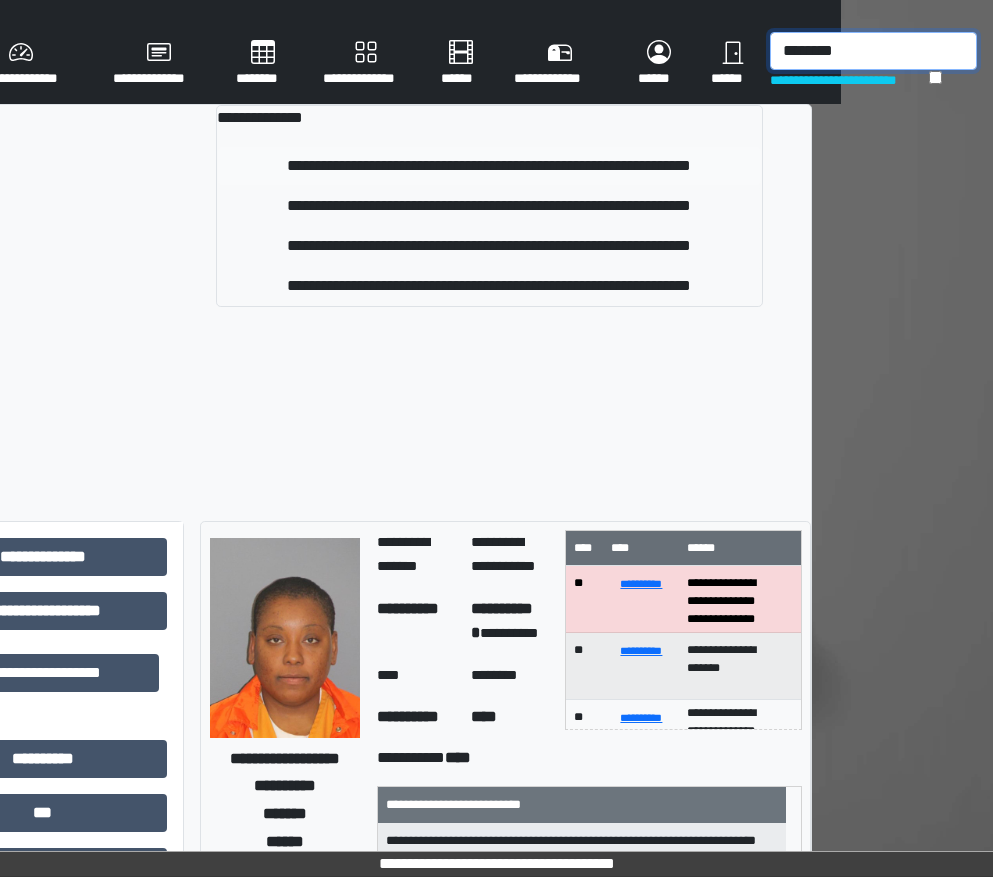 type on "********" 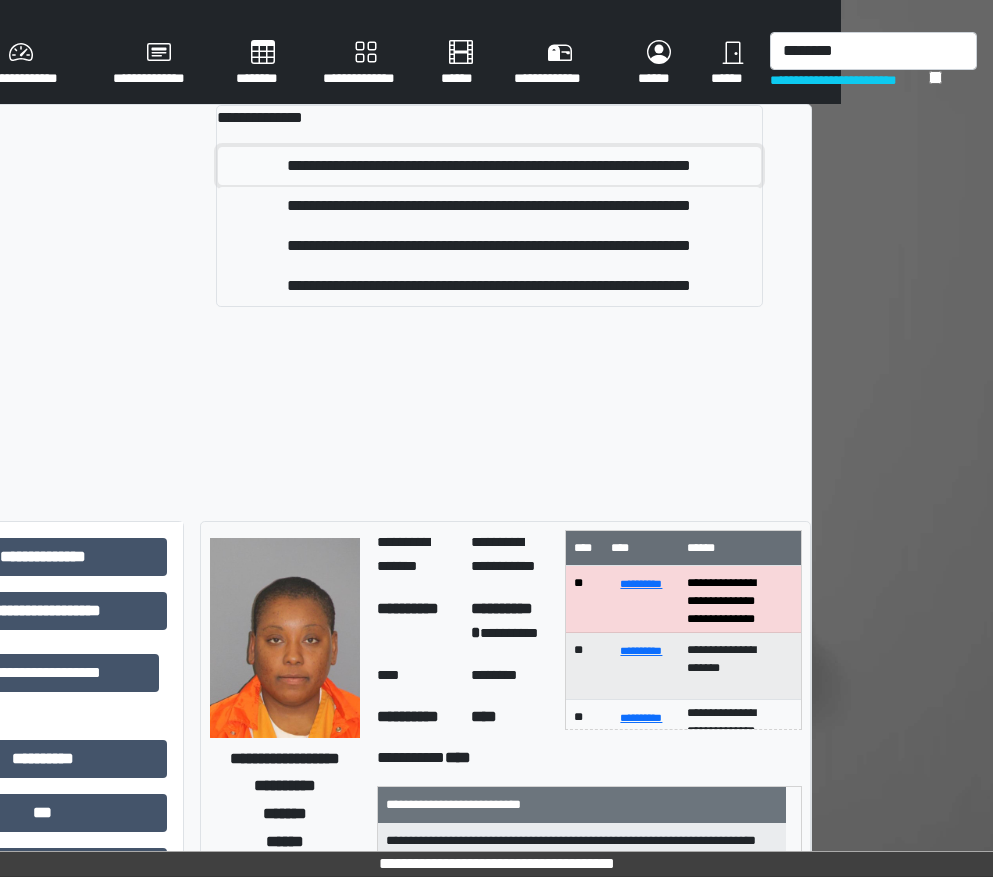 click on "**********" at bounding box center (489, 166) 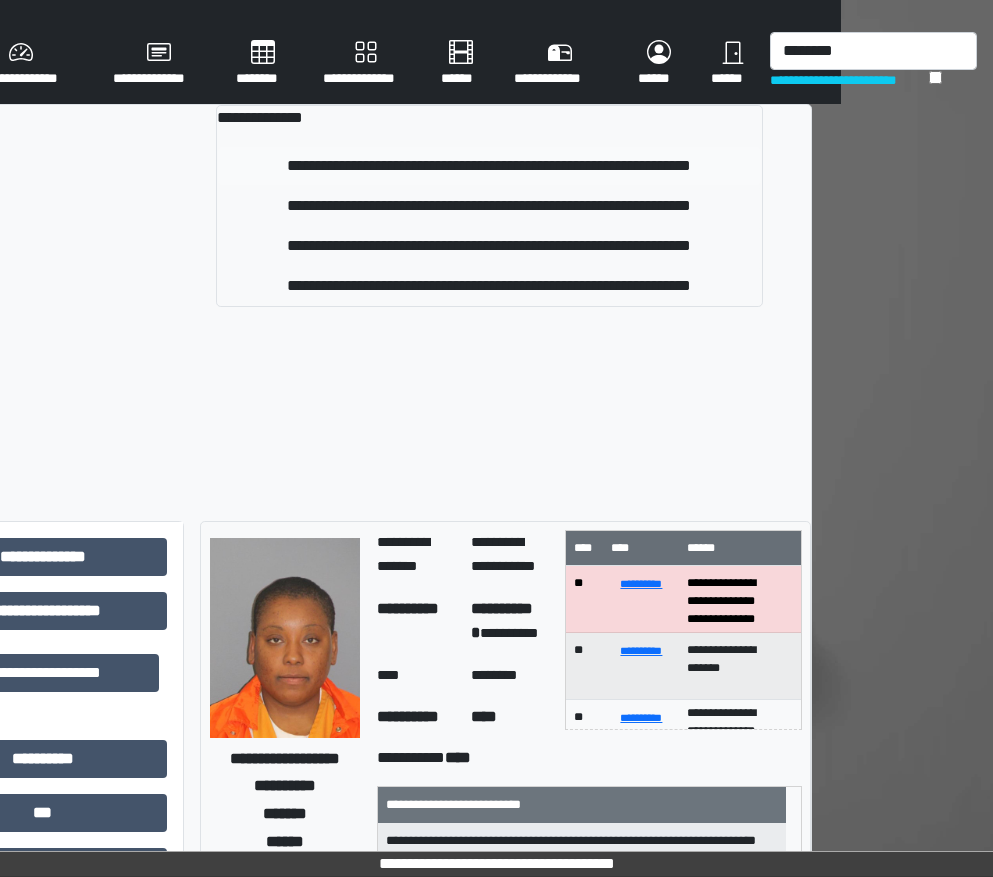 type 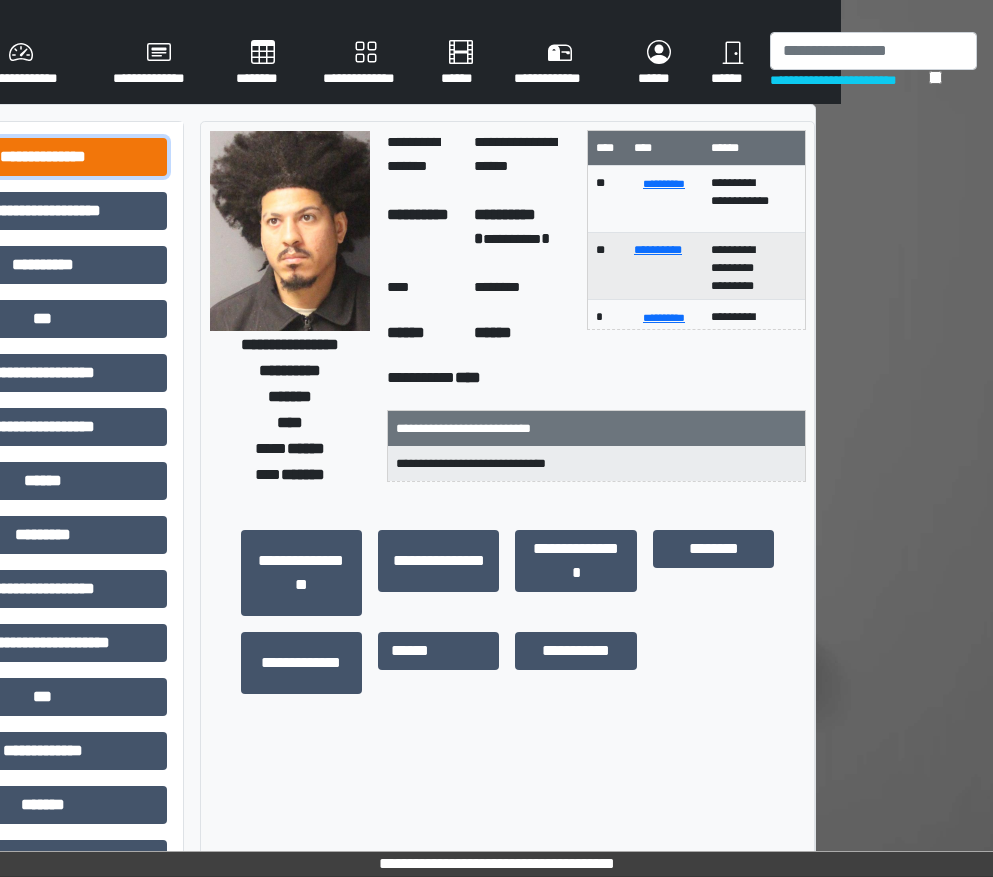 click on "**********" at bounding box center [43, 157] 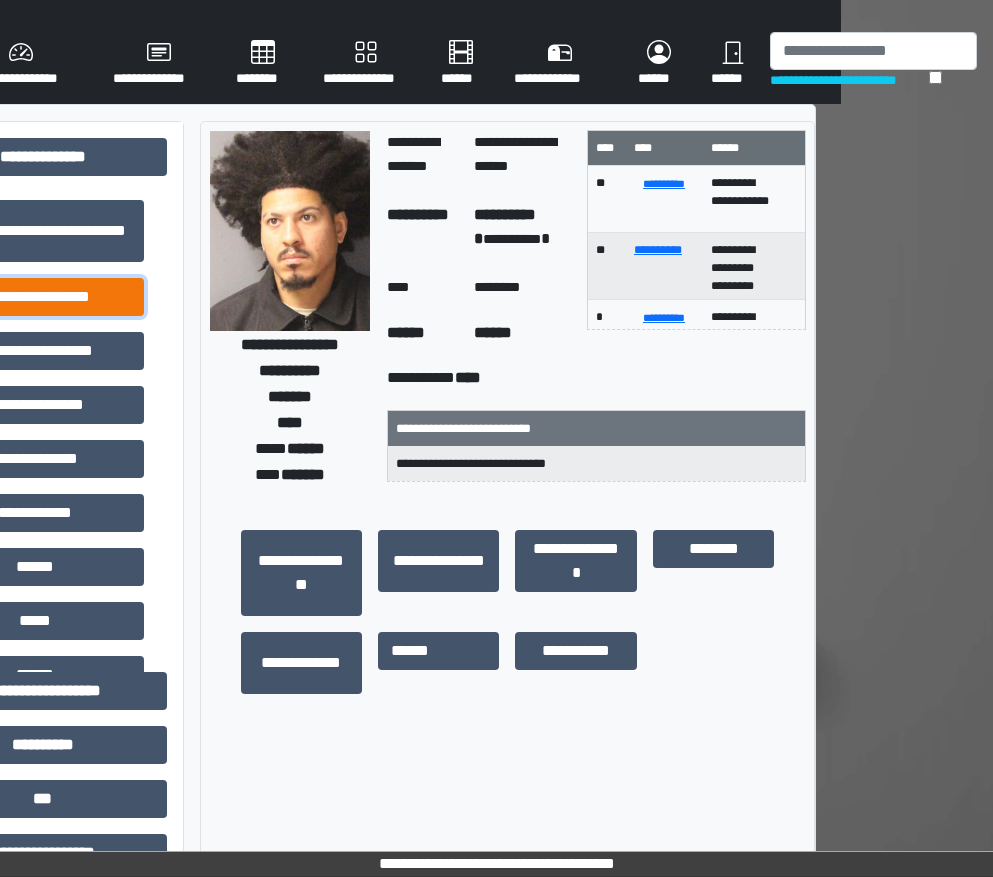 click on "**********" at bounding box center [35, 297] 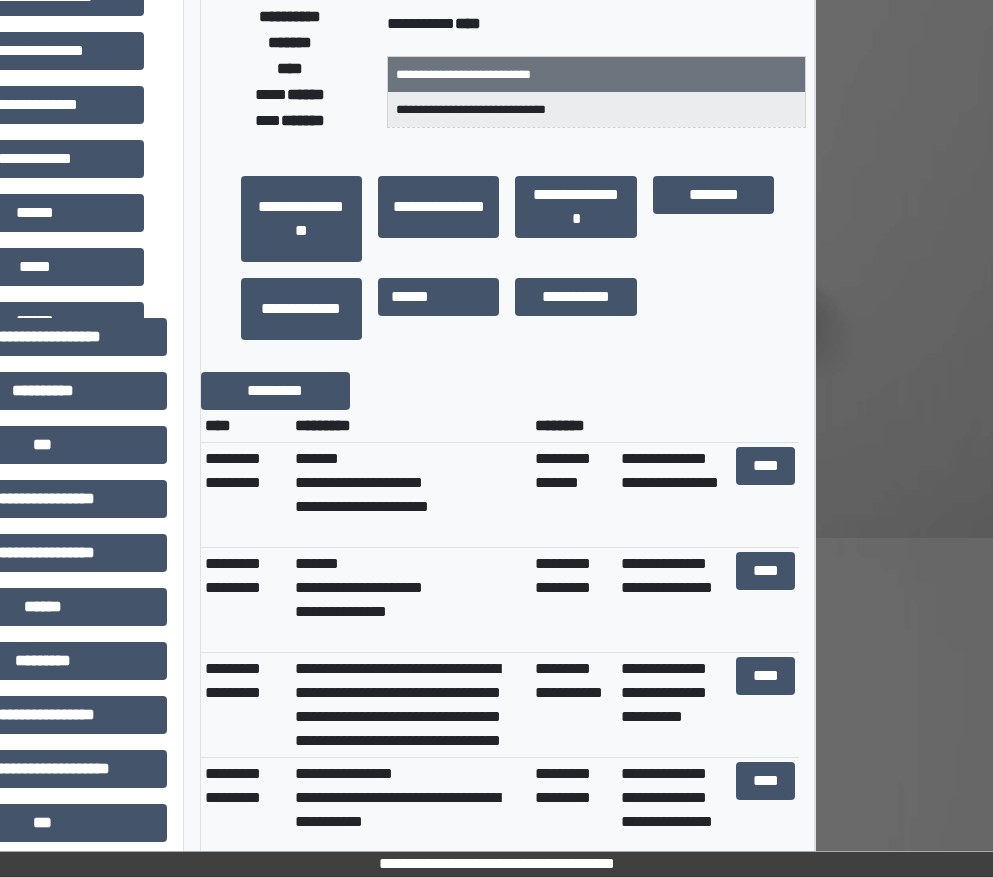 scroll, scrollTop: 700, scrollLeft: 152, axis: both 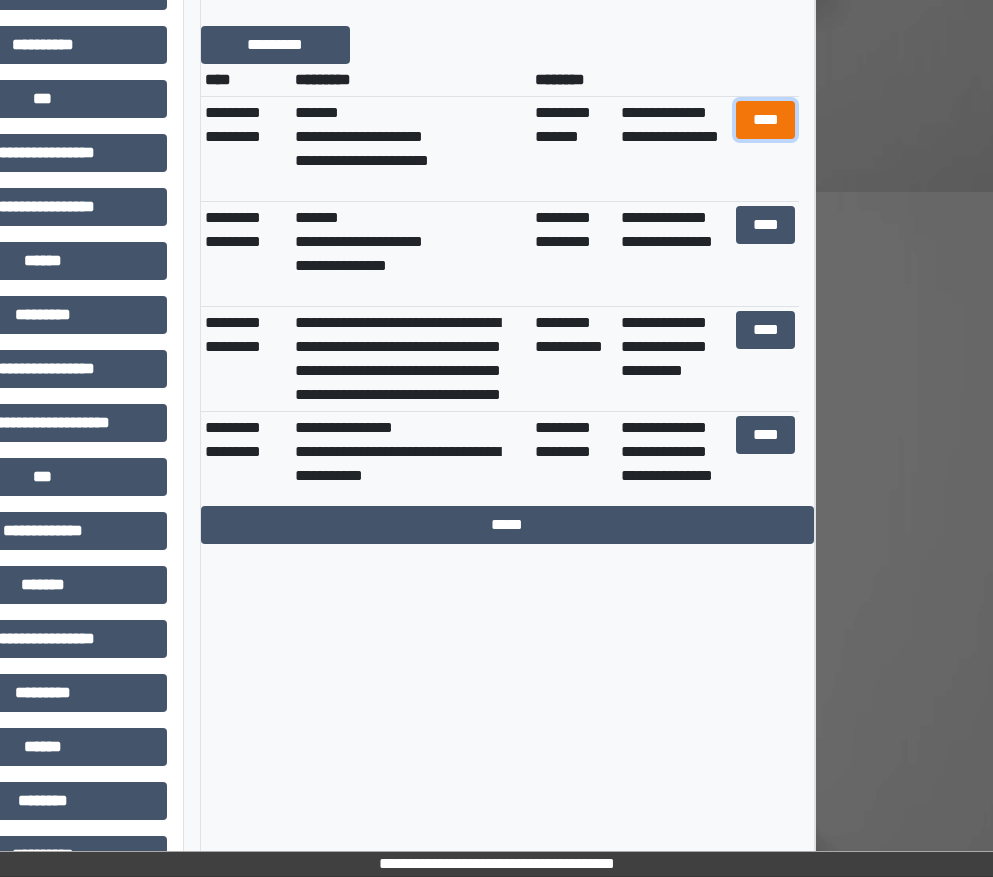 click on "****" at bounding box center (766, 120) 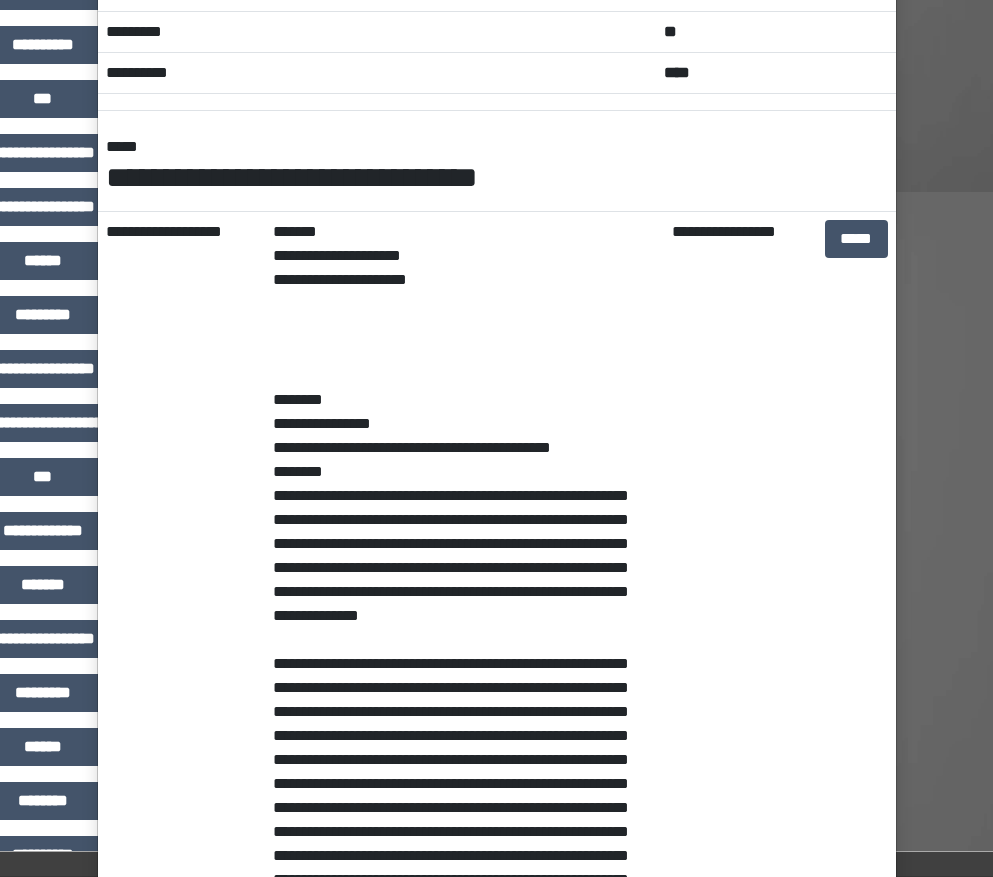 scroll, scrollTop: 300, scrollLeft: 0, axis: vertical 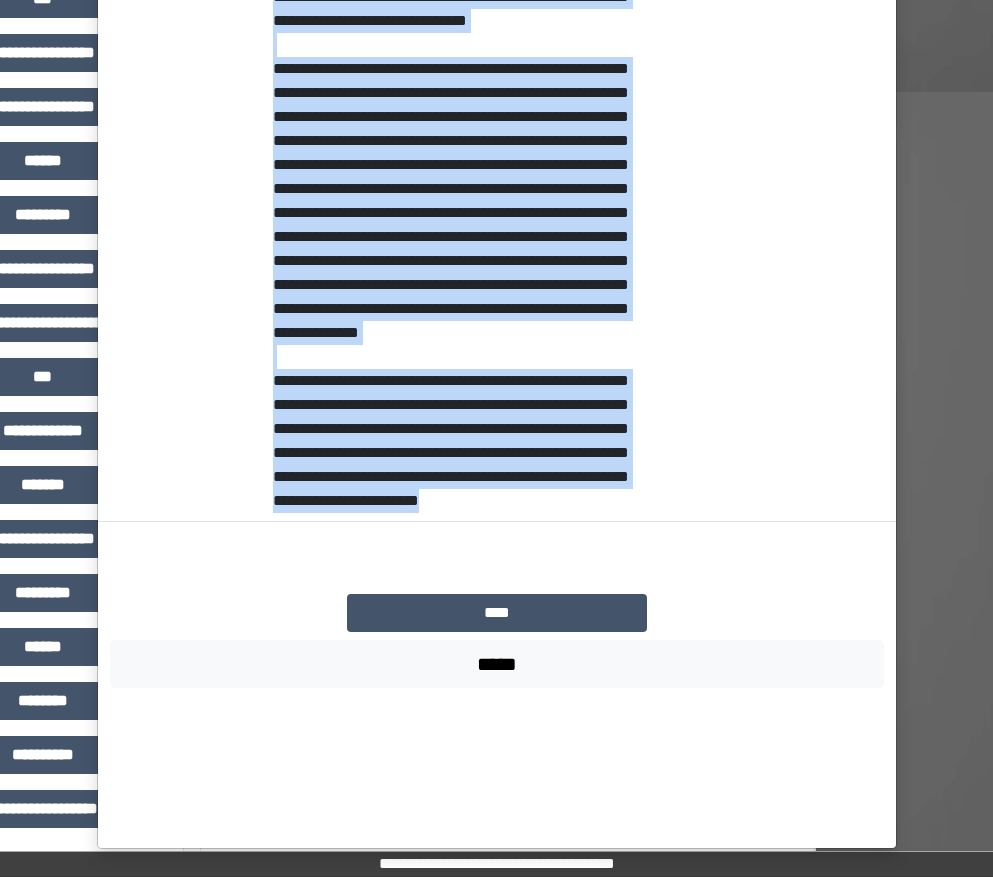 drag, startPoint x: 261, startPoint y: 336, endPoint x: 526, endPoint y: 663, distance: 420.89667 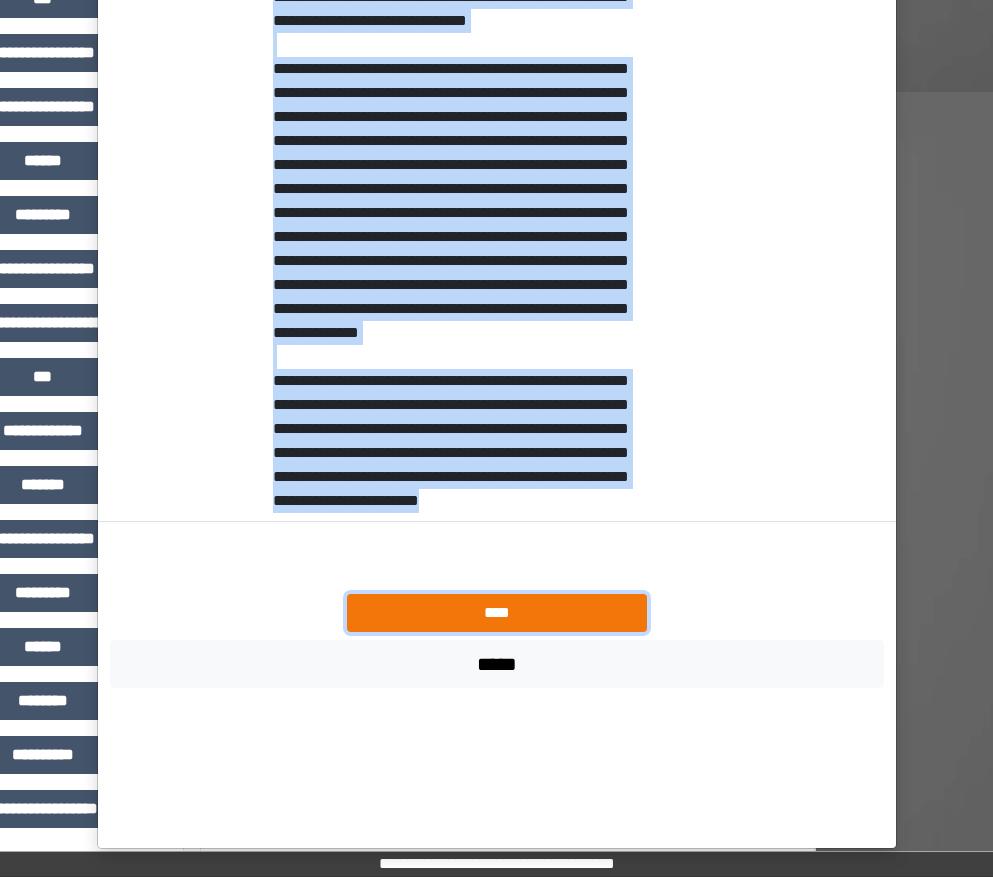 click on "****" at bounding box center [497, 613] 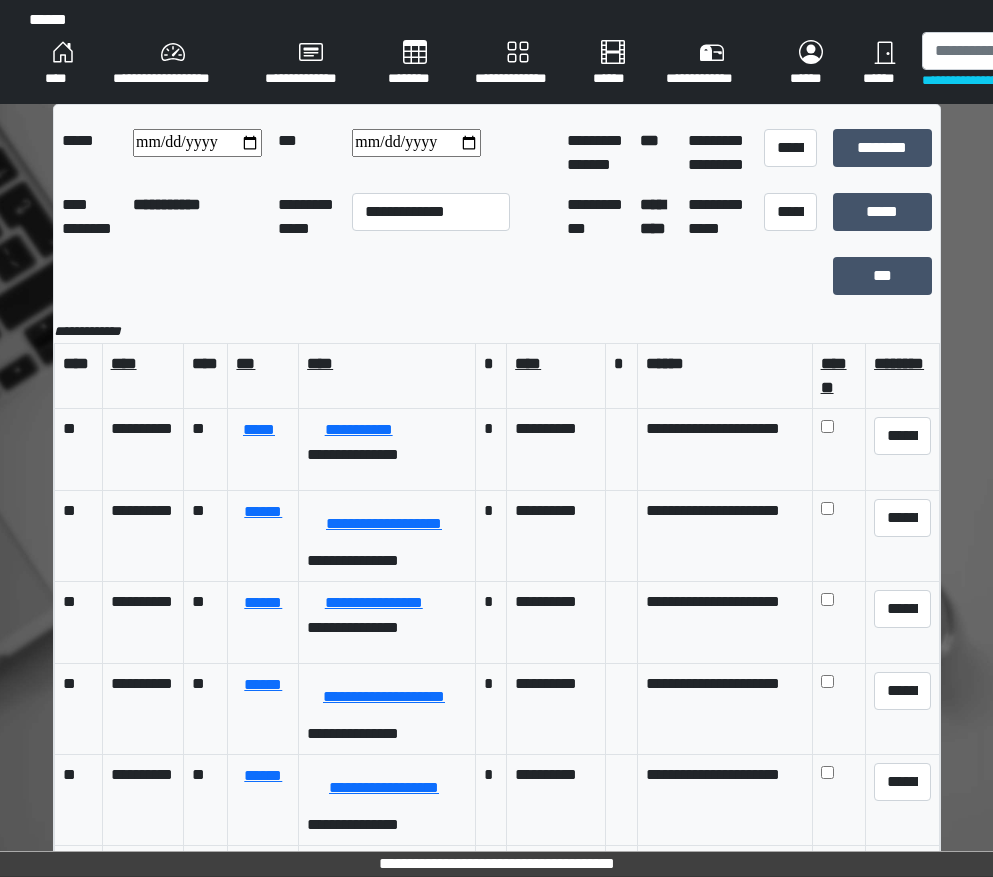 scroll, scrollTop: 0, scrollLeft: 0, axis: both 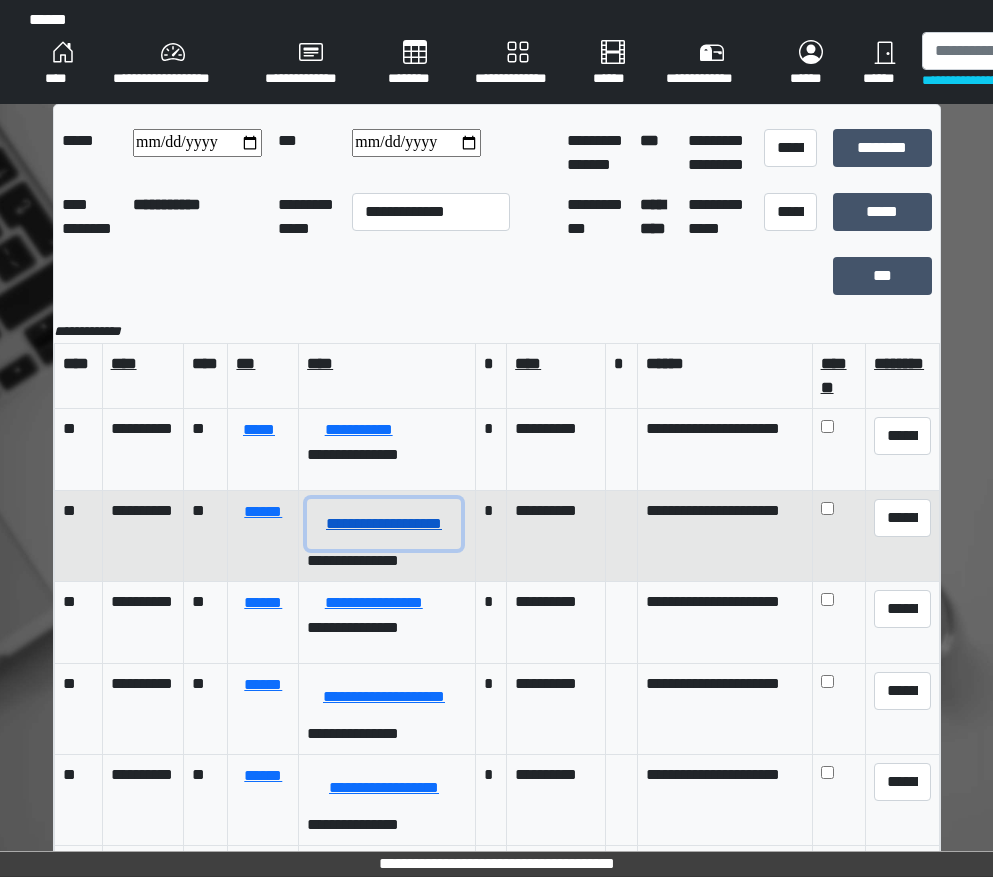 click on "**********" at bounding box center (384, 524) 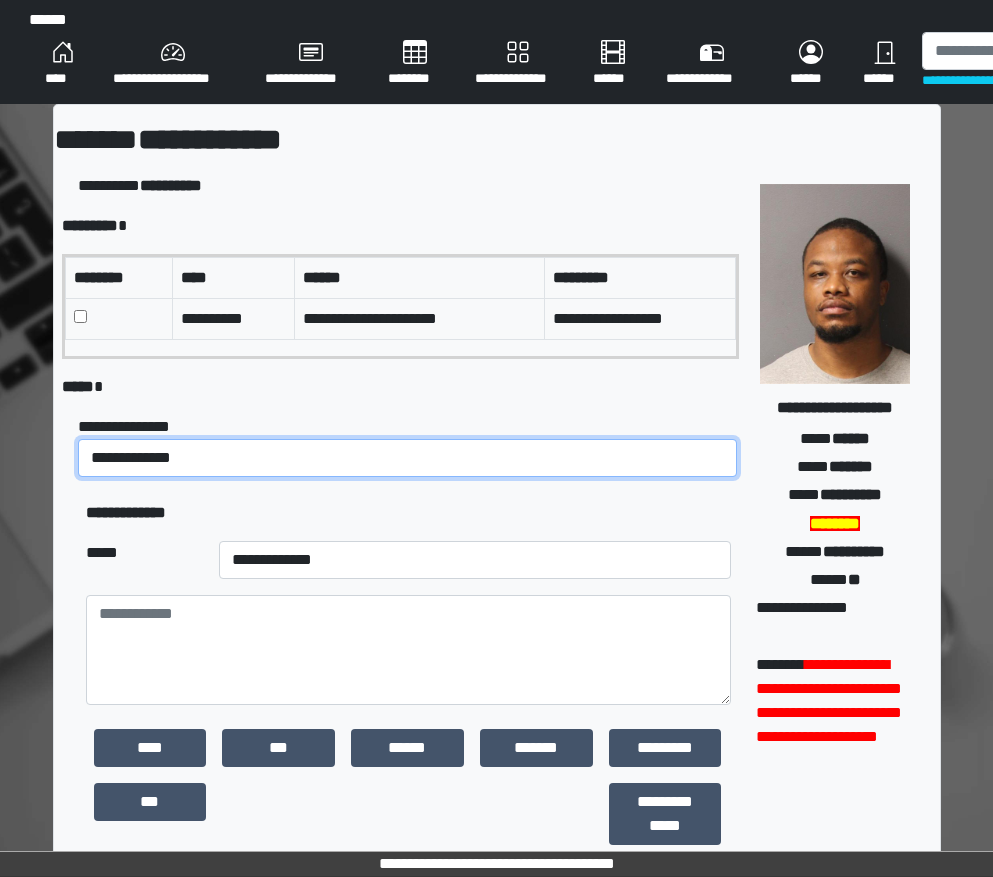 click on "**********" at bounding box center [408, 458] 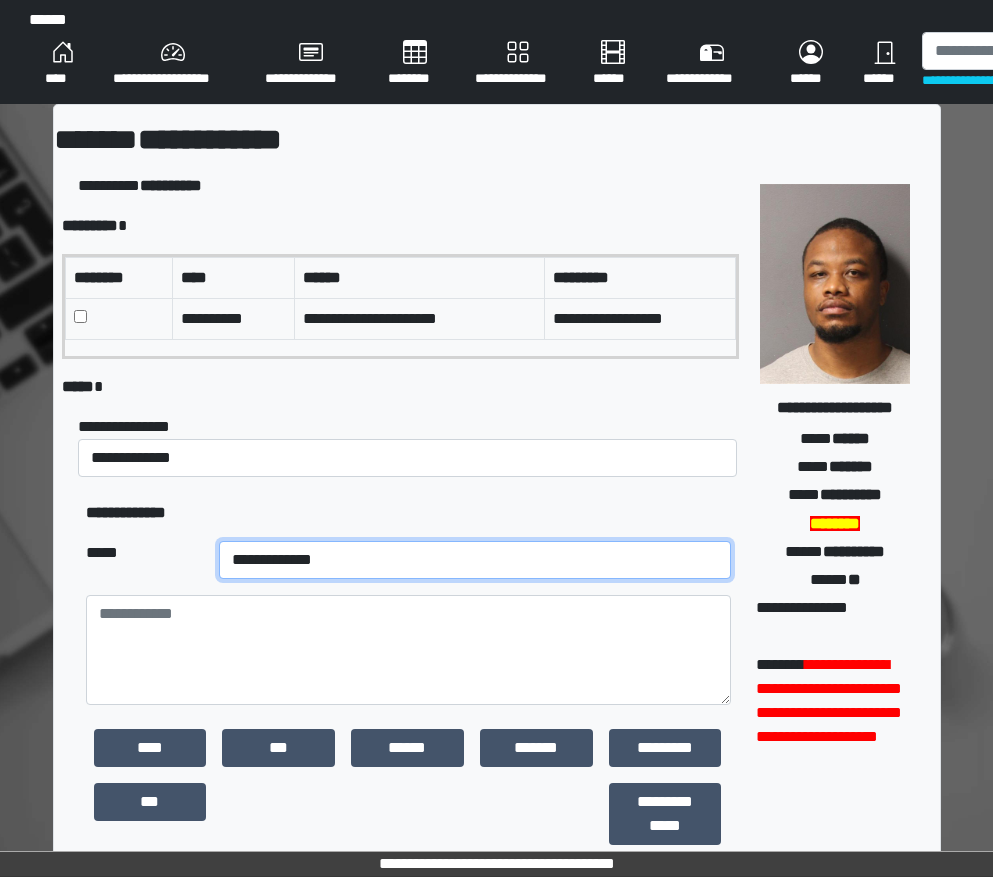 click on "**********" at bounding box center (475, 560) 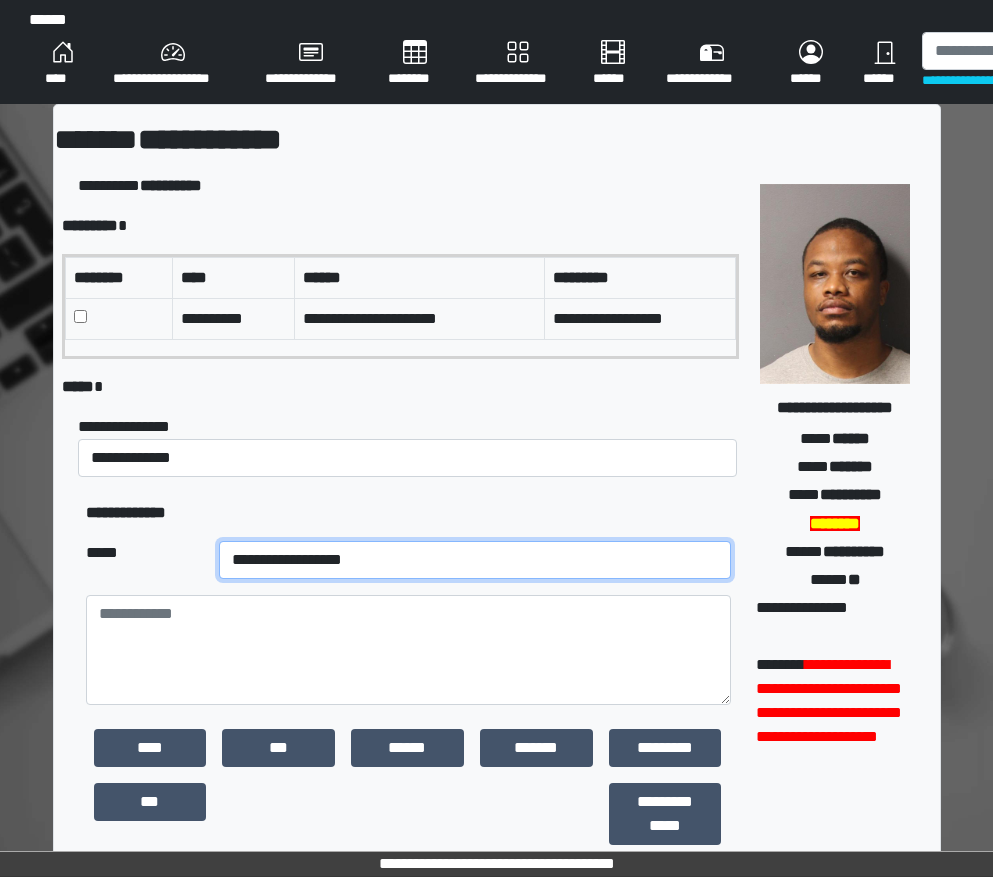click on "**********" at bounding box center [475, 560] 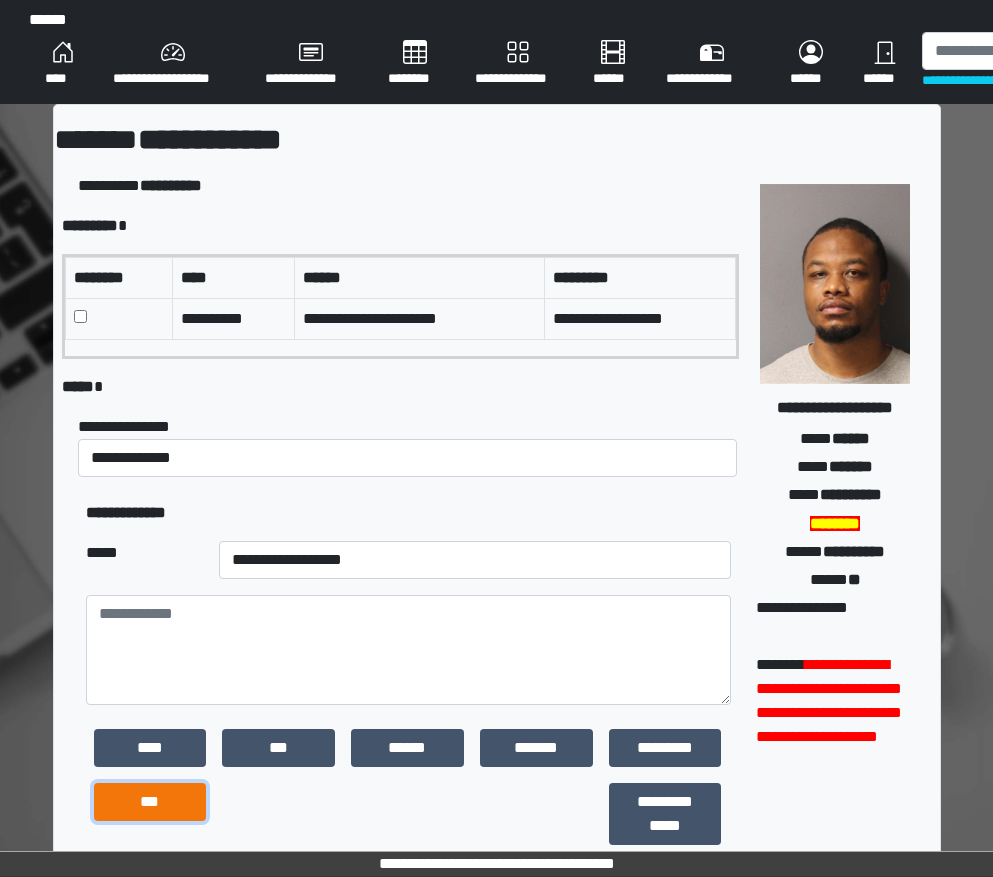 click on "***" at bounding box center (150, 802) 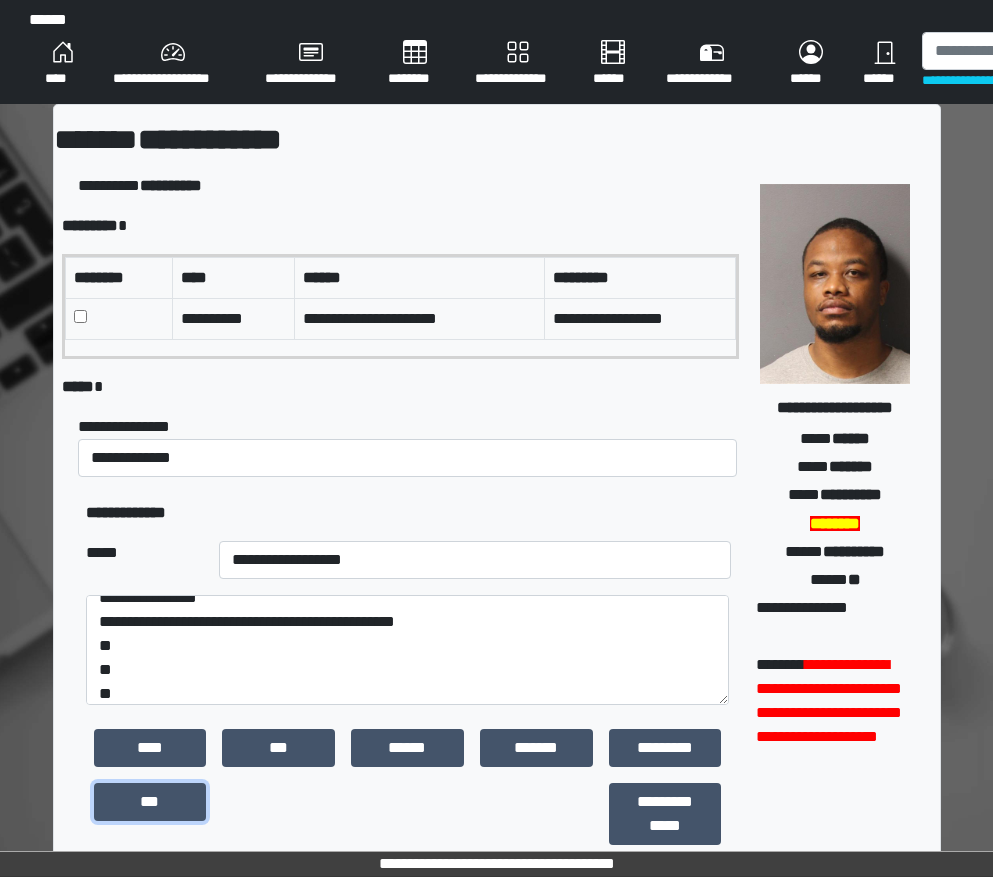 scroll, scrollTop: 24, scrollLeft: 0, axis: vertical 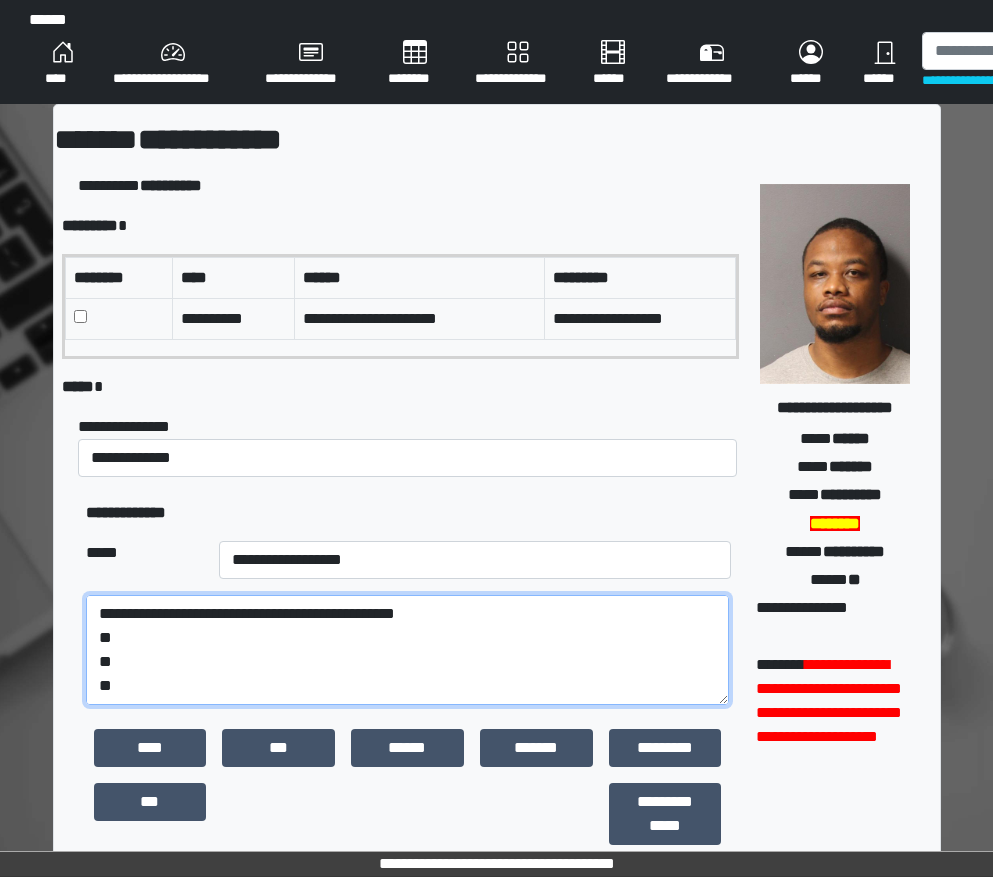 drag, startPoint x: 149, startPoint y: 691, endPoint x: 72, endPoint y: 644, distance: 90.21086 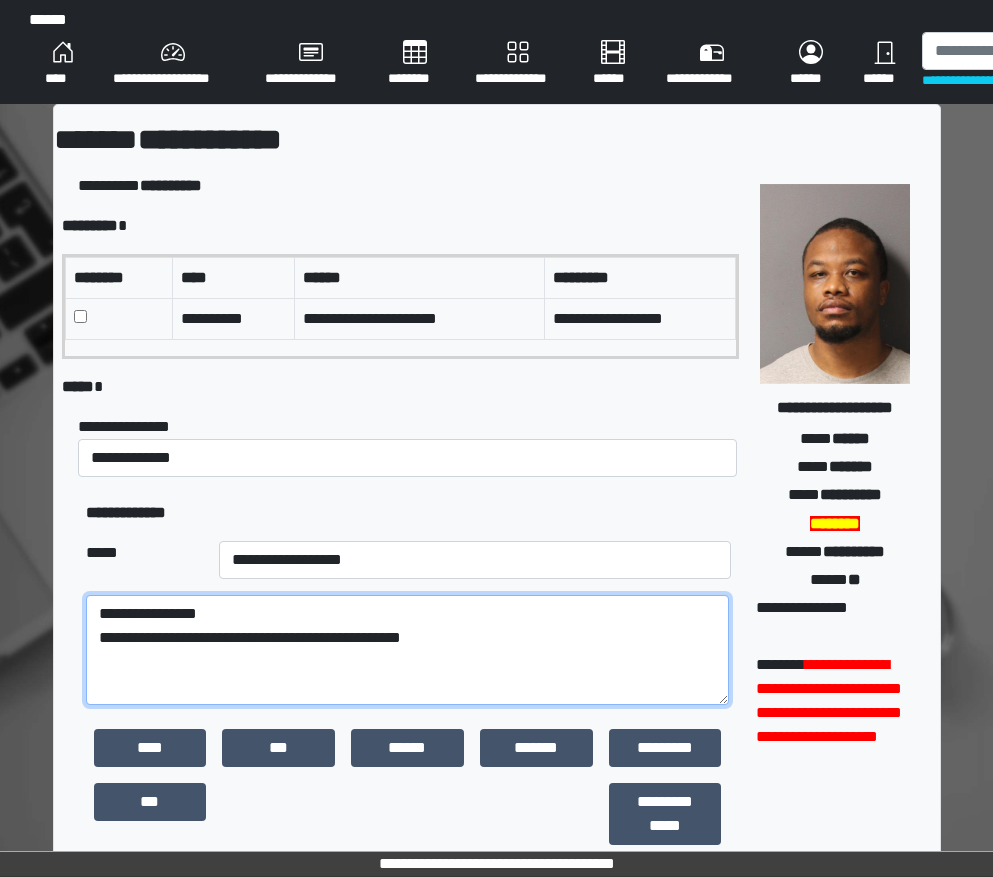 scroll, scrollTop: 0, scrollLeft: 0, axis: both 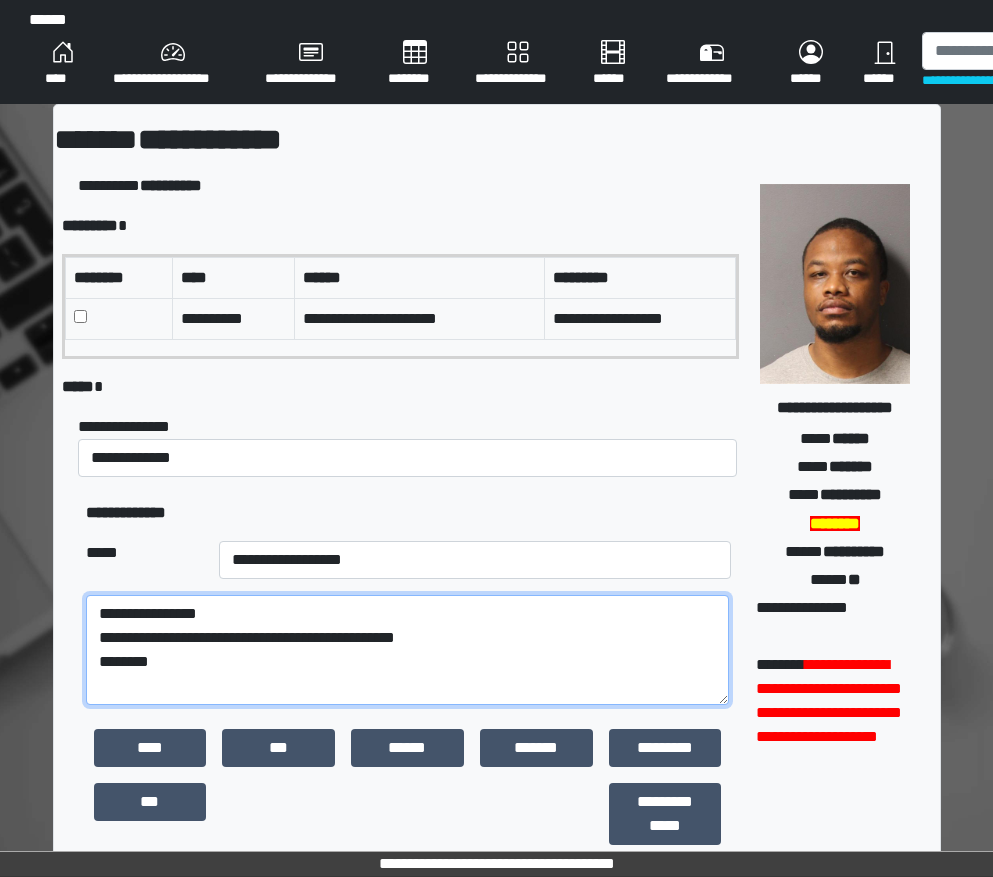 click on "**********" at bounding box center [408, 650] 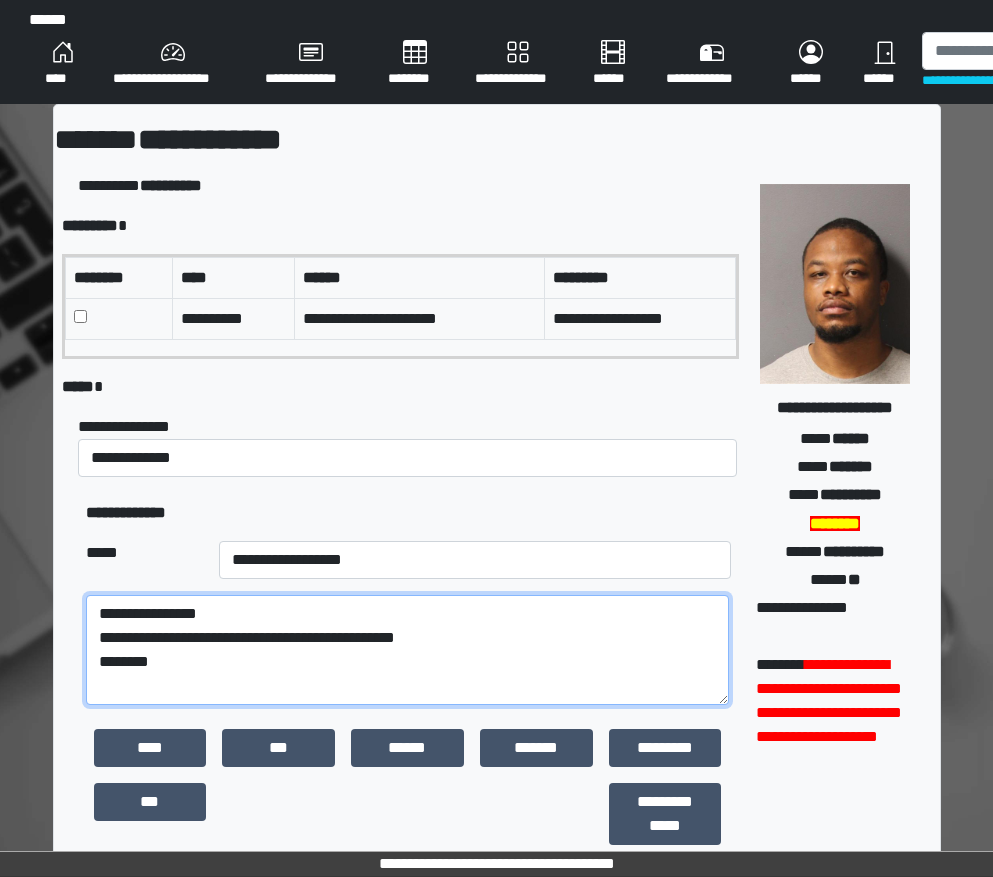paste on "**********" 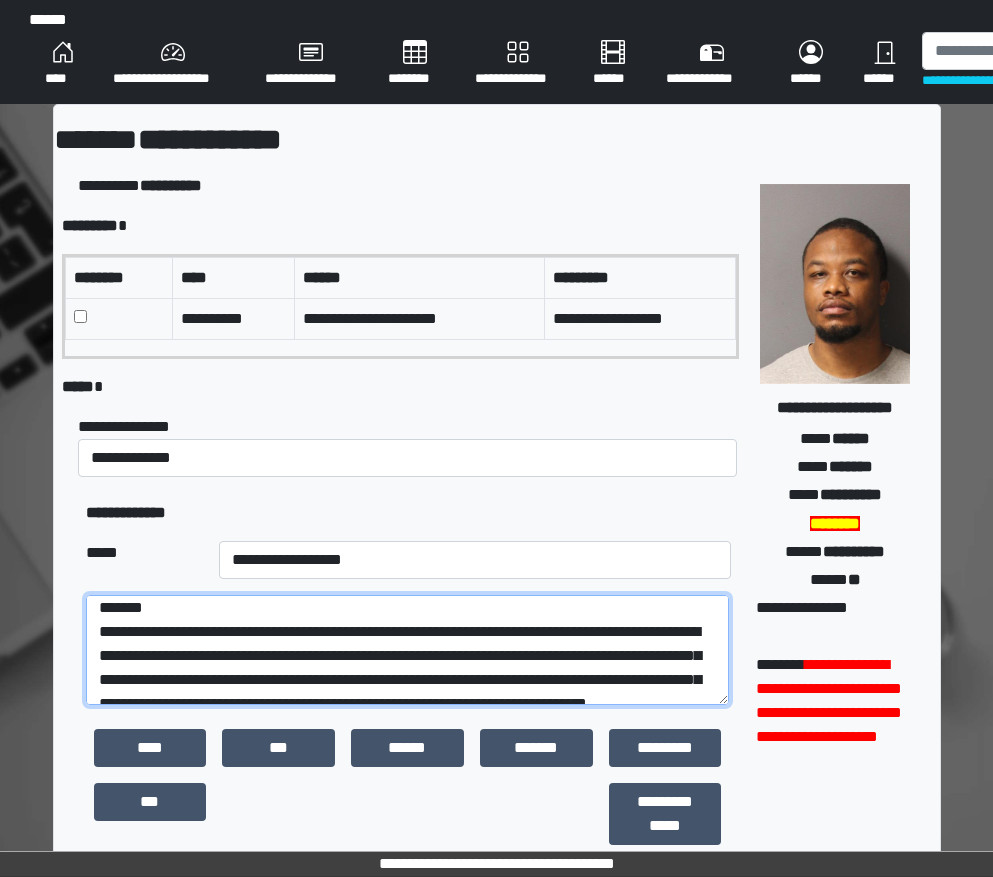 scroll, scrollTop: 30, scrollLeft: 0, axis: vertical 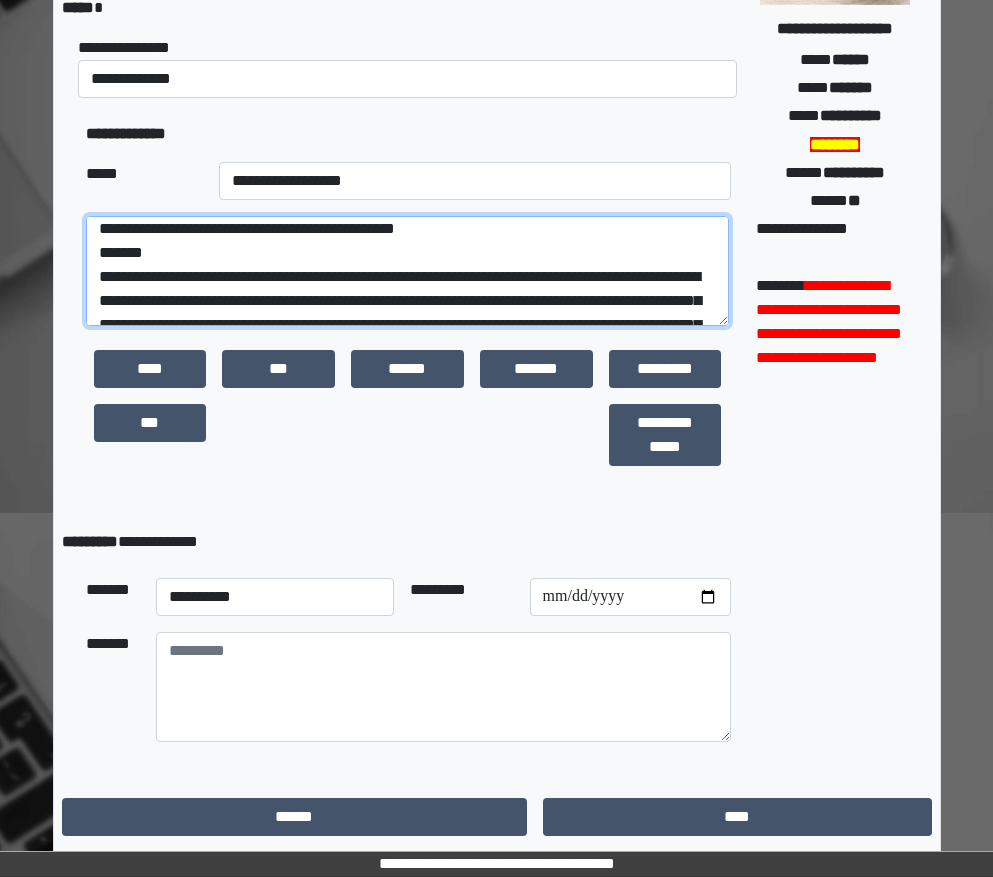 type on "**********" 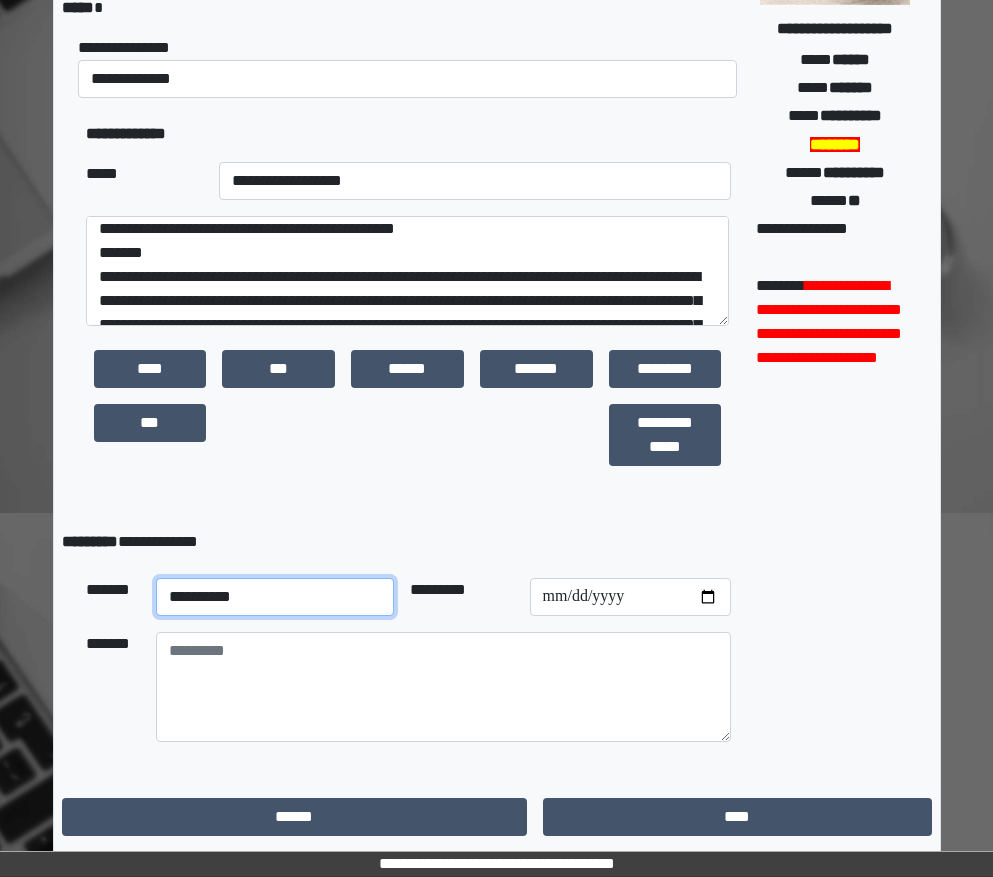 click on "**********" at bounding box center (275, 597) 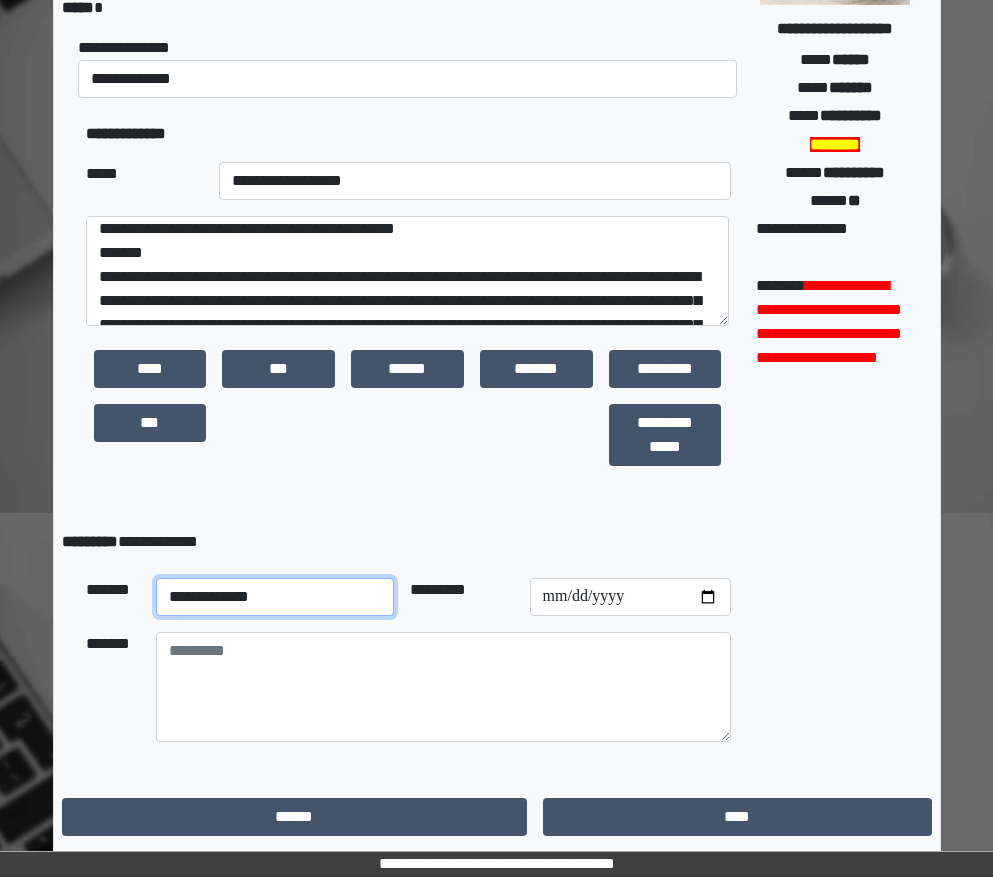 click on "**********" at bounding box center [275, 597] 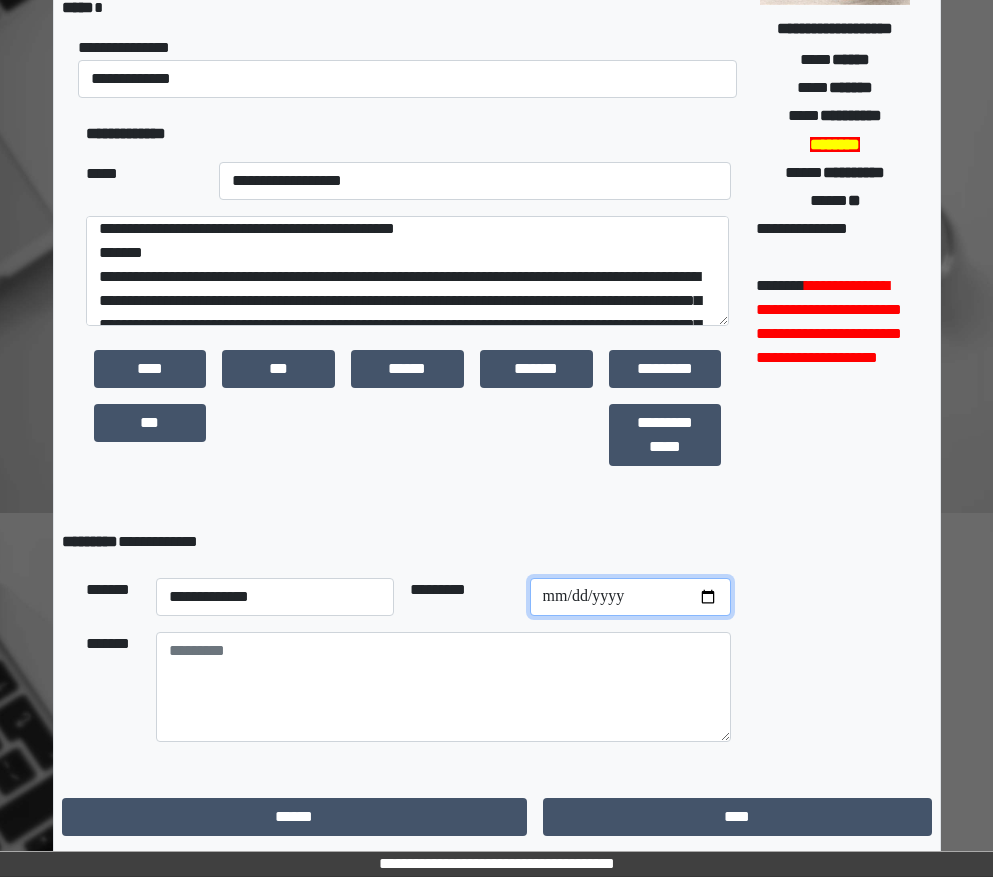 click at bounding box center (630, 597) 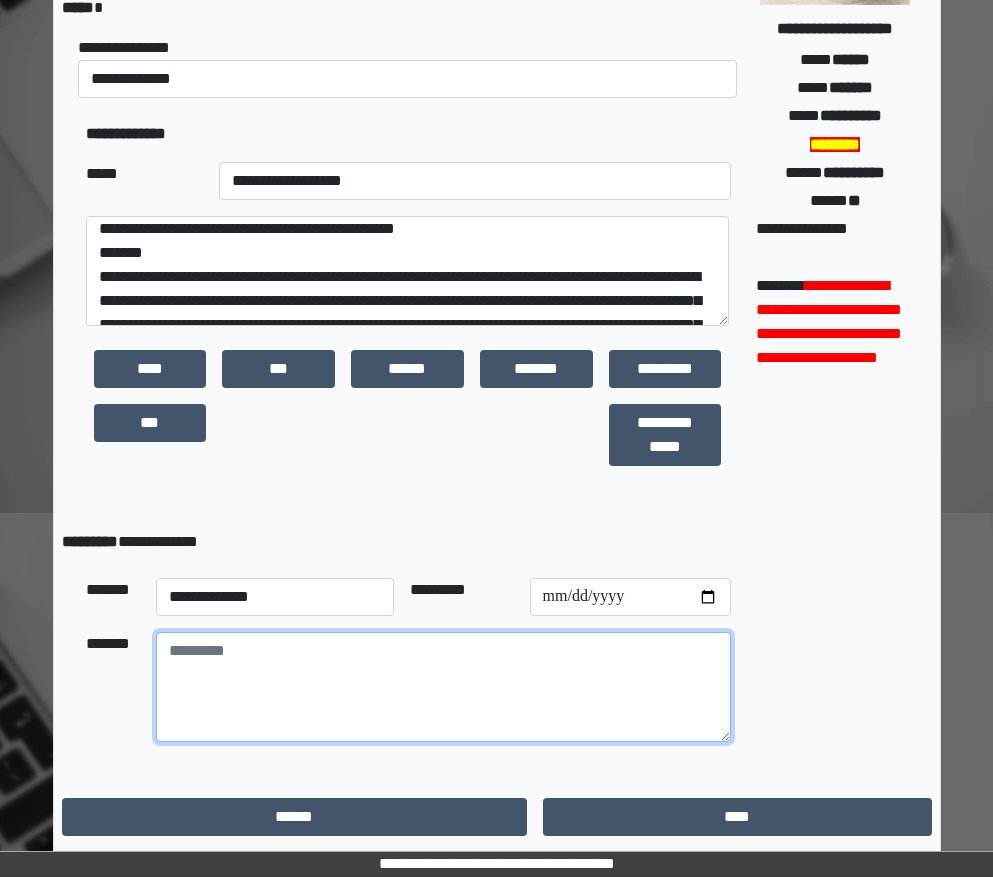 click at bounding box center [443, 687] 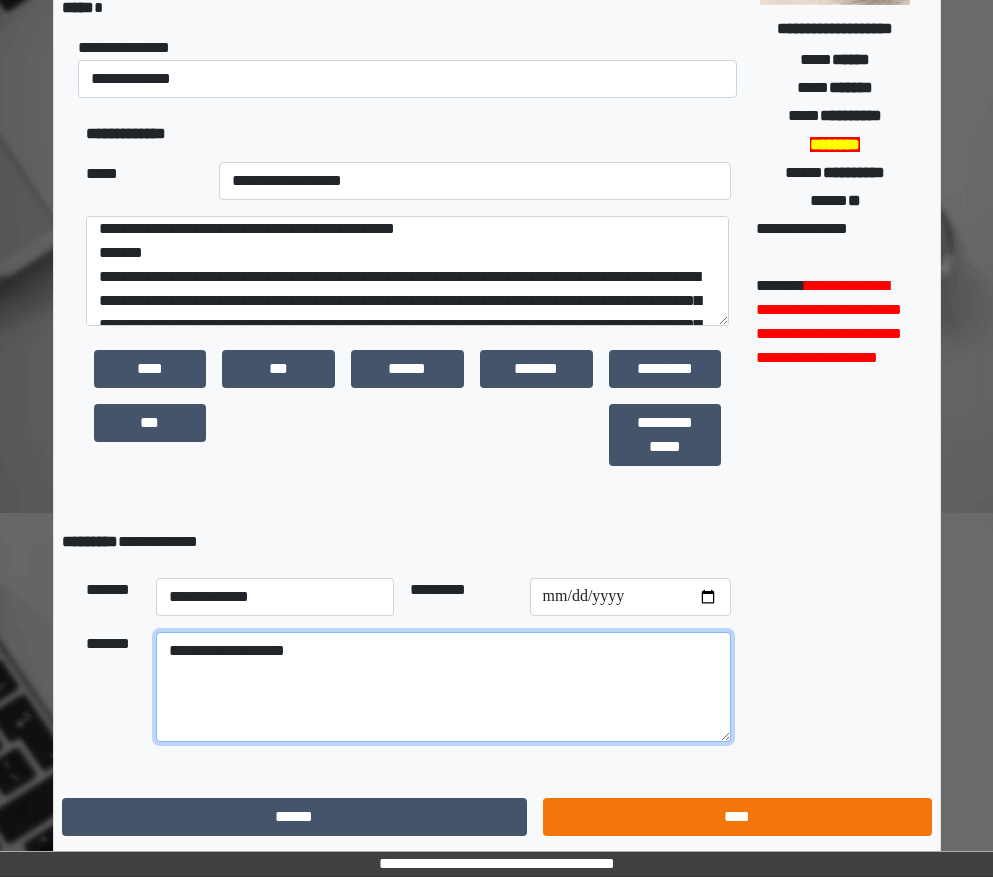type on "**********" 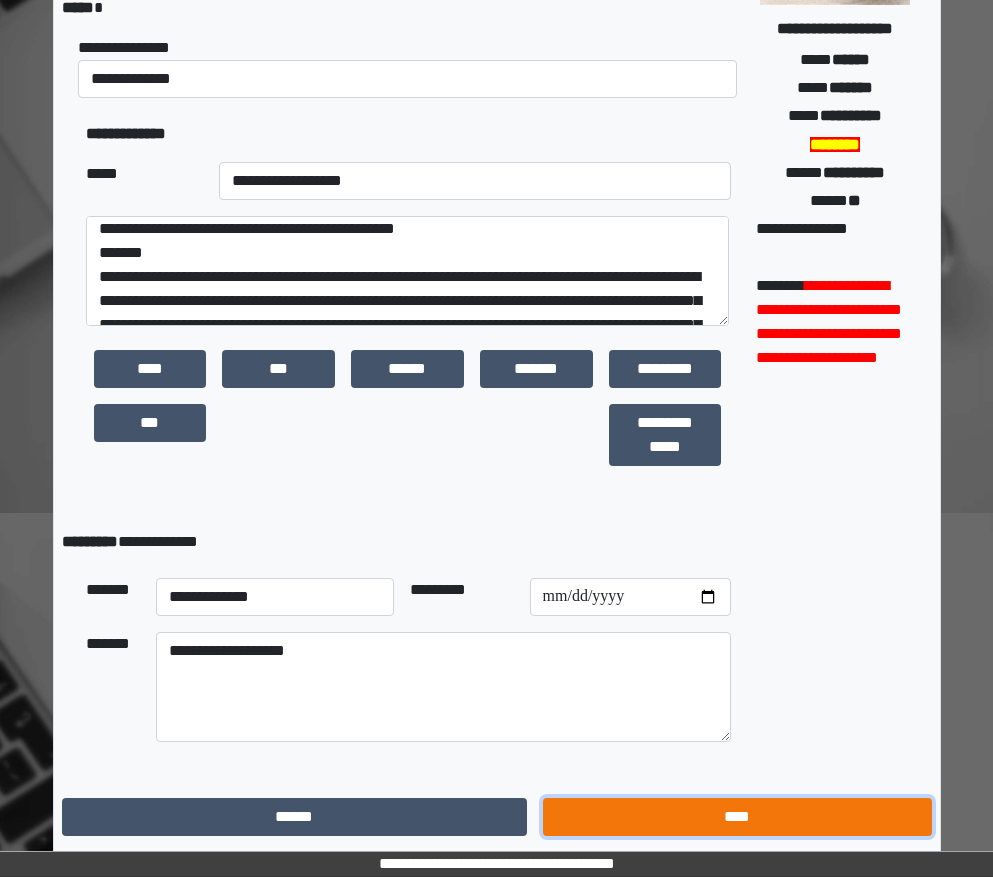 click on "****" at bounding box center (737, 817) 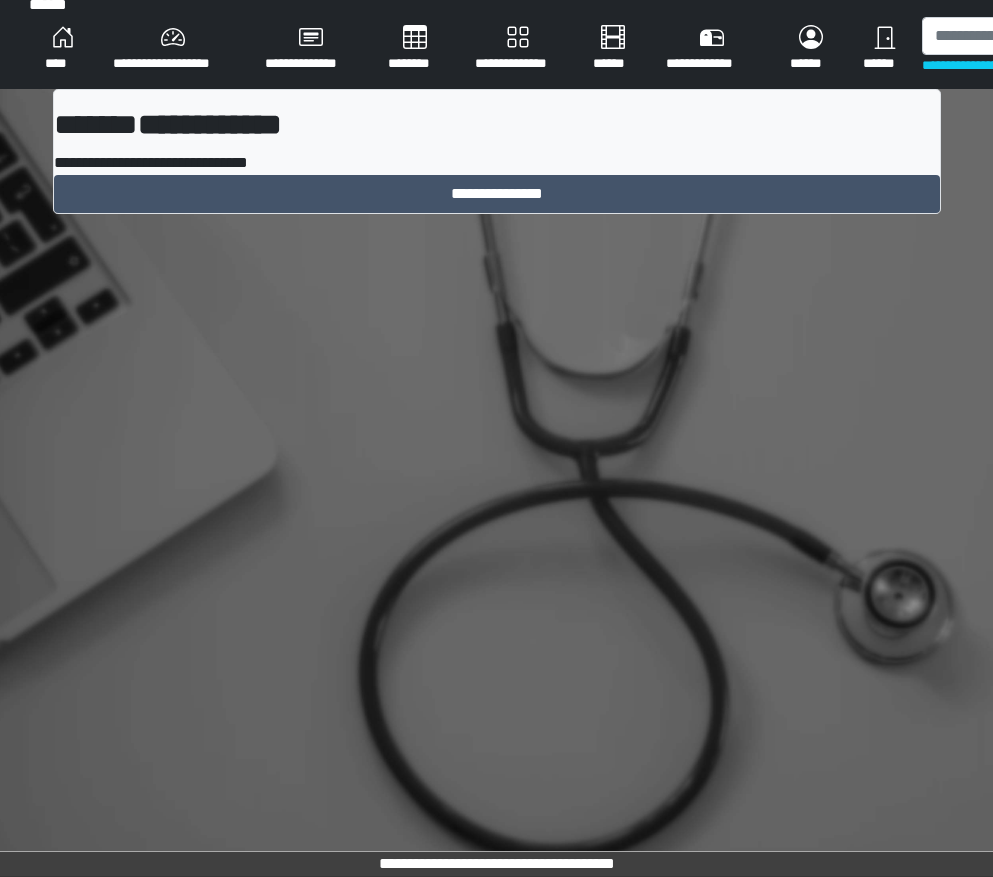 scroll, scrollTop: 15, scrollLeft: 0, axis: vertical 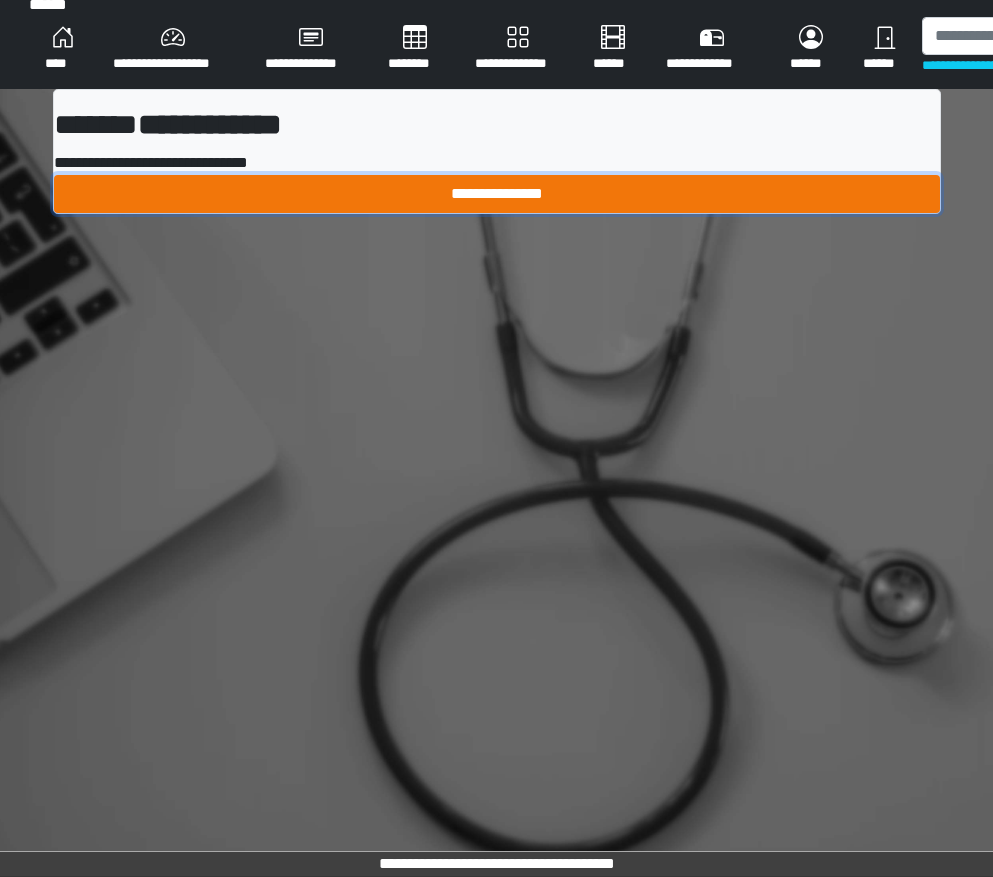 click on "**********" at bounding box center (497, 194) 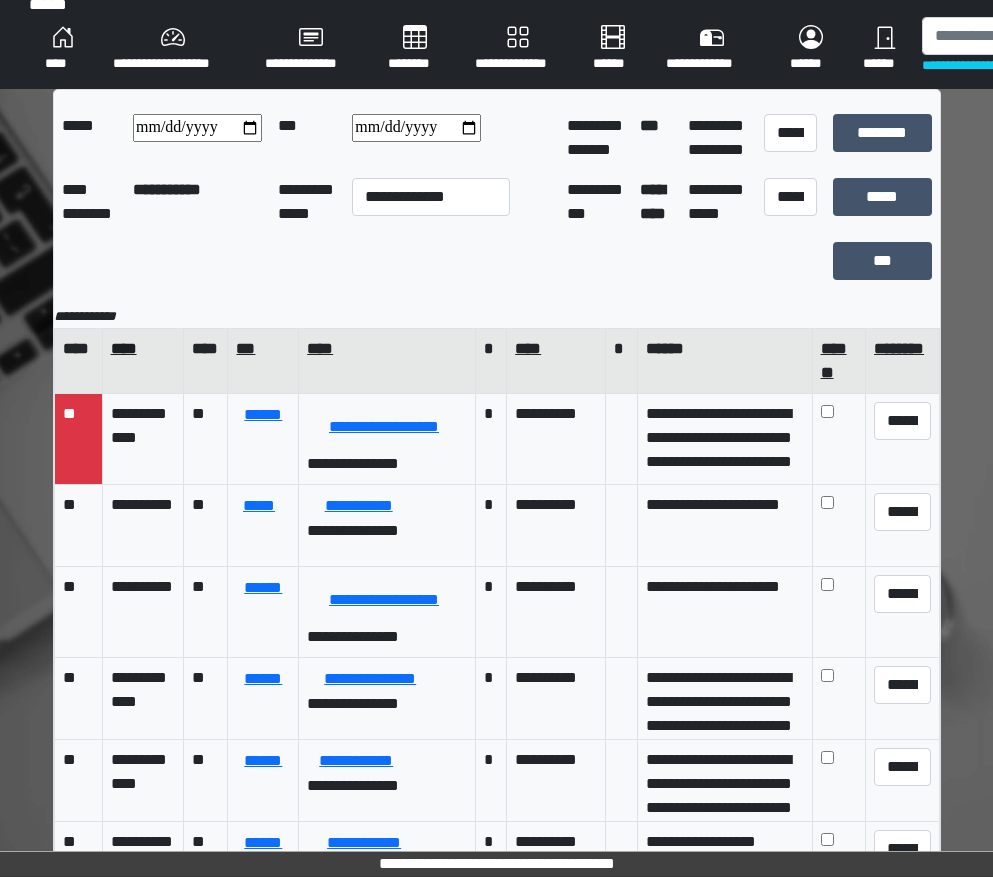 click on "****" at bounding box center [142, 349] 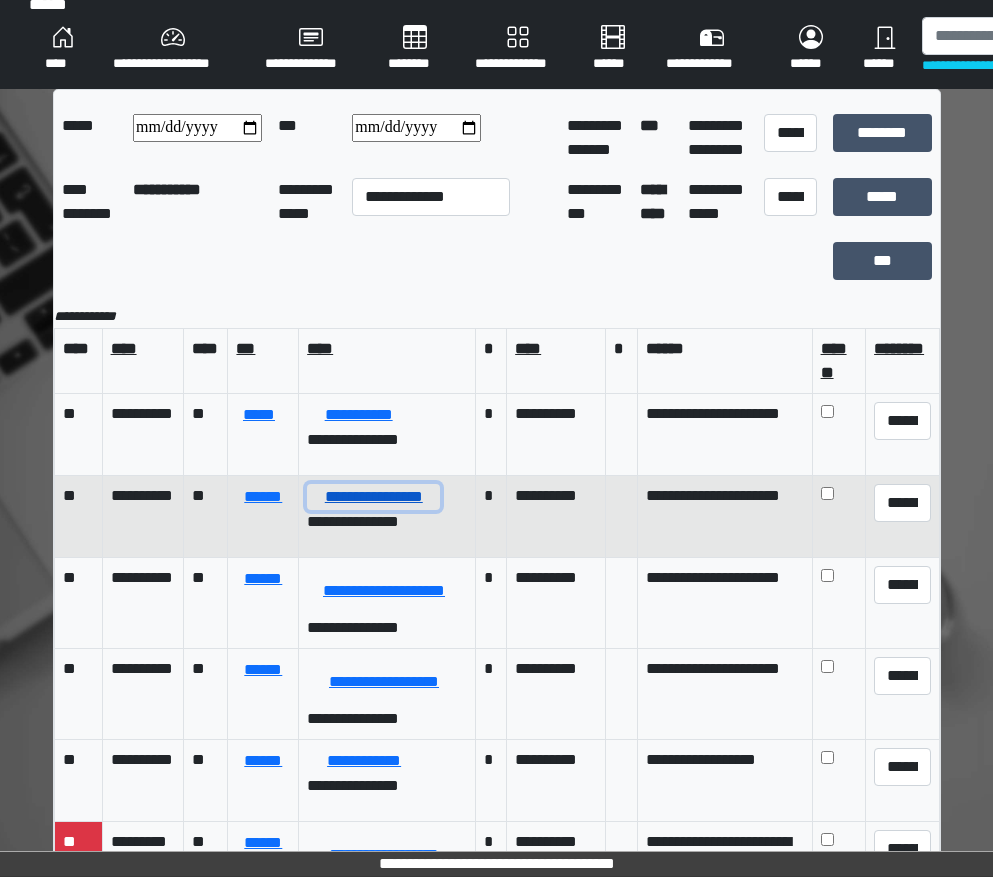 click on "**********" at bounding box center [373, 497] 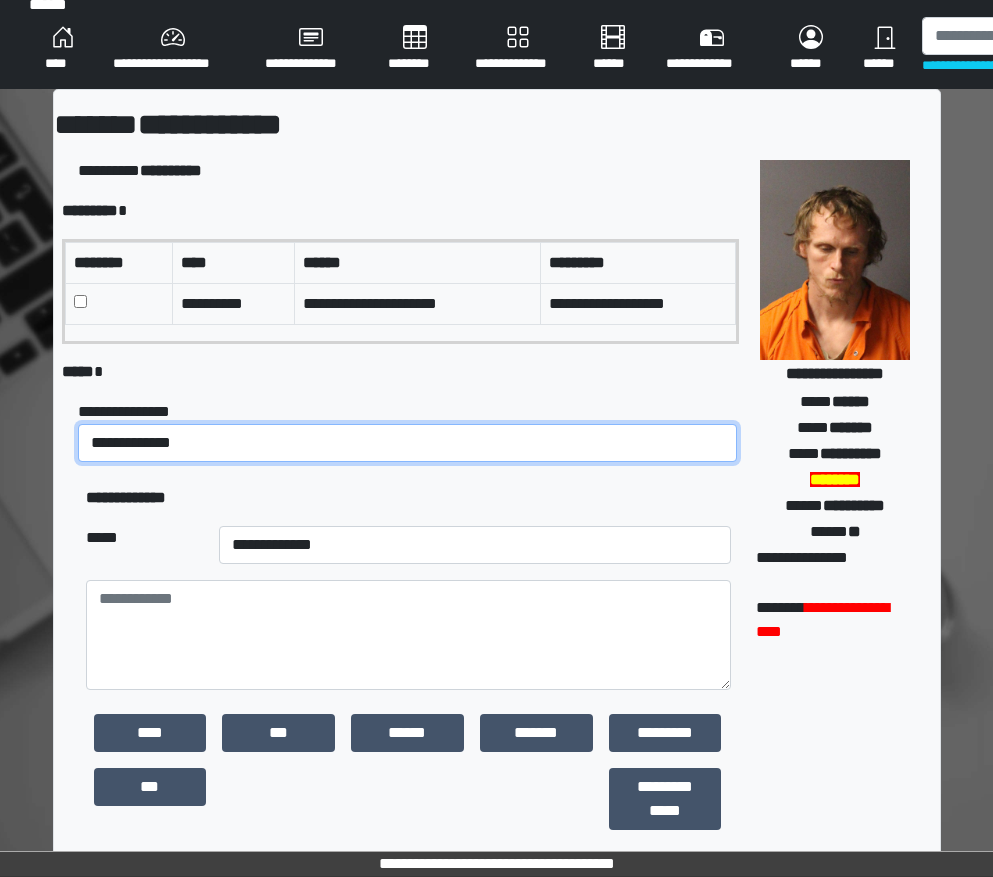 click on "**********" at bounding box center [408, 443] 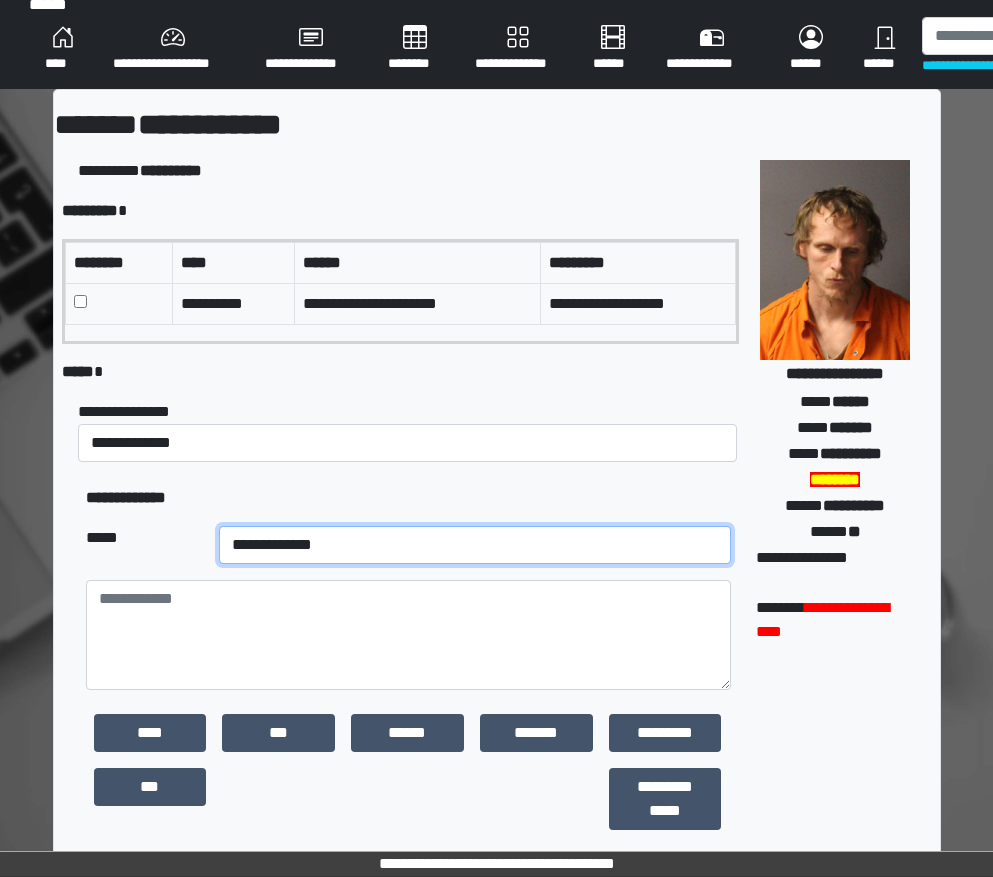 click on "**********" at bounding box center [475, 545] 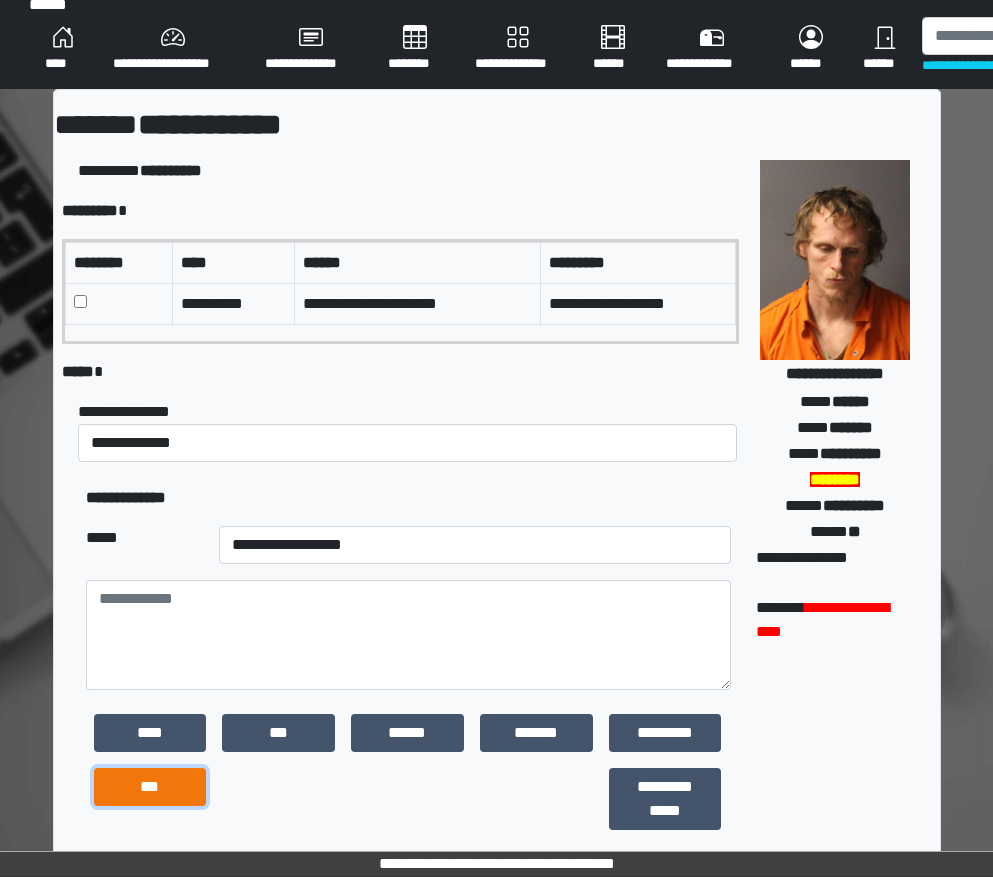 click on "***" at bounding box center (150, 787) 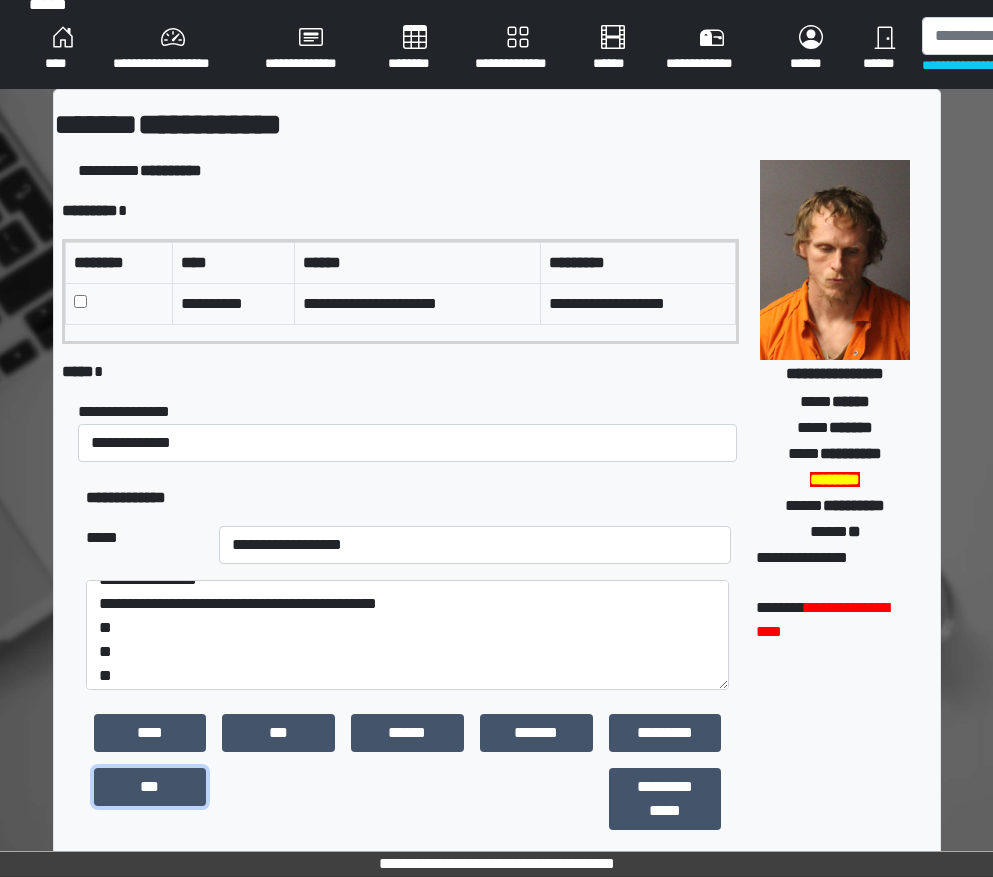 scroll, scrollTop: 24, scrollLeft: 0, axis: vertical 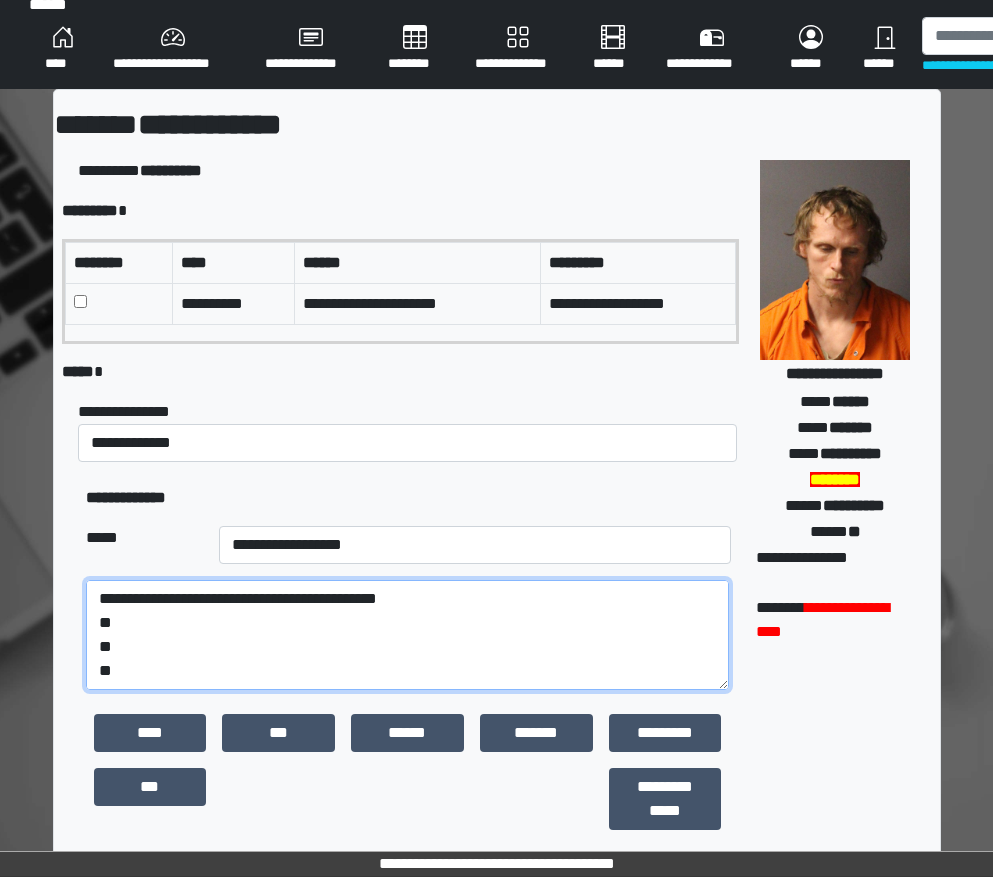 drag, startPoint x: 143, startPoint y: 666, endPoint x: 104, endPoint y: 630, distance: 53.075417 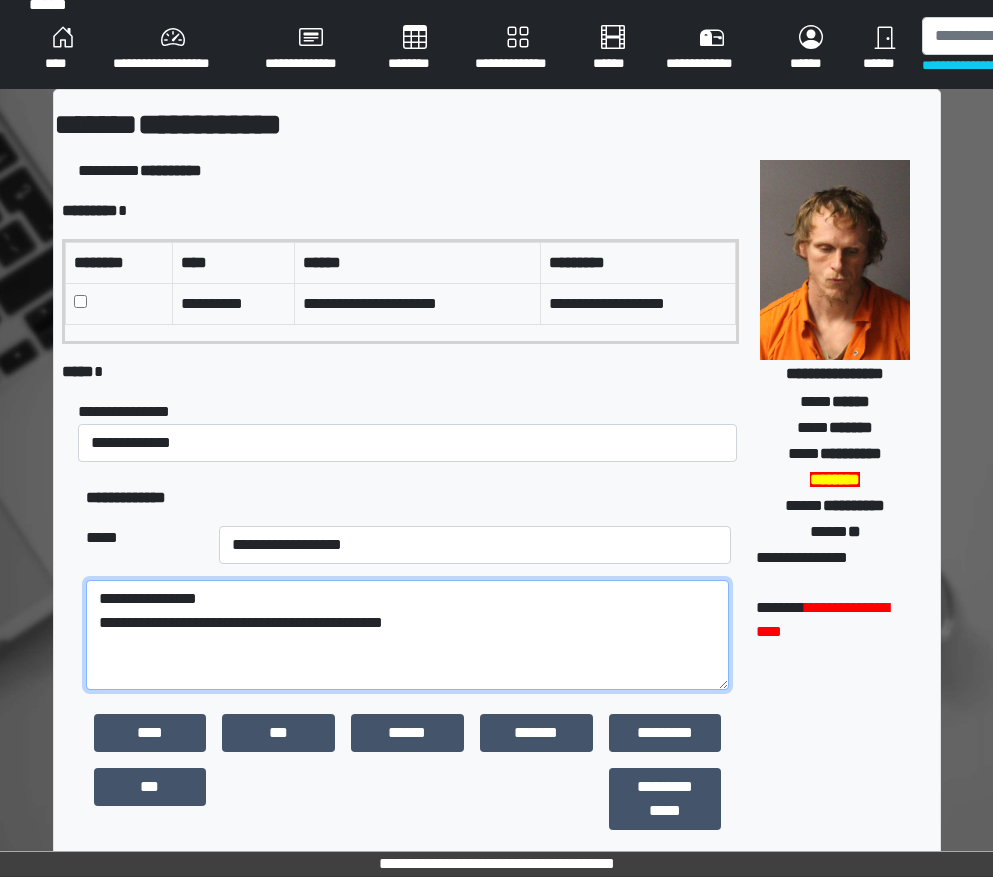 scroll, scrollTop: 0, scrollLeft: 0, axis: both 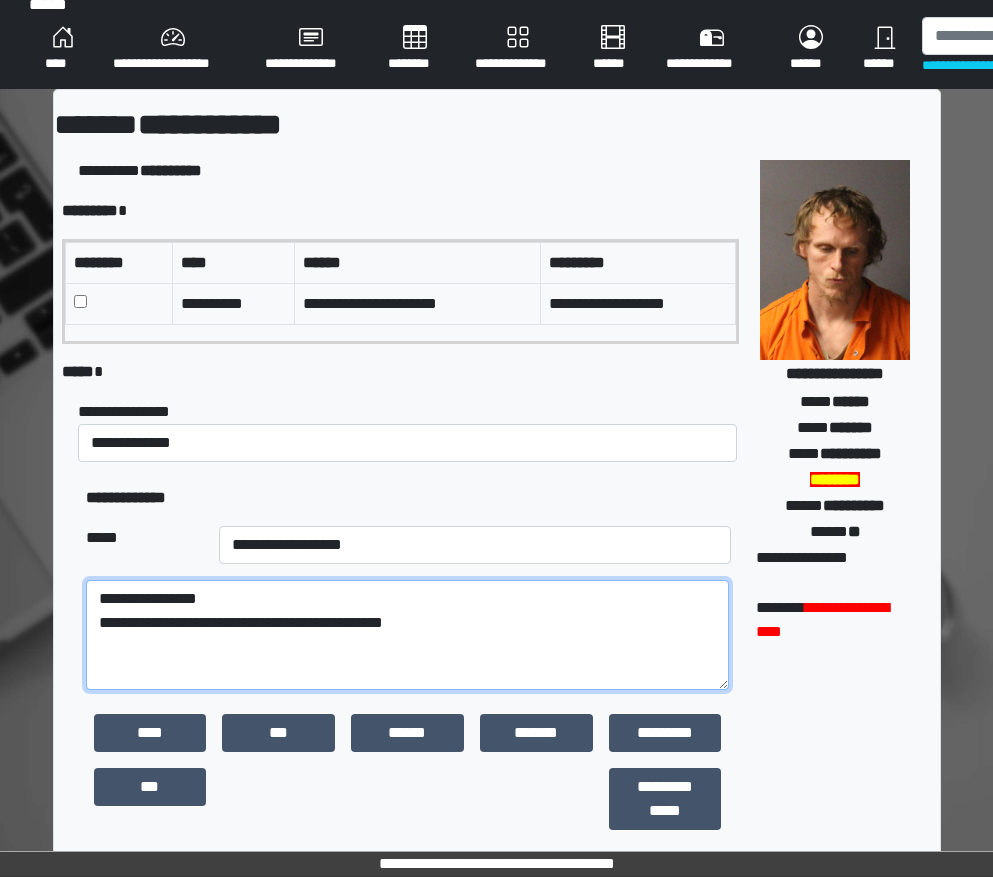 paste on "**********" 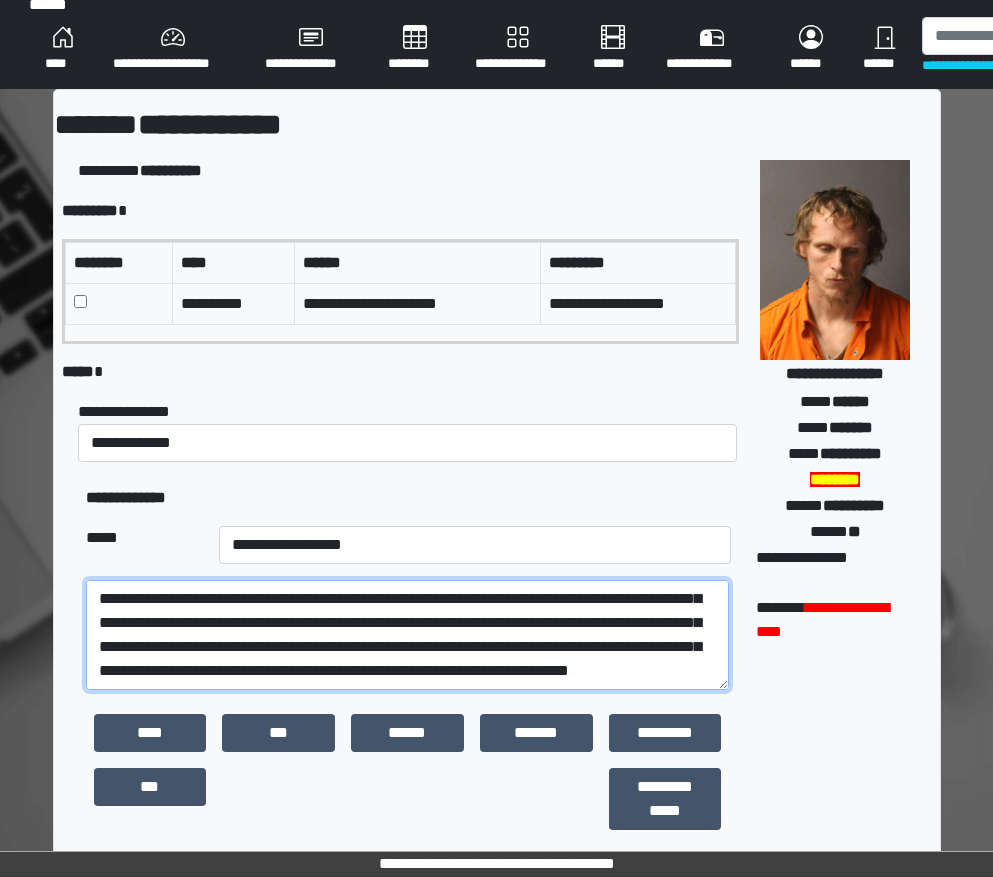 scroll, scrollTop: 472, scrollLeft: 0, axis: vertical 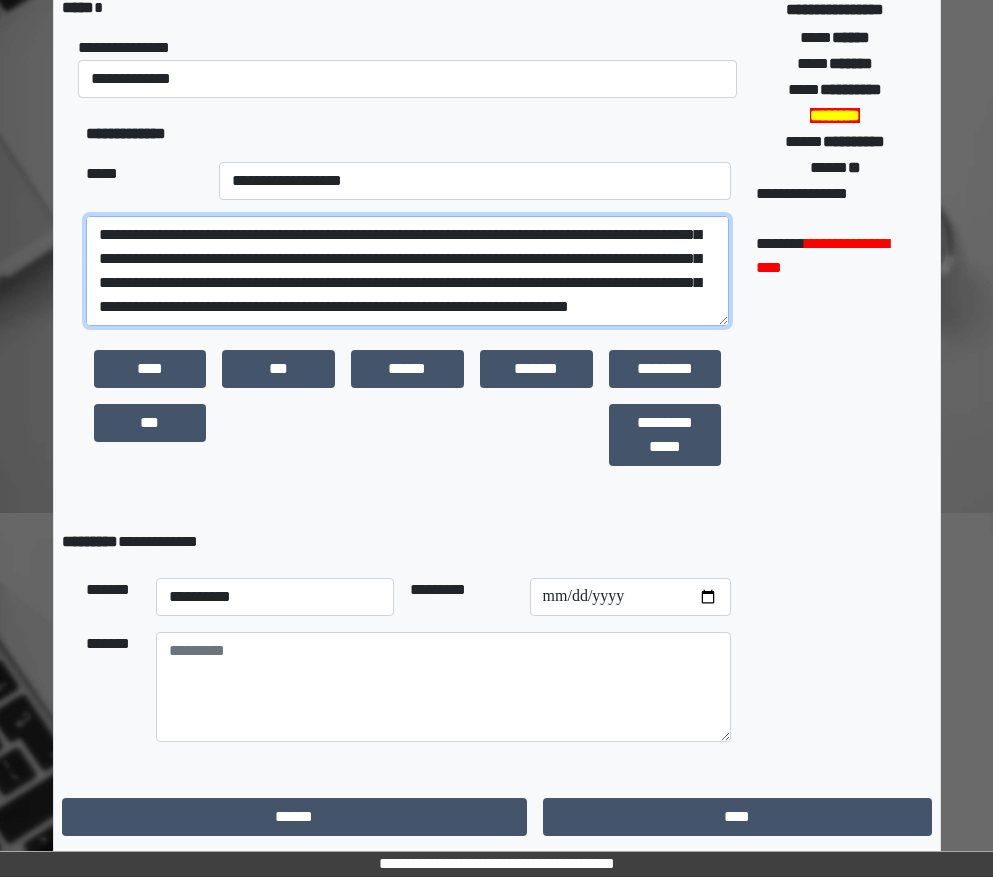 type on "**********" 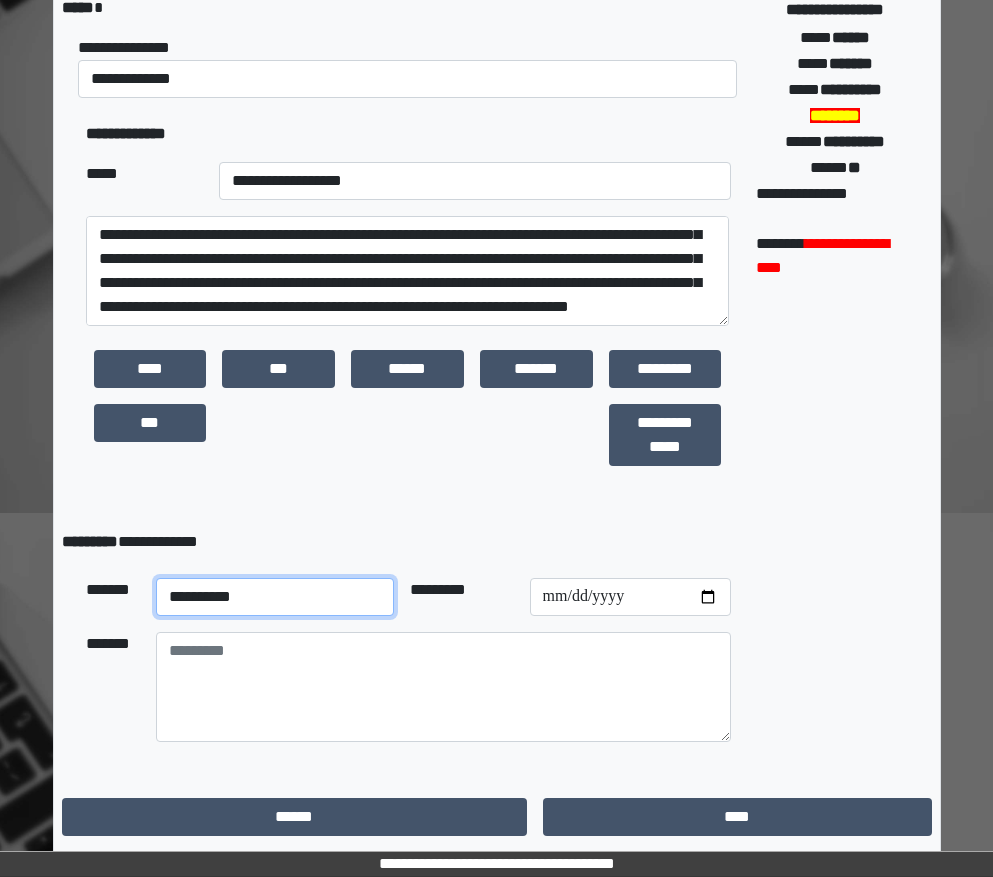click on "**********" at bounding box center [275, 597] 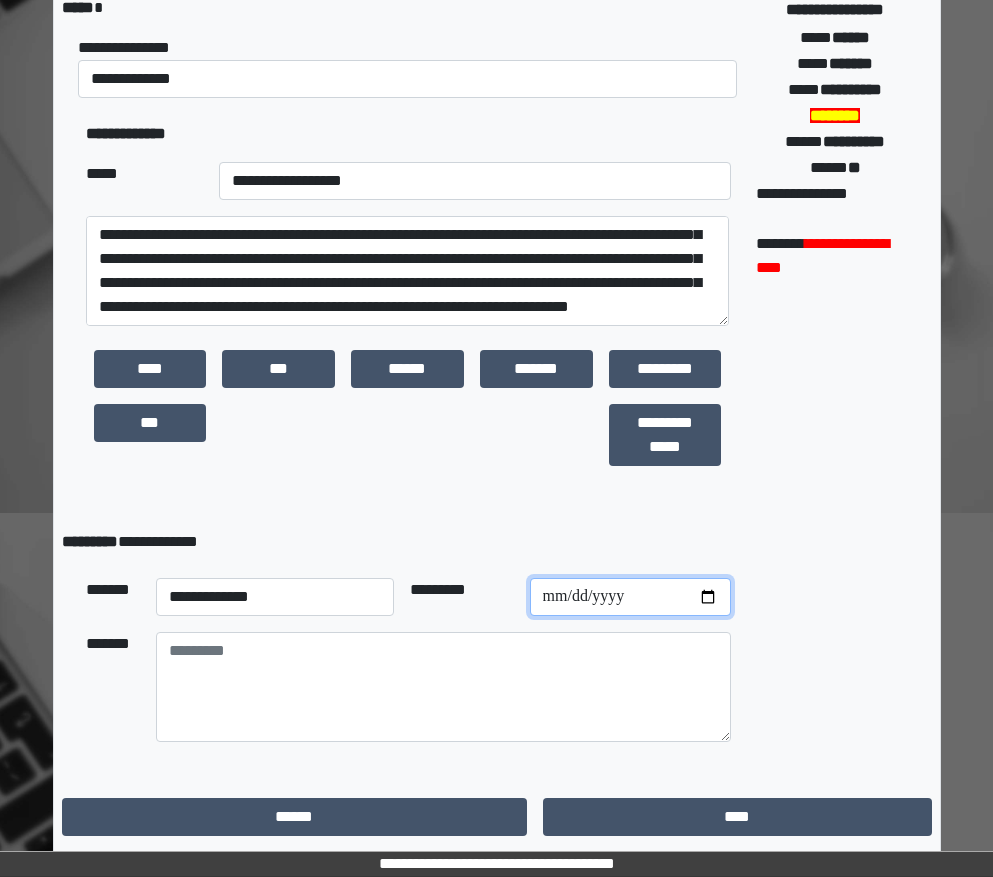 click at bounding box center [630, 597] 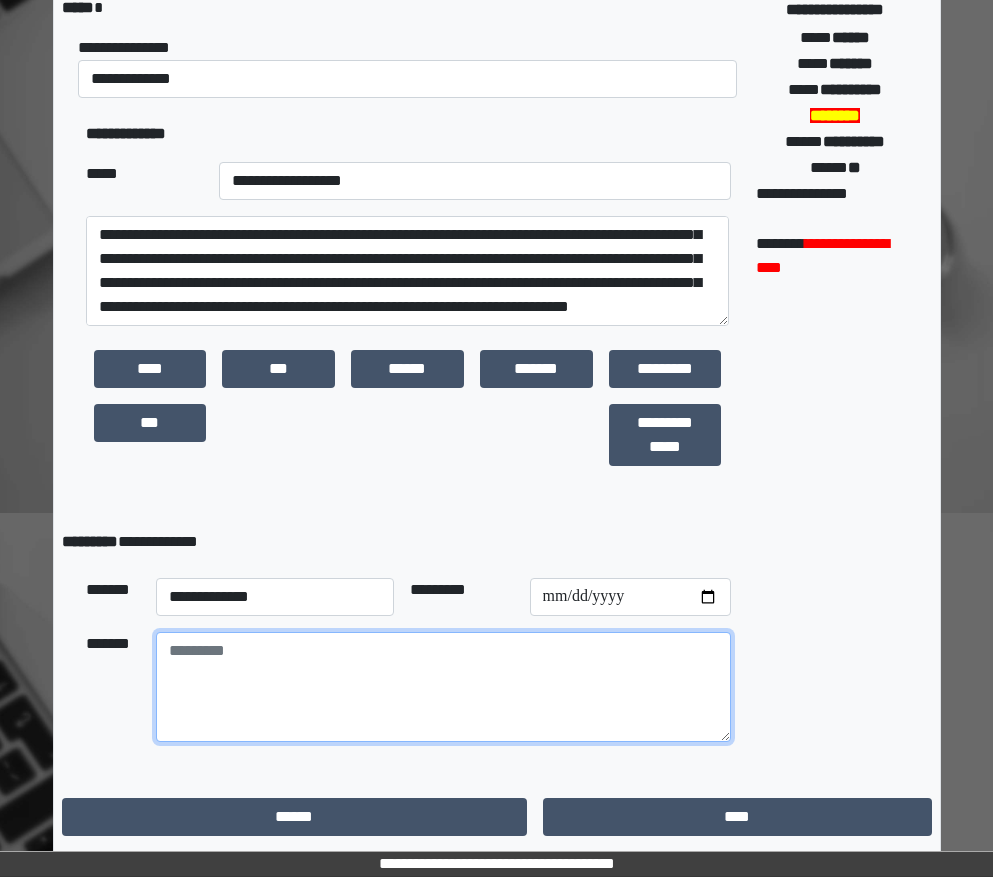 click at bounding box center [443, 687] 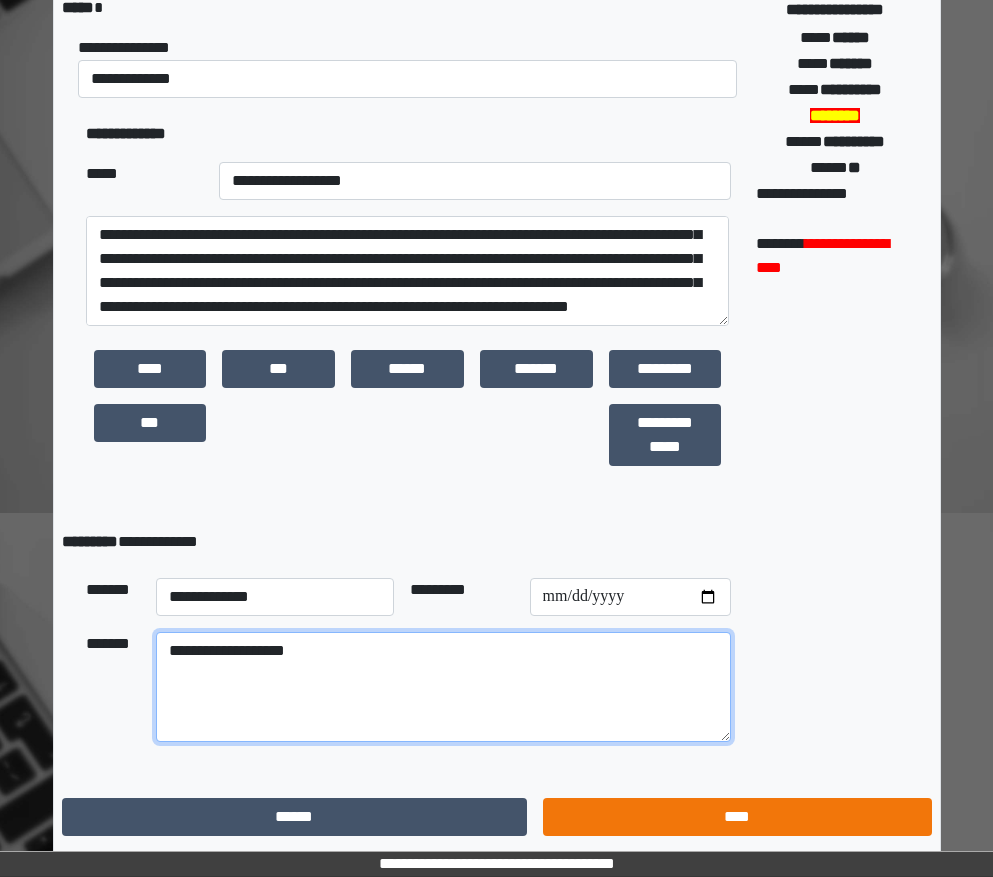 type on "**********" 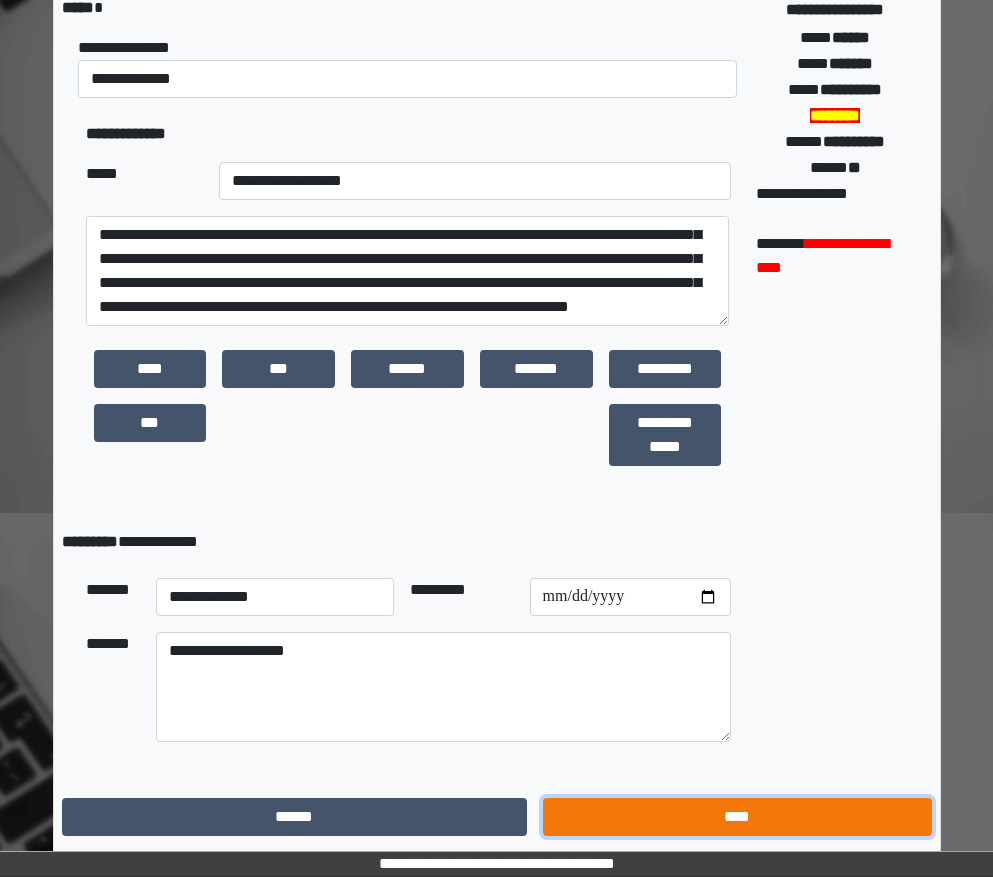 click on "****" at bounding box center (737, 817) 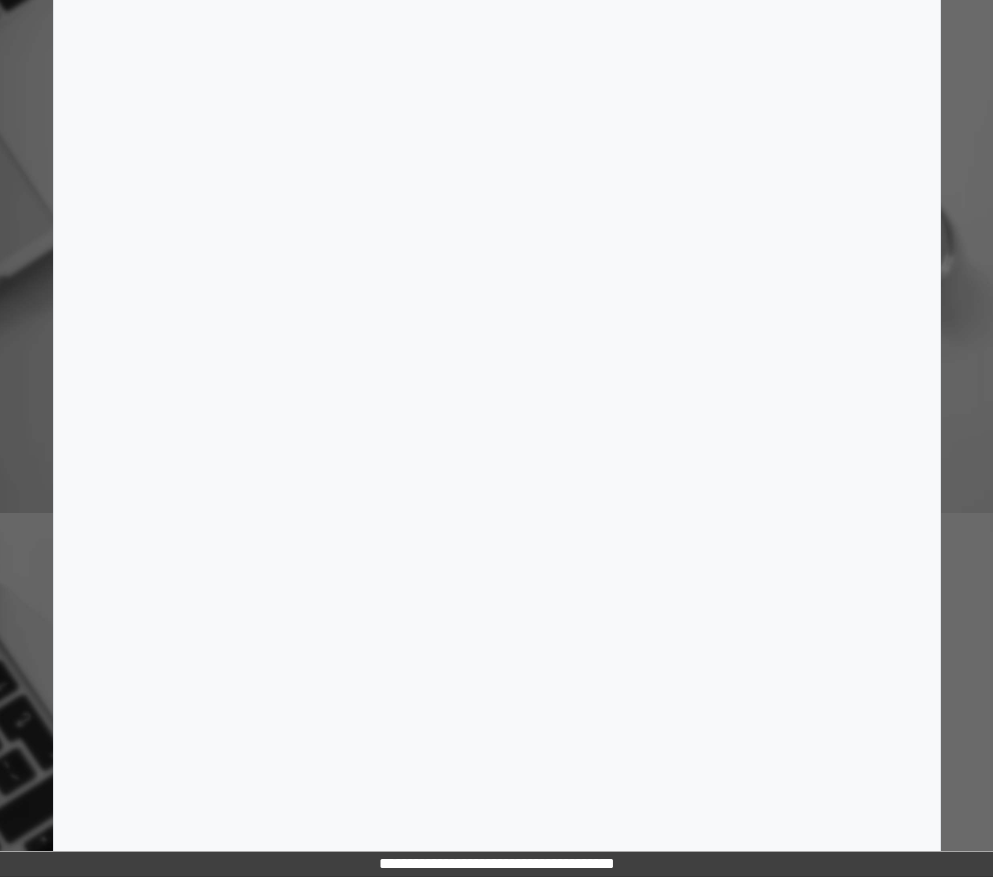 scroll, scrollTop: 15, scrollLeft: 0, axis: vertical 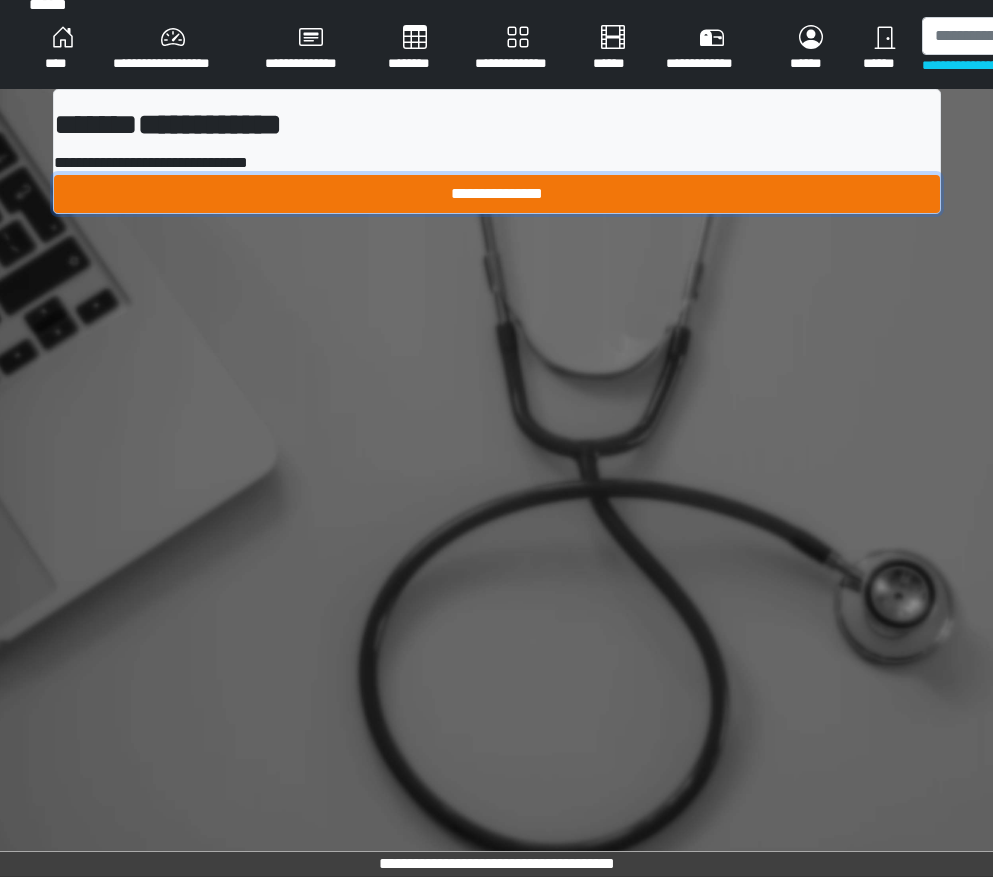 click on "**********" at bounding box center (497, 194) 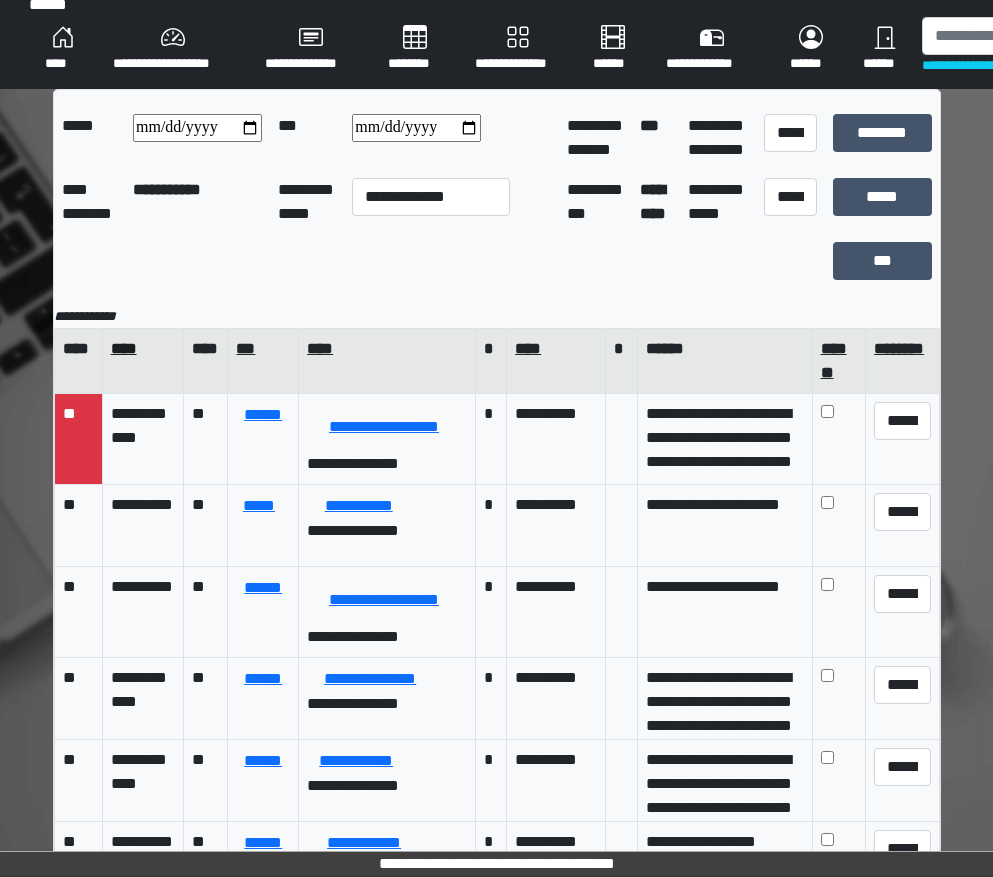 click on "****" at bounding box center (142, 349) 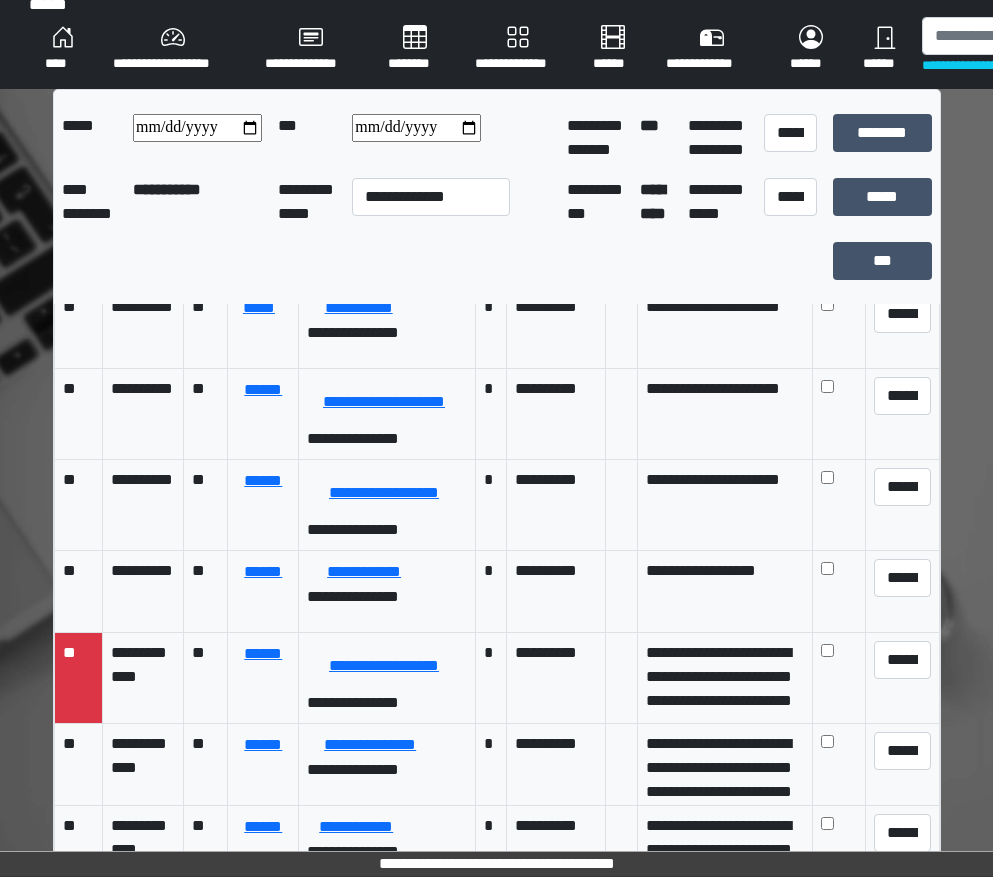 scroll, scrollTop: 121, scrollLeft: 0, axis: vertical 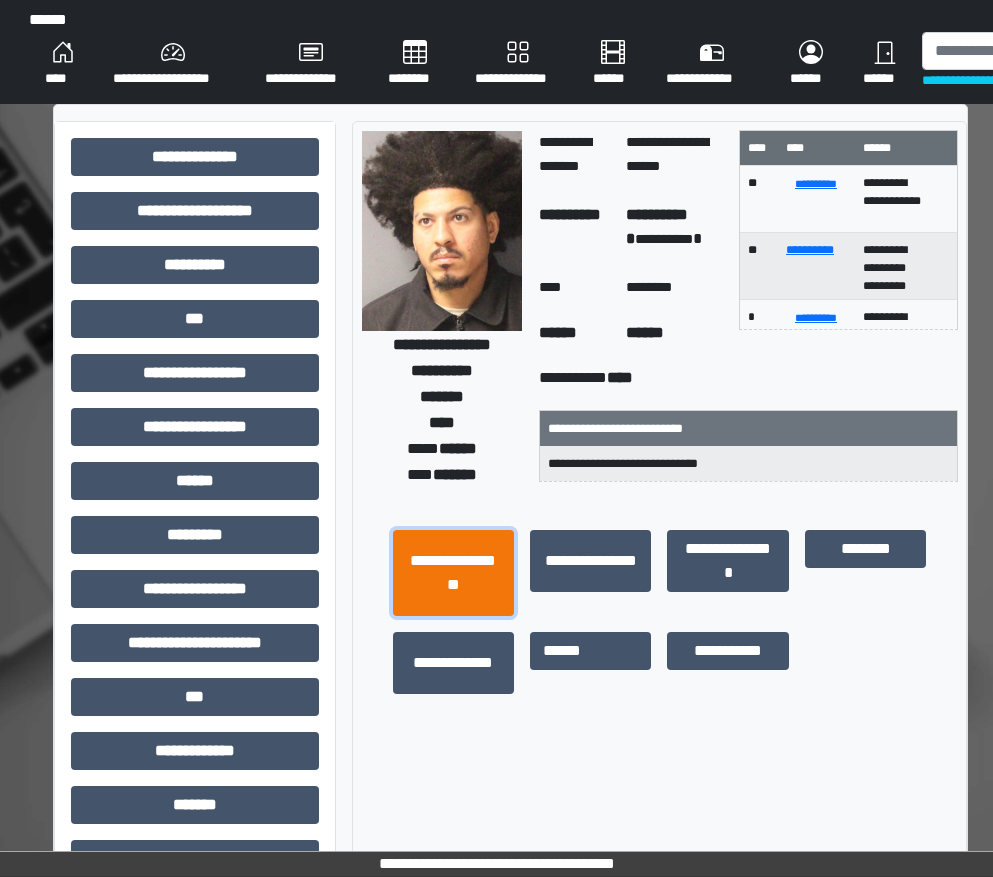 click on "**********" at bounding box center [453, 573] 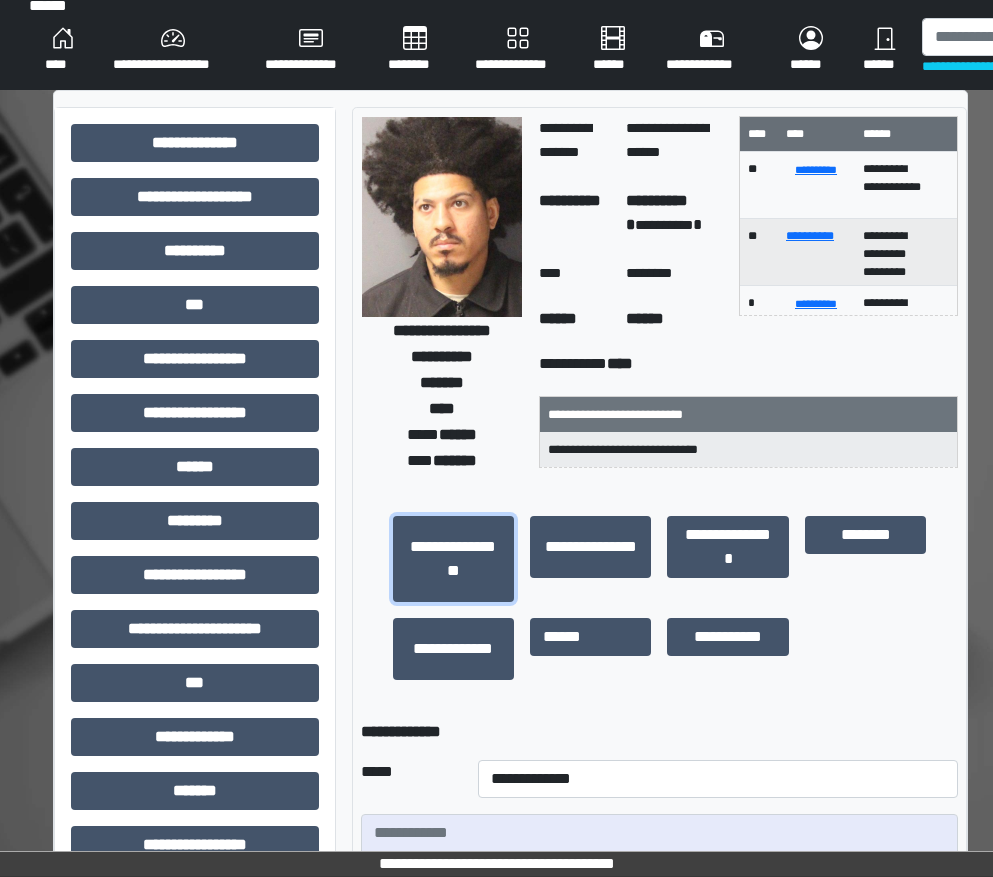 scroll, scrollTop: 345, scrollLeft: 0, axis: vertical 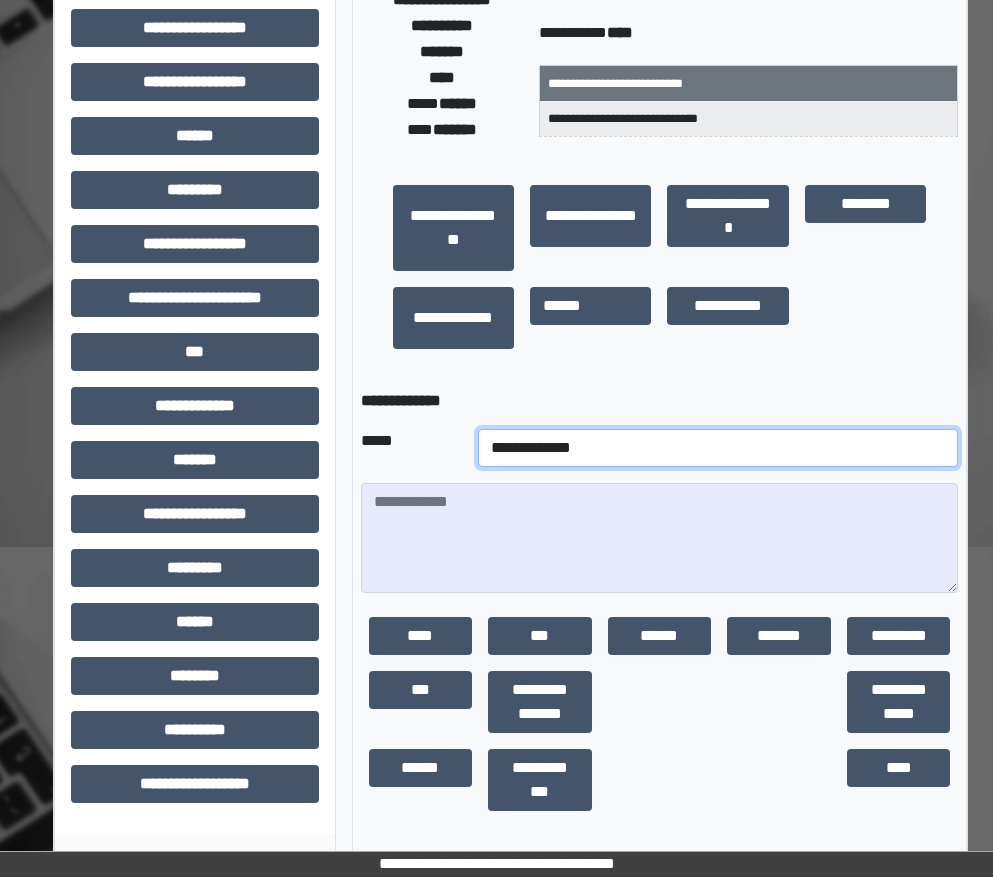 click on "**********" at bounding box center (718, 448) 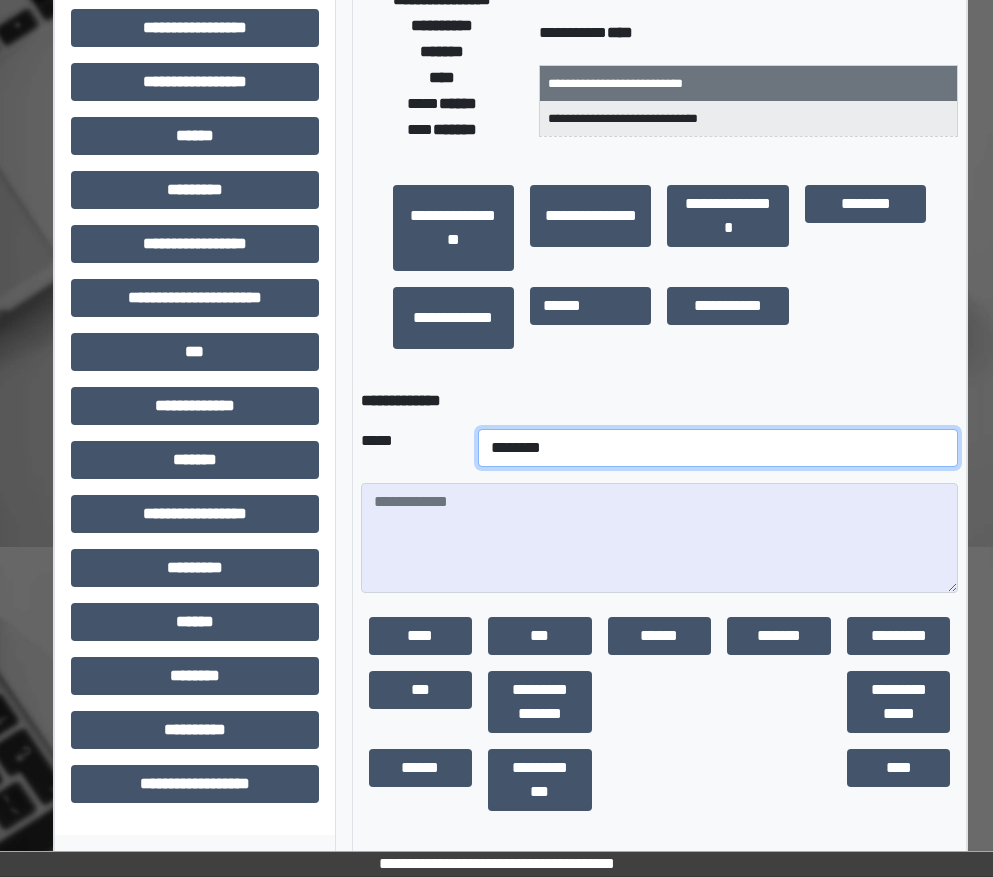 click on "**********" at bounding box center (718, 448) 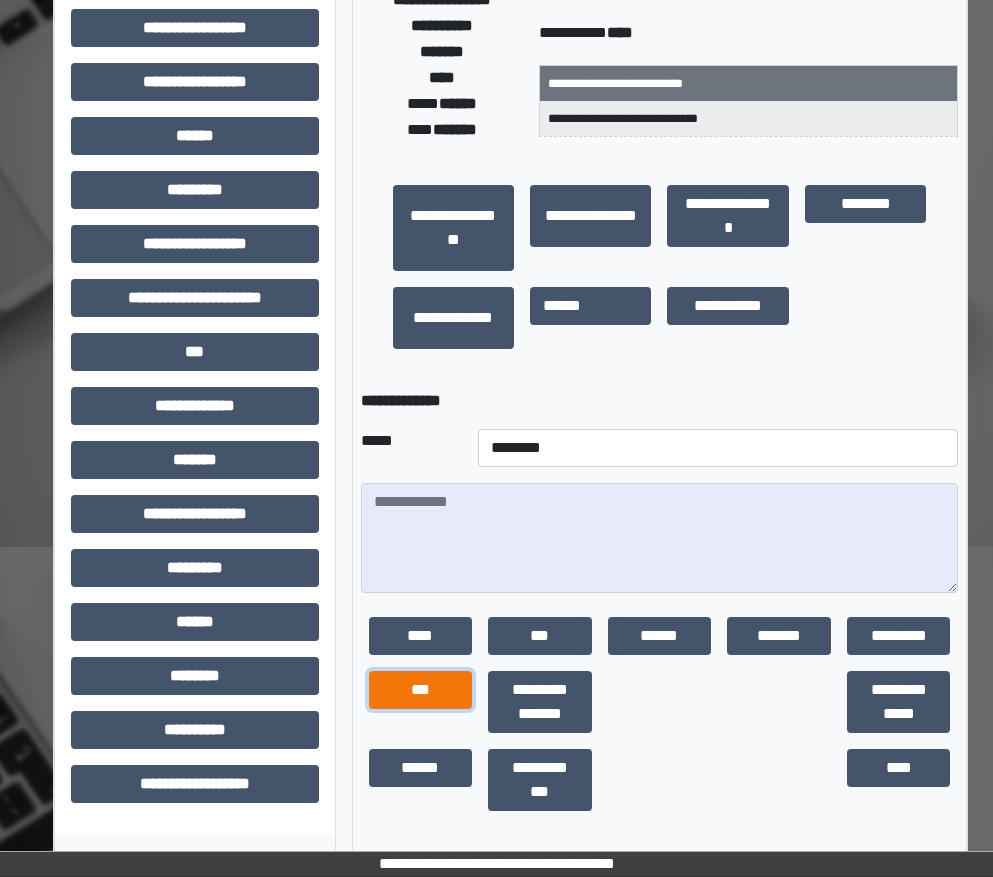 click on "***" at bounding box center [421, 690] 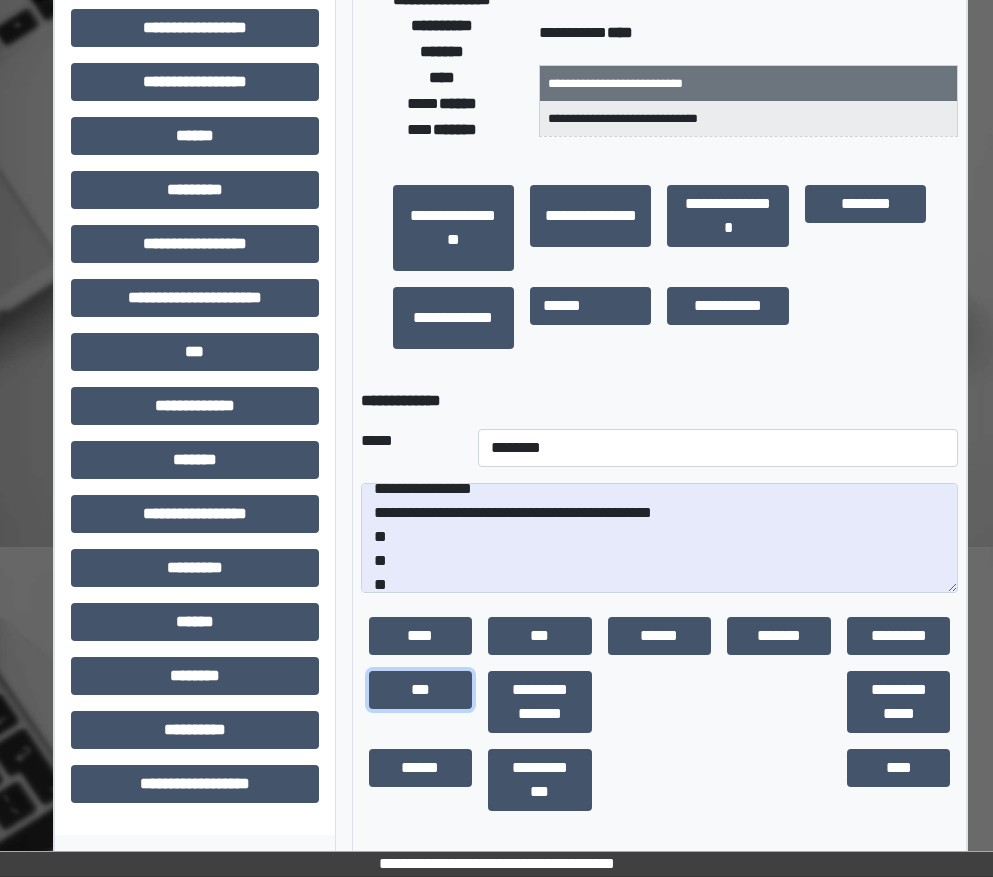 scroll, scrollTop: 24, scrollLeft: 0, axis: vertical 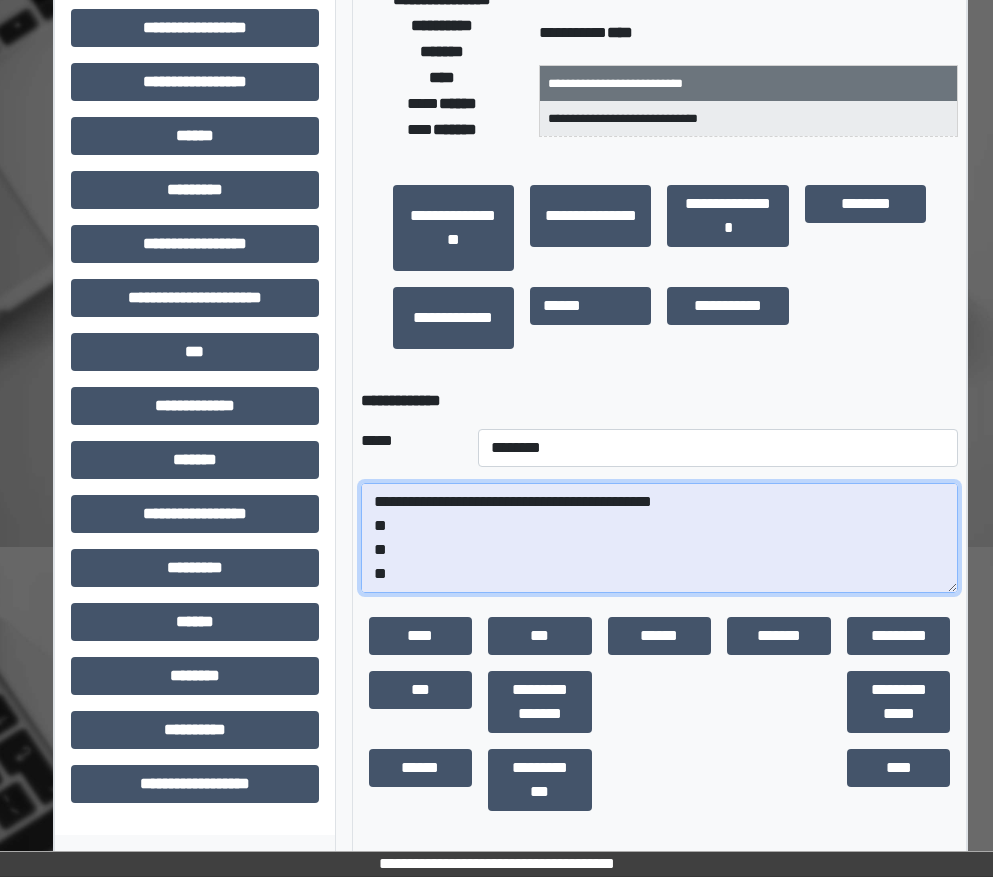 drag, startPoint x: 410, startPoint y: 581, endPoint x: 377, endPoint y: 532, distance: 59.07622 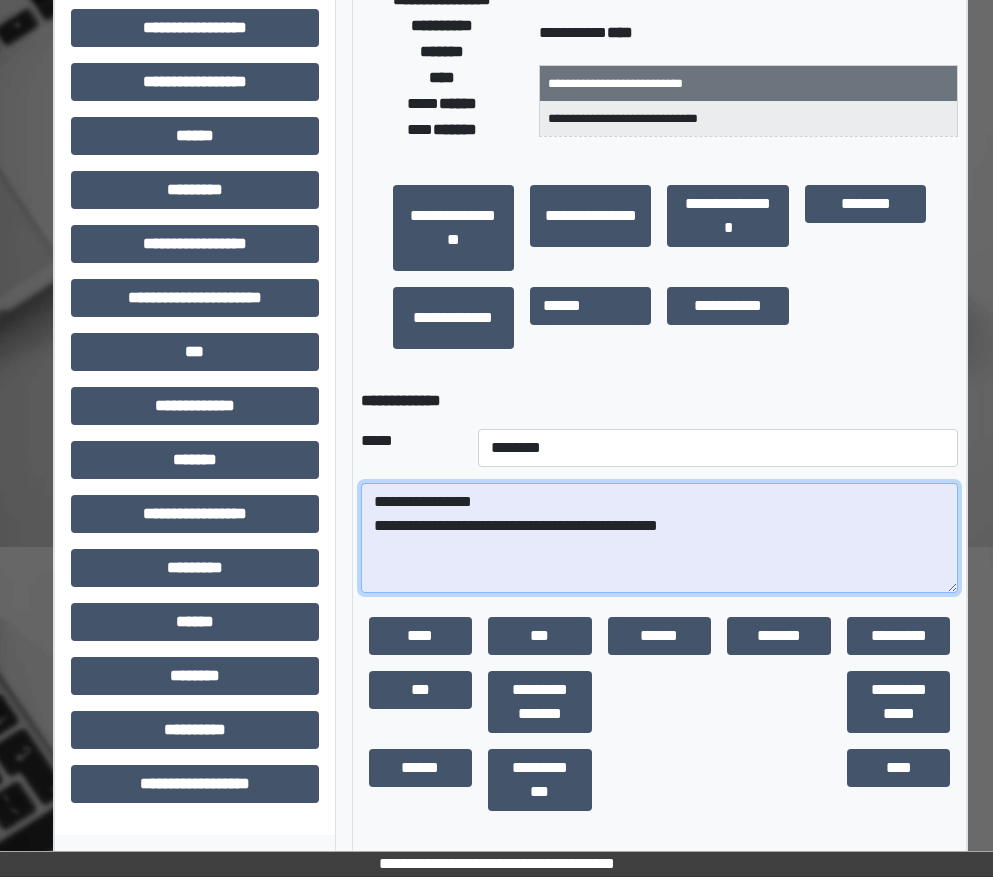 scroll, scrollTop: 0, scrollLeft: 0, axis: both 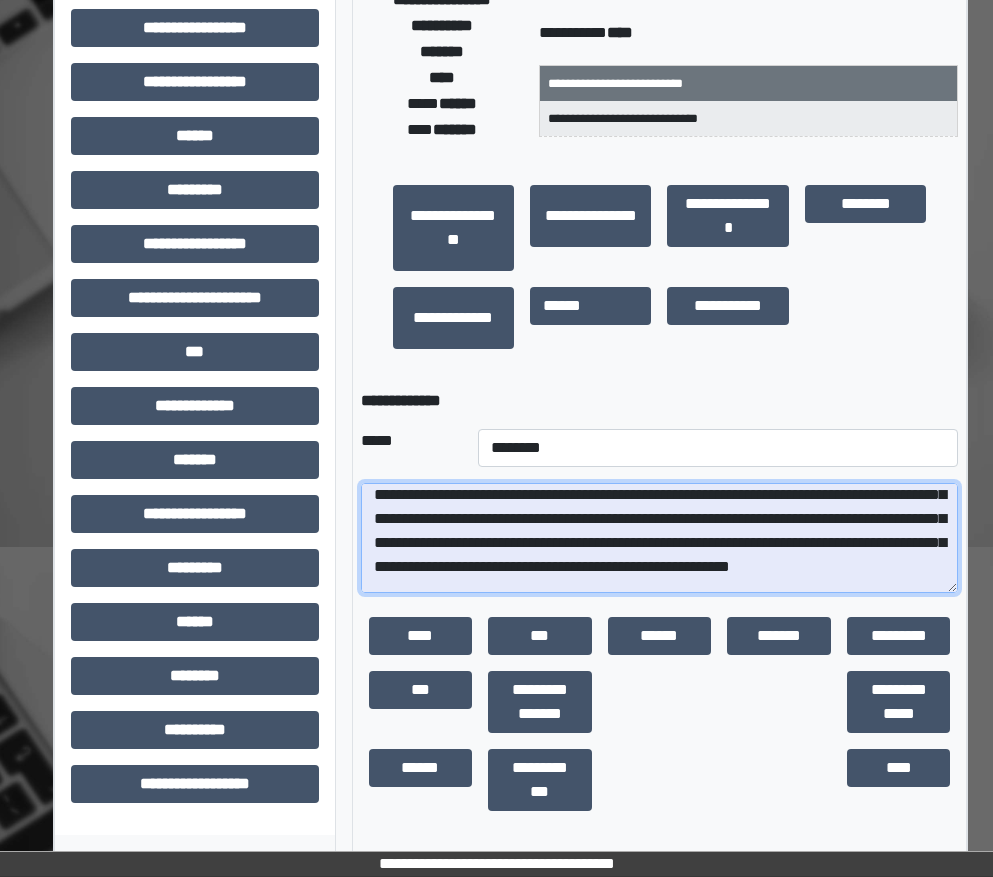 type on "**********" 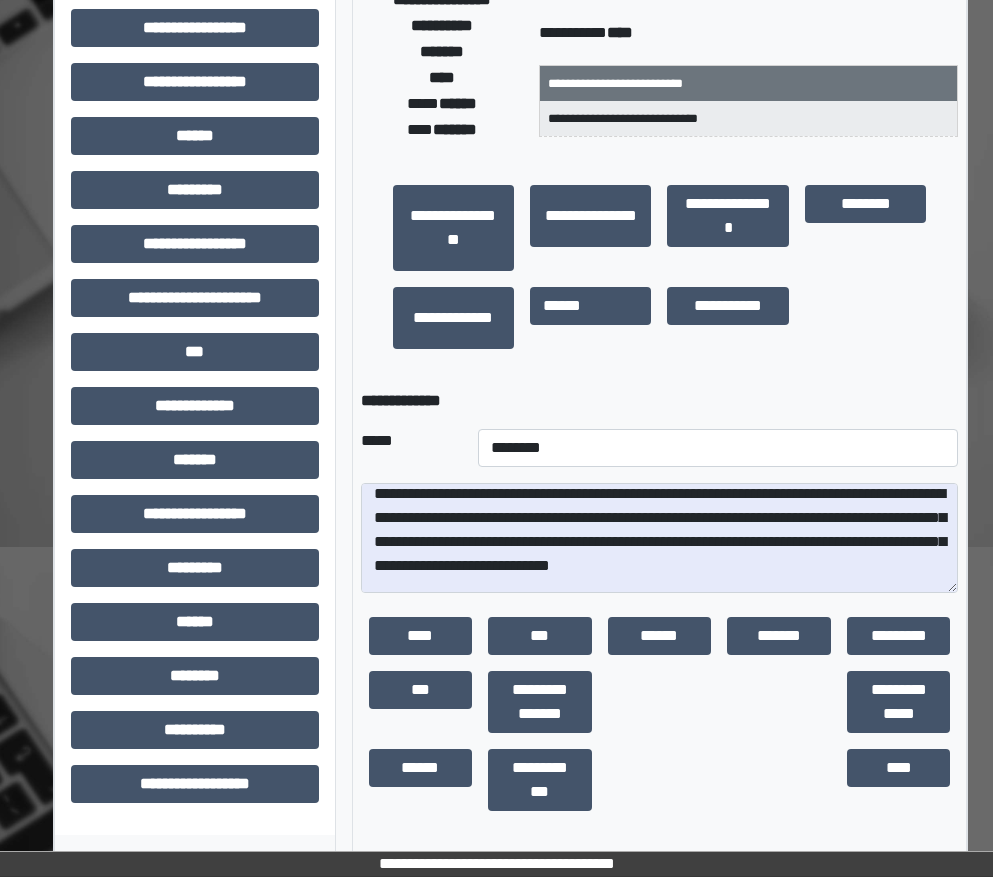 scroll, scrollTop: 0, scrollLeft: 0, axis: both 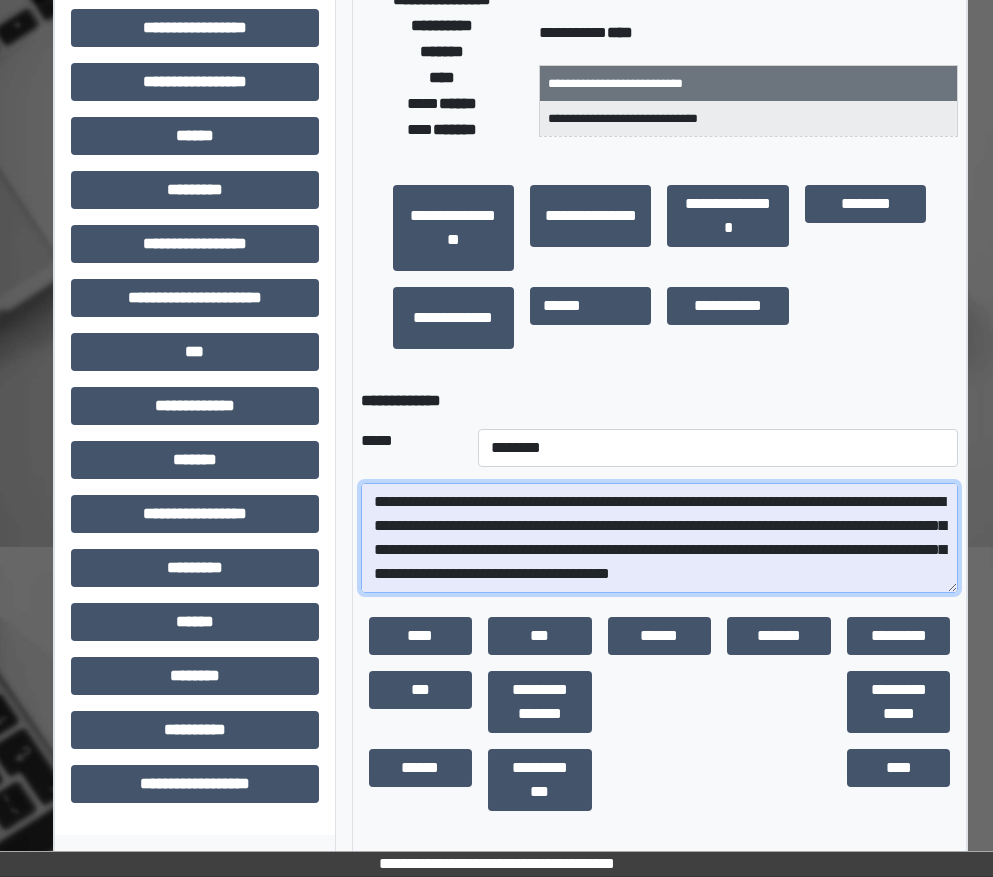 drag, startPoint x: 373, startPoint y: 593, endPoint x: 641, endPoint y: 601, distance: 268.1194 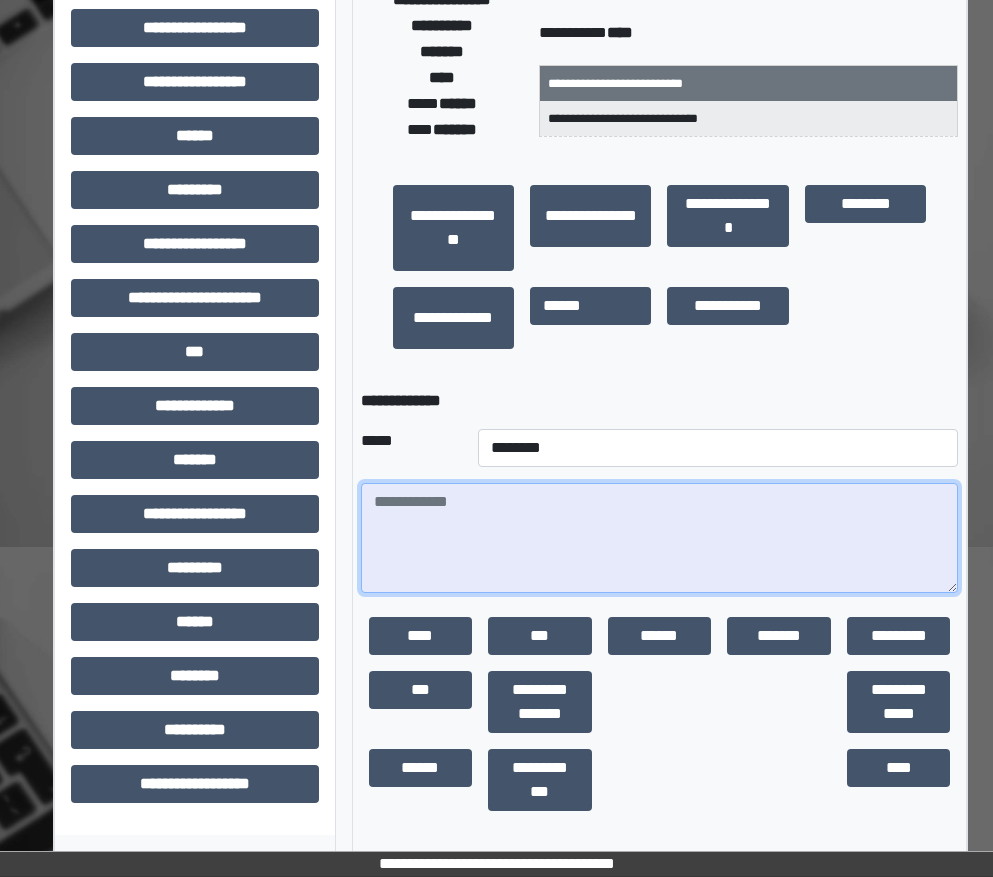 scroll, scrollTop: 0, scrollLeft: 0, axis: both 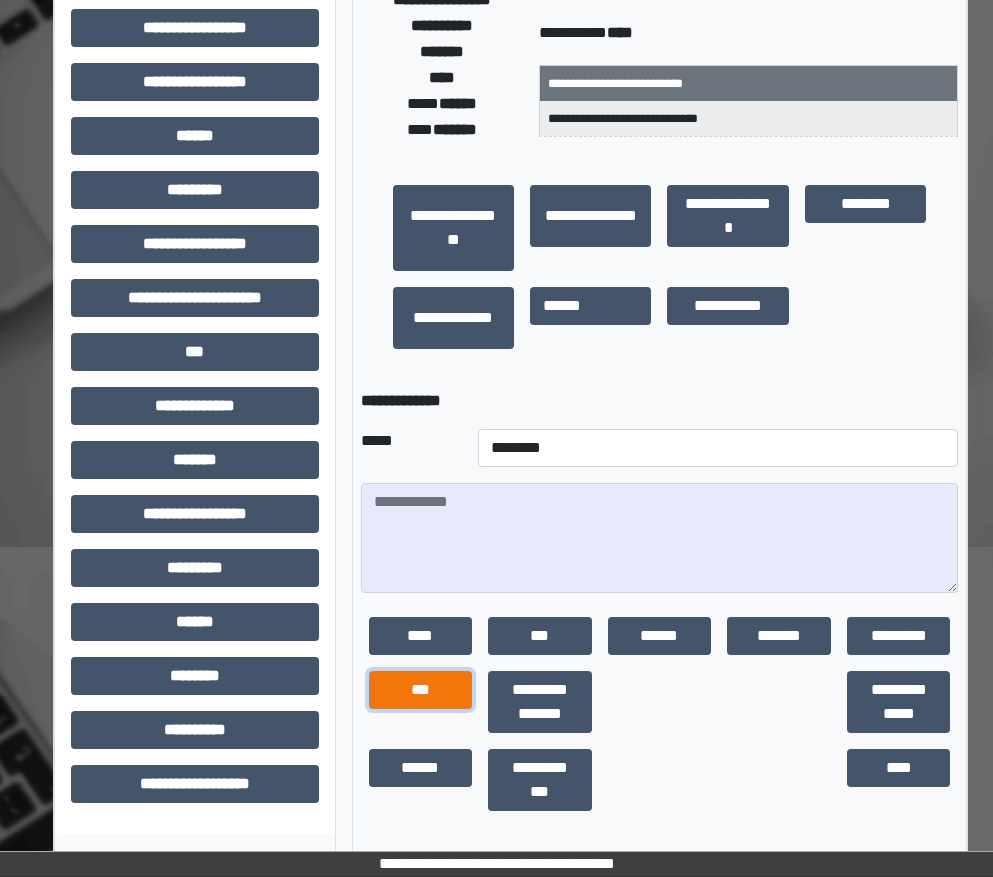 click on "***" at bounding box center [421, 690] 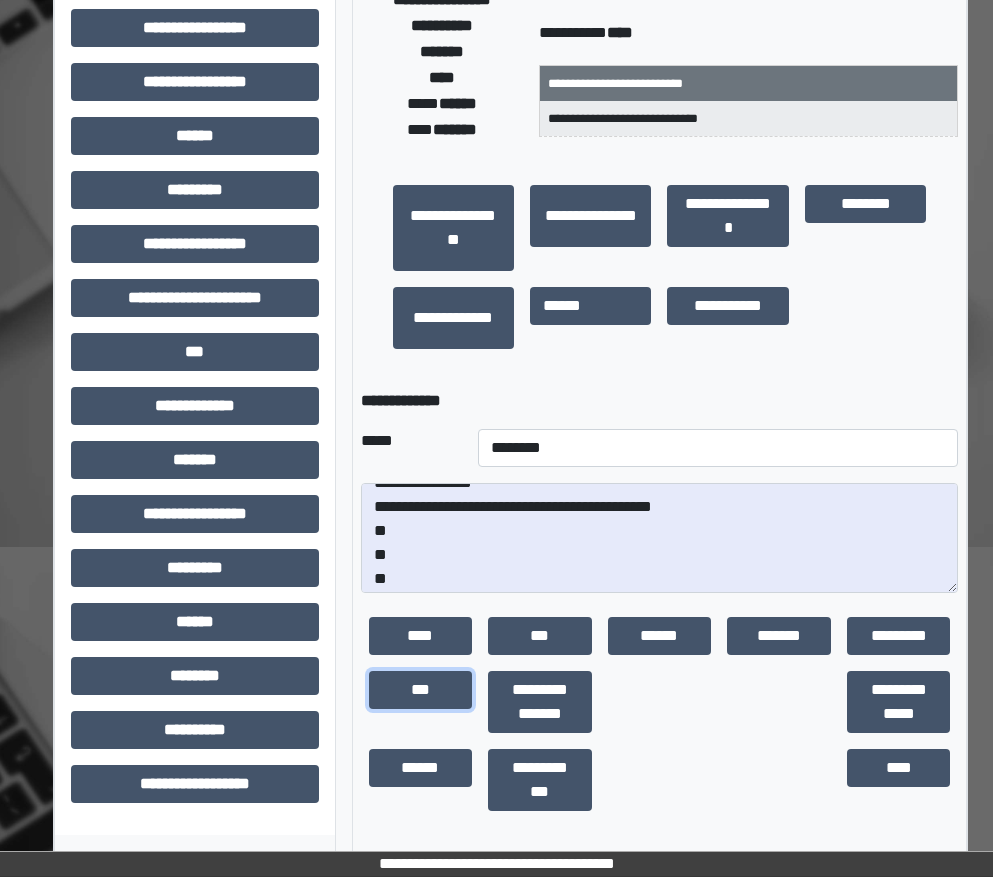 scroll, scrollTop: 24, scrollLeft: 0, axis: vertical 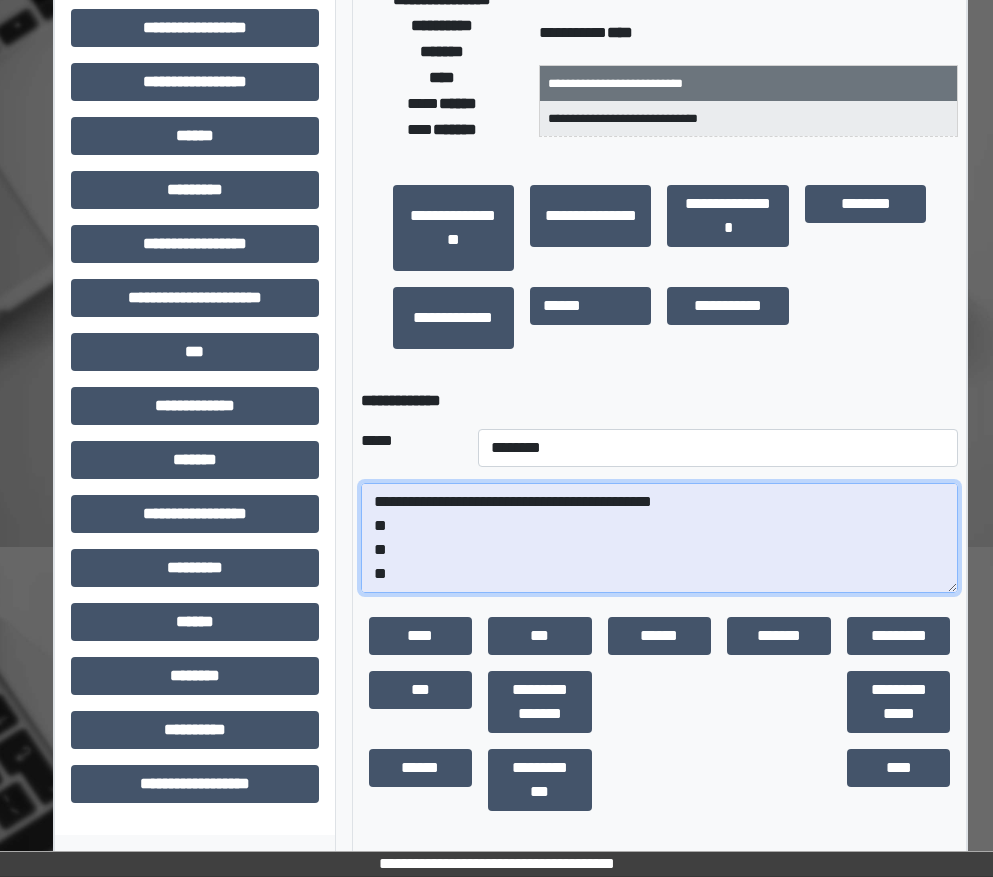 drag, startPoint x: 436, startPoint y: 579, endPoint x: 359, endPoint y: 528, distance: 92.358 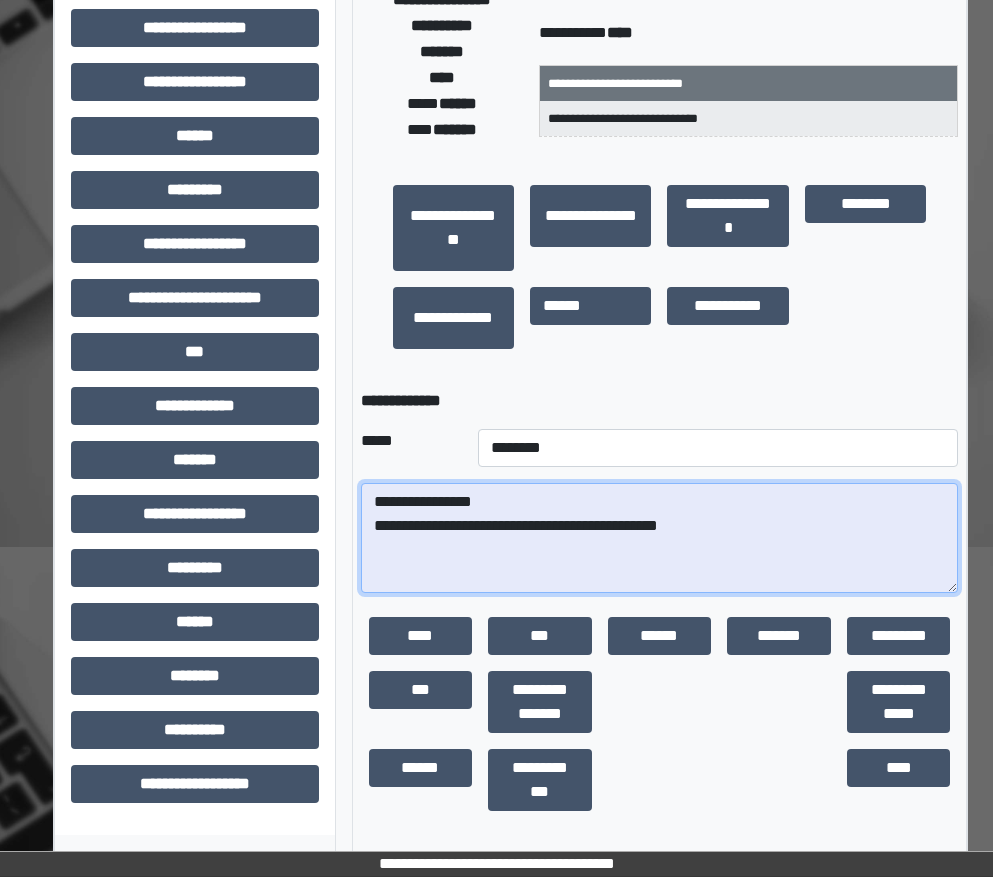 scroll, scrollTop: 0, scrollLeft: 0, axis: both 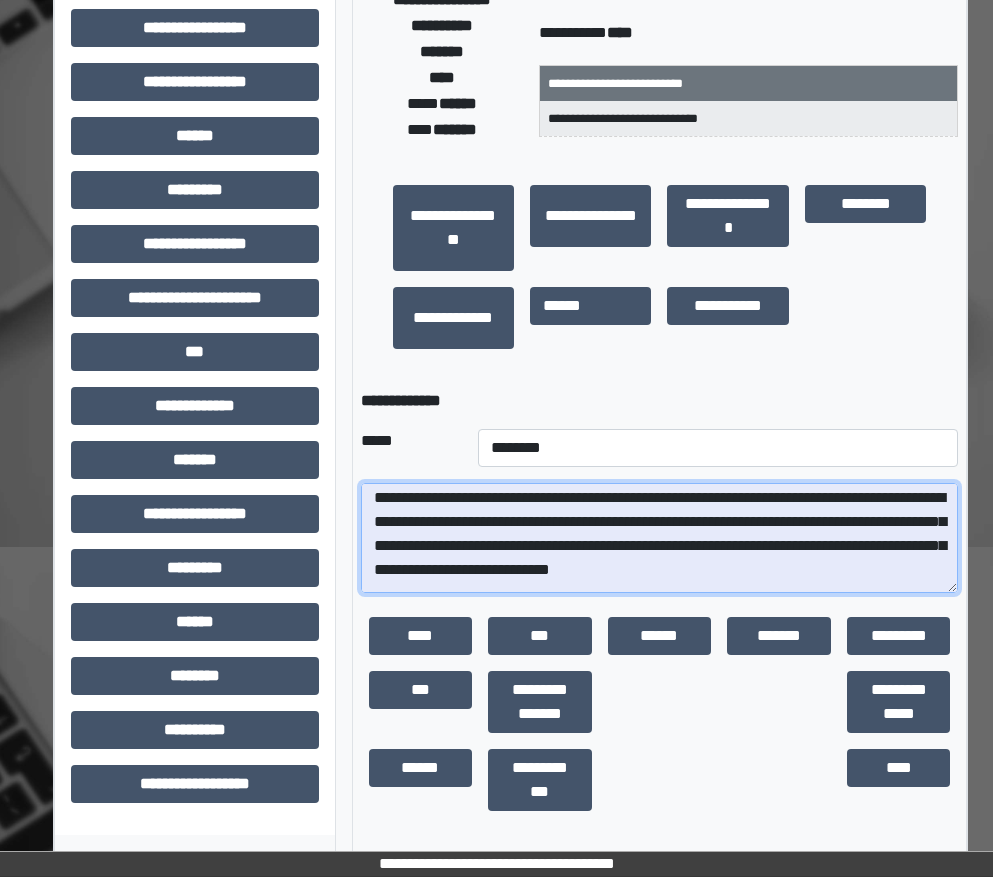 click at bounding box center (660, 538) 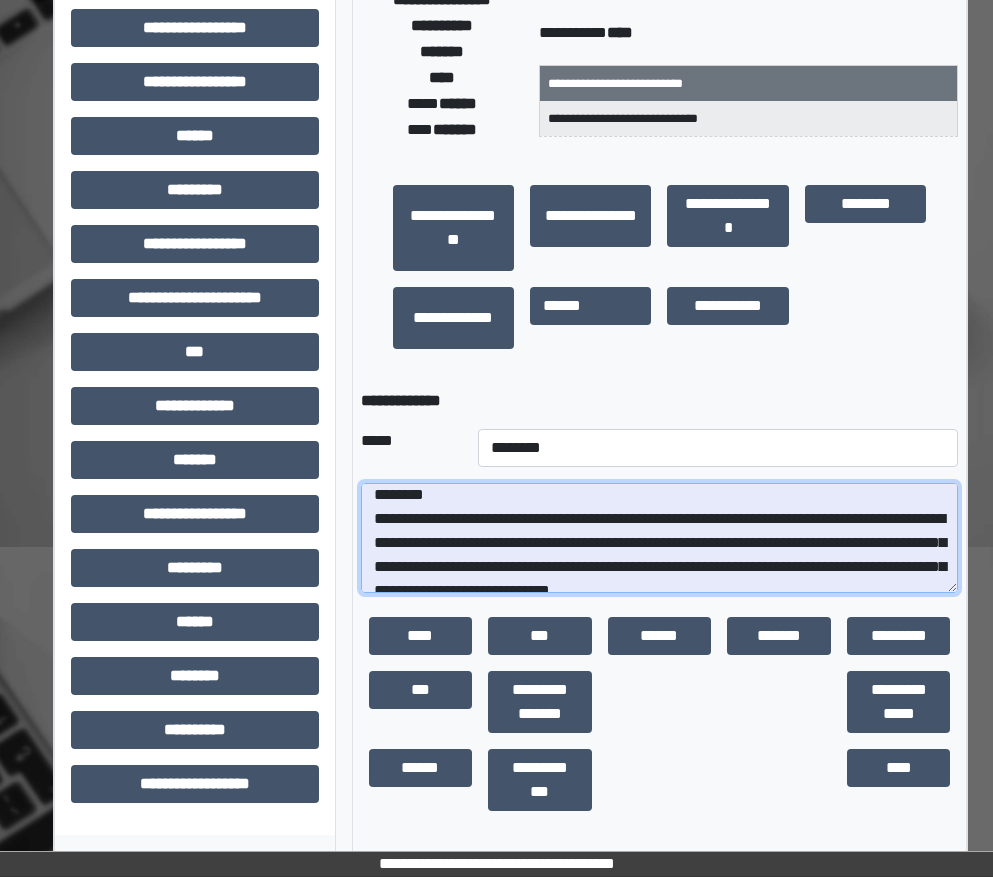 scroll, scrollTop: 31, scrollLeft: 0, axis: vertical 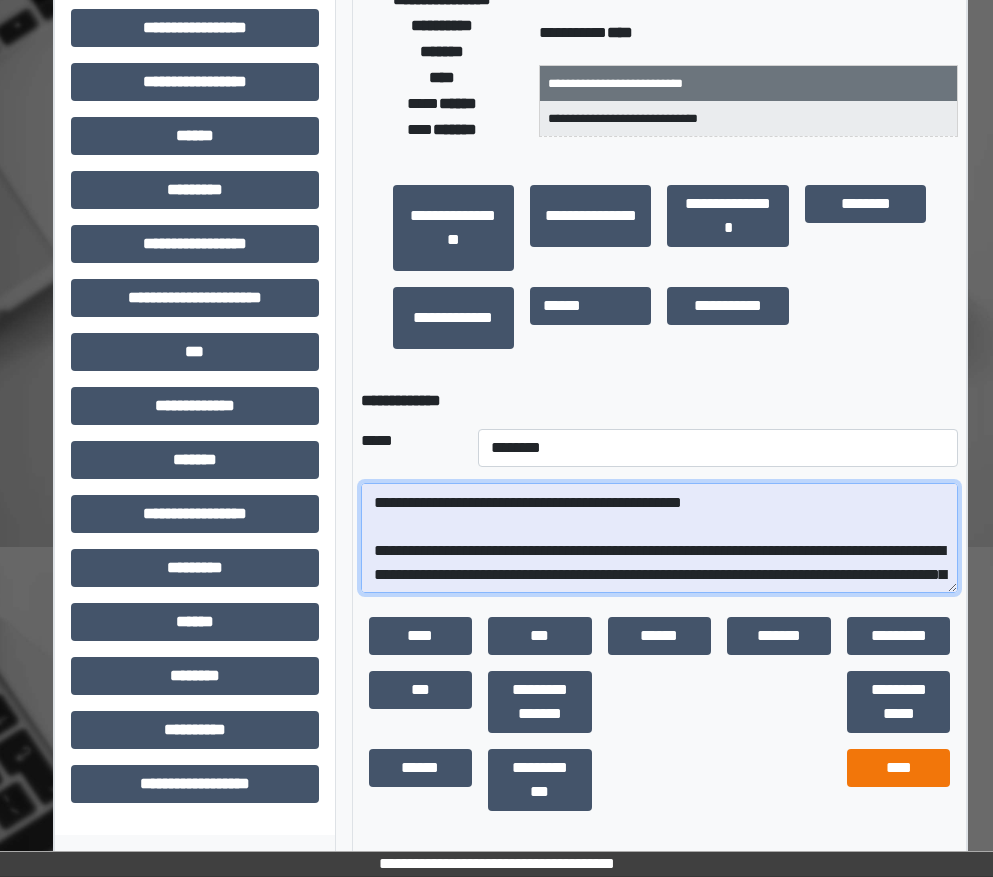 type on "**********" 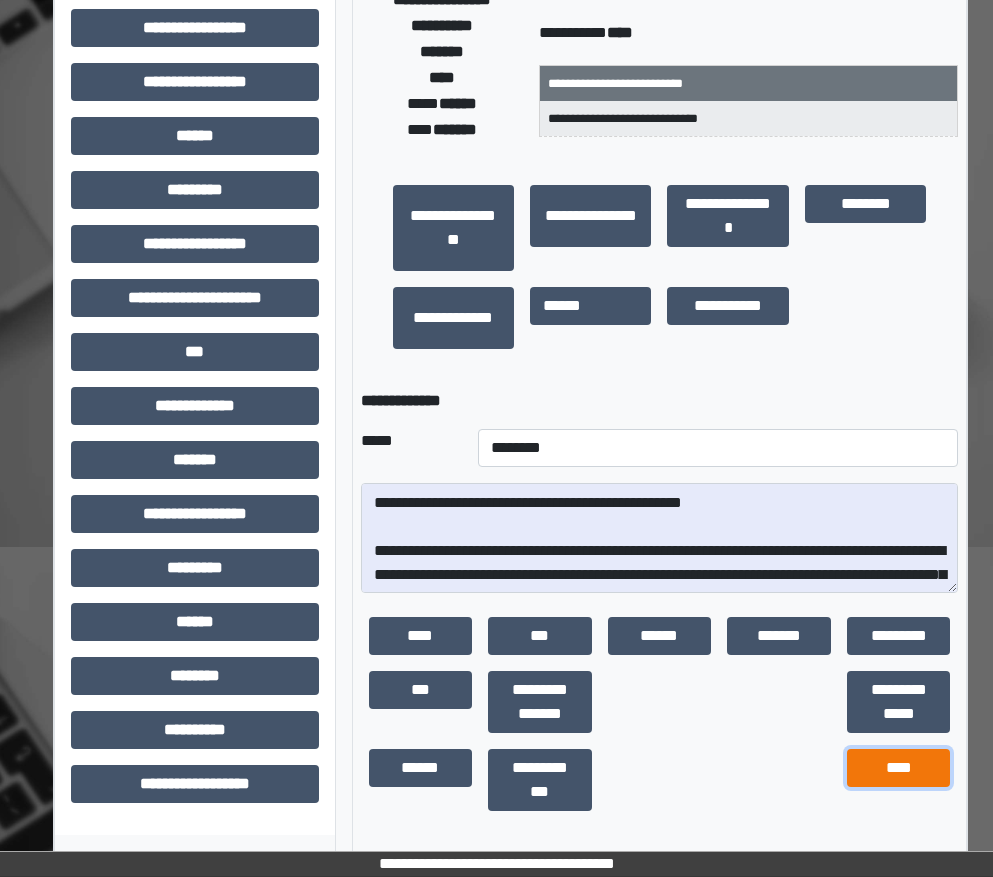 click on "****" at bounding box center [899, 768] 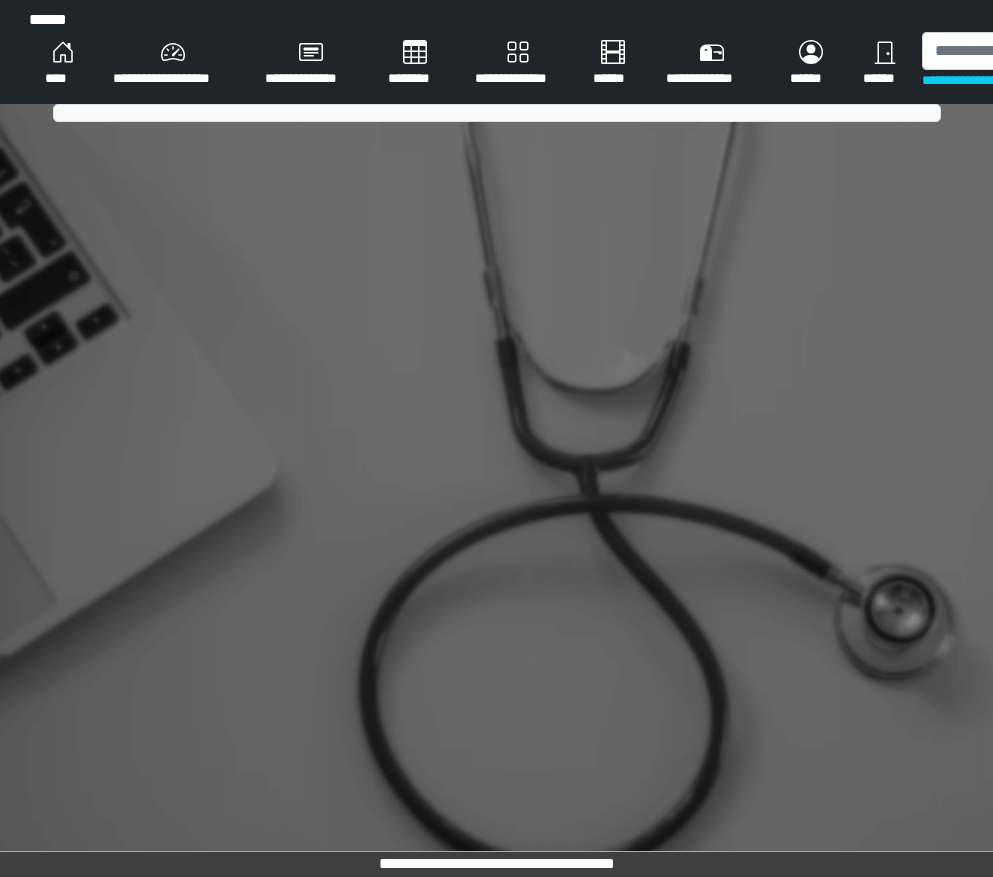 scroll, scrollTop: 0, scrollLeft: 0, axis: both 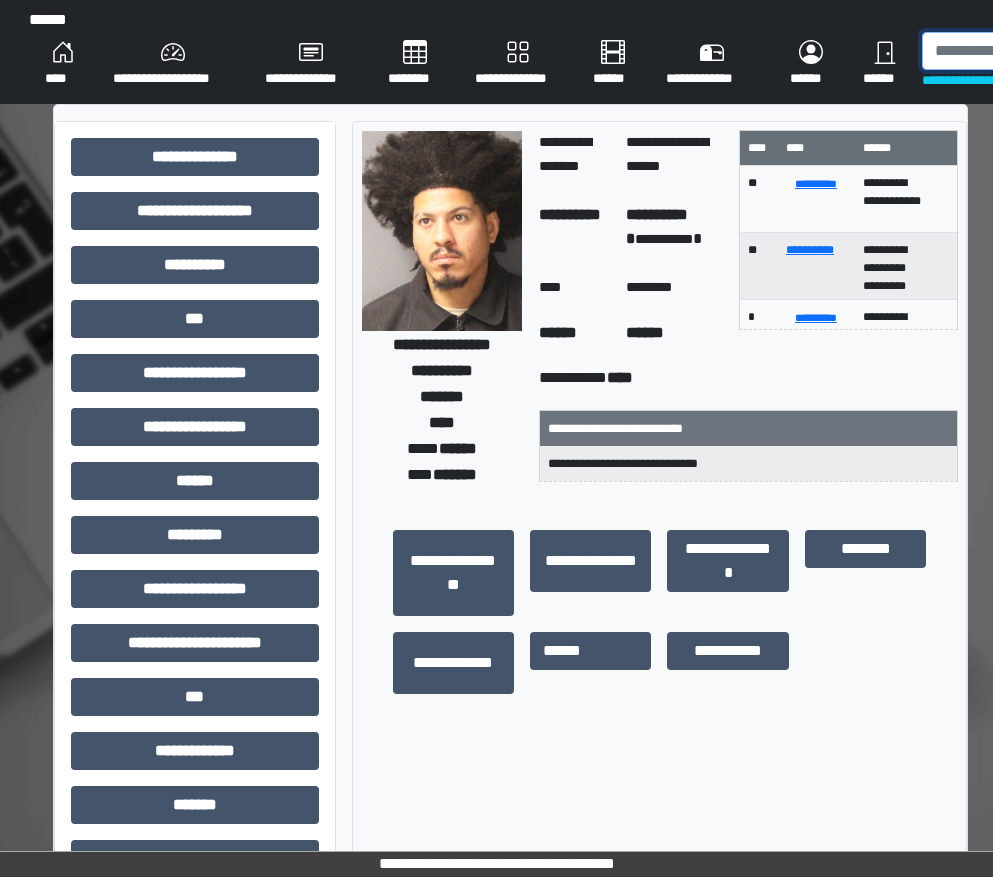click at bounding box center (1025, 51) 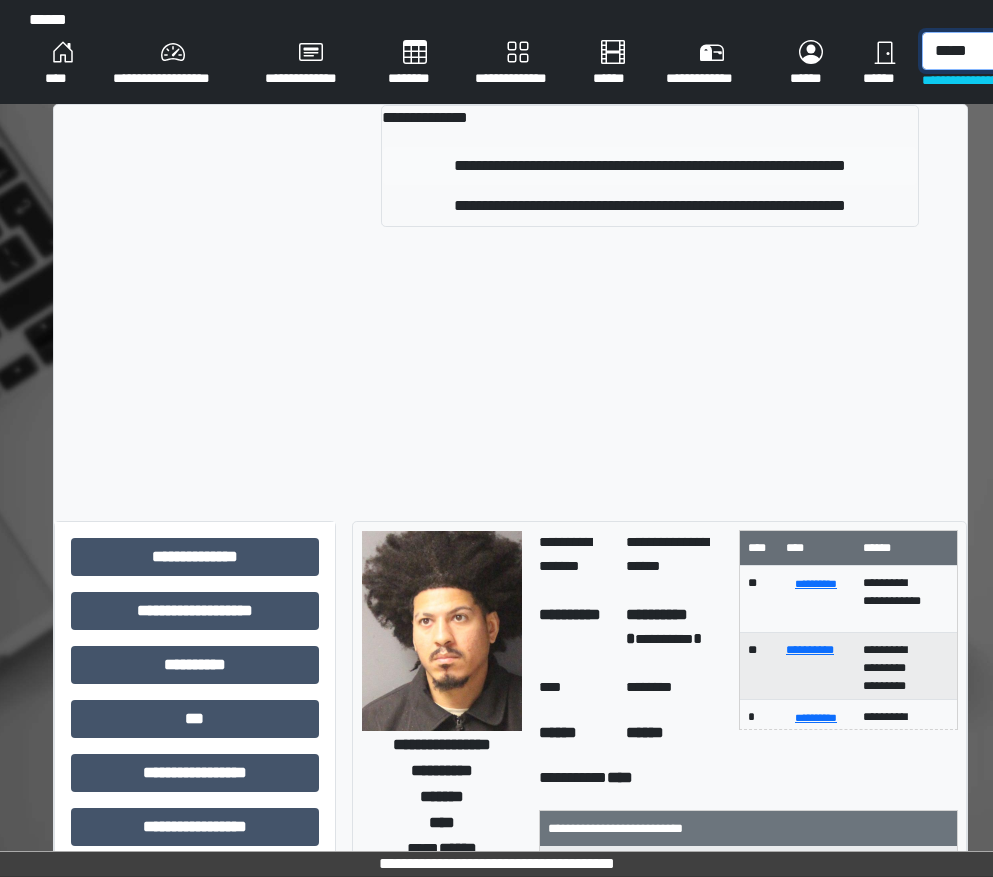 type on "*****" 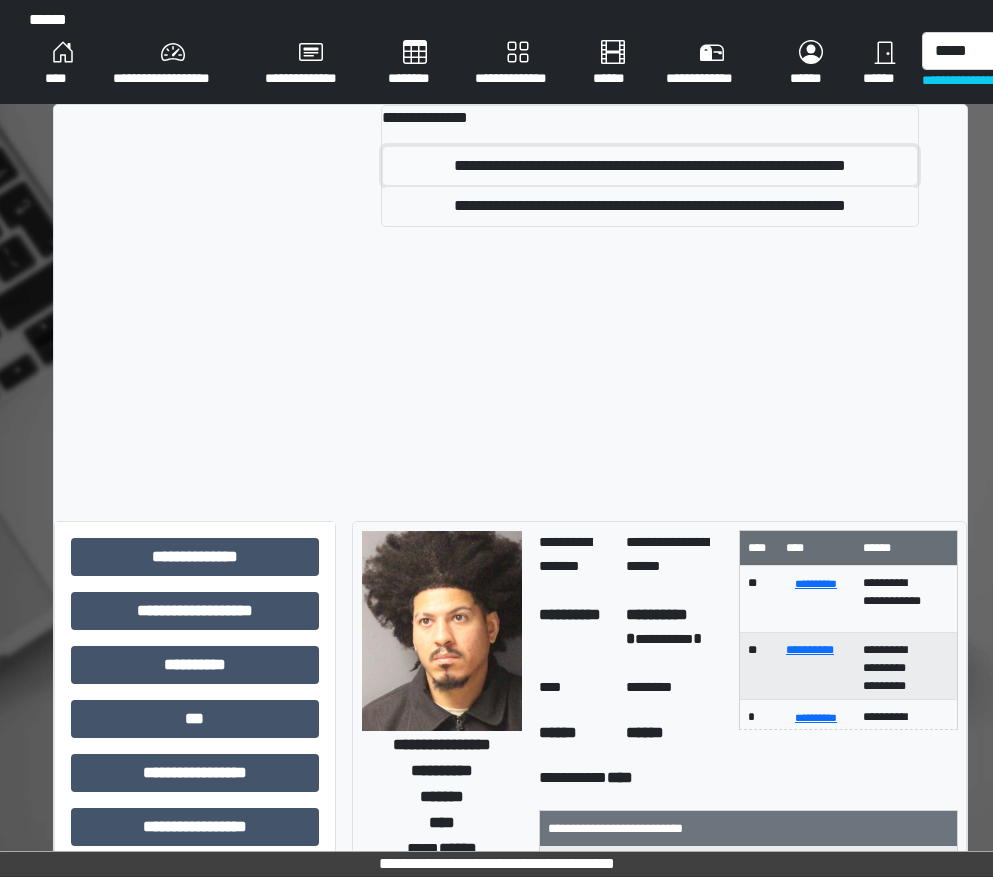 click on "**********" at bounding box center (650, 166) 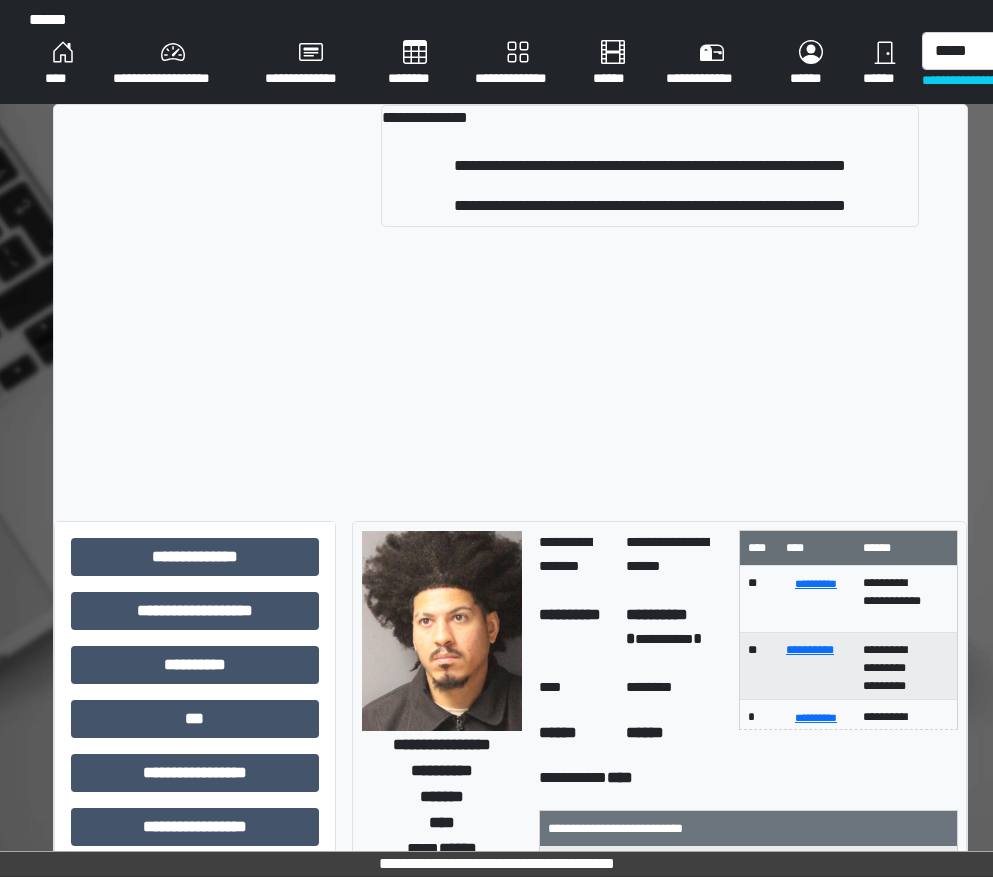 type 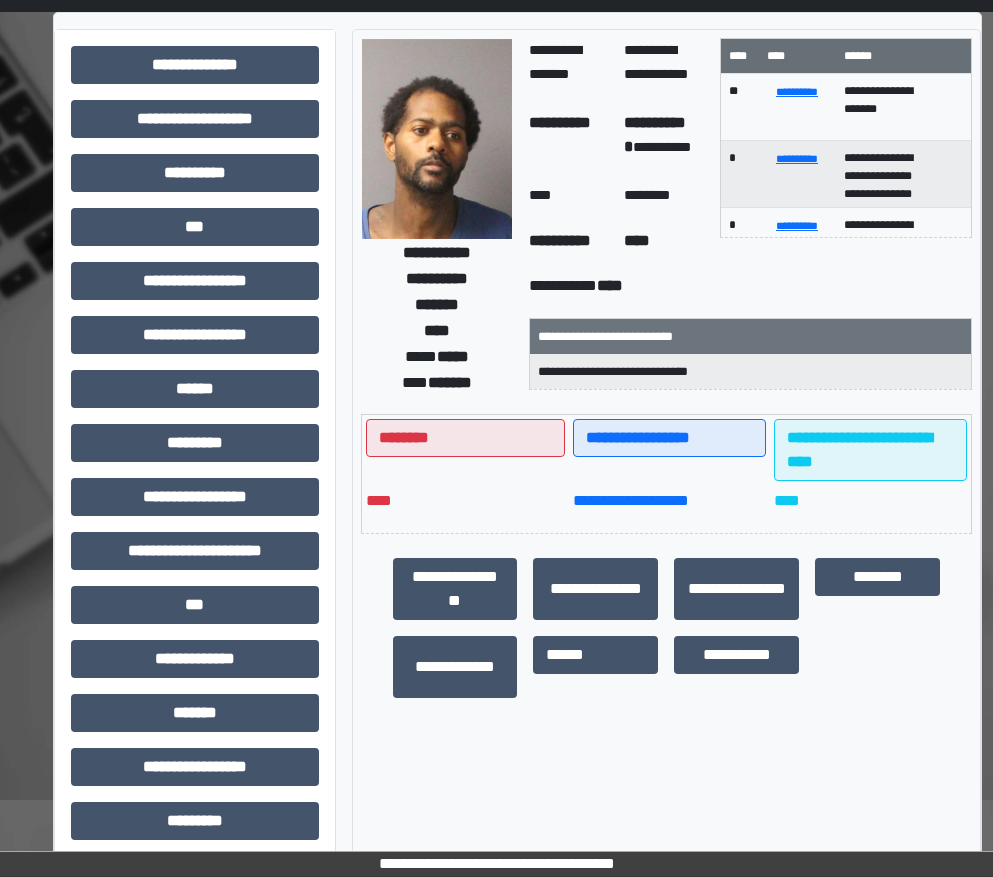 scroll, scrollTop: 200, scrollLeft: 0, axis: vertical 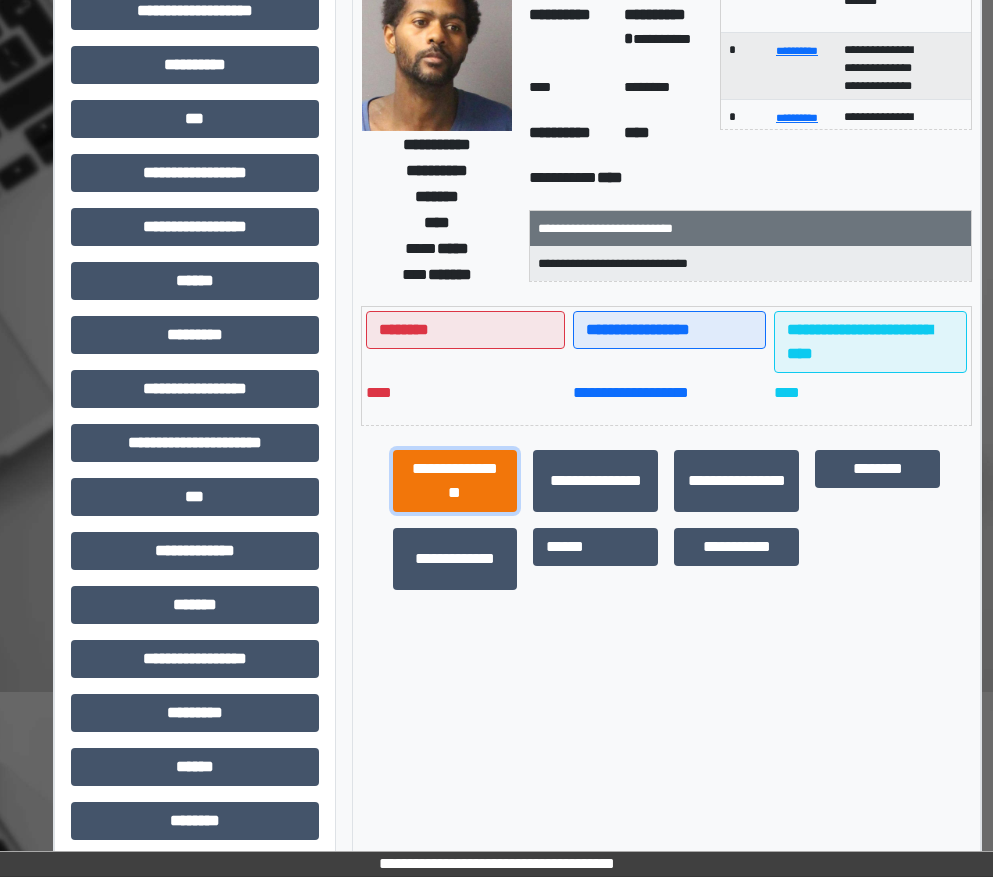 click on "**********" at bounding box center [455, 481] 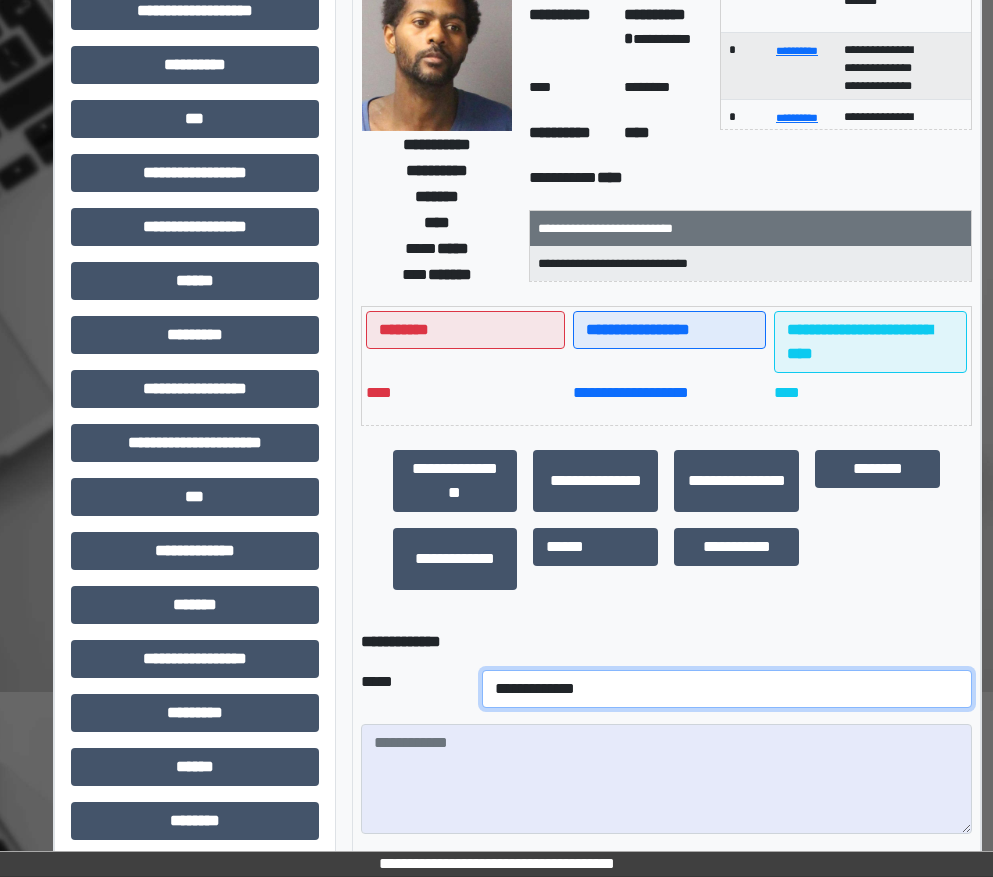 click on "**********" at bounding box center [727, 689] 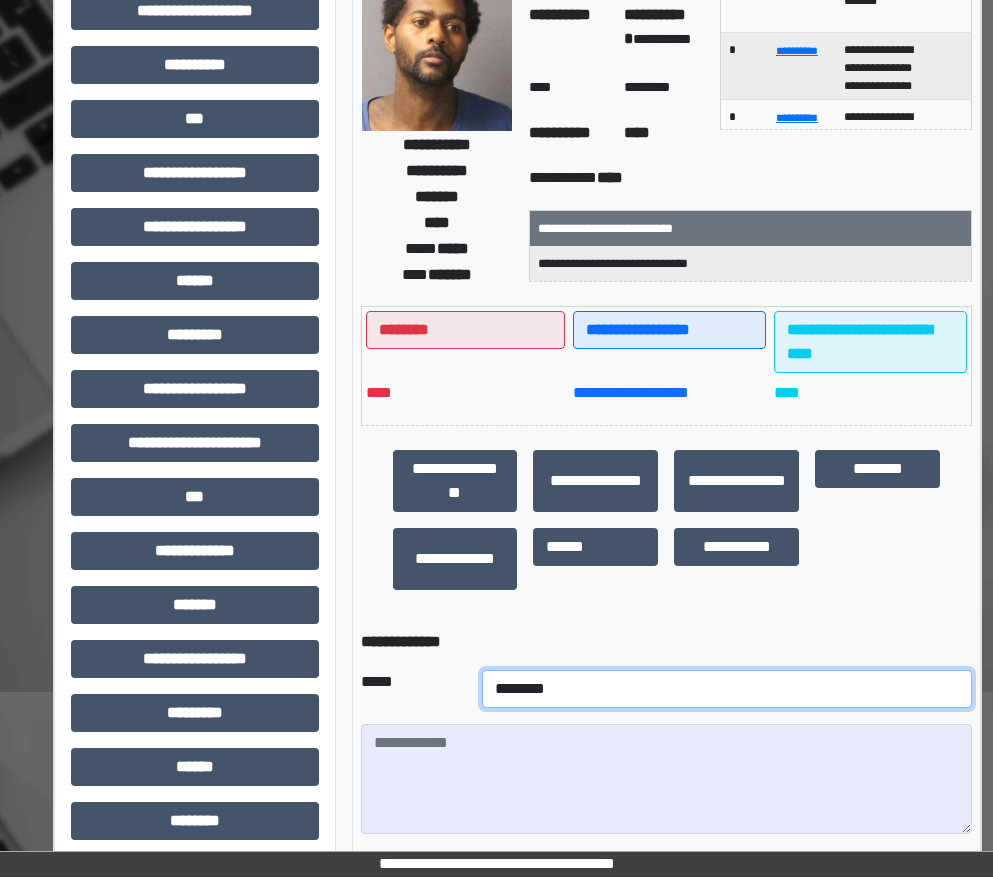 click on "**********" at bounding box center [727, 689] 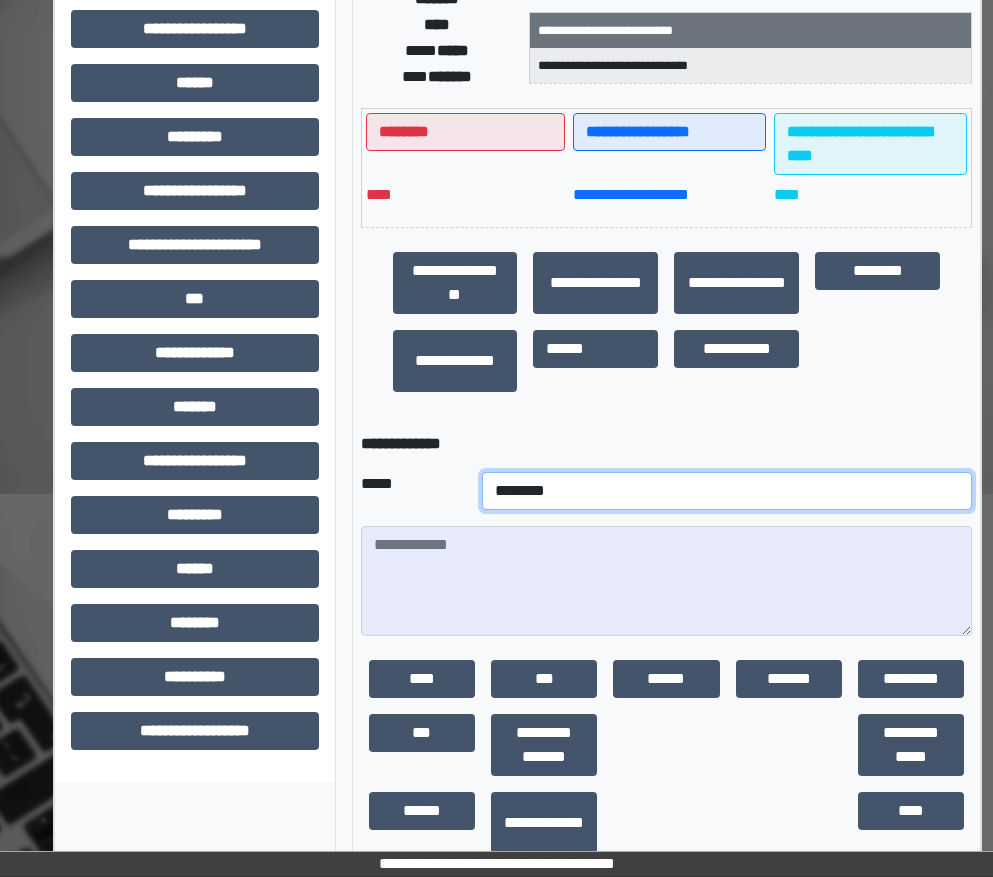scroll, scrollTop: 400, scrollLeft: 0, axis: vertical 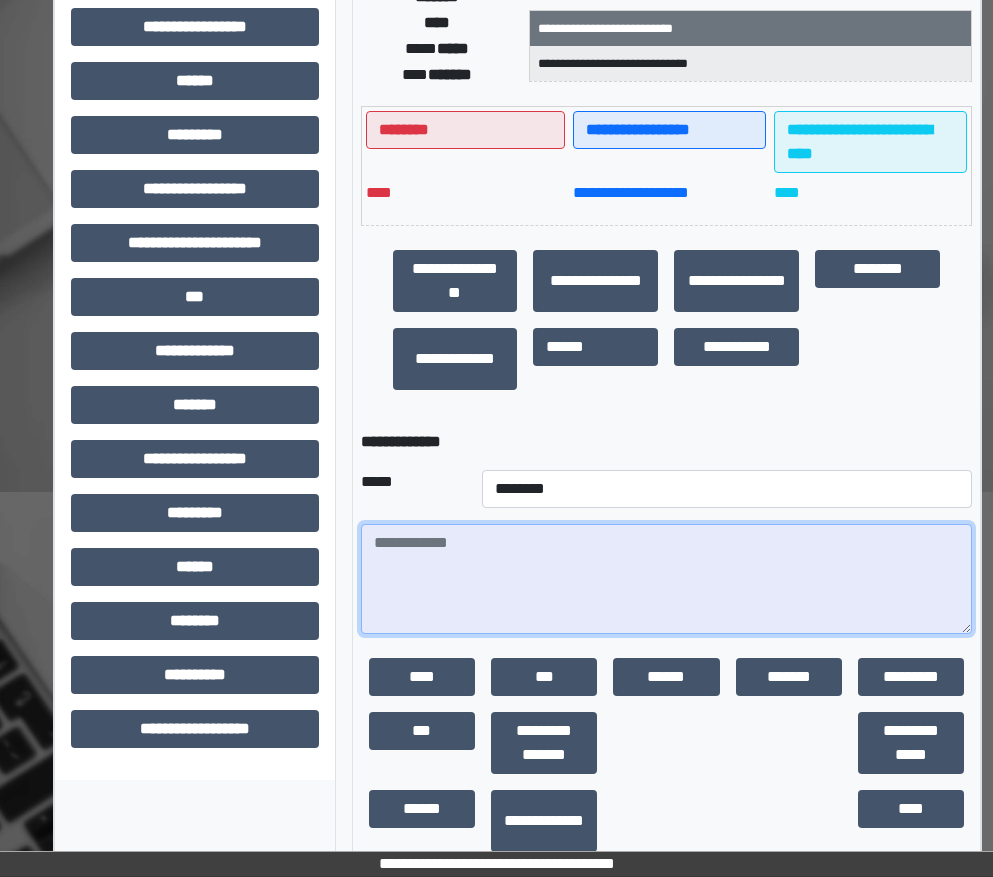 click at bounding box center (667, 579) 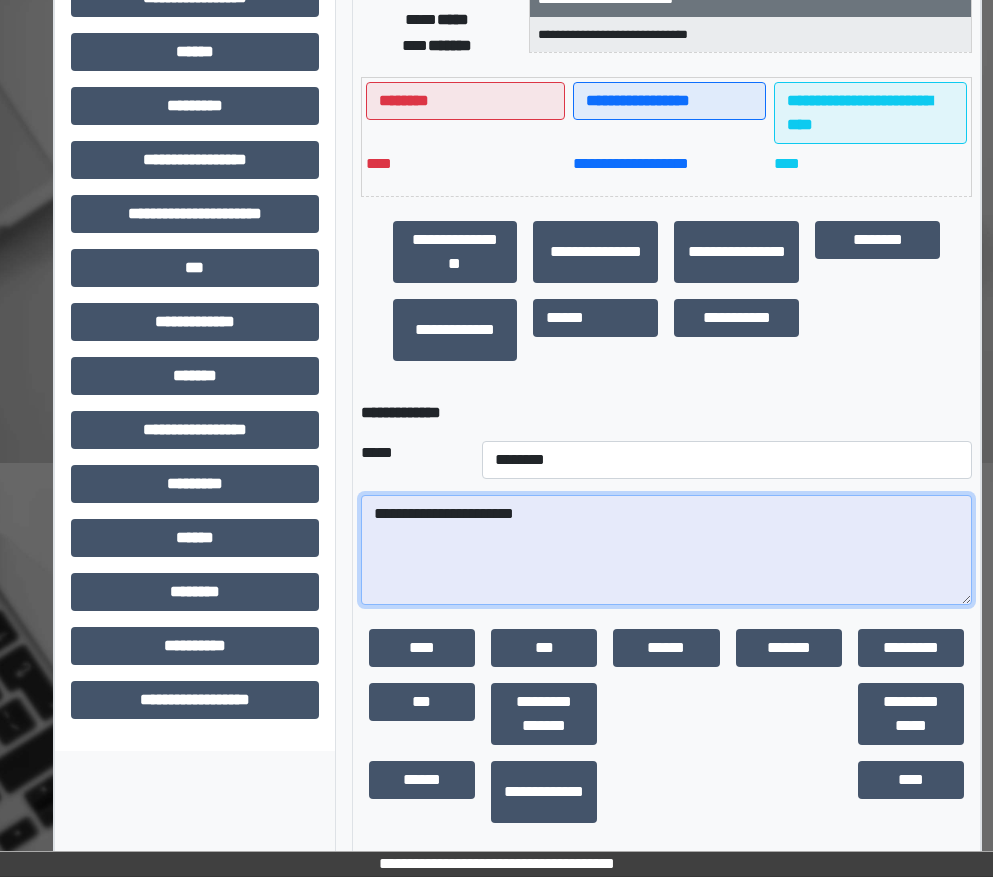 scroll, scrollTop: 441, scrollLeft: 0, axis: vertical 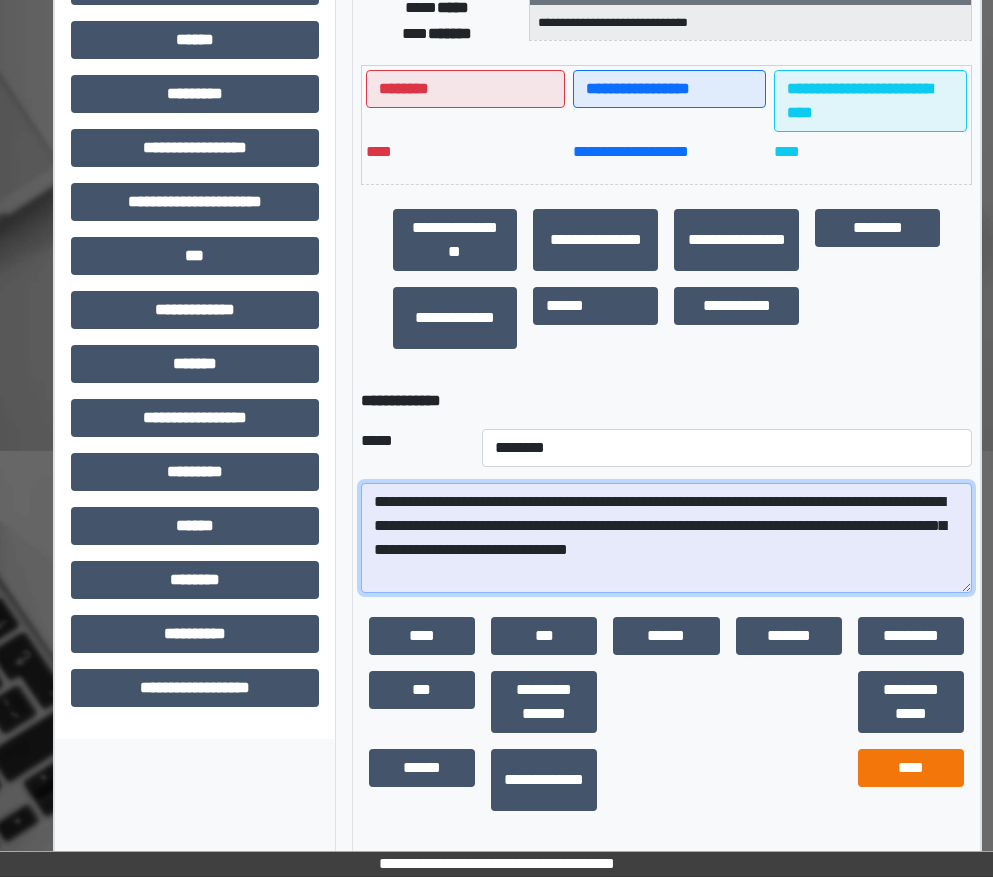 type on "**********" 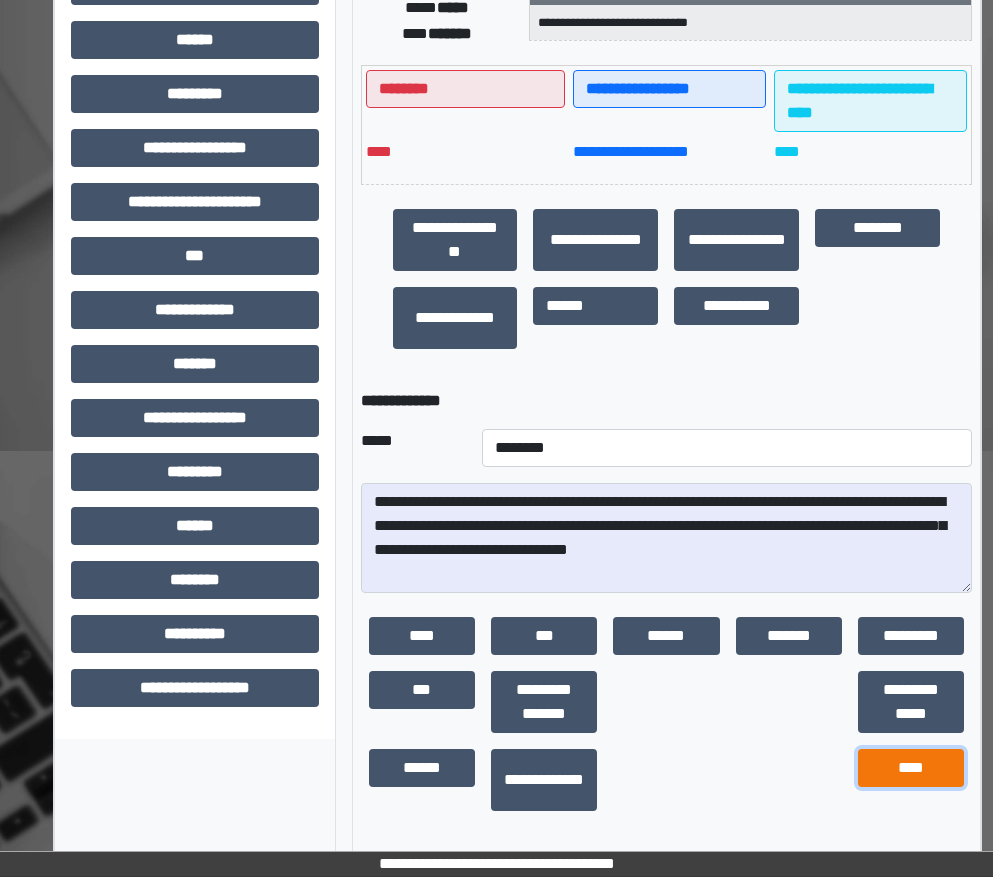 click on "****" at bounding box center (911, 768) 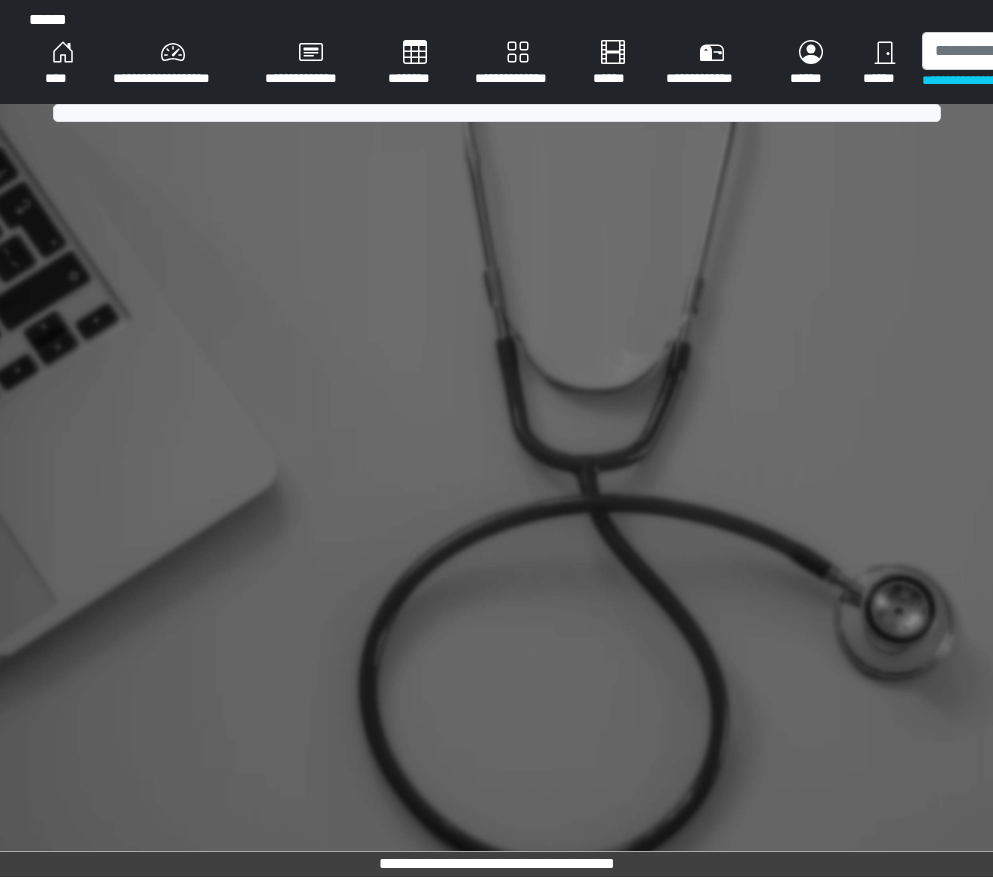 scroll, scrollTop: 0, scrollLeft: 0, axis: both 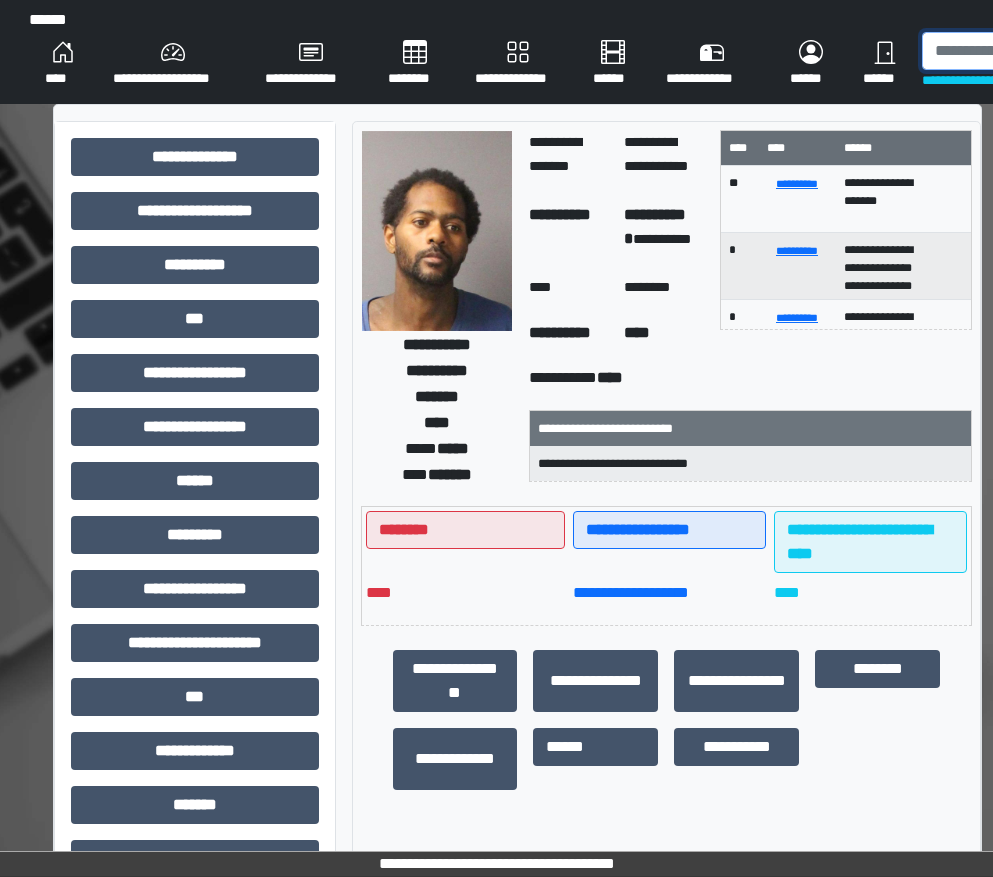click at bounding box center [1025, 51] 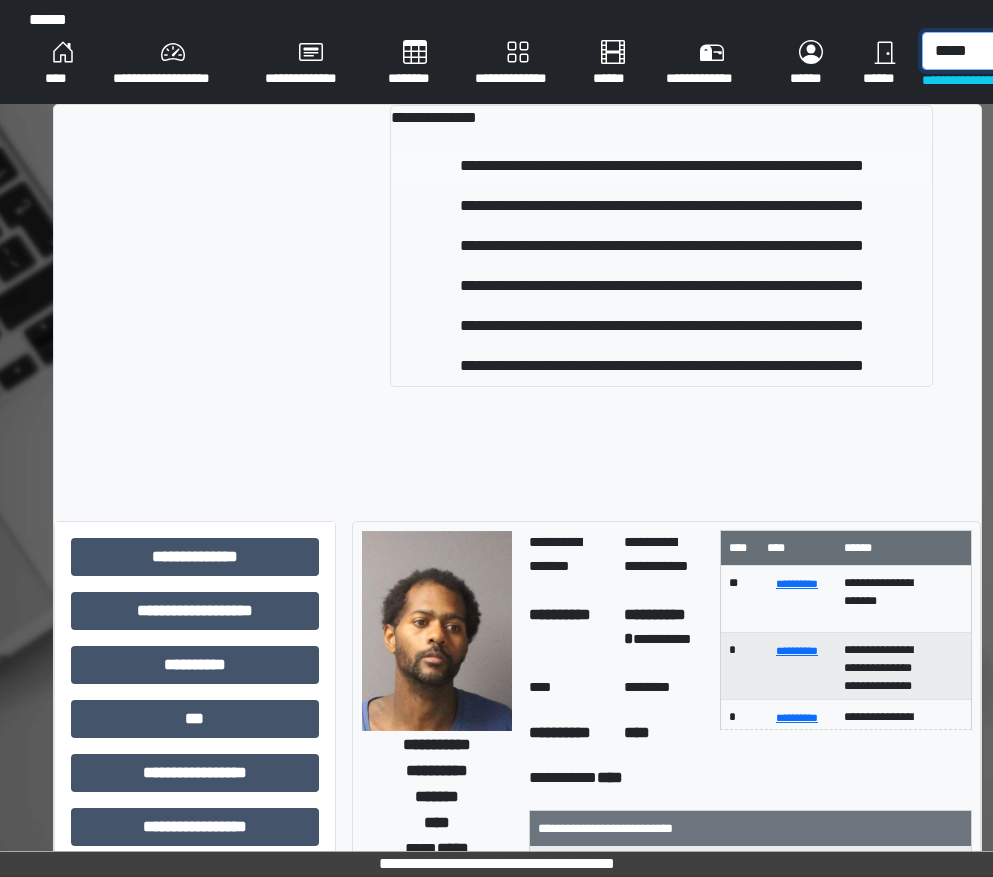 type on "*****" 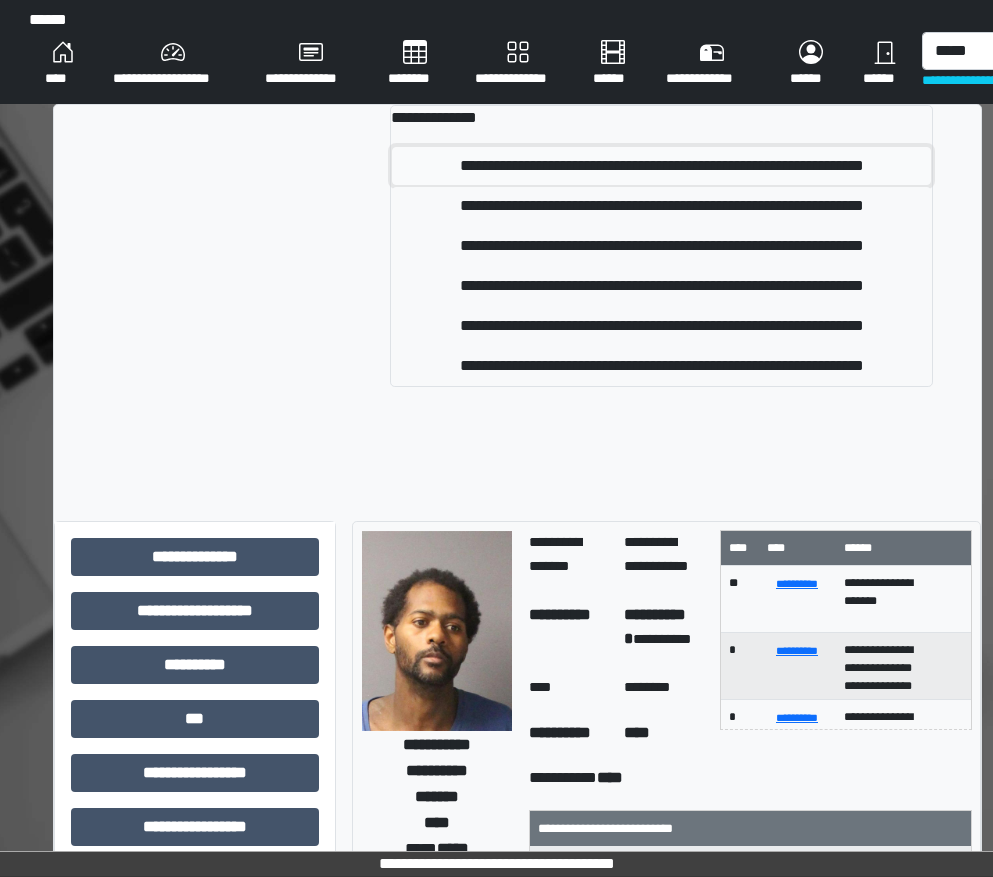 click on "**********" at bounding box center [661, 166] 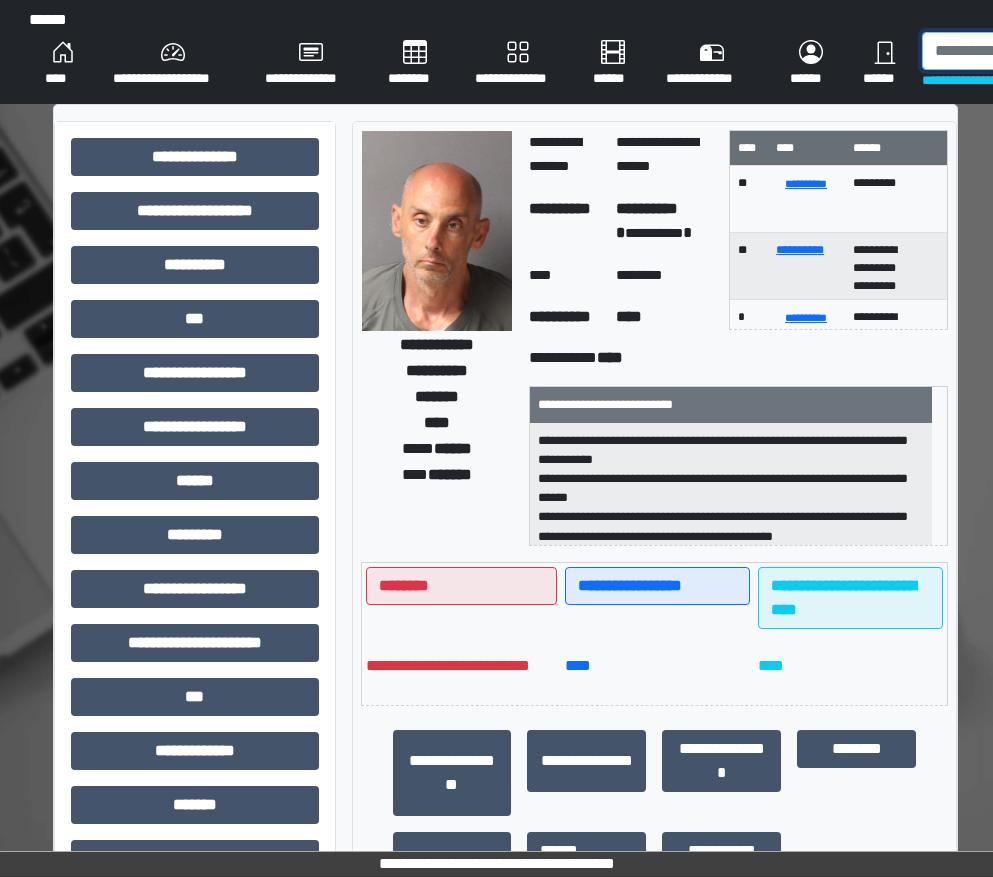 click at bounding box center [1025, 51] 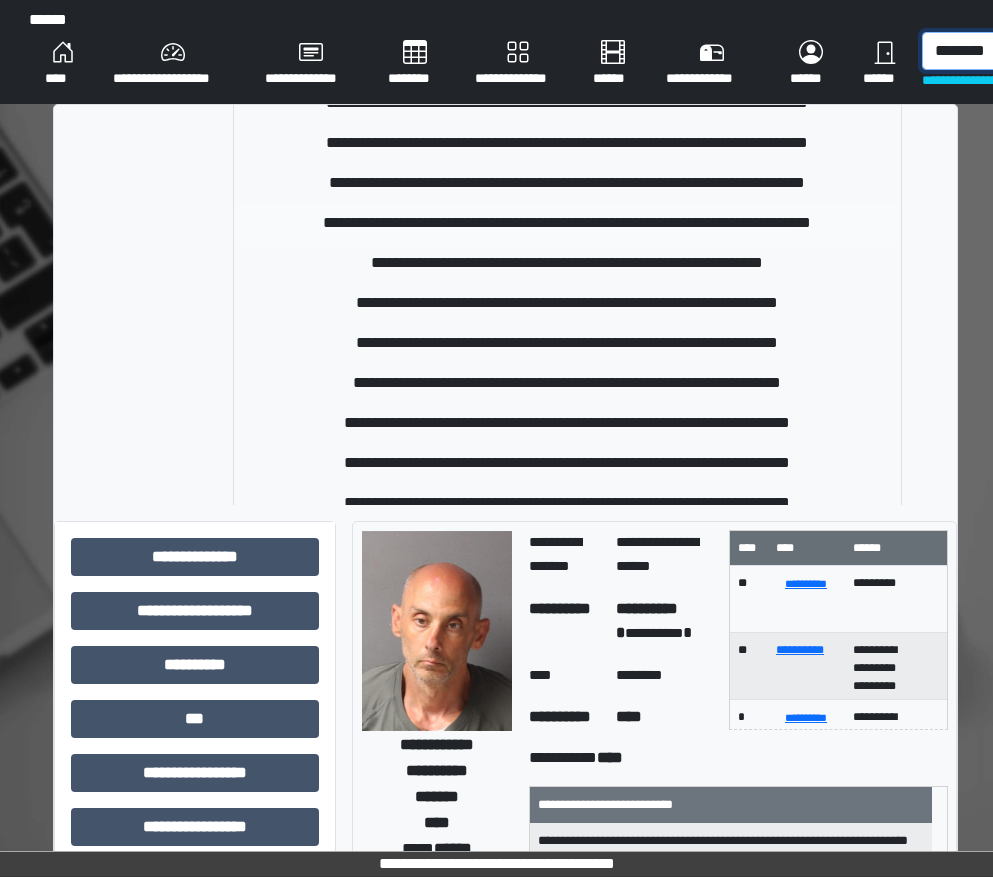scroll, scrollTop: 200, scrollLeft: 0, axis: vertical 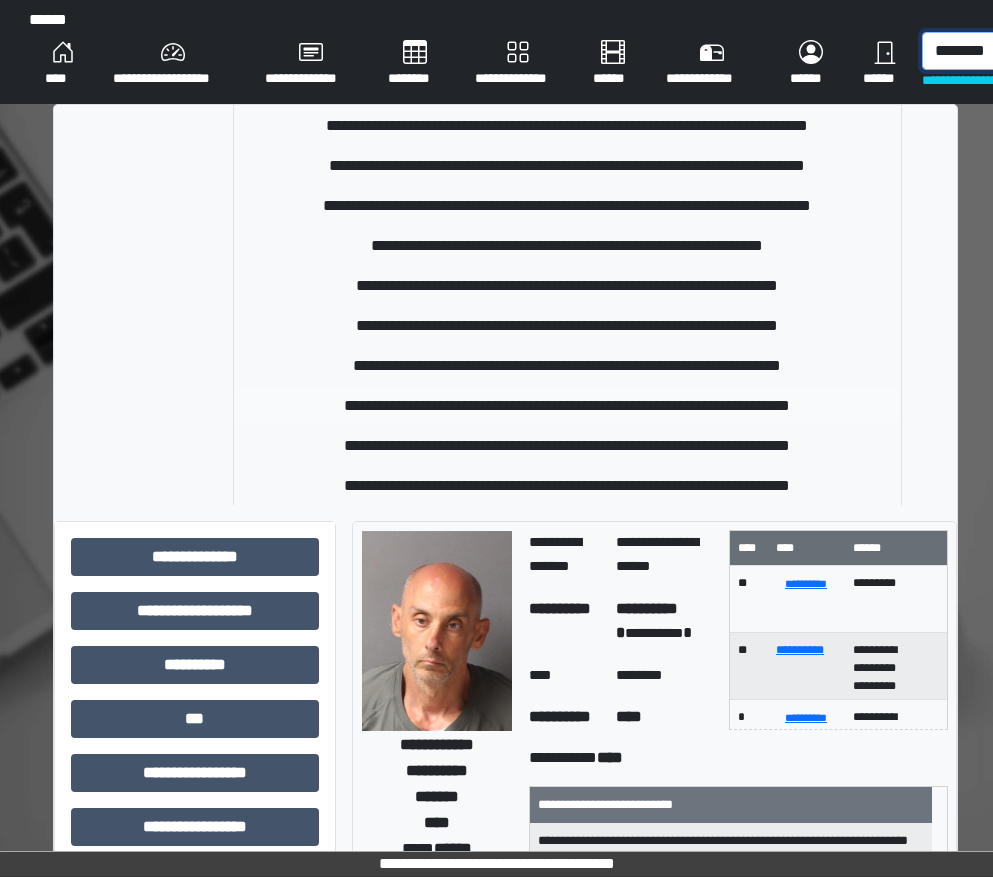type on "********" 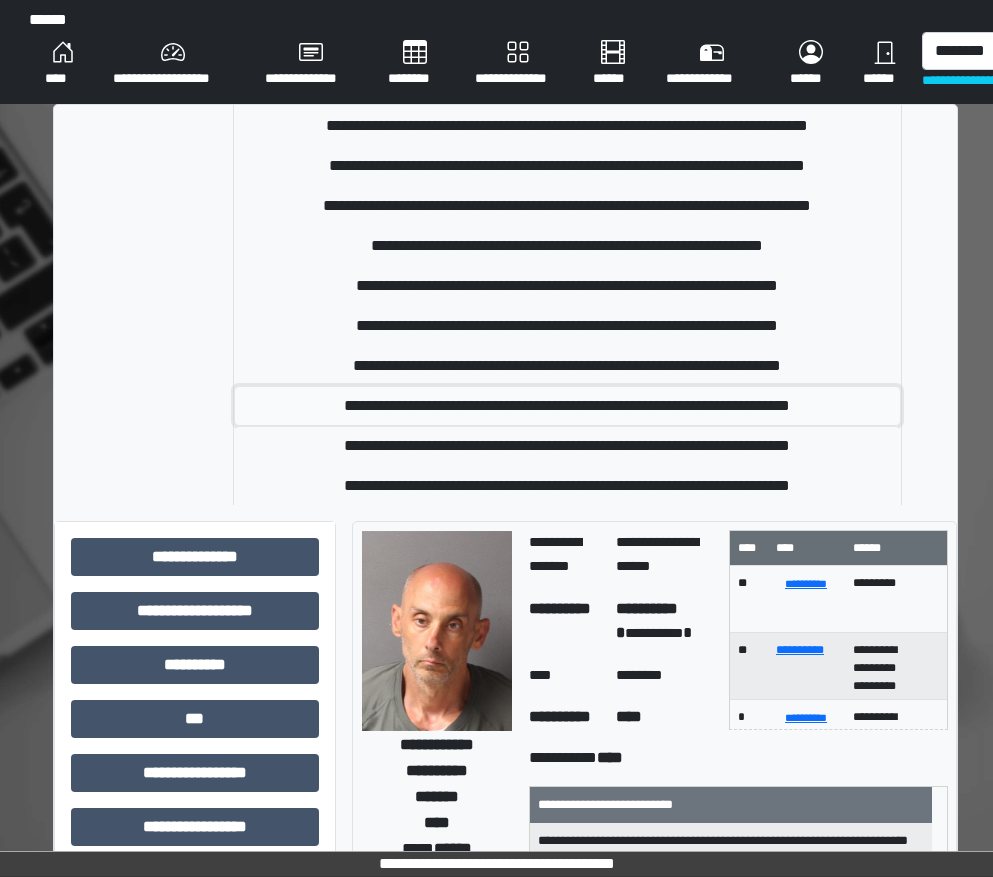 click on "**********" at bounding box center (567, 406) 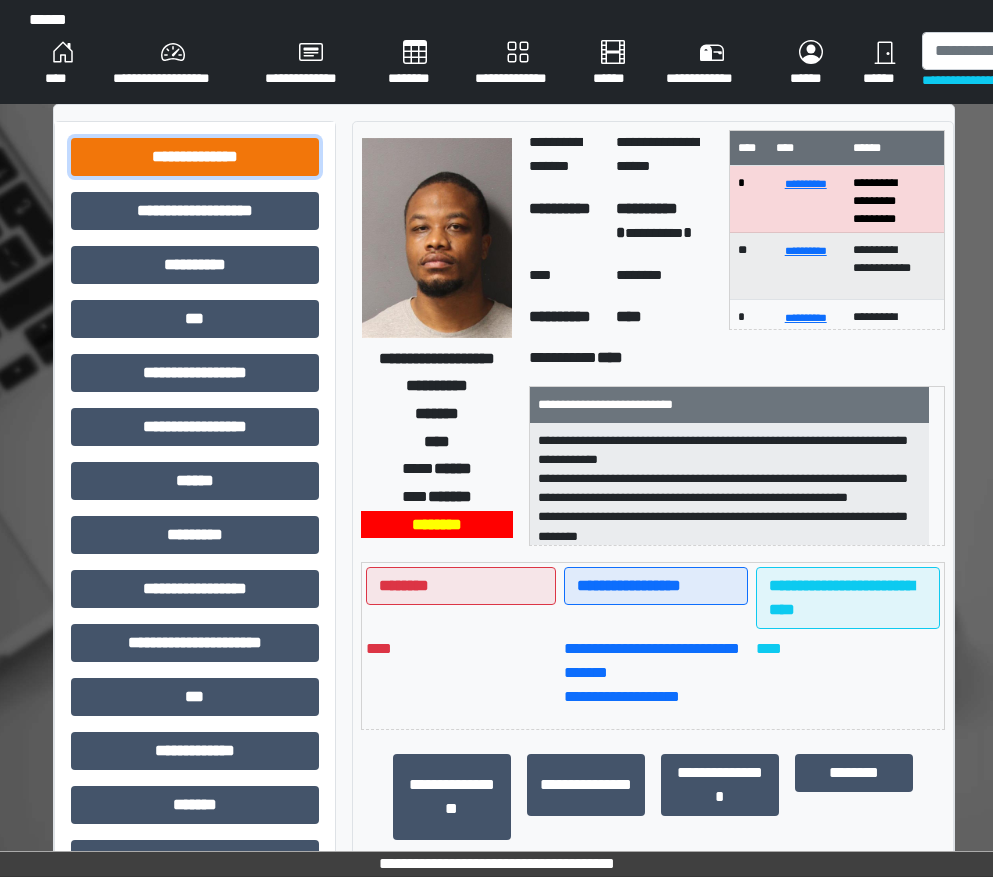 click on "**********" at bounding box center (195, 157) 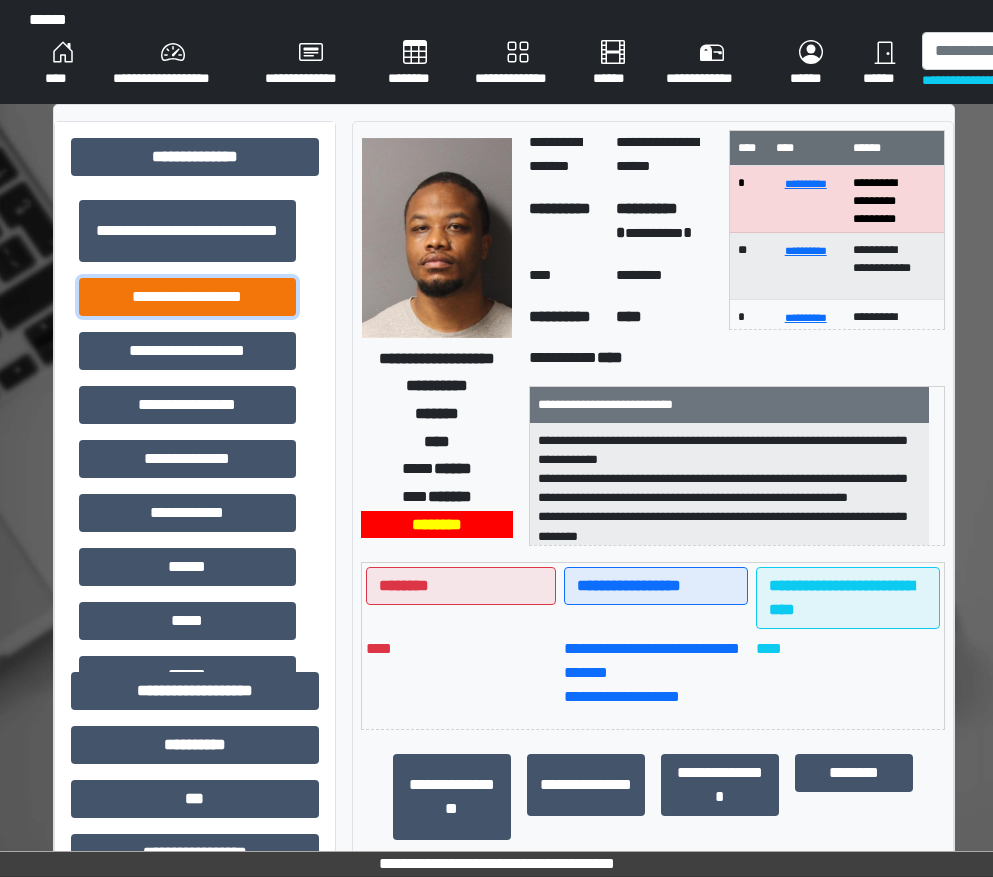 click on "**********" at bounding box center (187, 297) 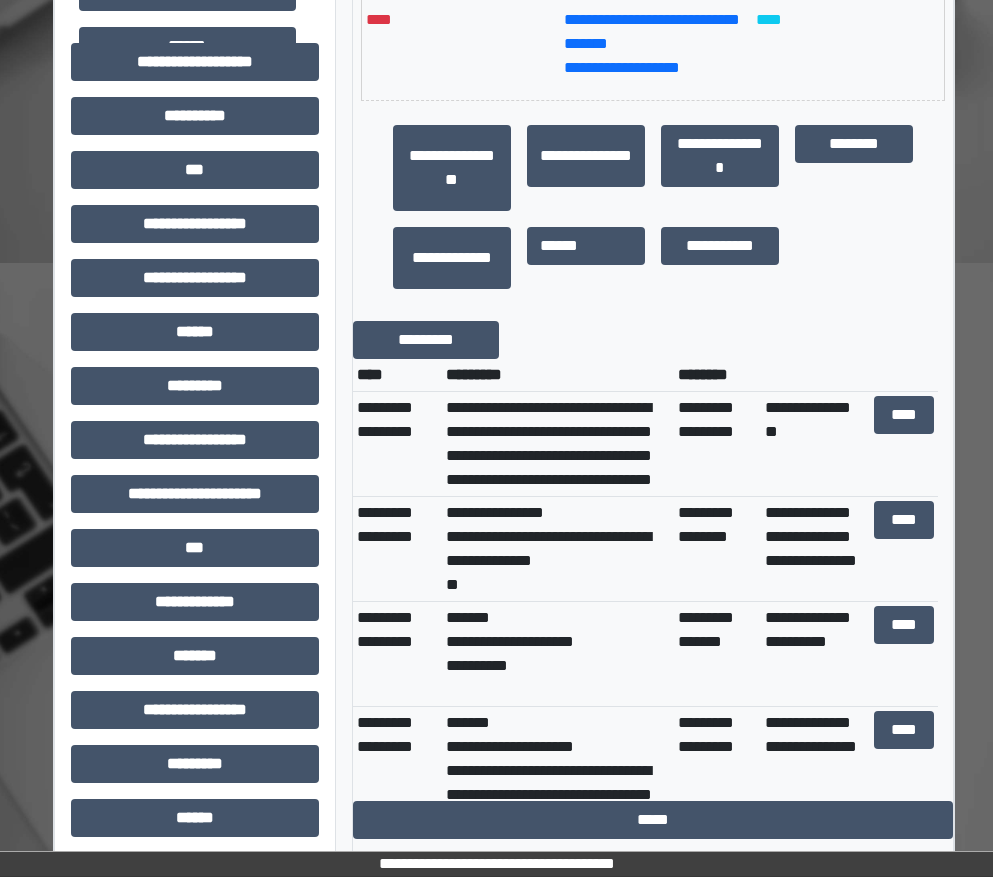 scroll, scrollTop: 700, scrollLeft: 0, axis: vertical 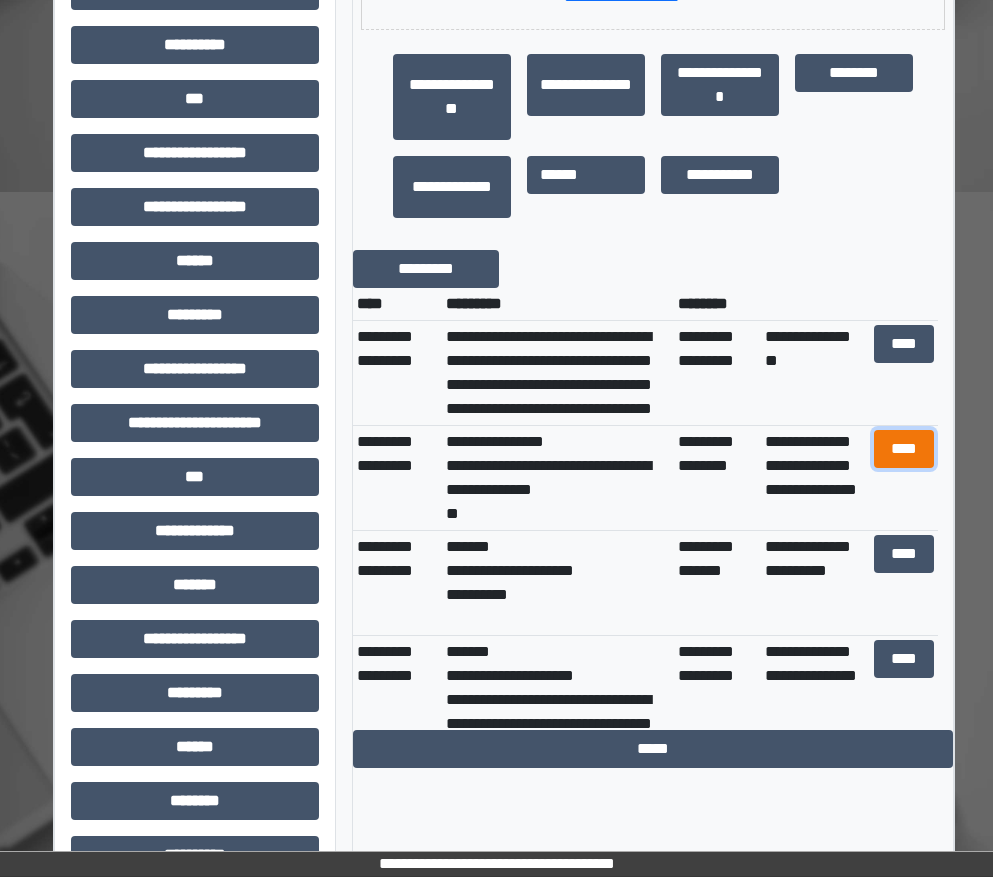 click on "****" at bounding box center (904, 449) 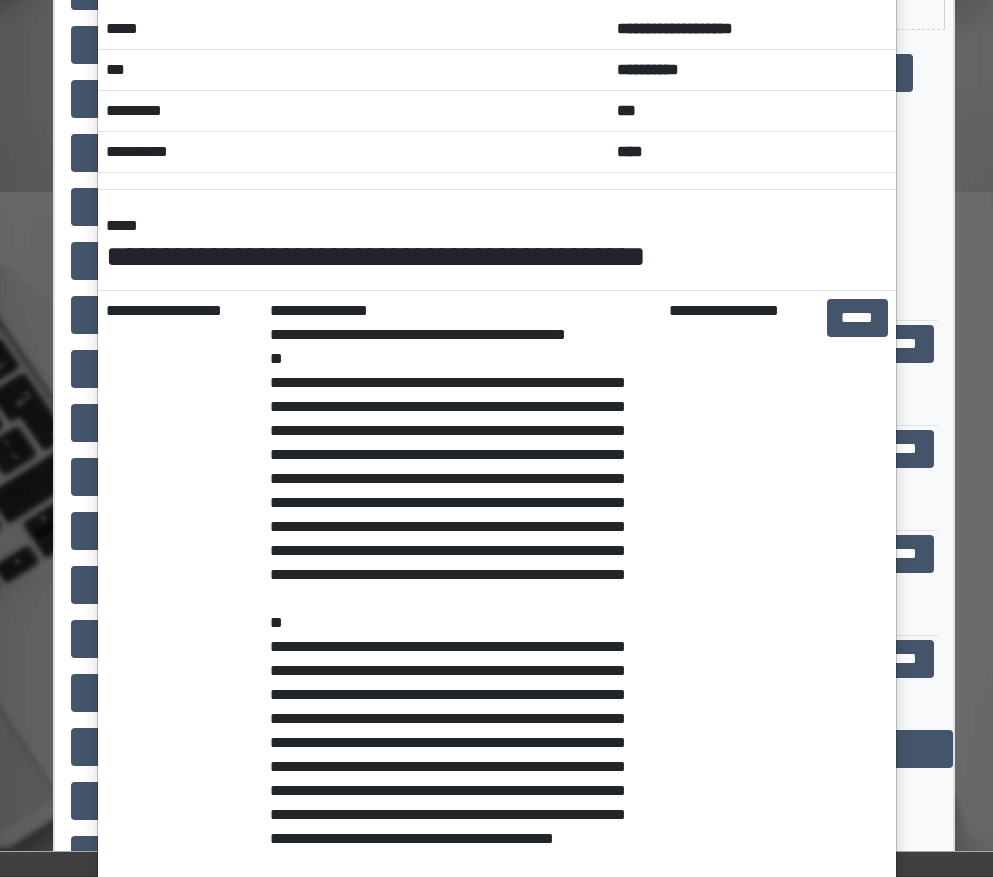 scroll, scrollTop: 0, scrollLeft: 0, axis: both 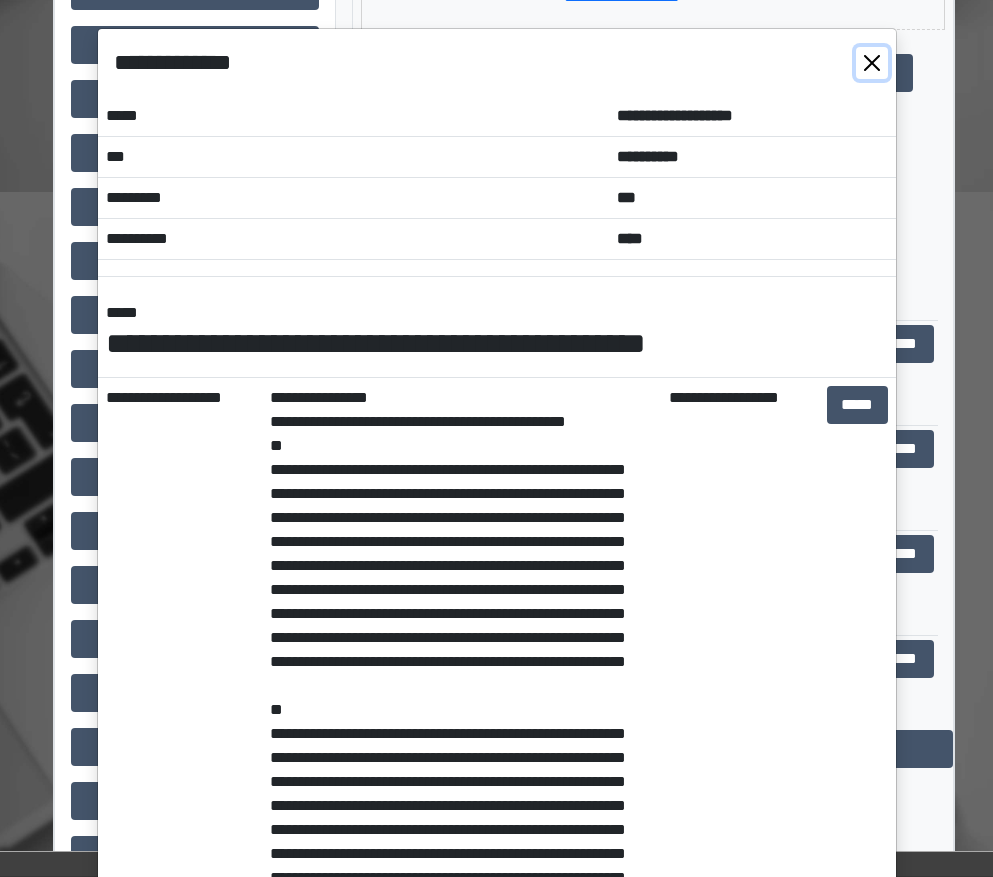click at bounding box center [872, 63] 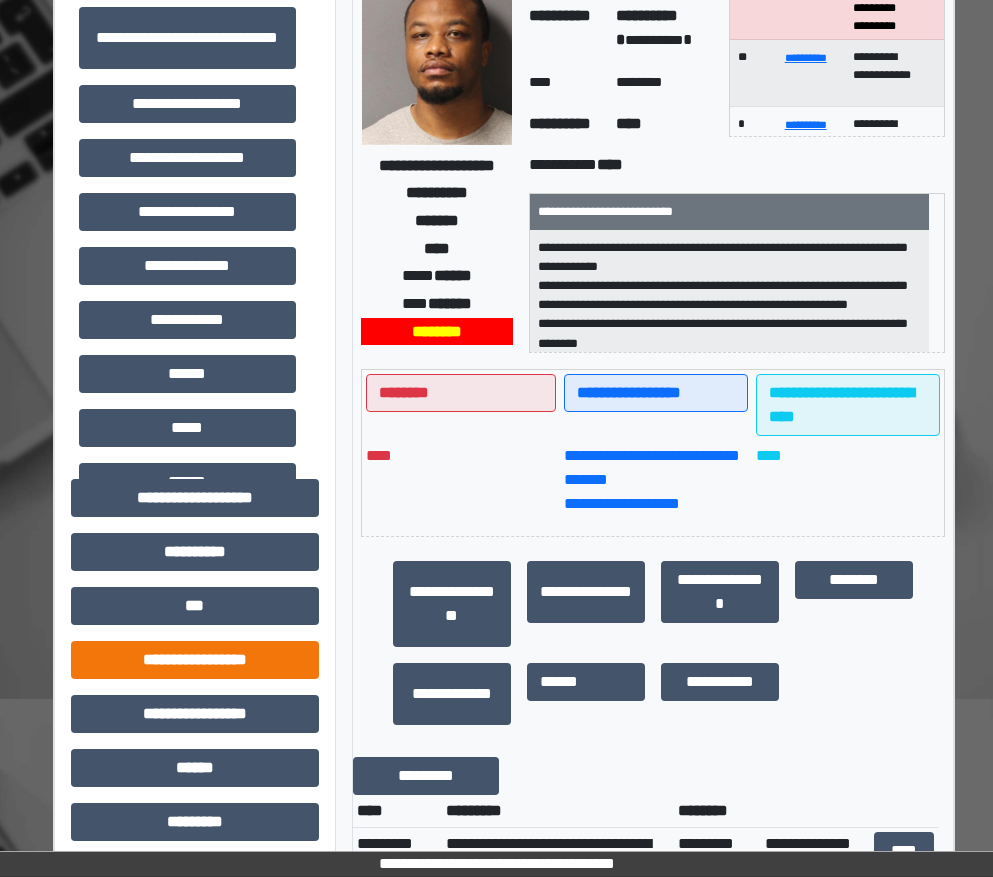 scroll, scrollTop: 400, scrollLeft: 0, axis: vertical 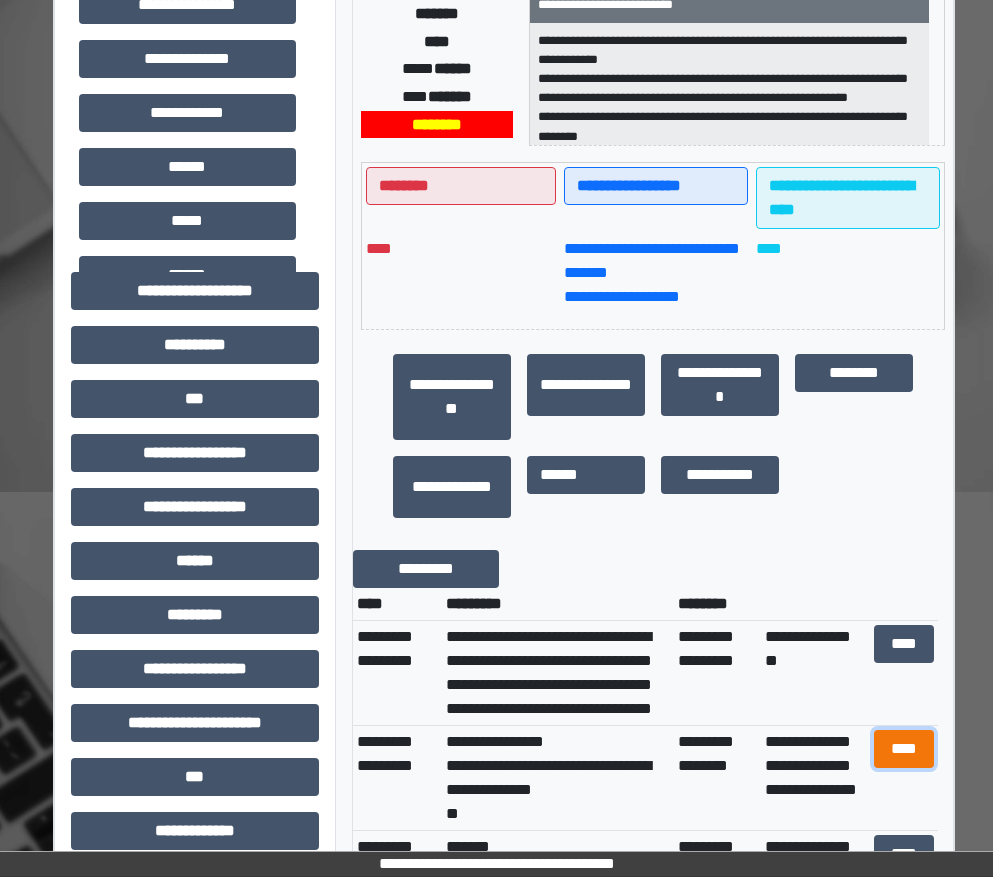 click on "****" at bounding box center (904, 749) 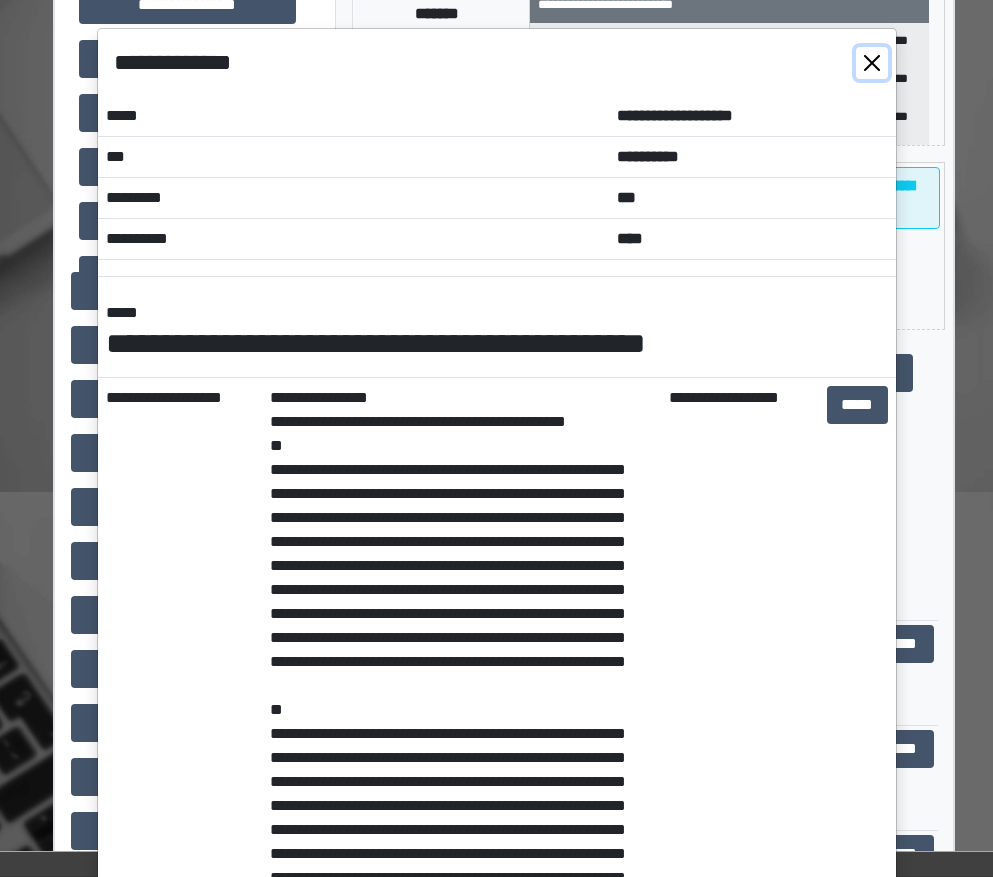 click at bounding box center (872, 63) 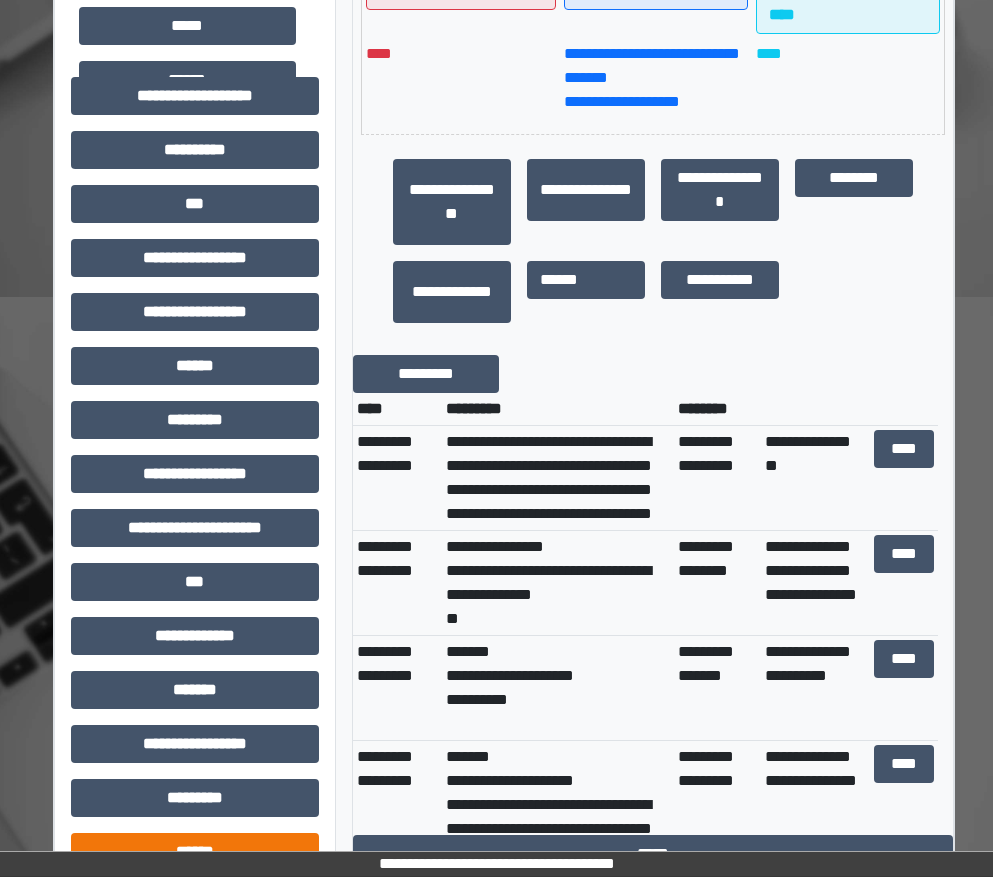 scroll, scrollTop: 800, scrollLeft: 0, axis: vertical 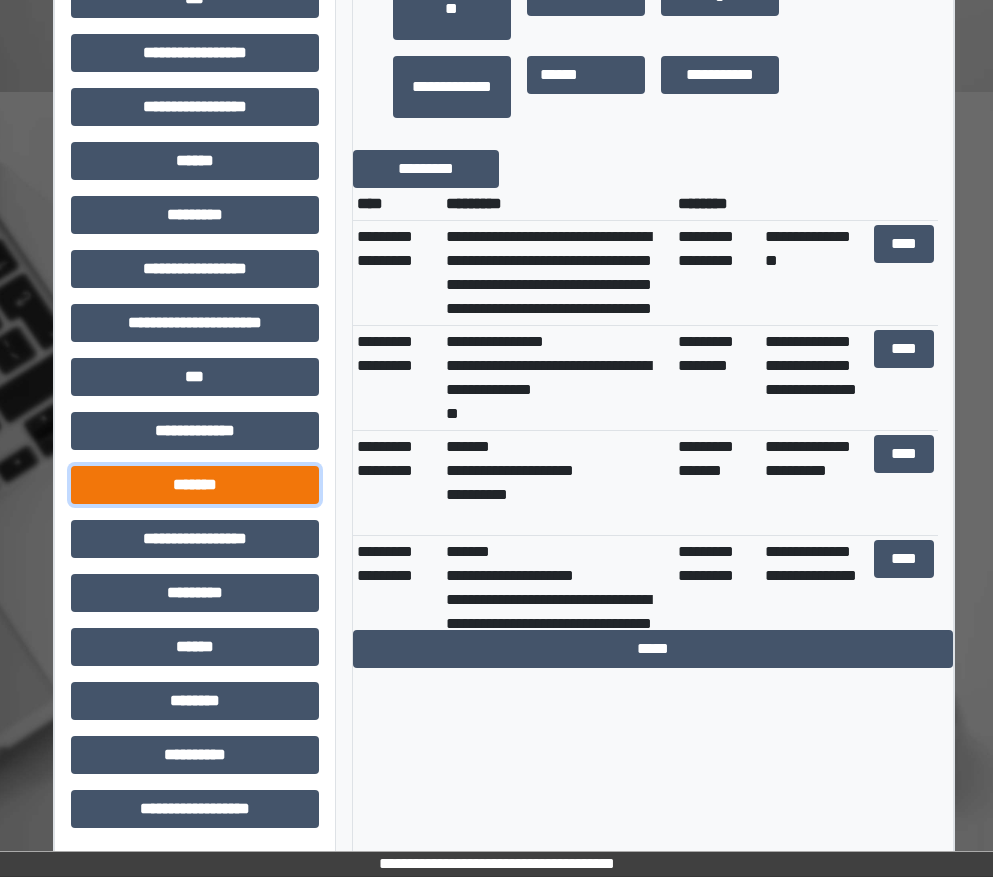 click on "*******" at bounding box center [195, 485] 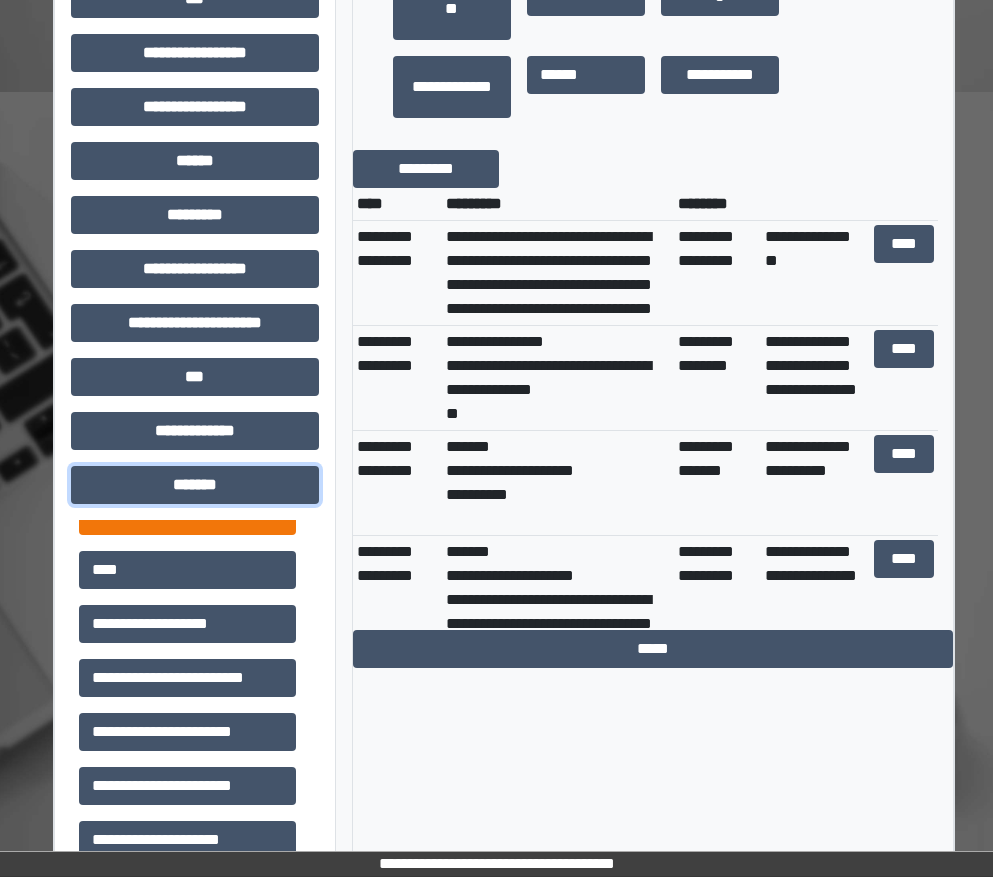 scroll, scrollTop: 200, scrollLeft: 0, axis: vertical 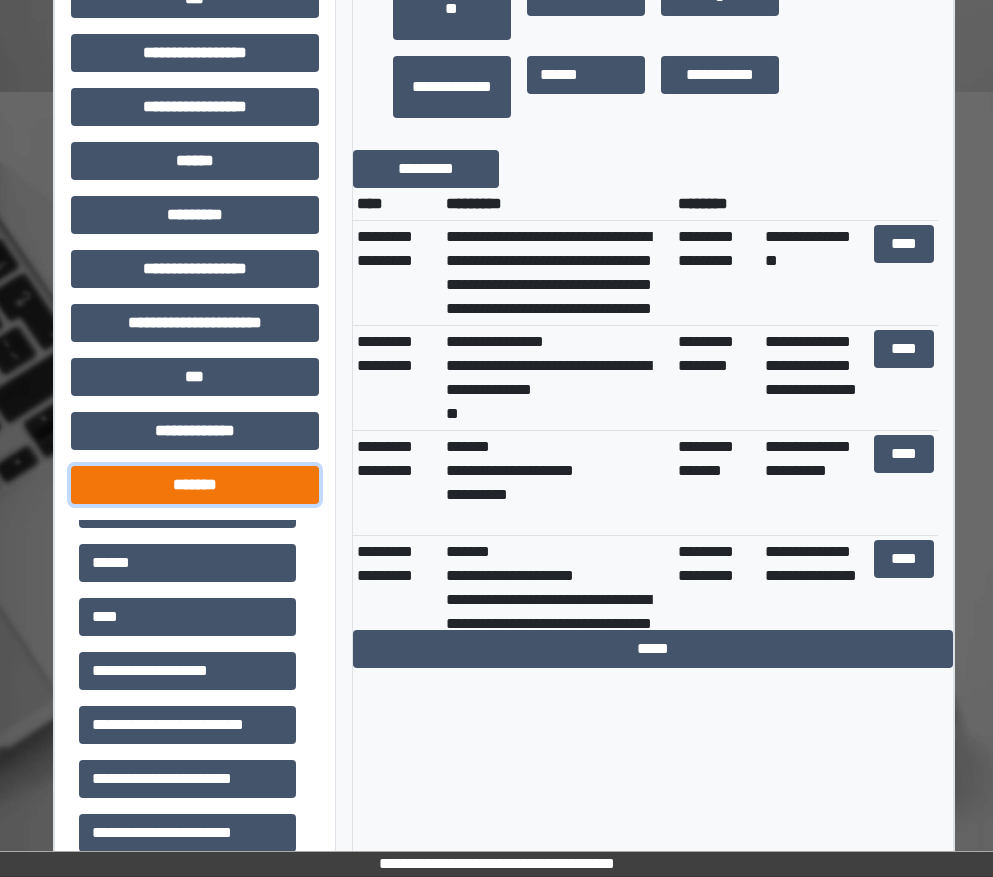 click on "*******" at bounding box center [195, 485] 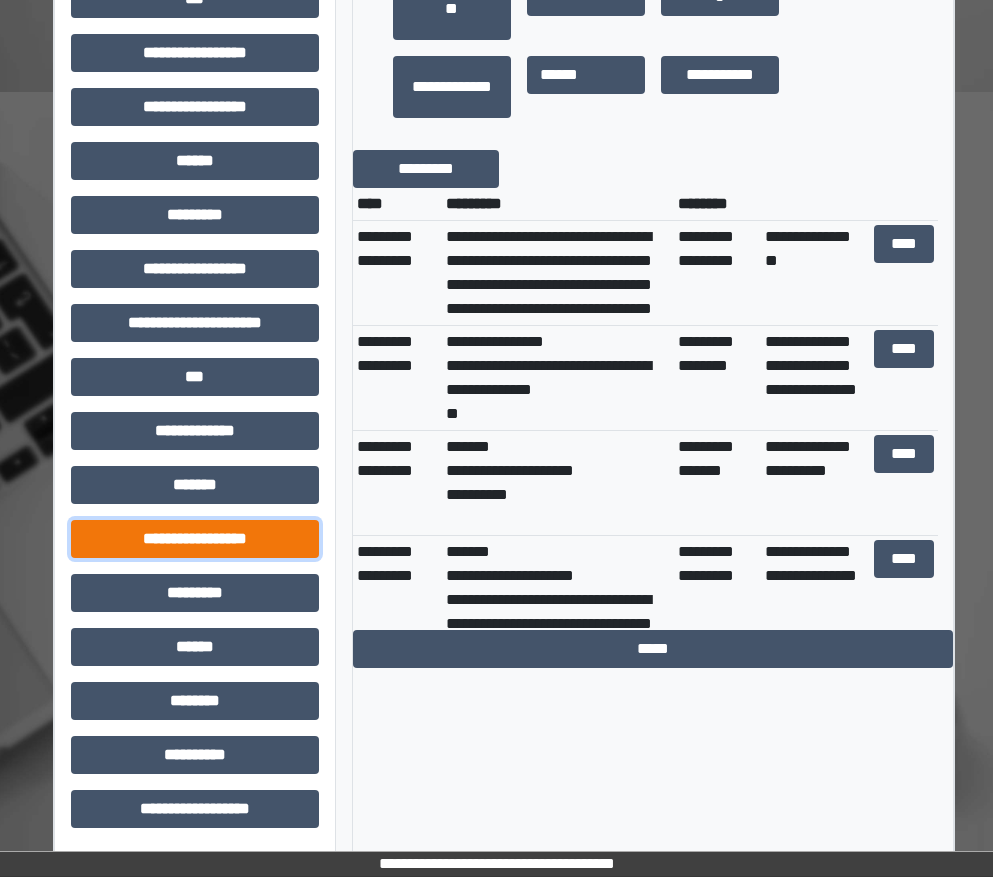 click on "**********" at bounding box center [195, 539] 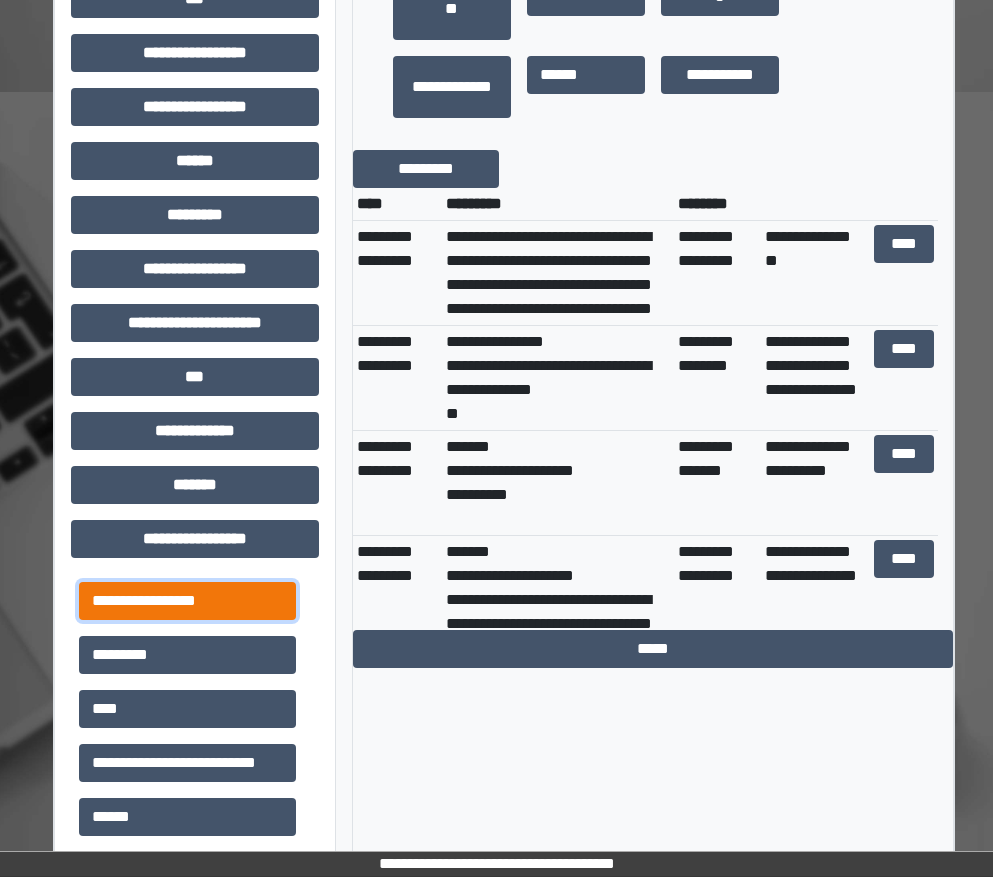 click on "**********" at bounding box center [187, 601] 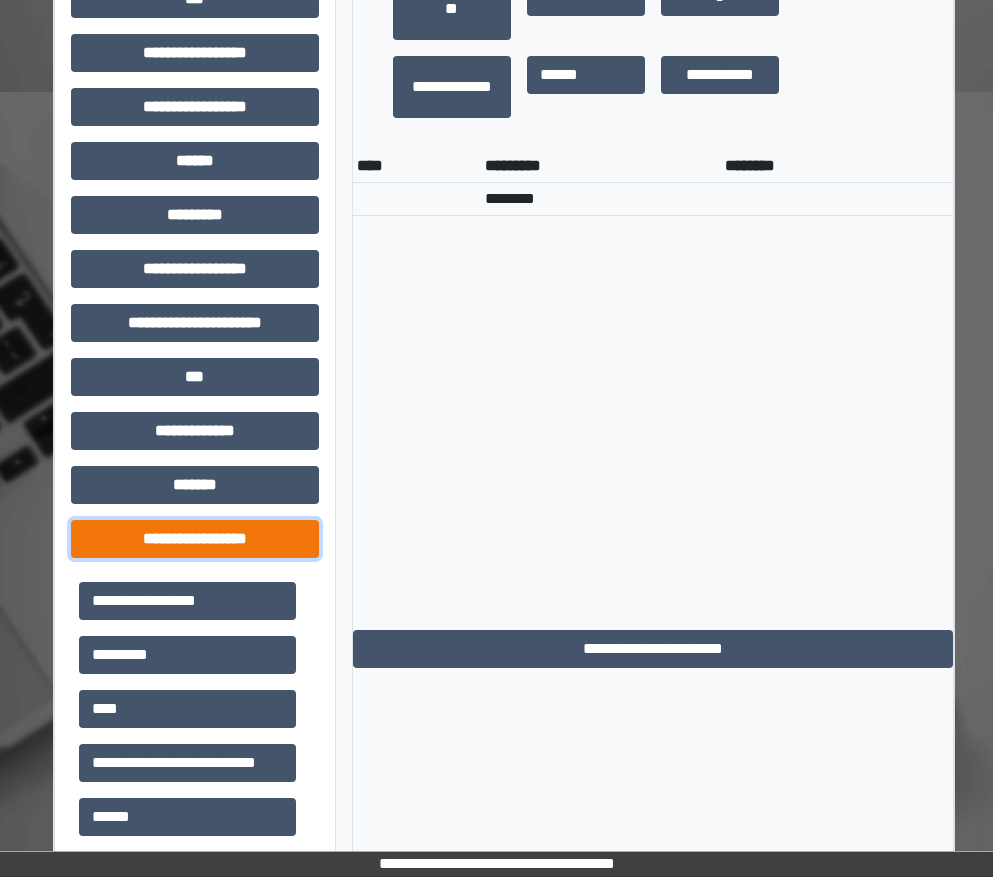 click on "**********" at bounding box center [195, 539] 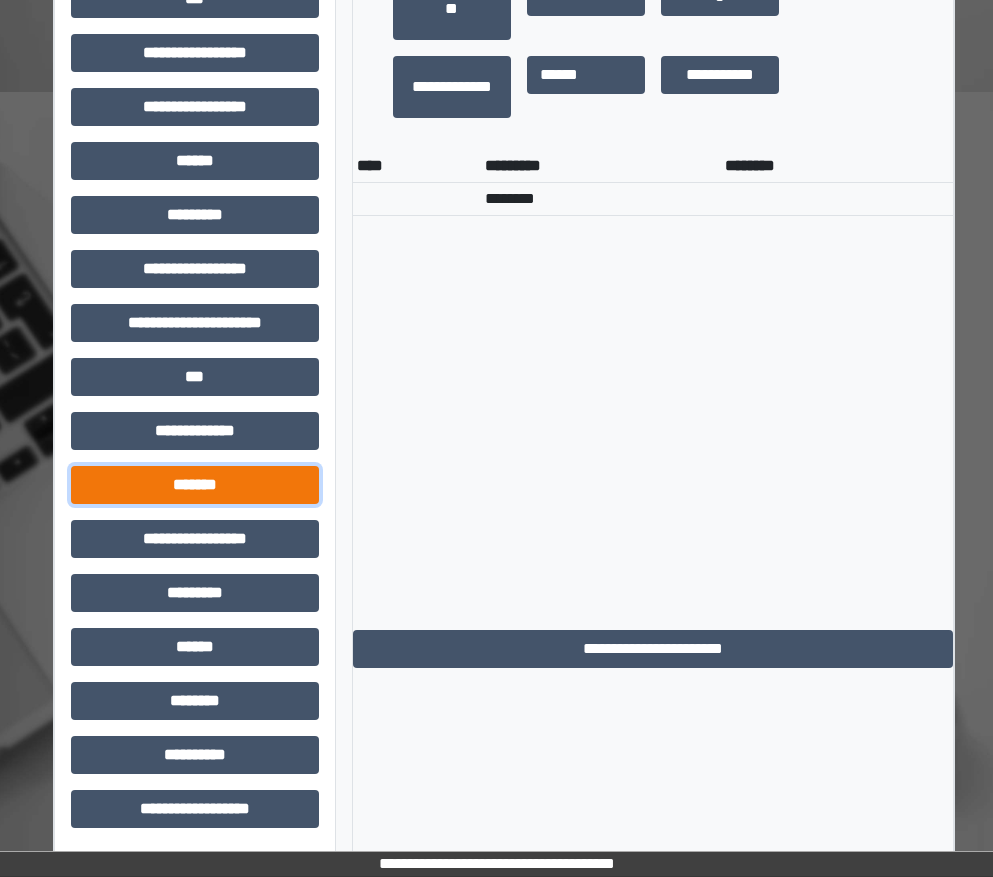 click on "*******" at bounding box center (195, 485) 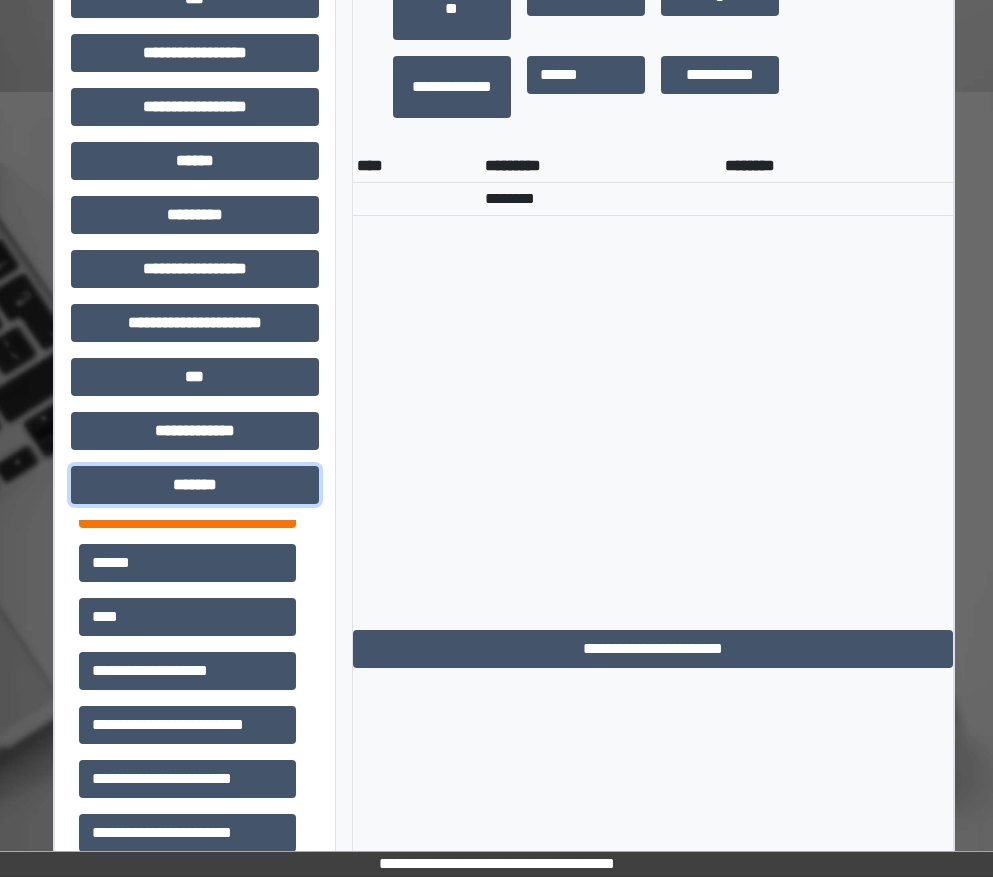 scroll, scrollTop: 0, scrollLeft: 0, axis: both 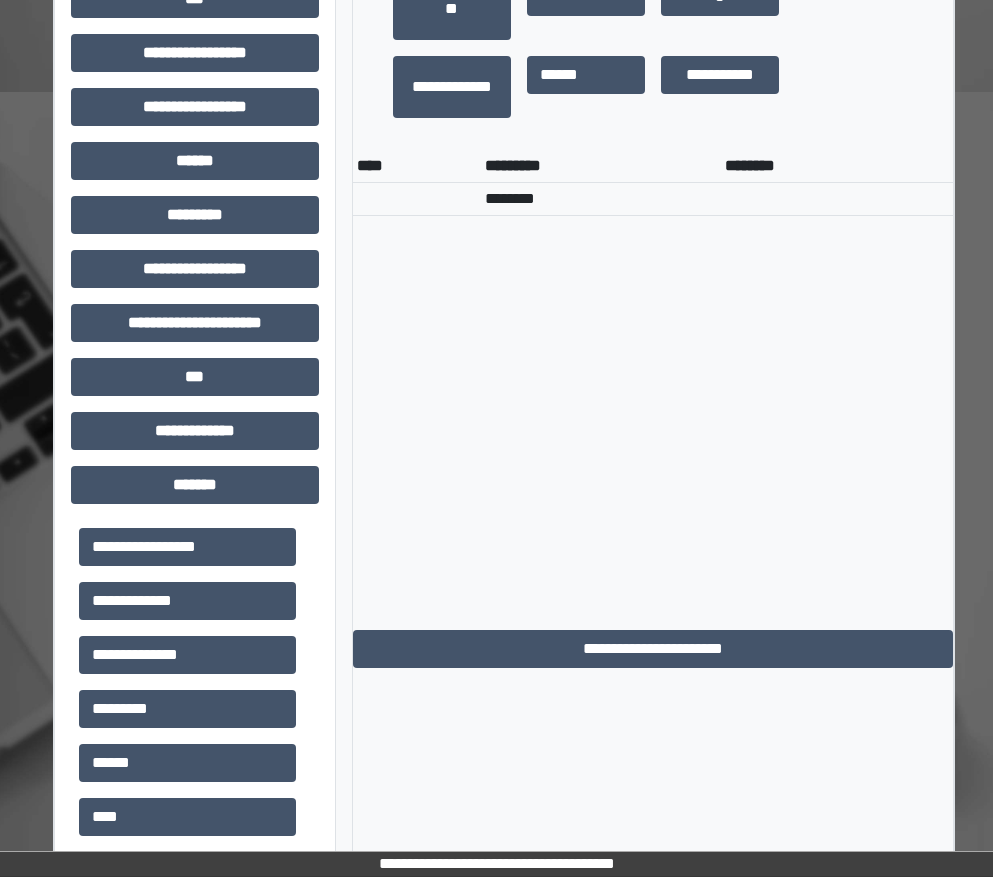 click on "**********" at bounding box center [187, 547] 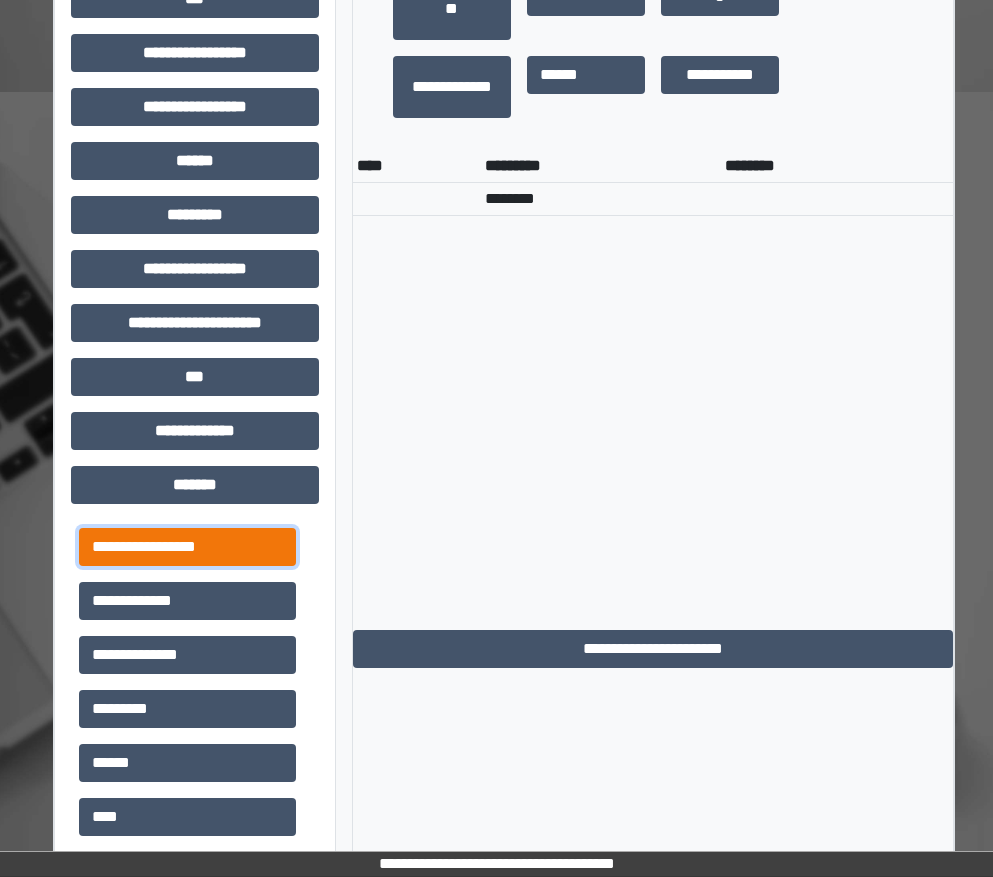 click on "**********" at bounding box center [187, 547] 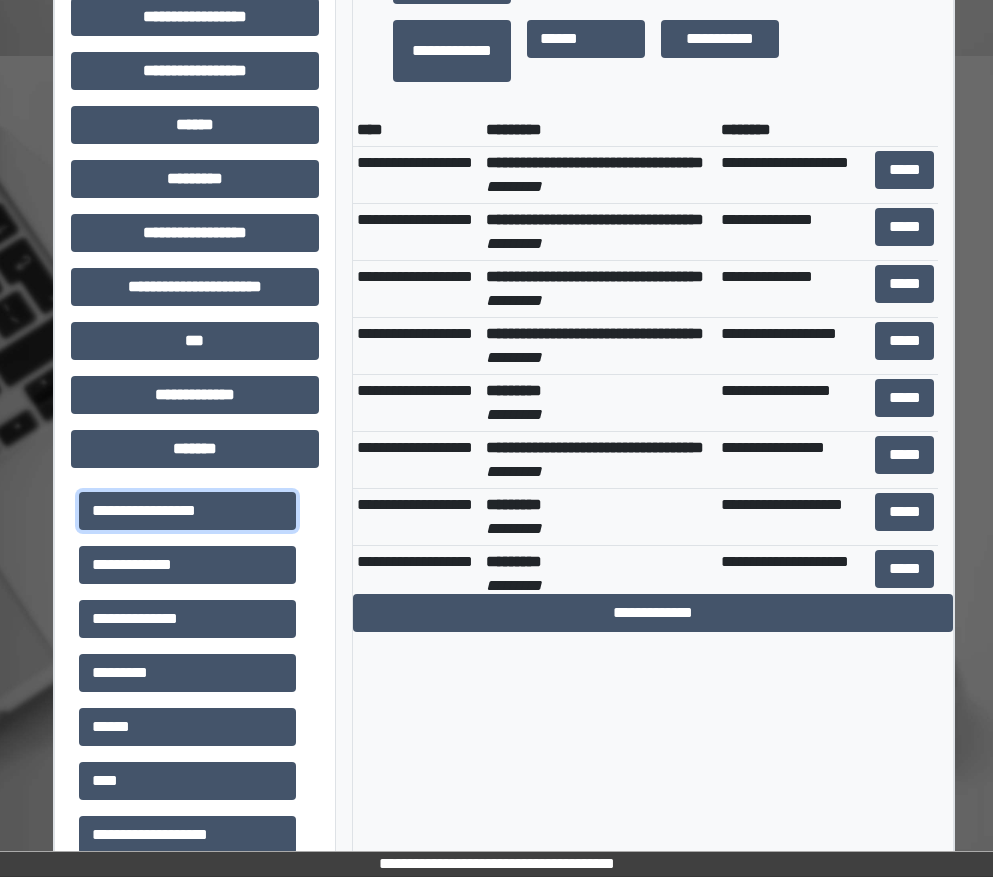 scroll, scrollTop: 900, scrollLeft: 0, axis: vertical 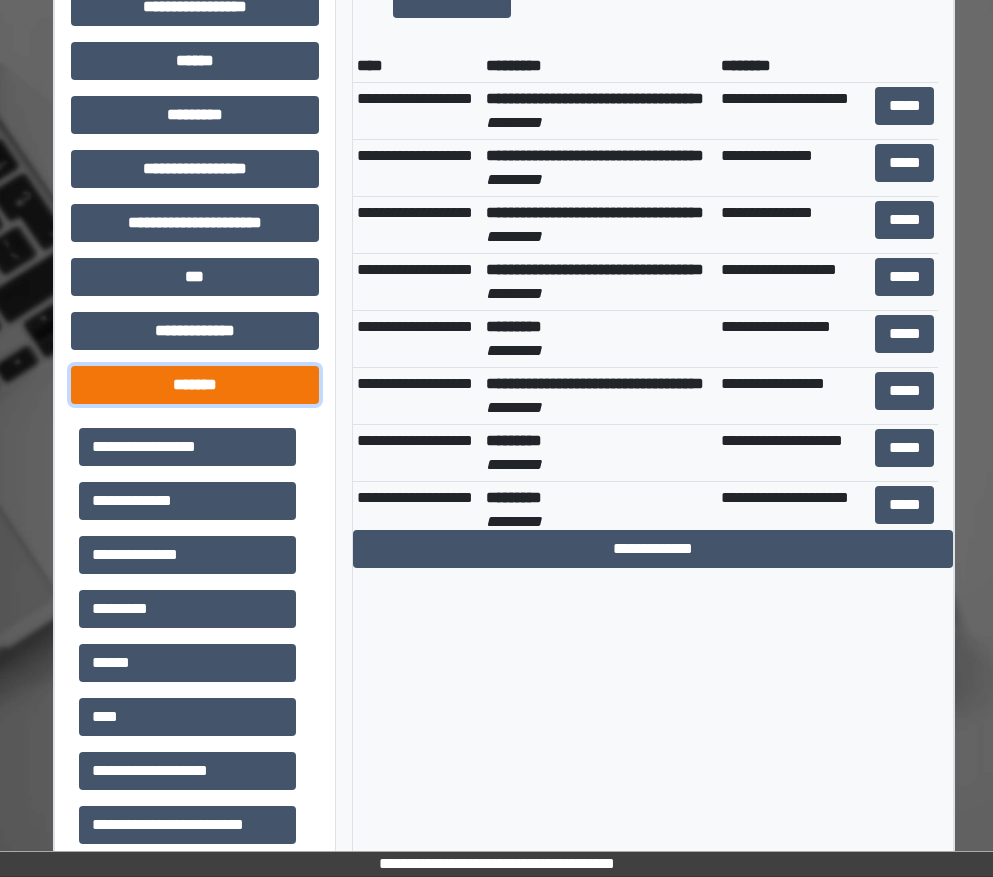 click on "*******" at bounding box center (195, 385) 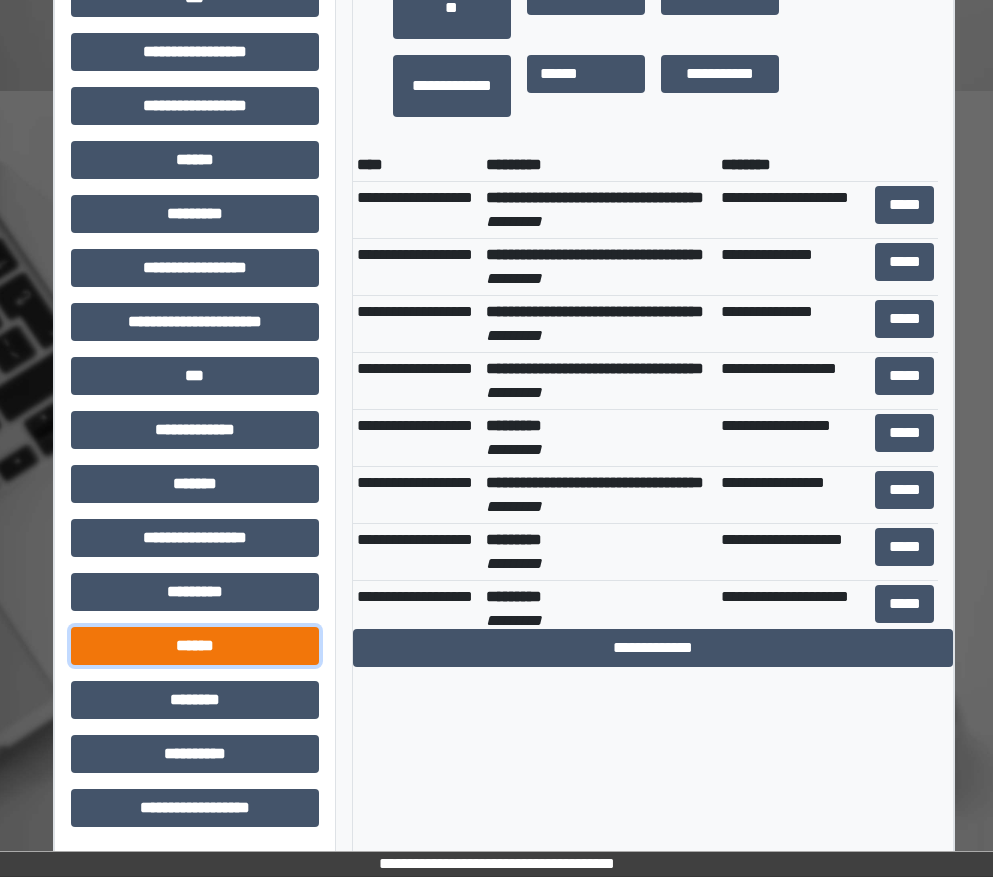 click on "******" at bounding box center [195, 646] 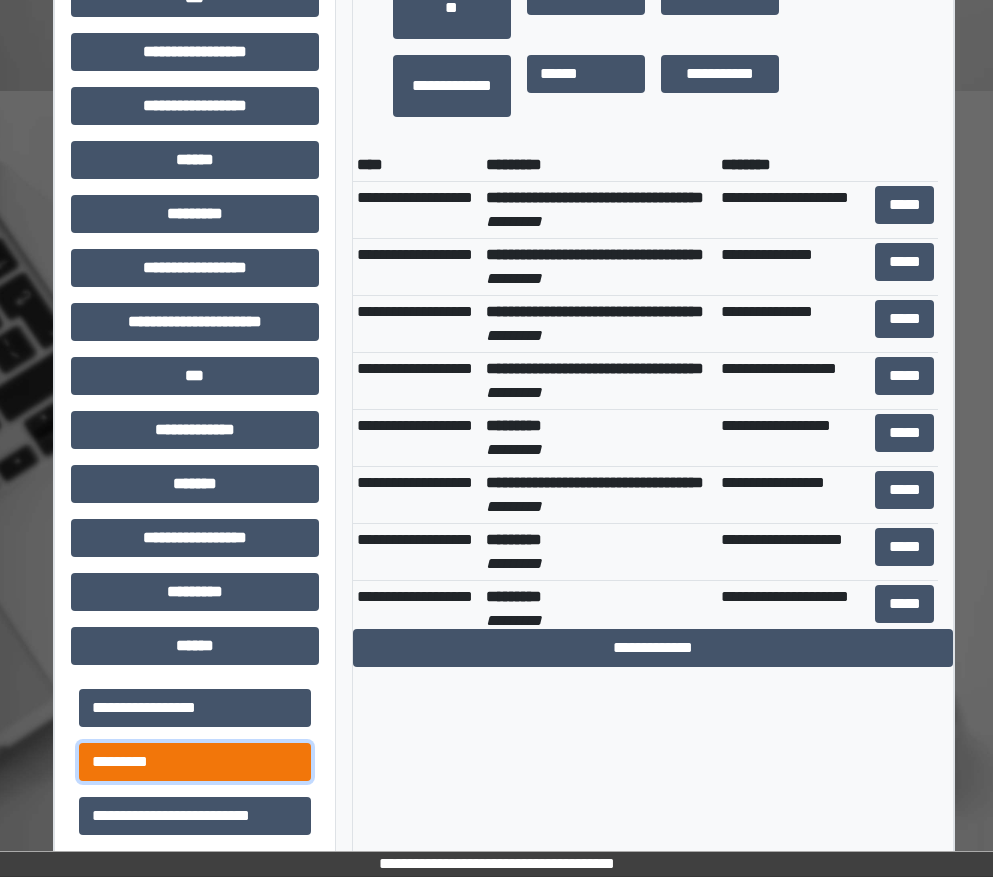 click on "*********" at bounding box center (195, 762) 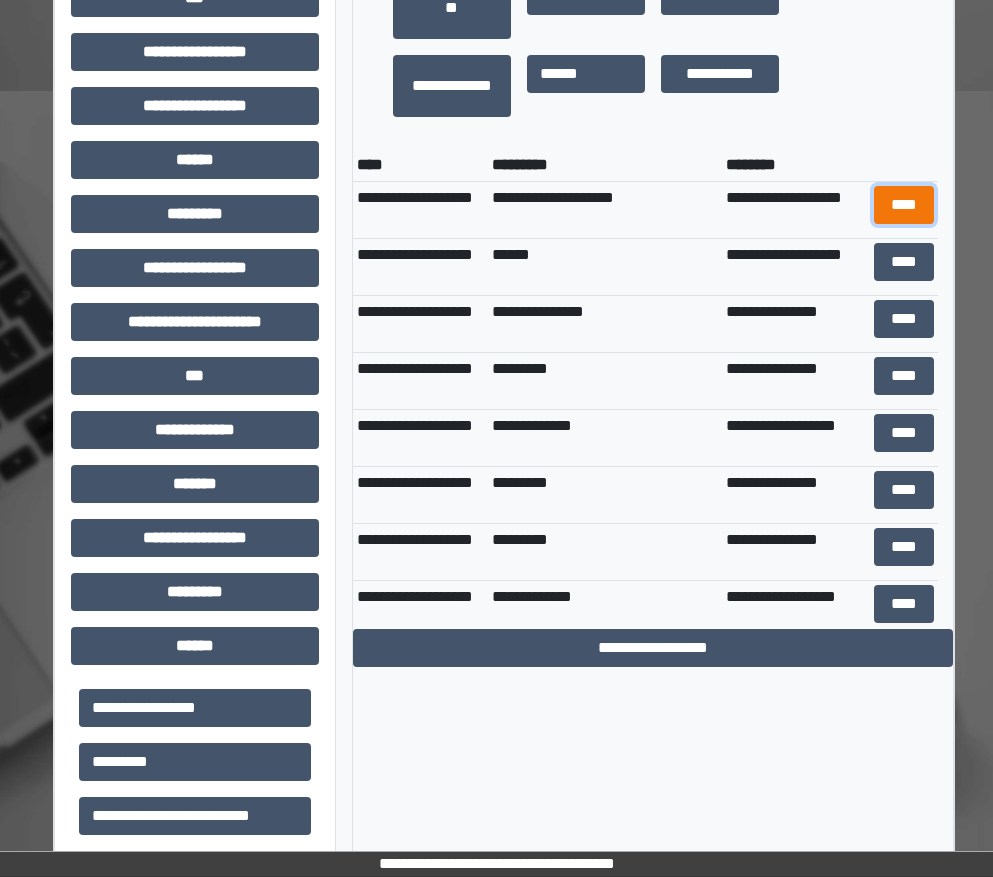 click on "****" at bounding box center (904, 205) 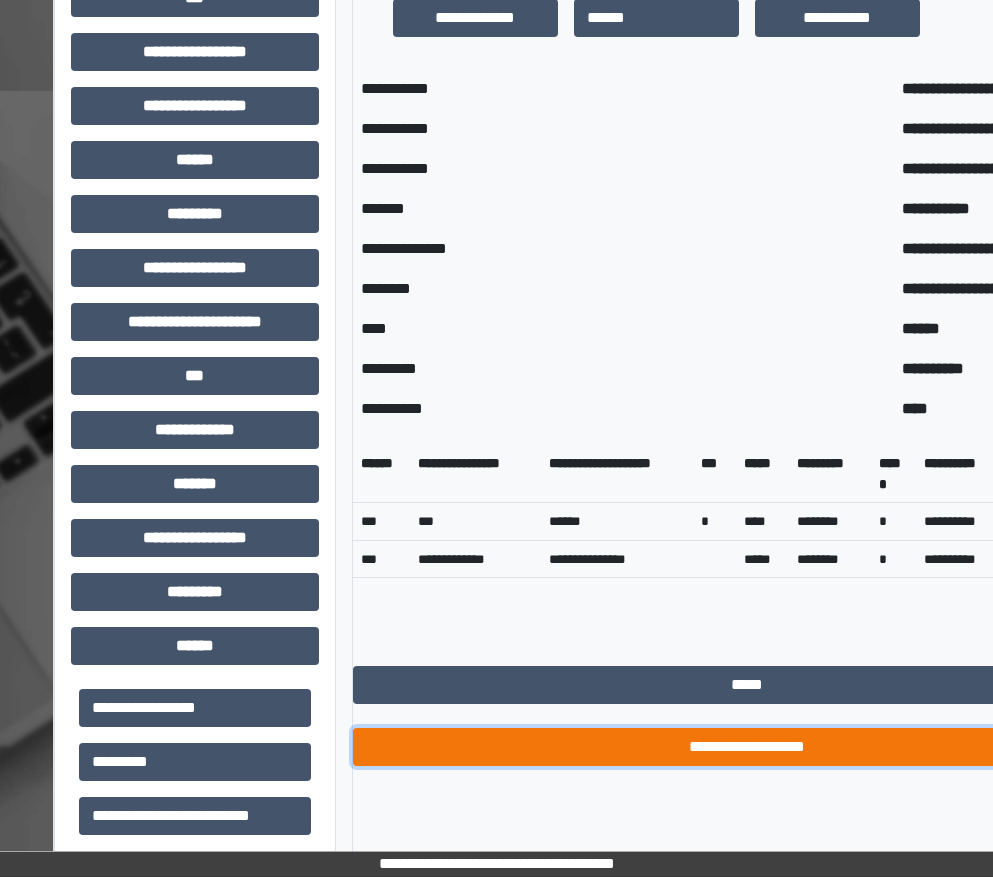 click on "**********" at bounding box center [747, 747] 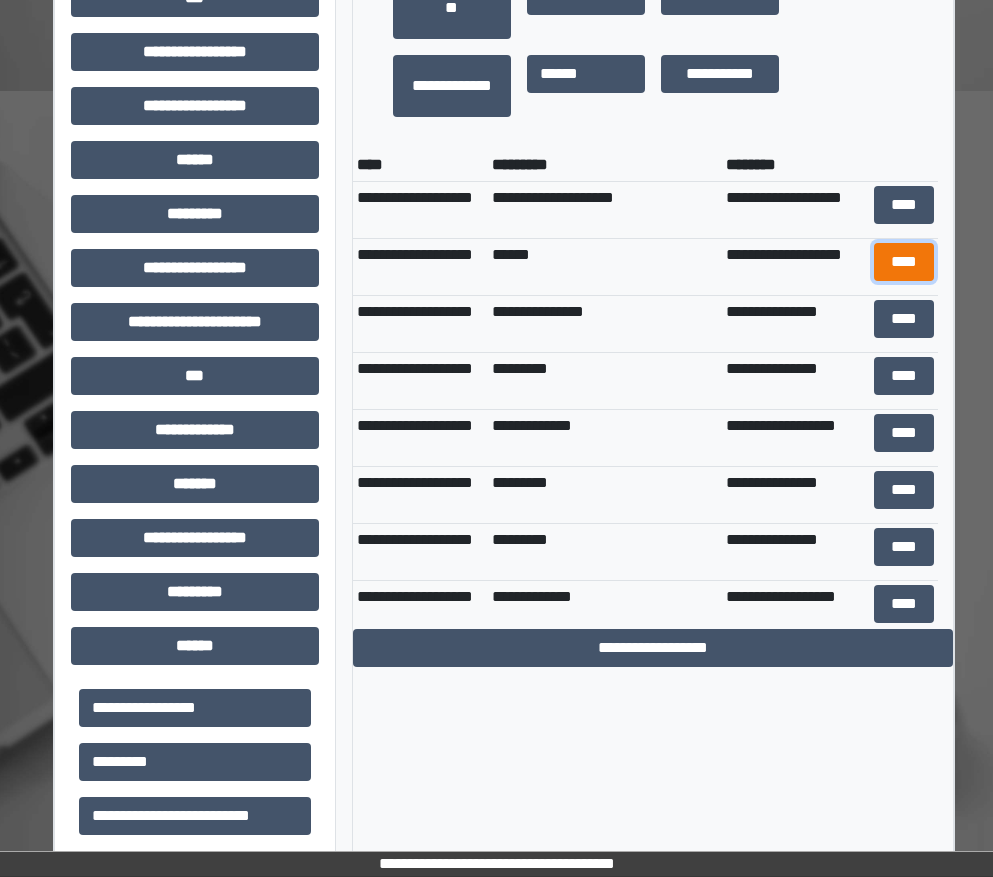 click on "****" at bounding box center (904, 262) 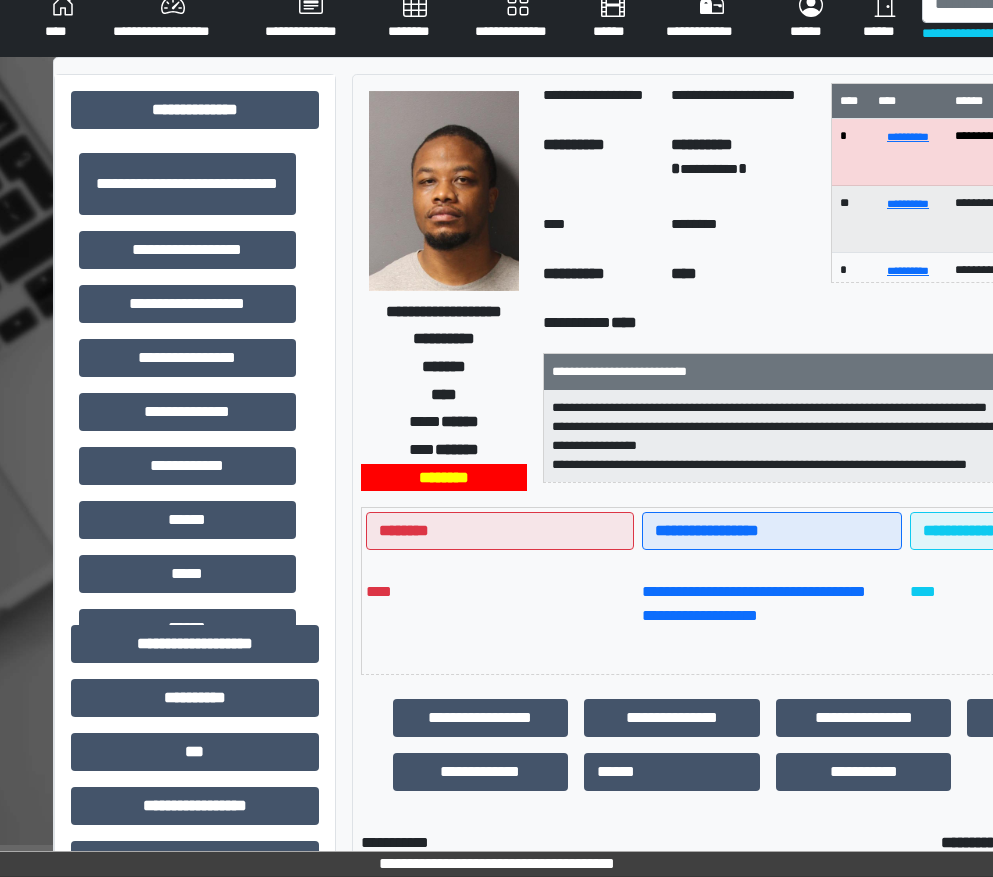 scroll, scrollTop: 0, scrollLeft: 0, axis: both 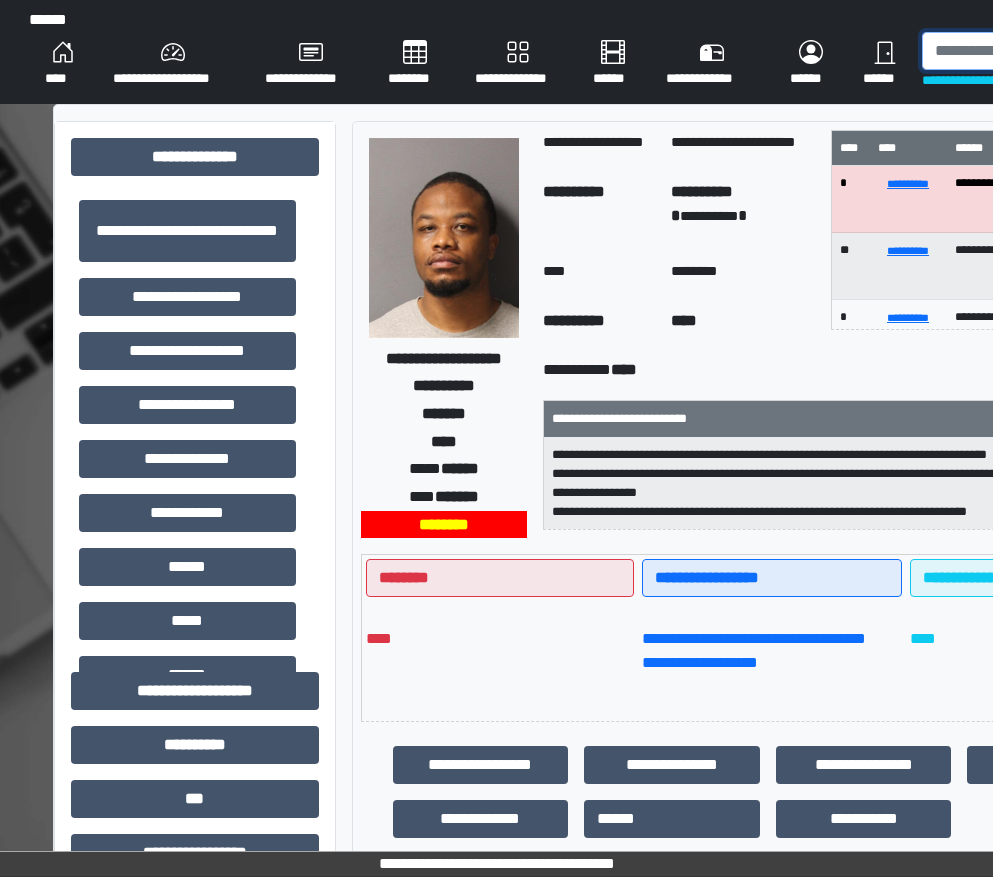 click at bounding box center [1025, 51] 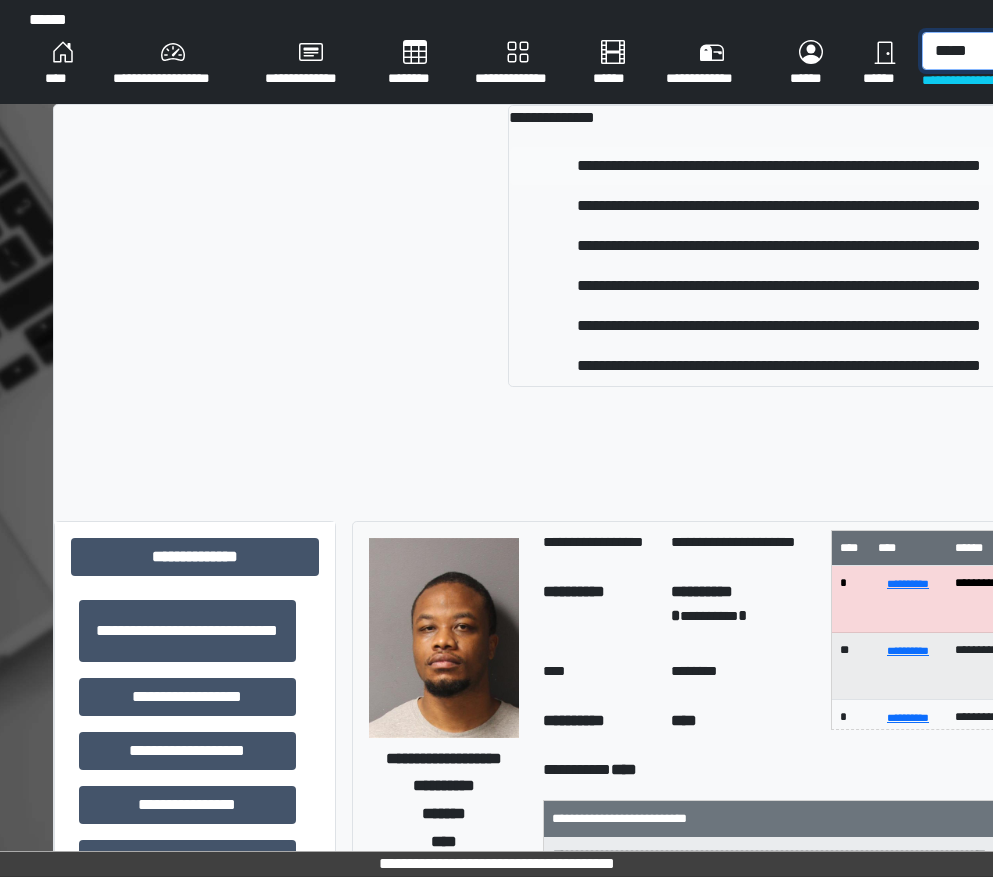 type on "*****" 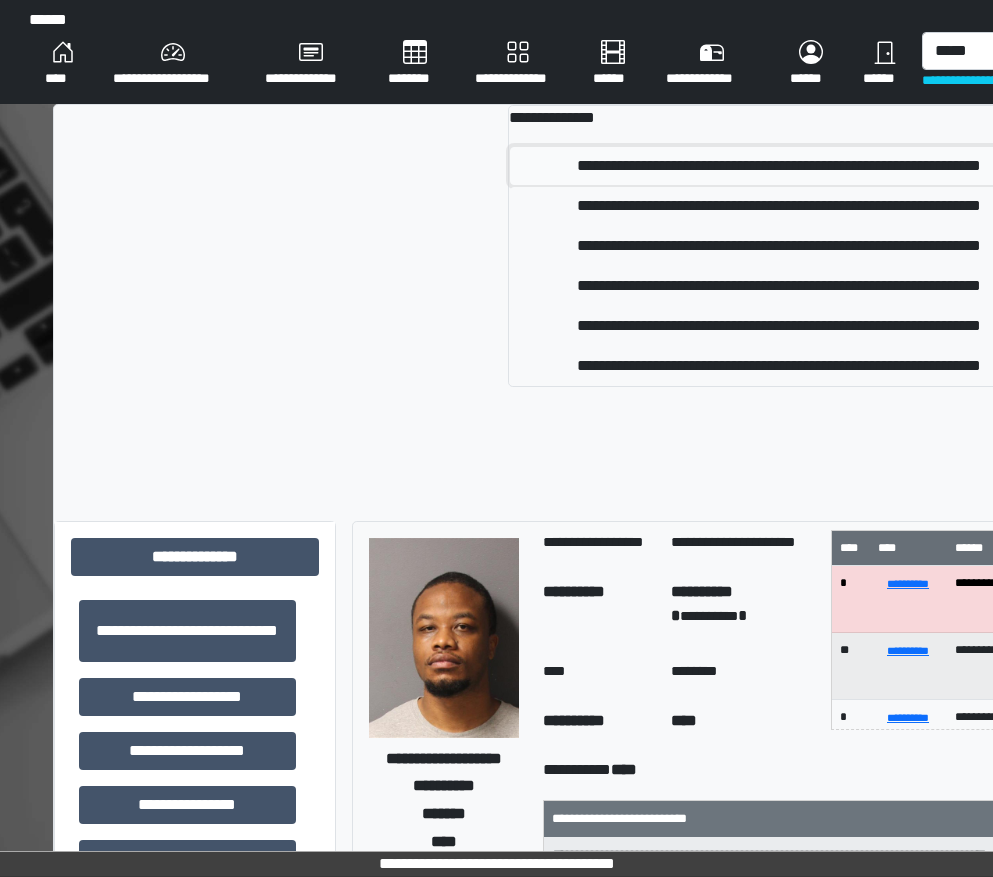 click on "**********" at bounding box center [779, 166] 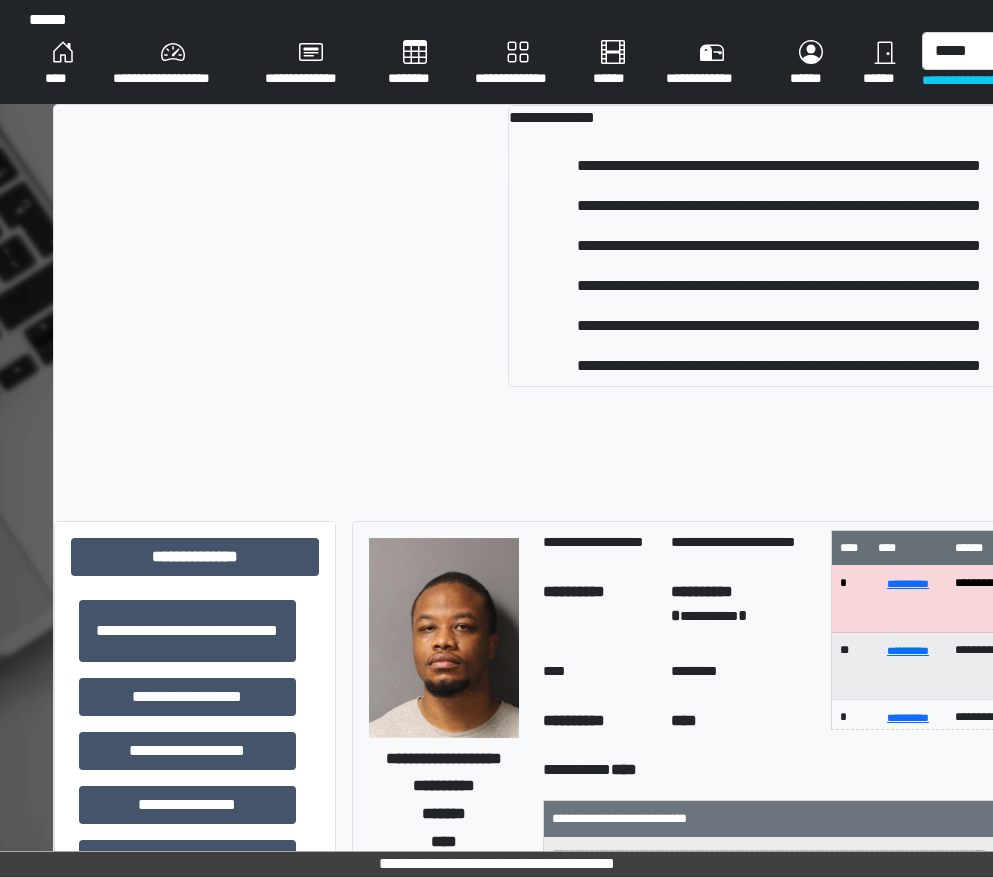 type 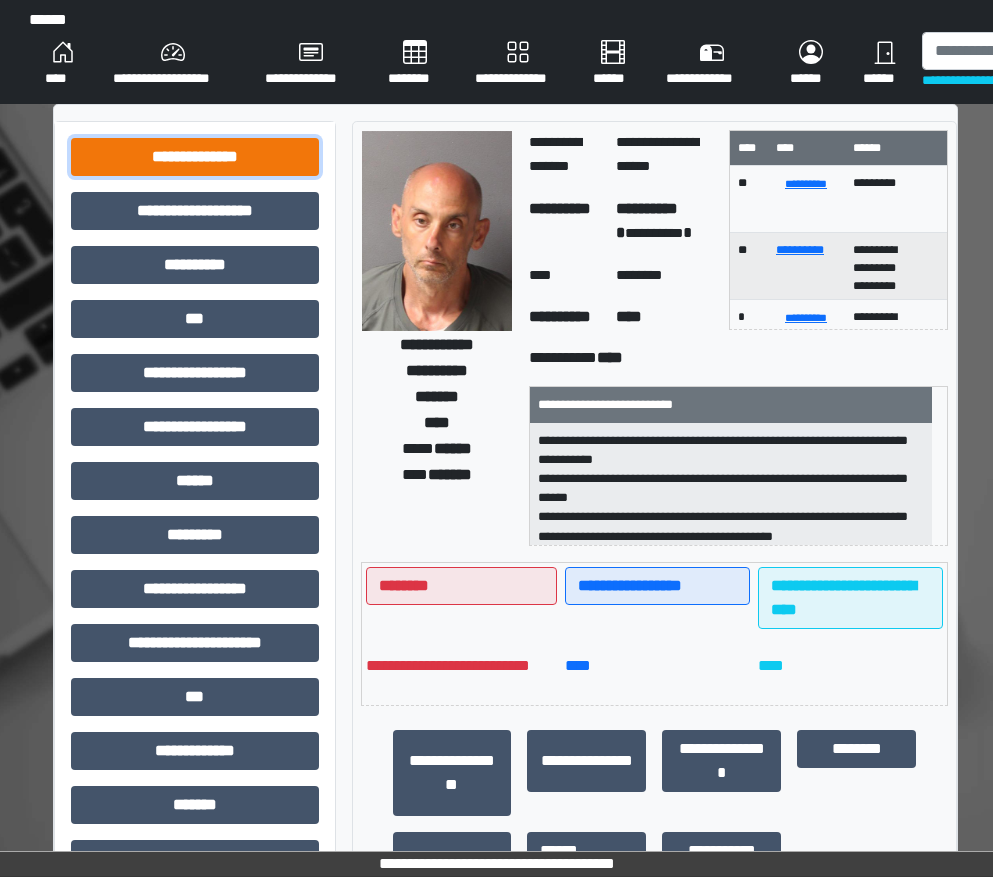 click on "**********" at bounding box center [195, 157] 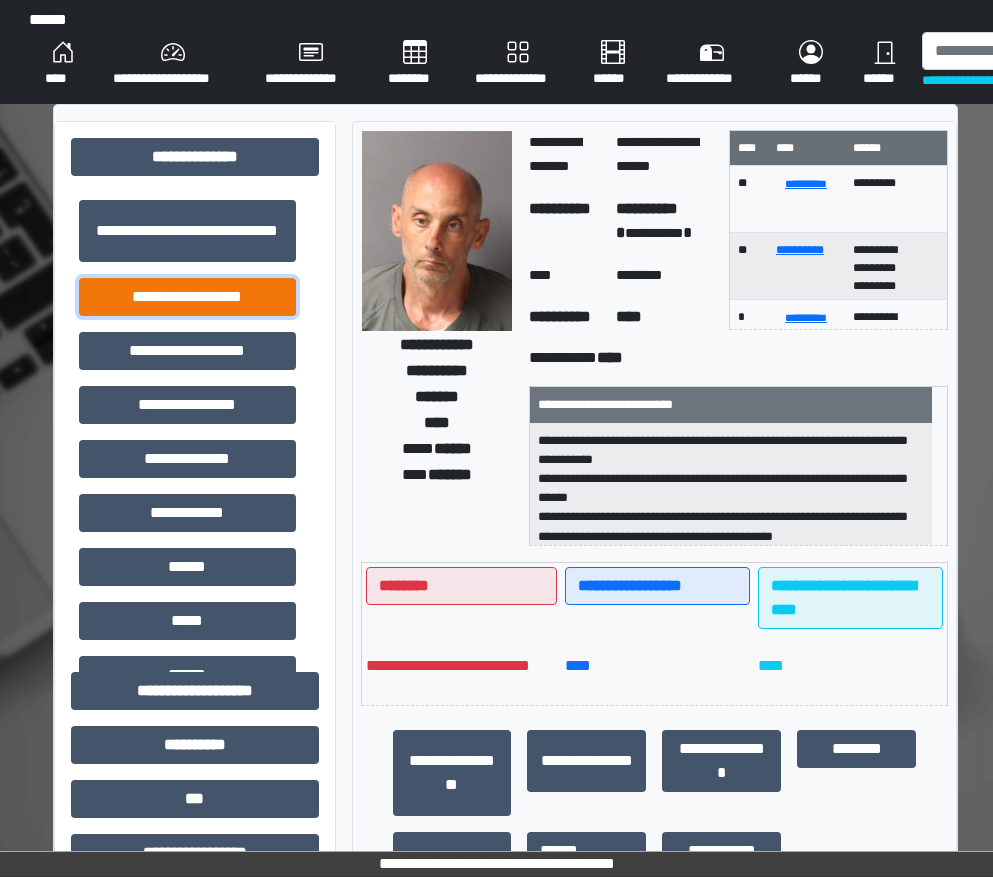 click on "**********" at bounding box center [187, 297] 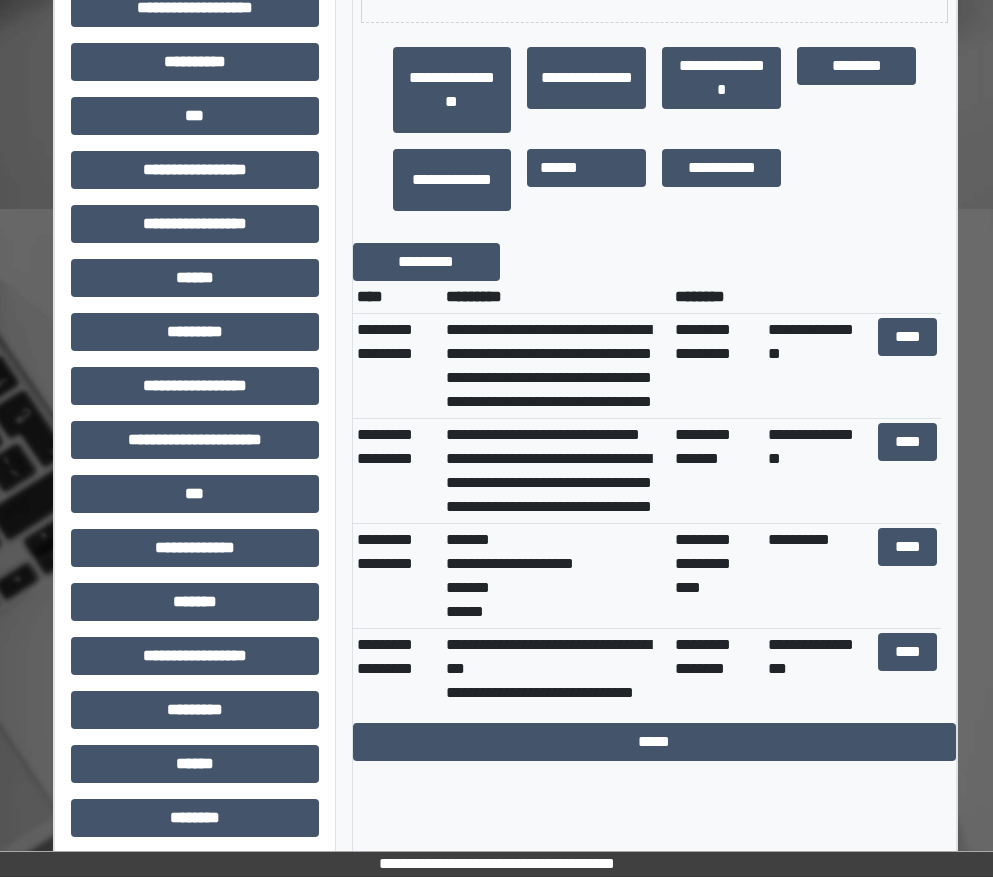 scroll, scrollTop: 700, scrollLeft: 0, axis: vertical 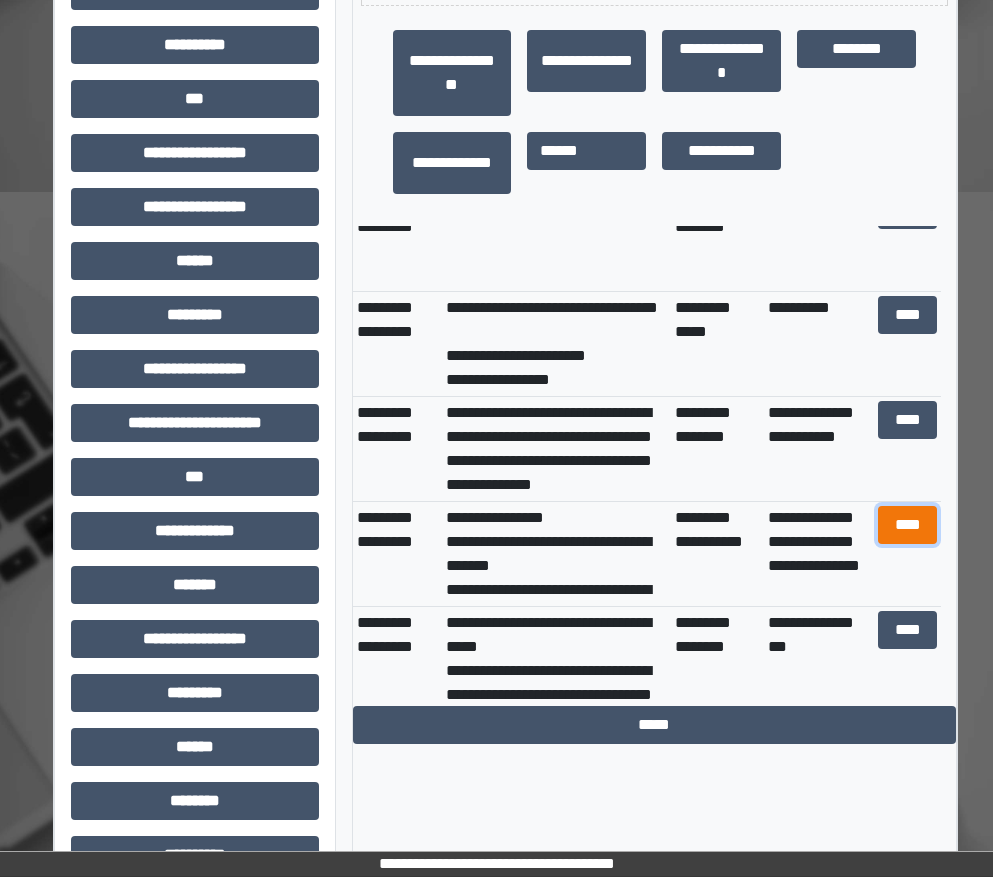 click on "****" at bounding box center (908, 525) 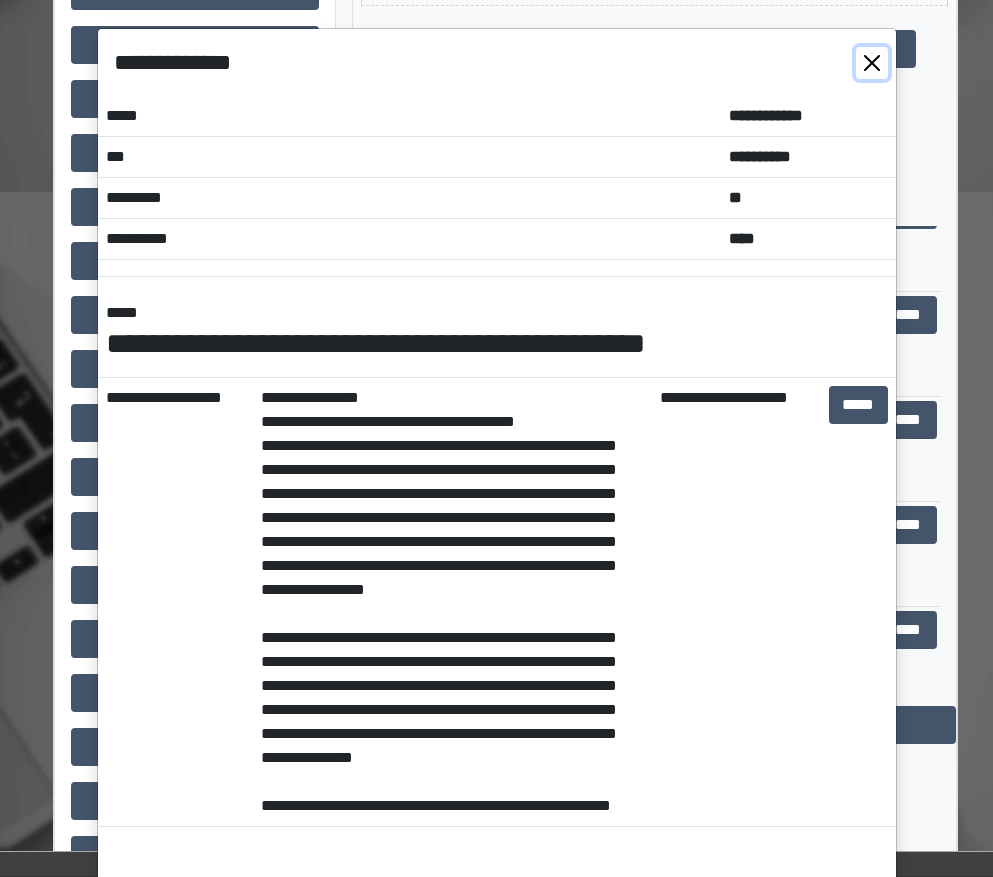 click at bounding box center (872, 63) 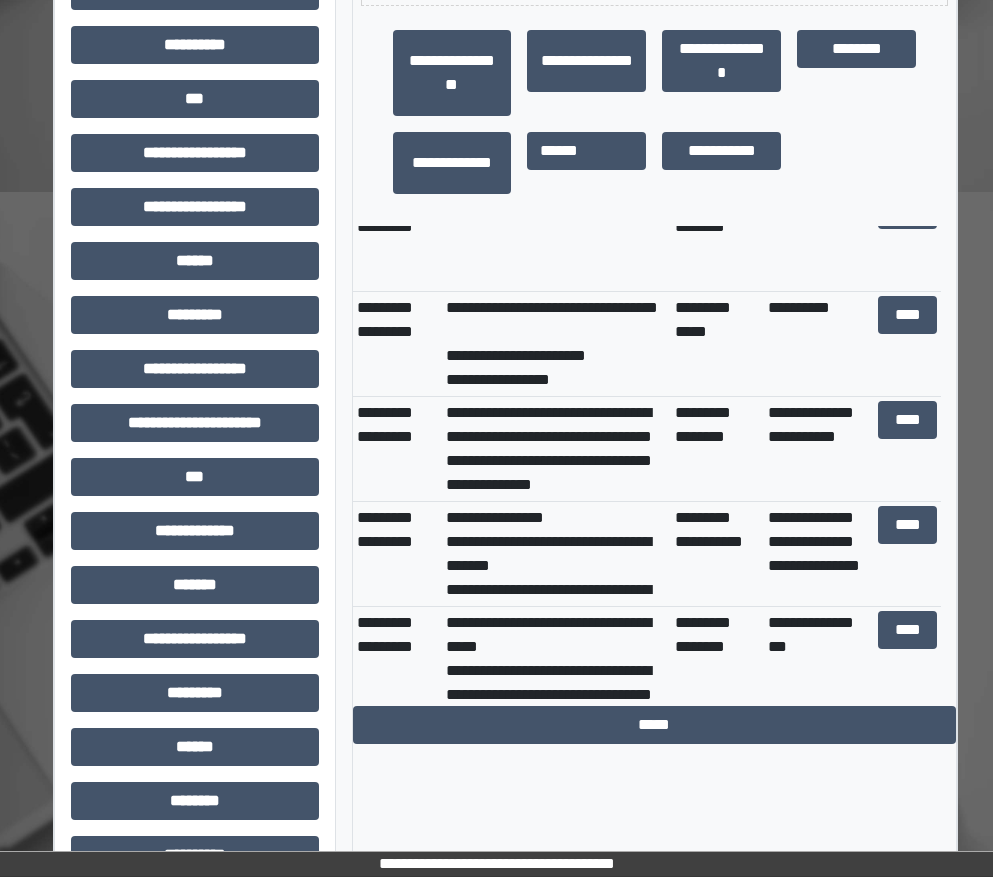scroll, scrollTop: 1200, scrollLeft: 0, axis: vertical 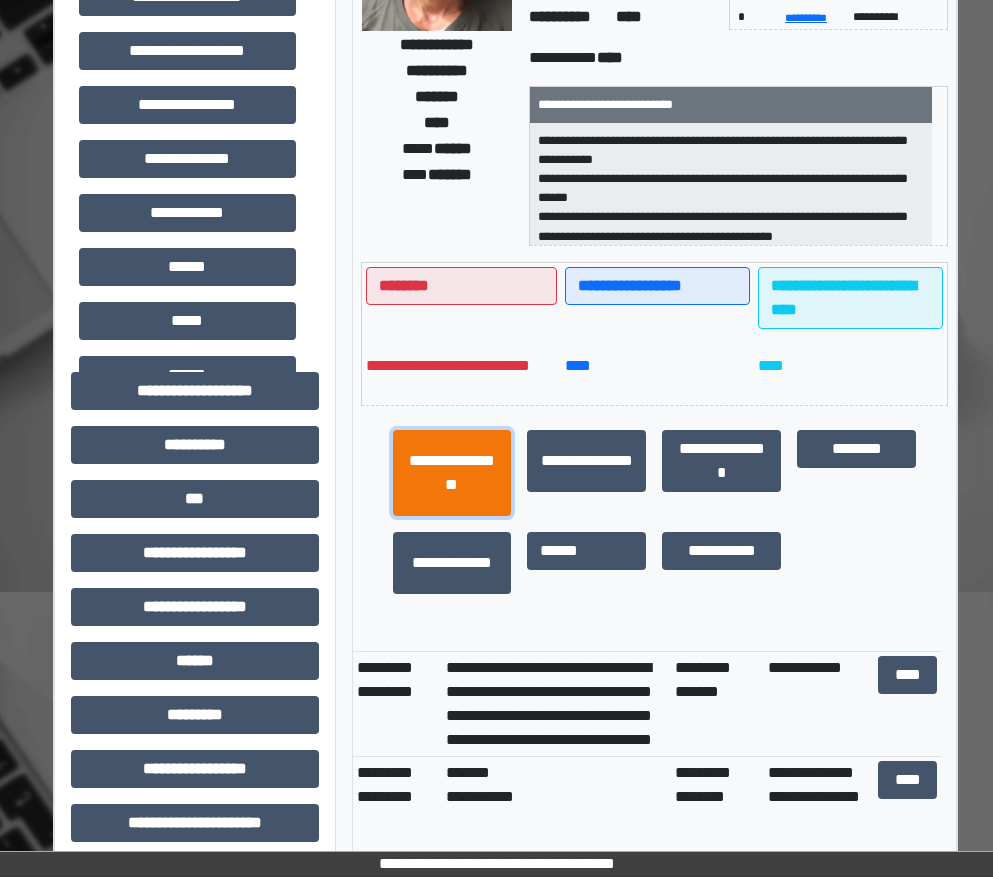 click on "**********" at bounding box center [452, 473] 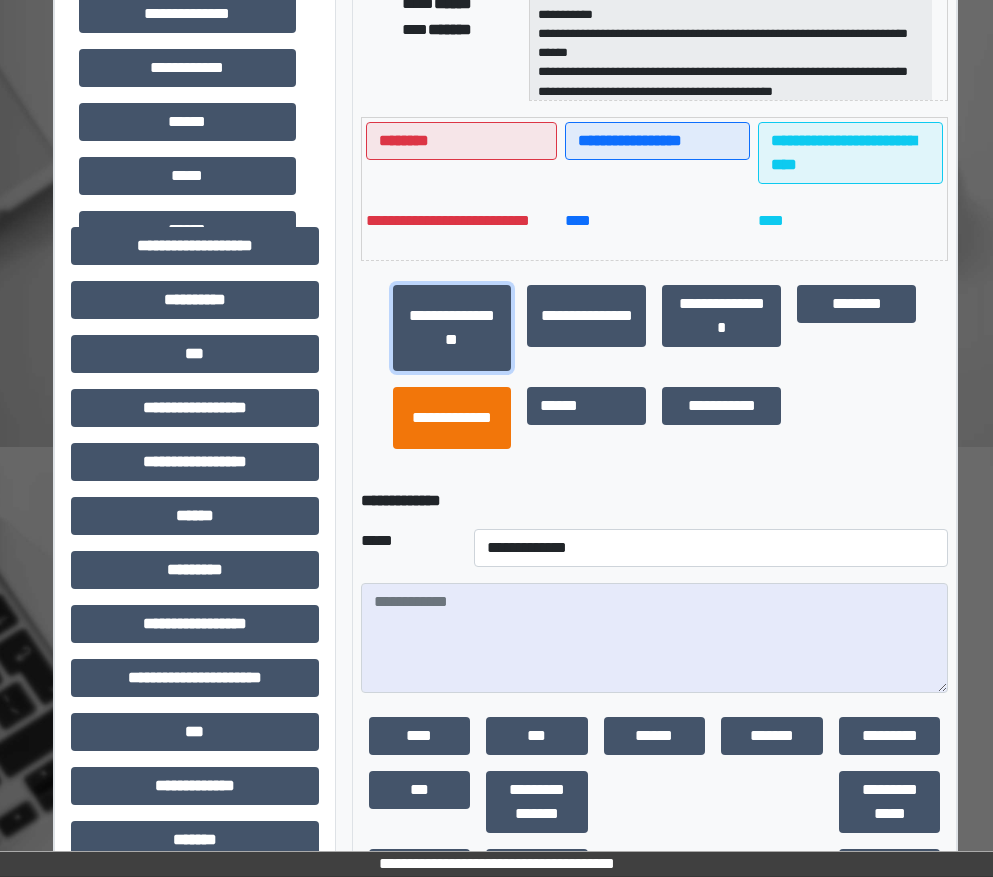 scroll, scrollTop: 600, scrollLeft: 0, axis: vertical 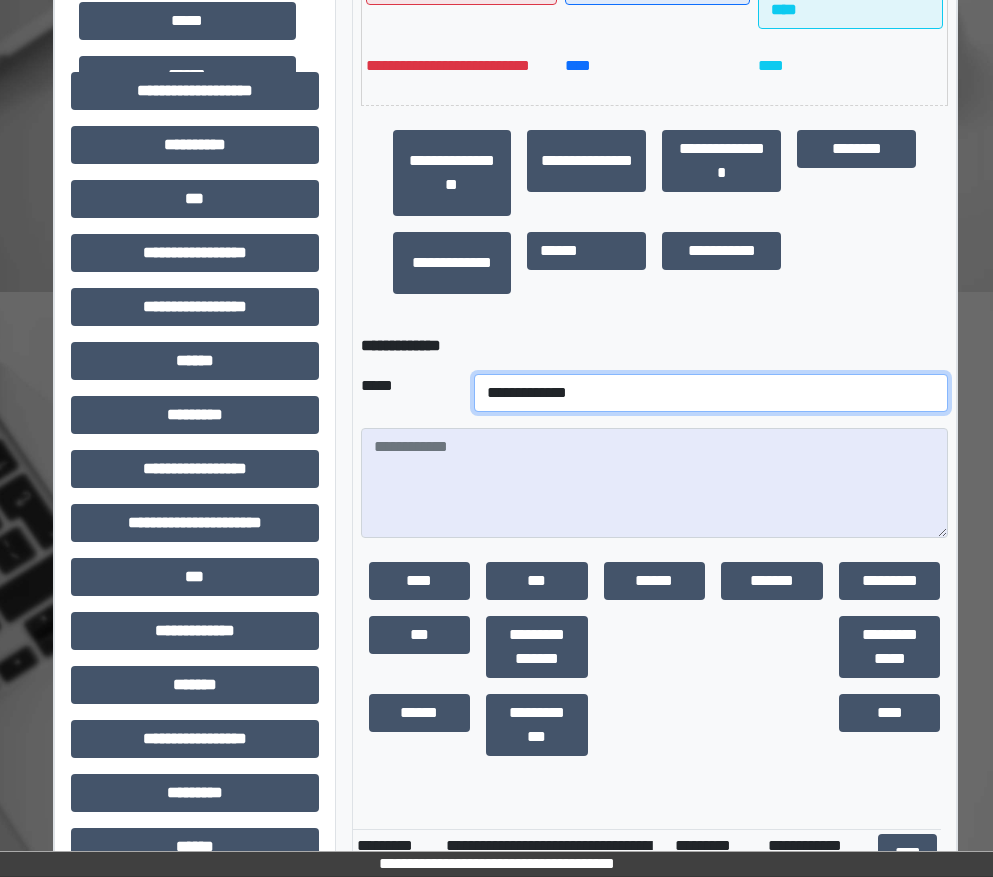 click on "**********" at bounding box center (711, 393) 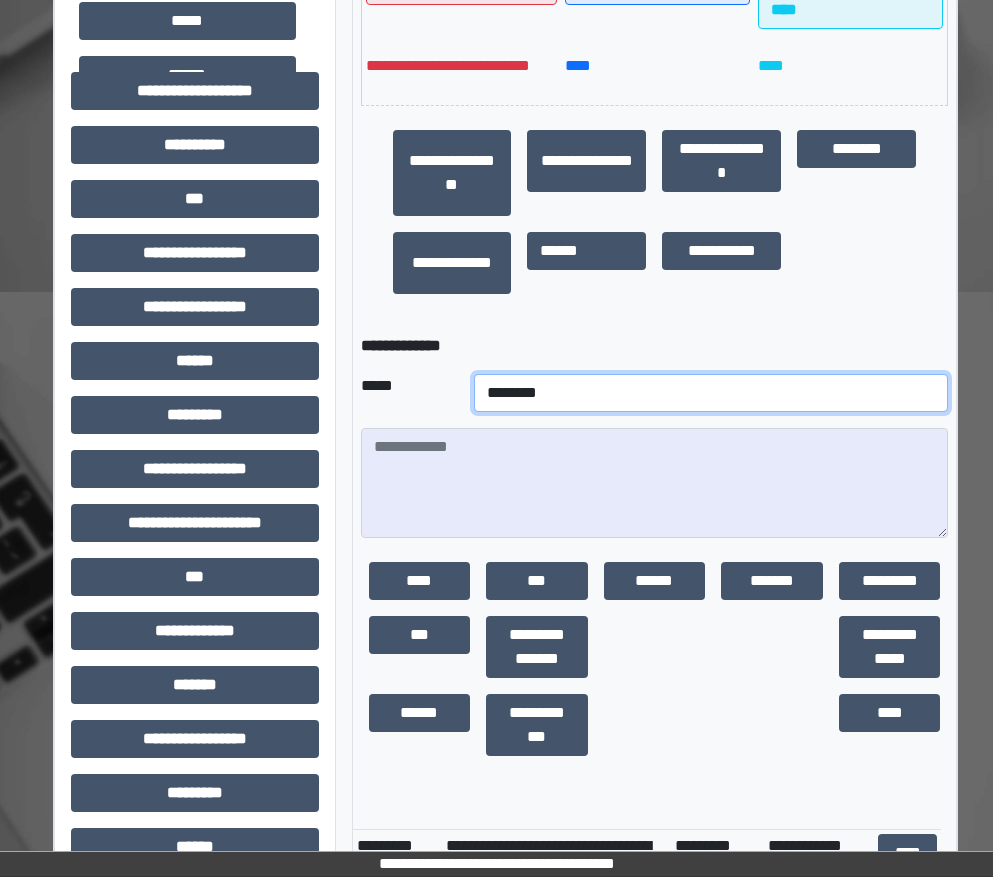 click on "**********" at bounding box center [711, 393] 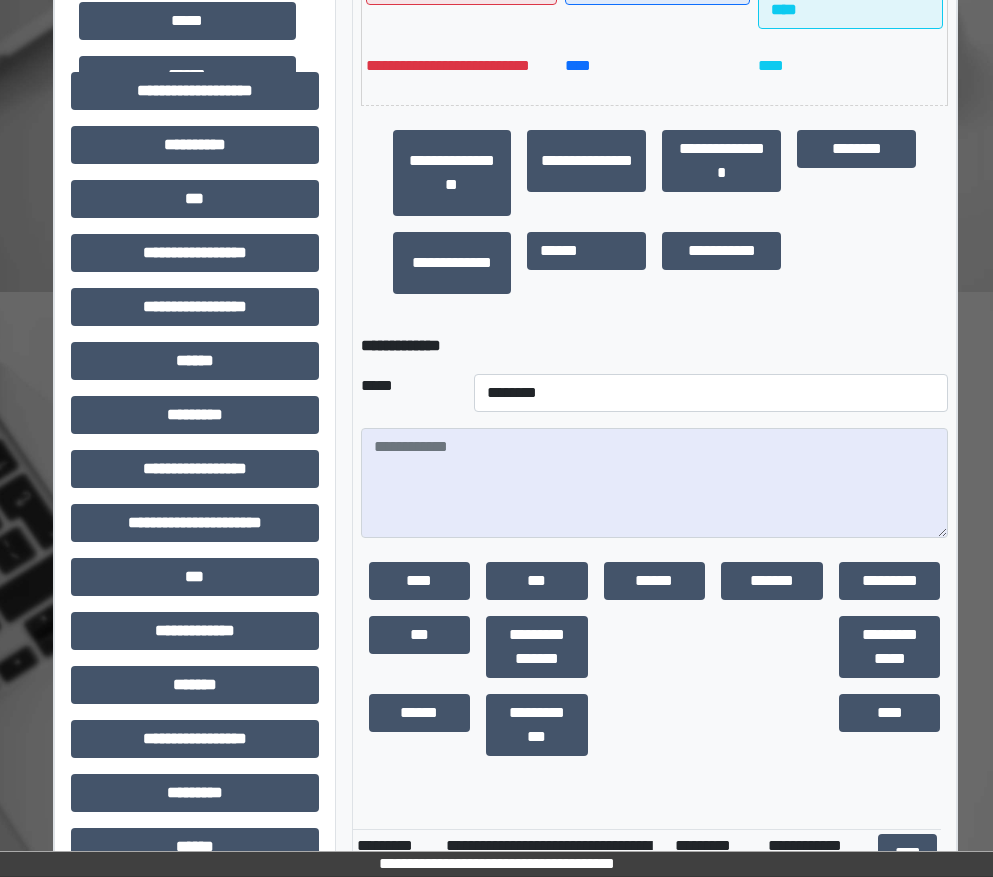 click on "**********" at bounding box center [711, 393] 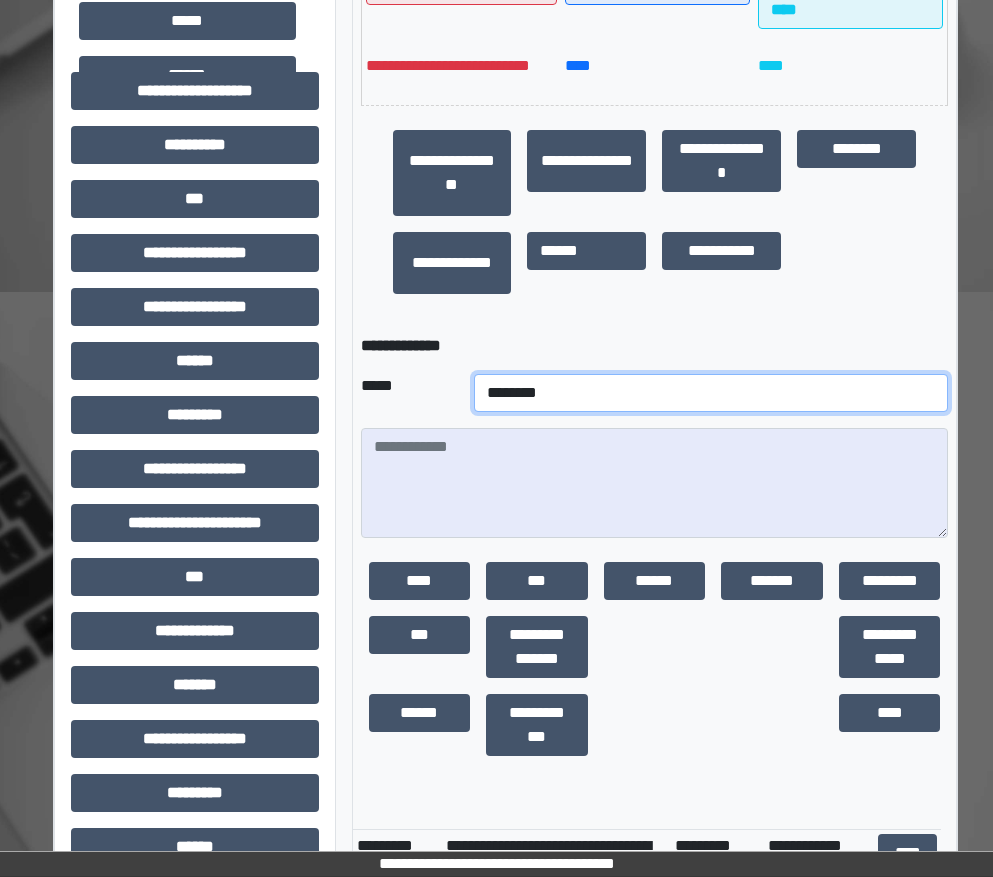 click on "**********" at bounding box center (711, 393) 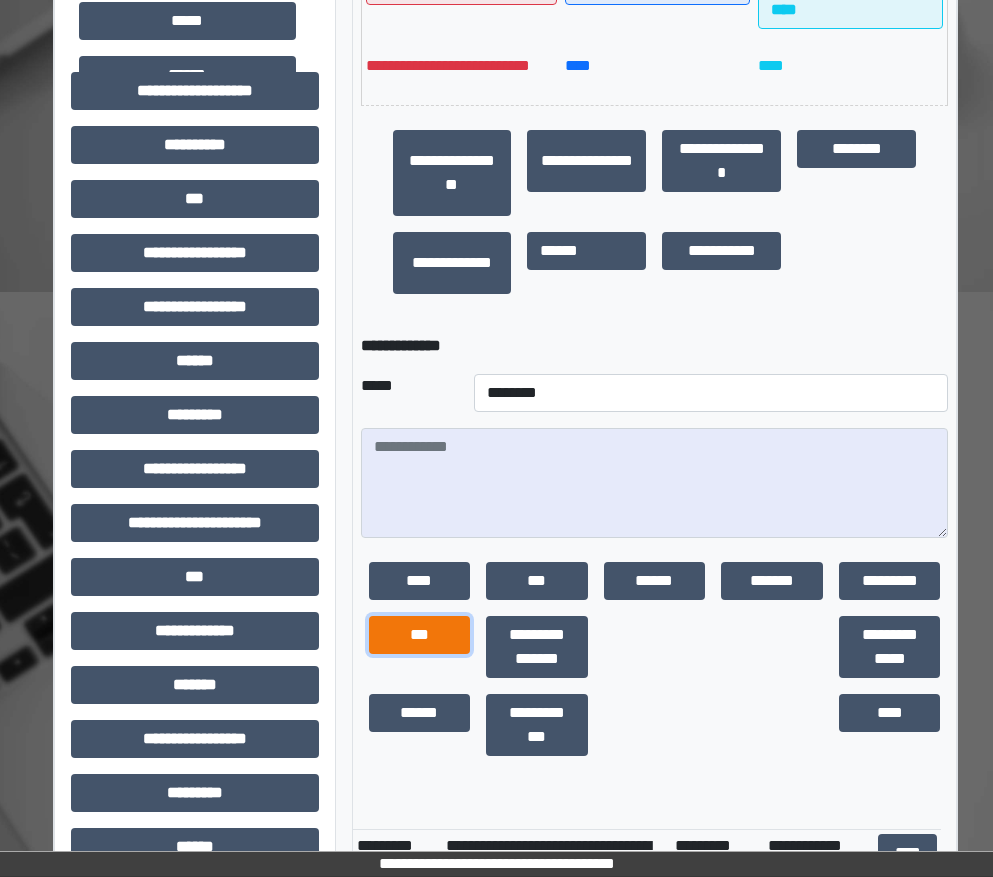 click on "***" at bounding box center (420, 635) 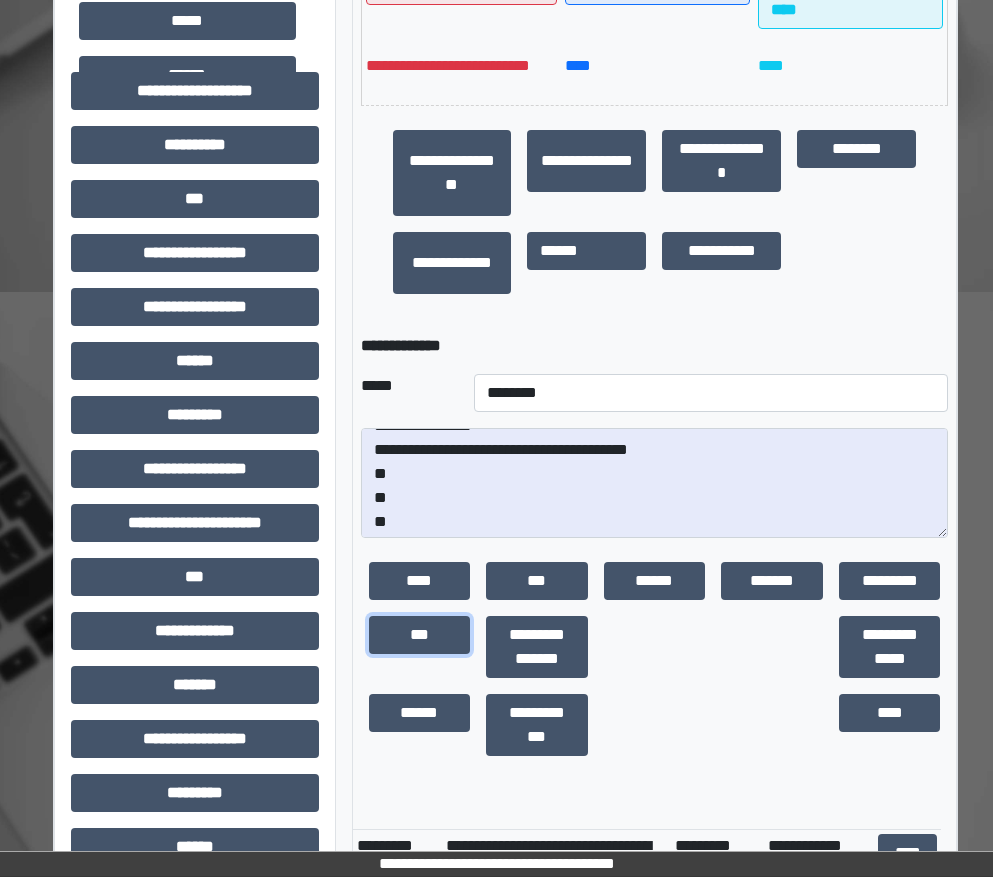 scroll, scrollTop: 24, scrollLeft: 0, axis: vertical 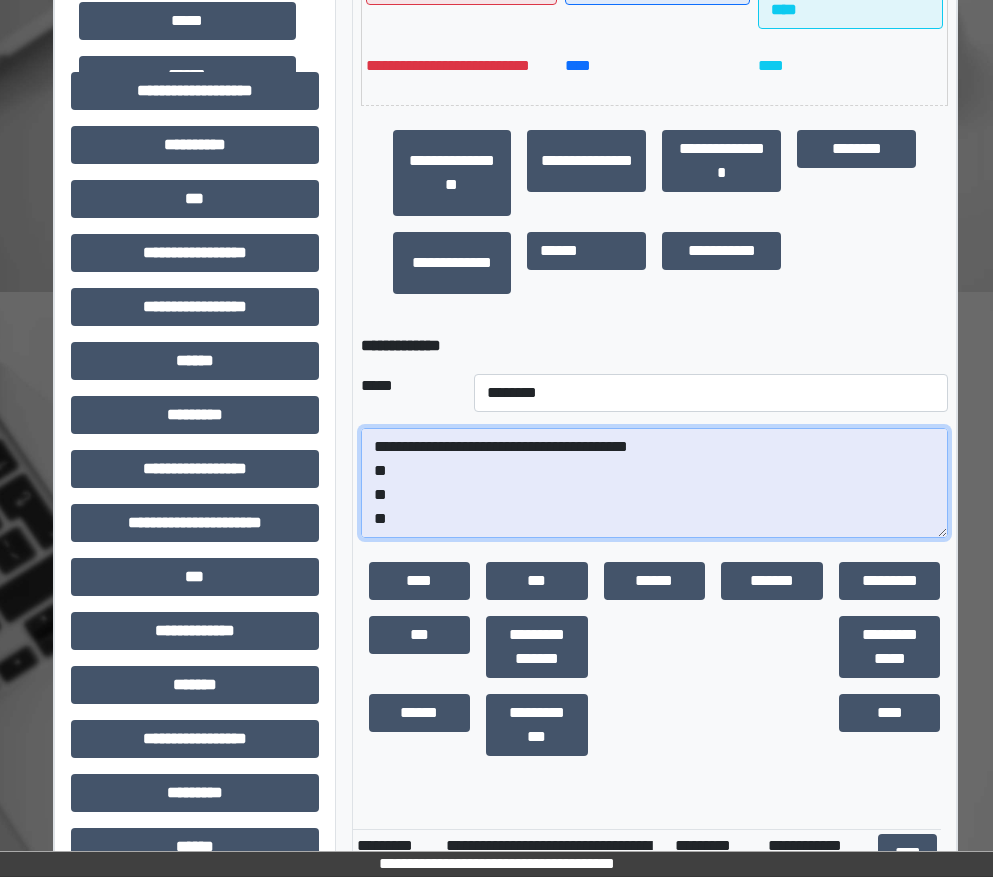 click on "**********" at bounding box center [655, 483] 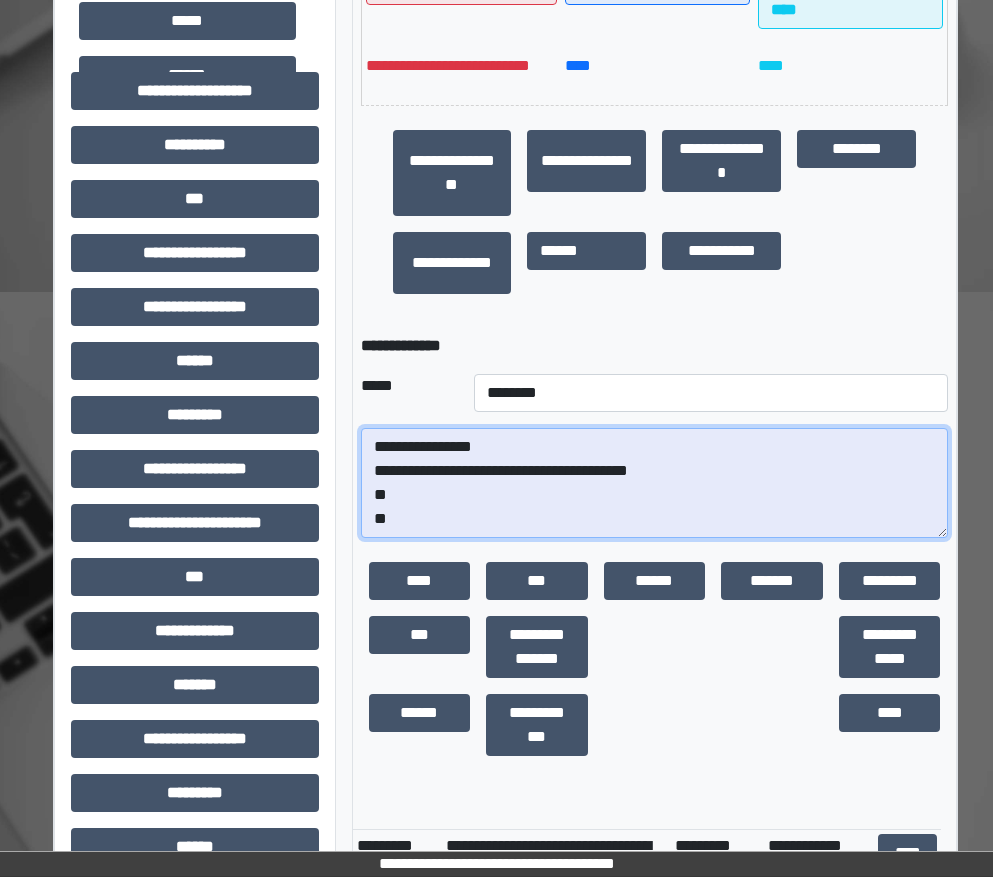 scroll, scrollTop: 0, scrollLeft: 0, axis: both 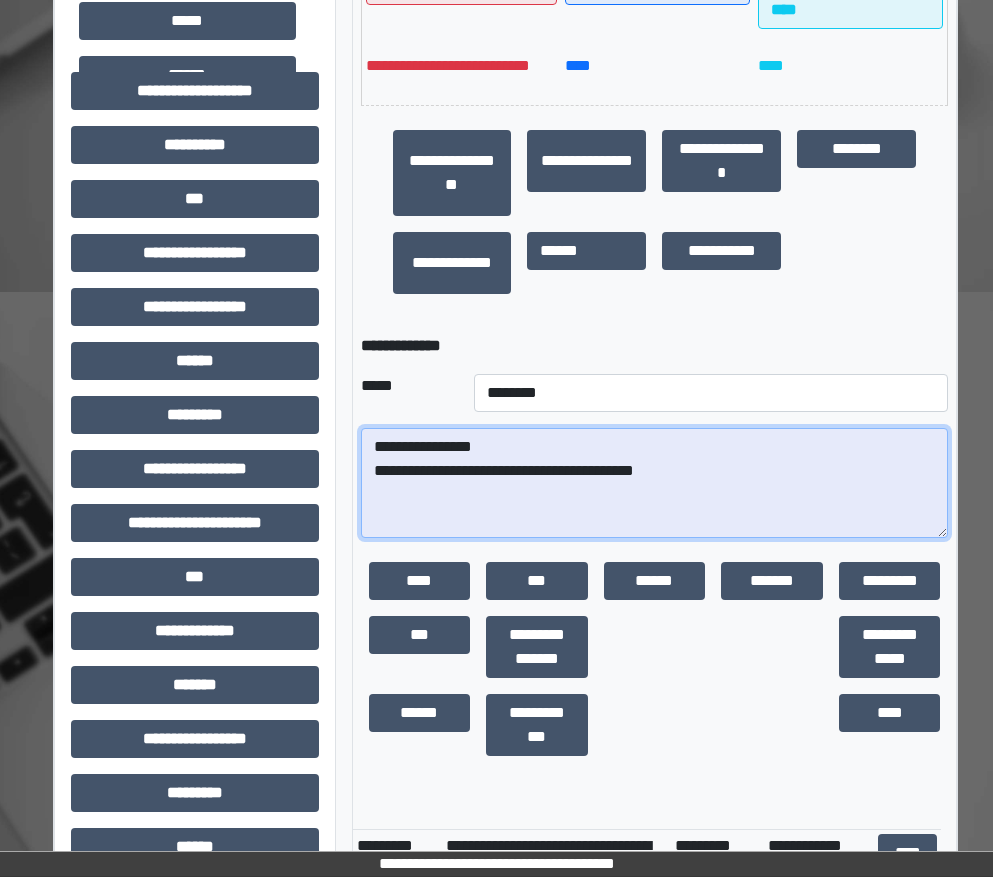 click on "**********" at bounding box center [655, 483] 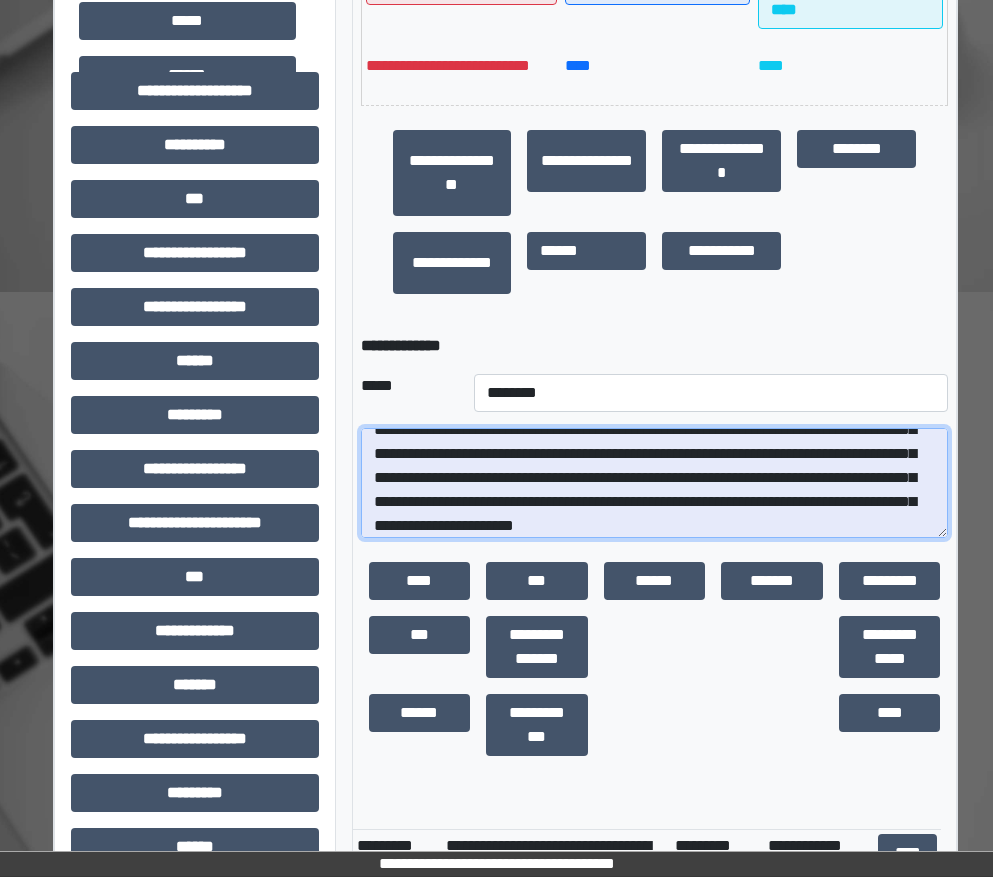 scroll, scrollTop: 353, scrollLeft: 0, axis: vertical 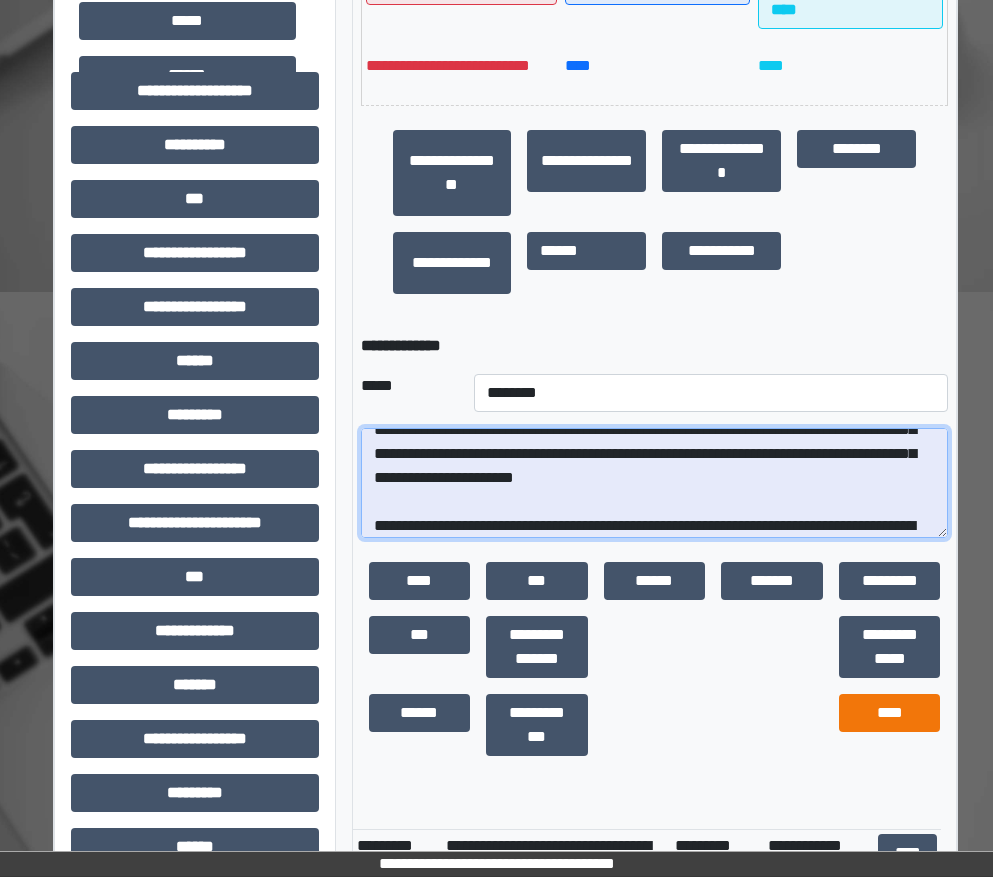 type on "**********" 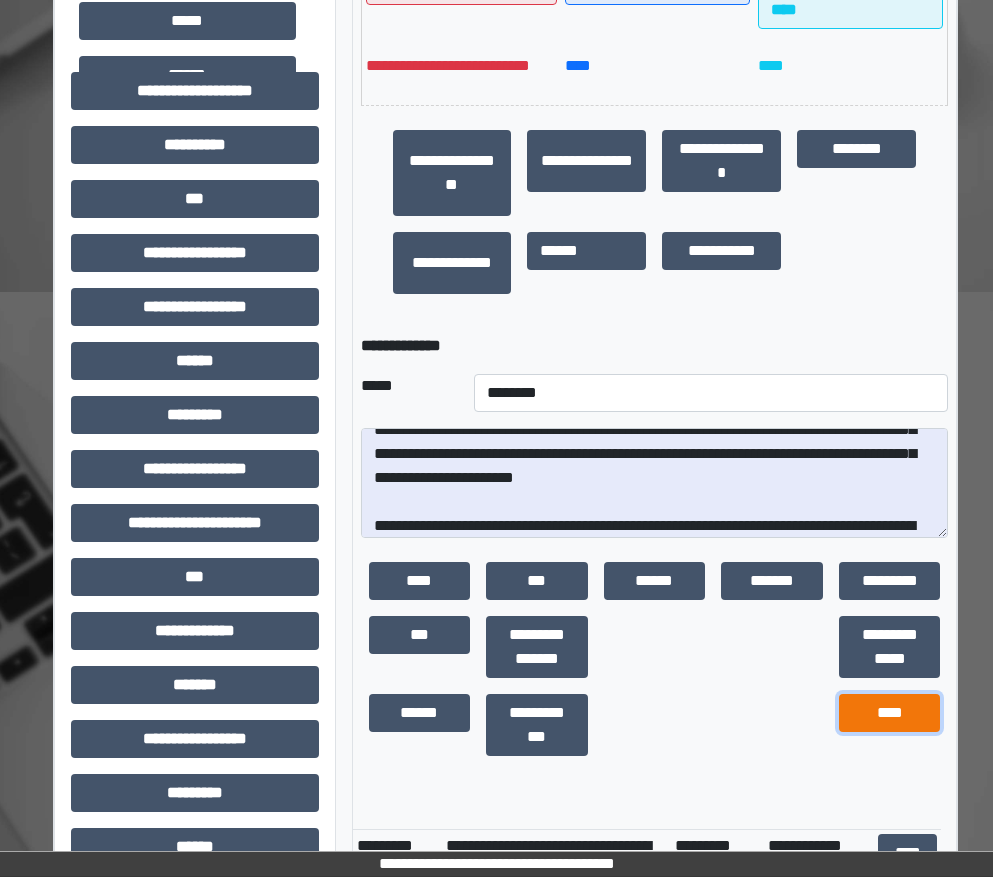 click on "****" at bounding box center [890, 713] 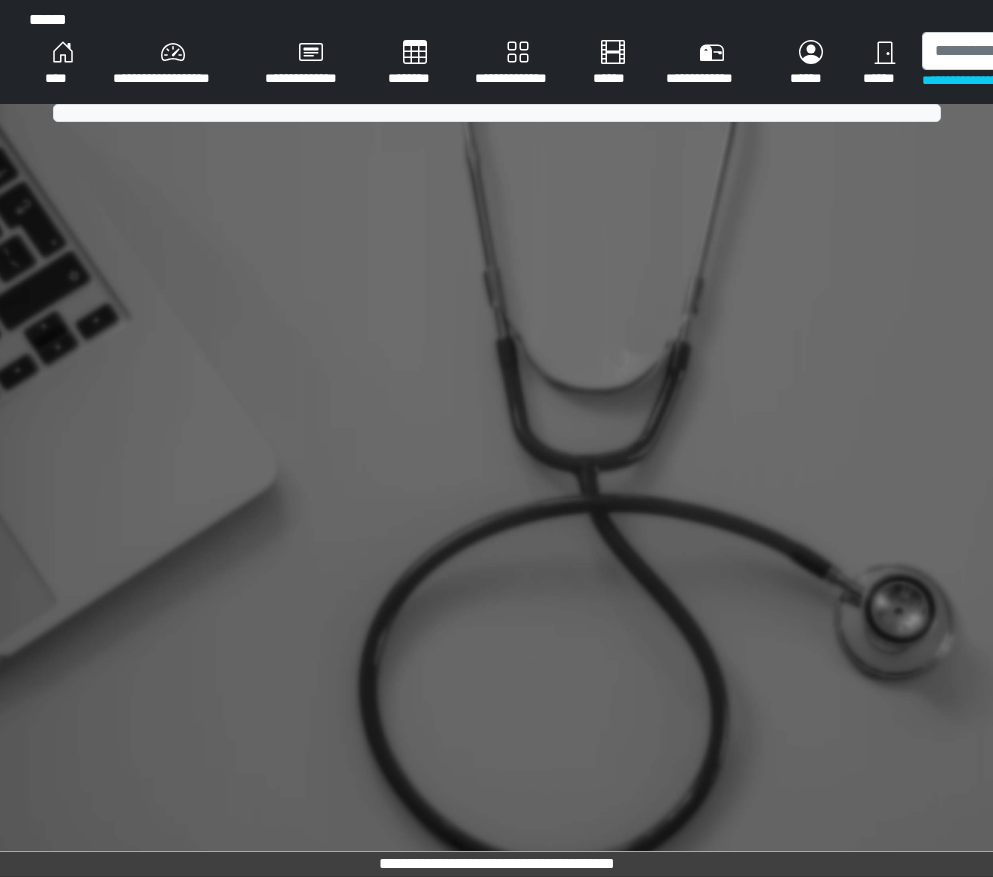 scroll, scrollTop: 0, scrollLeft: 0, axis: both 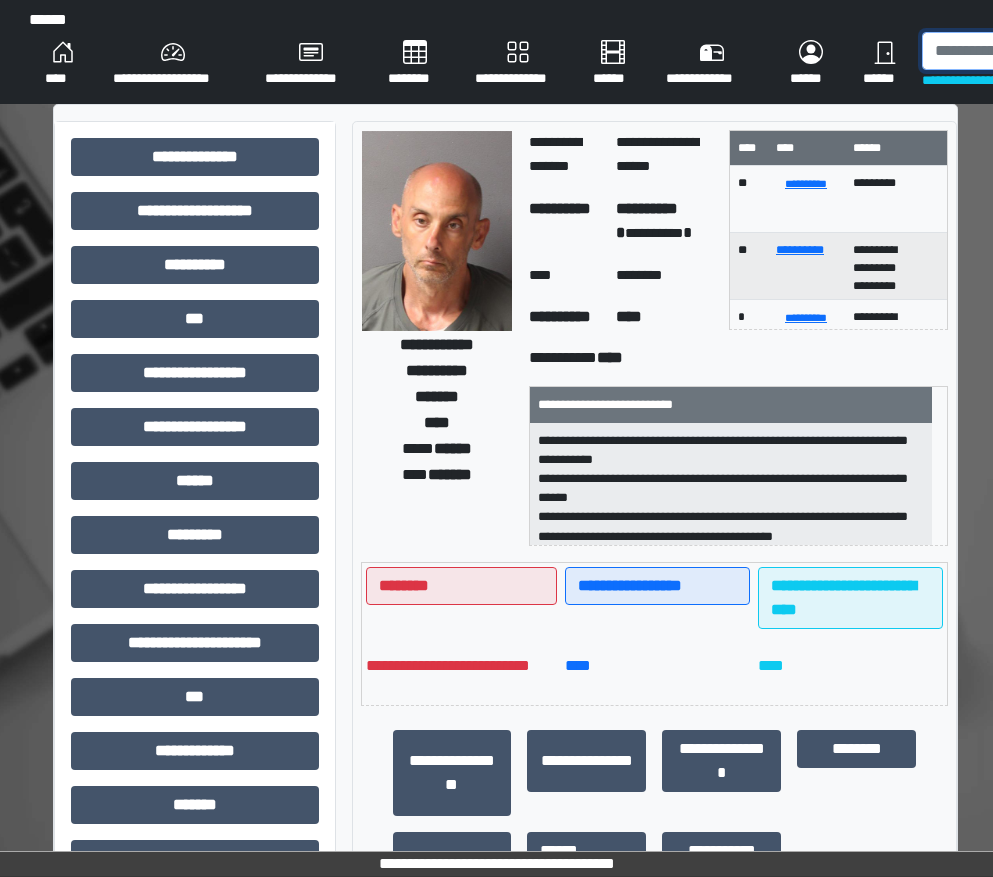click at bounding box center (1025, 51) 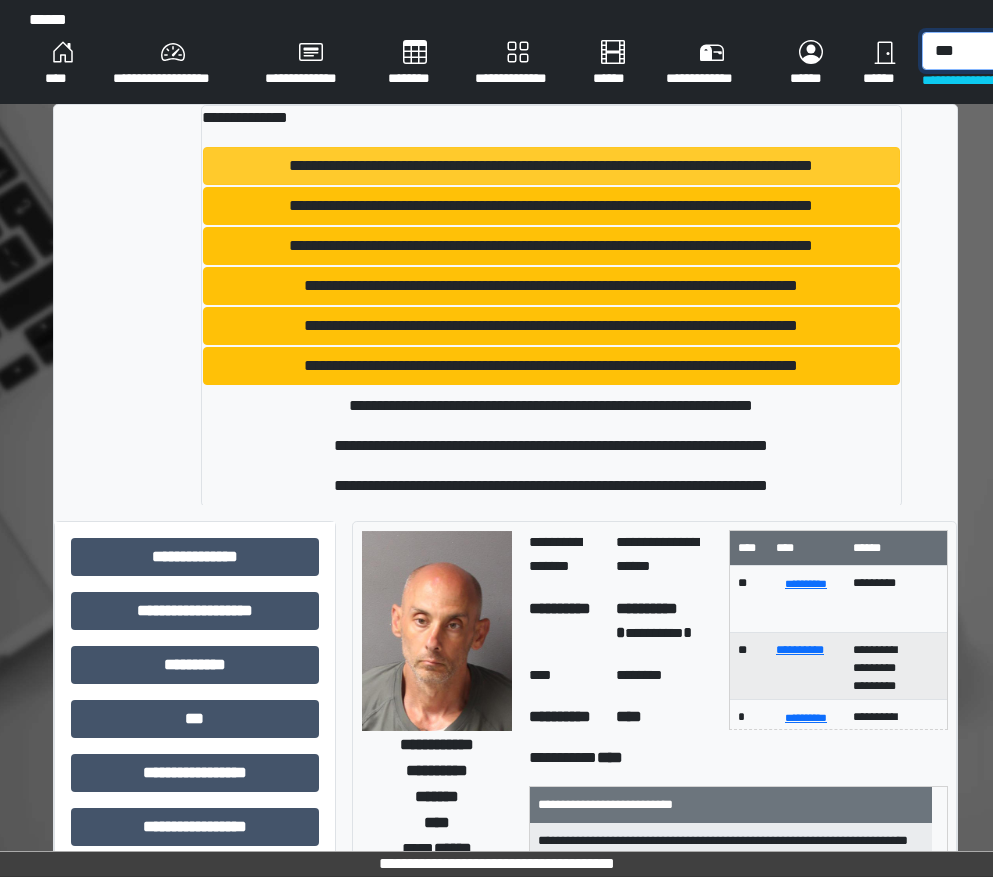 type on "***" 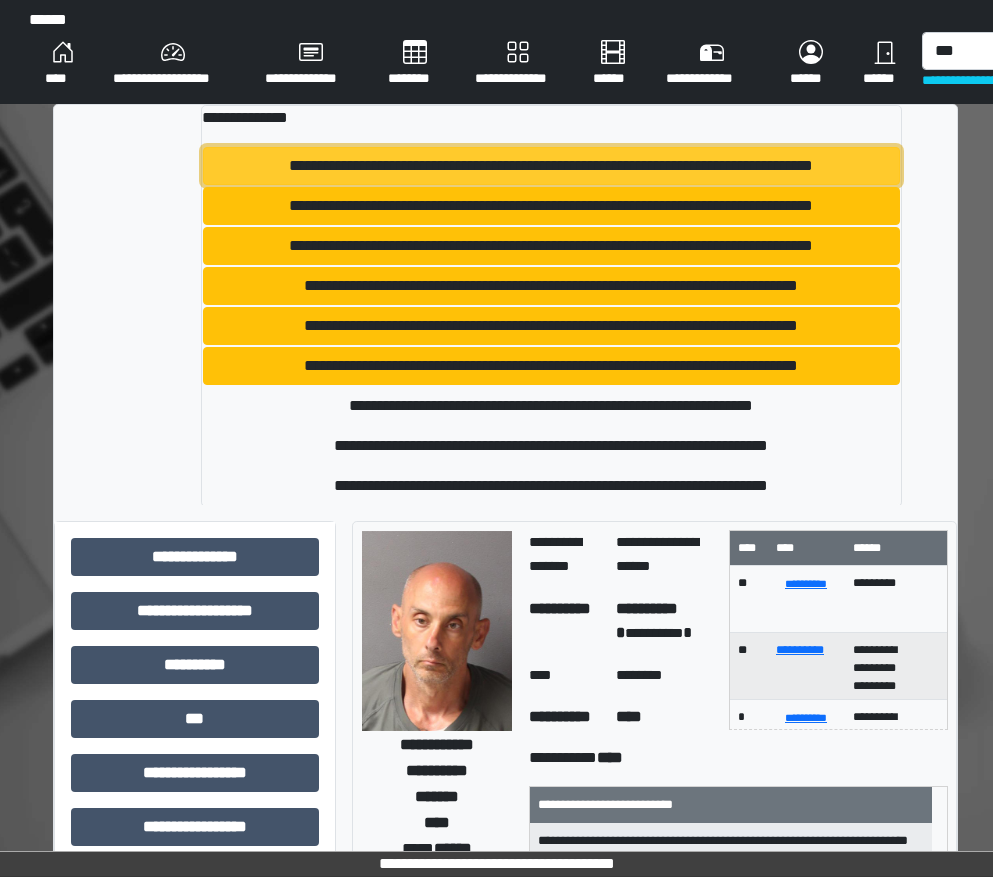 click on "**********" at bounding box center [551, 166] 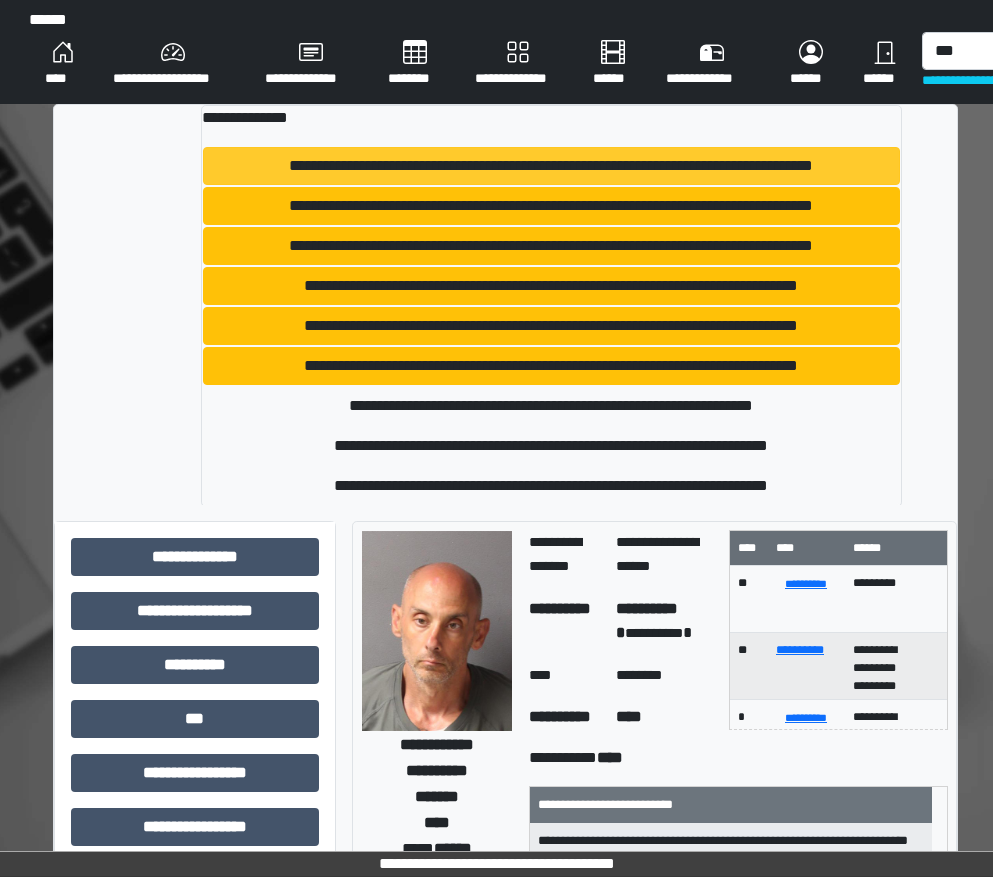 type 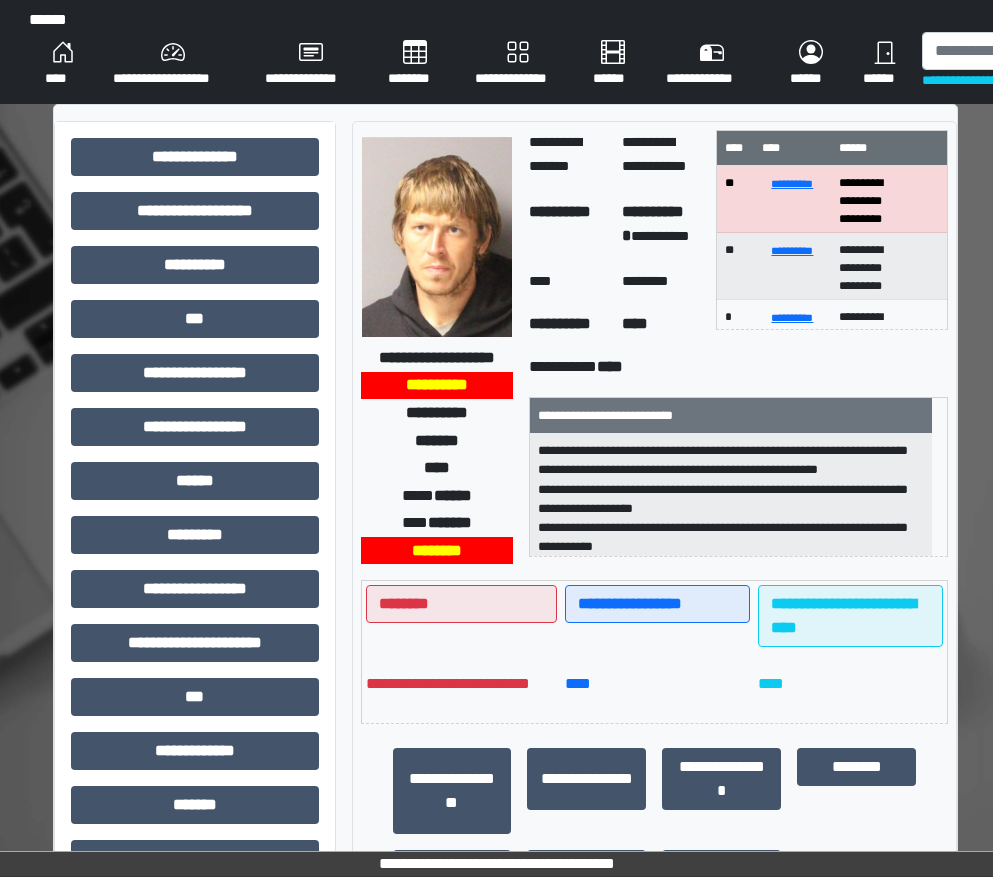 scroll, scrollTop: 83, scrollLeft: 0, axis: vertical 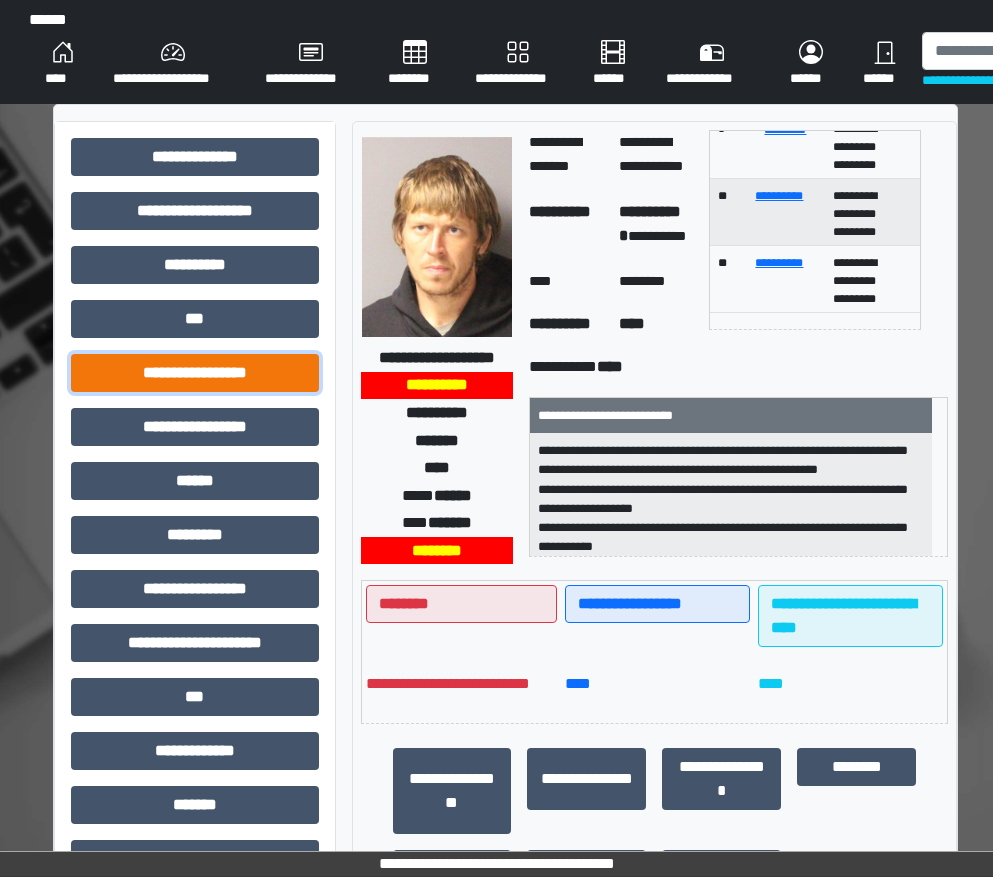 click on "**********" at bounding box center [195, 373] 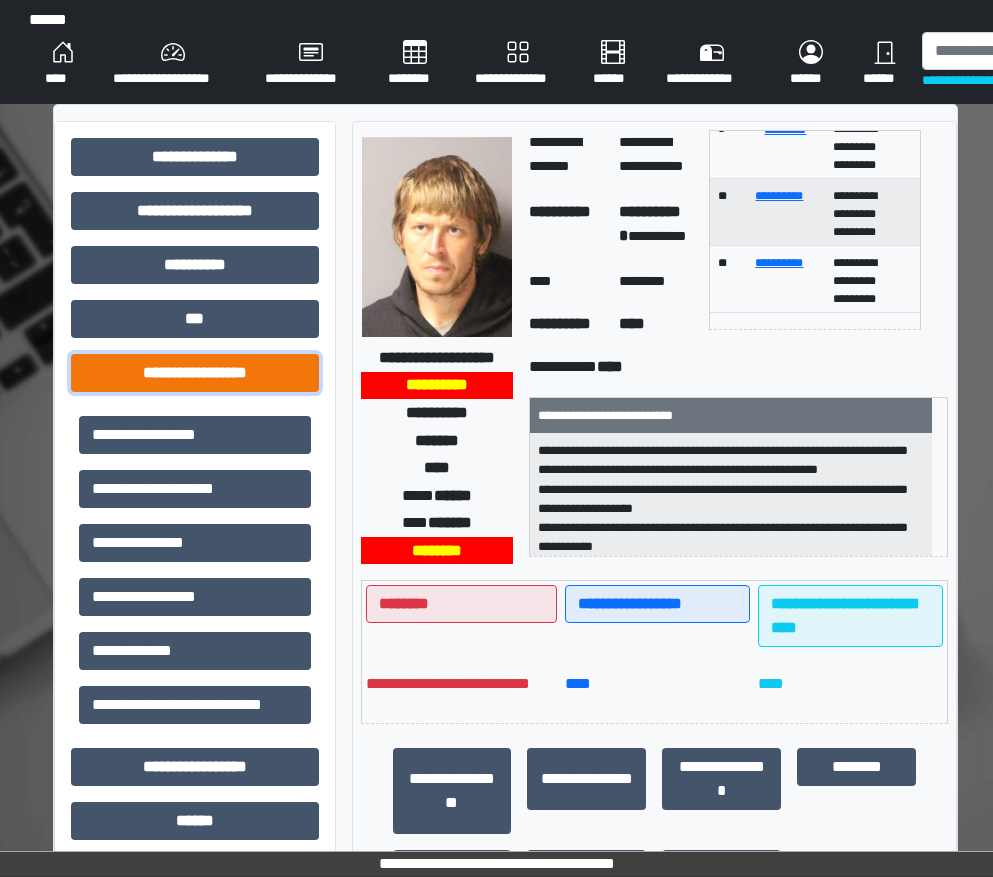 click on "**********" at bounding box center [195, 373] 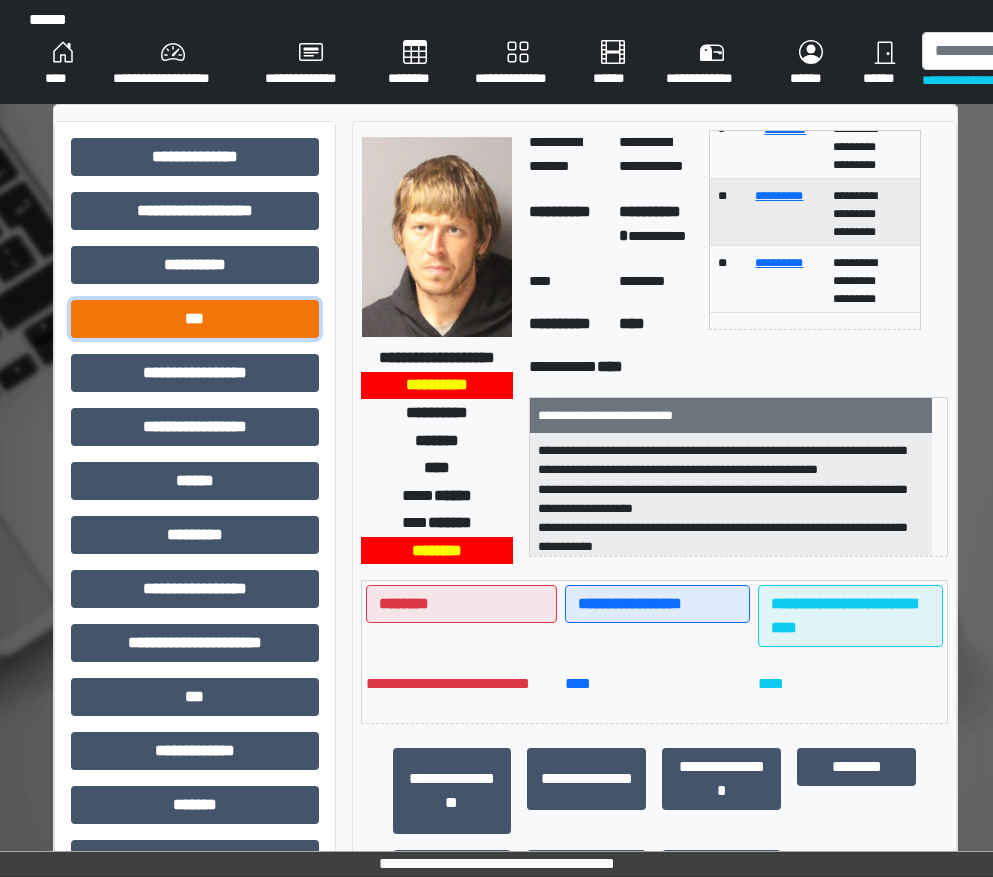 click on "***" at bounding box center [195, 319] 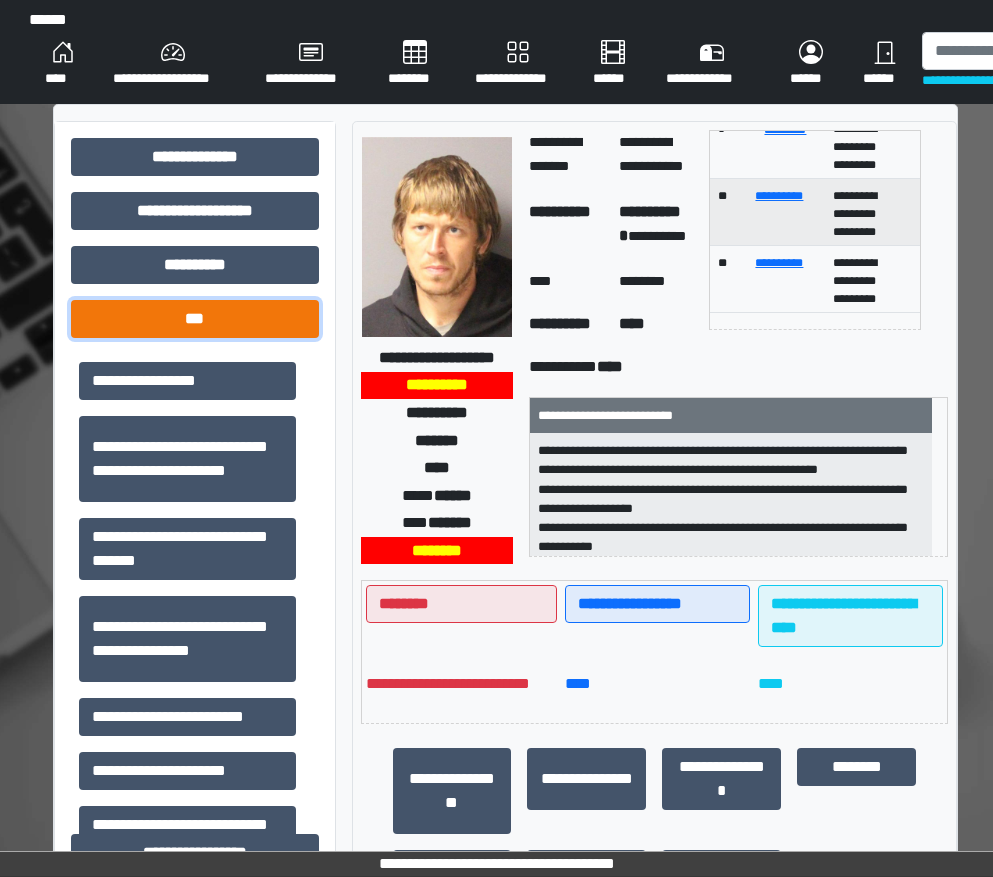 click on "***" at bounding box center (195, 319) 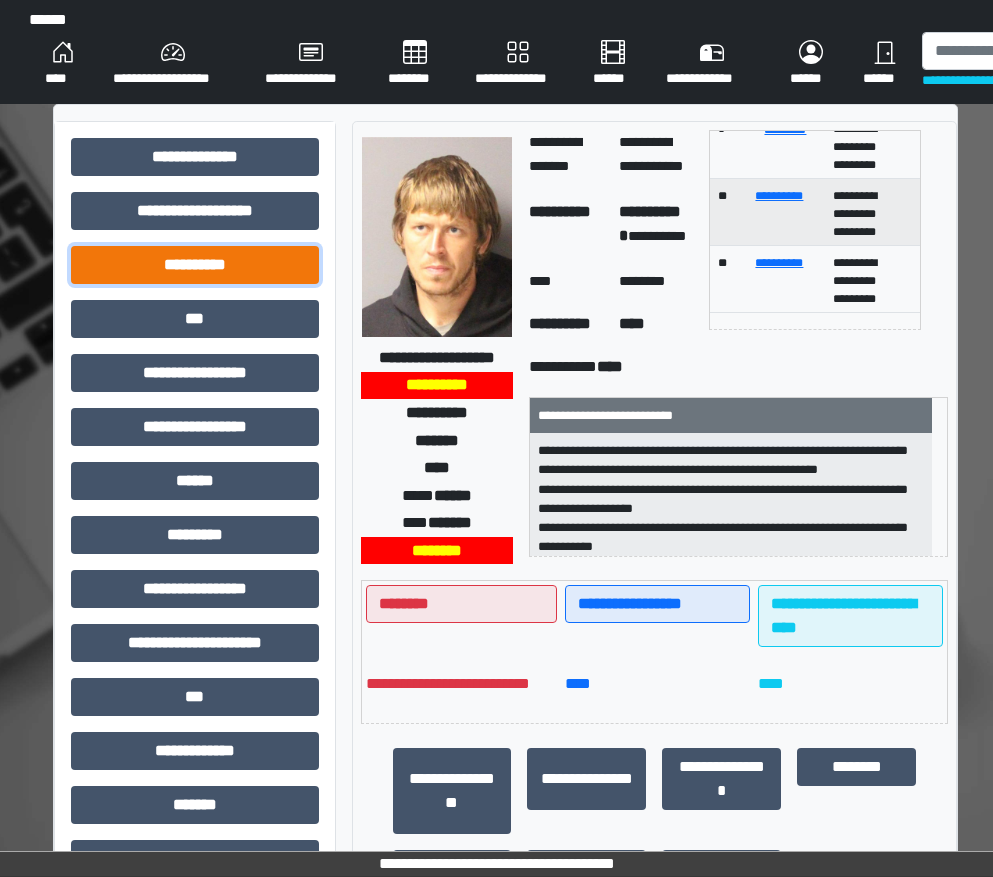 click on "**********" at bounding box center (195, 265) 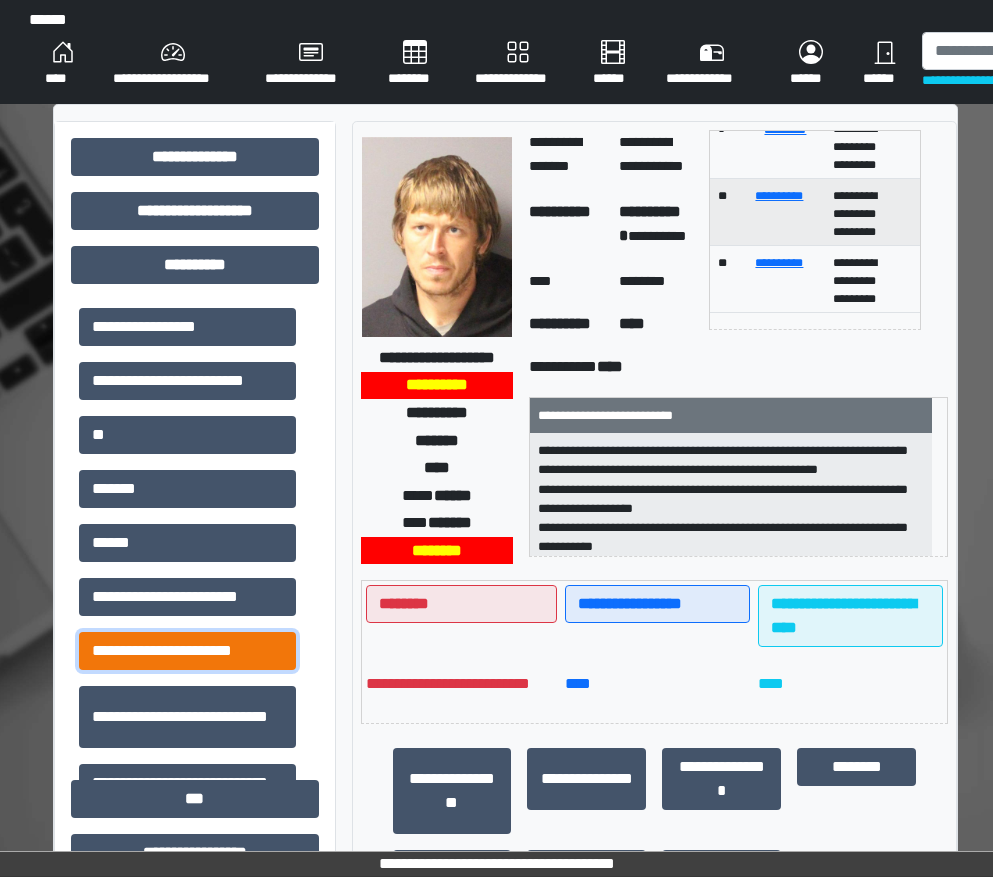 click on "**********" at bounding box center (187, 651) 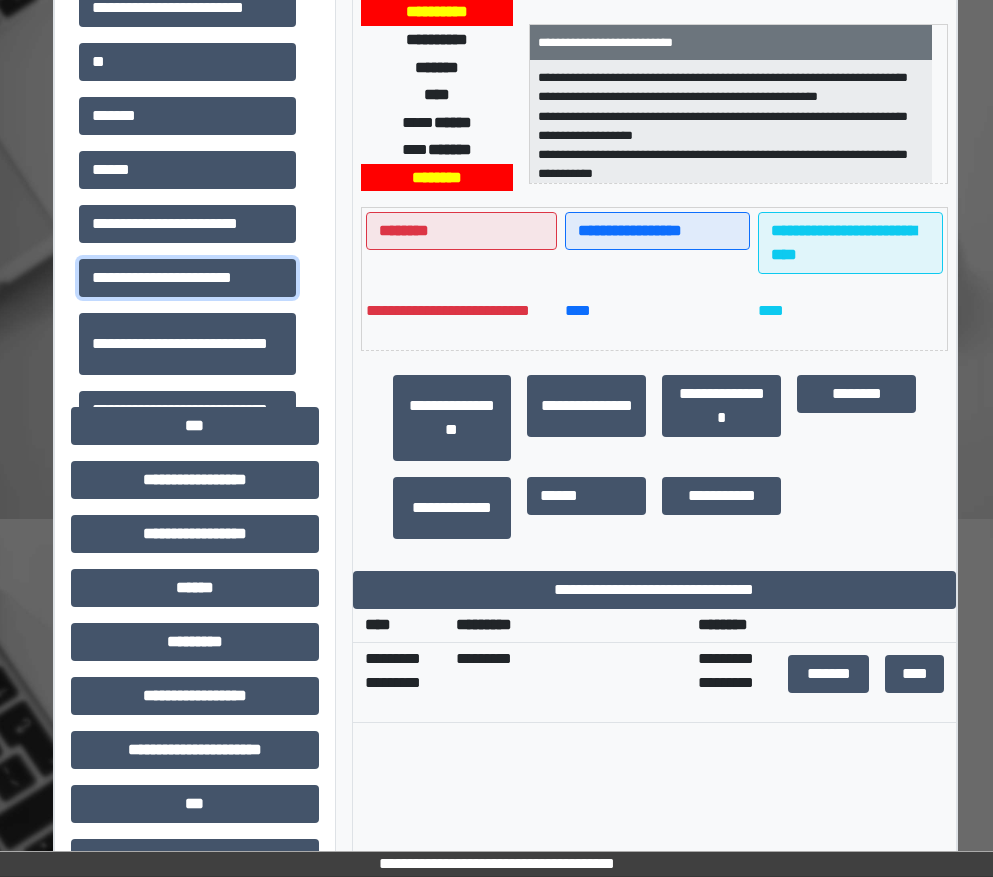 scroll, scrollTop: 400, scrollLeft: 0, axis: vertical 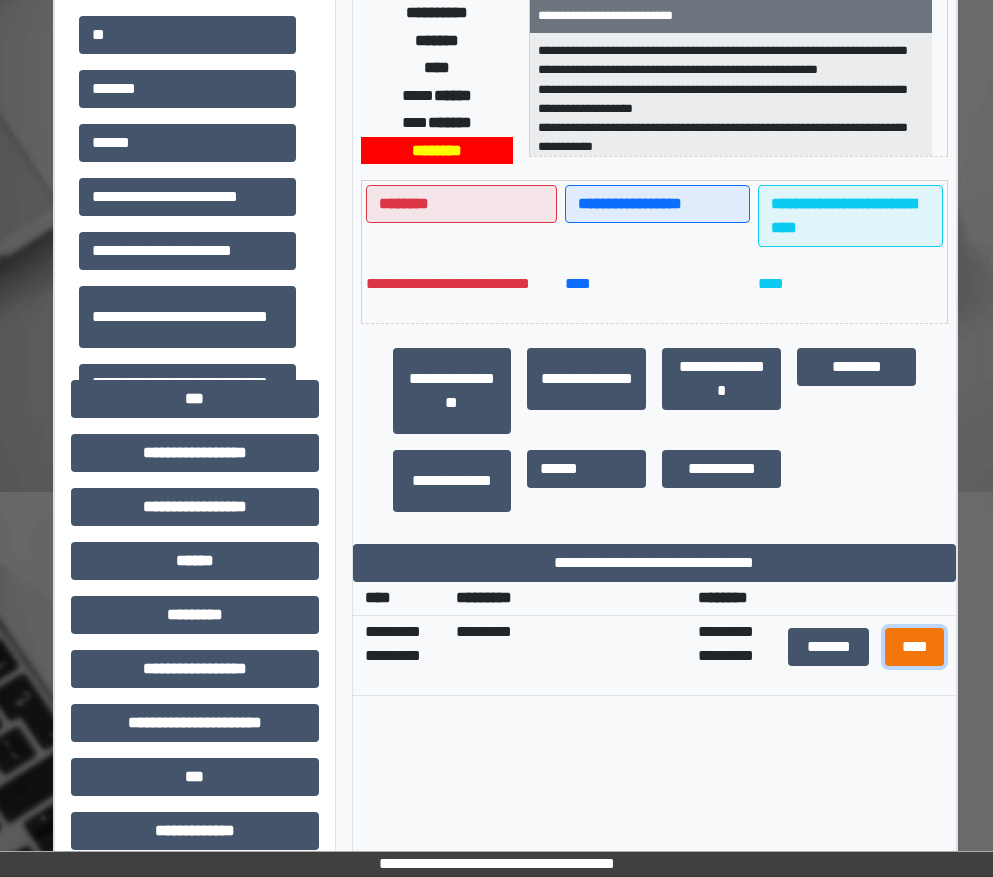 click on "****" at bounding box center [915, 647] 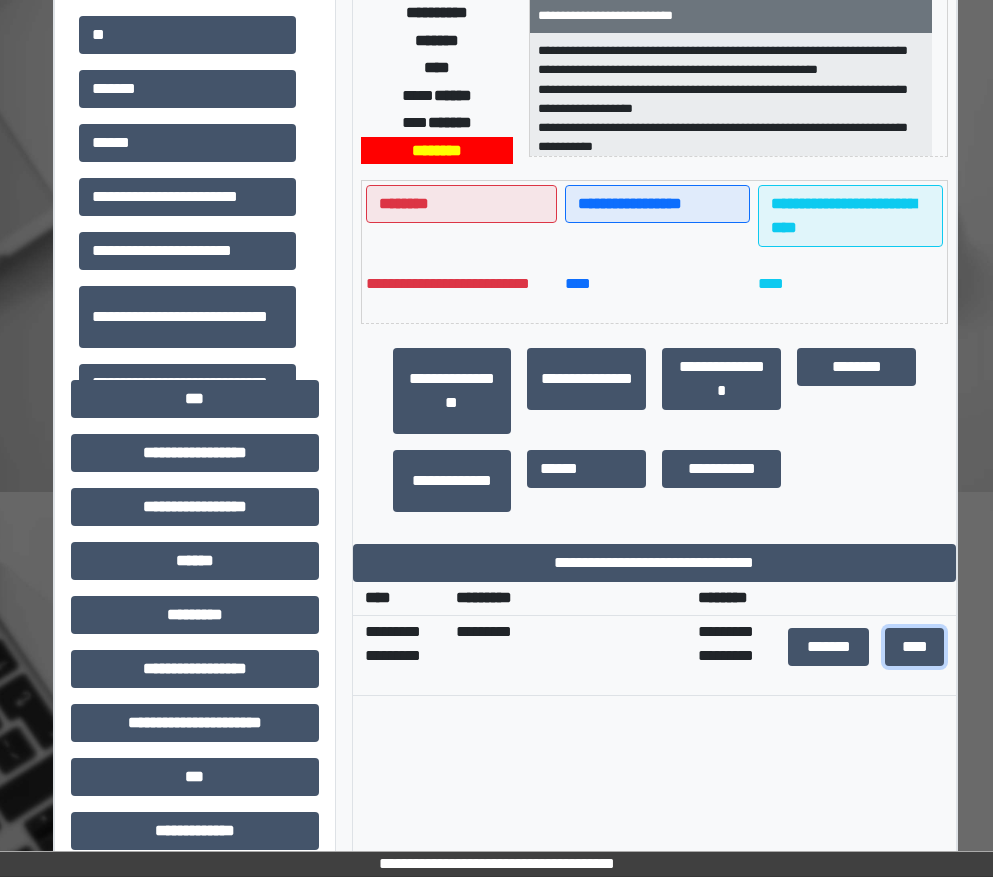 scroll, scrollTop: 0, scrollLeft: 0, axis: both 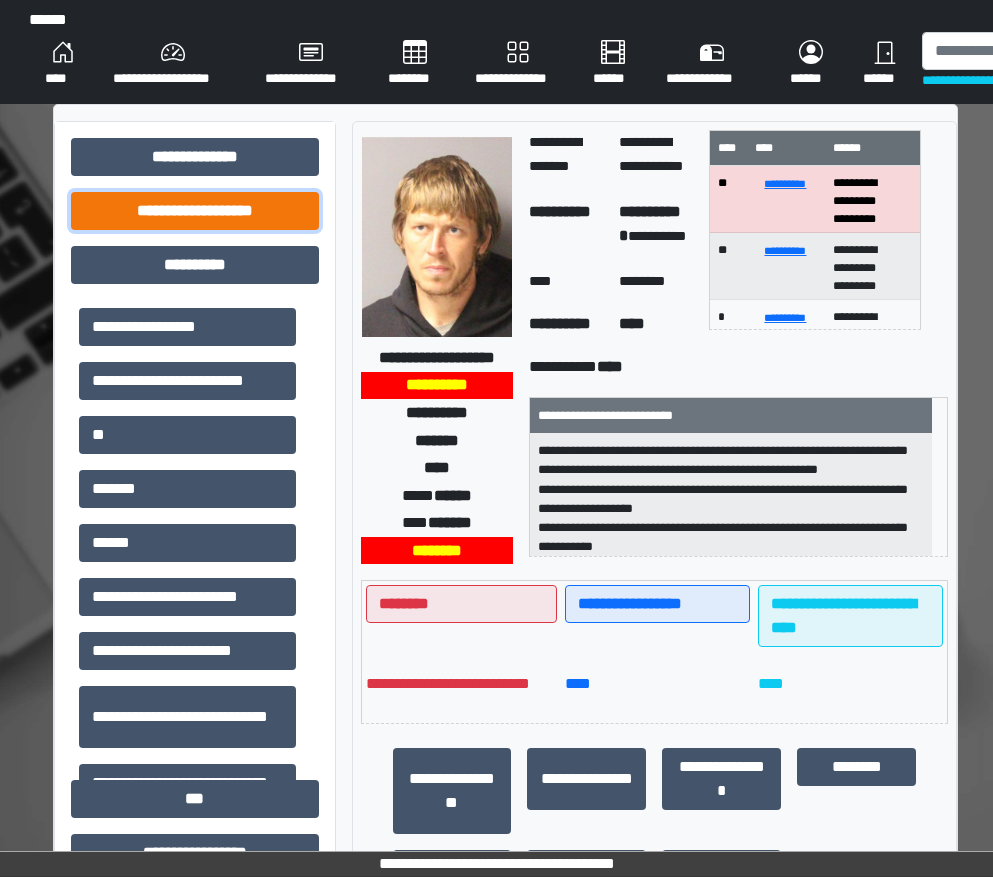 click on "**********" at bounding box center [195, 211] 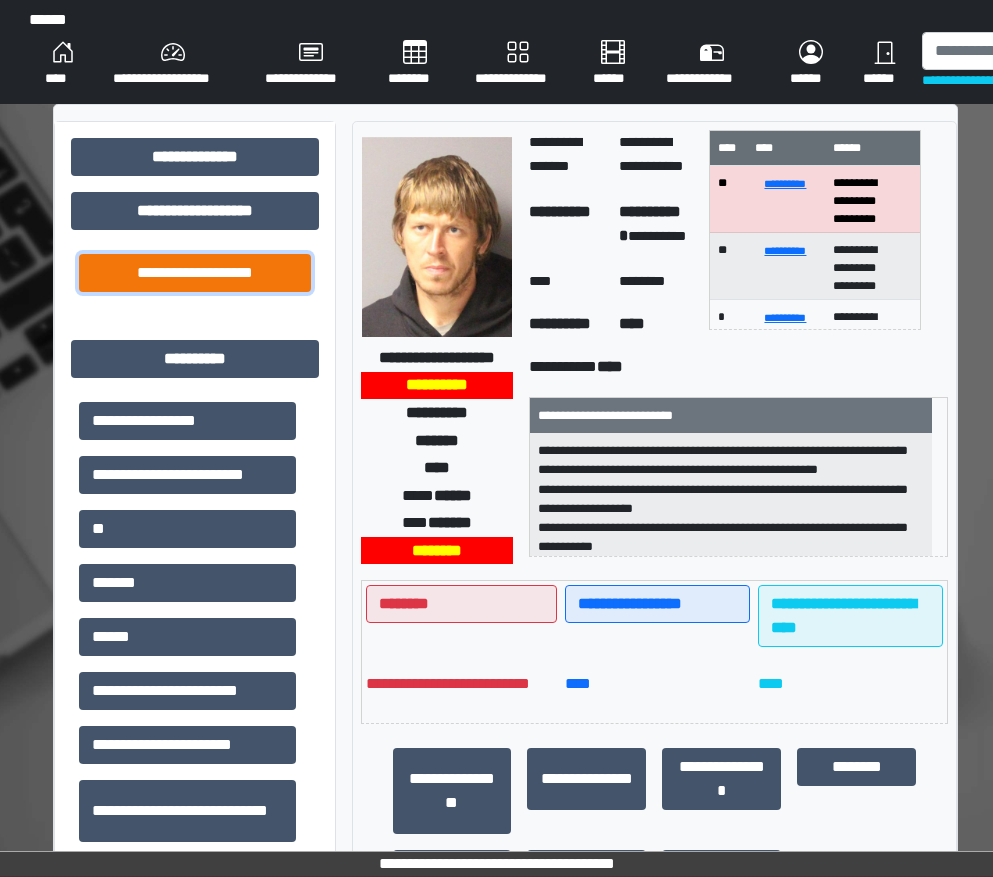 click on "**********" at bounding box center [195, 273] 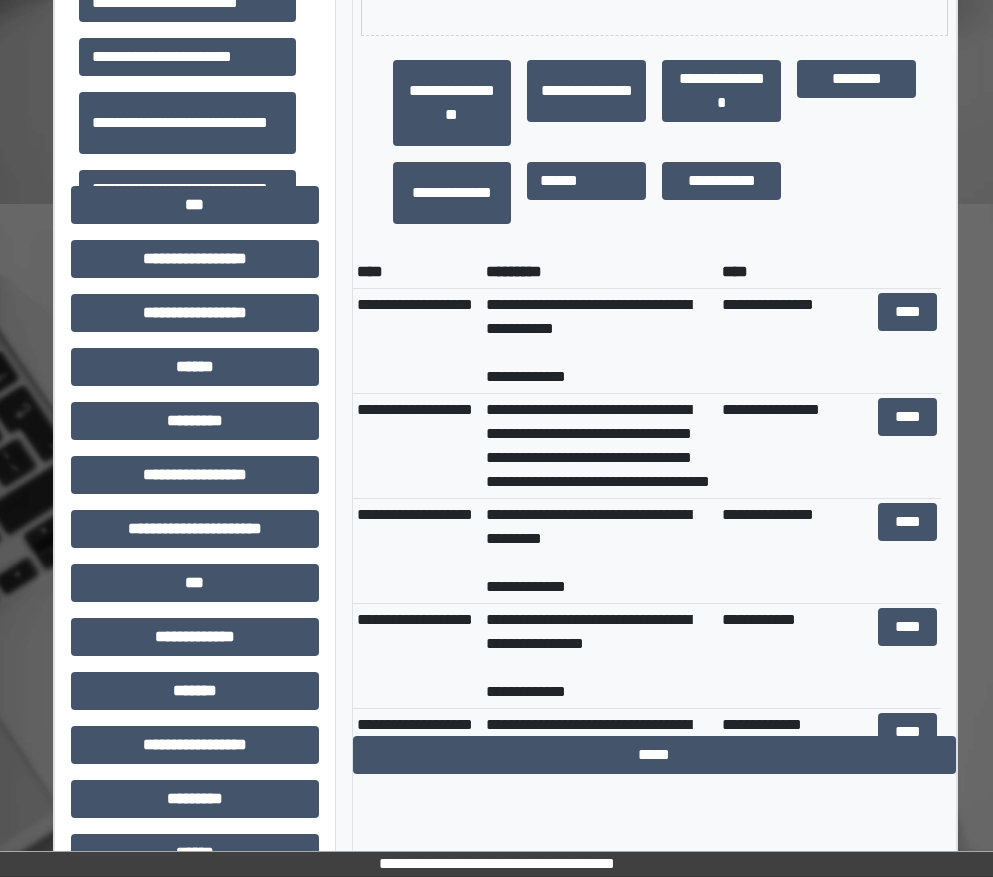 scroll, scrollTop: 700, scrollLeft: 0, axis: vertical 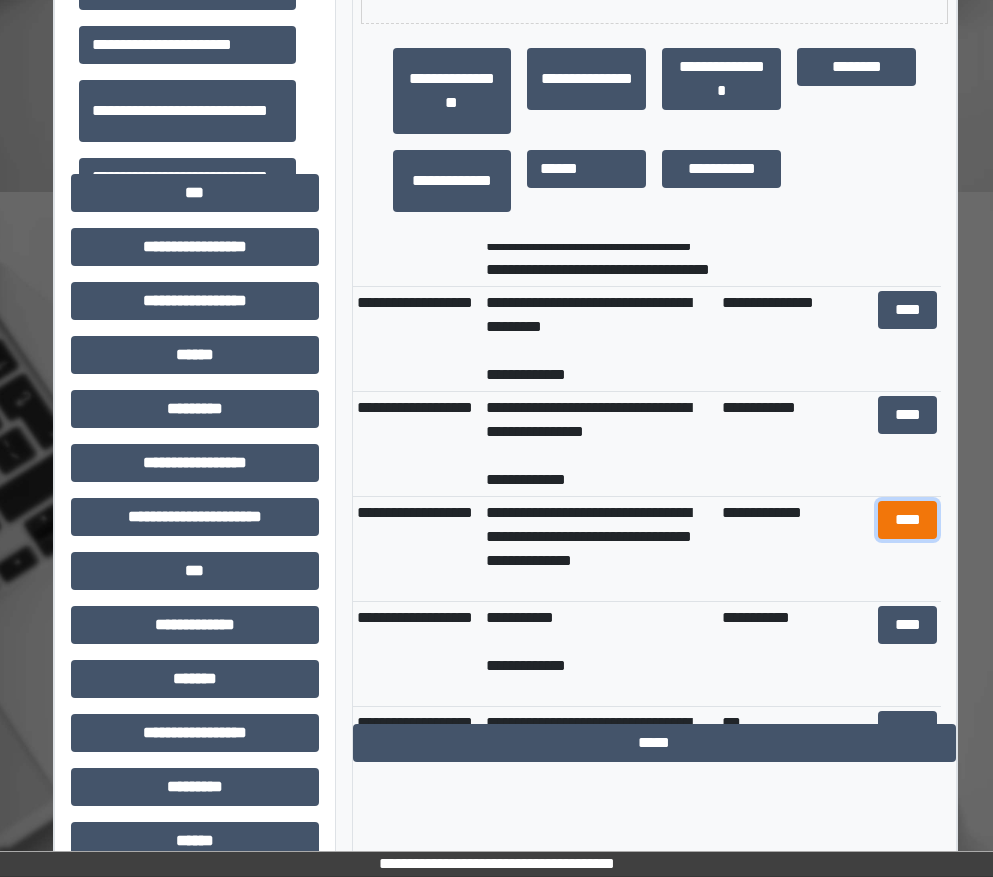 click on "****" at bounding box center (908, 520) 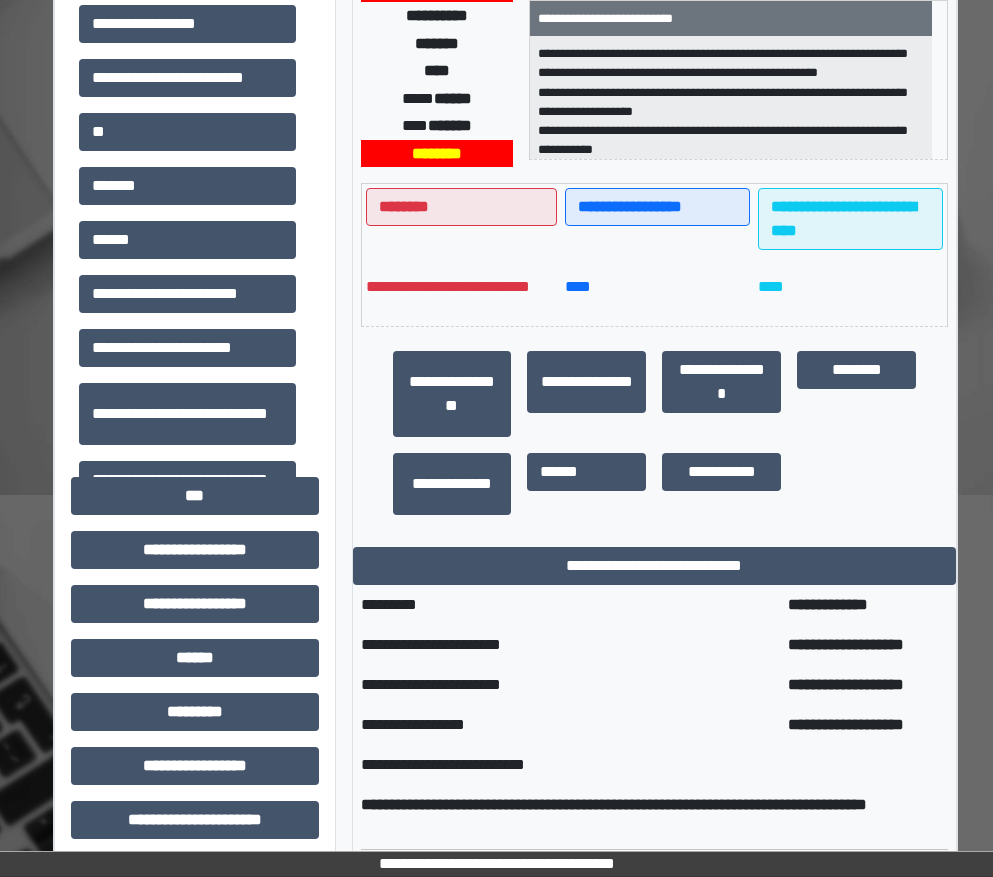 scroll, scrollTop: 395, scrollLeft: 0, axis: vertical 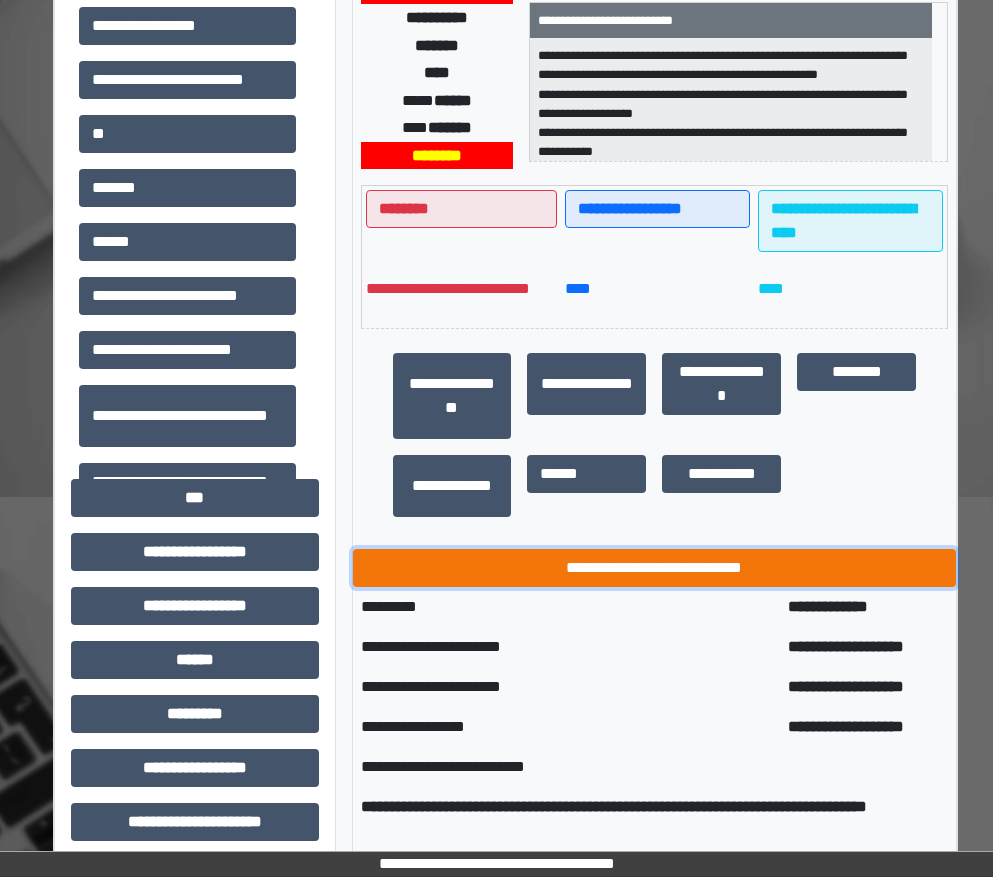 click on "**********" at bounding box center (655, 568) 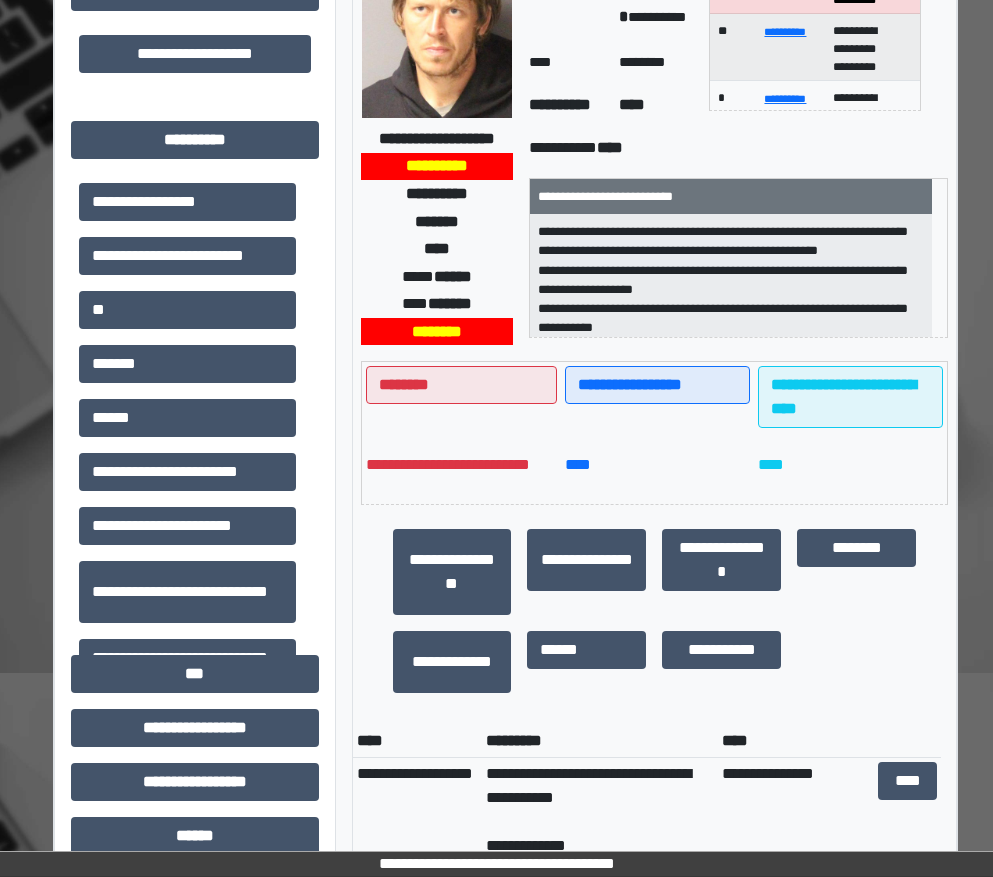 scroll, scrollTop: 0, scrollLeft: 0, axis: both 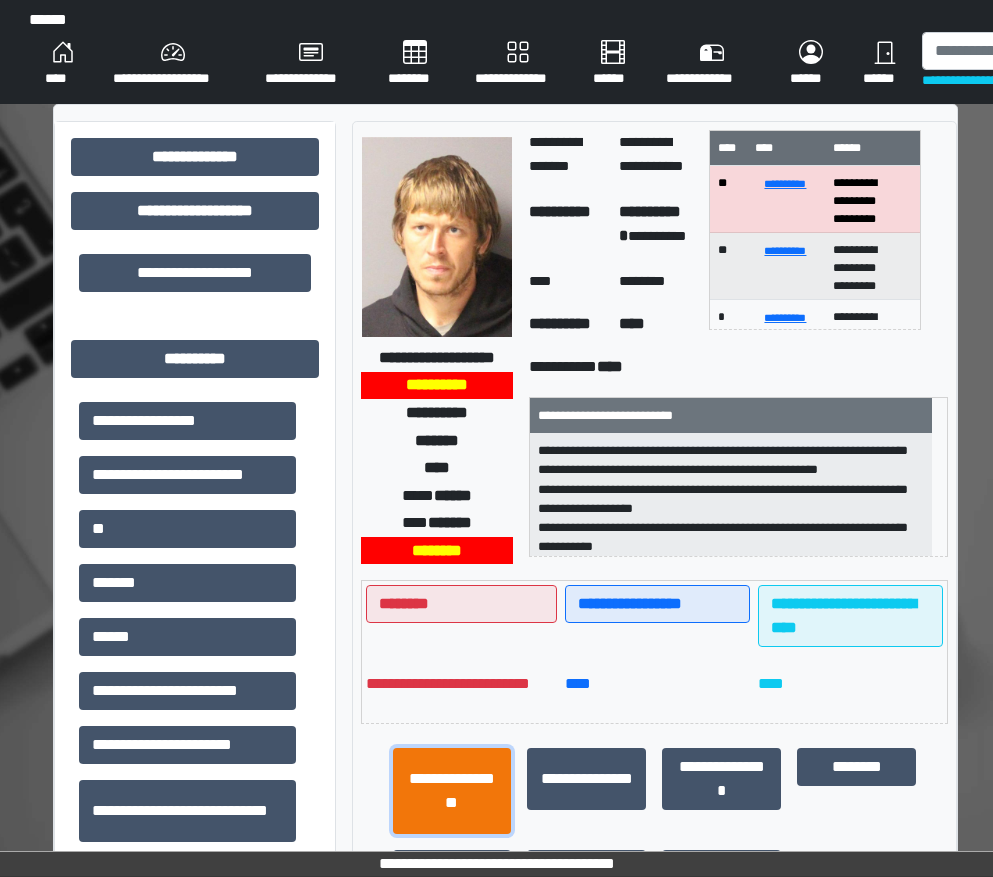click on "**********" at bounding box center [452, 791] 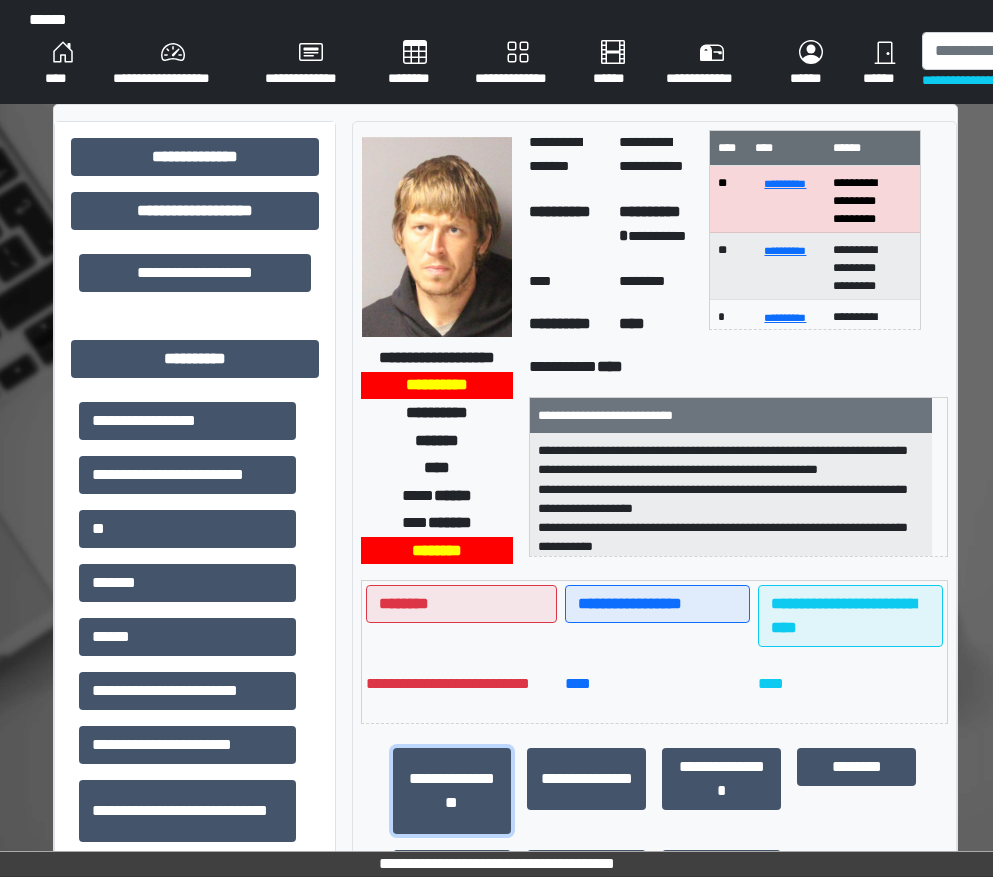 scroll, scrollTop: 400, scrollLeft: 0, axis: vertical 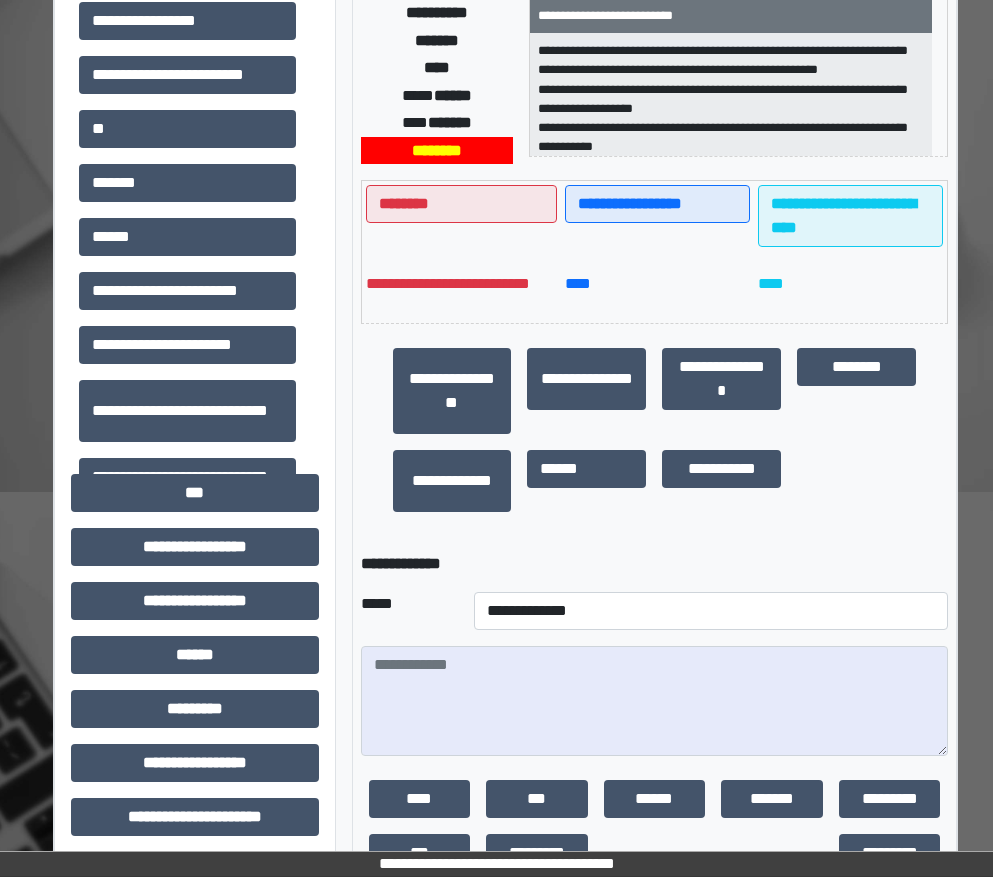 click at bounding box center [655, 701] 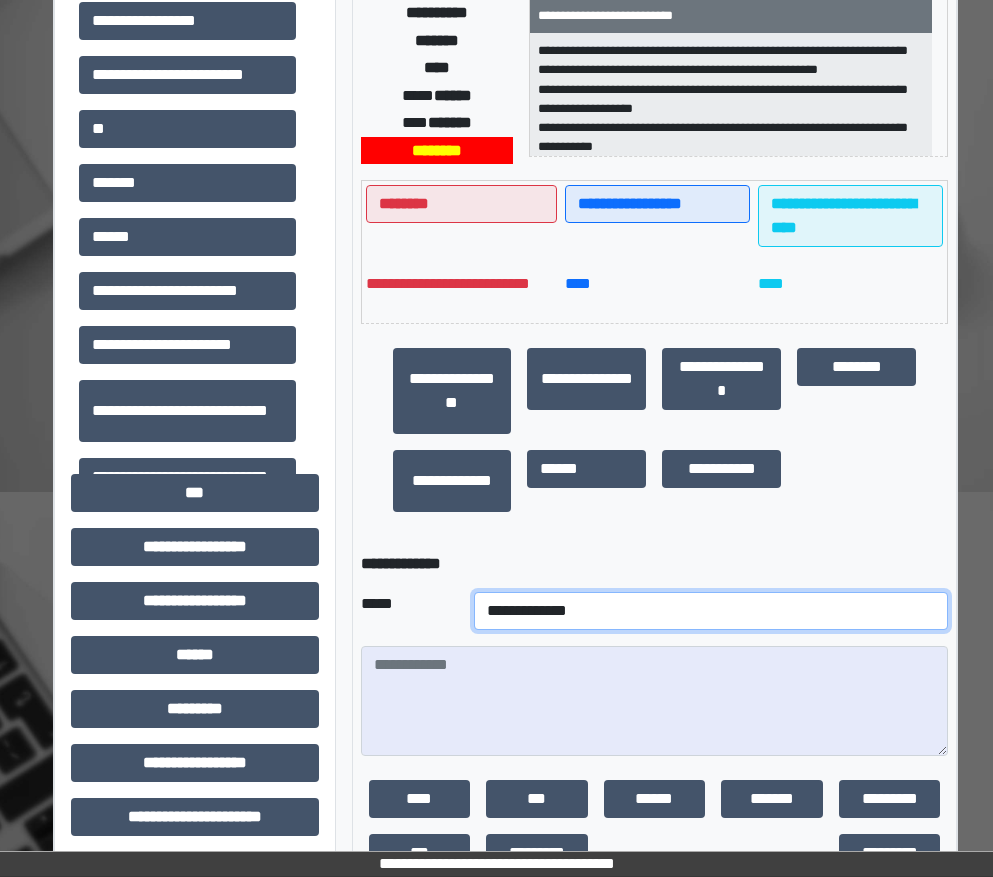 click on "**********" at bounding box center (711, 611) 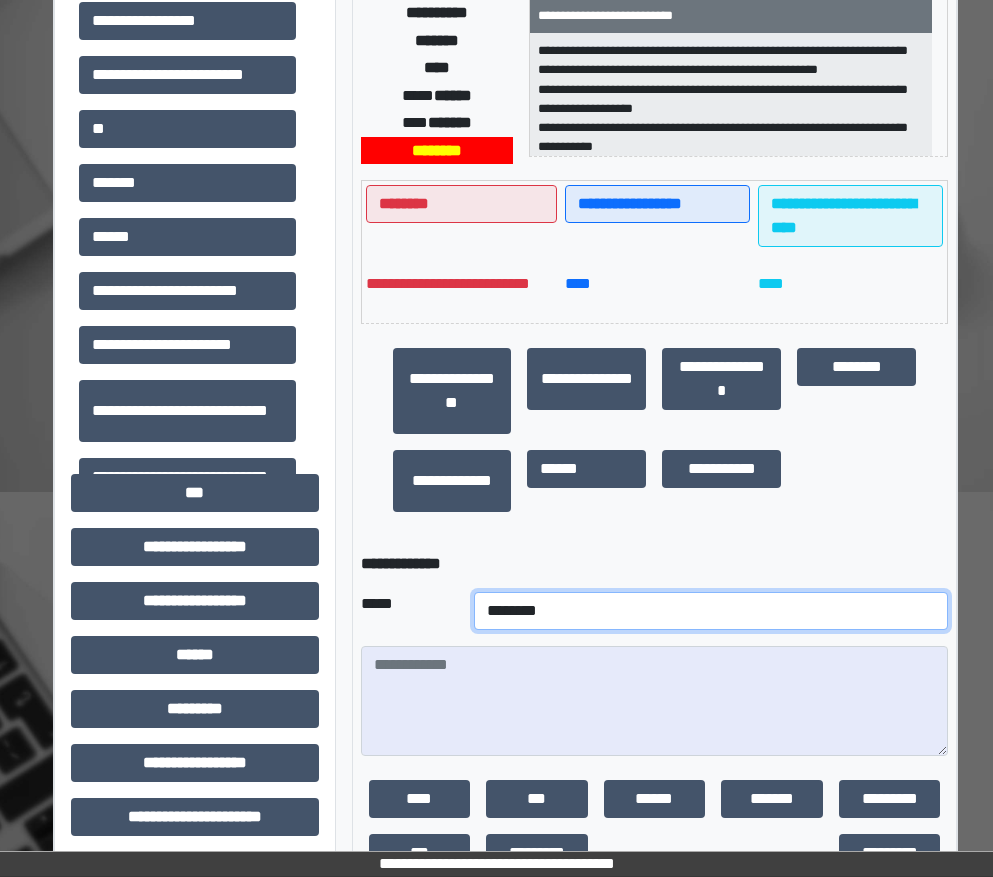 click on "**********" at bounding box center [711, 611] 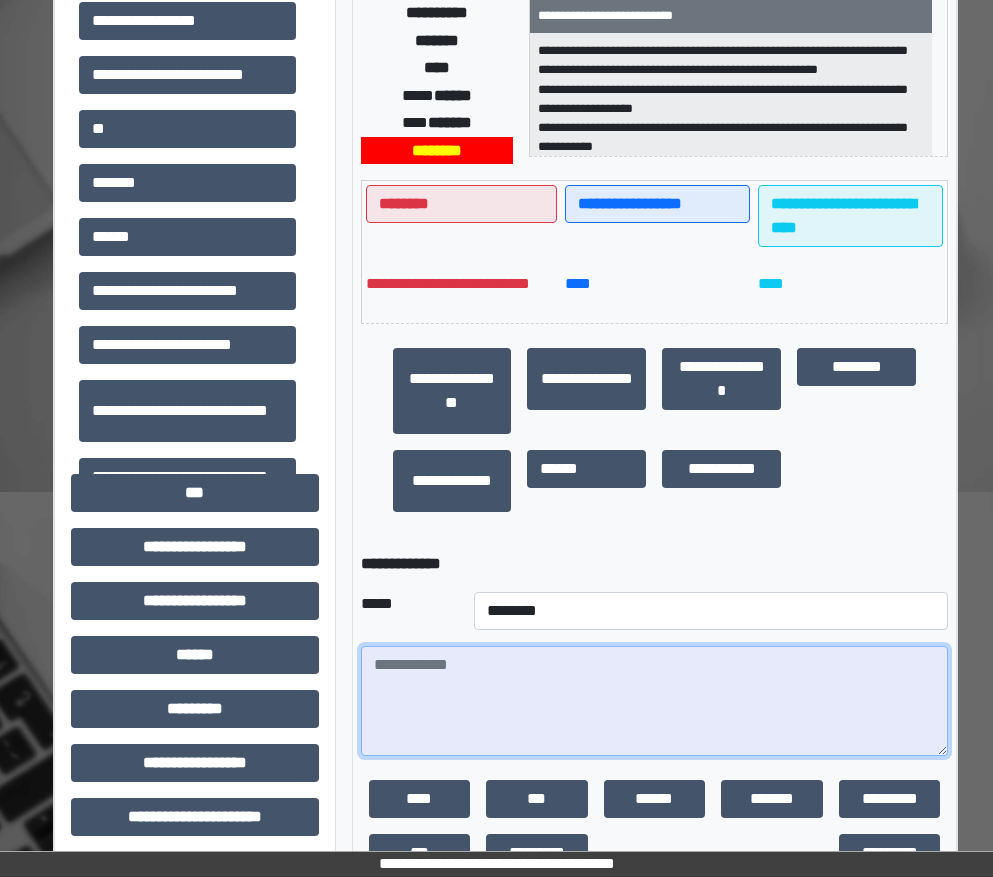 click at bounding box center [655, 701] 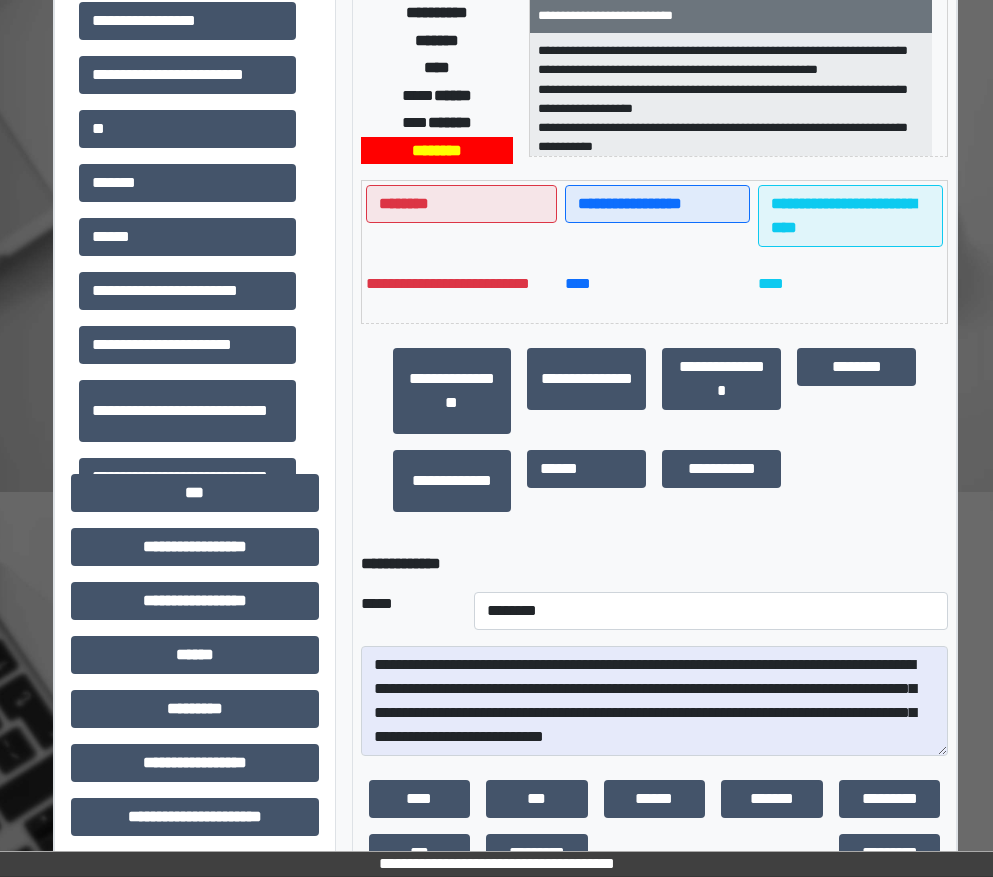 click on "**********" at bounding box center (655, 430) 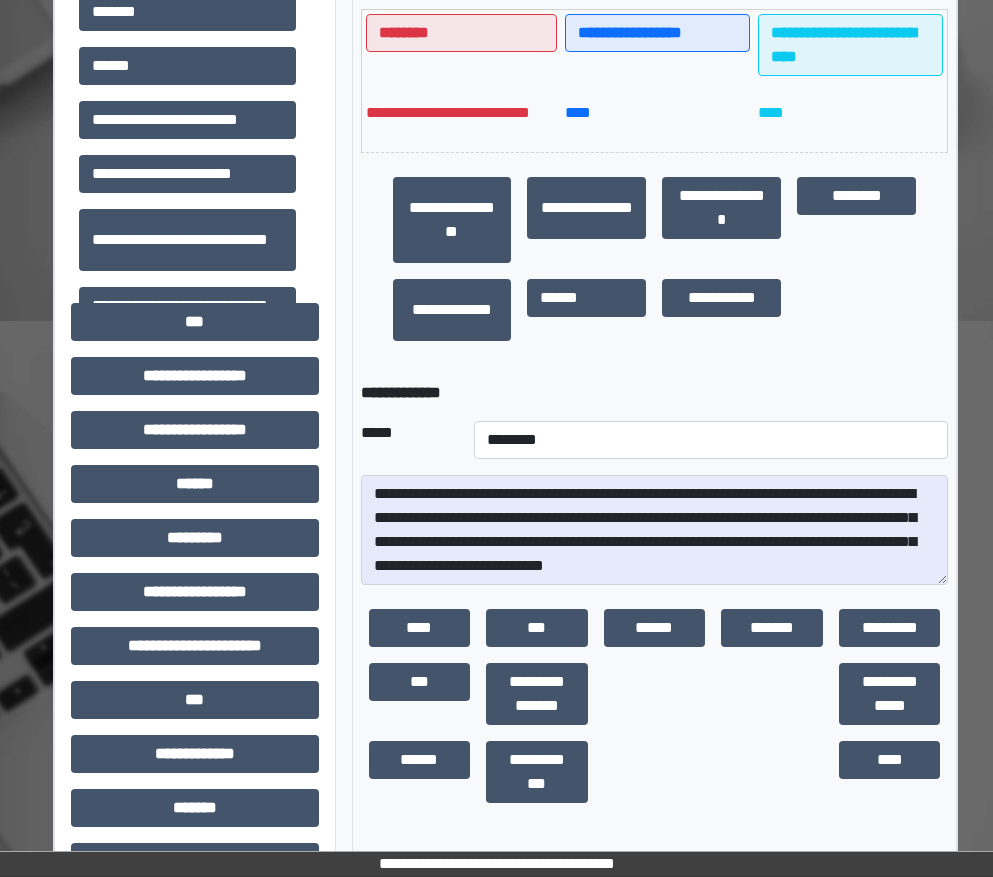scroll, scrollTop: 600, scrollLeft: 0, axis: vertical 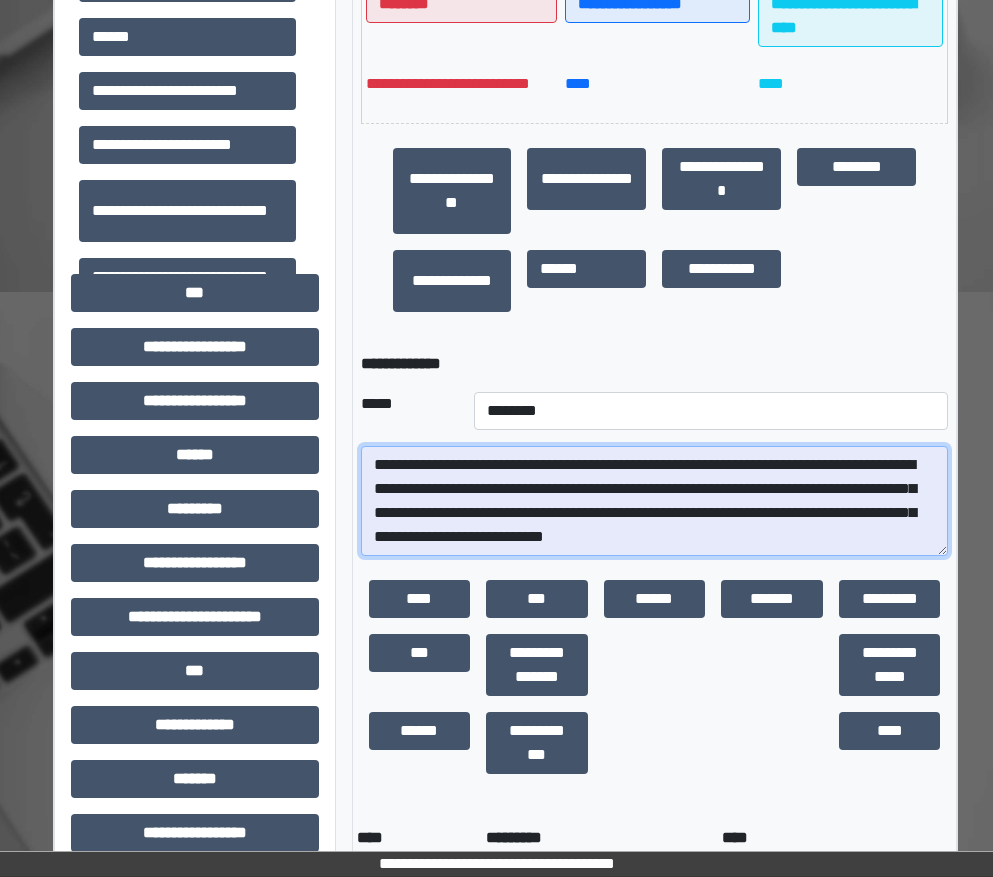 click on "**********" at bounding box center [655, 501] 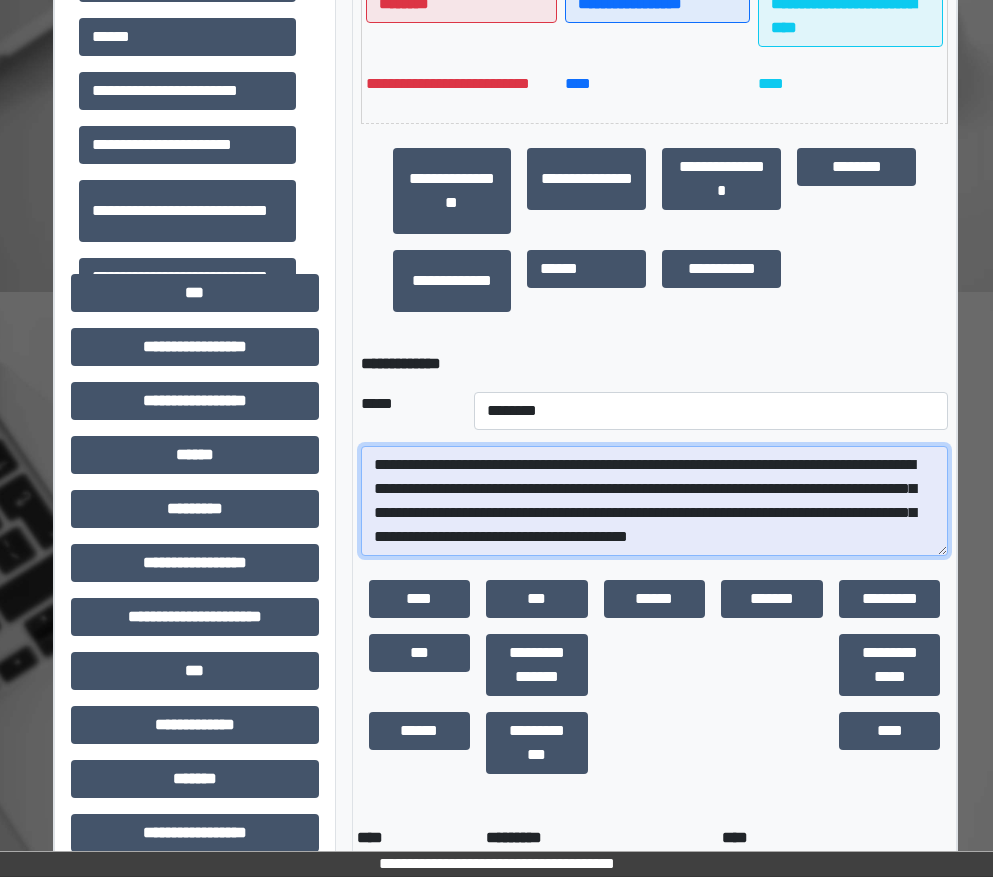 scroll, scrollTop: 24, scrollLeft: 0, axis: vertical 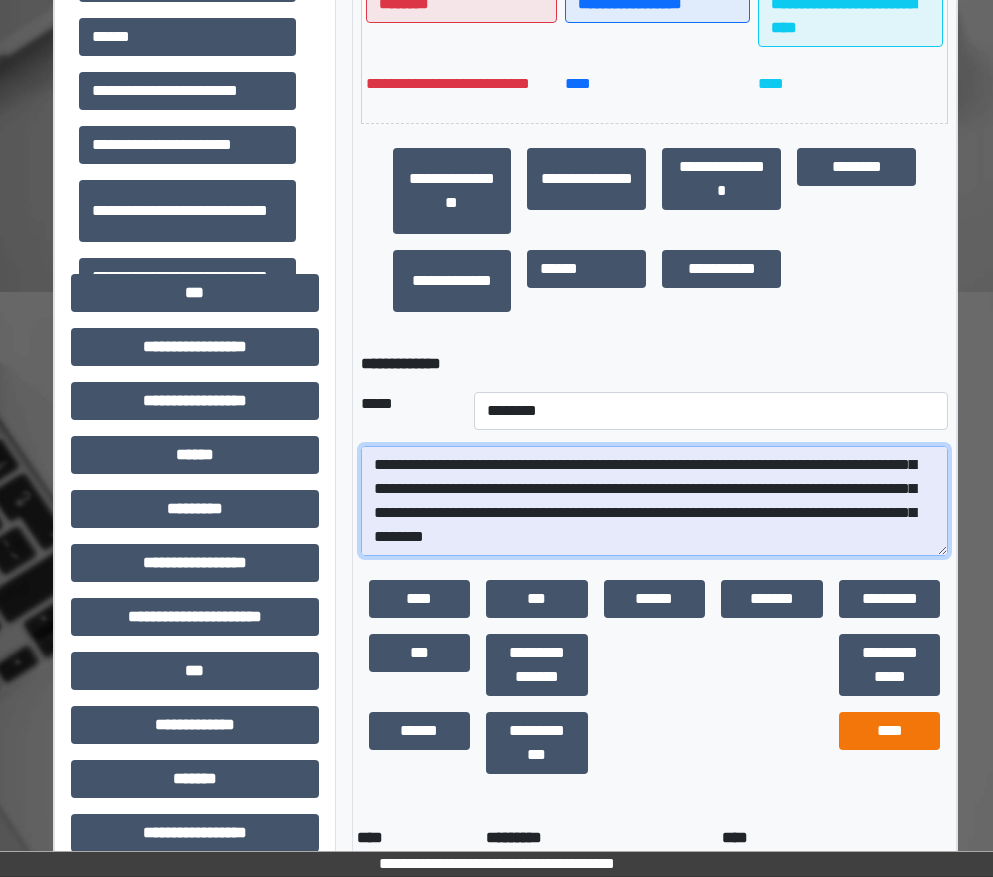 type on "**********" 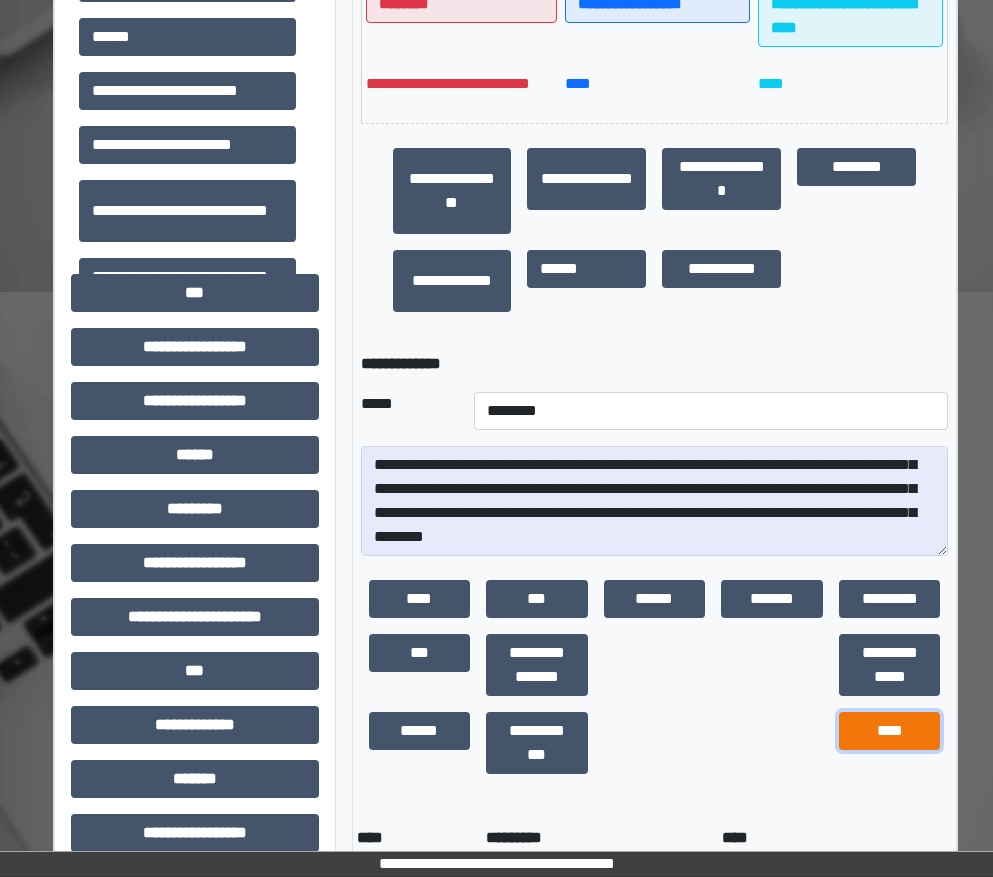 click on "****" at bounding box center [890, 731] 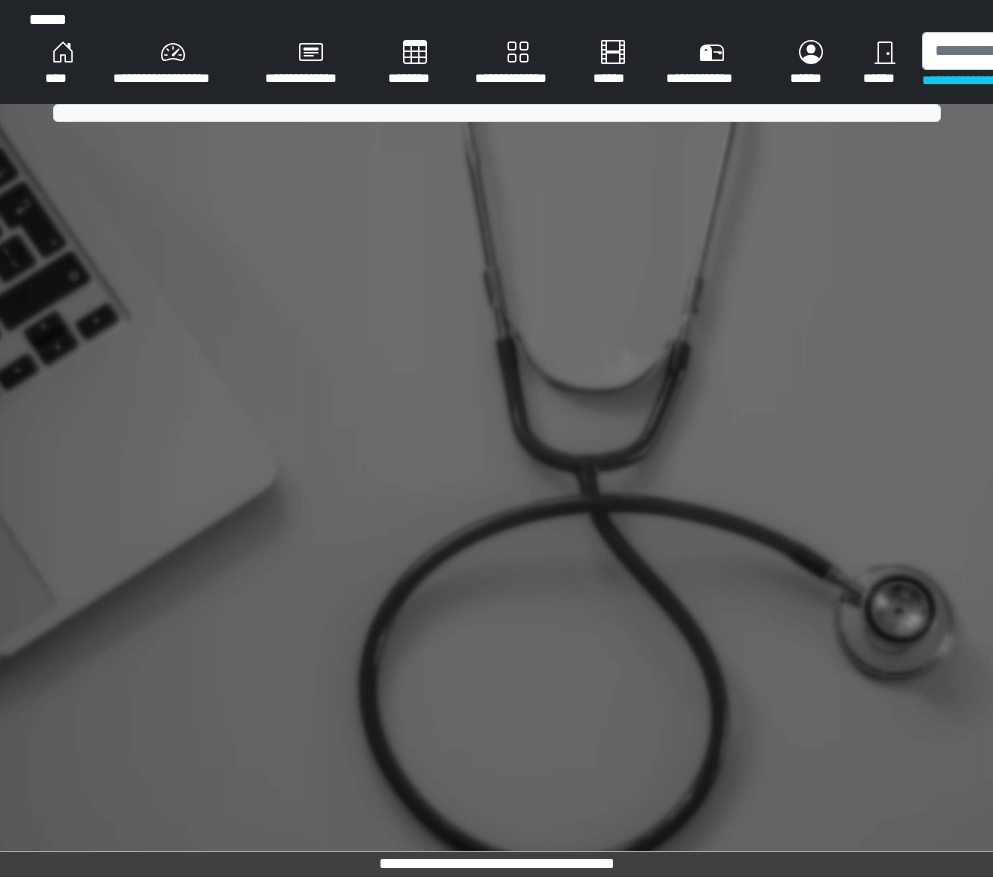 scroll, scrollTop: 0, scrollLeft: 0, axis: both 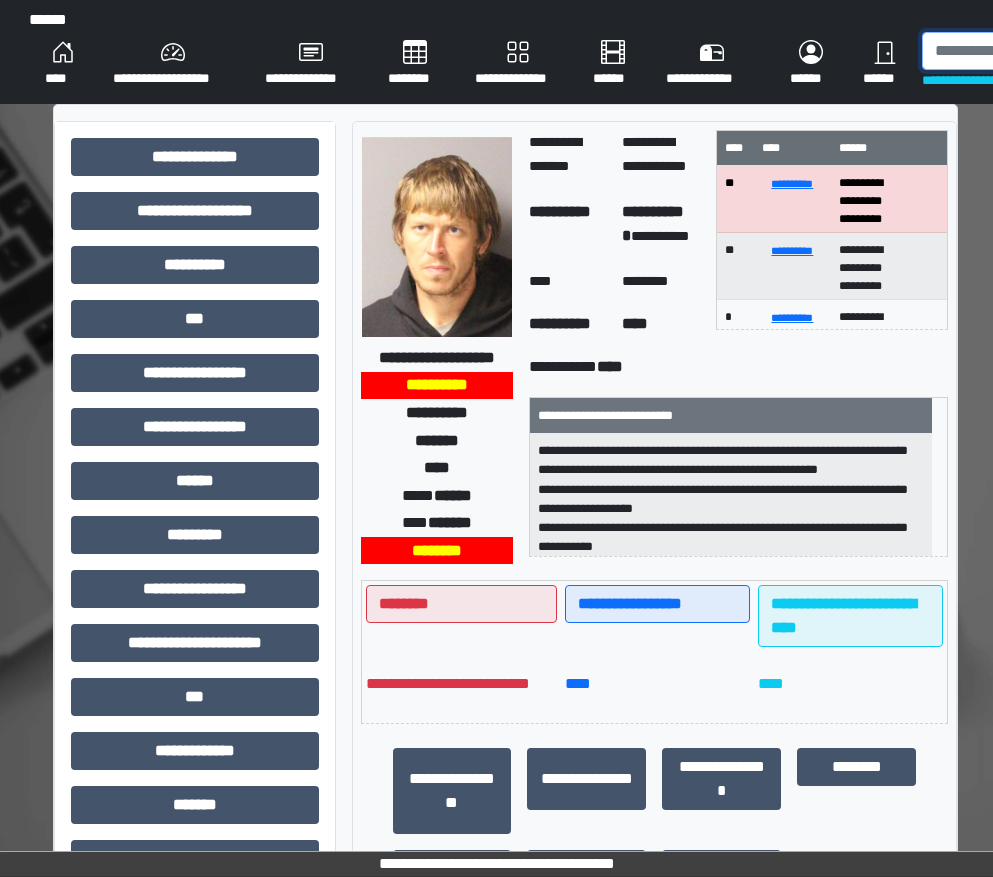 click at bounding box center (1025, 51) 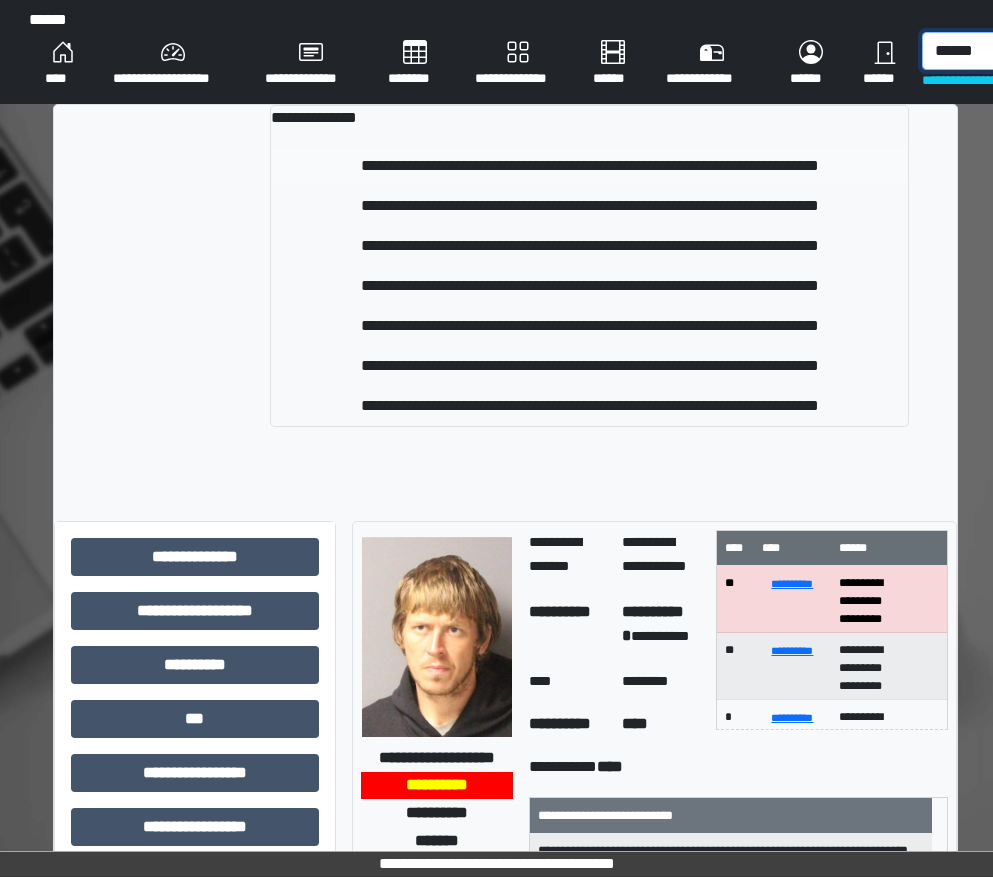 type on "******" 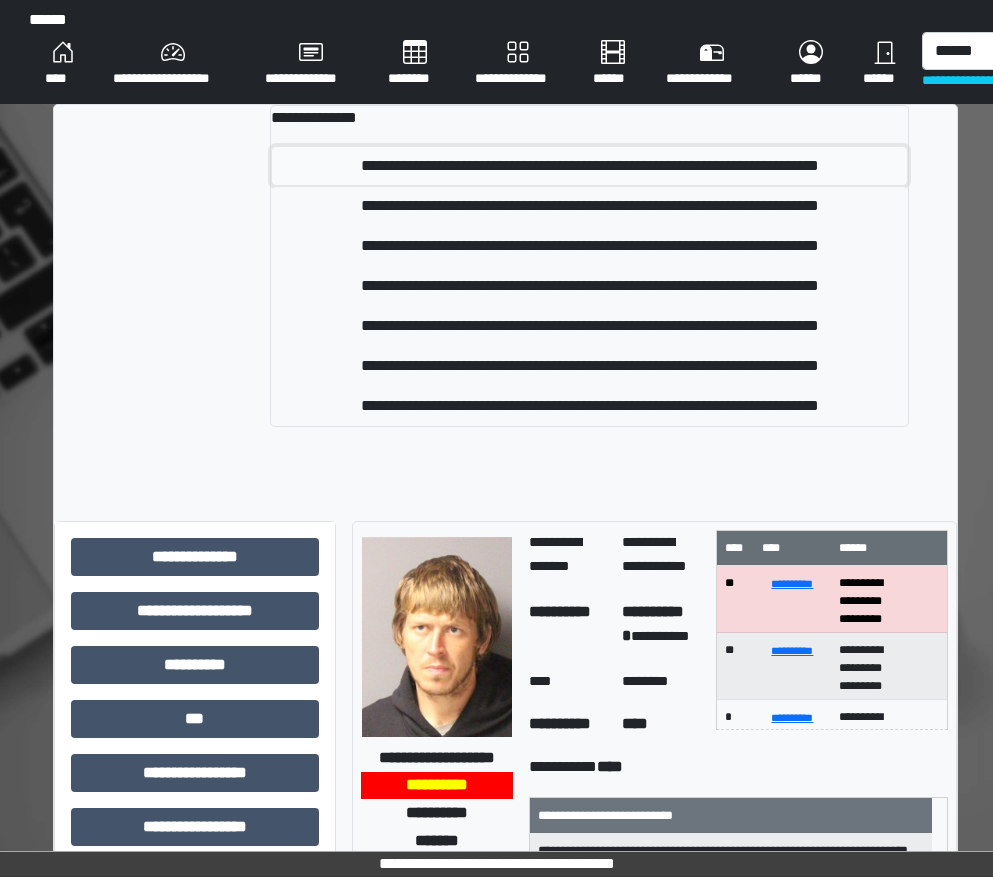 click on "**********" at bounding box center [589, 166] 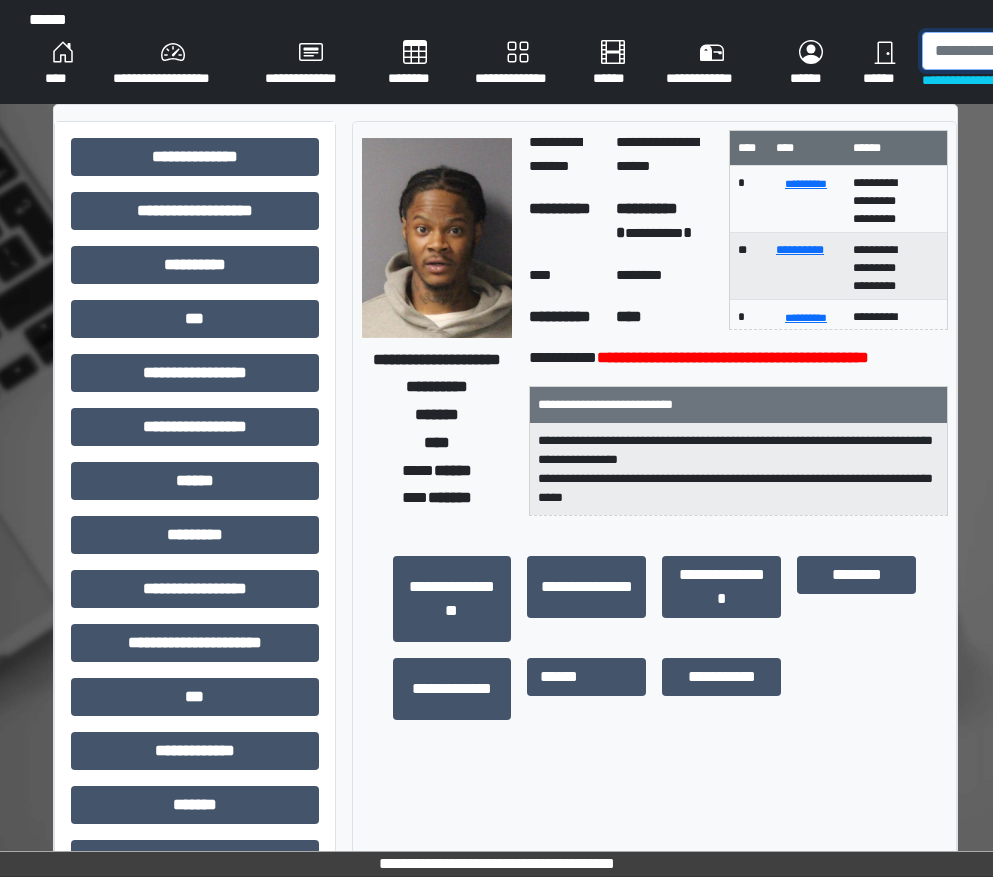 click at bounding box center (1025, 51) 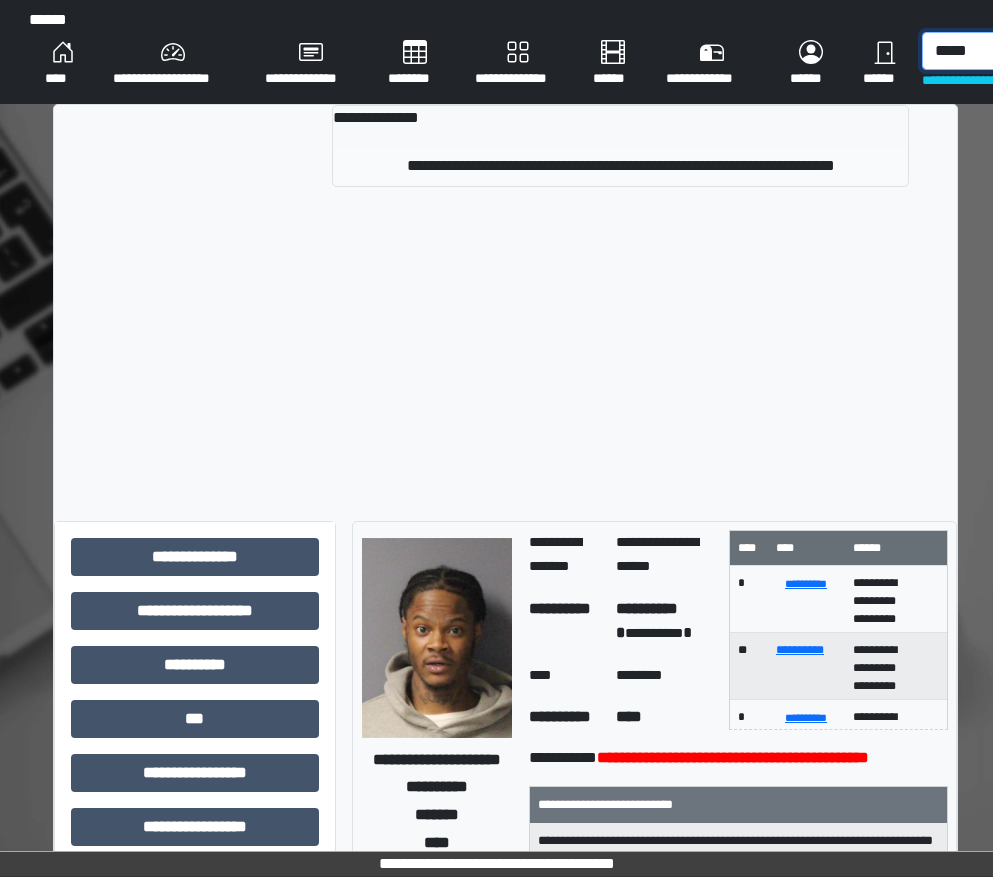 type on "*****" 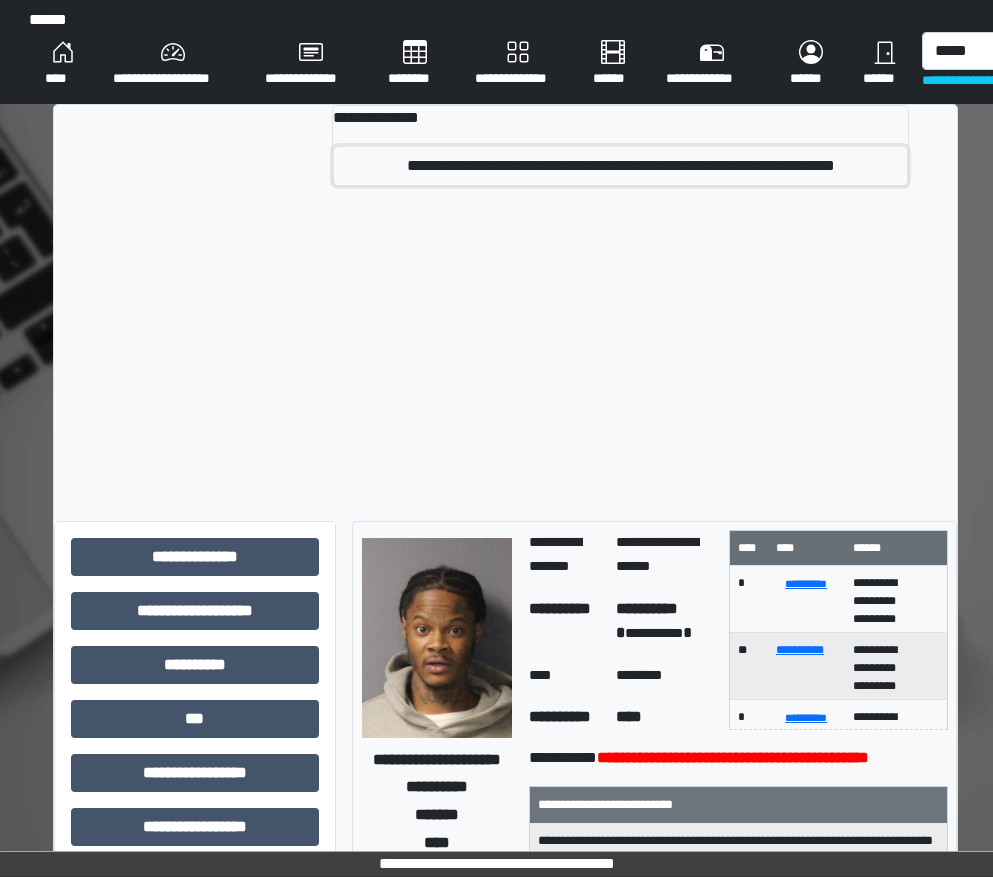 click on "**********" at bounding box center (620, 166) 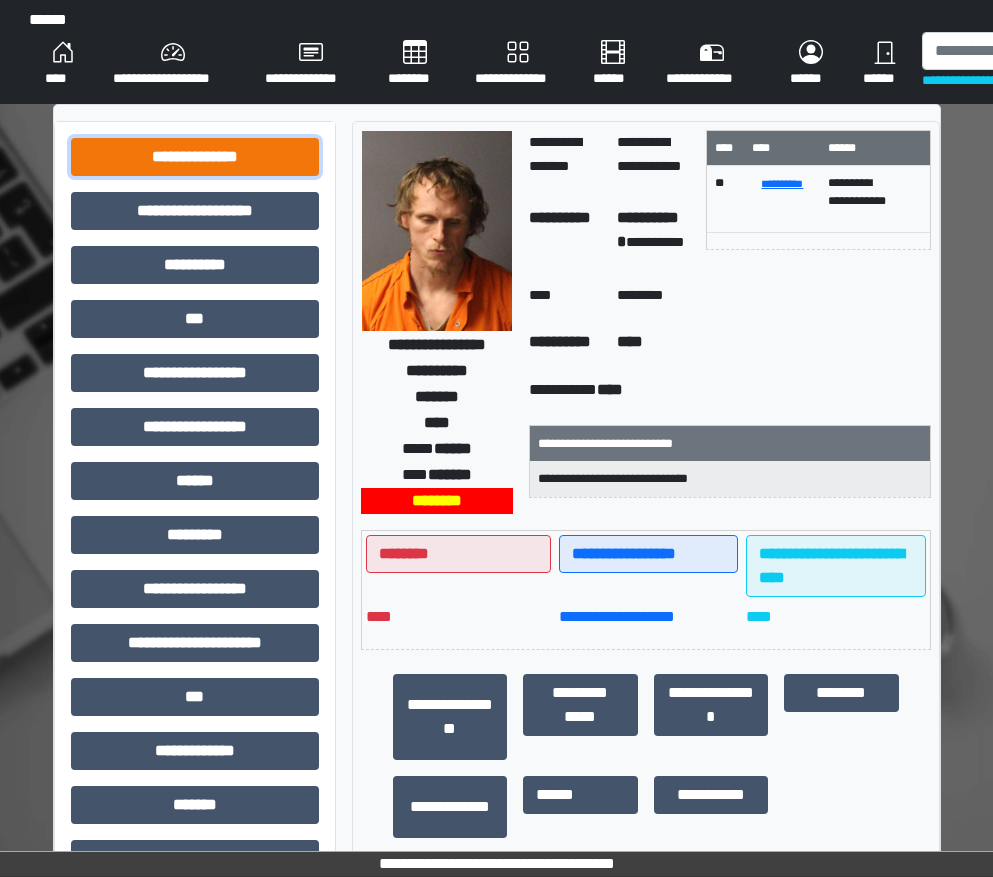 click on "**********" at bounding box center [195, 157] 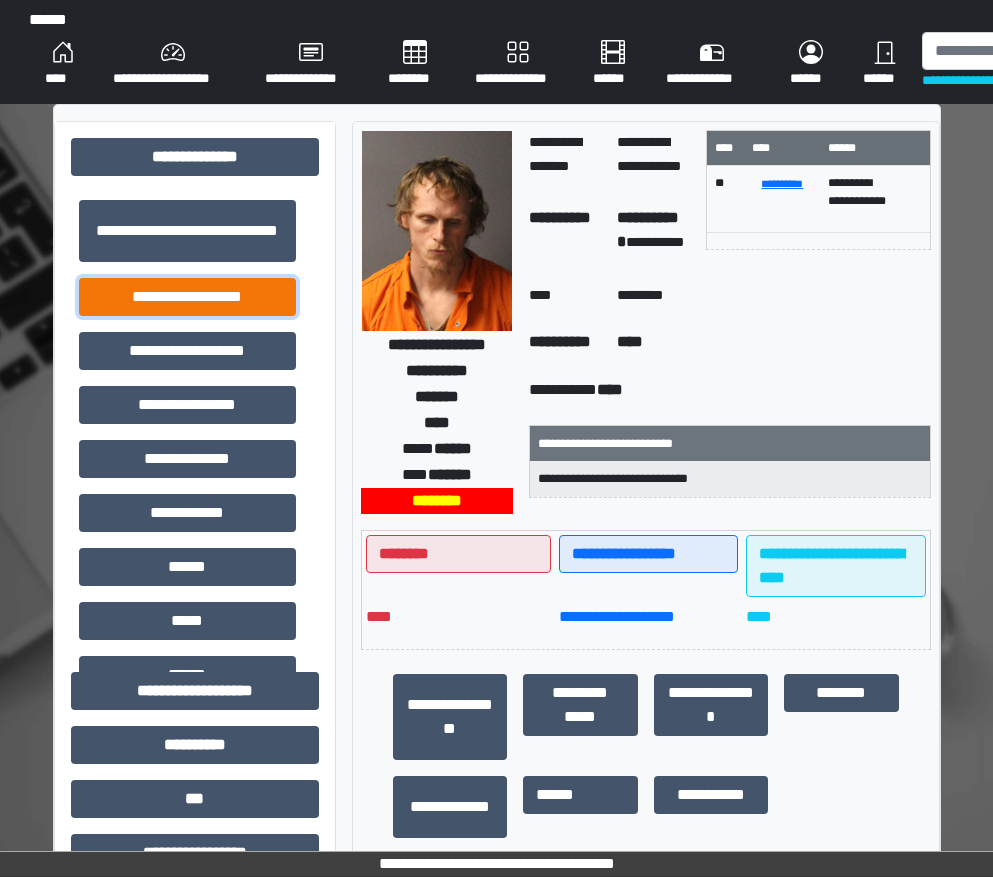 click on "**********" at bounding box center [187, 297] 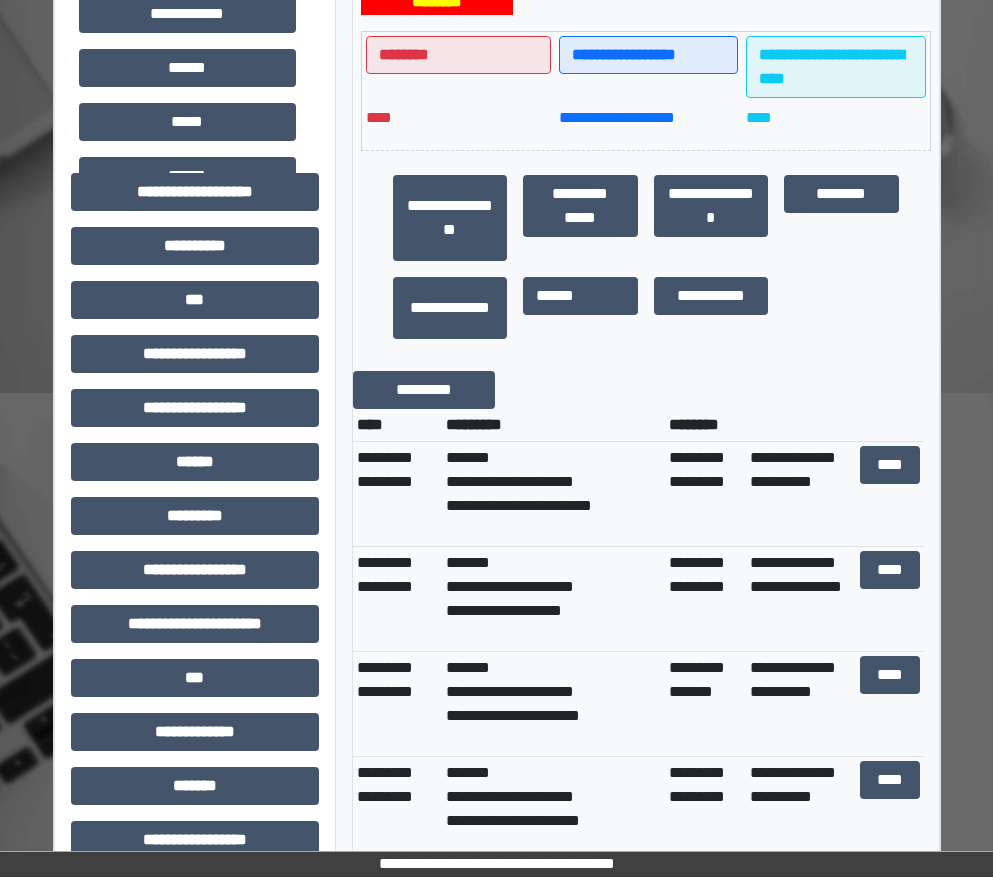 scroll, scrollTop: 600, scrollLeft: 0, axis: vertical 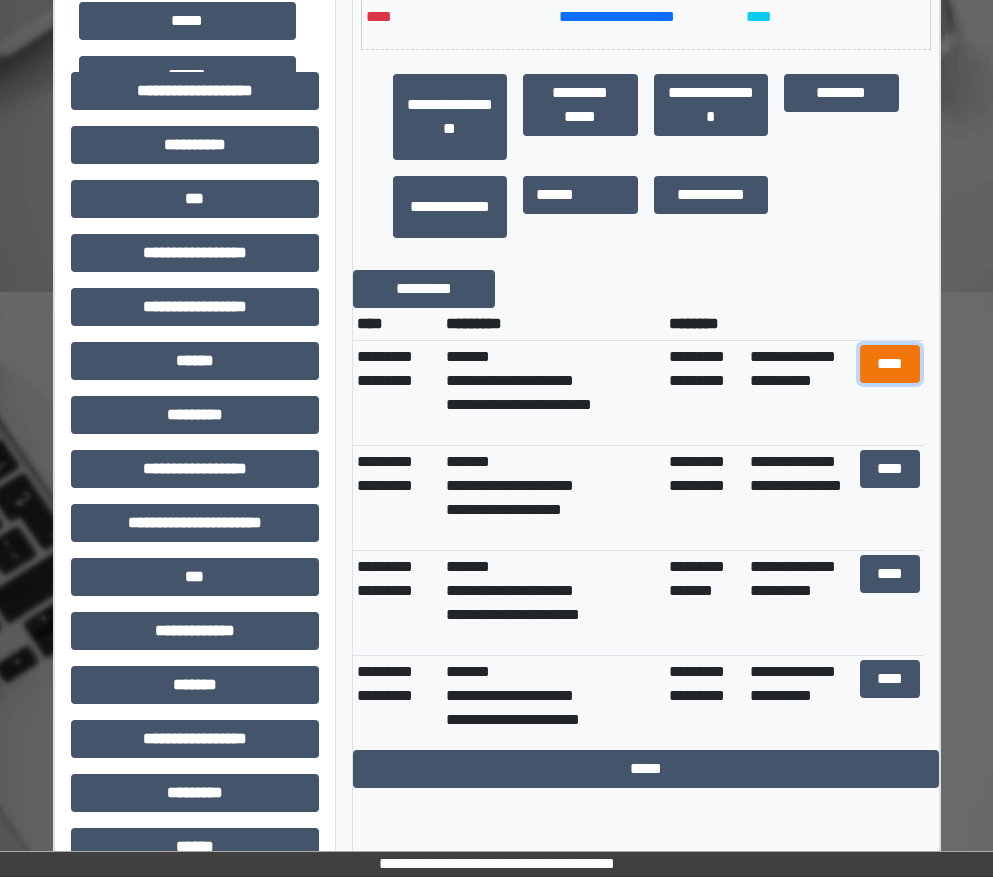 click on "****" at bounding box center [890, 364] 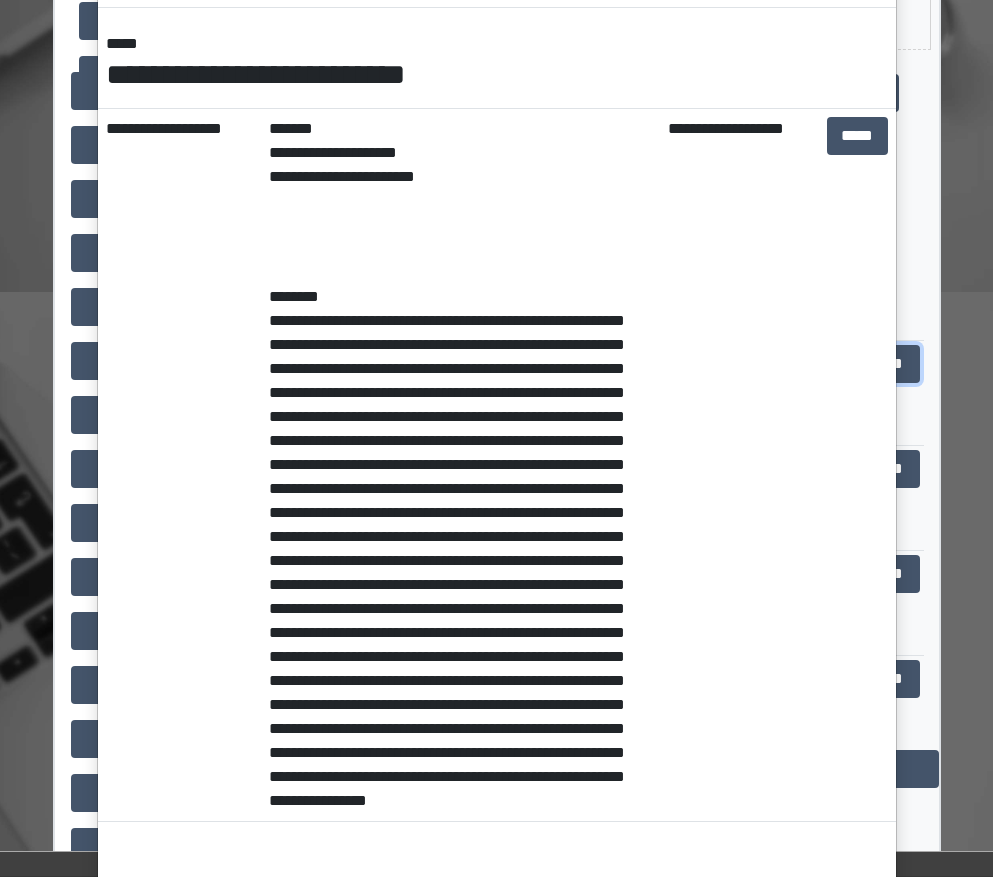 scroll, scrollTop: 300, scrollLeft: 0, axis: vertical 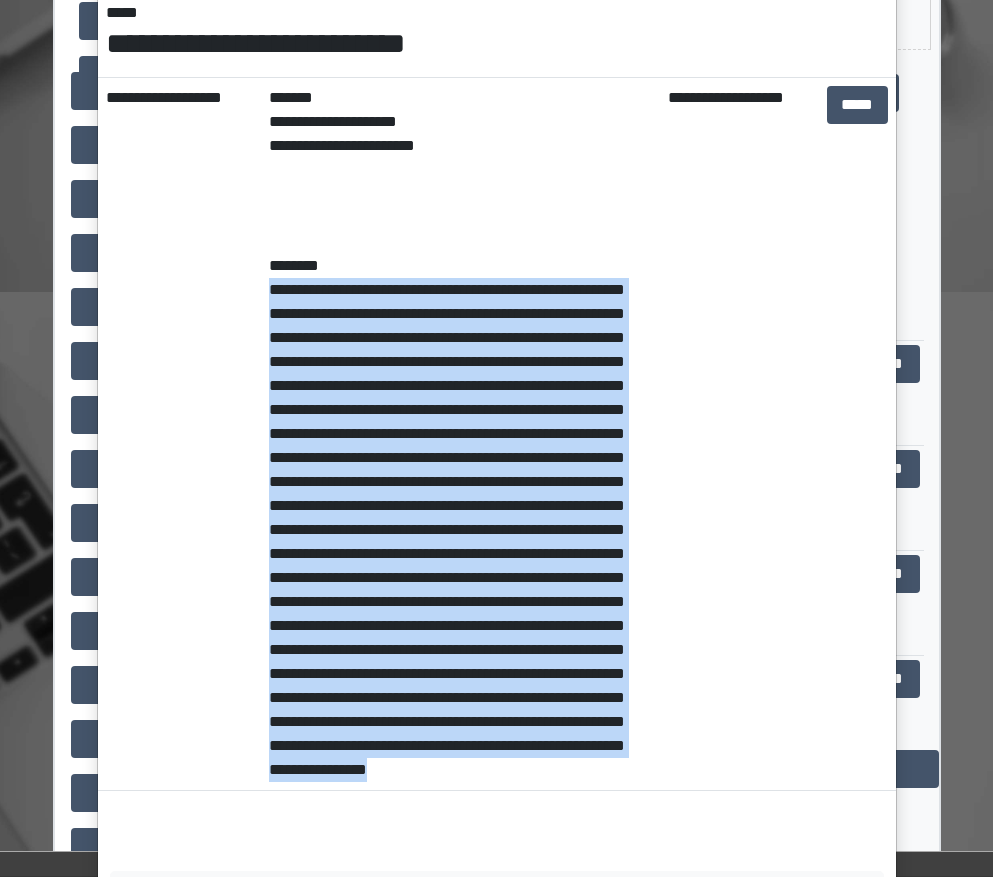 drag, startPoint x: 306, startPoint y: 843, endPoint x: 260, endPoint y: 295, distance: 549.92725 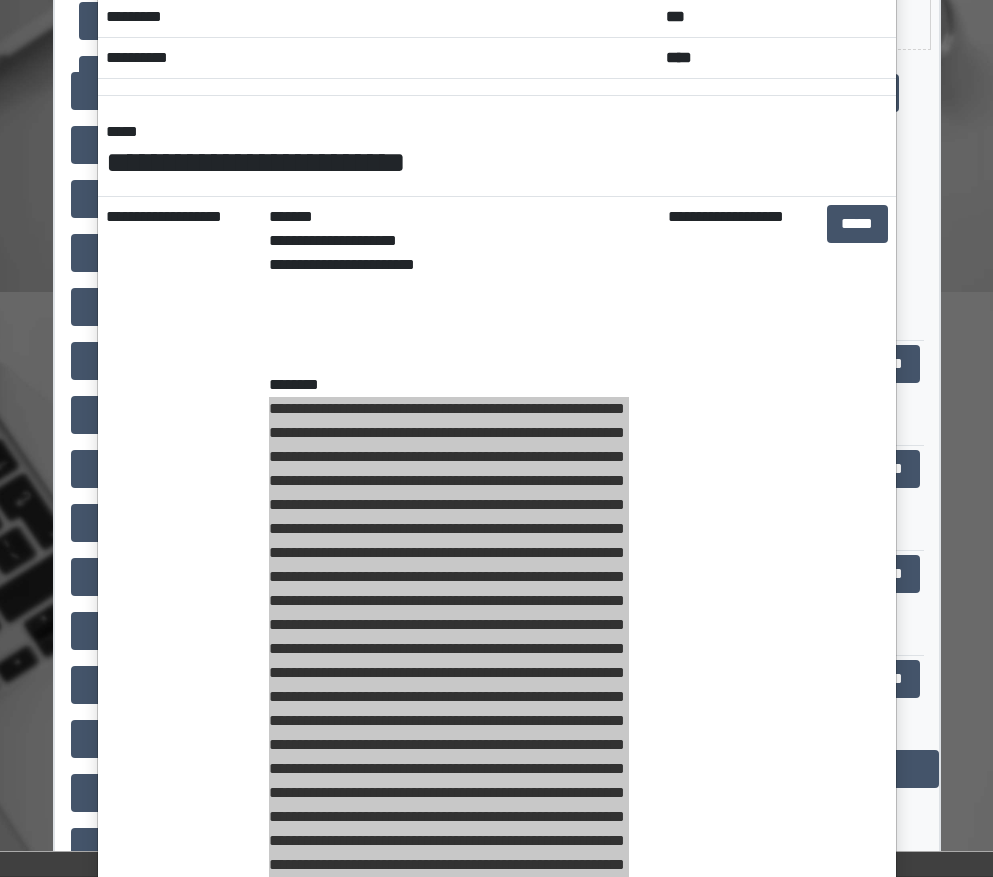 scroll, scrollTop: 0, scrollLeft: 0, axis: both 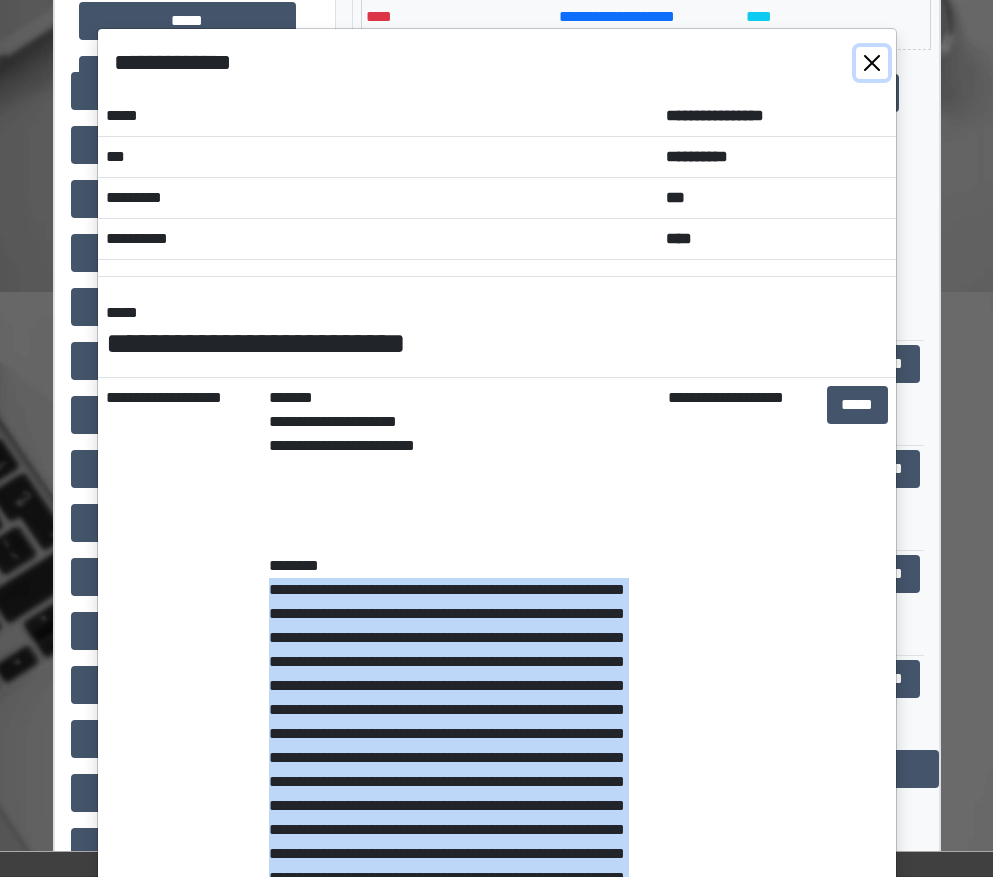 click at bounding box center [872, 63] 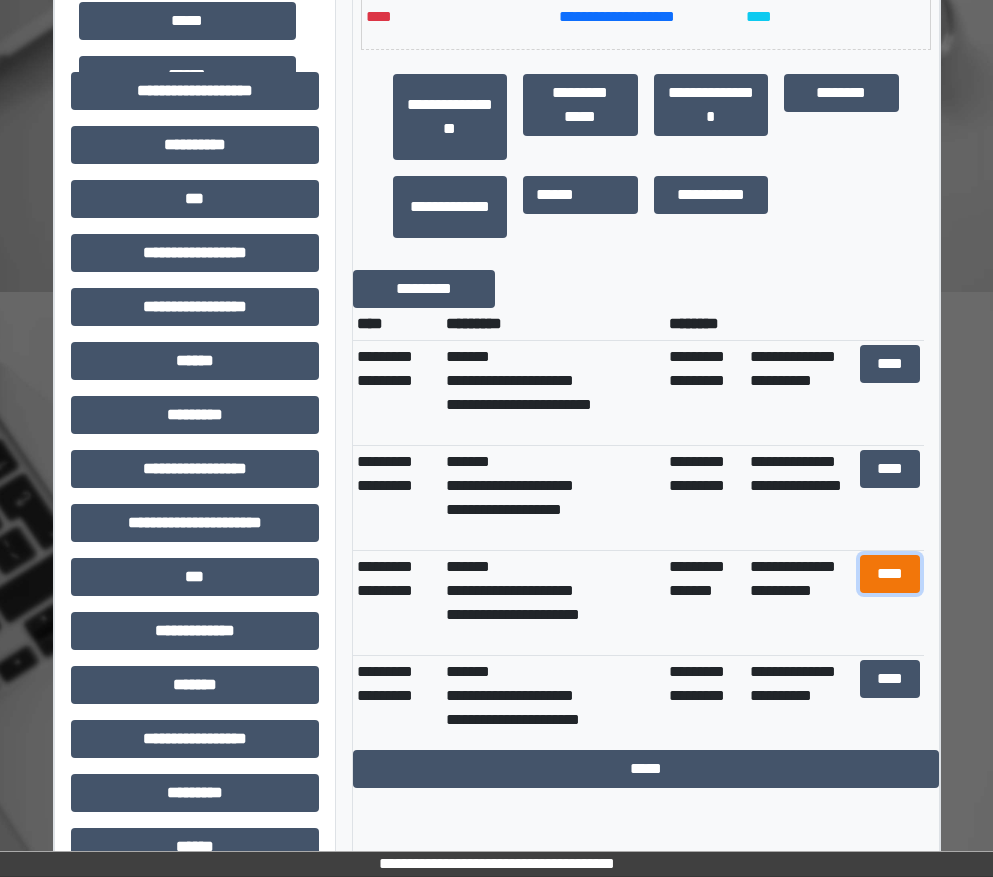 click on "****" at bounding box center [890, 574] 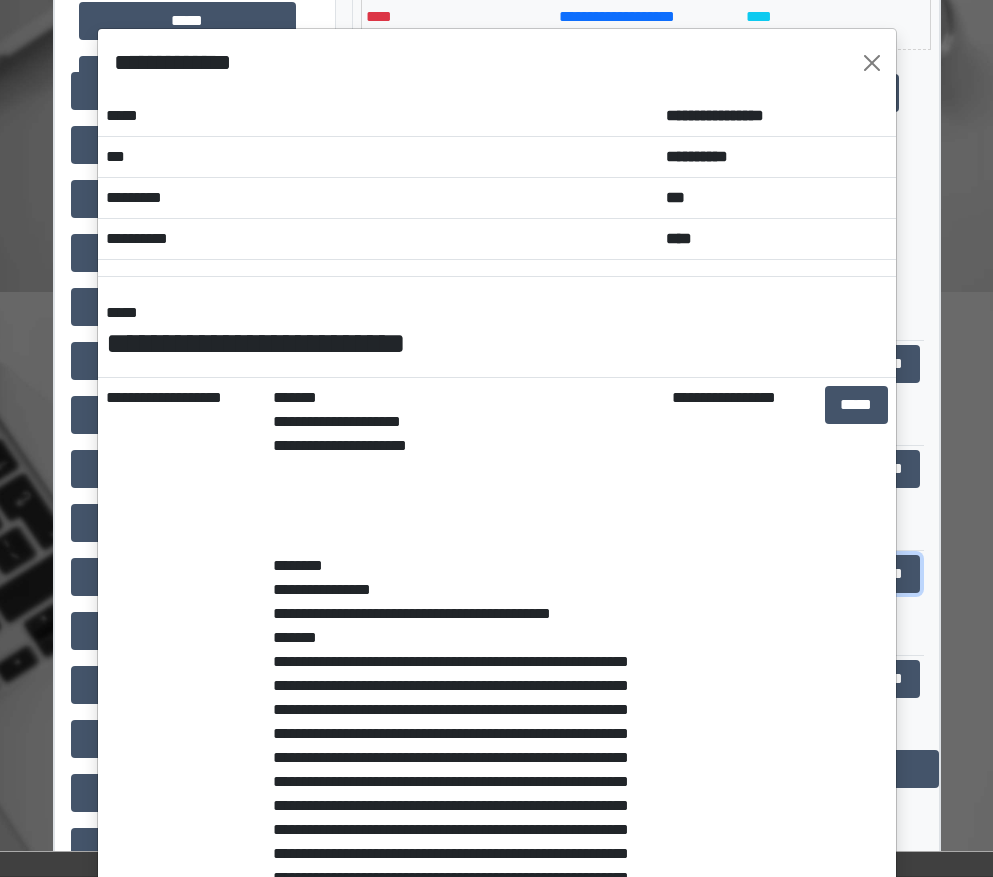 scroll, scrollTop: 300, scrollLeft: 0, axis: vertical 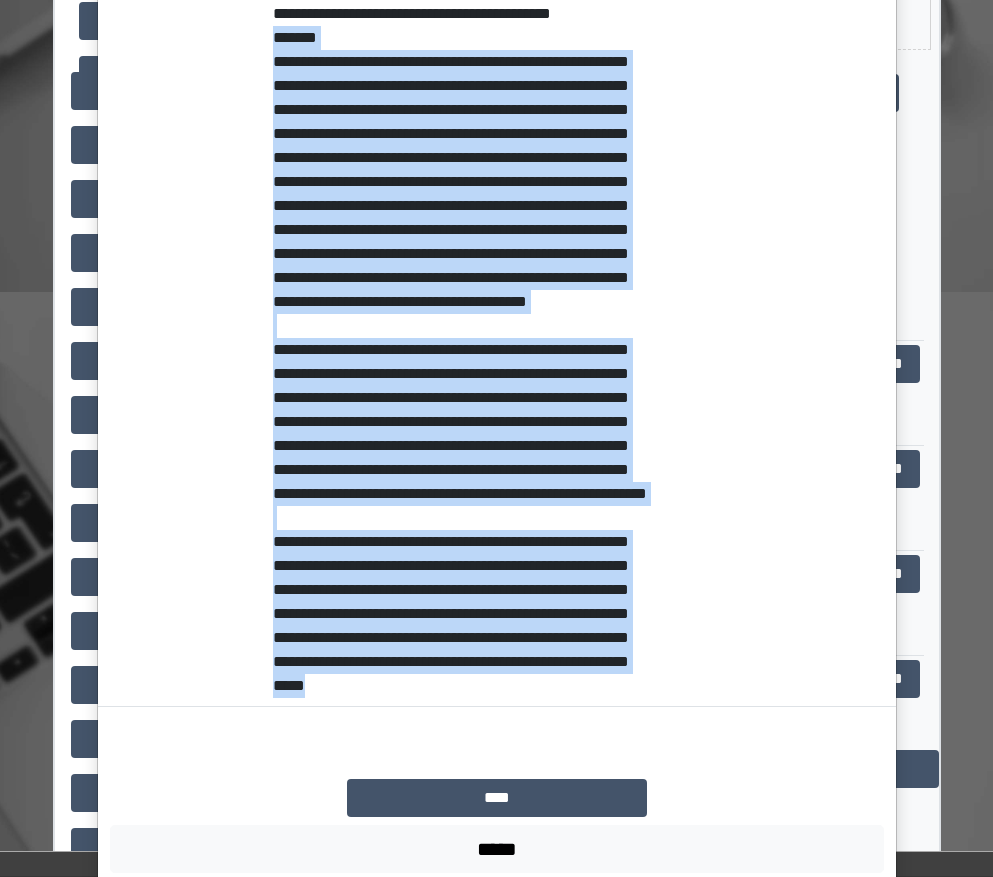 drag, startPoint x: 257, startPoint y: 332, endPoint x: 536, endPoint y: 802, distance: 546.572 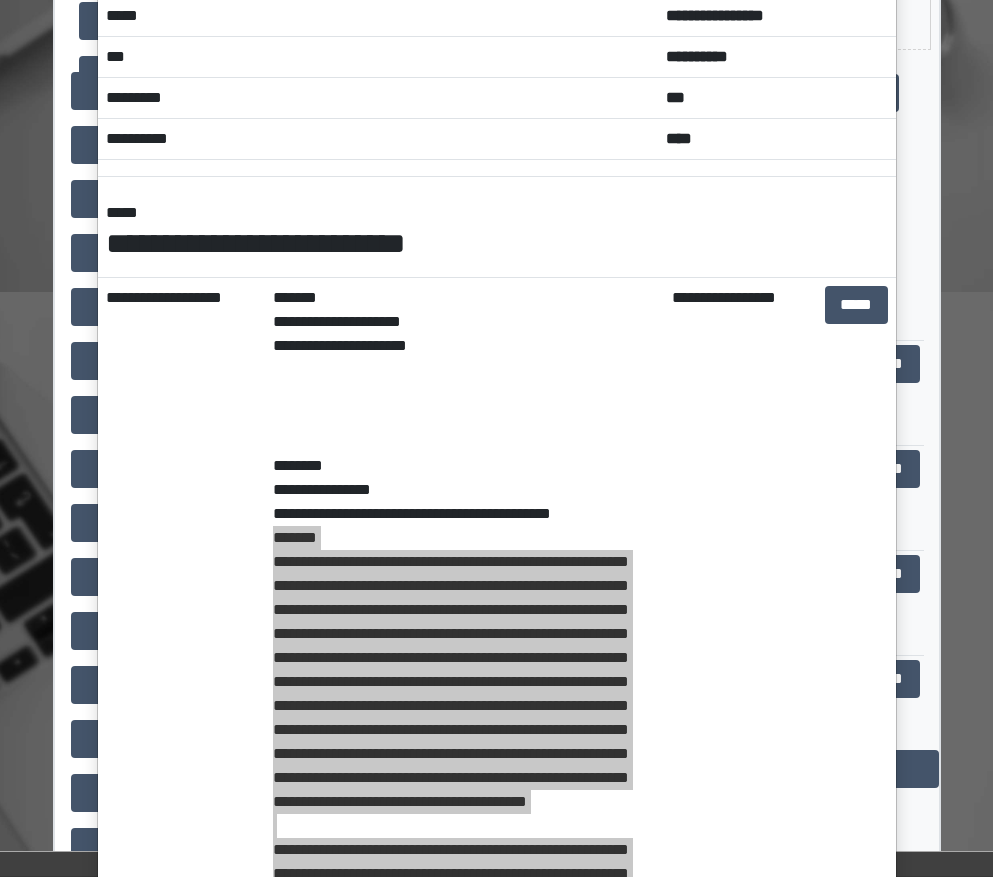 scroll, scrollTop: 0, scrollLeft: 0, axis: both 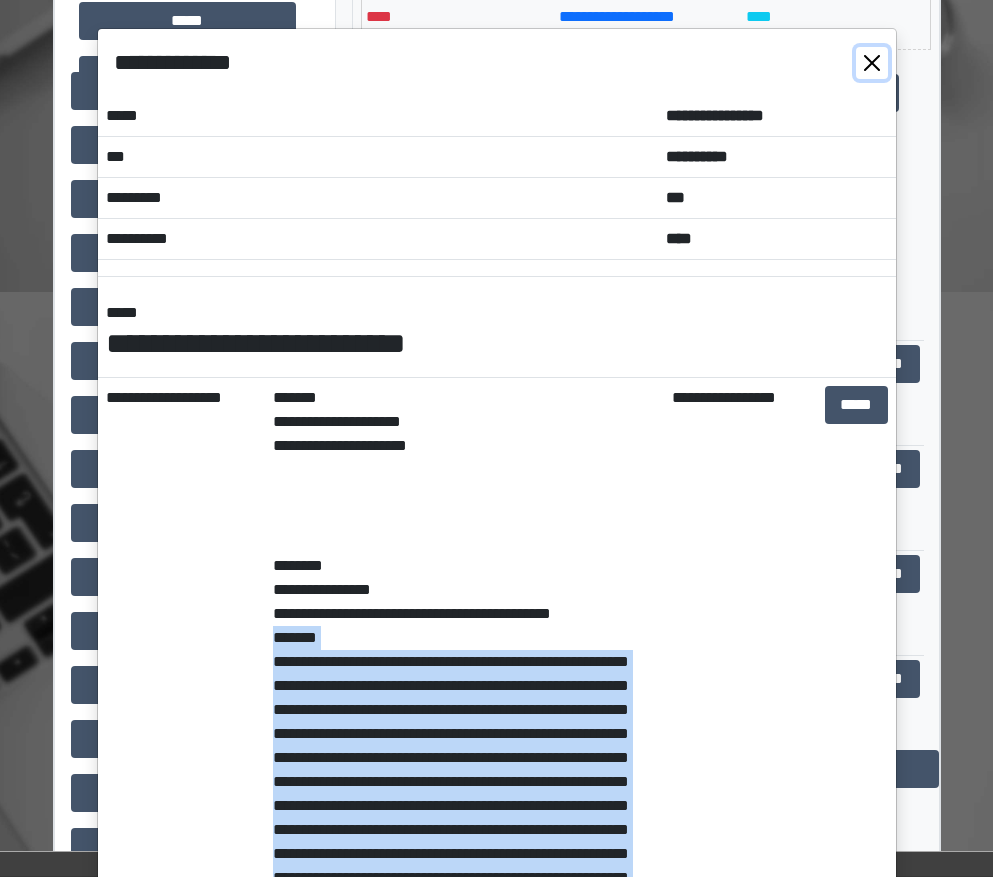 click at bounding box center [872, 63] 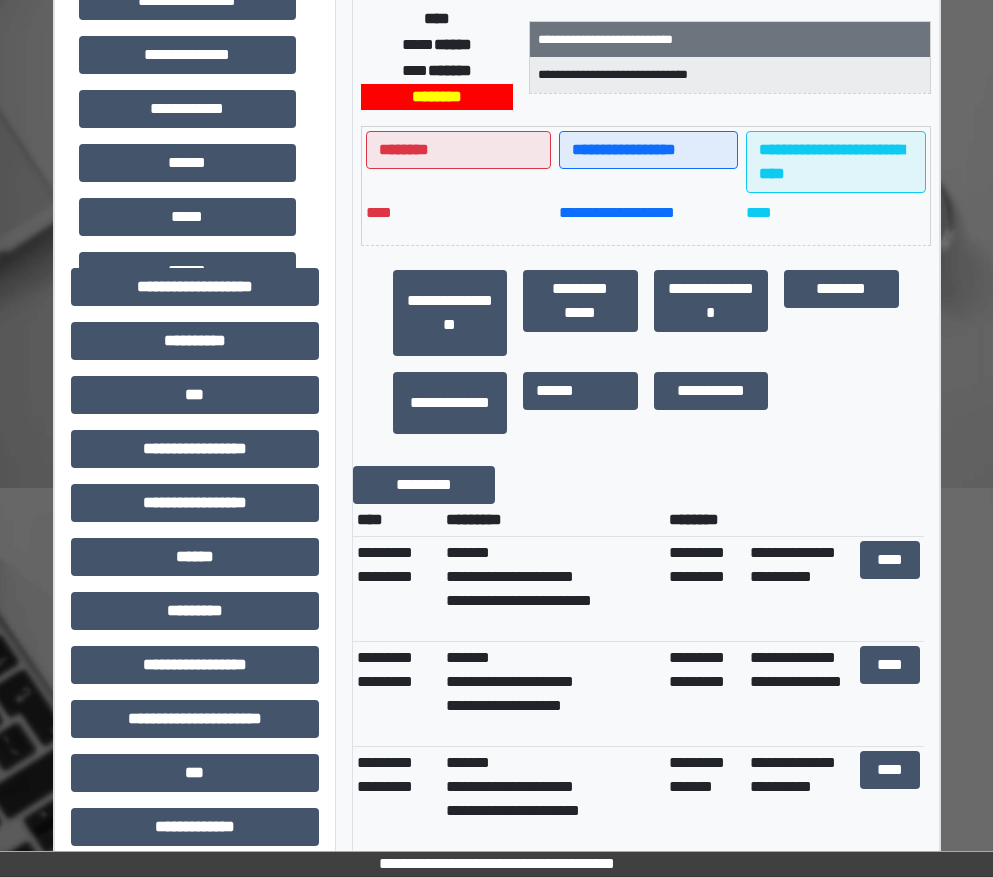 scroll, scrollTop: 700, scrollLeft: 0, axis: vertical 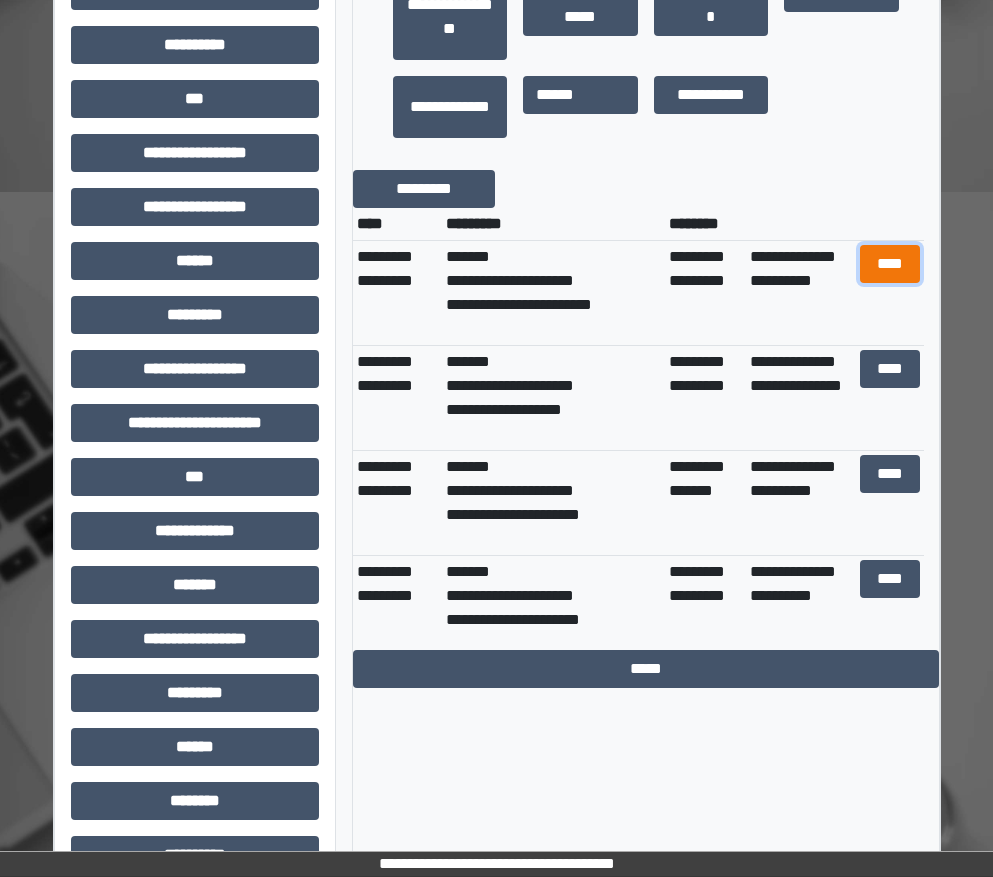 click on "****" at bounding box center [890, 264] 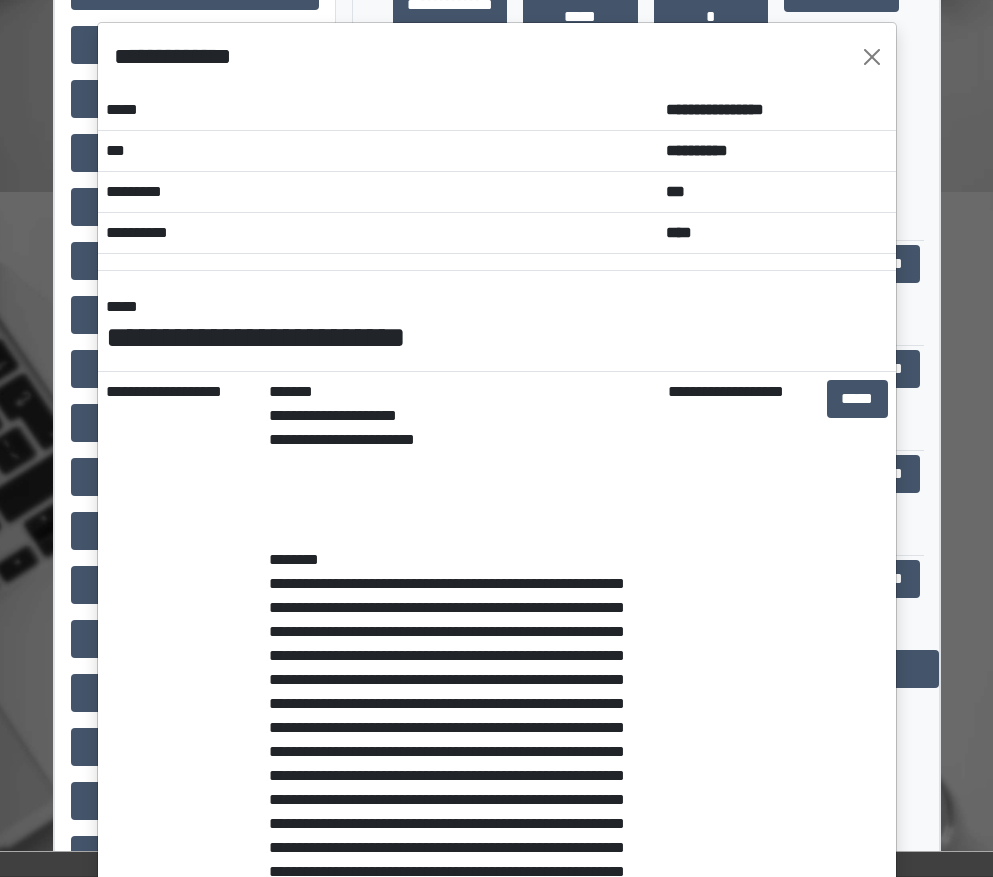 scroll, scrollTop: 0, scrollLeft: 0, axis: both 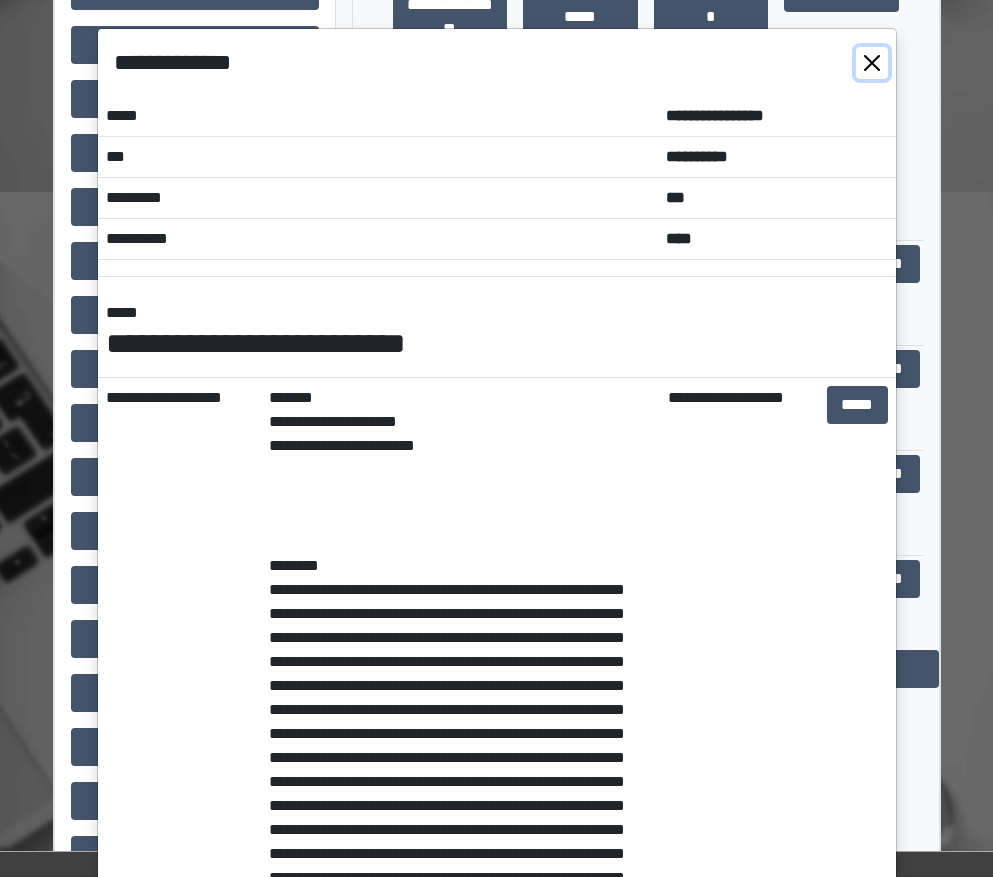 click at bounding box center [872, 63] 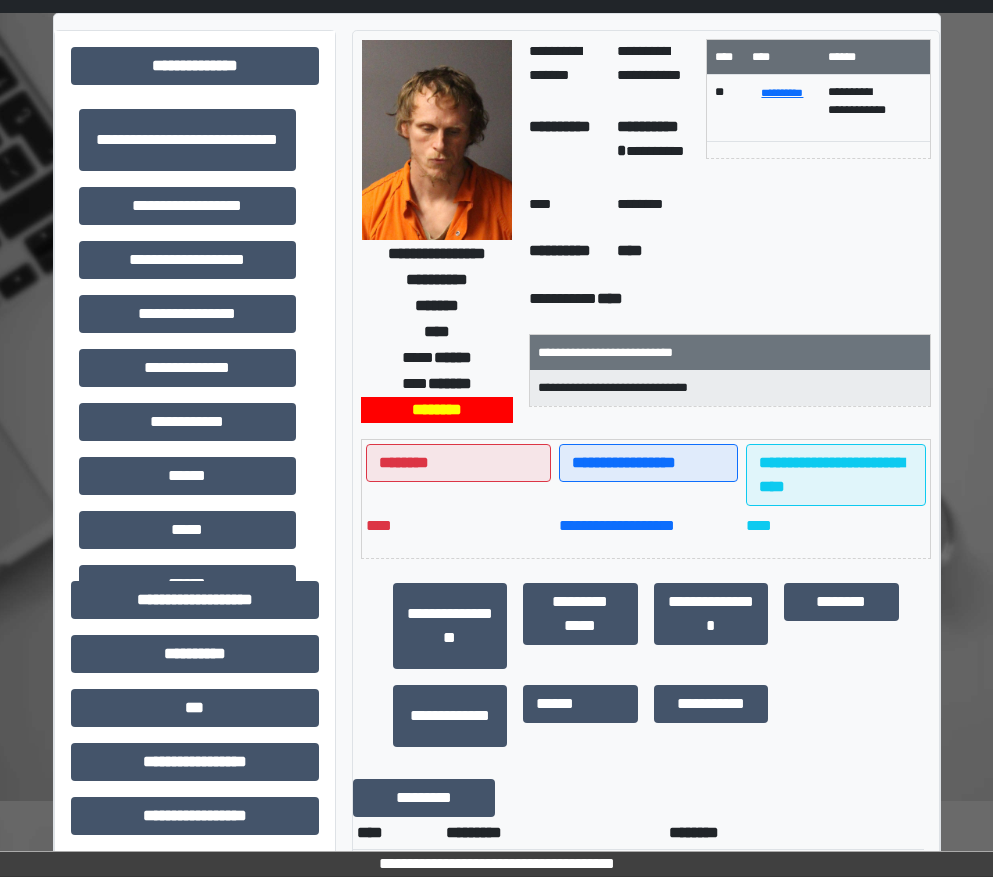 scroll, scrollTop: 0, scrollLeft: 0, axis: both 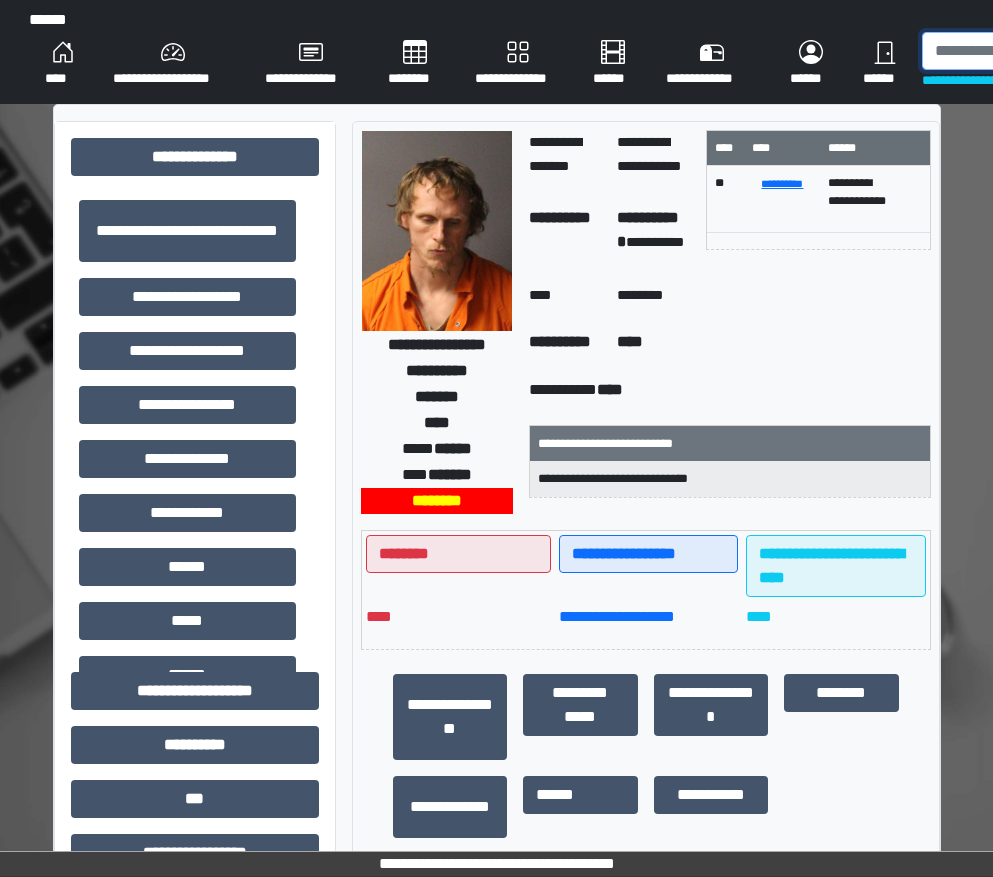 click at bounding box center (1025, 51) 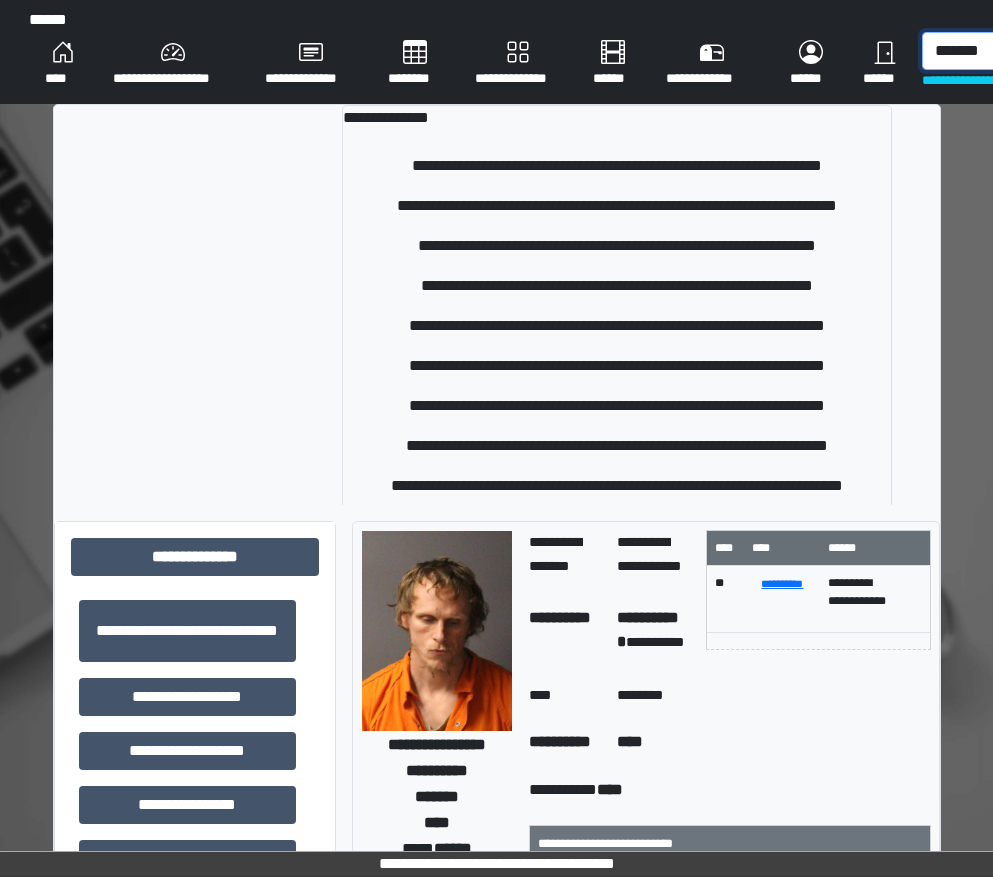 scroll, scrollTop: 0, scrollLeft: 4, axis: horizontal 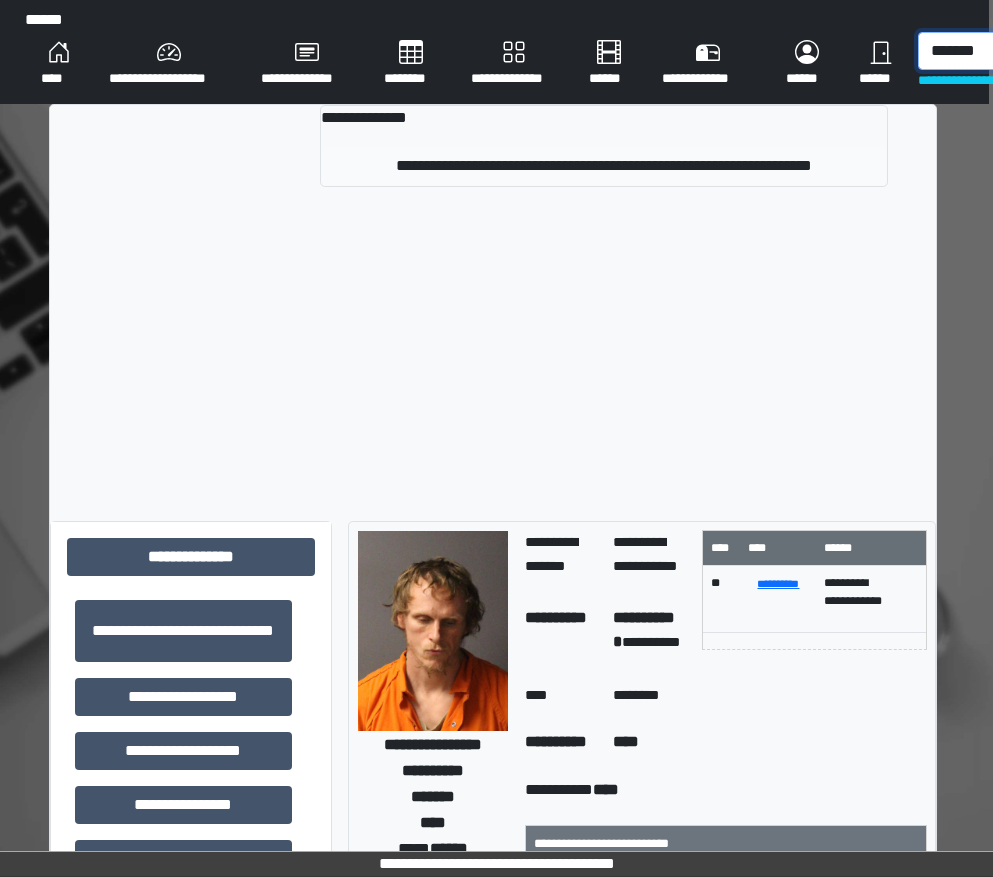 type on "*******" 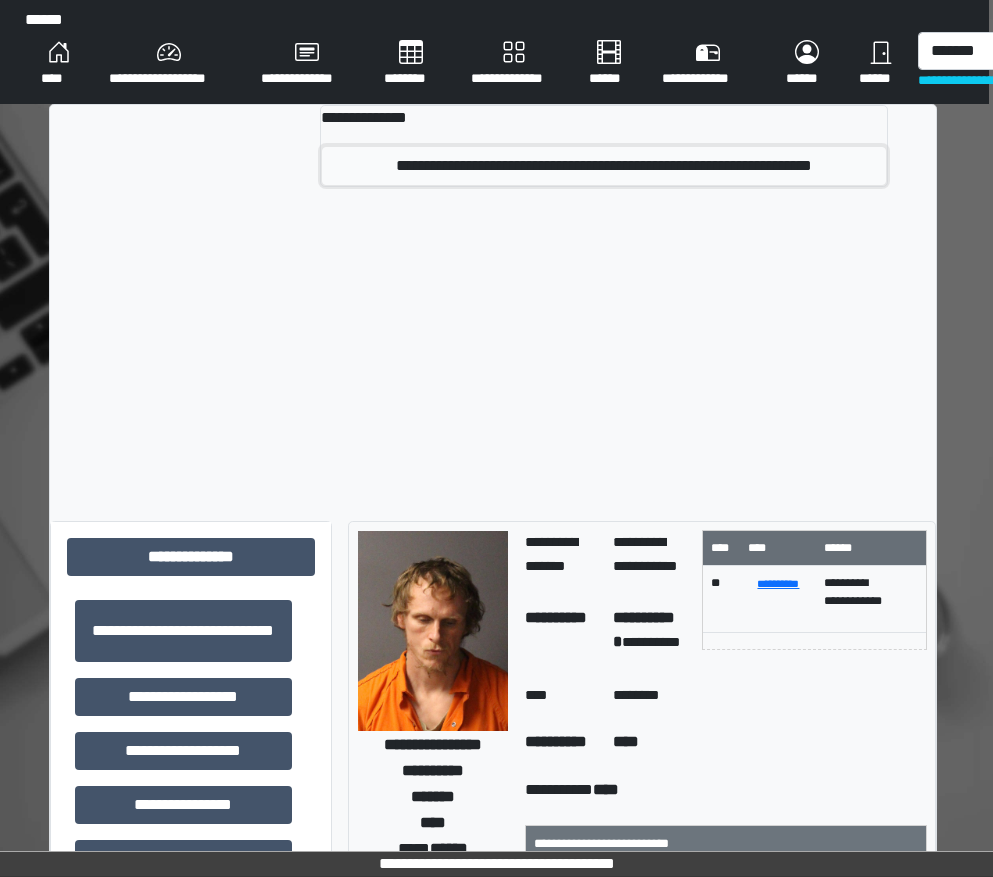 click on "**********" at bounding box center (603, 166) 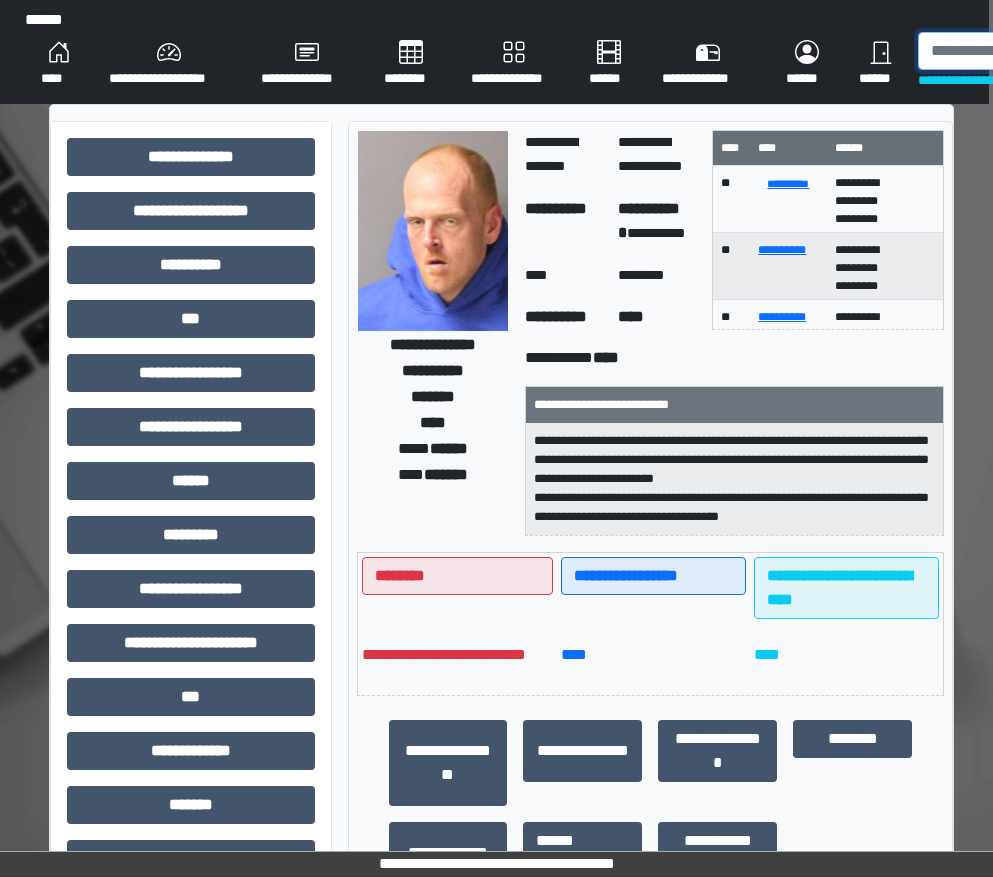 click at bounding box center [1021, 51] 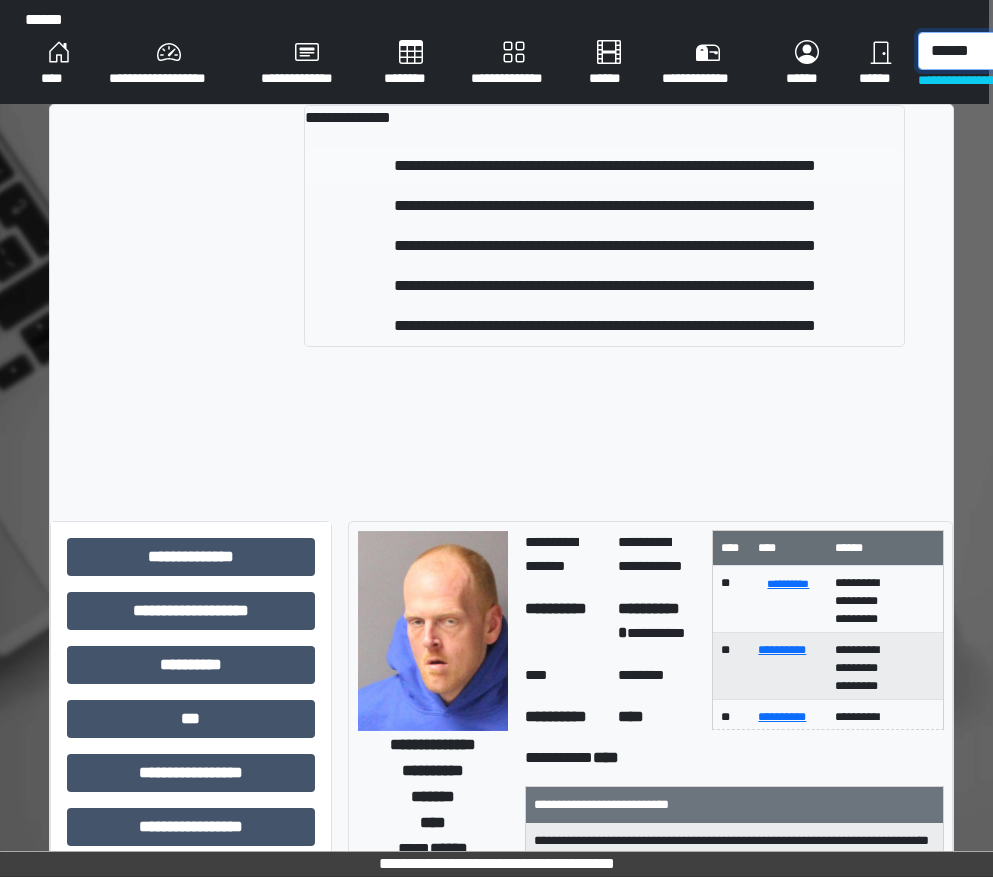 type on "******" 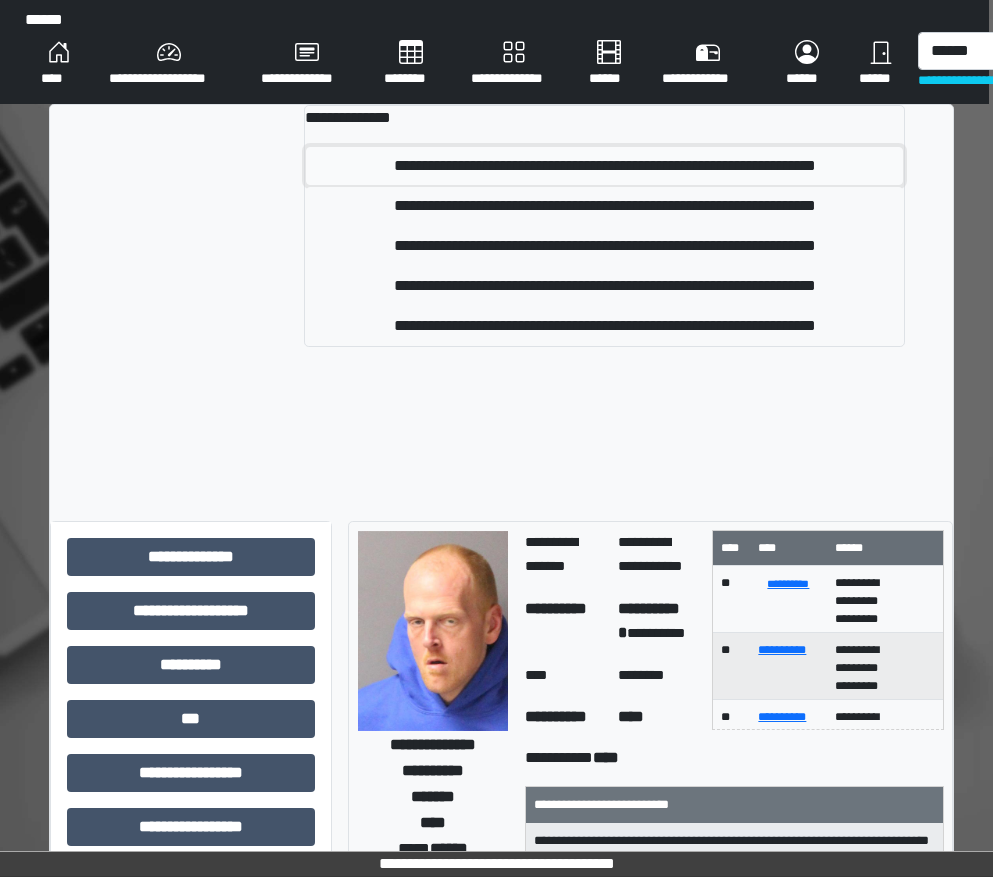 click on "**********" at bounding box center (604, 166) 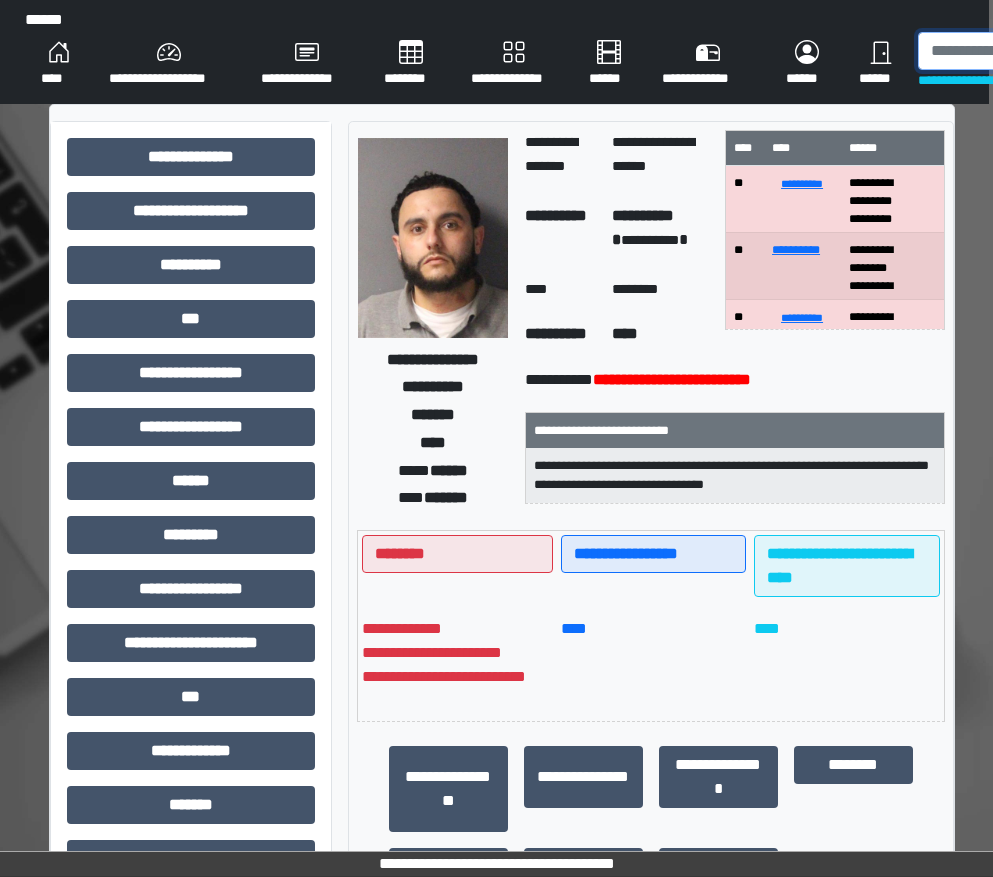 click at bounding box center [1021, 51] 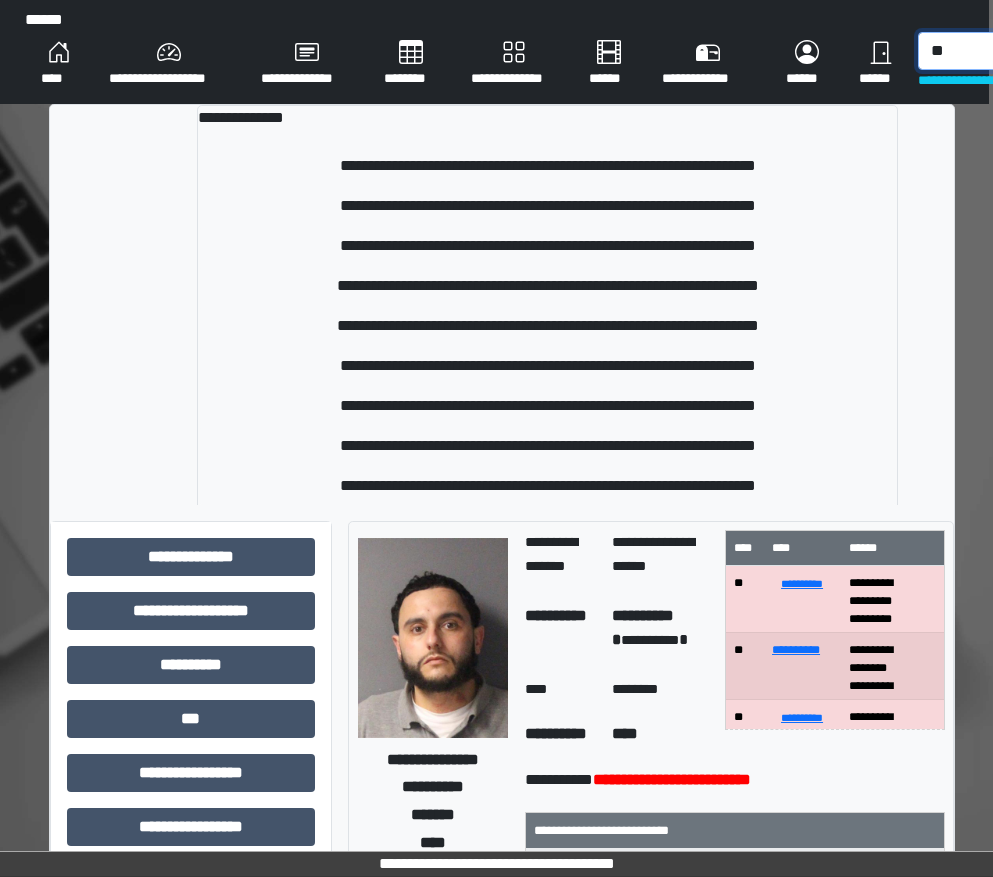 type on "*" 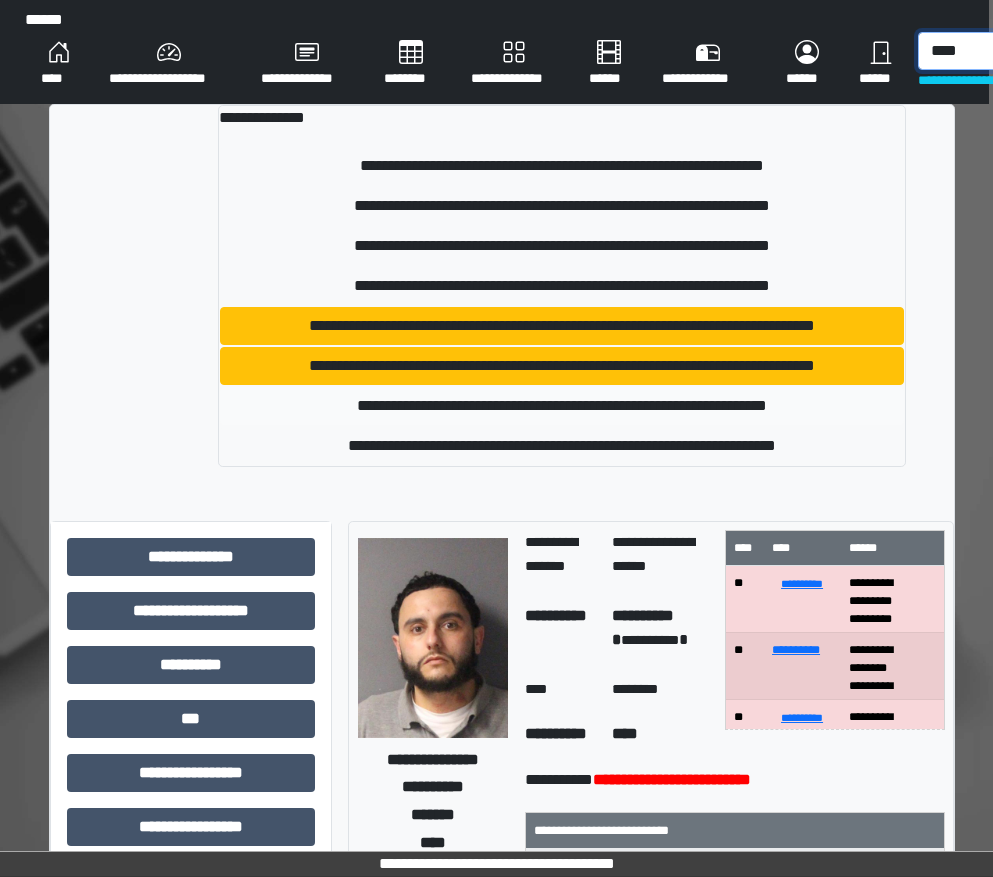 type on "****" 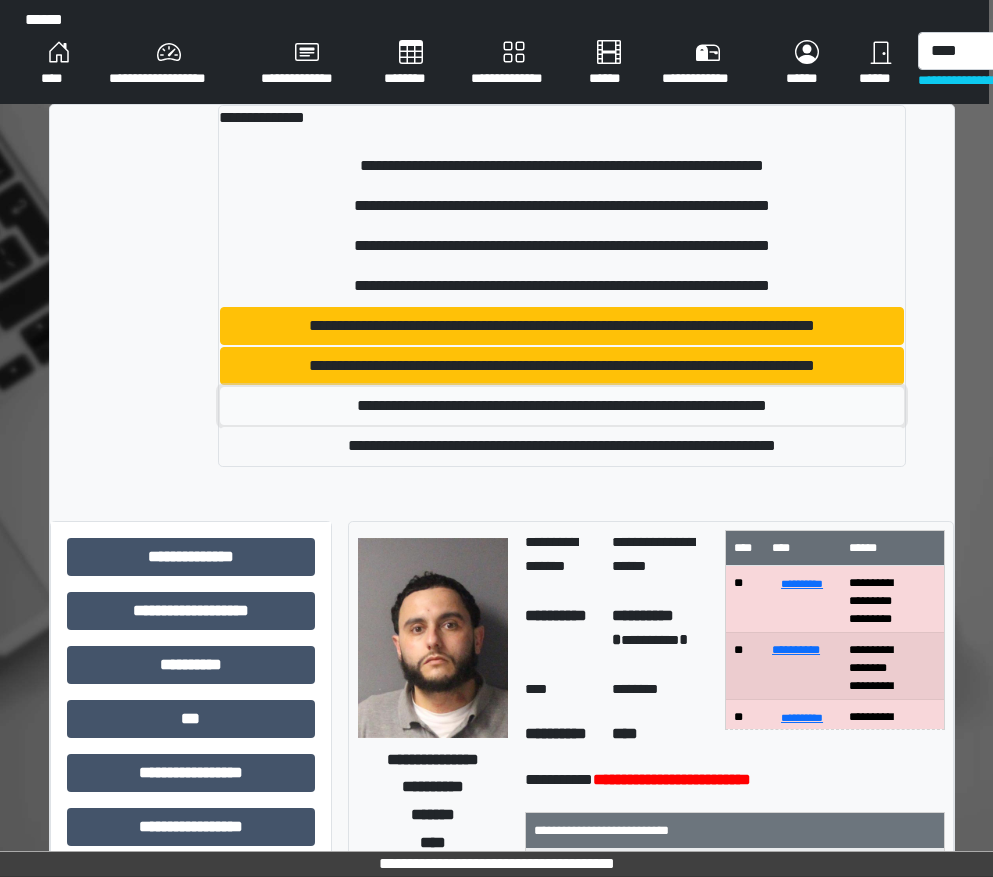 click on "**********" at bounding box center (562, 406) 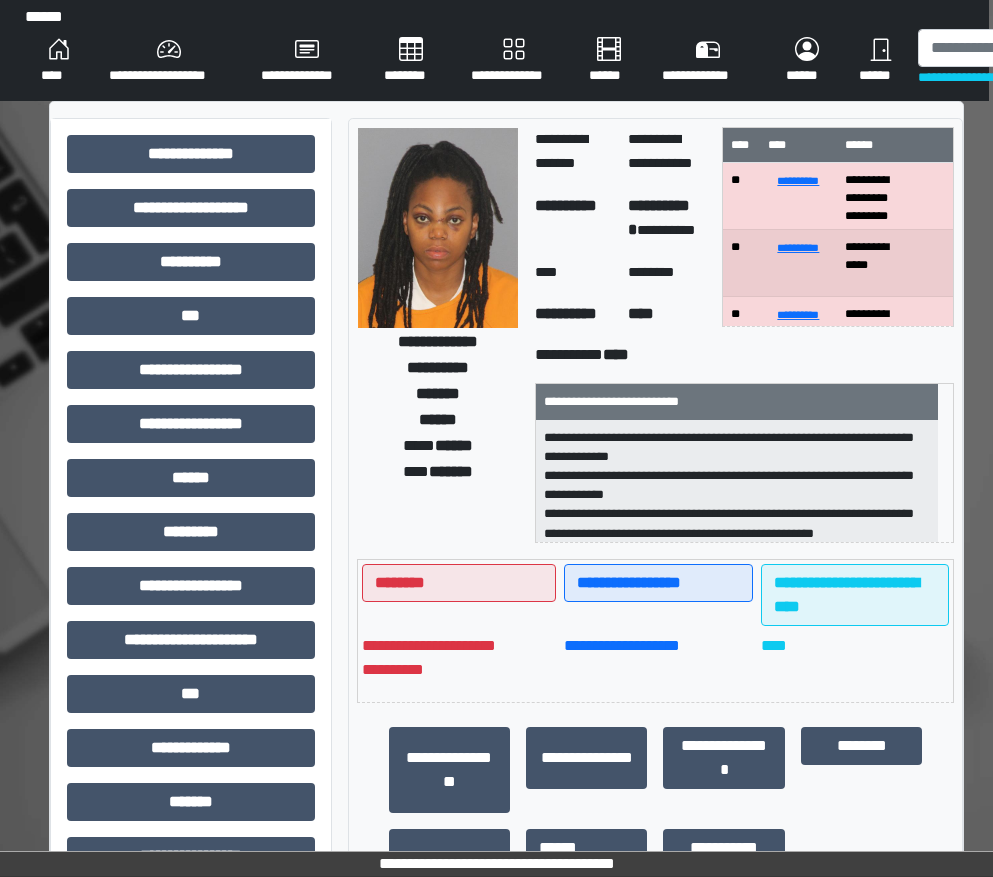 scroll, scrollTop: 0, scrollLeft: 4, axis: horizontal 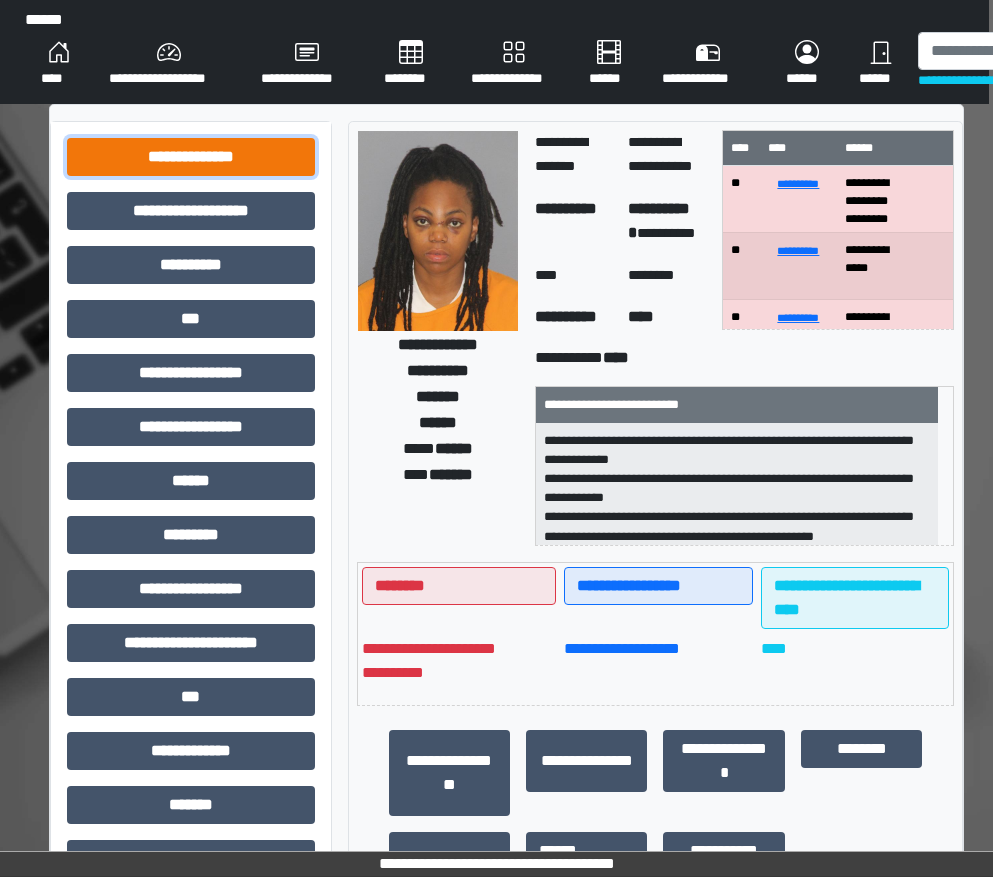 click on "**********" at bounding box center (191, 157) 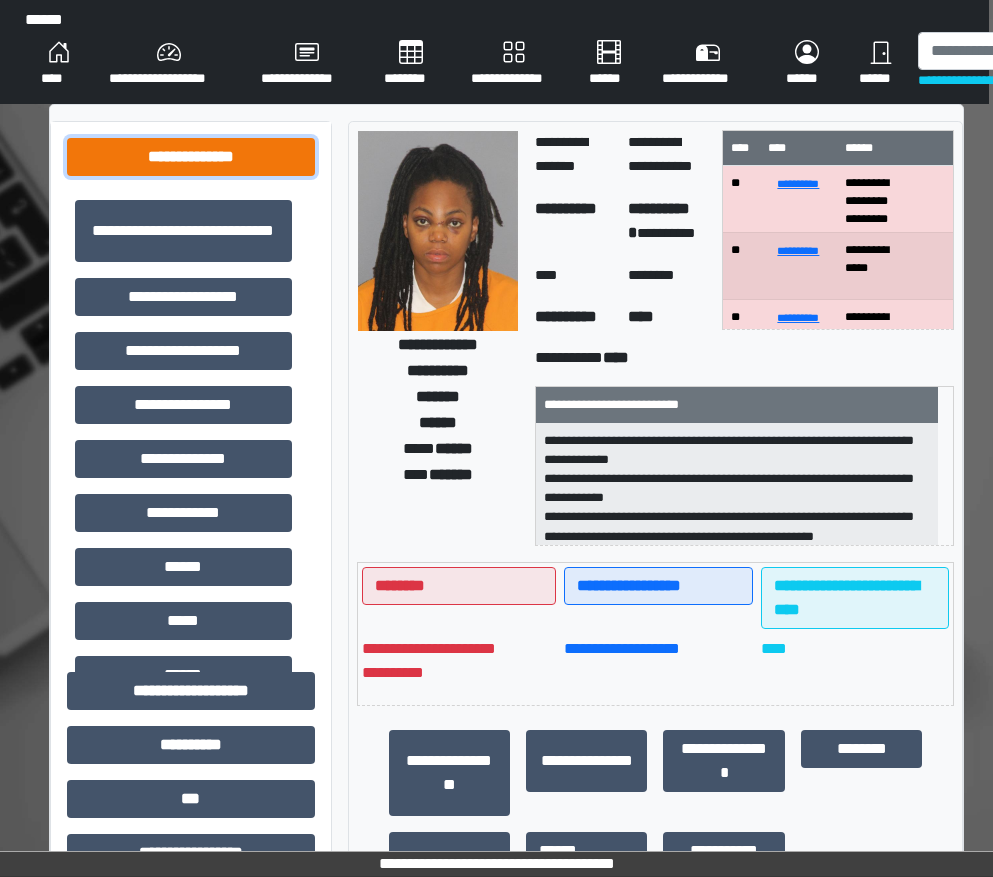 click on "**********" at bounding box center [191, 157] 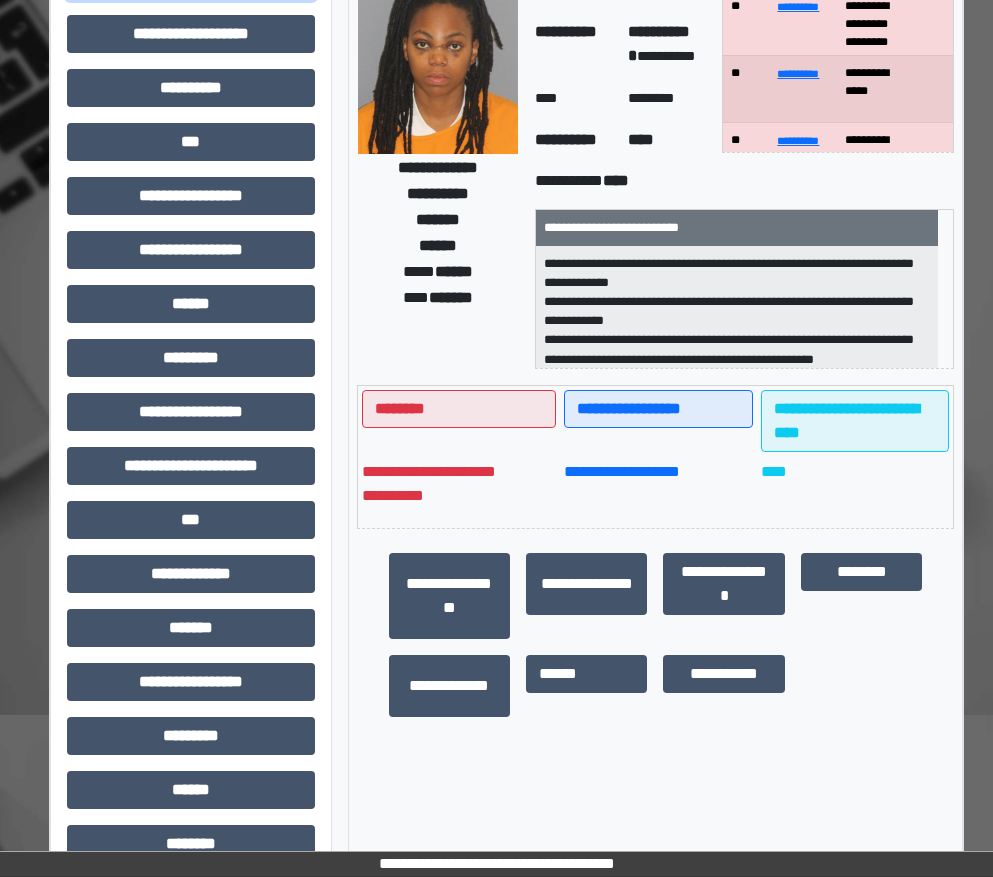 scroll, scrollTop: 0, scrollLeft: 4, axis: horizontal 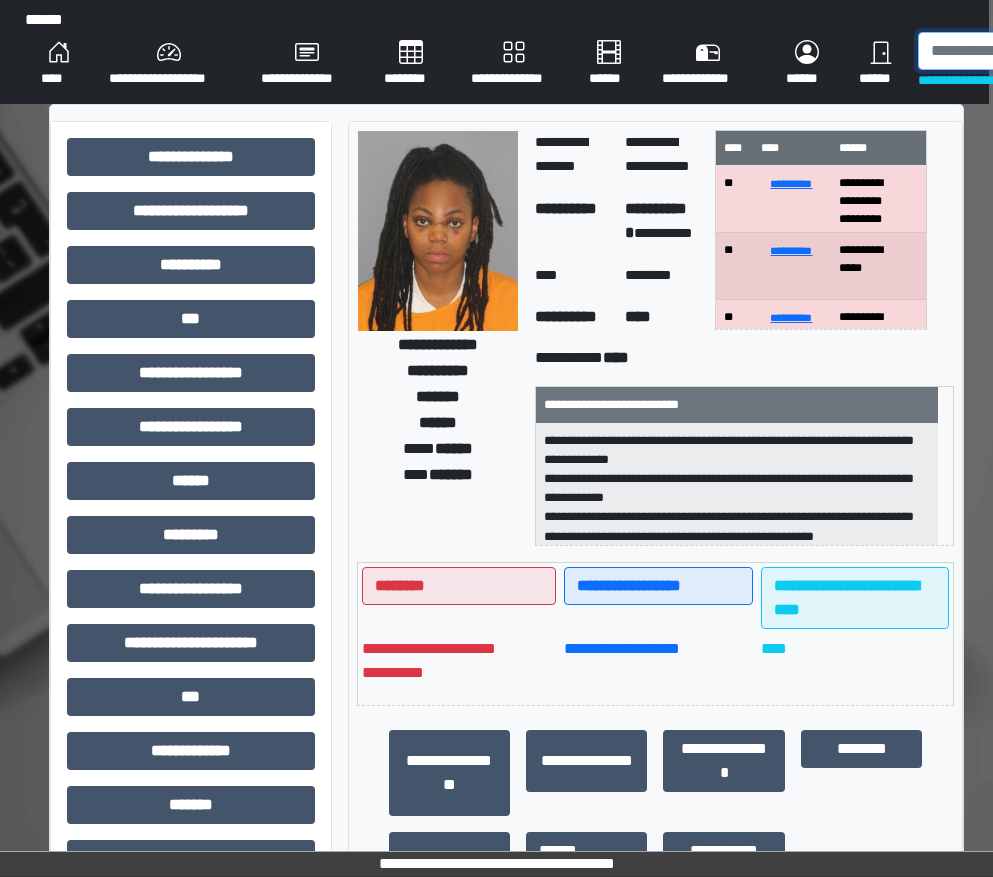 click at bounding box center (1021, 51) 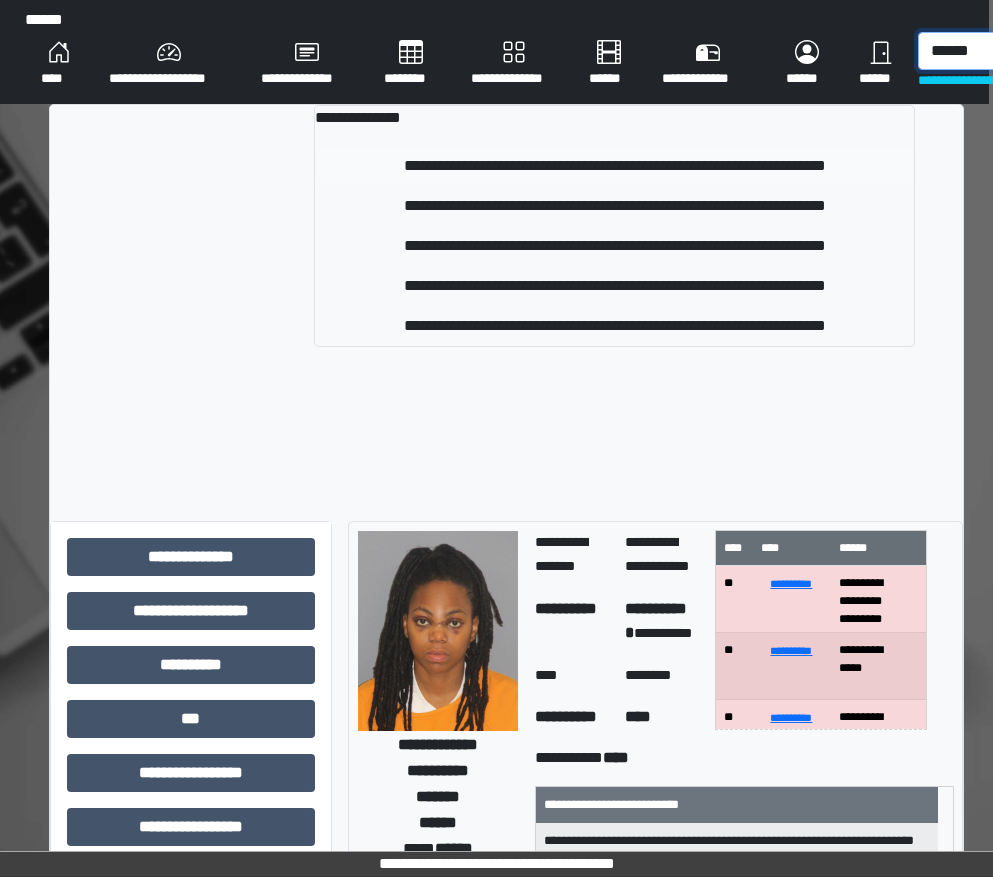 type on "******" 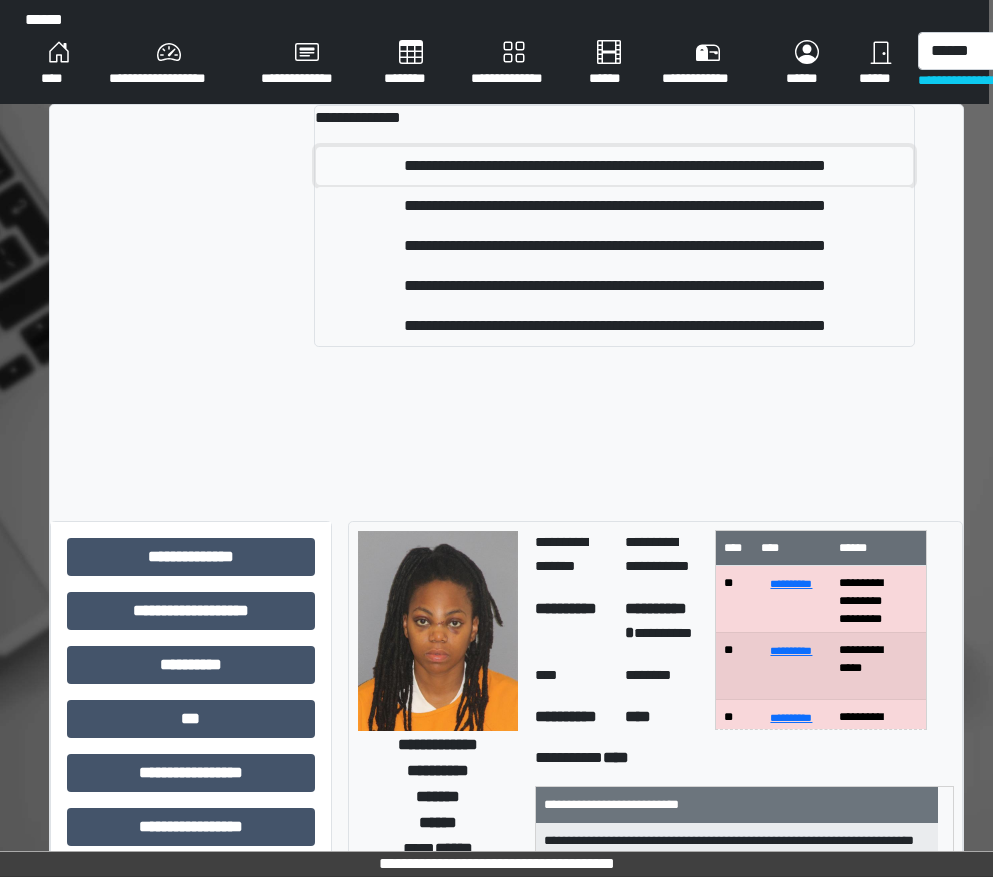 click on "**********" at bounding box center (614, 166) 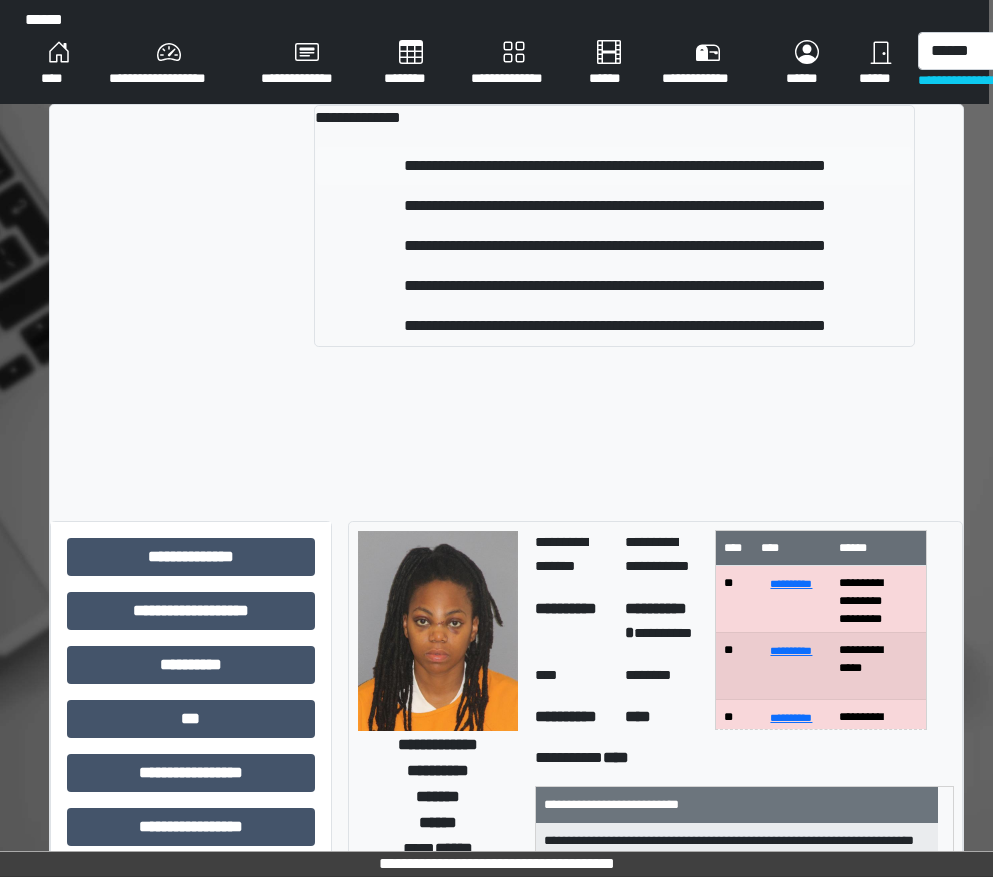 type 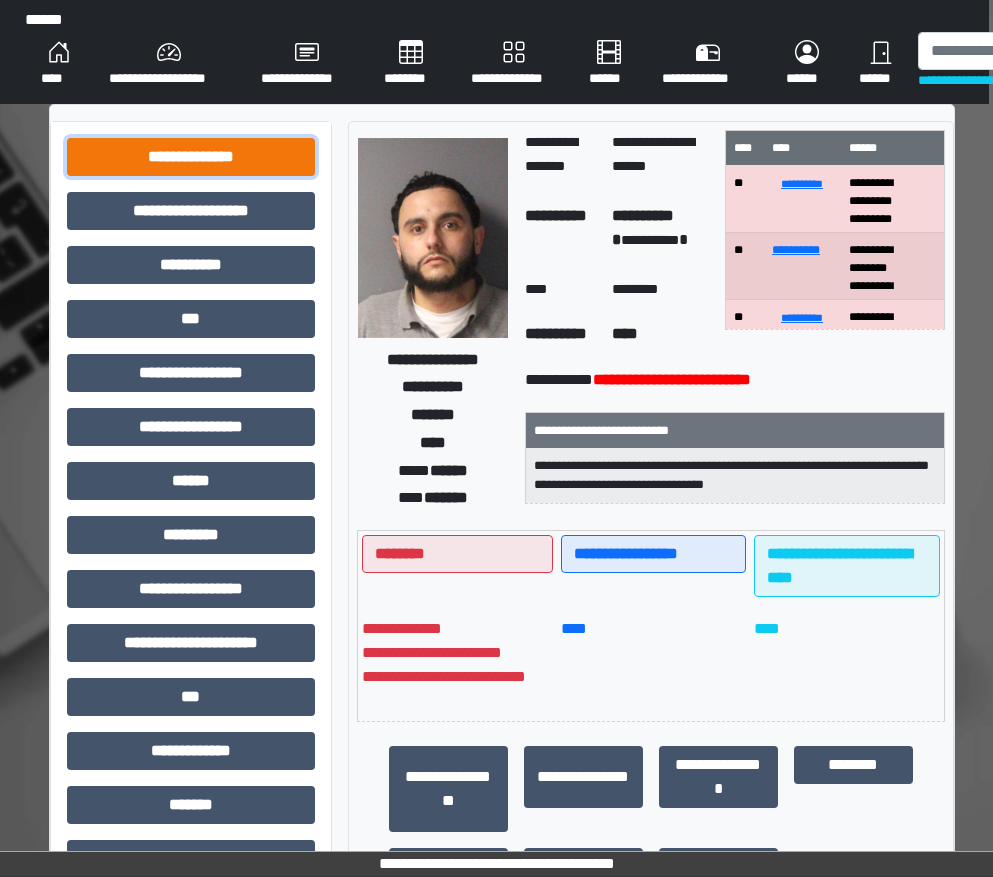 click on "**********" at bounding box center [191, 157] 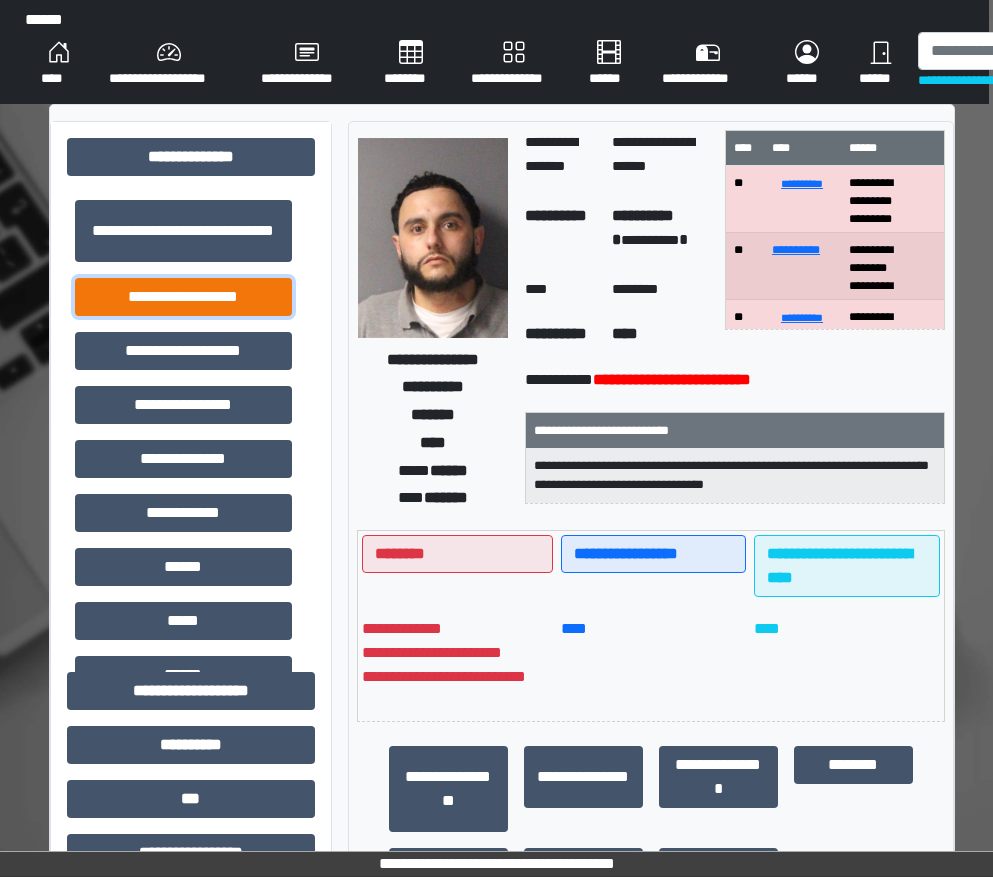 click on "**********" at bounding box center [183, 297] 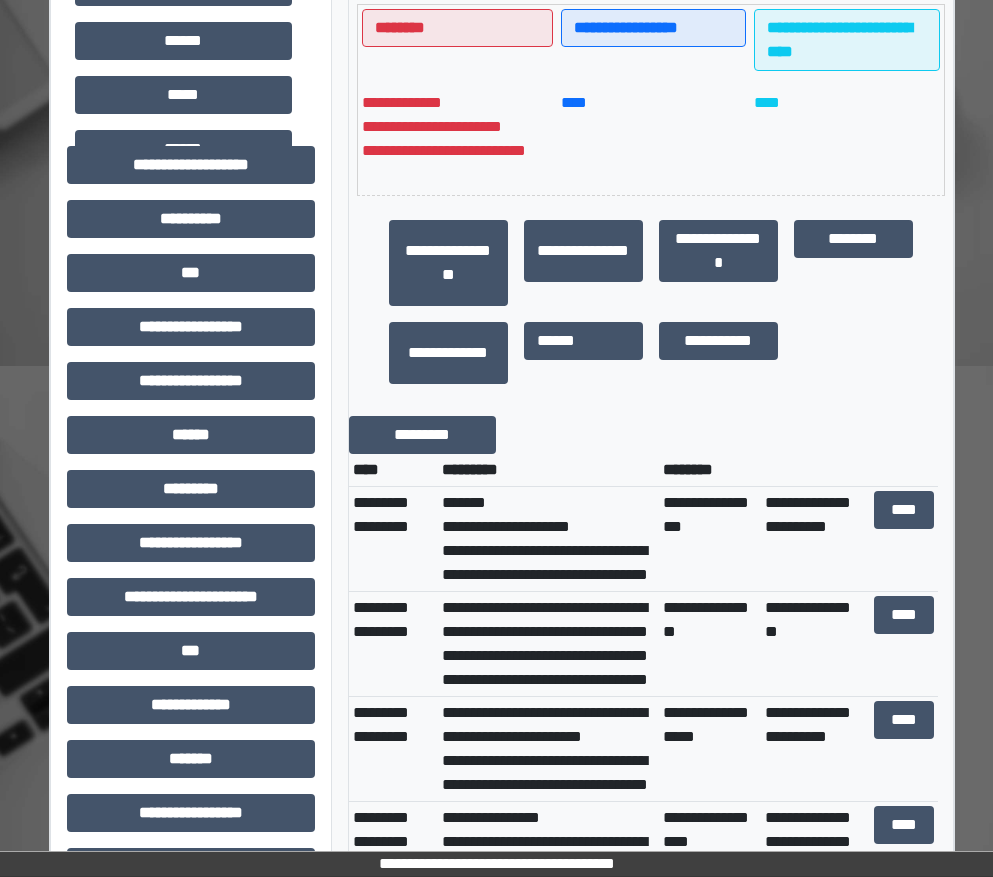 scroll, scrollTop: 600, scrollLeft: 4, axis: both 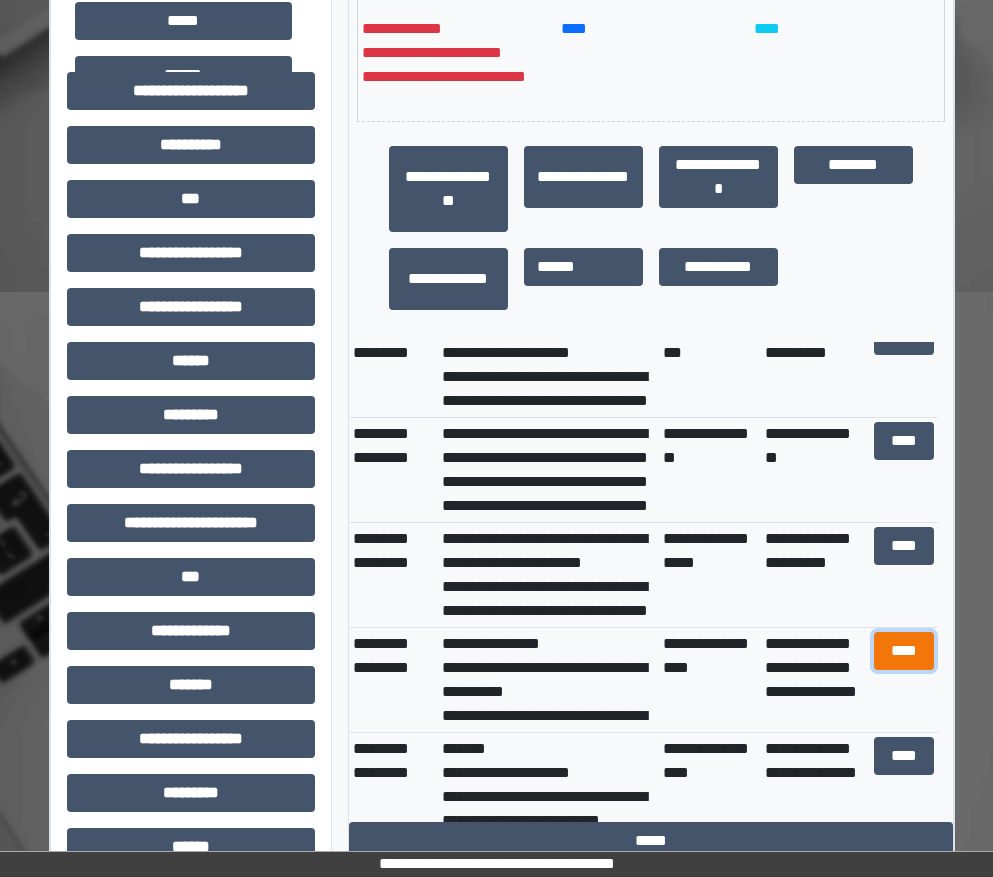 click on "****" at bounding box center [904, 651] 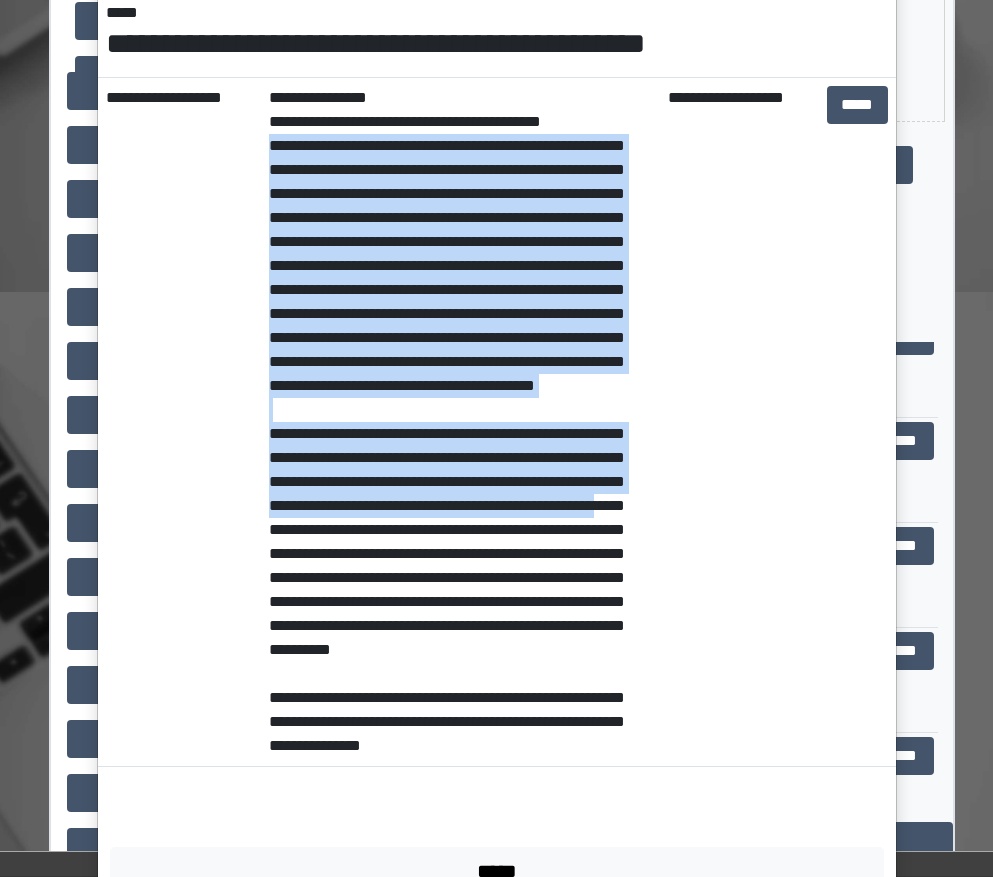 scroll, scrollTop: 400, scrollLeft: 0, axis: vertical 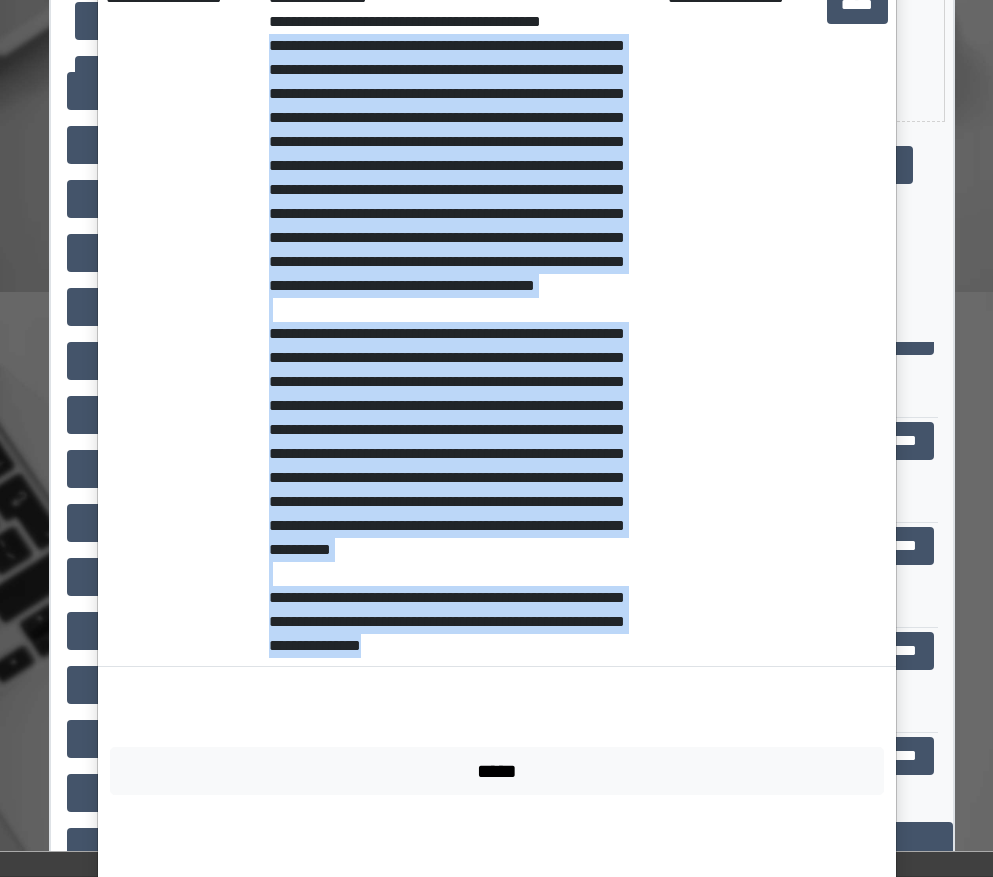 drag, startPoint x: 268, startPoint y: 471, endPoint x: 597, endPoint y: 754, distance: 433.97003 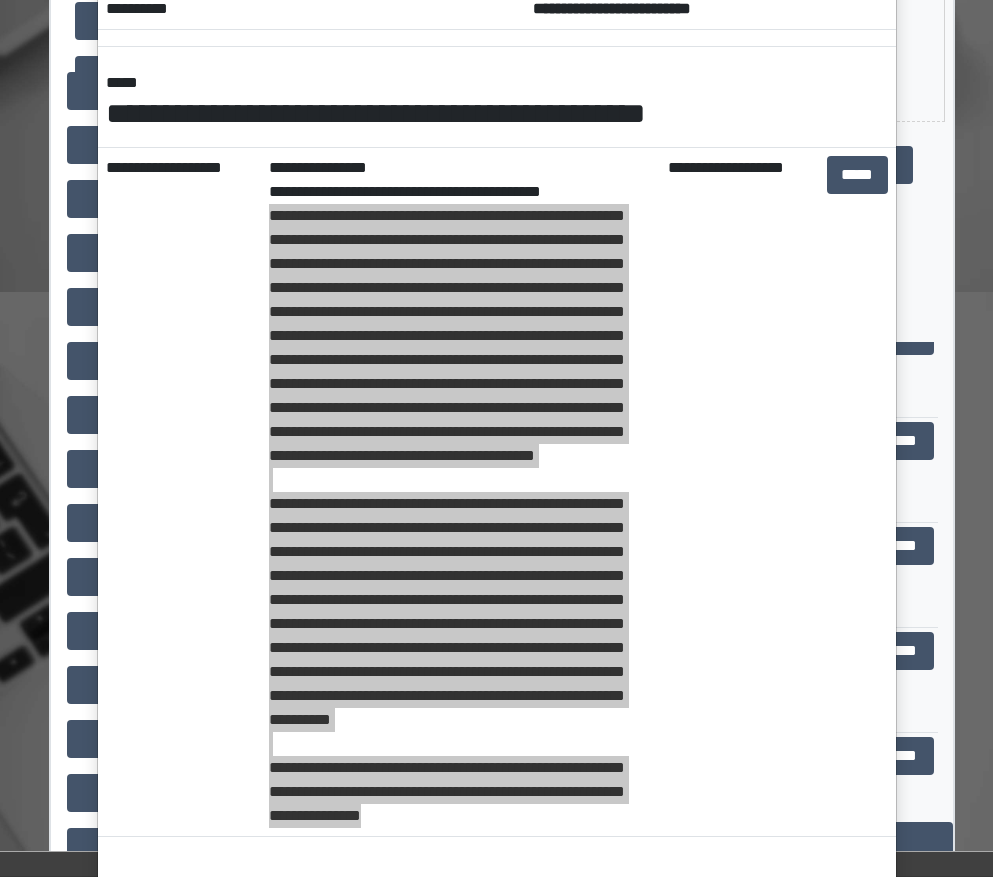 scroll, scrollTop: 0, scrollLeft: 0, axis: both 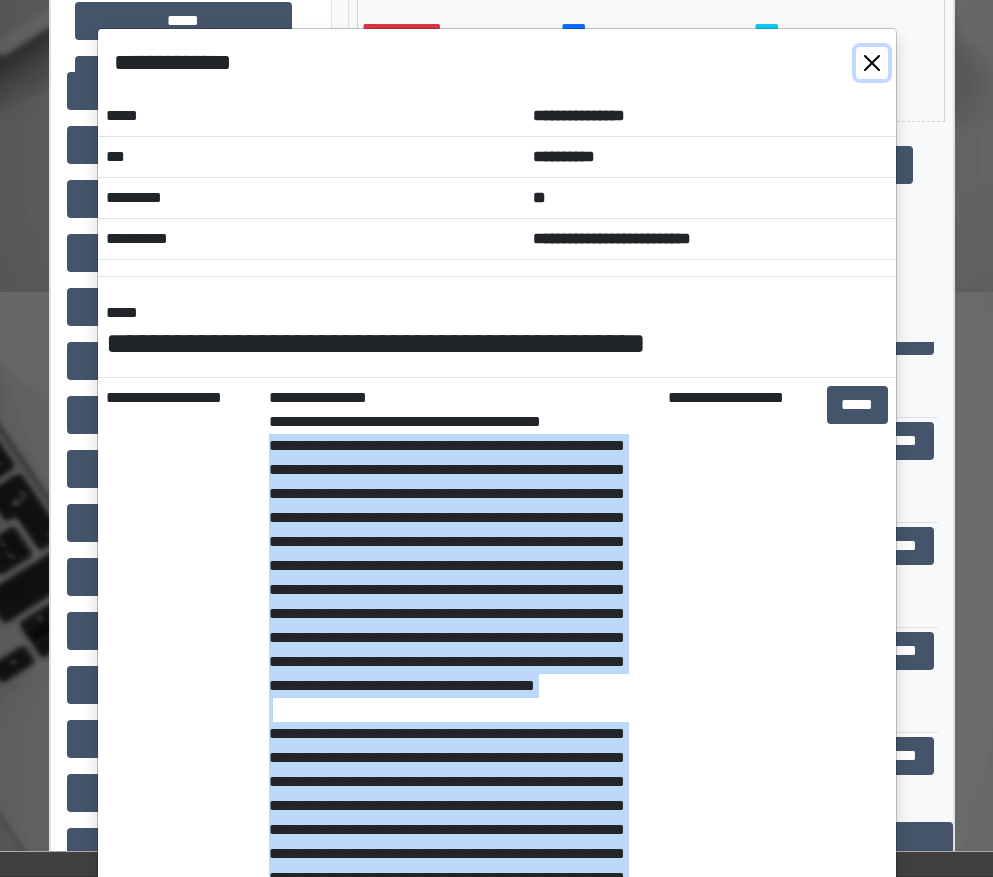click at bounding box center [872, 63] 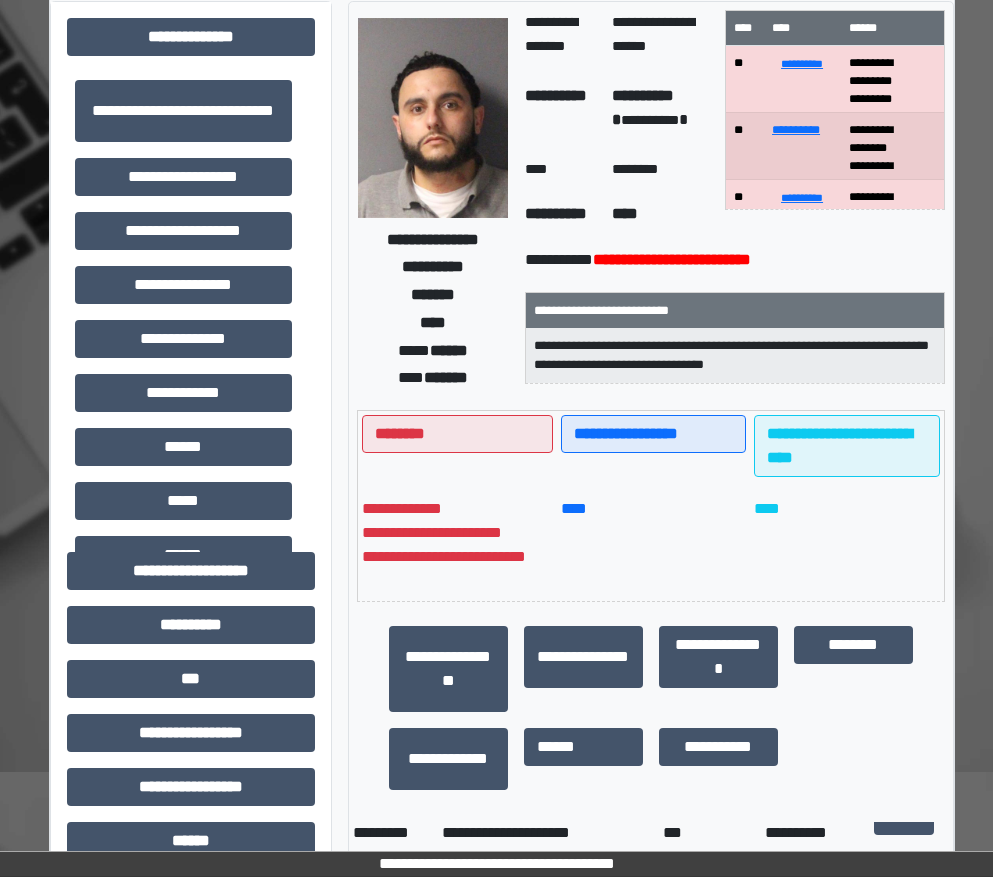 scroll, scrollTop: 400, scrollLeft: 4, axis: both 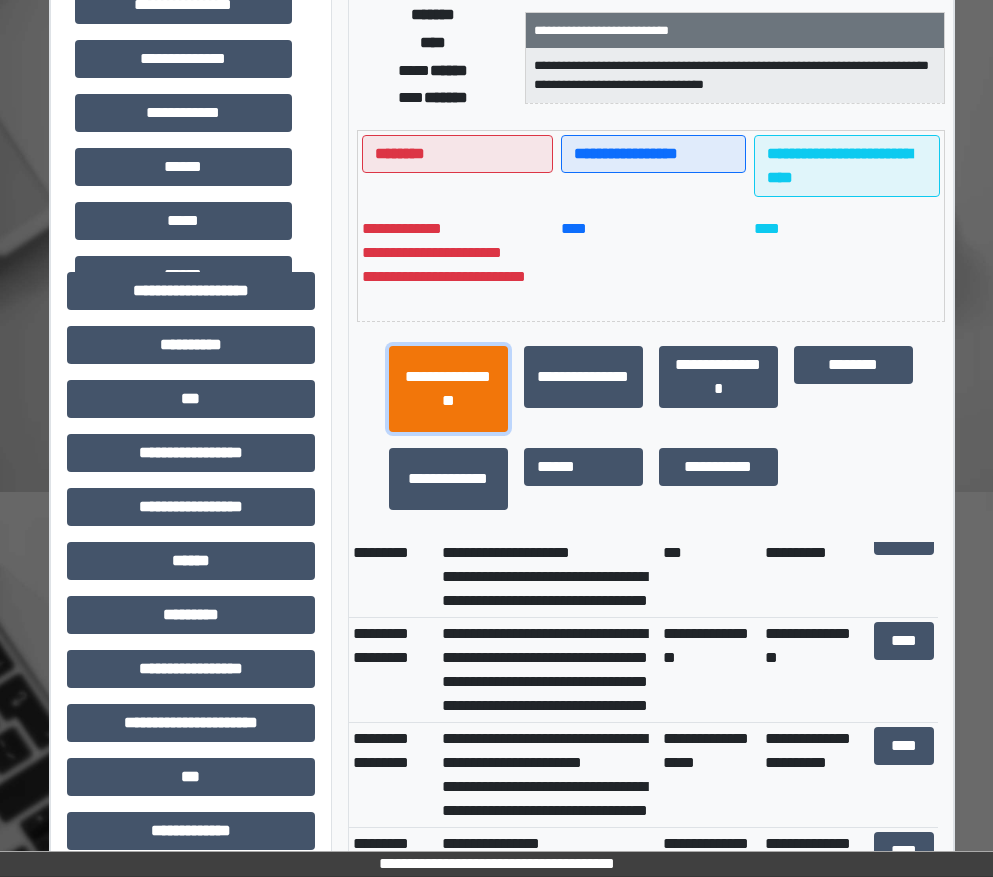 click on "**********" at bounding box center [448, 389] 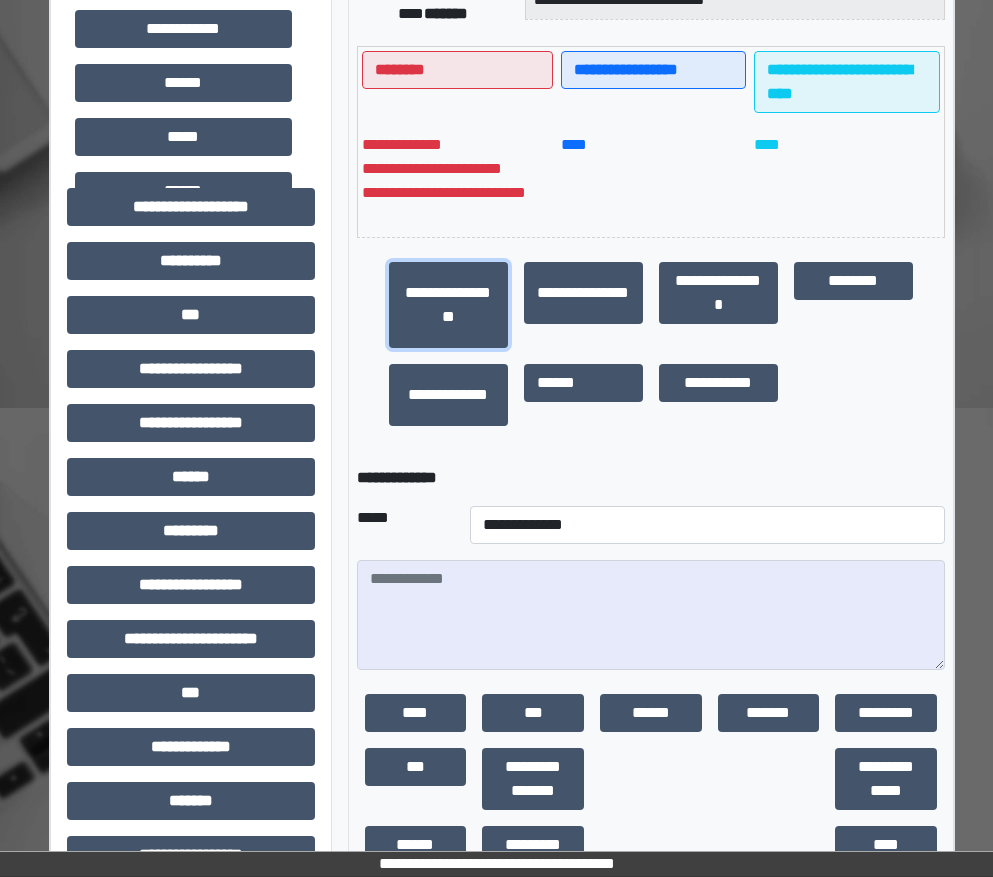 scroll, scrollTop: 600, scrollLeft: 4, axis: both 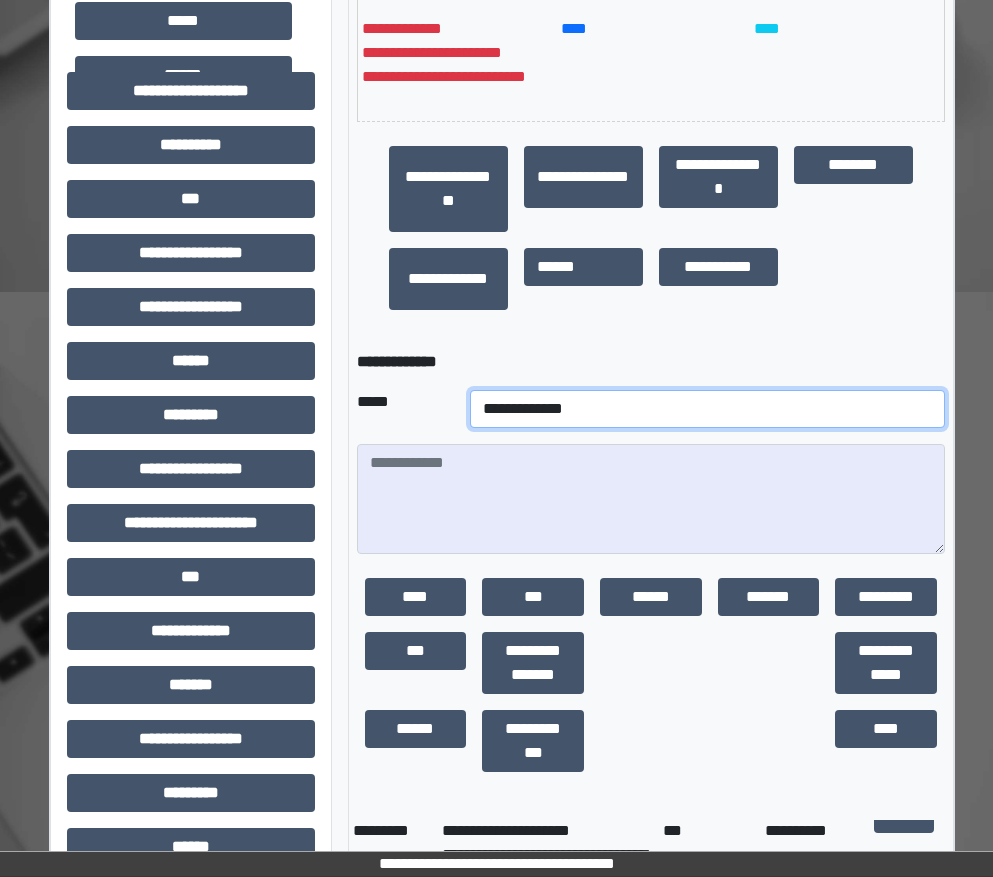 click on "**********" at bounding box center (707, 409) 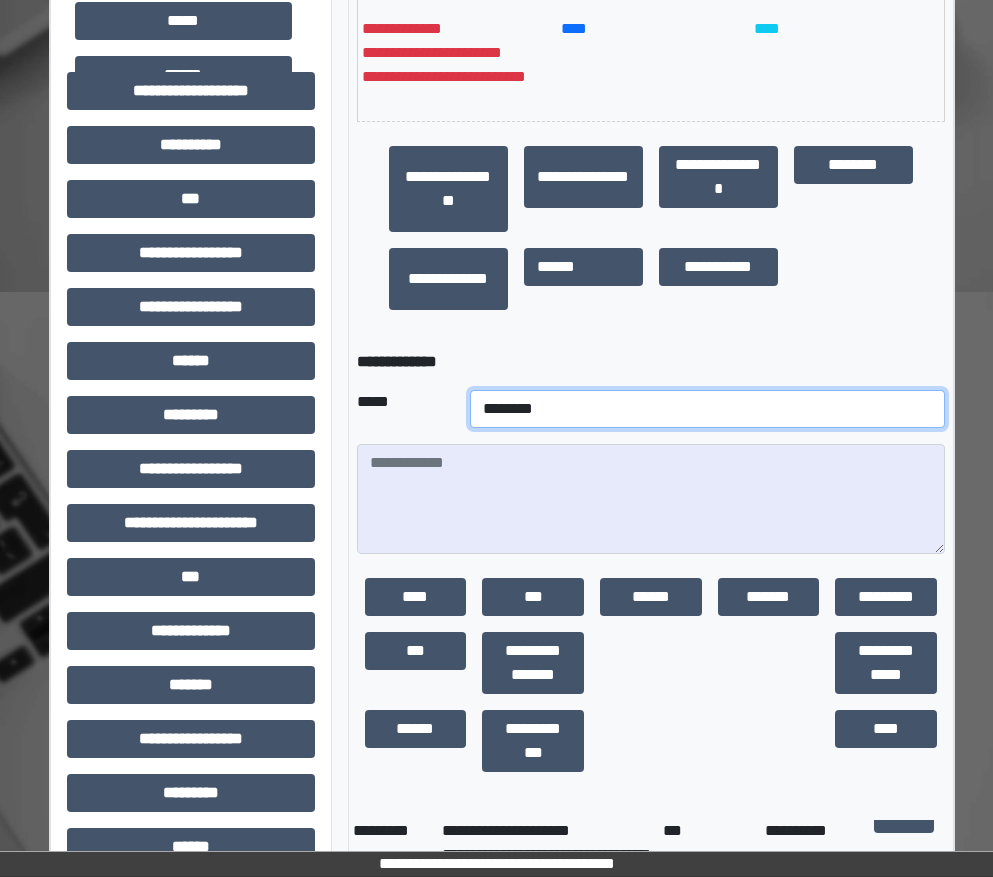 click on "**********" at bounding box center (707, 409) 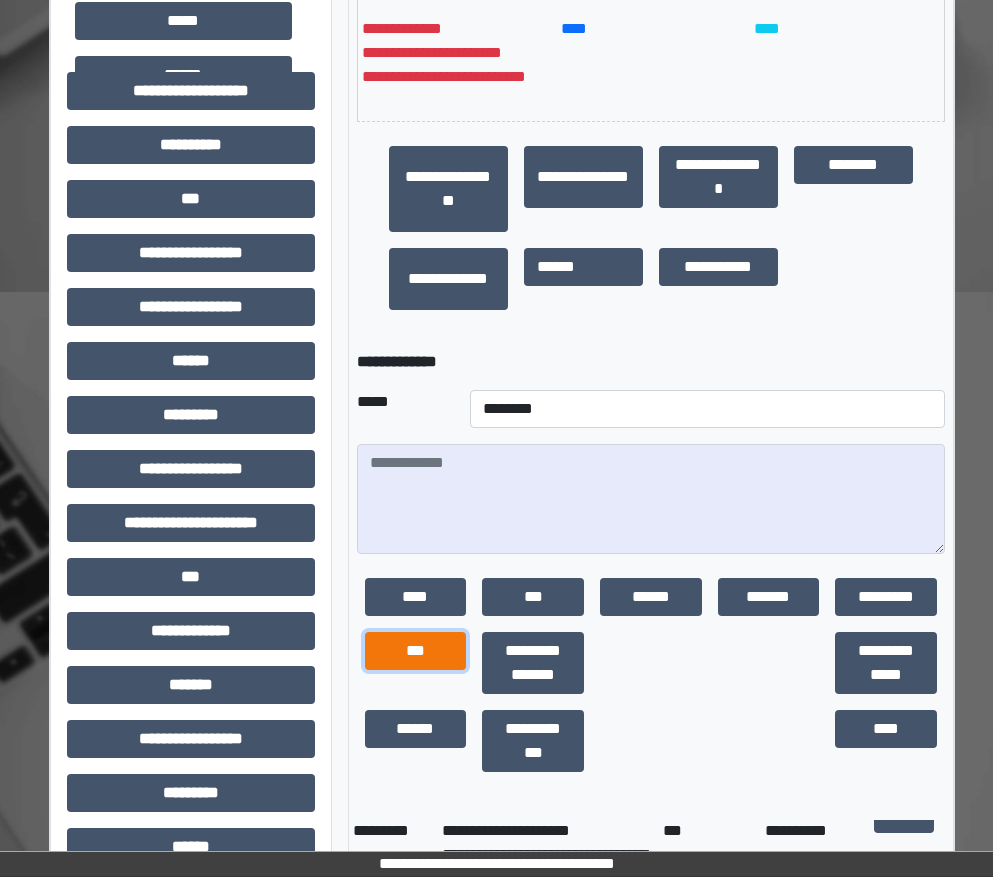 click on "***" at bounding box center (416, 651) 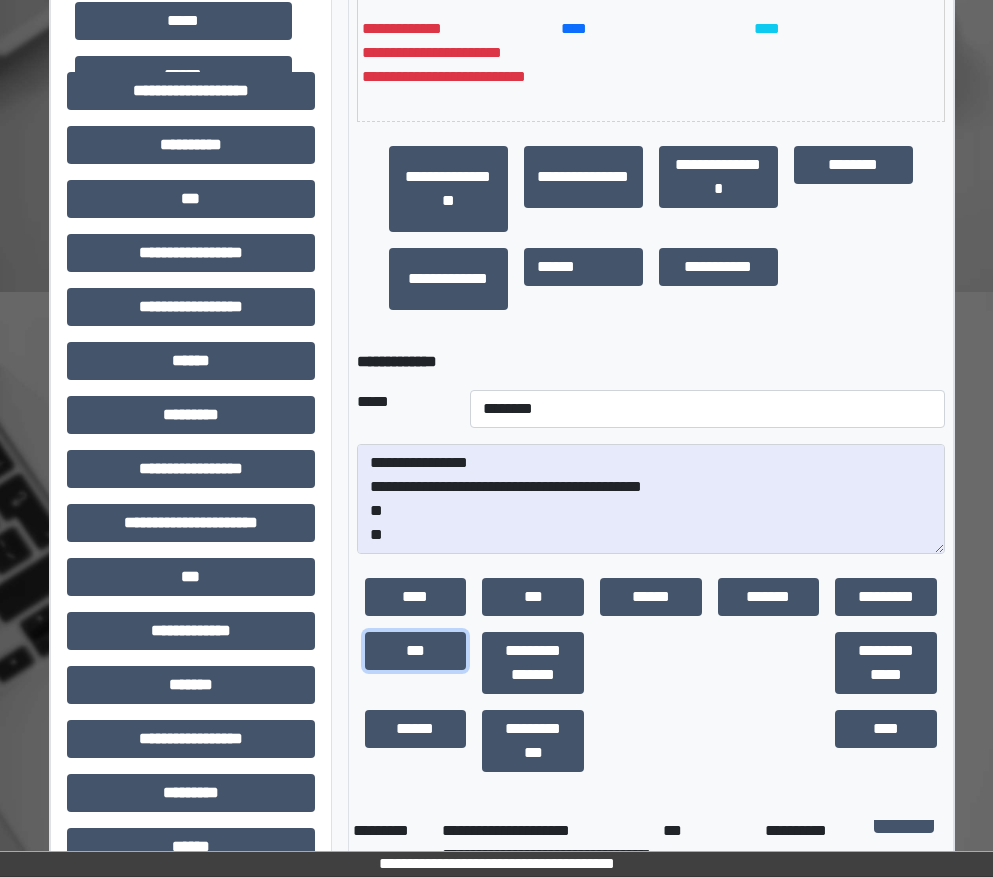 scroll, scrollTop: 24, scrollLeft: 0, axis: vertical 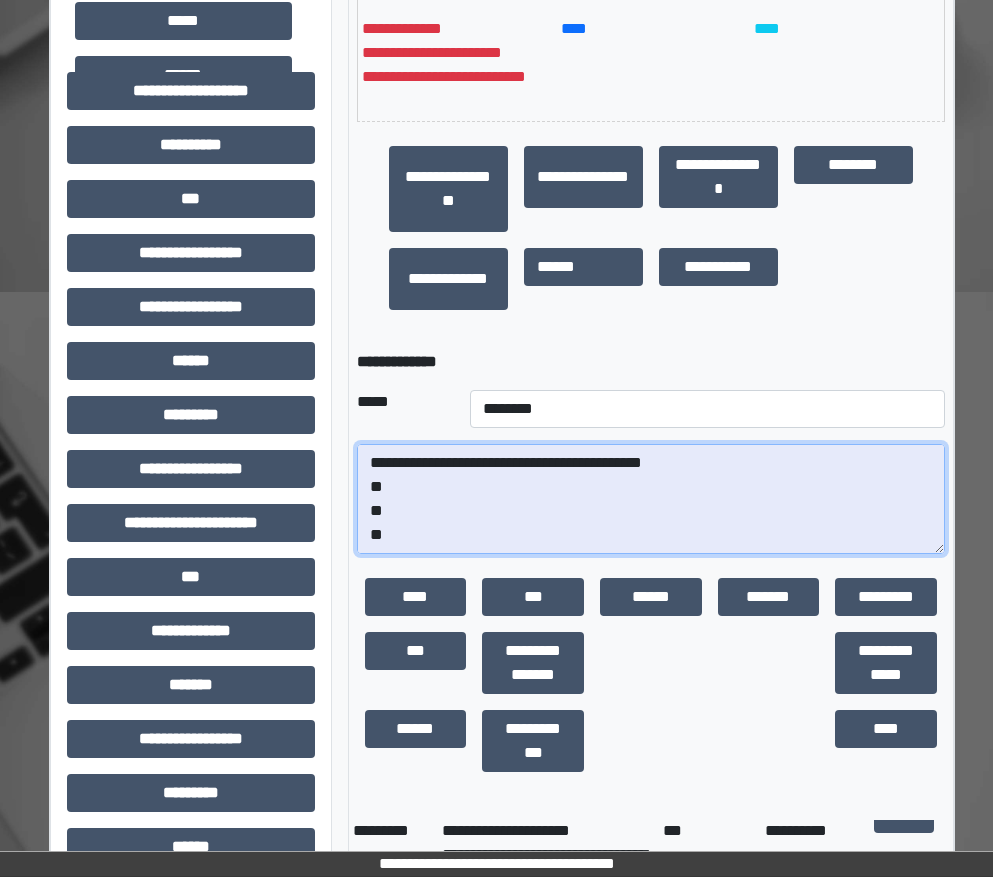 click on "**********" at bounding box center (651, 499) 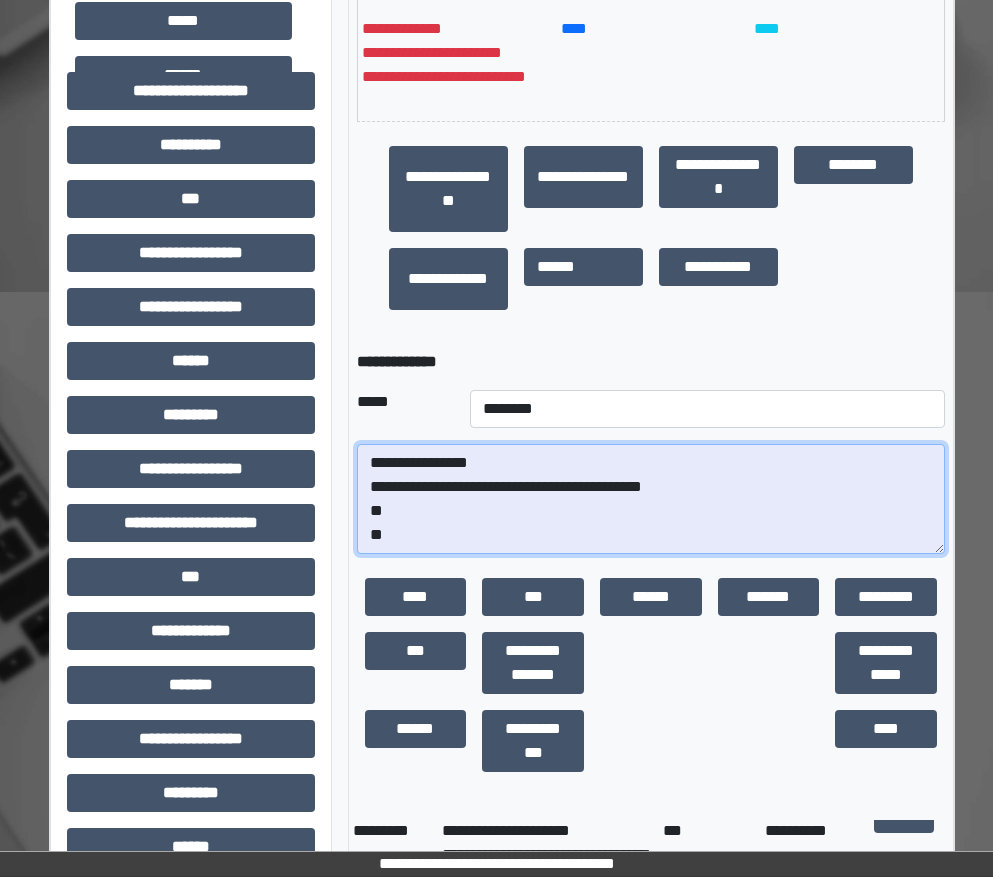 scroll, scrollTop: 0, scrollLeft: 0, axis: both 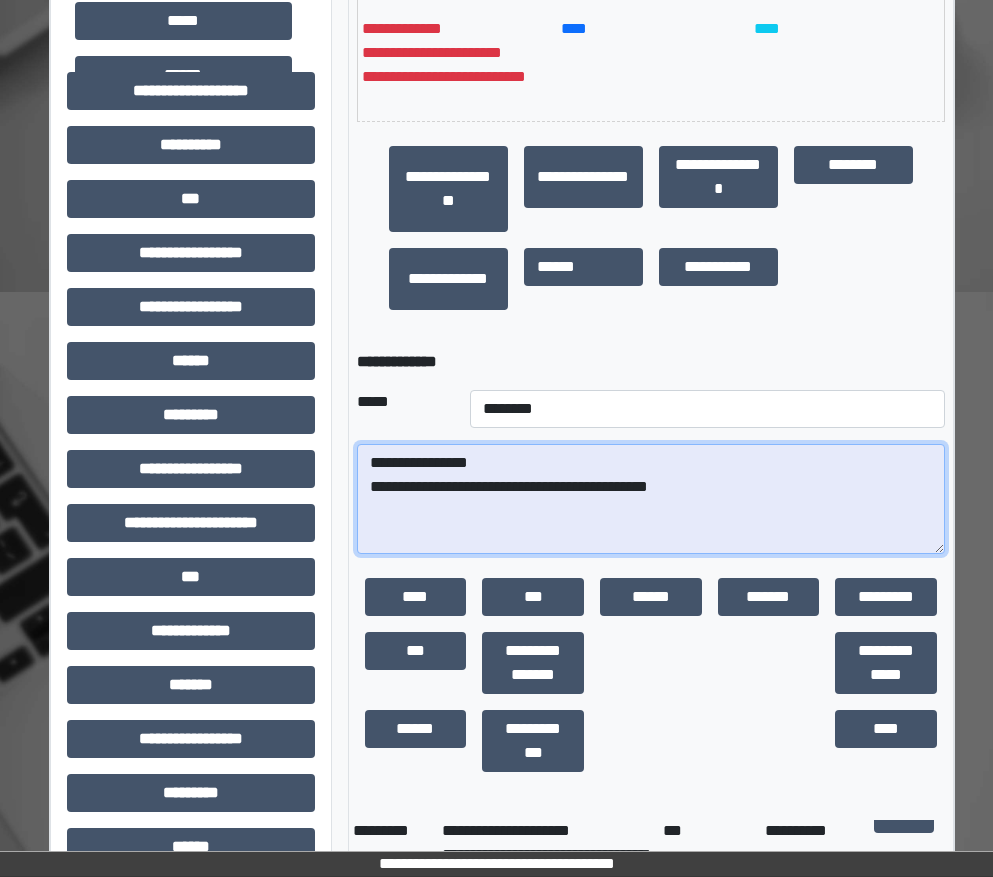paste on "**********" 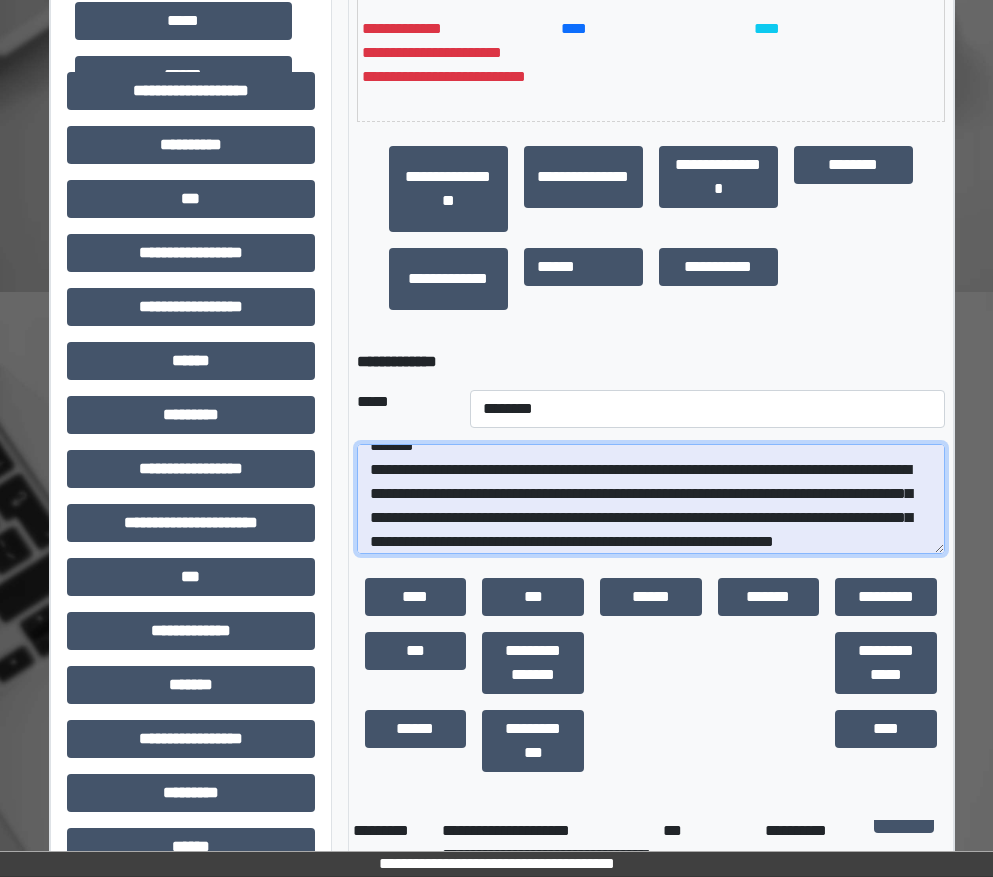 scroll, scrollTop: 100, scrollLeft: 0, axis: vertical 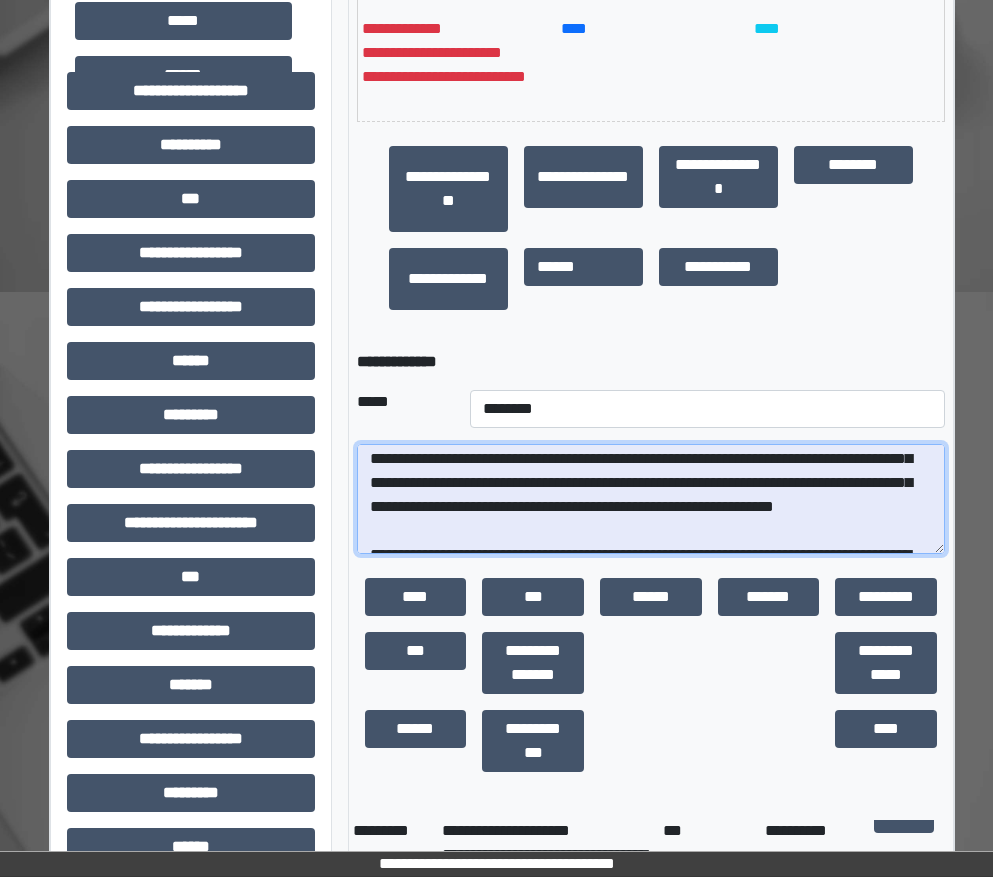 click at bounding box center (651, 499) 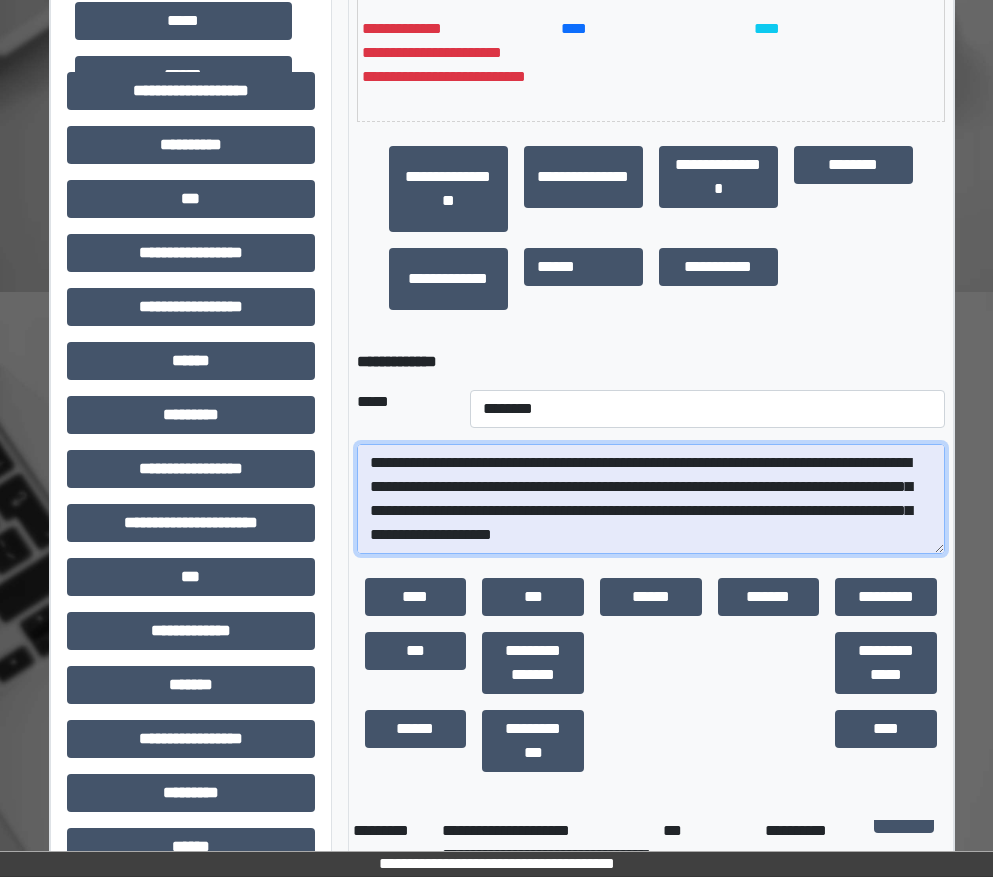 scroll, scrollTop: 905, scrollLeft: 0, axis: vertical 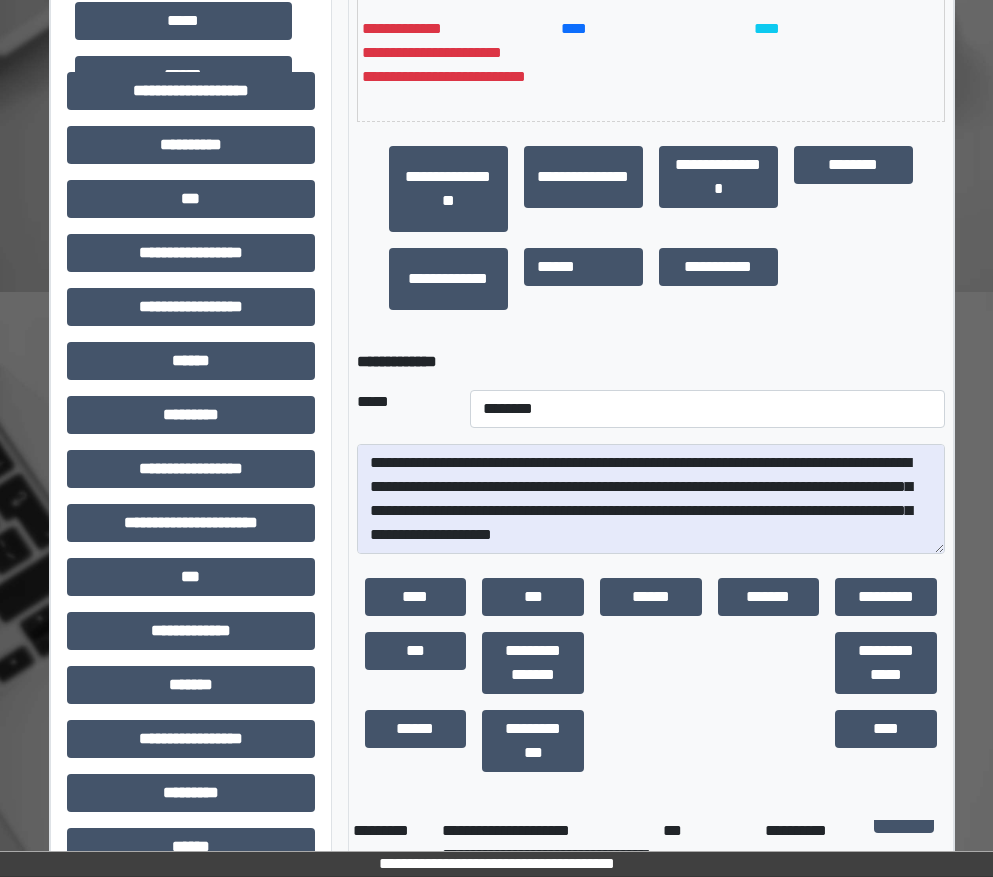 click on "**********" at bounding box center [651, 430] 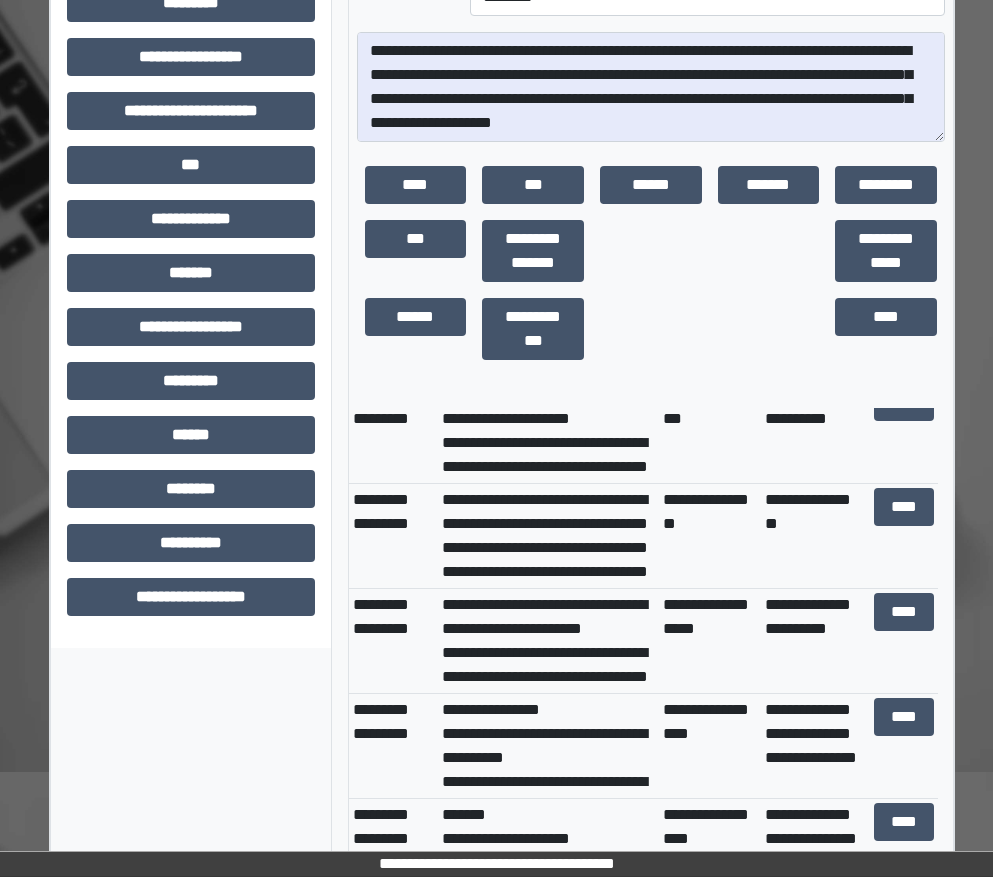 scroll, scrollTop: 679, scrollLeft: 4, axis: both 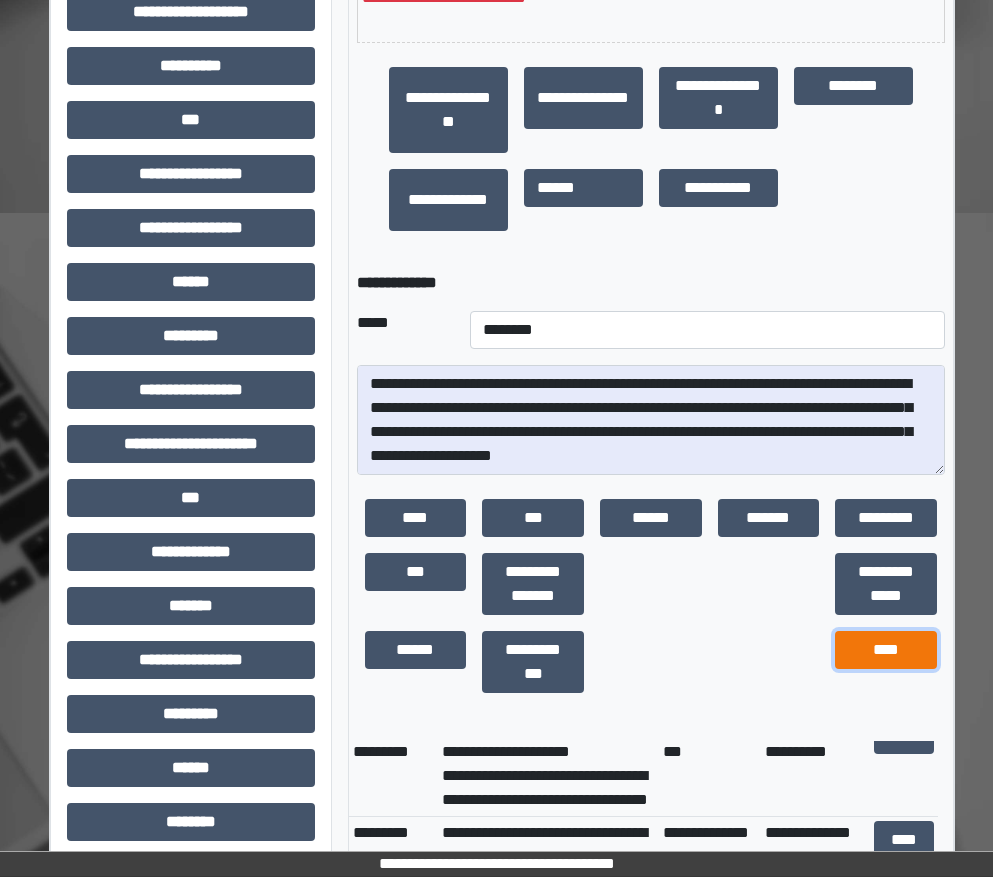 click on "****" at bounding box center [886, 650] 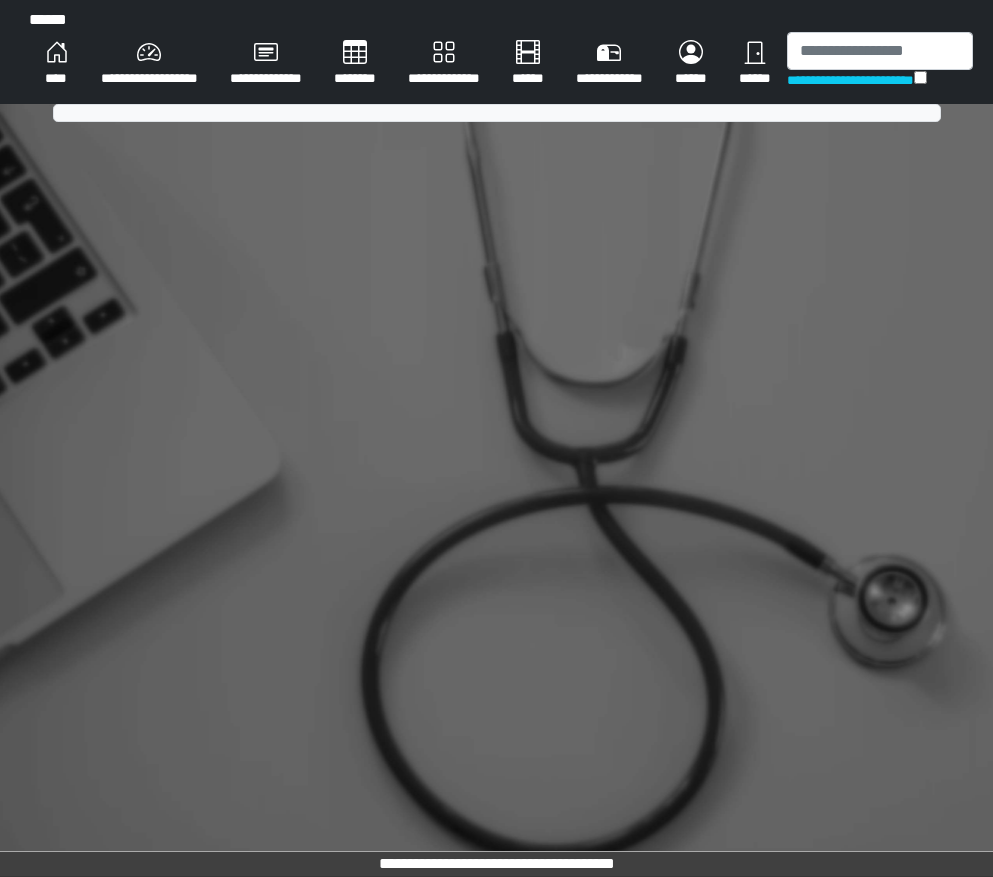 scroll, scrollTop: 0, scrollLeft: 0, axis: both 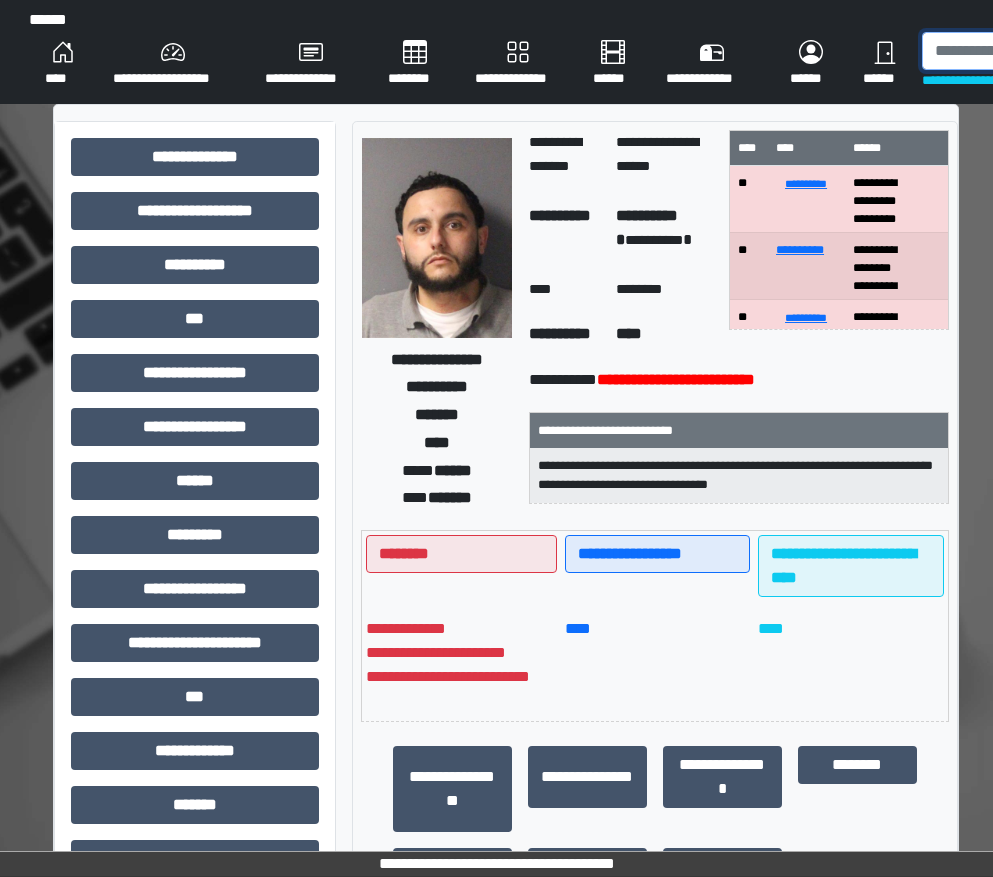 click at bounding box center [1025, 51] 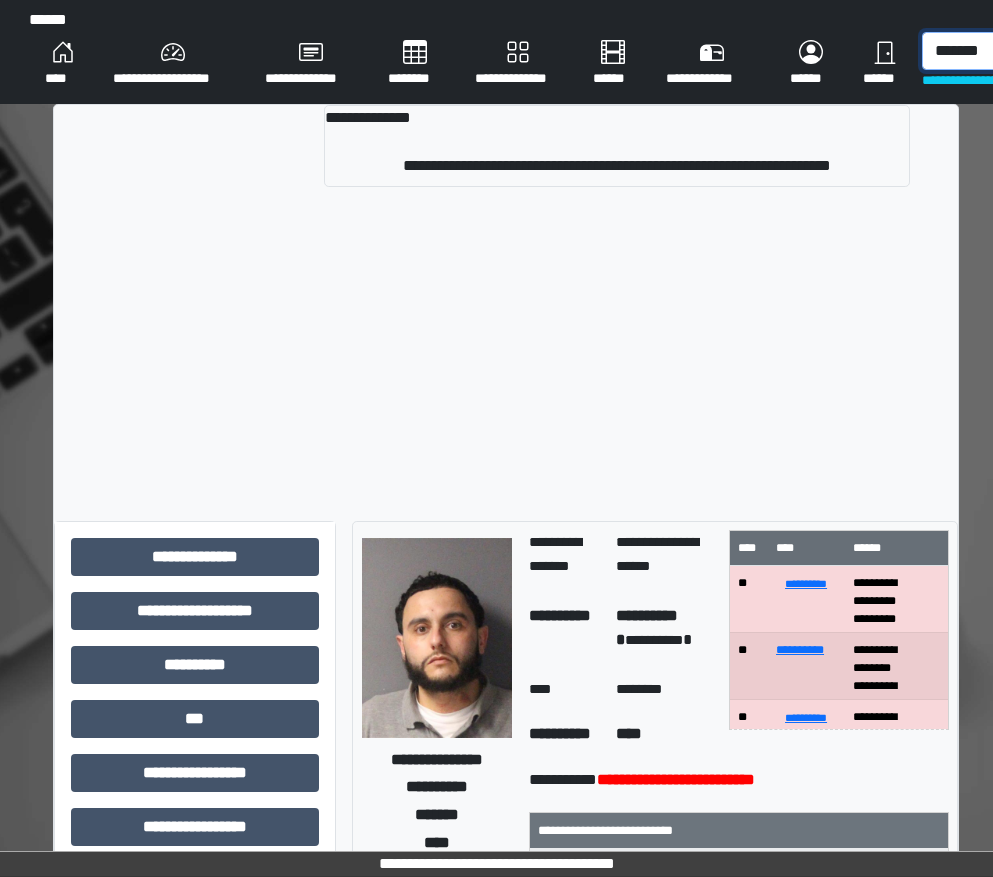 scroll, scrollTop: 0, scrollLeft: 2, axis: horizontal 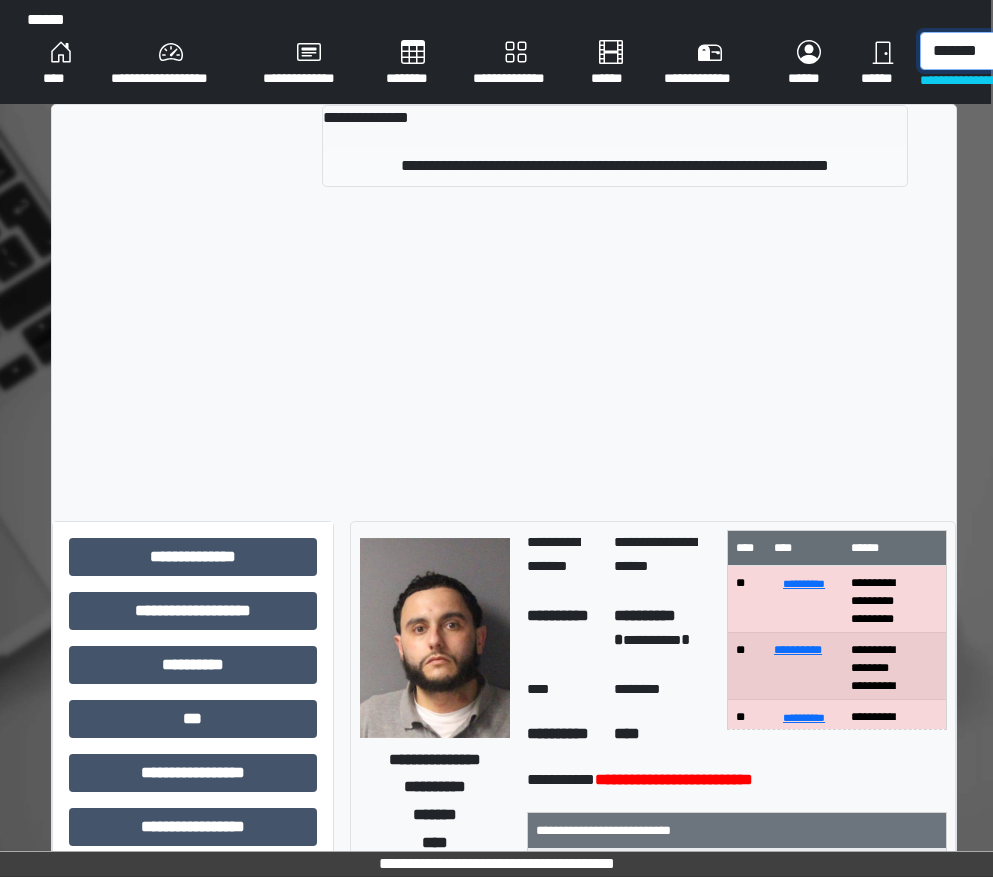 type on "*******" 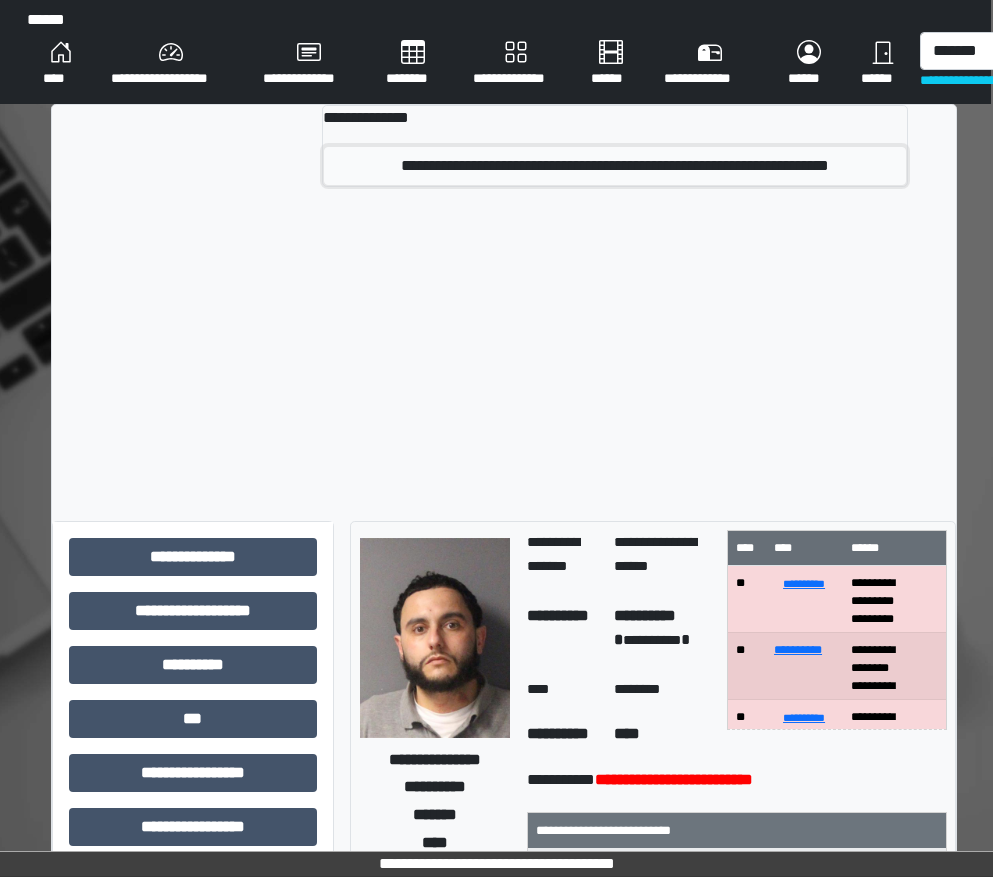 click on "**********" at bounding box center (615, 166) 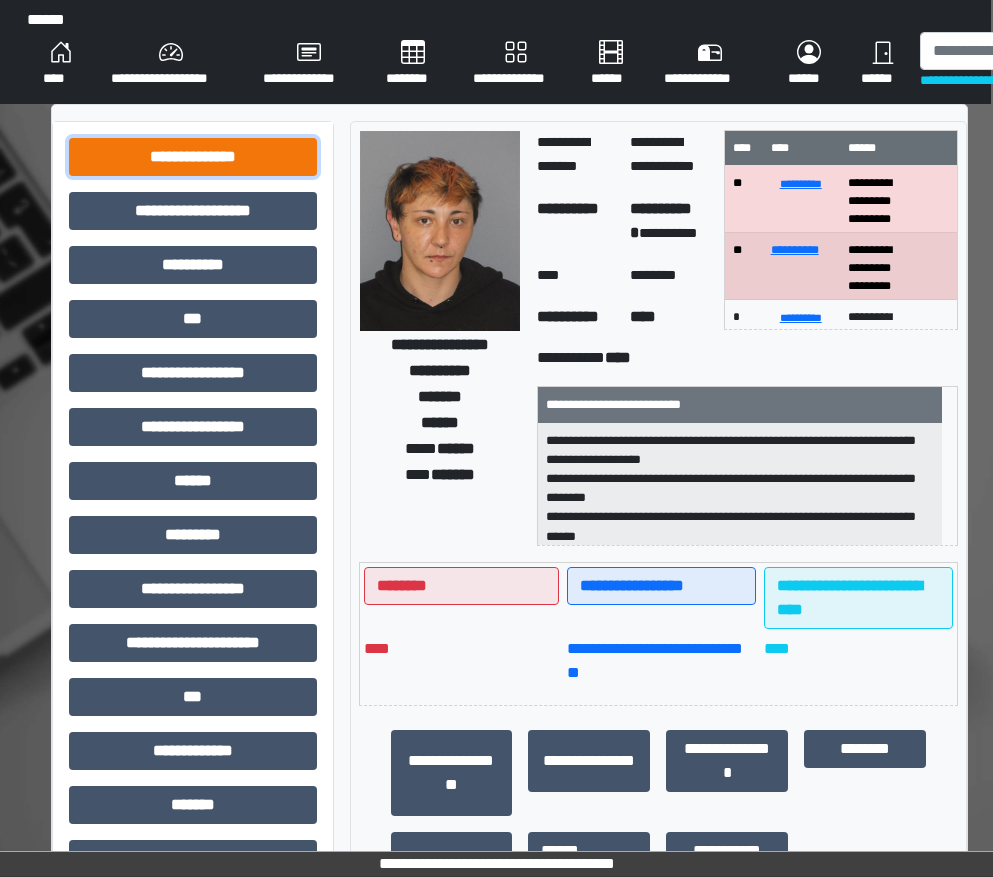click on "**********" at bounding box center (193, 157) 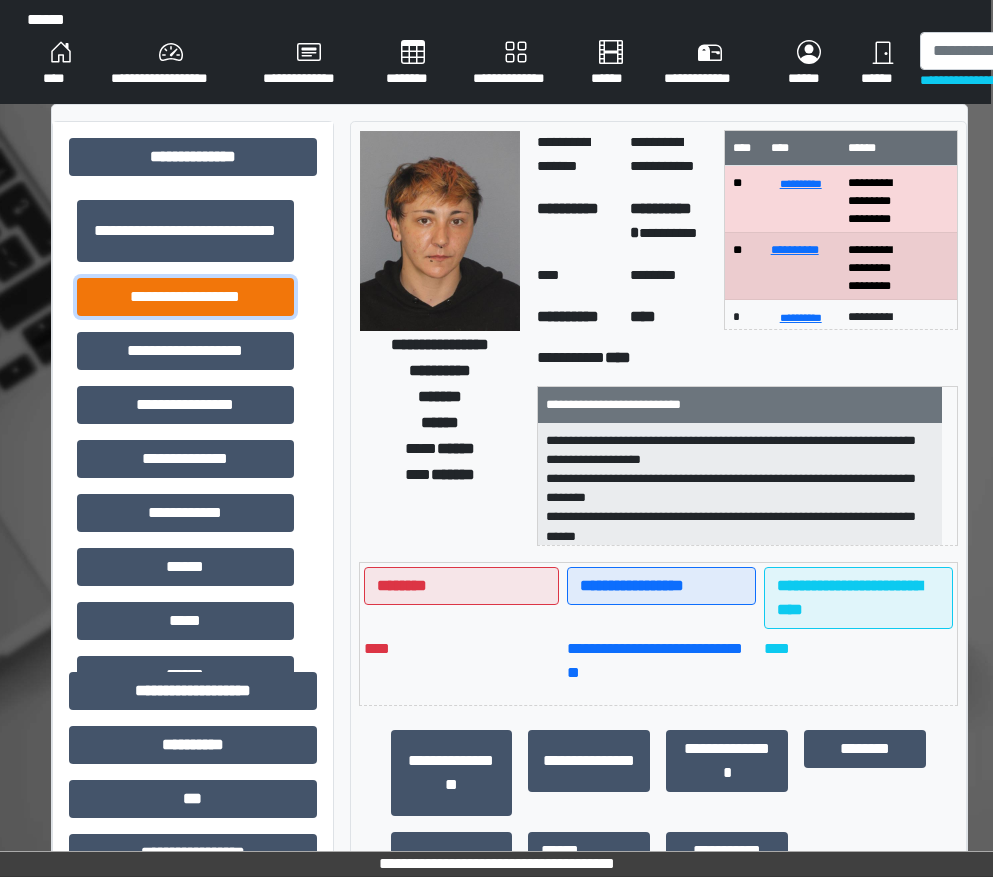 click on "**********" at bounding box center (185, 297) 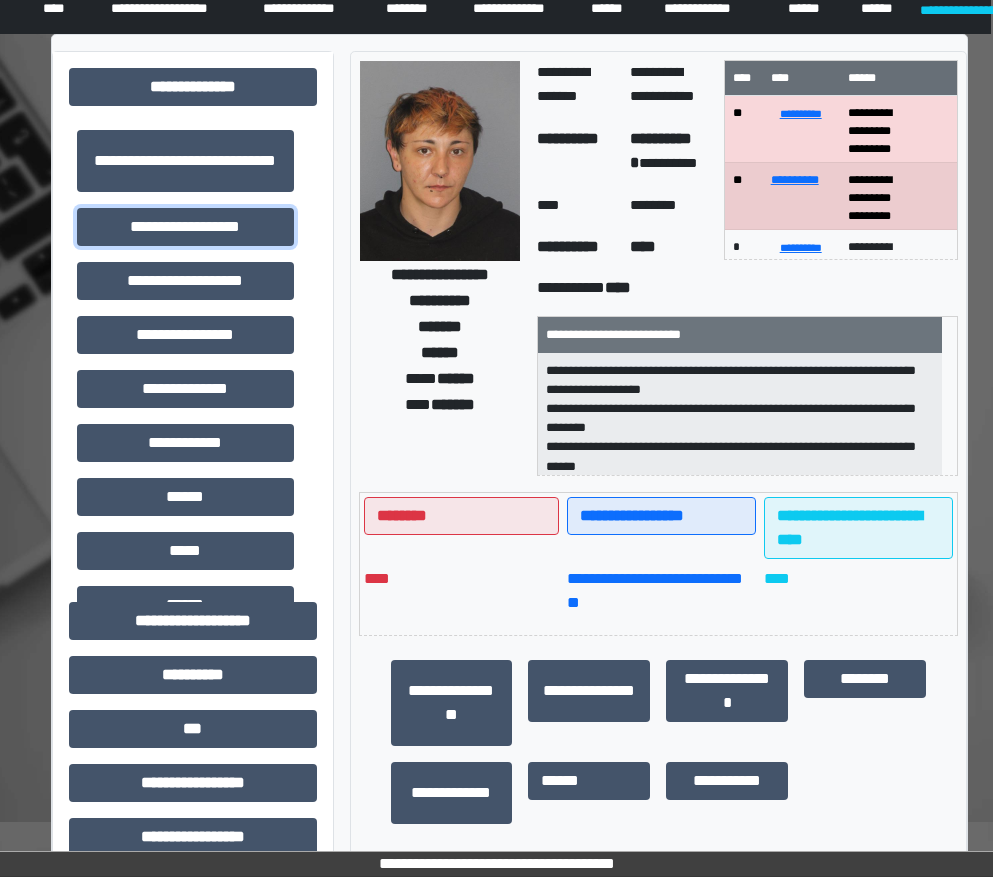 scroll, scrollTop: 0, scrollLeft: 2, axis: horizontal 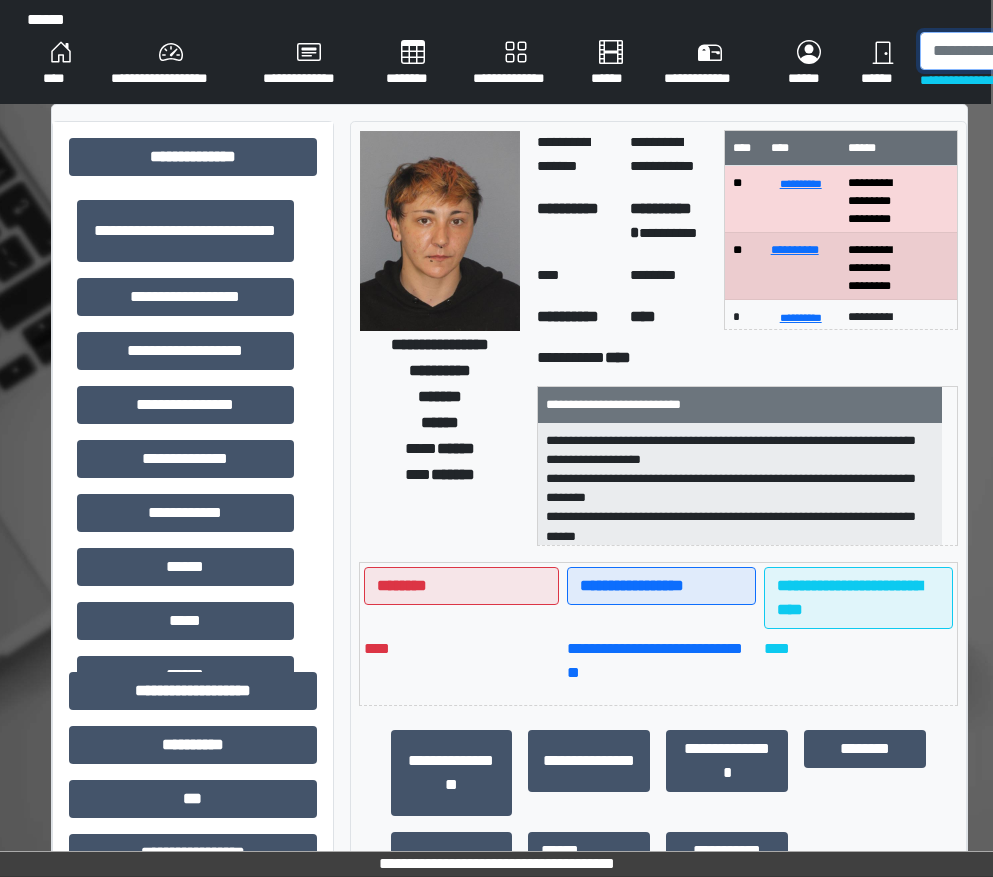 click at bounding box center (1023, 51) 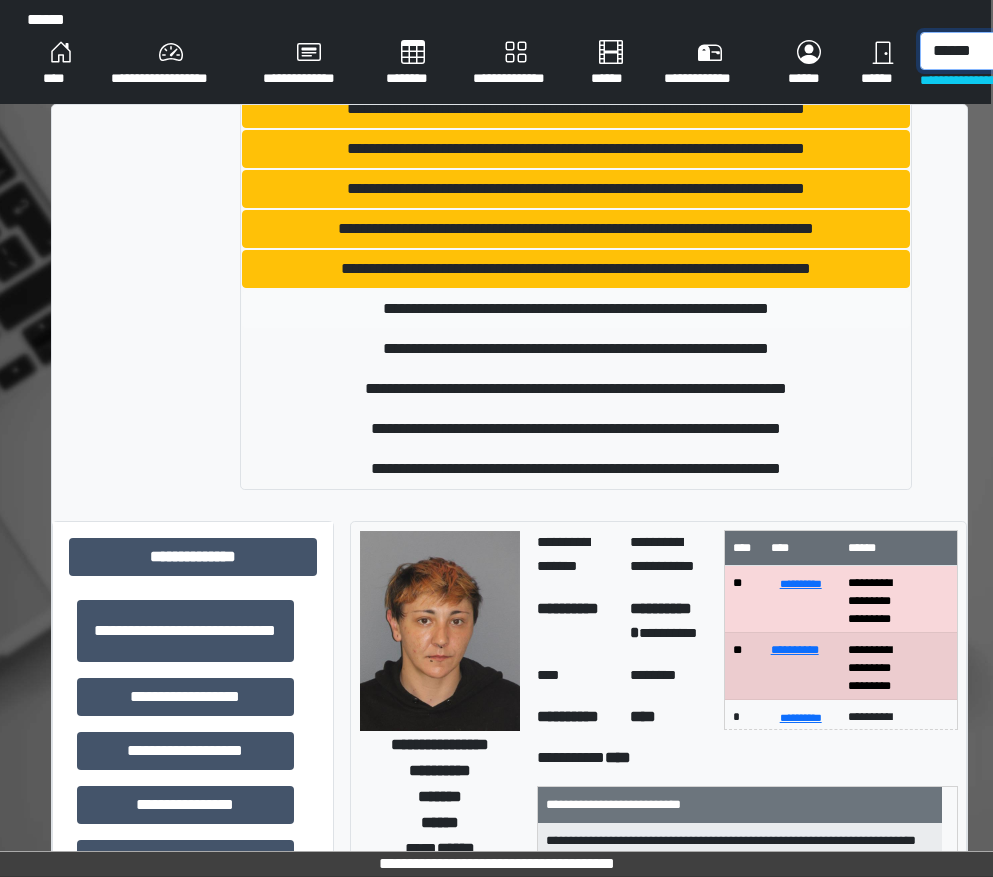 scroll, scrollTop: 978, scrollLeft: 0, axis: vertical 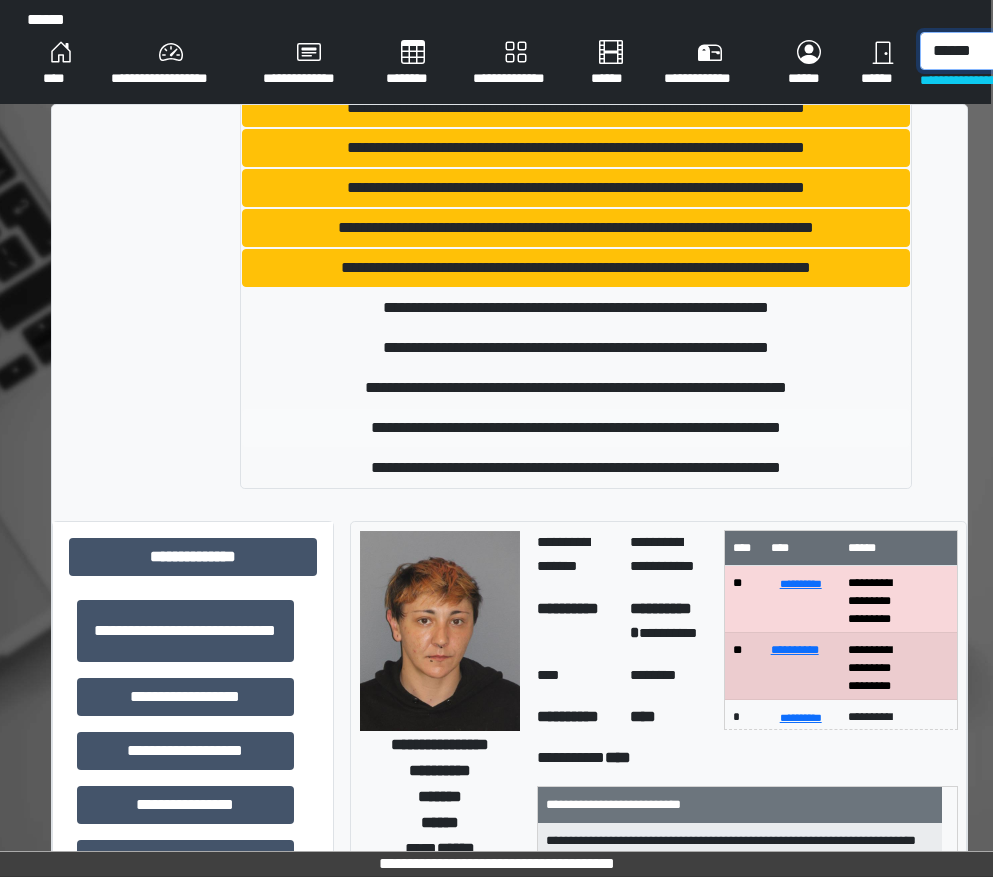 type on "******" 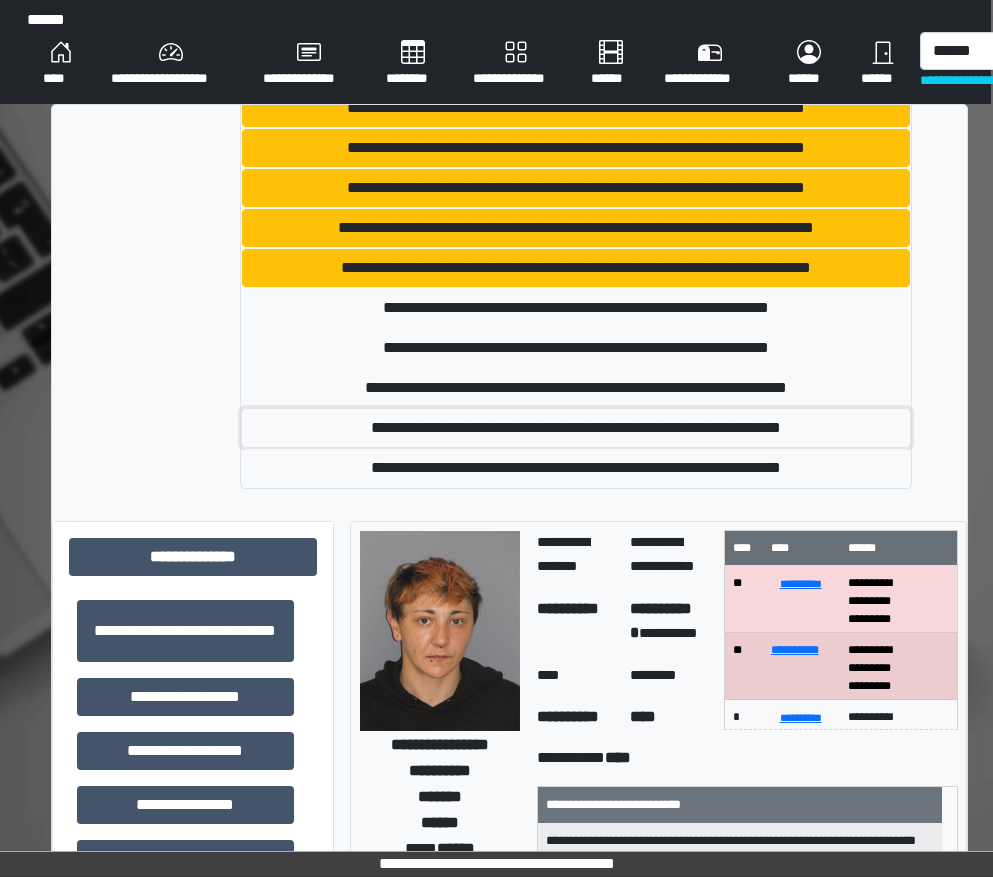click on "**********" at bounding box center (576, 428) 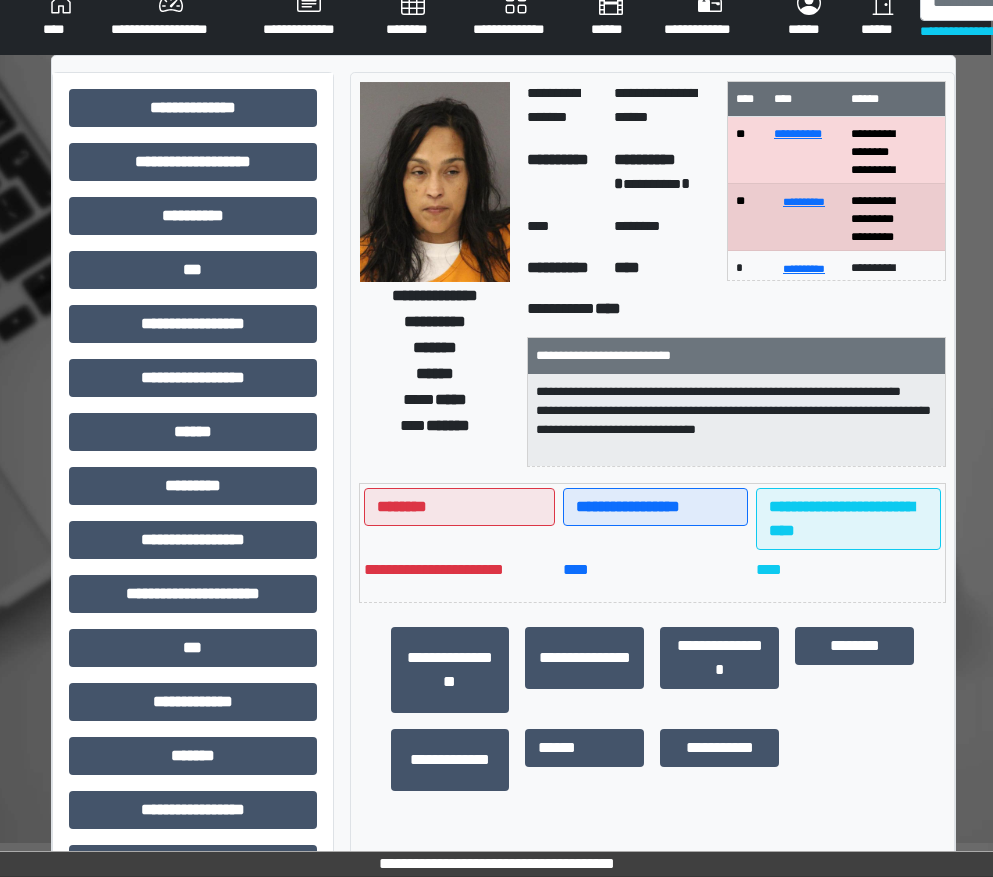 scroll, scrollTop: 0, scrollLeft: 2, axis: horizontal 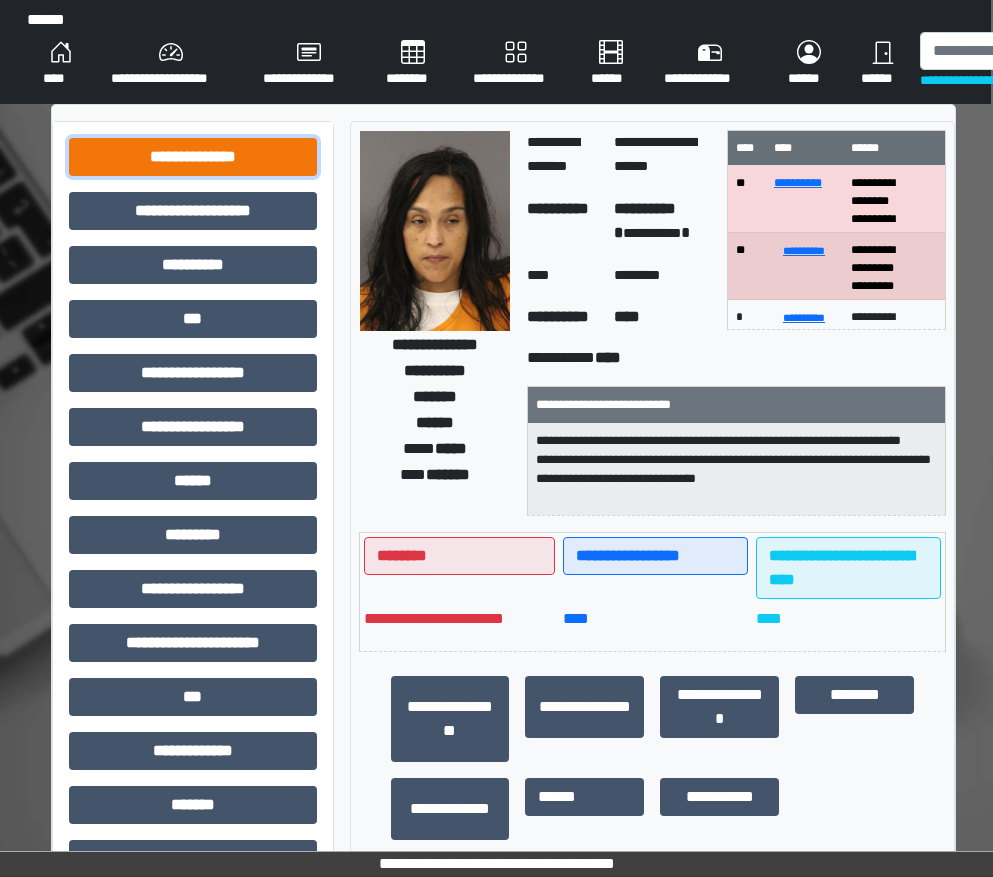 click on "**********" at bounding box center [193, 157] 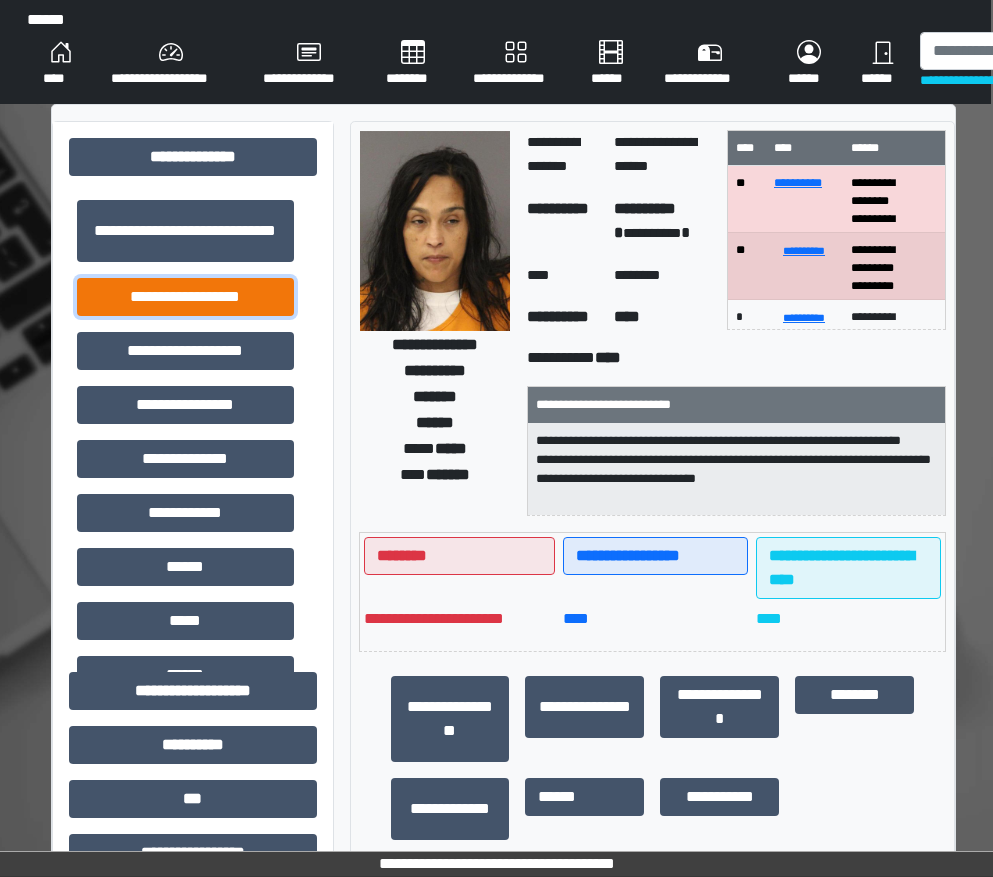 click on "**********" at bounding box center [185, 297] 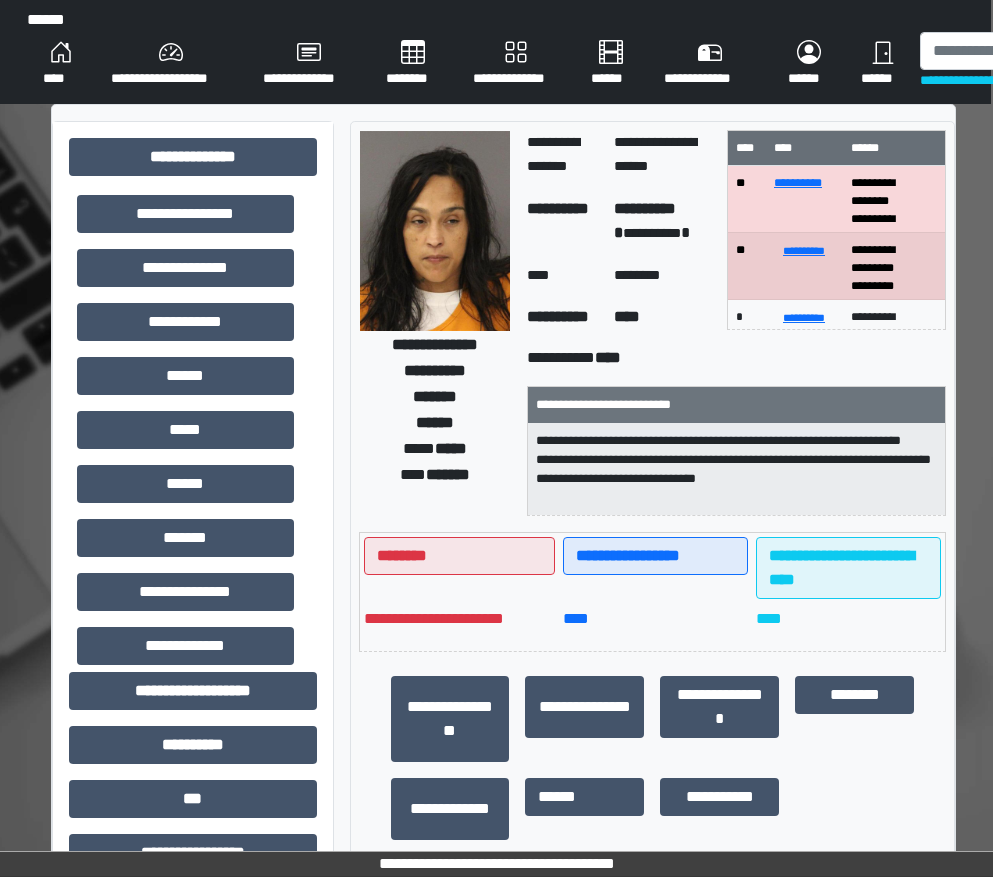 scroll, scrollTop: 300, scrollLeft: 0, axis: vertical 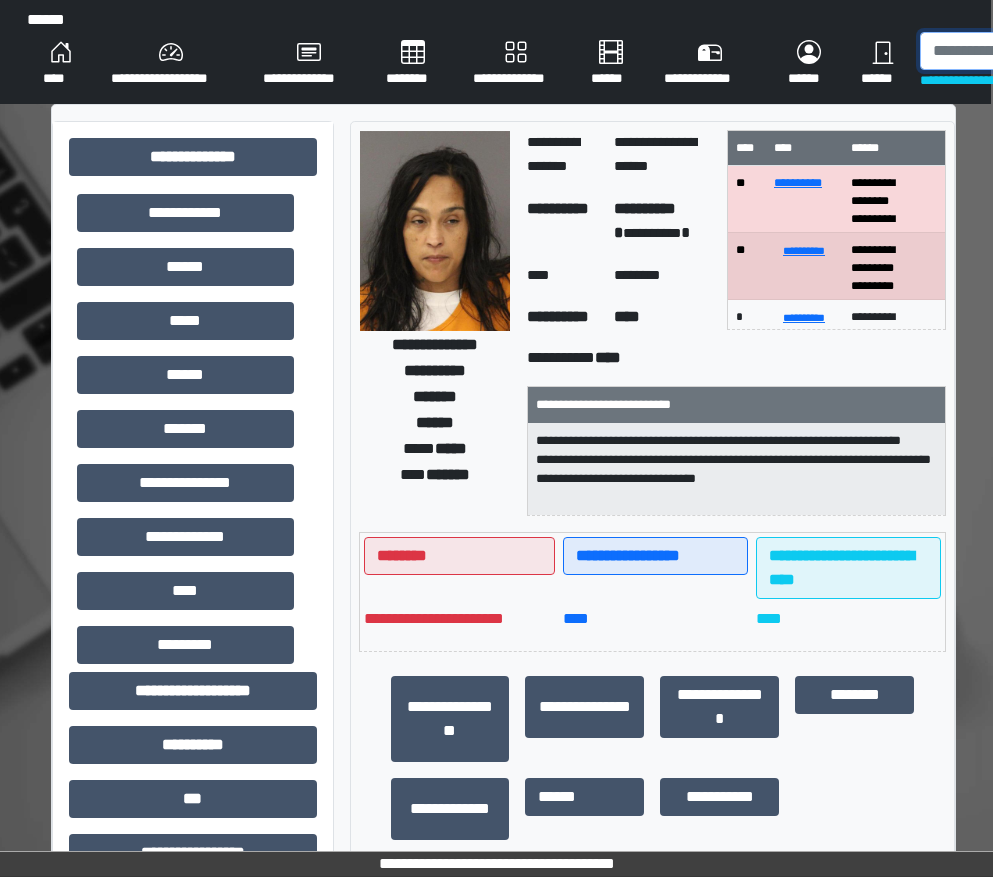 click at bounding box center (1023, 51) 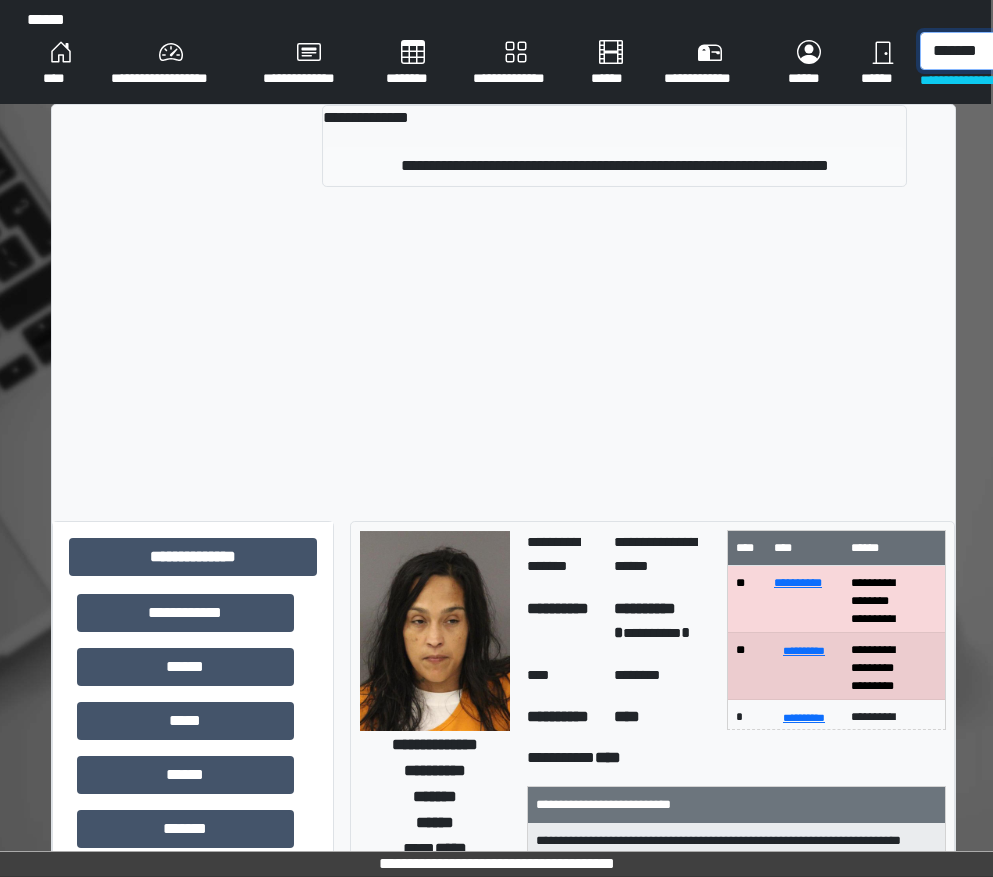 type on "*******" 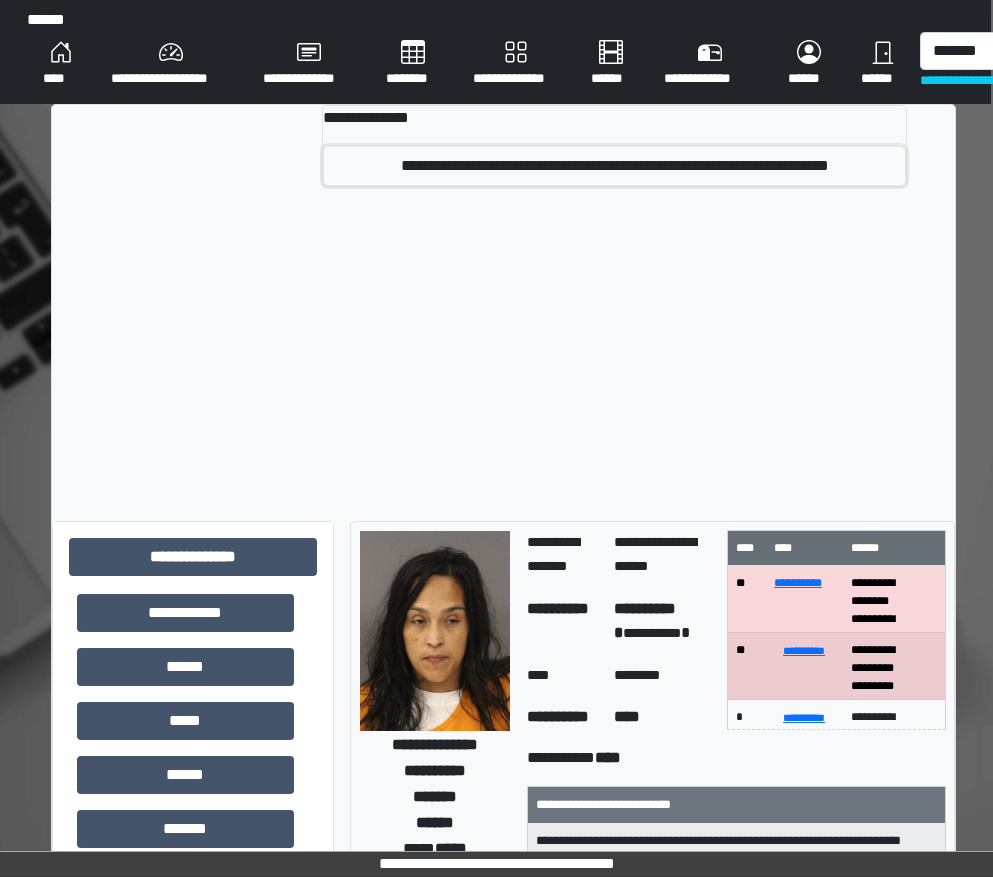 click on "**********" at bounding box center [615, 166] 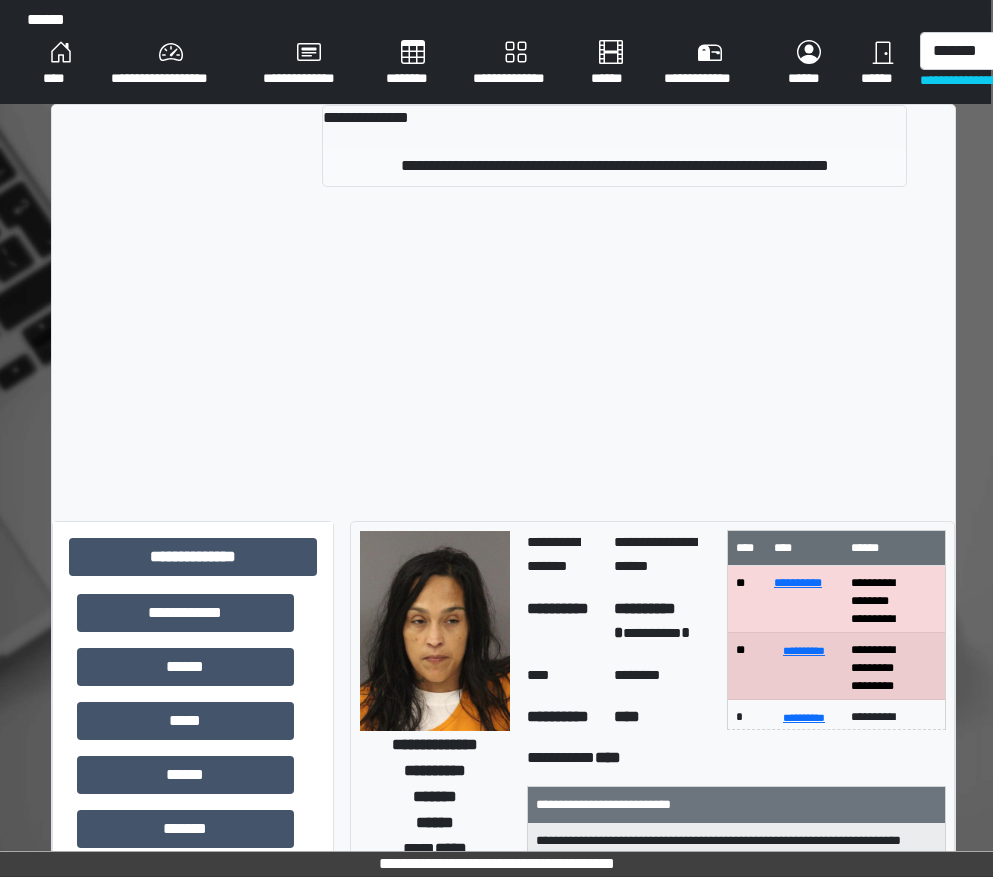 type 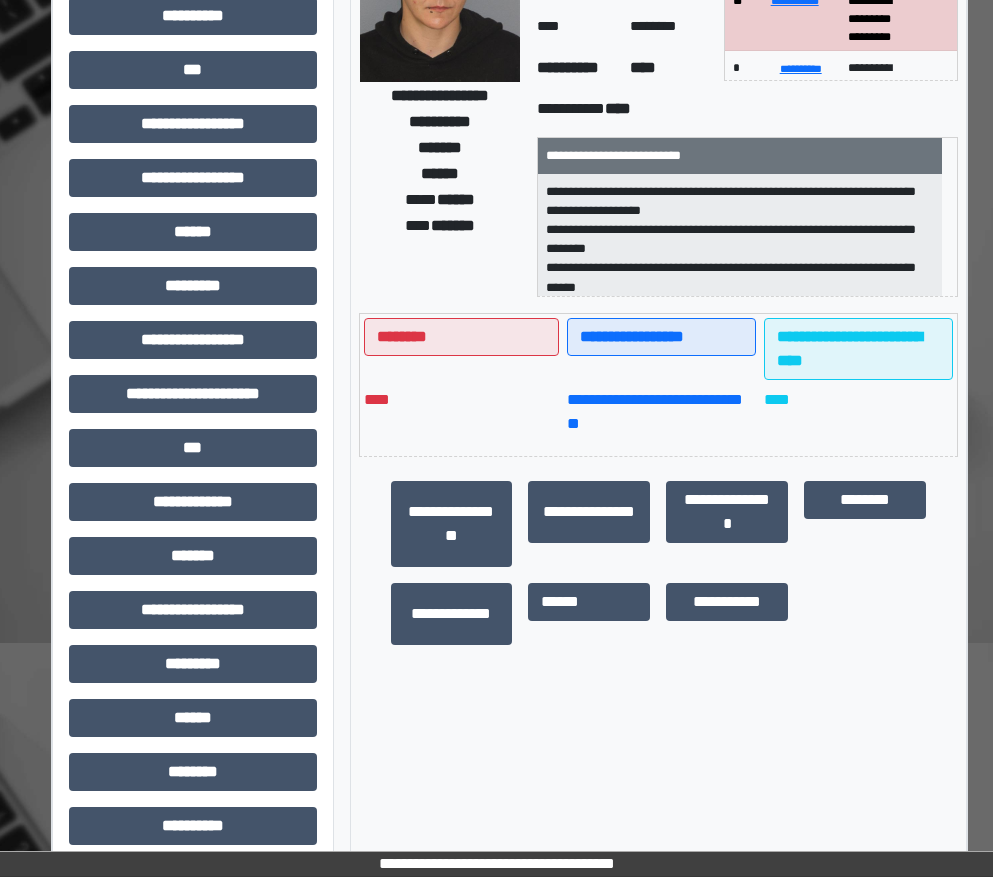 scroll, scrollTop: 321, scrollLeft: 2, axis: both 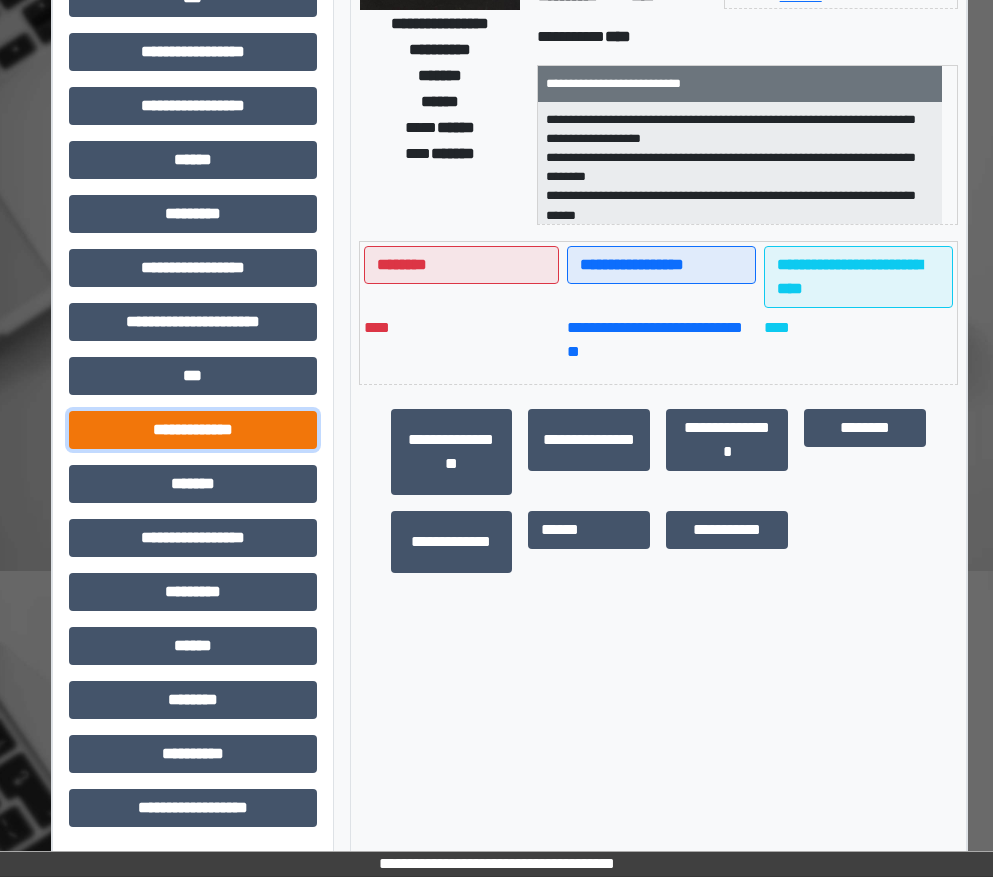 click on "**********" at bounding box center (193, 430) 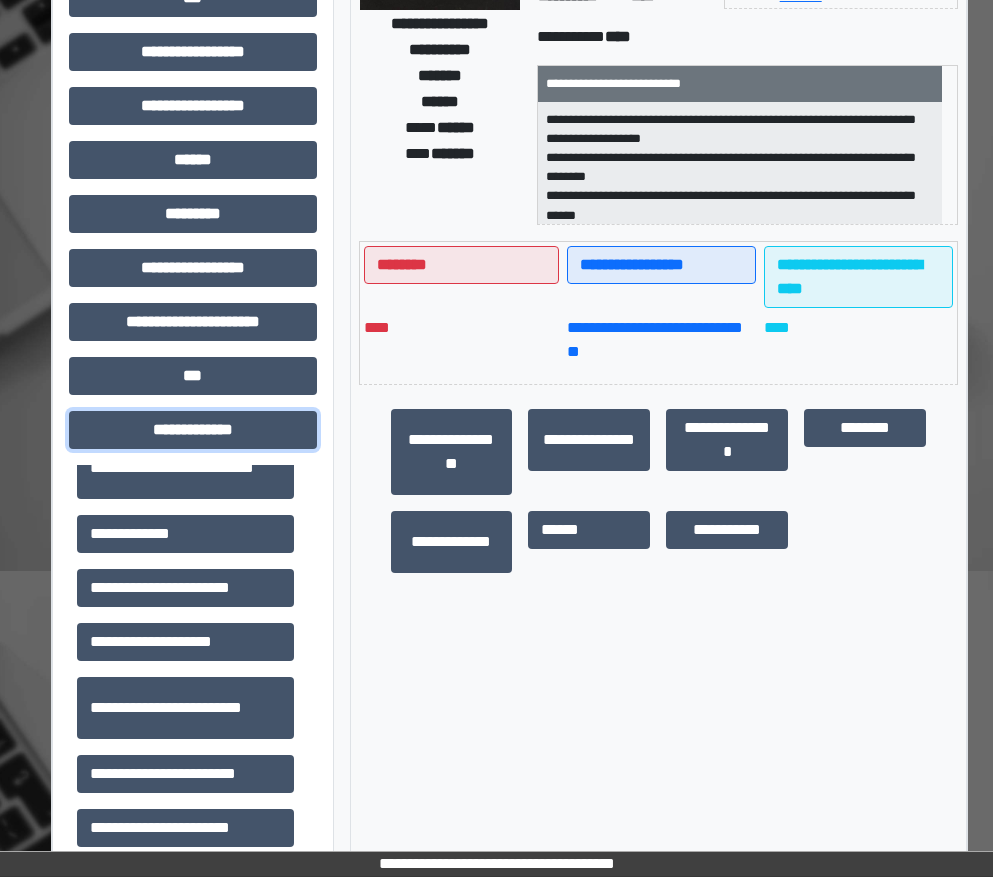 scroll, scrollTop: 400, scrollLeft: 0, axis: vertical 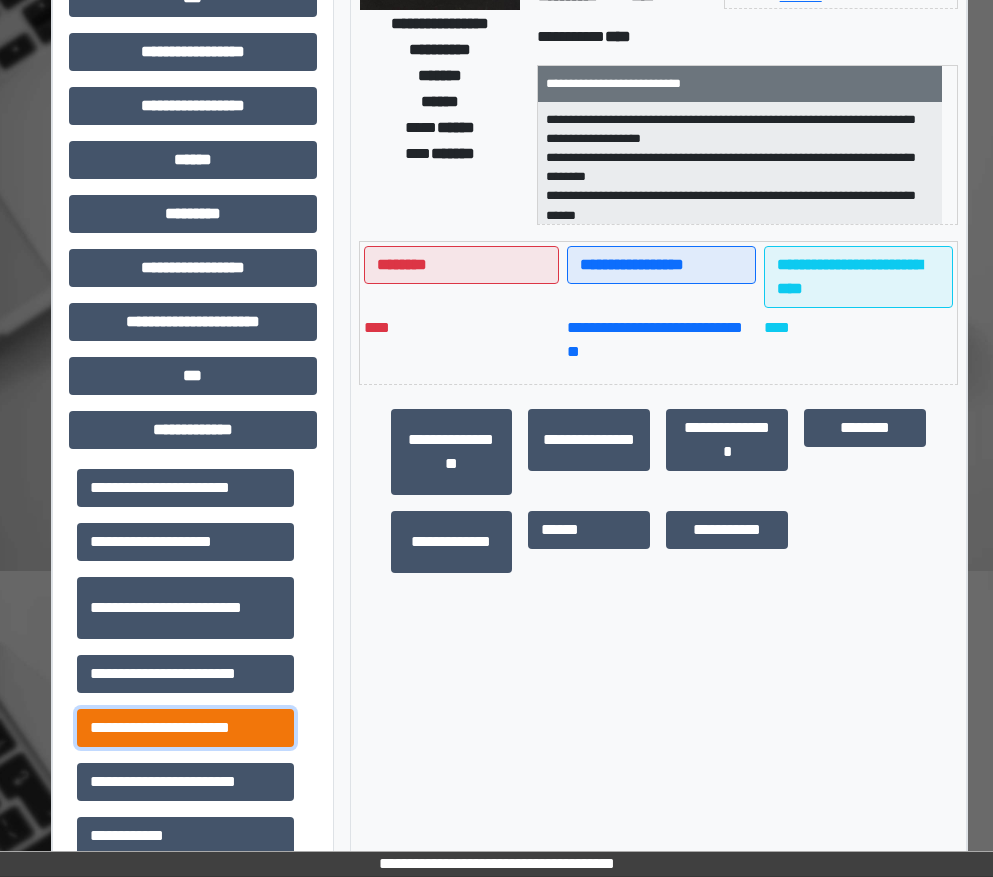 click on "**********" at bounding box center [185, 728] 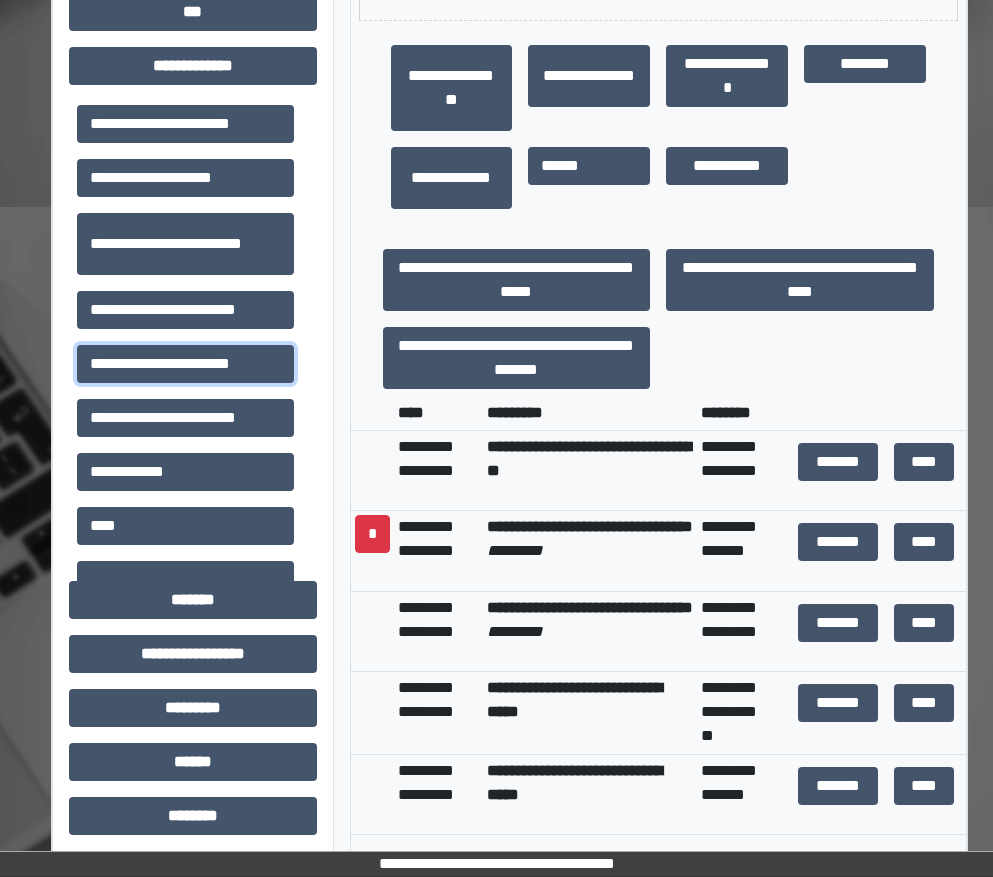 scroll, scrollTop: 721, scrollLeft: 2, axis: both 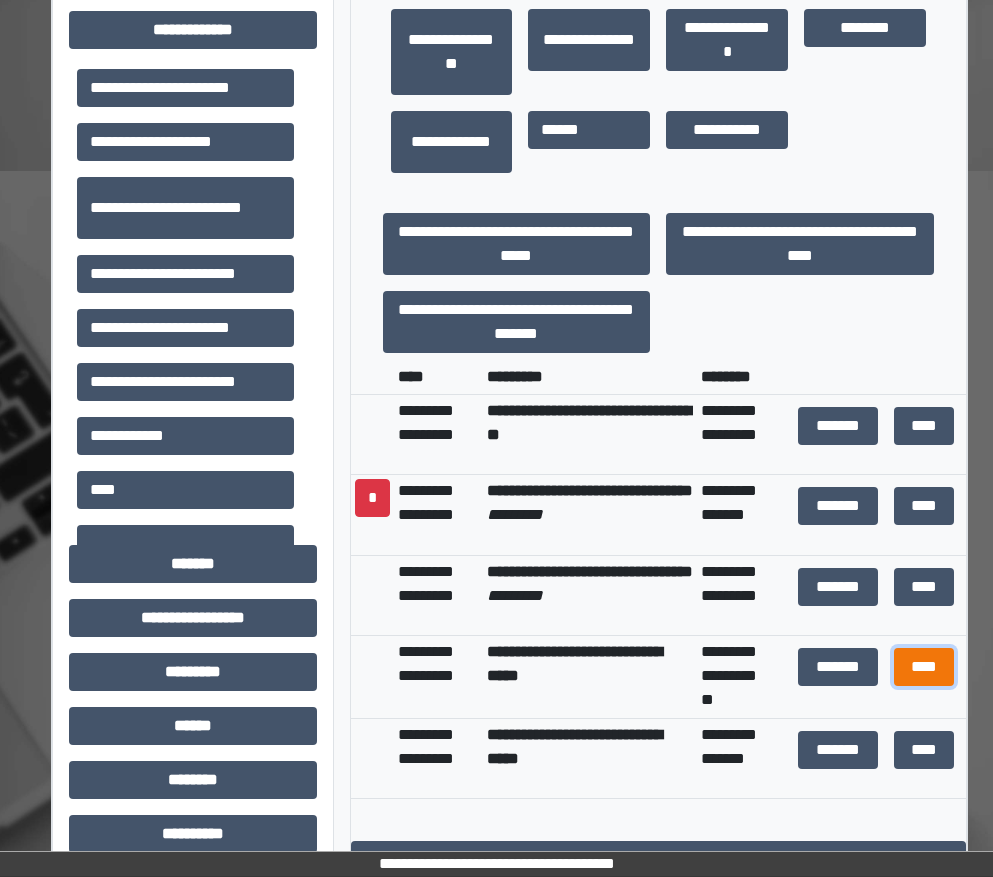 click on "****" at bounding box center (924, 667) 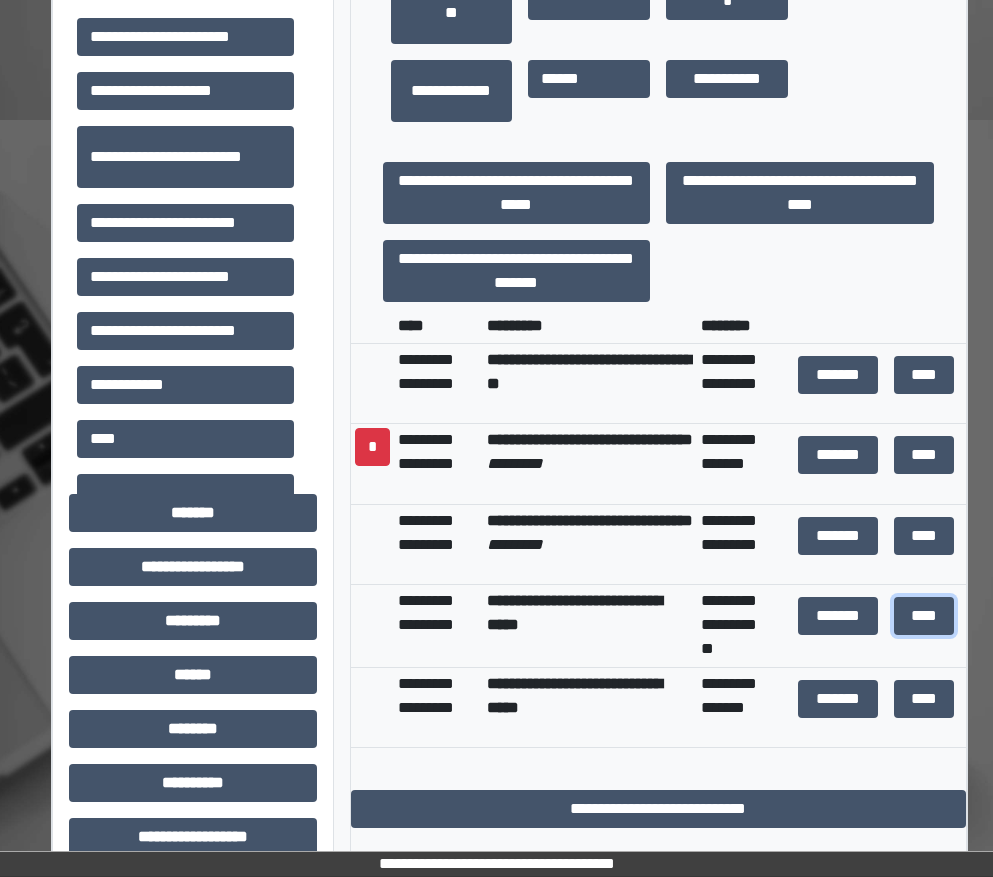 scroll, scrollTop: 801, scrollLeft: 2, axis: both 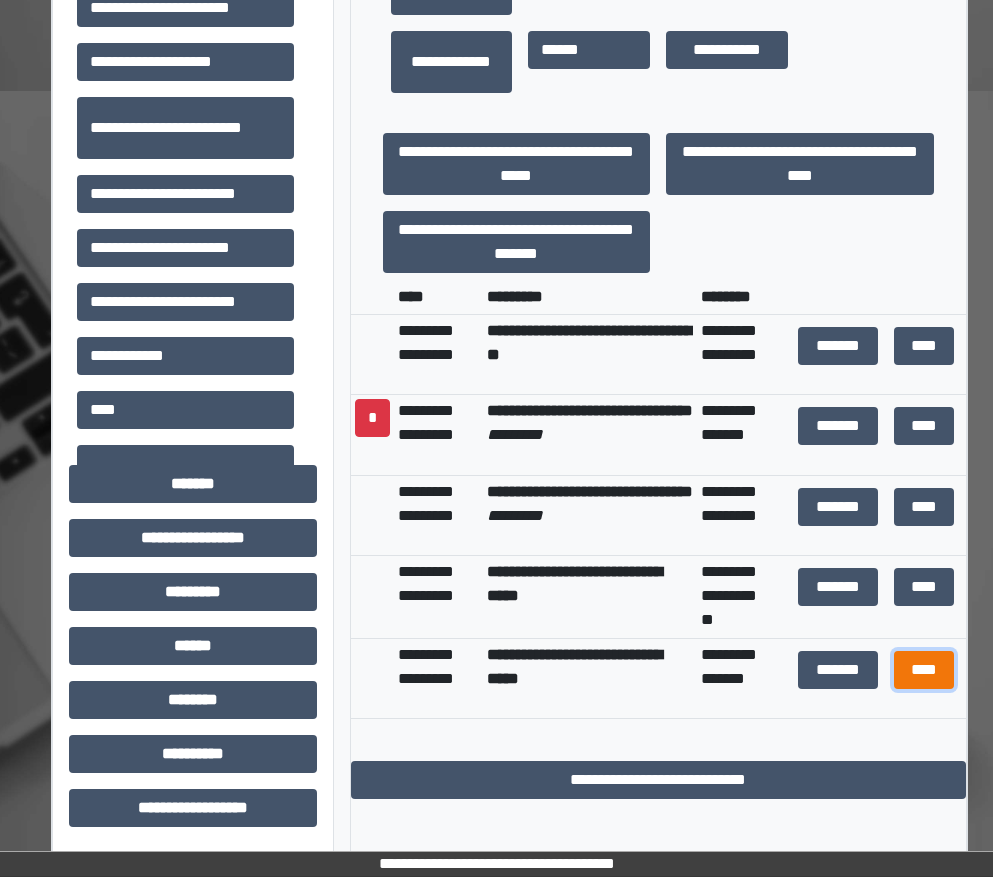 click on "****" at bounding box center [924, 670] 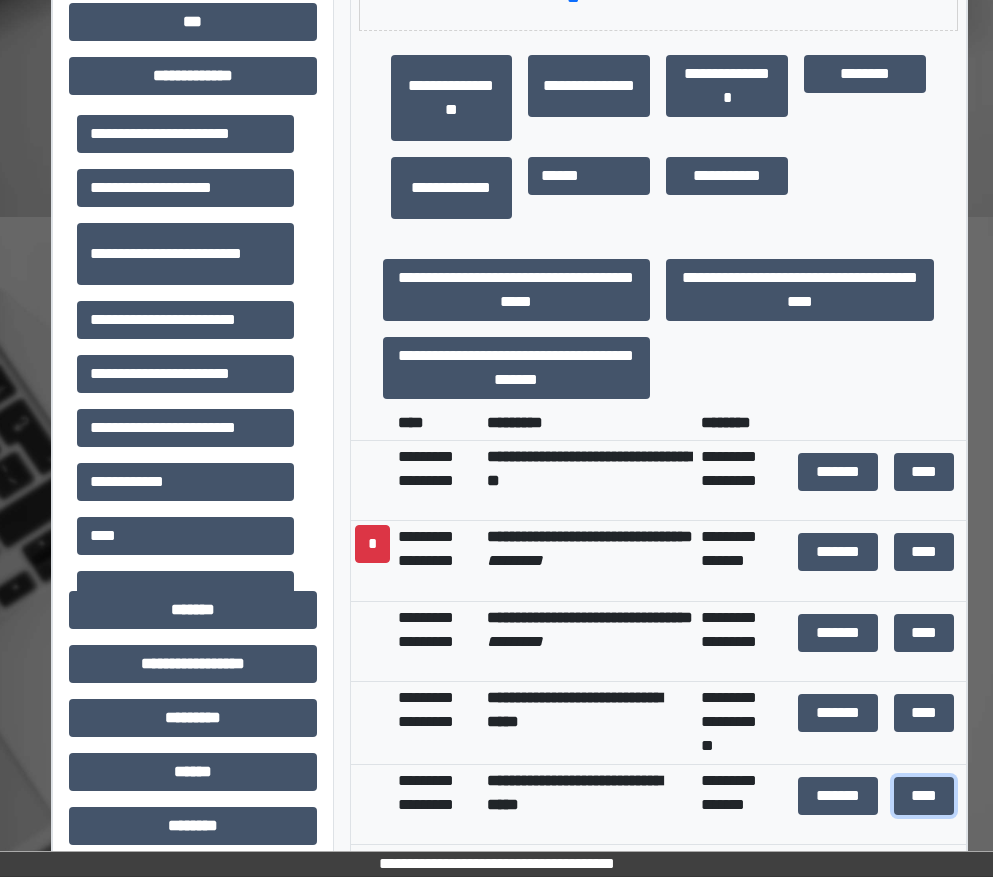 scroll, scrollTop: 801, scrollLeft: 2, axis: both 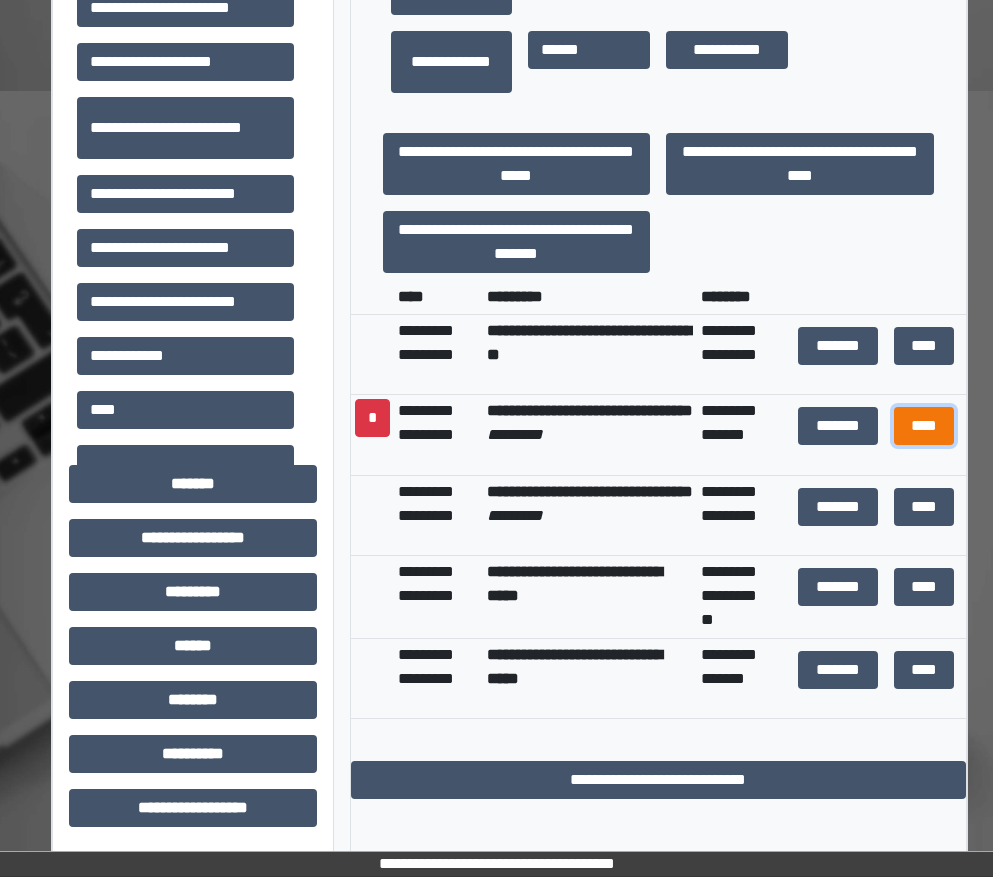 click on "****" at bounding box center (924, 426) 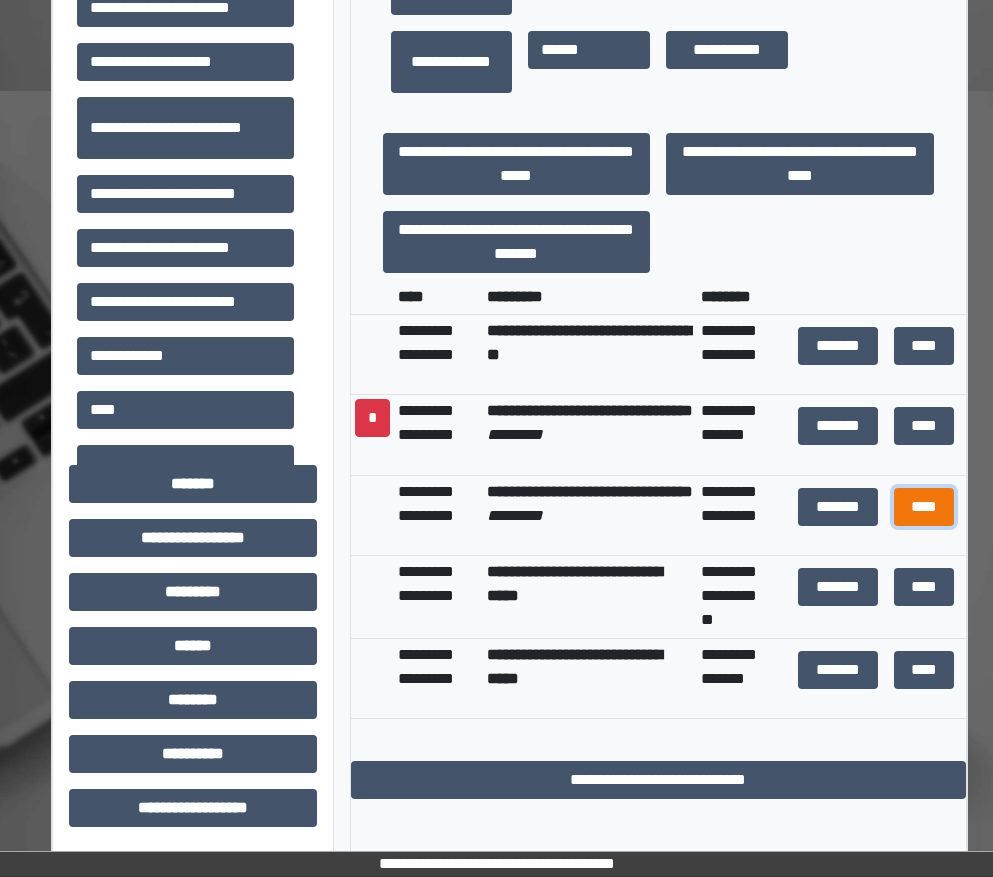 click on "****" at bounding box center (924, 507) 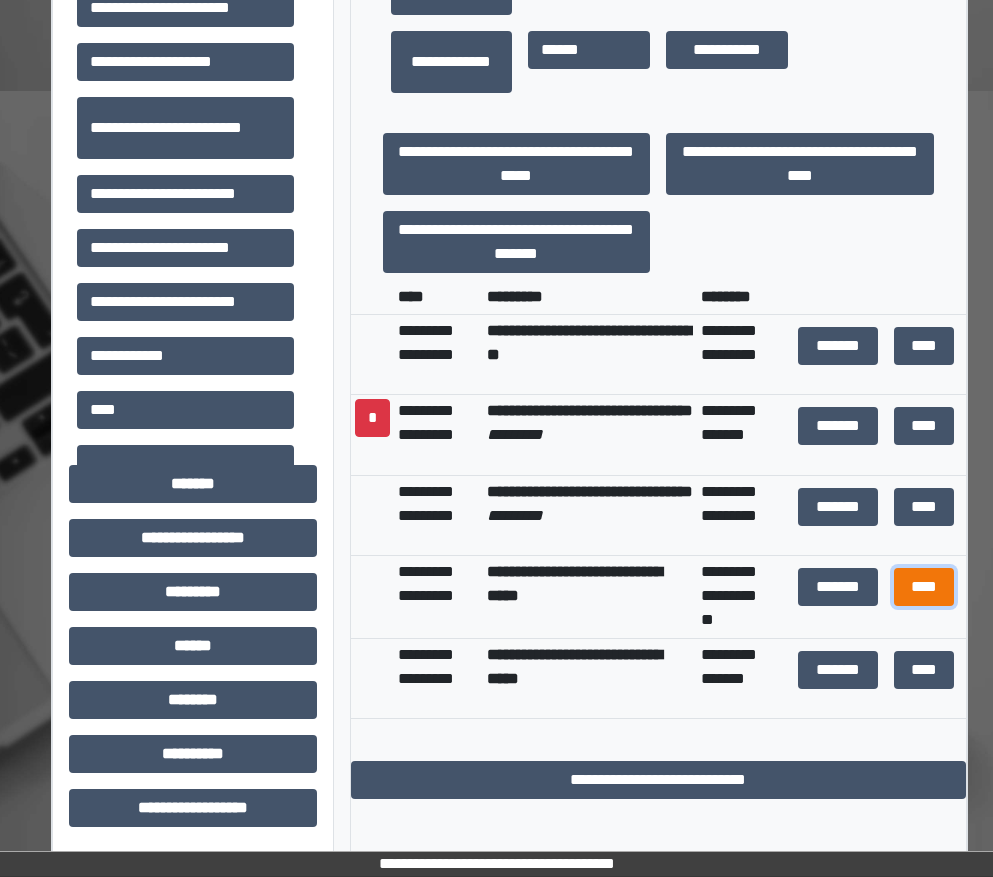 click on "****" at bounding box center (924, 587) 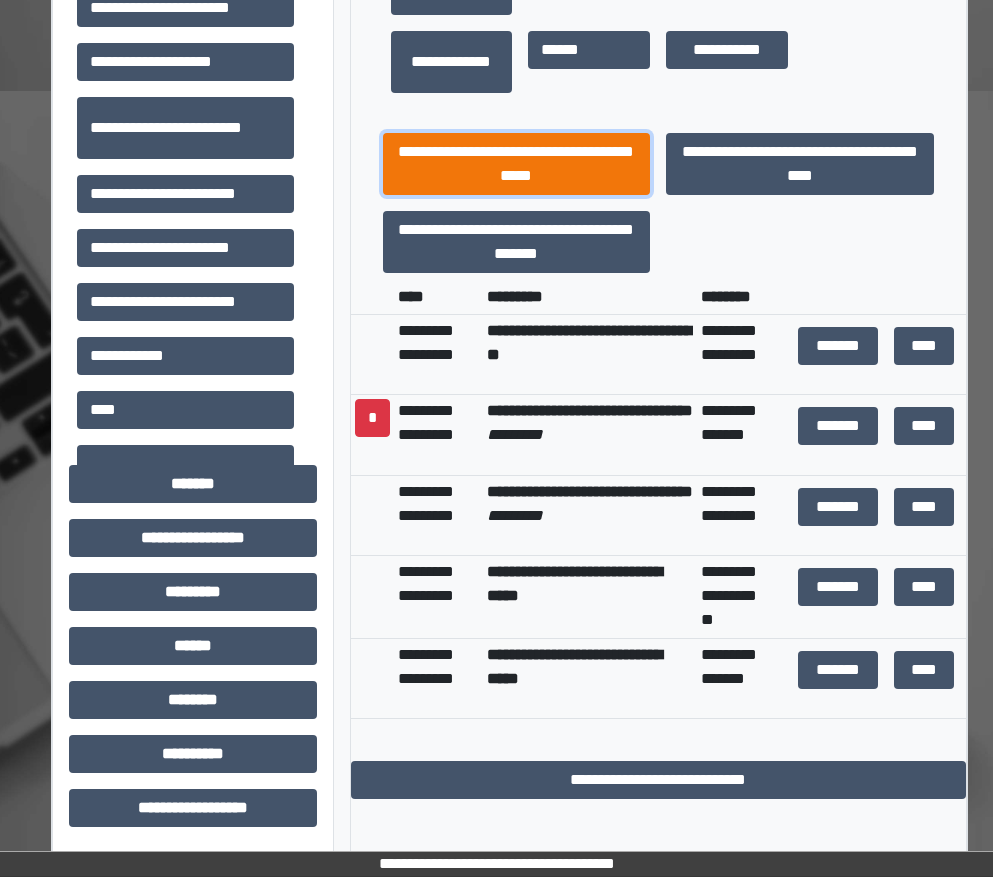 click on "**********" at bounding box center [517, 164] 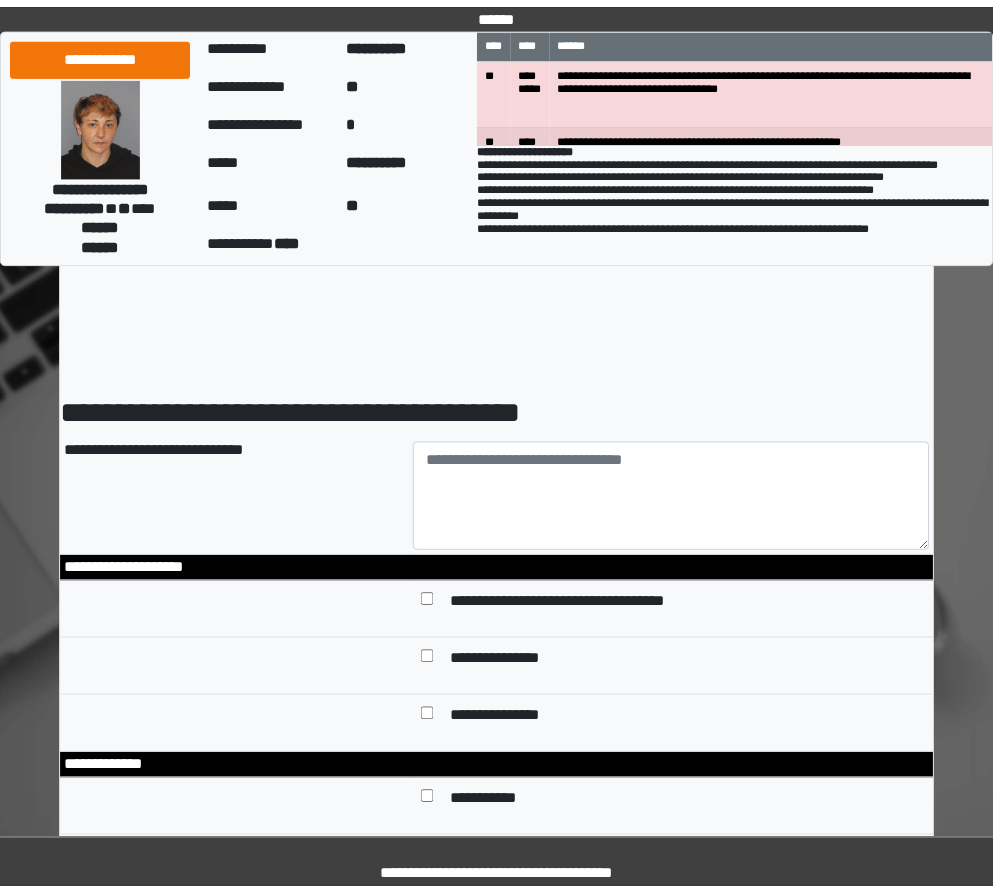 scroll, scrollTop: 0, scrollLeft: 0, axis: both 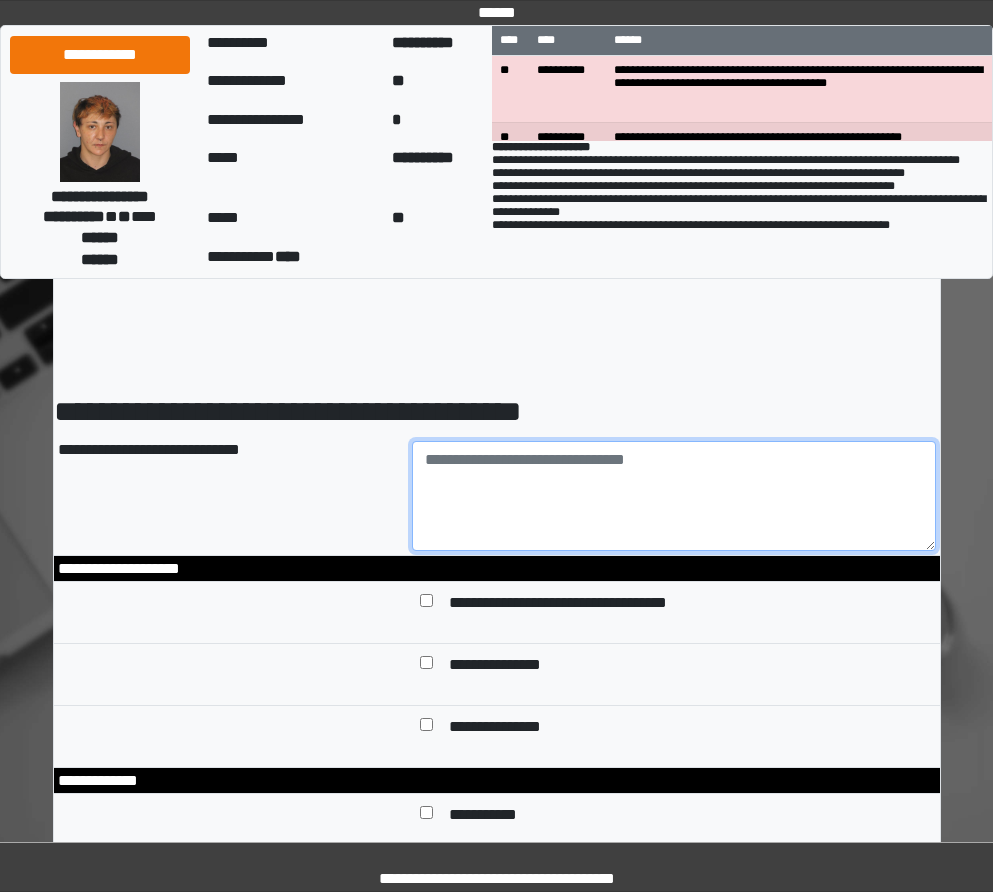 paste on "**********" 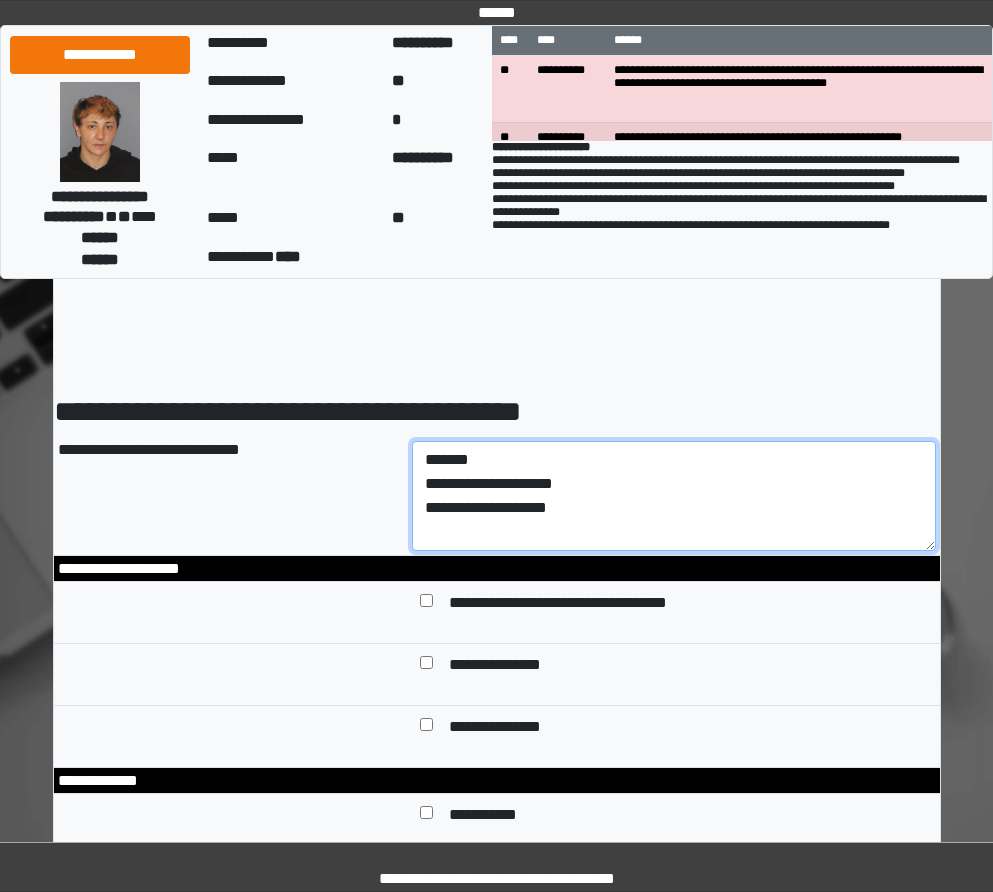 type on "**********" 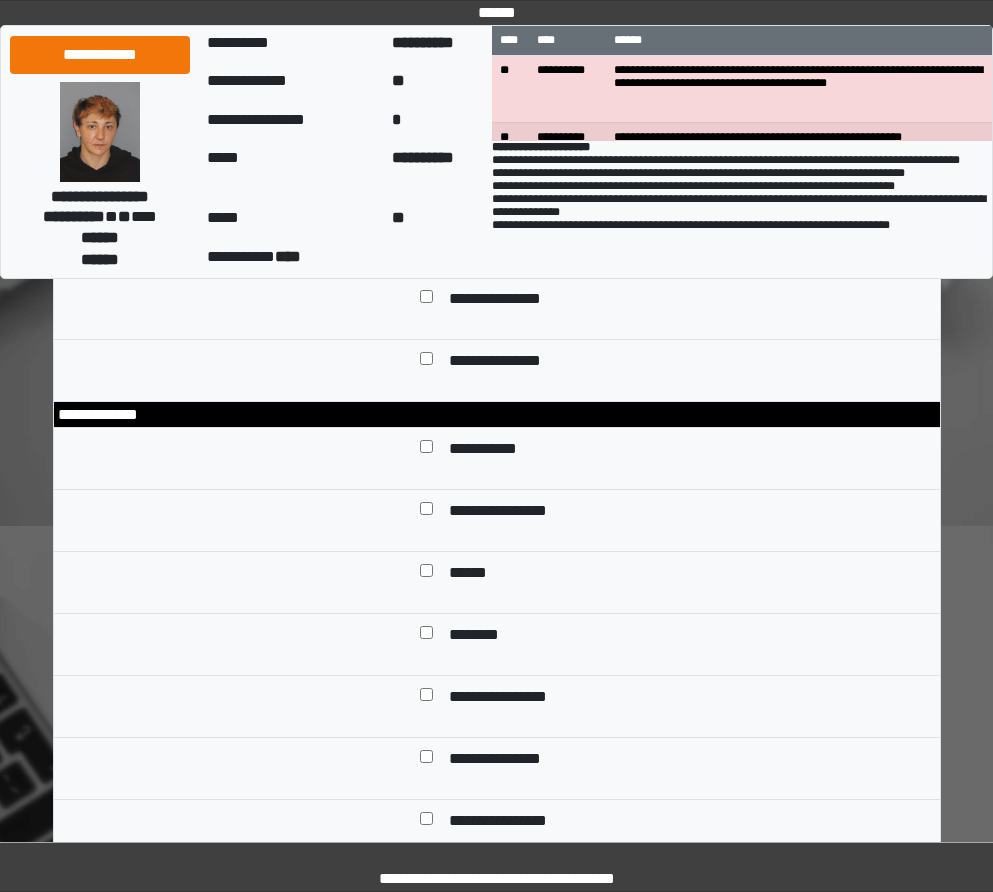 scroll, scrollTop: 400, scrollLeft: 0, axis: vertical 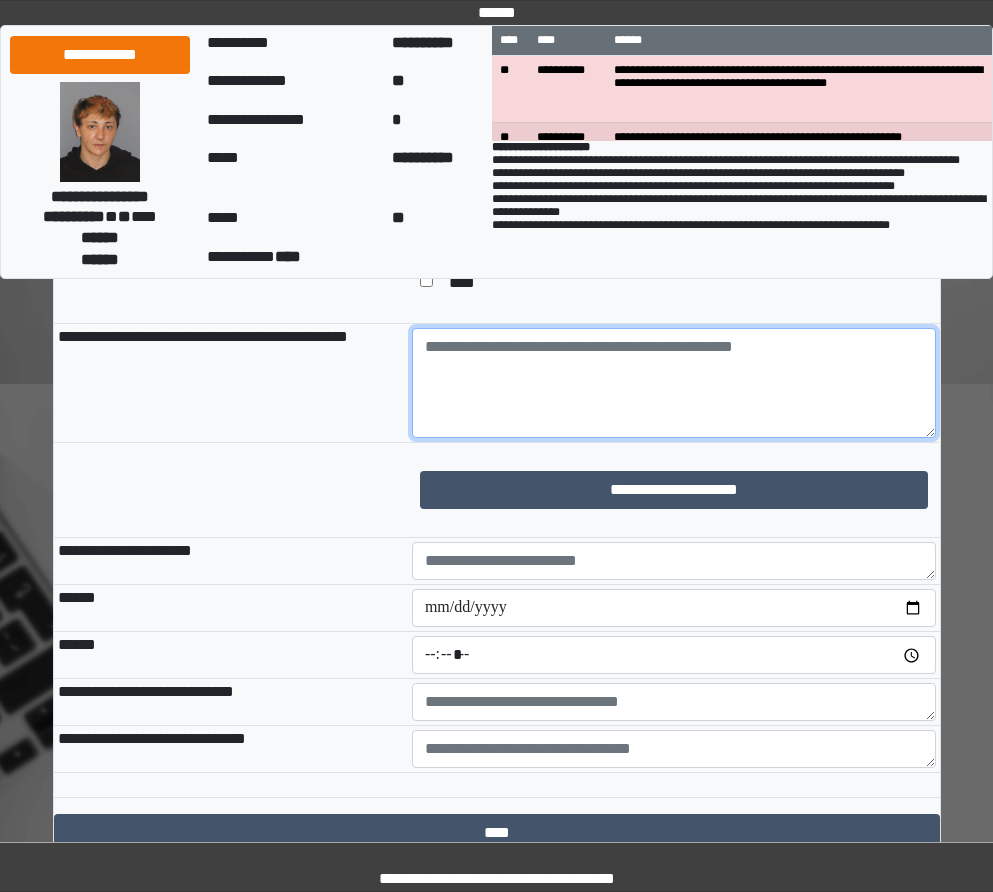 click at bounding box center (674, 383) 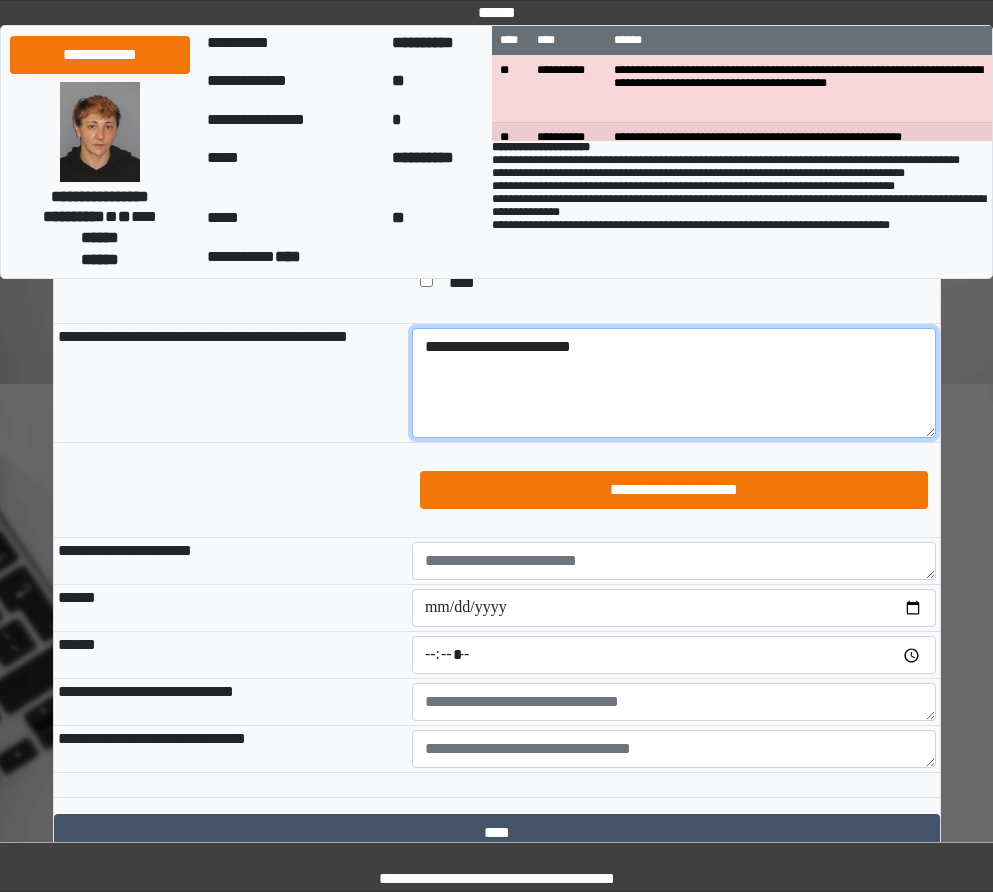 type on "**********" 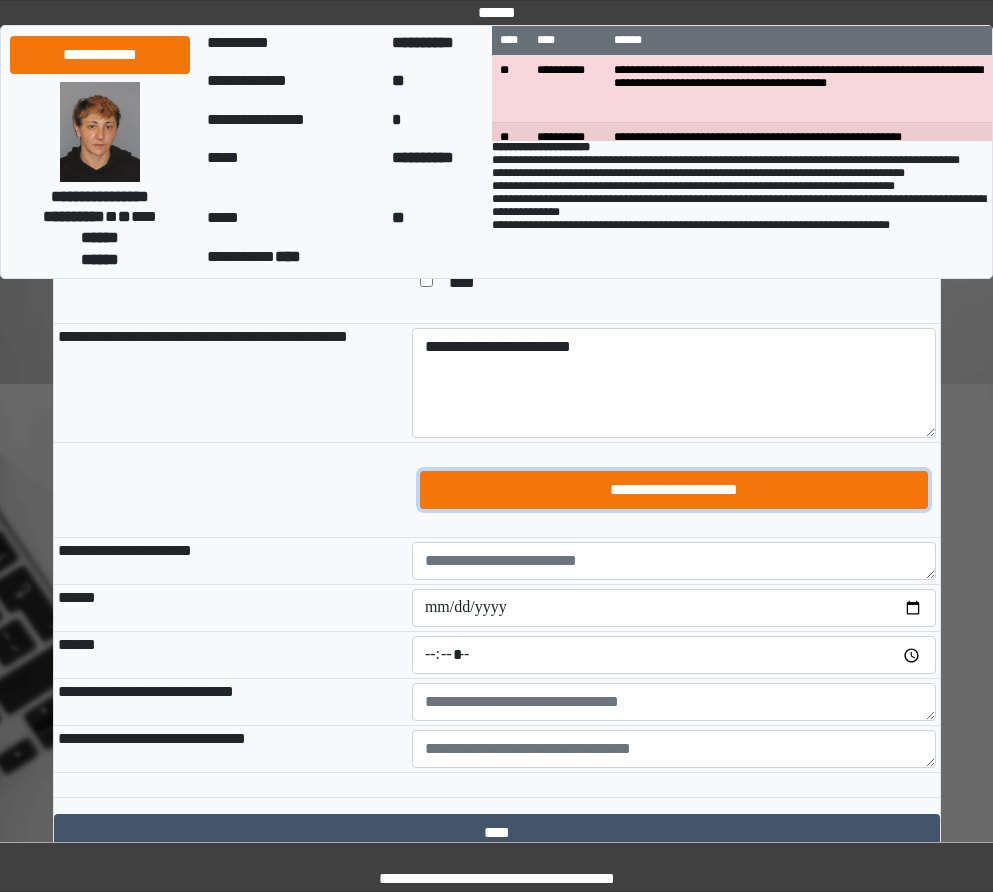 click on "**********" at bounding box center (674, 490) 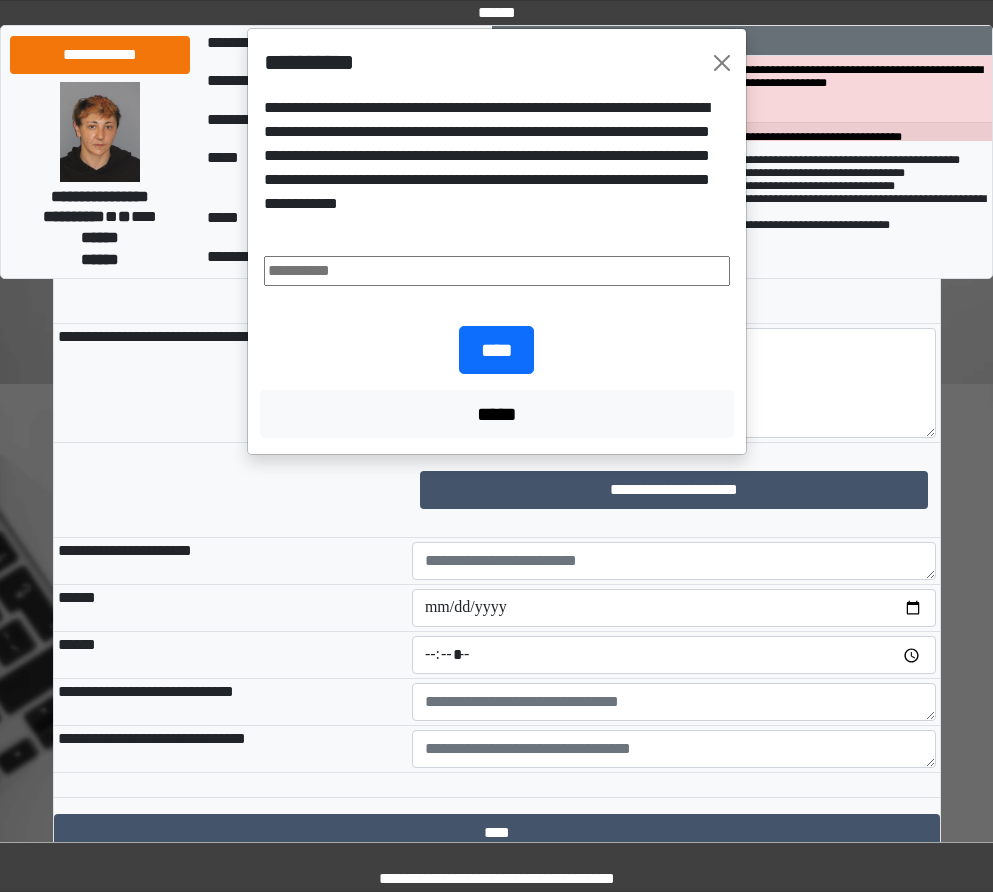 click at bounding box center (497, 271) 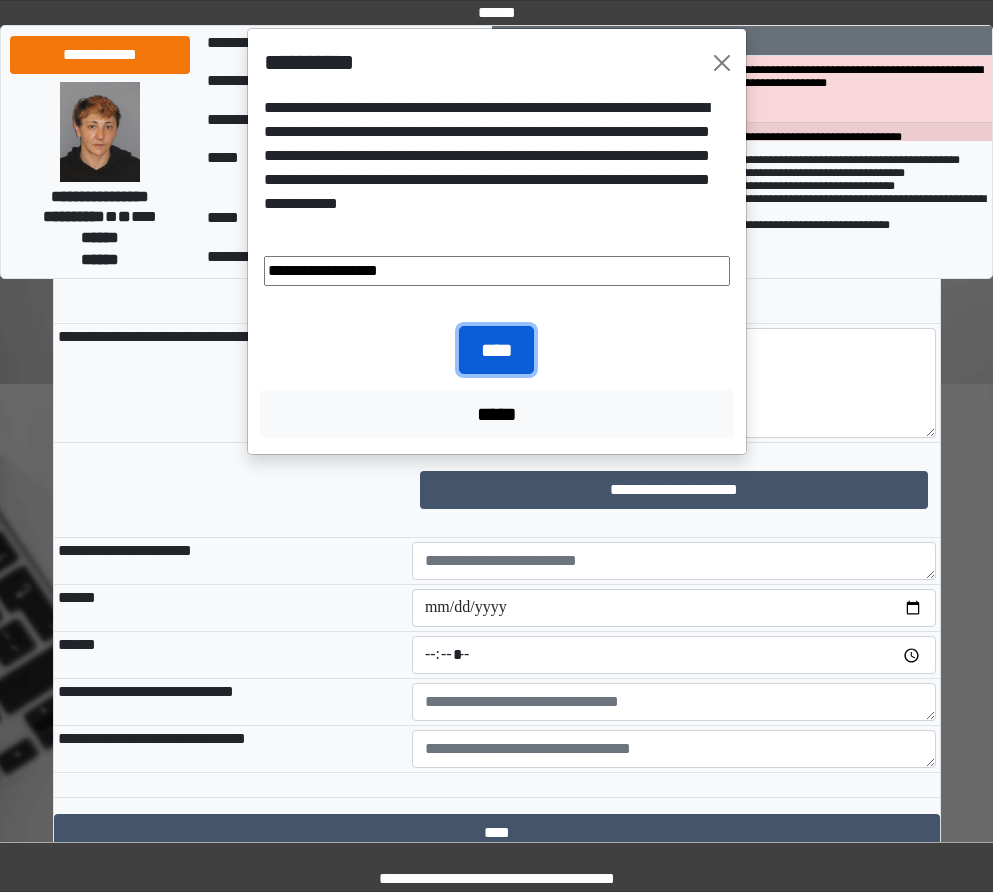 click on "****" at bounding box center (496, 350) 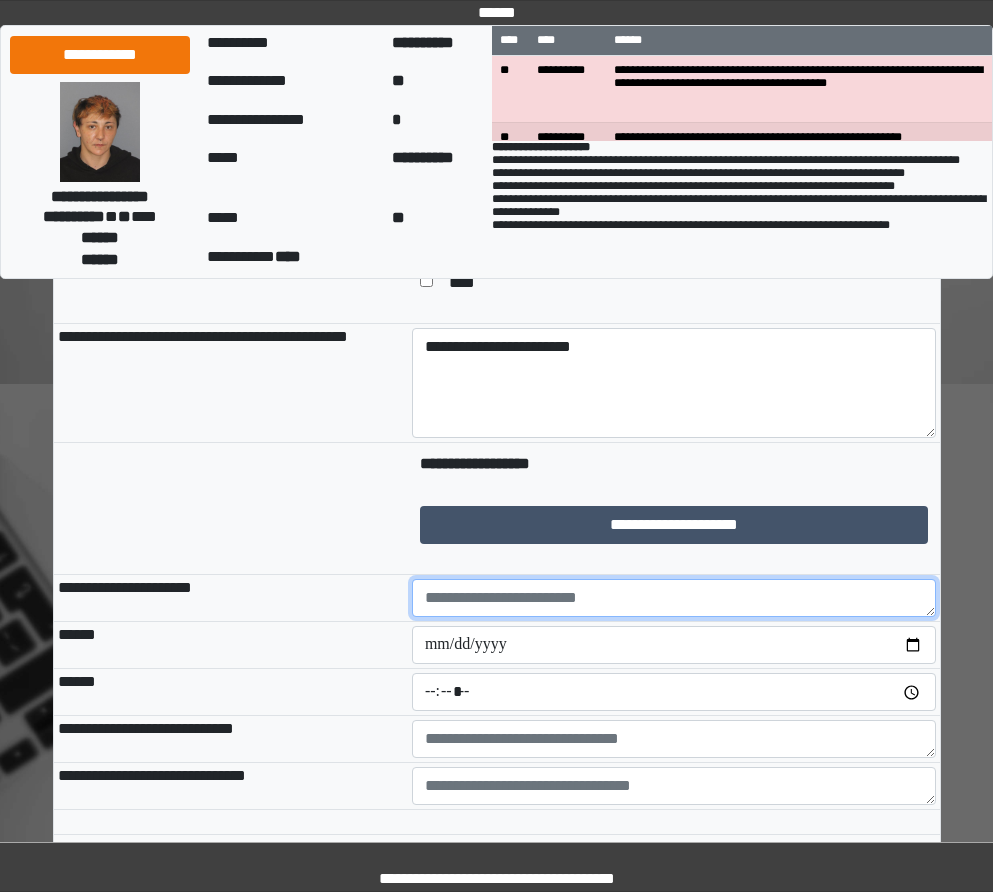 click at bounding box center [674, 598] 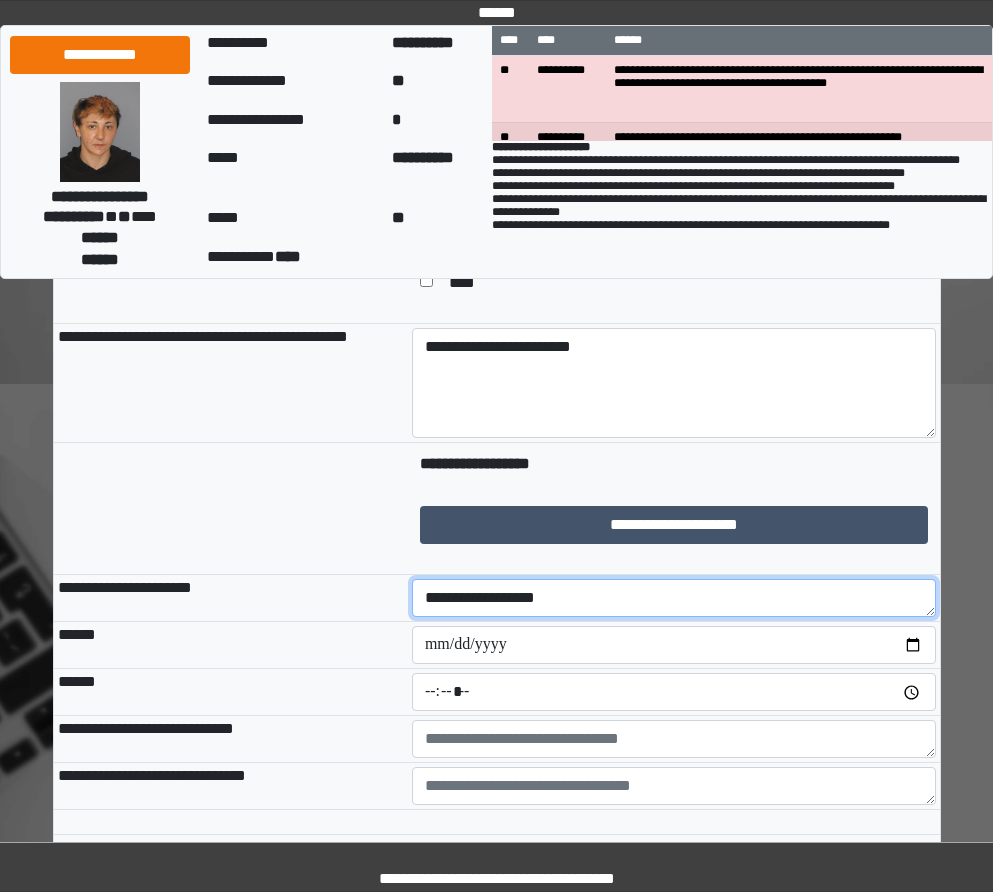 type on "**********" 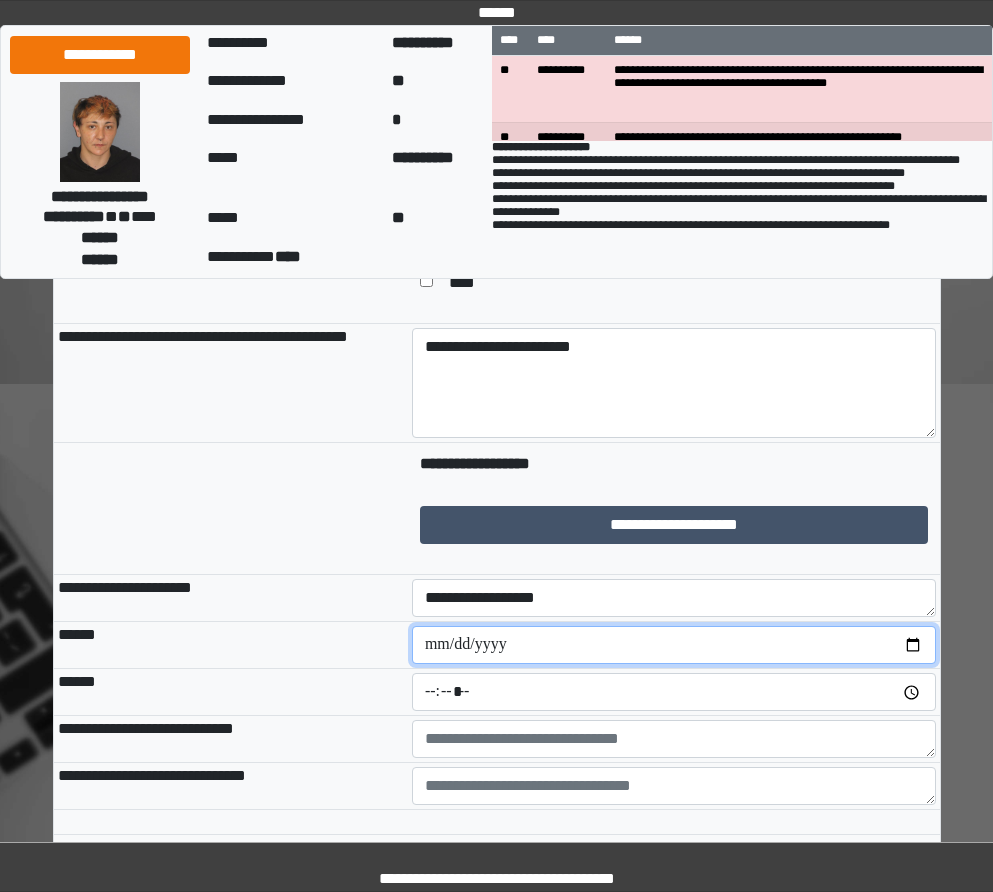 click at bounding box center (674, 645) 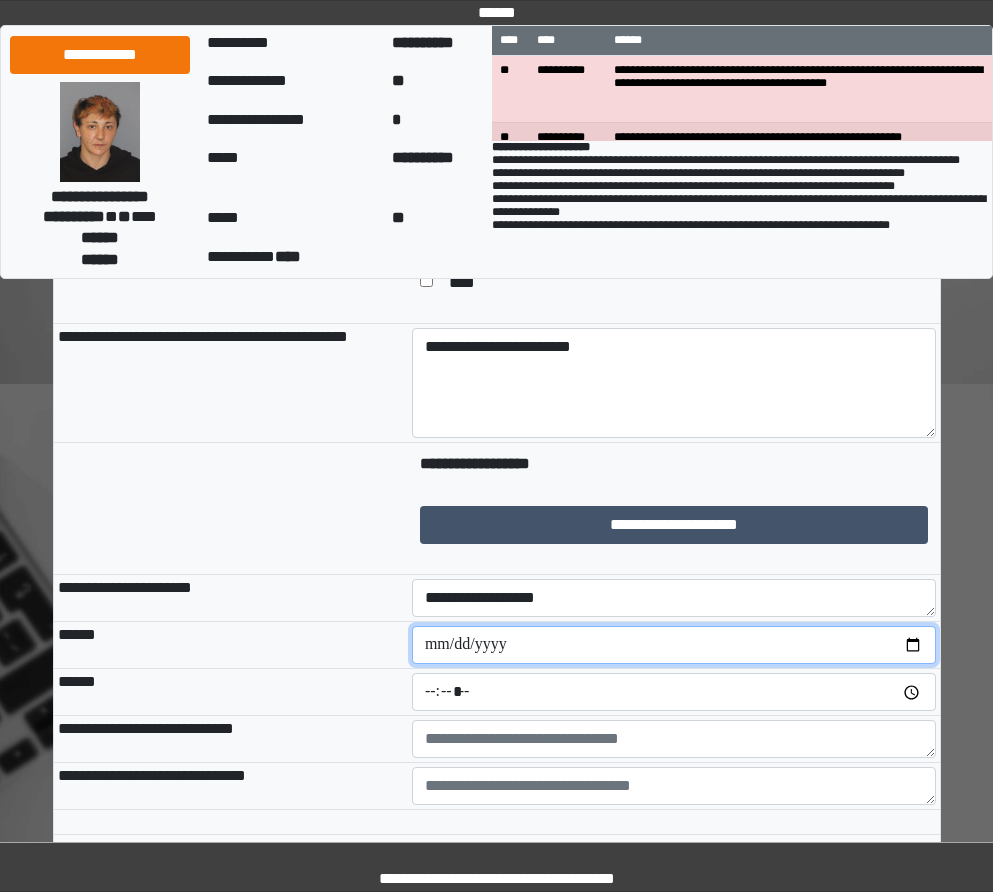 type on "**********" 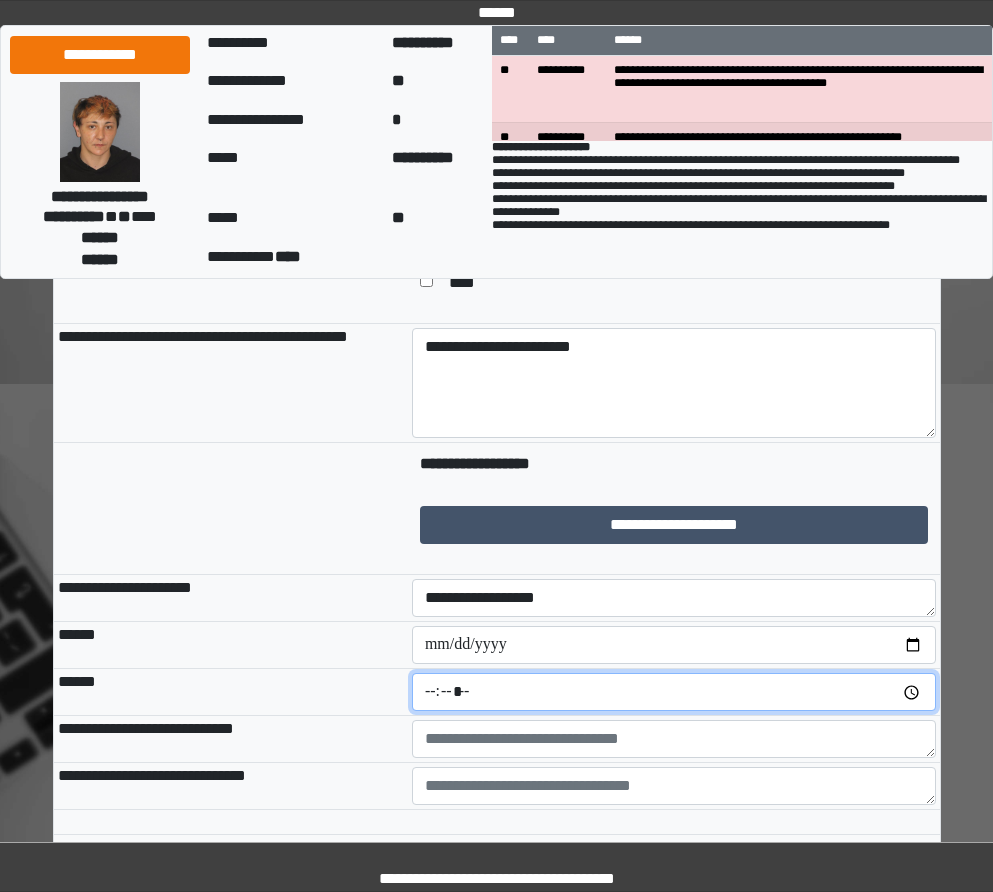 click at bounding box center (674, 692) 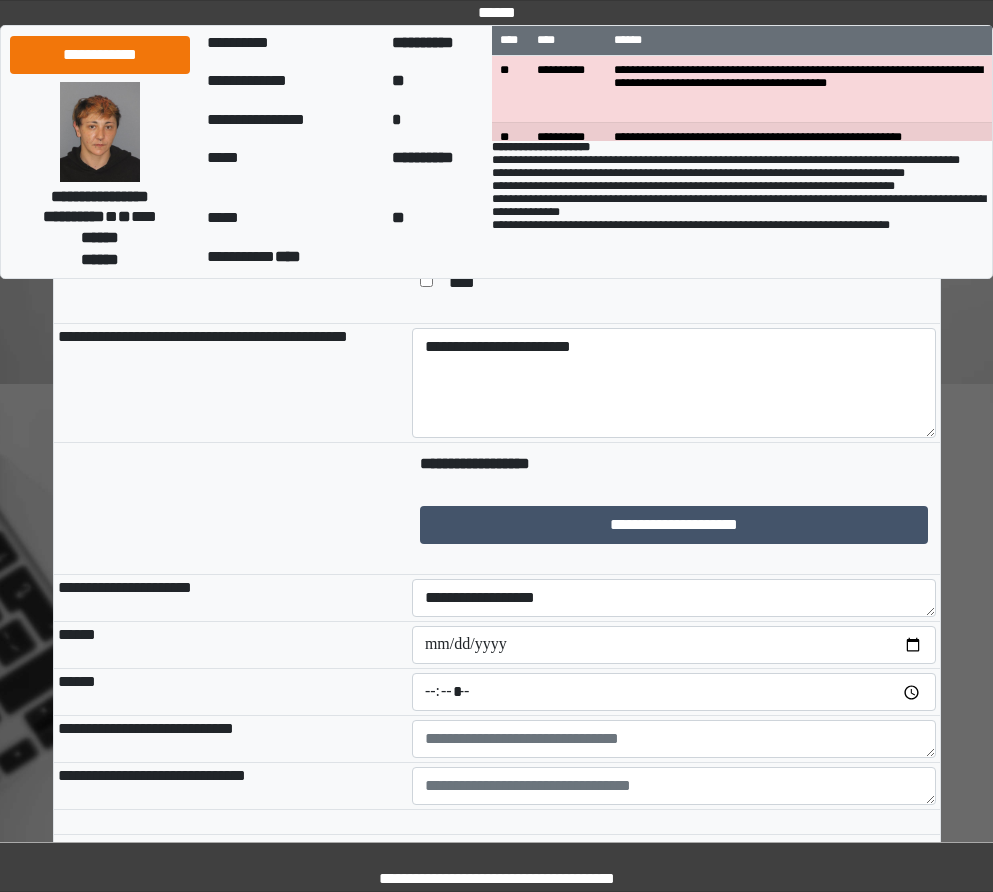 type on "*****" 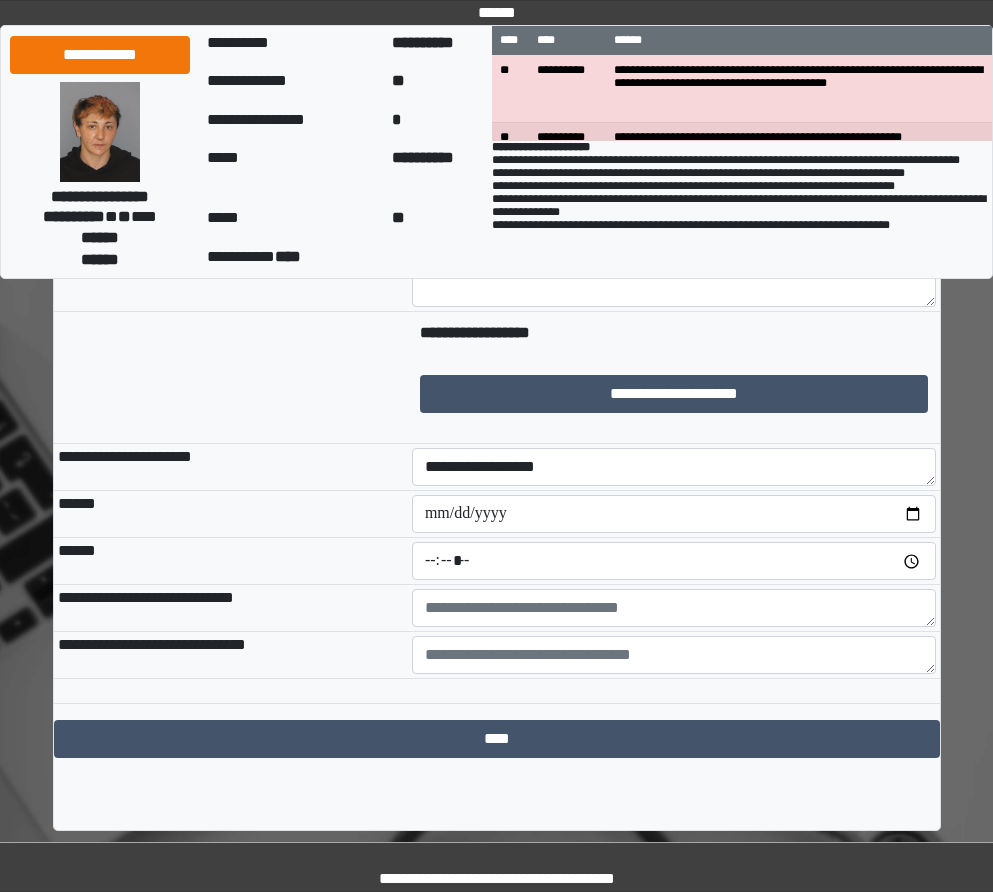 scroll, scrollTop: 1534, scrollLeft: 0, axis: vertical 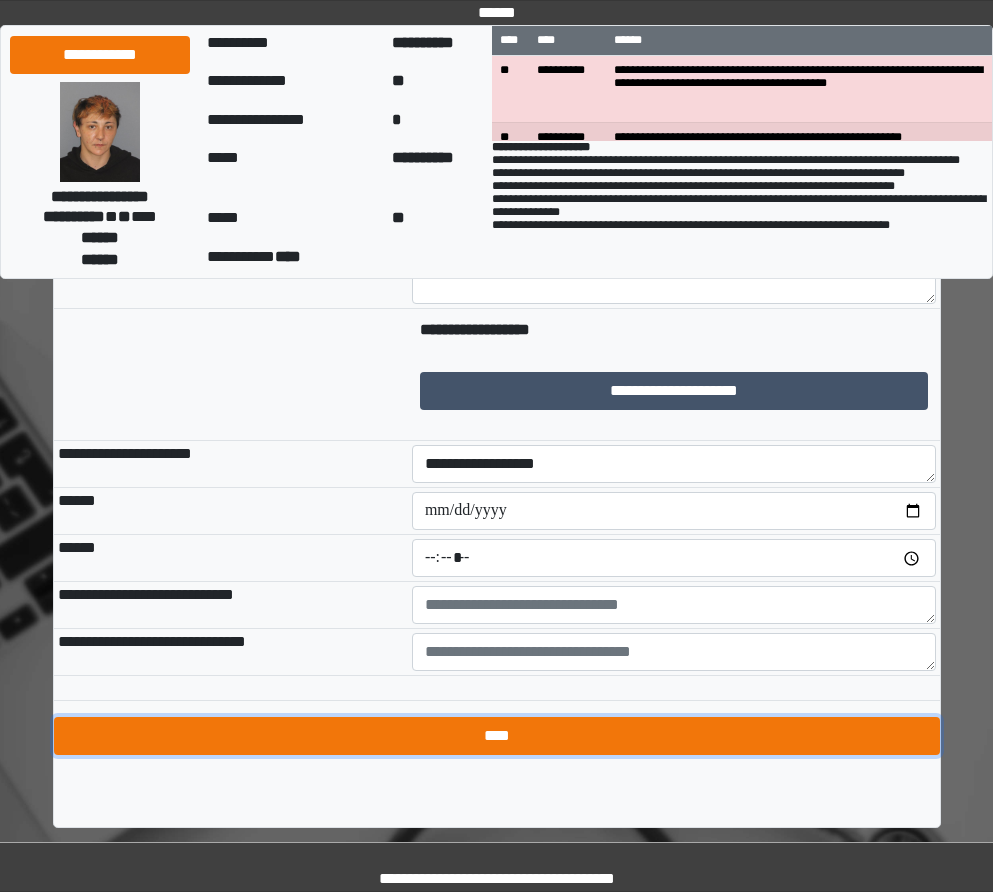 click on "****" at bounding box center (497, 736) 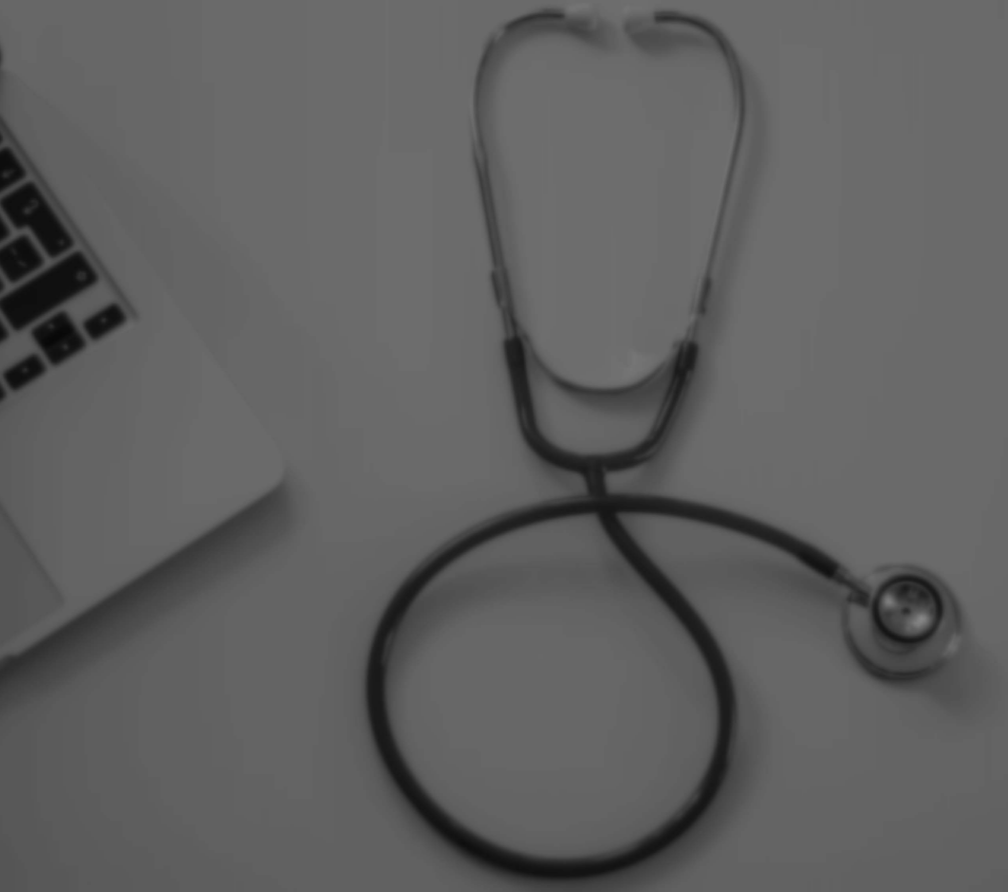scroll, scrollTop: 0, scrollLeft: 0, axis: both 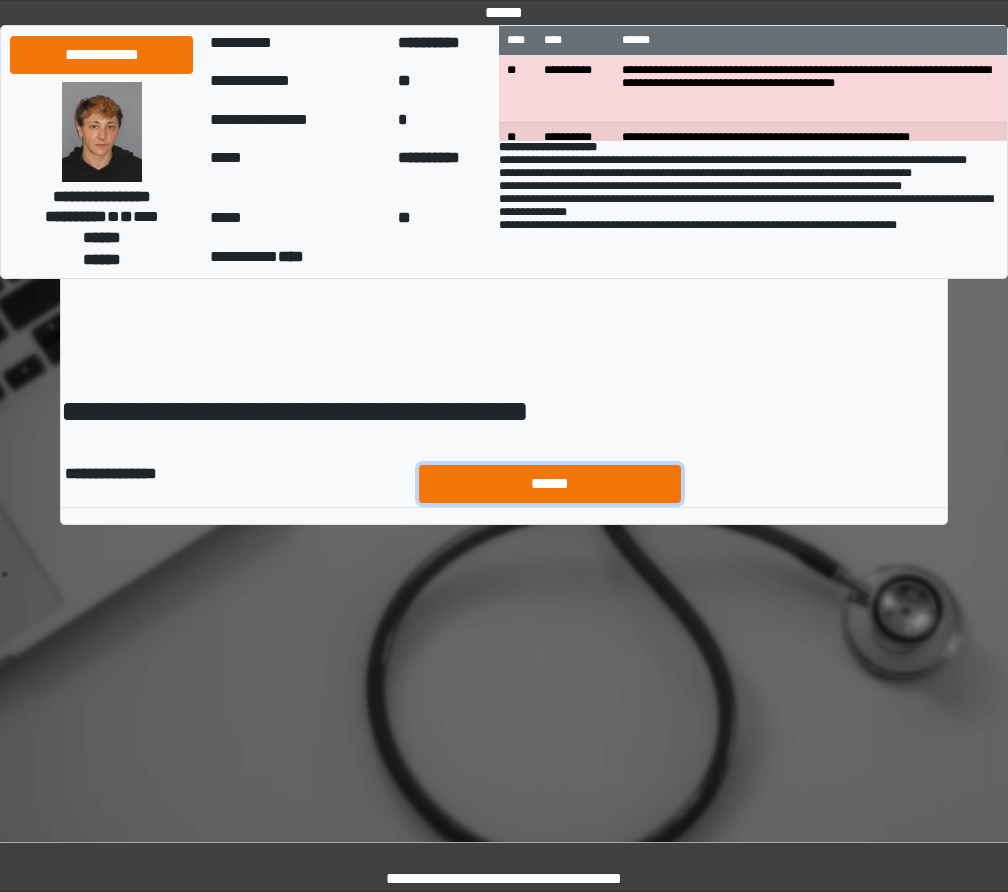 click on "******" at bounding box center (550, 484) 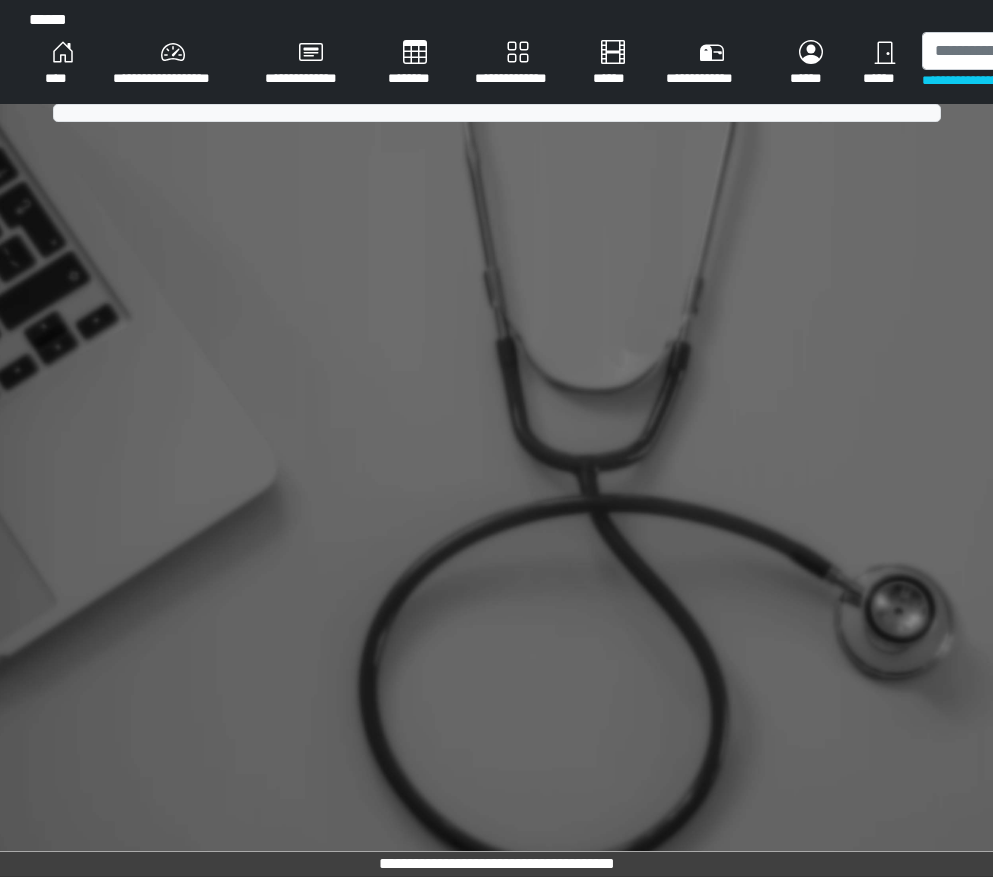 scroll, scrollTop: 0, scrollLeft: 0, axis: both 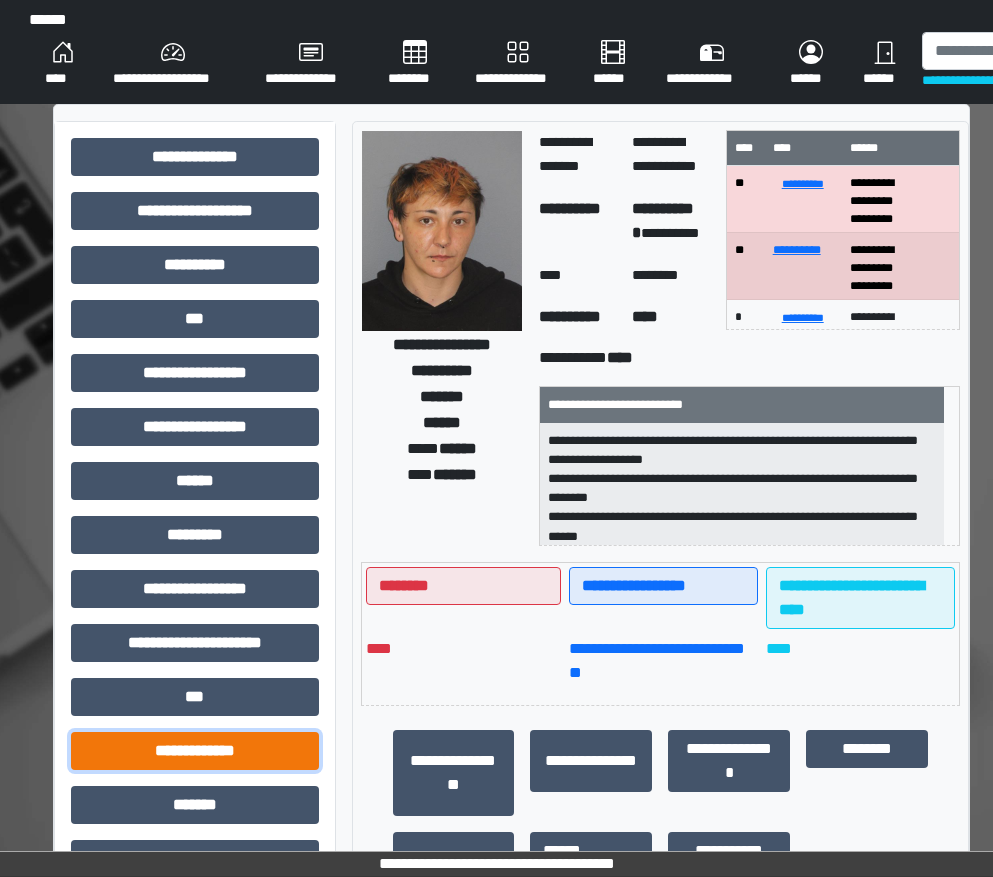 click on "**********" at bounding box center [195, 751] 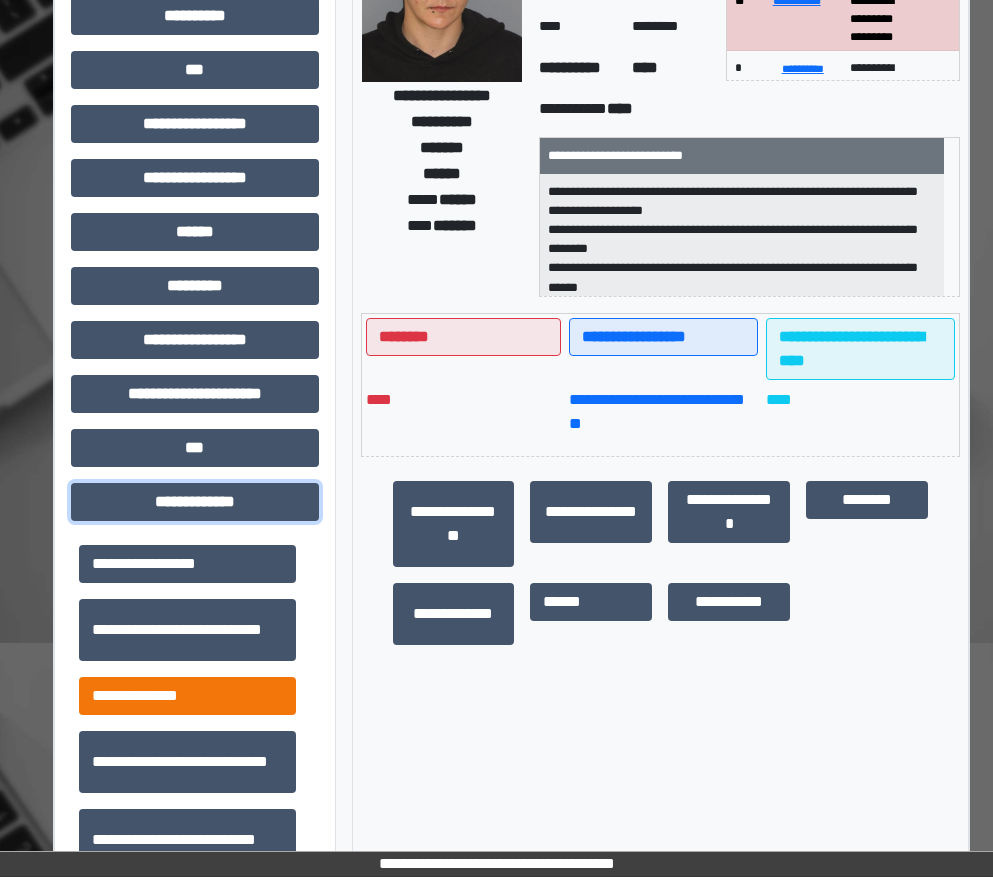 scroll, scrollTop: 300, scrollLeft: 0, axis: vertical 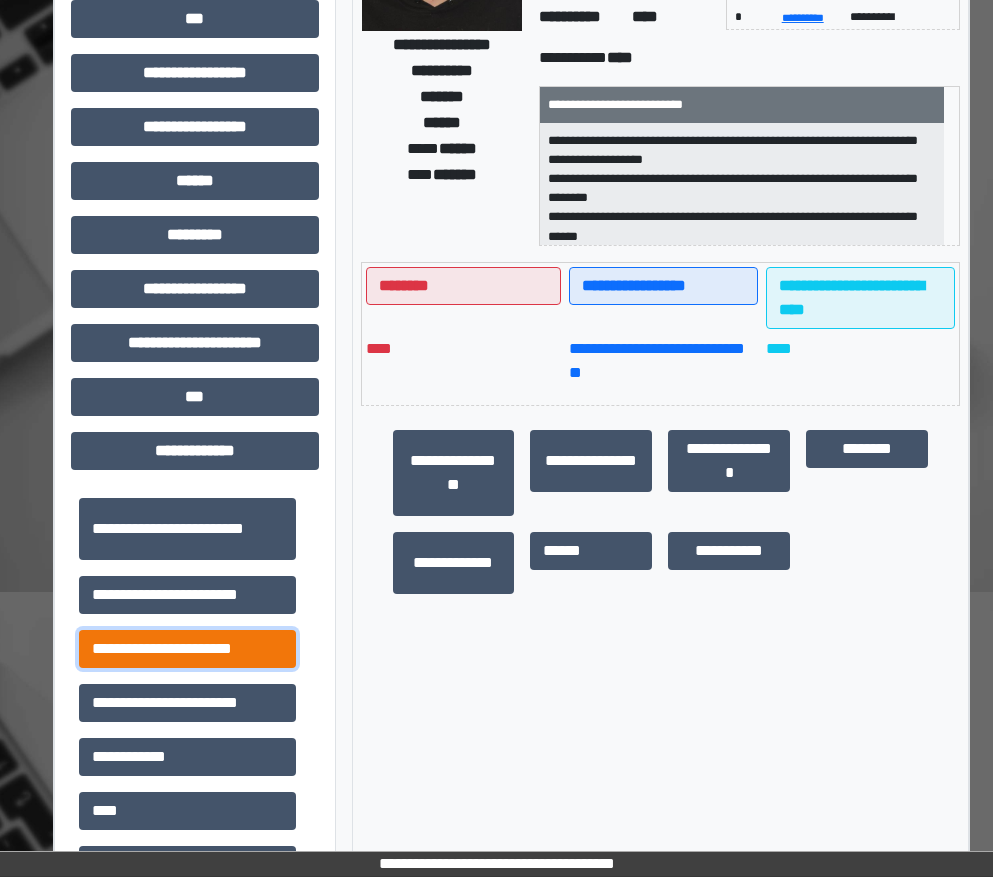click on "**********" at bounding box center (187, 649) 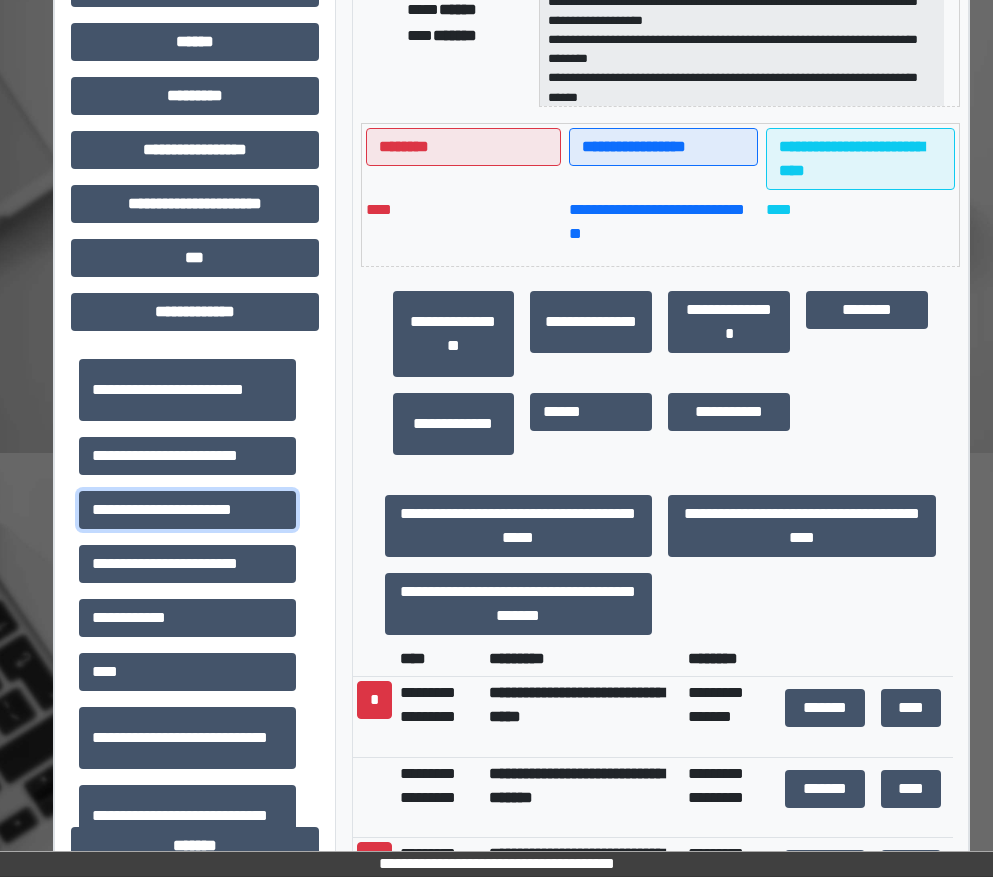 scroll, scrollTop: 600, scrollLeft: 0, axis: vertical 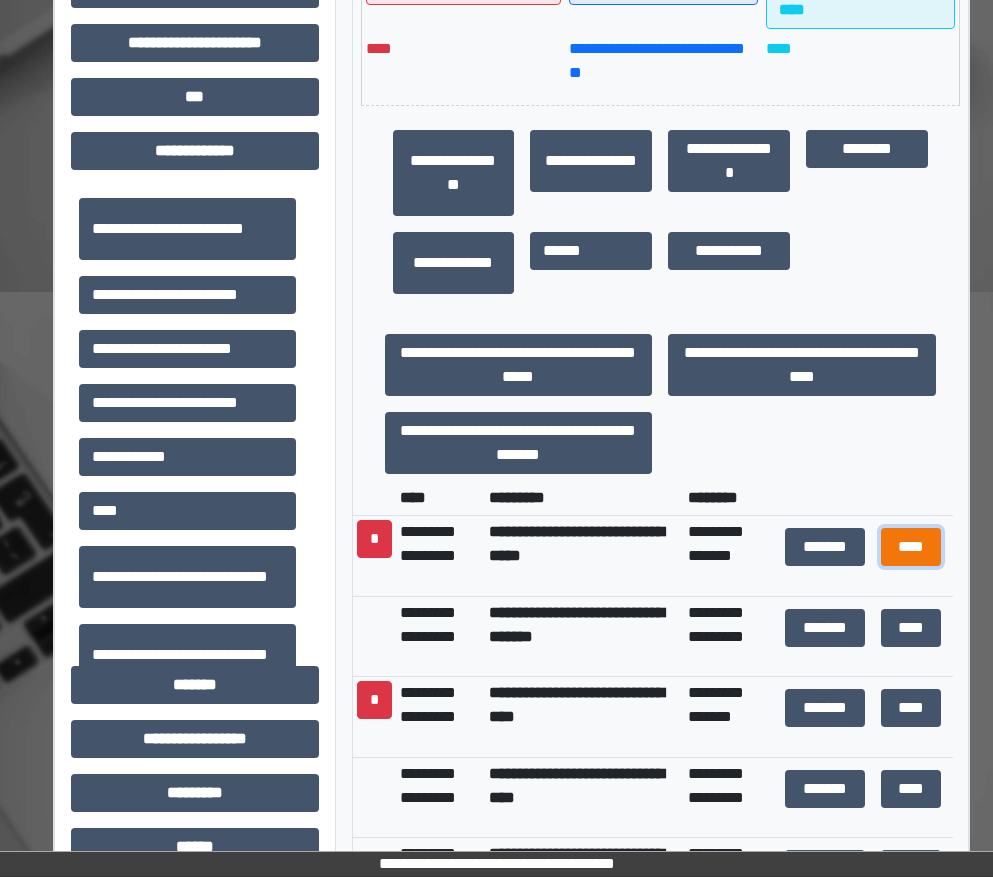 click on "****" at bounding box center [911, 547] 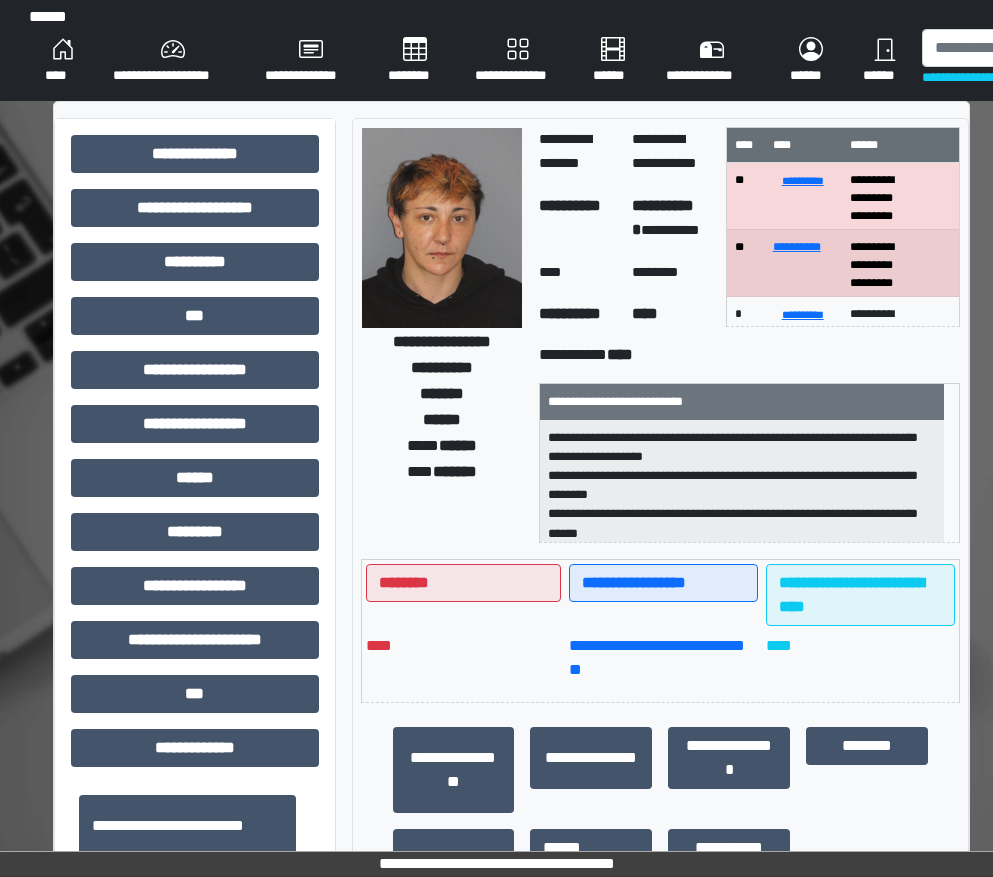 scroll, scrollTop: 0, scrollLeft: 0, axis: both 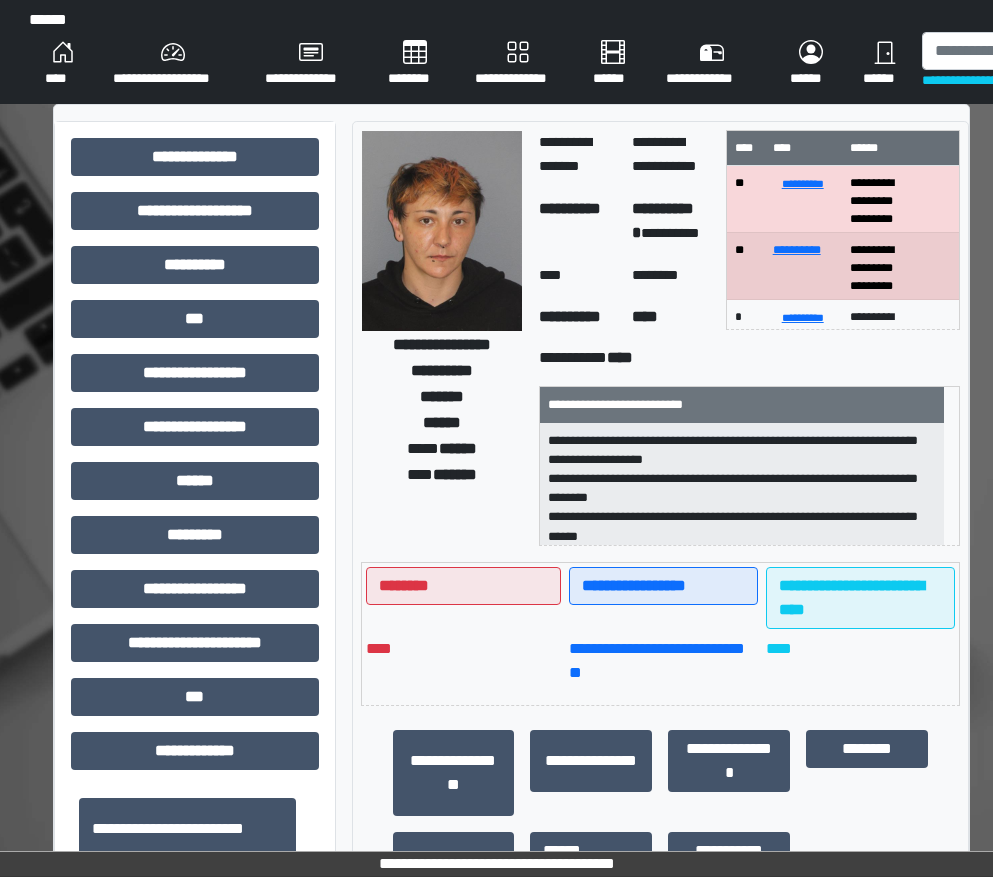 click on "****" at bounding box center [63, 64] 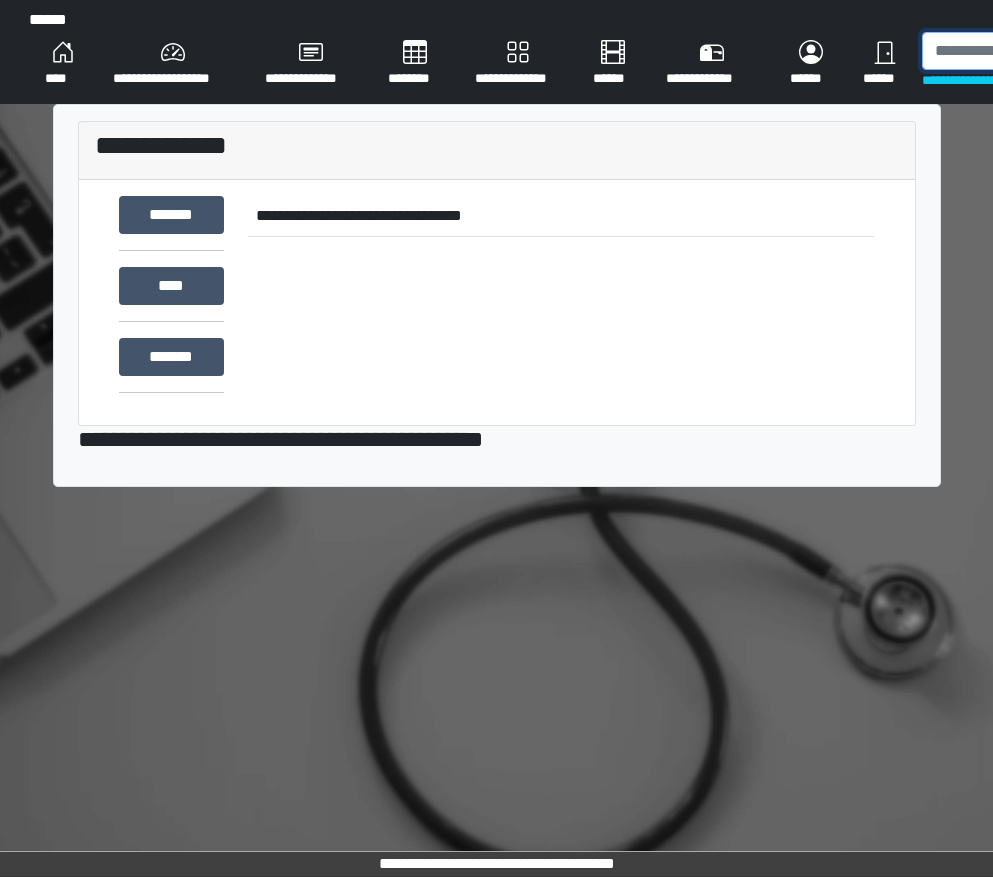 click at bounding box center [1025, 51] 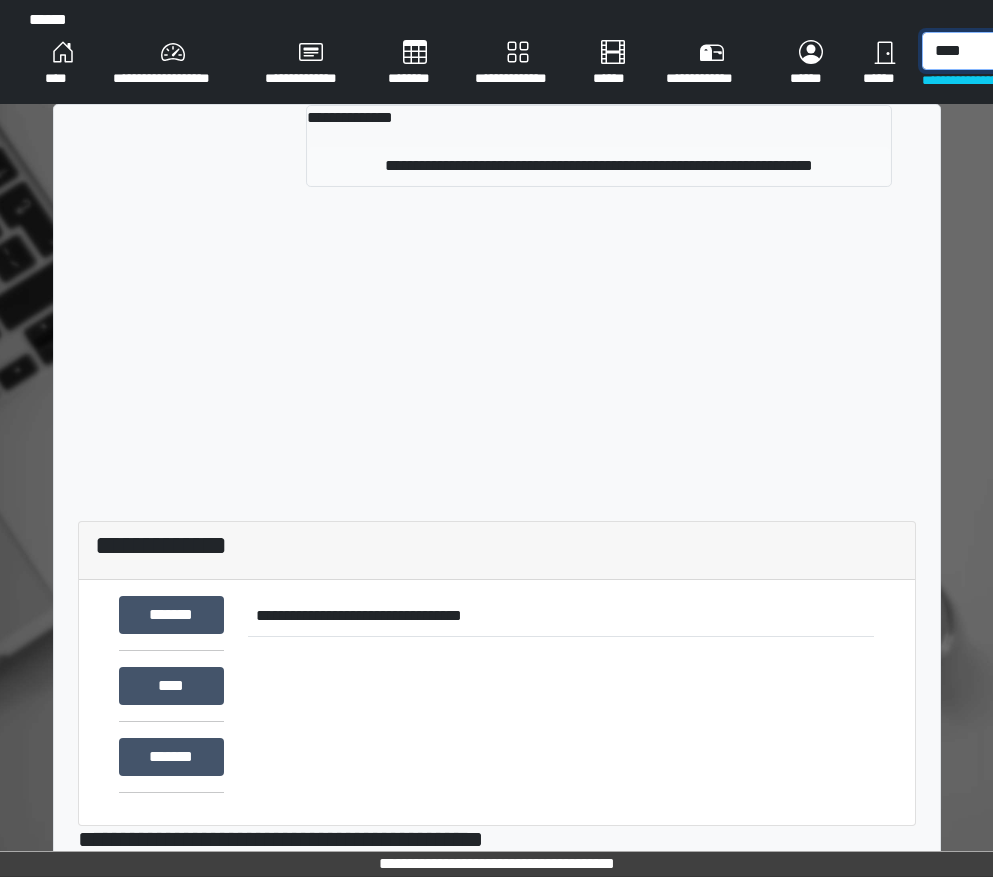 type on "****" 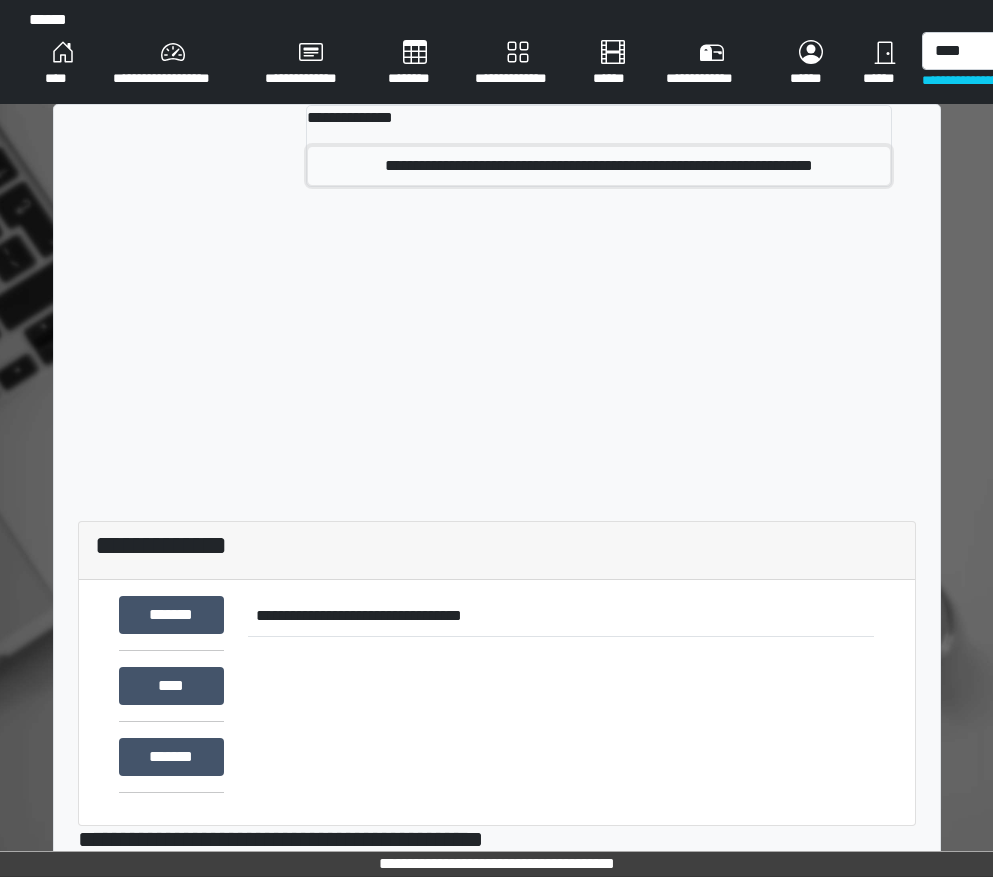 click on "**********" at bounding box center [599, 166] 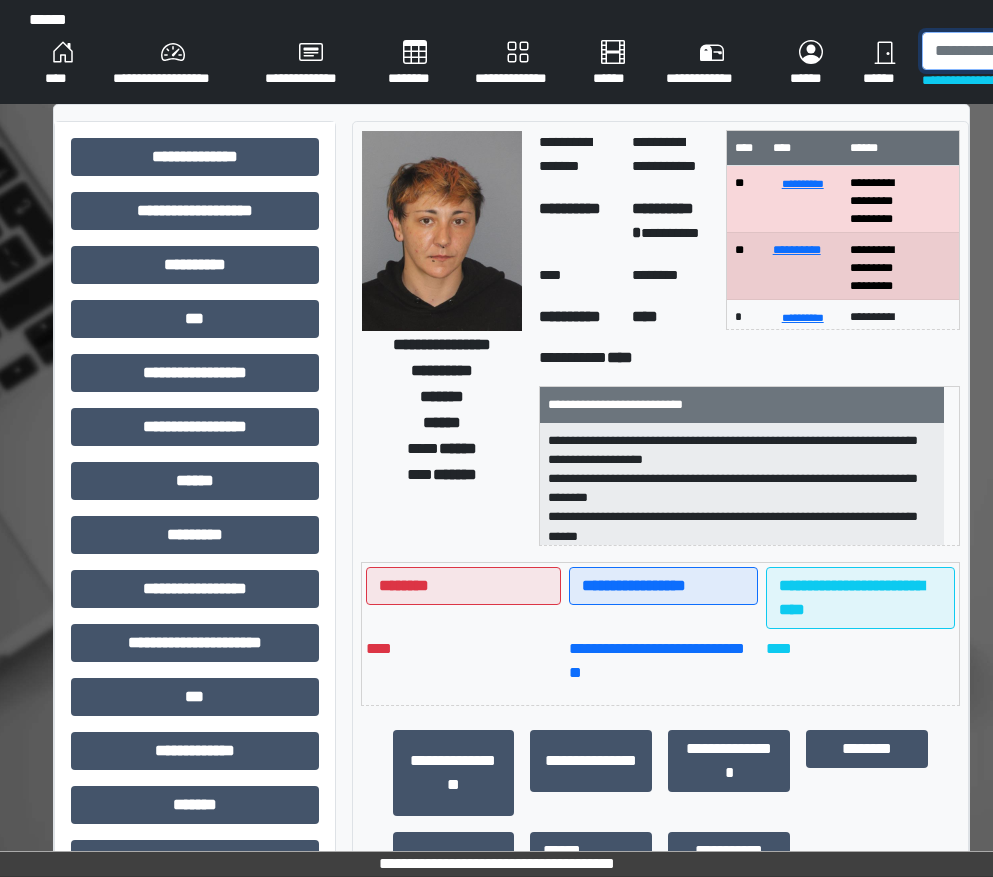 click at bounding box center (1025, 51) 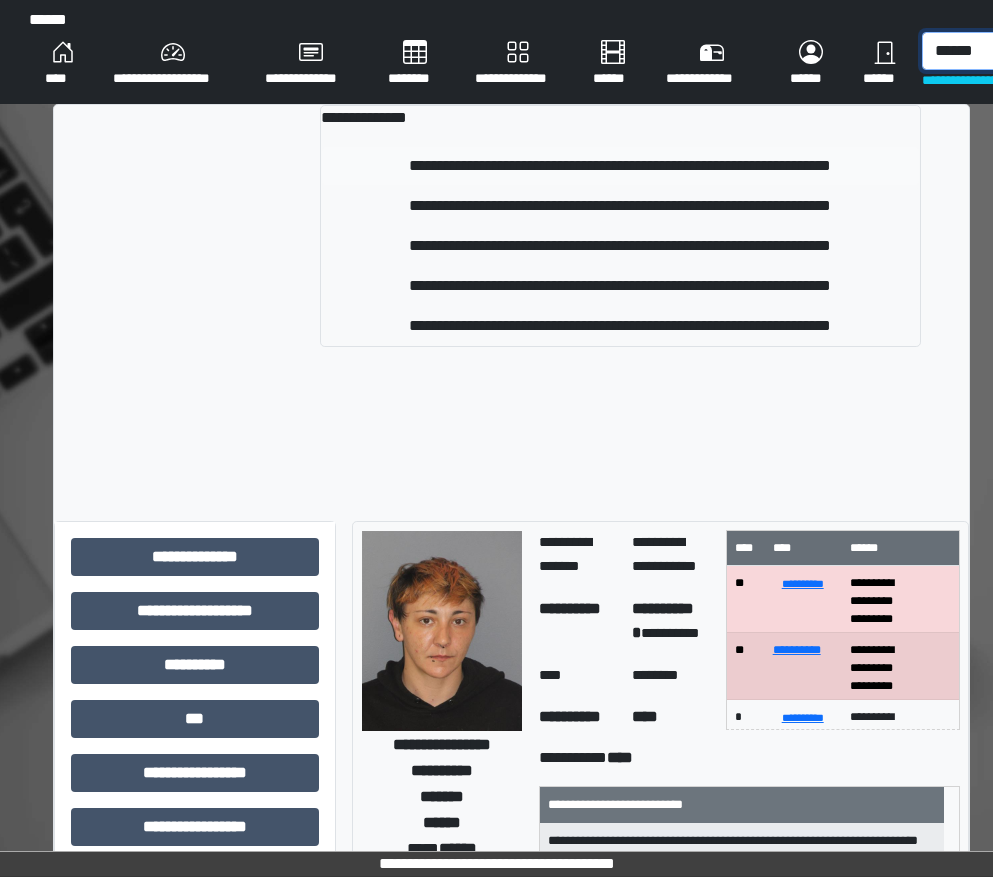 type on "******" 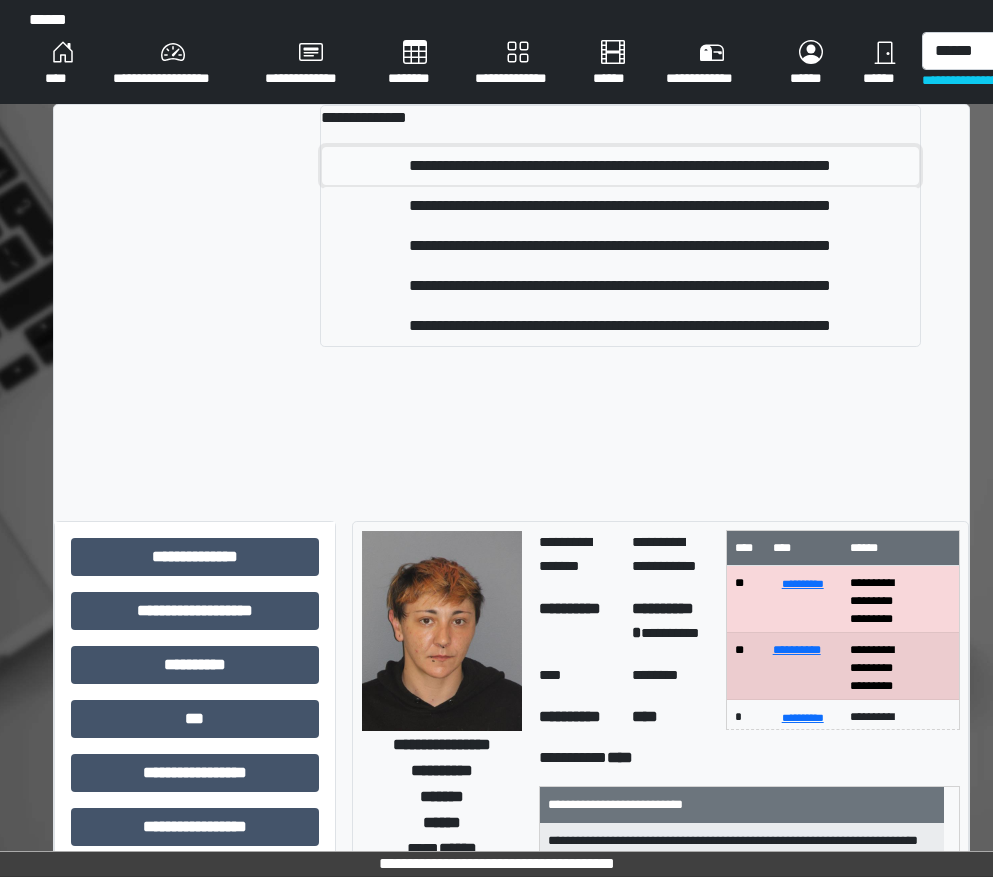 click on "**********" at bounding box center [620, 166] 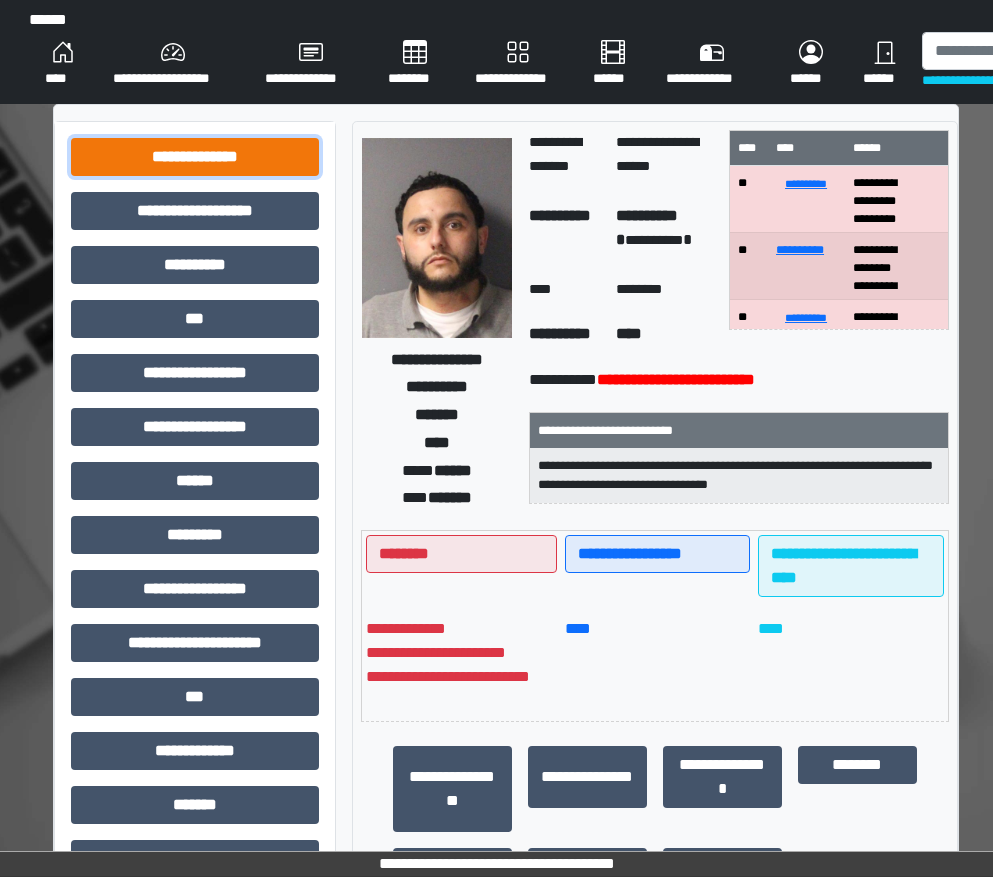 click on "**********" at bounding box center (195, 157) 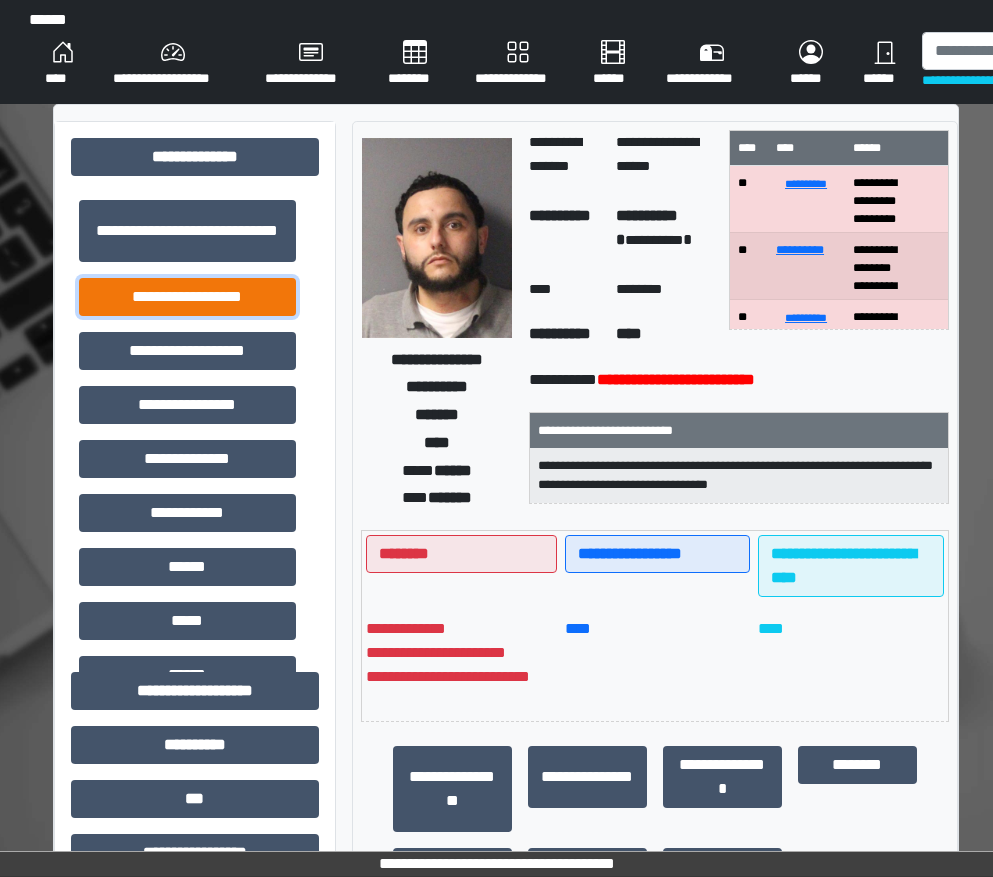 click on "**********" at bounding box center [187, 297] 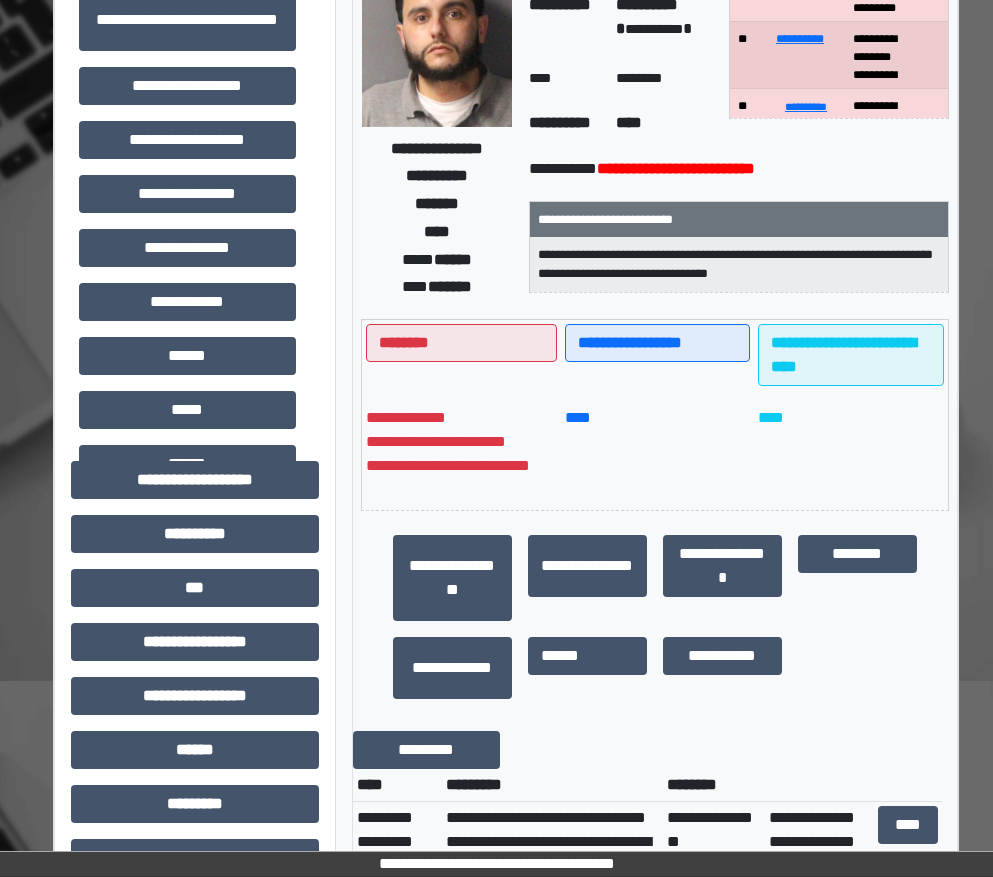 scroll, scrollTop: 0, scrollLeft: 0, axis: both 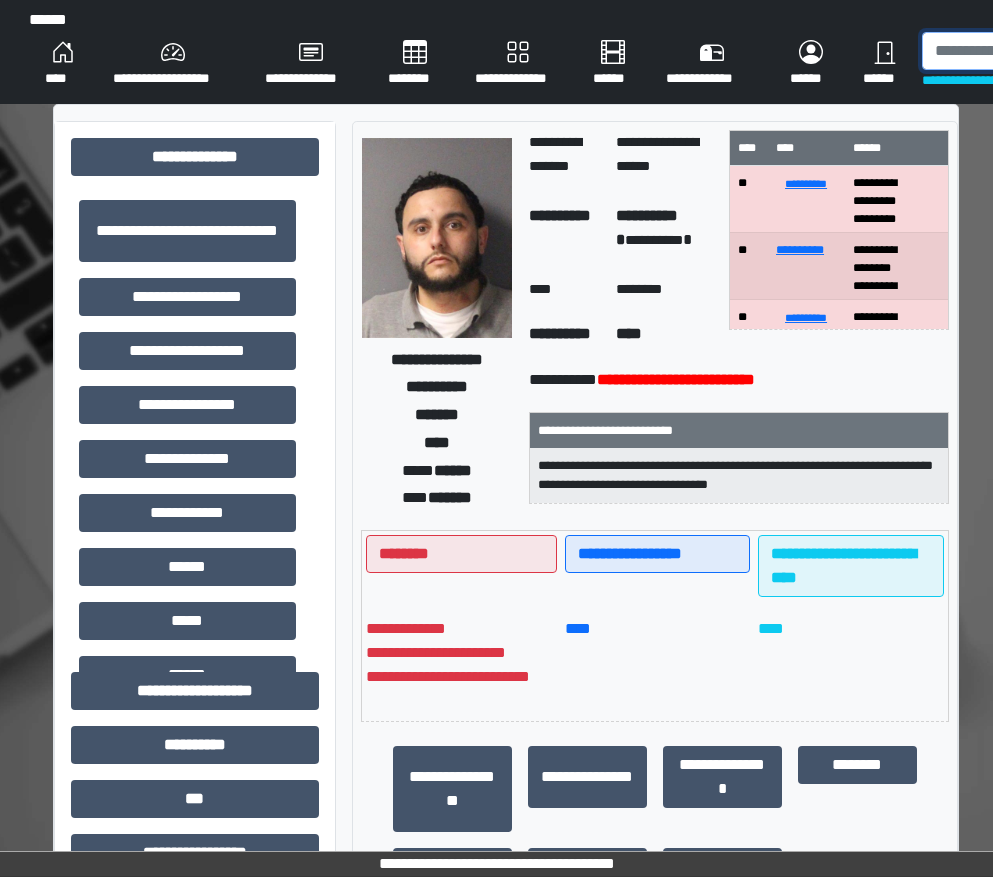 click at bounding box center (1025, 51) 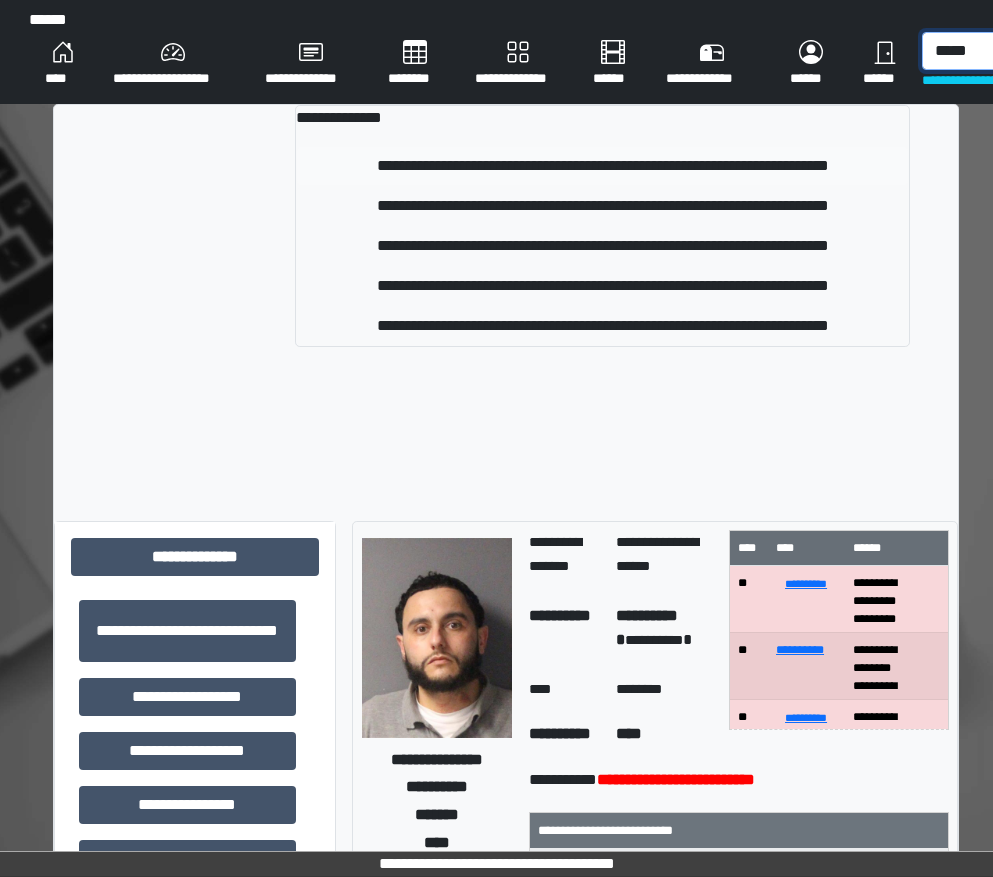 type on "*****" 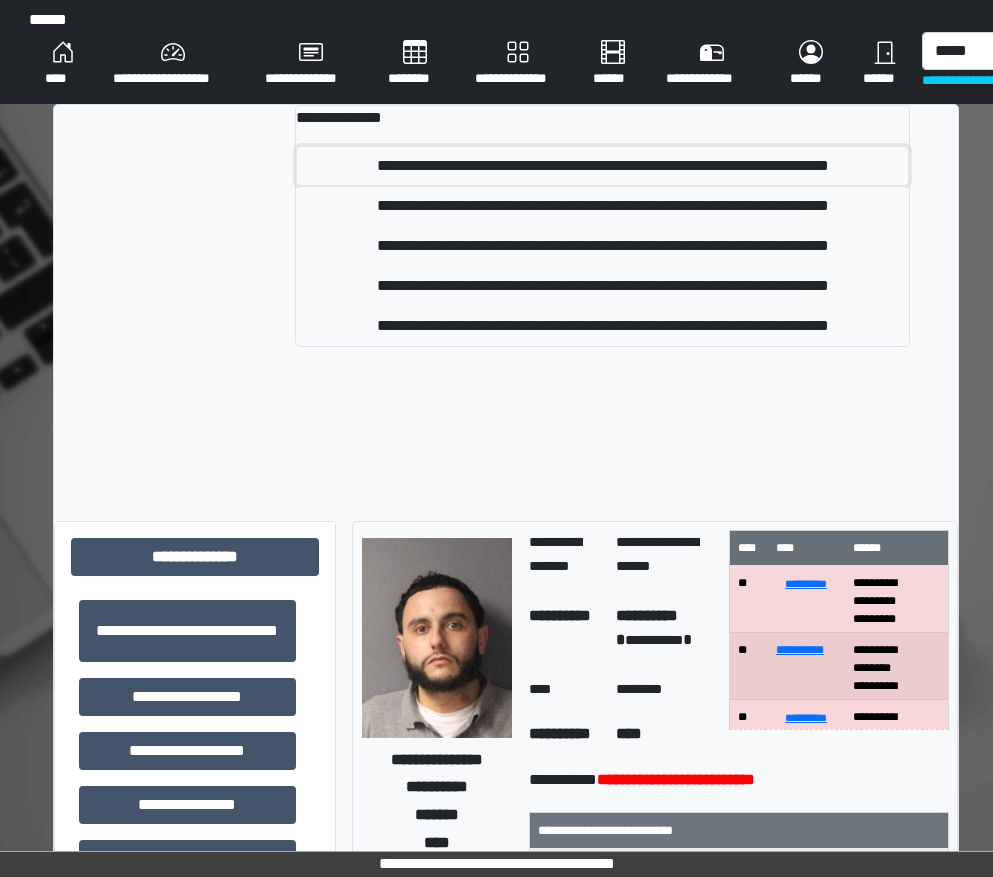 click on "**********" at bounding box center [602, 166] 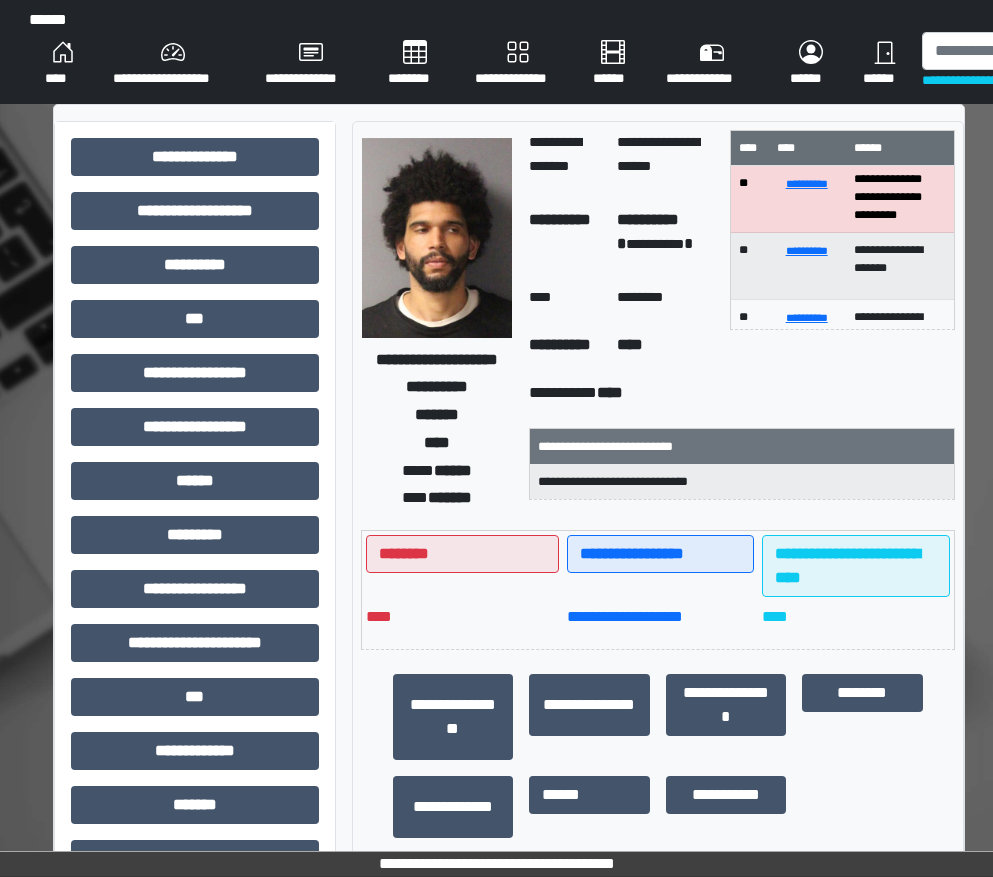 scroll, scrollTop: 73, scrollLeft: 0, axis: vertical 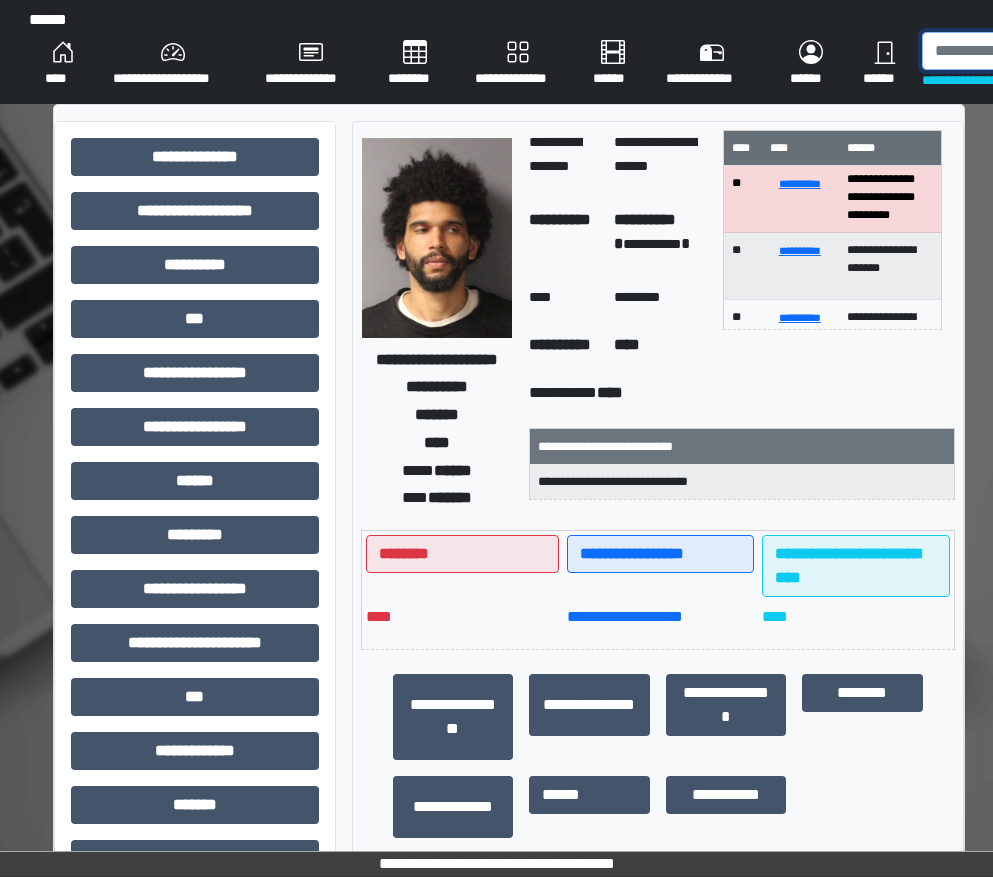 click at bounding box center (1025, 51) 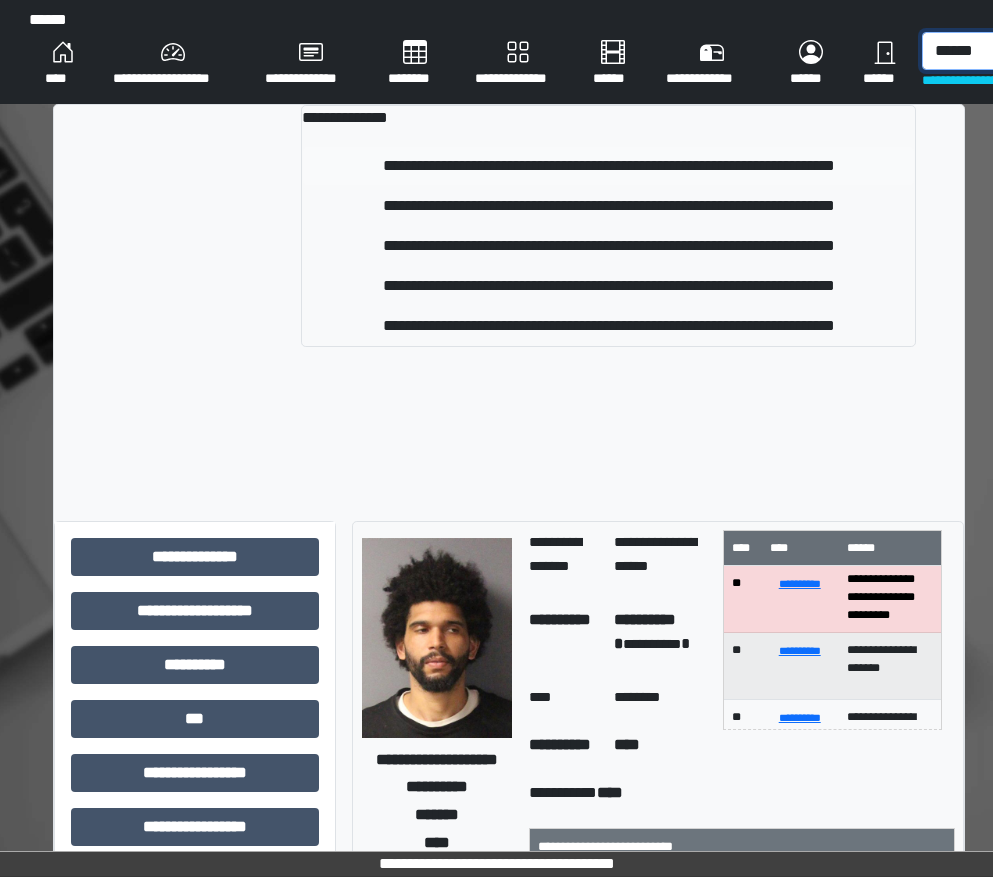 type on "******" 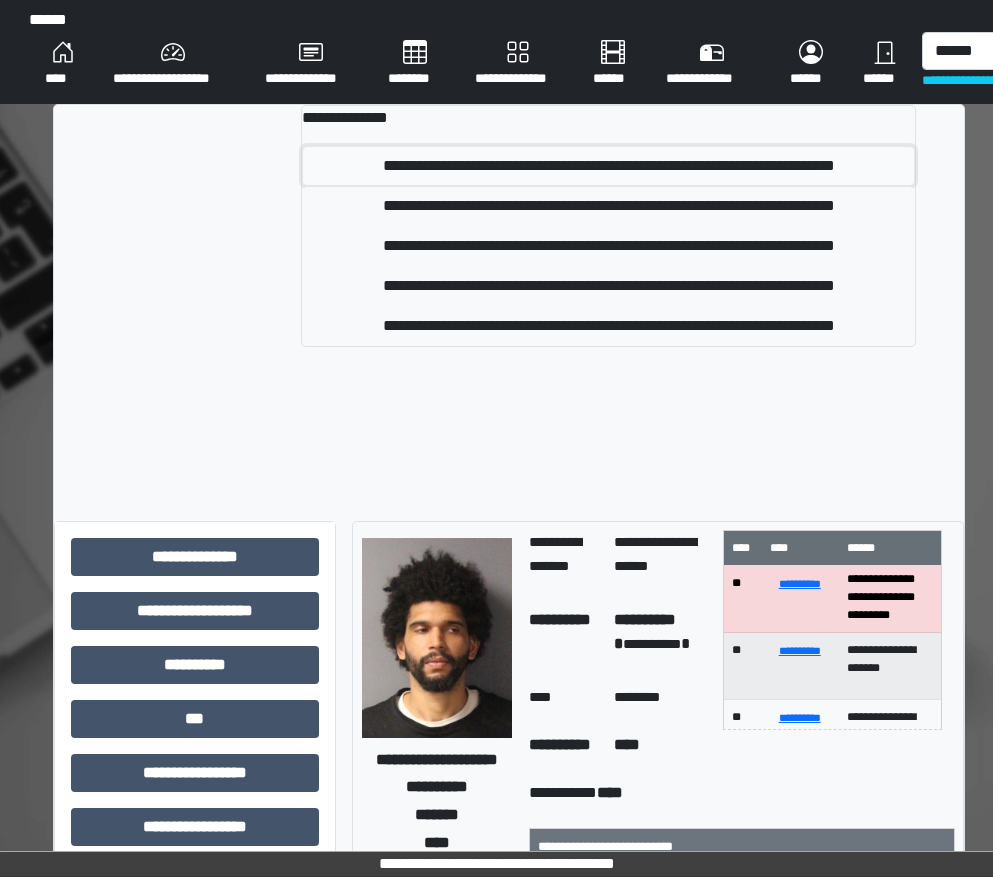 click on "**********" at bounding box center (608, 166) 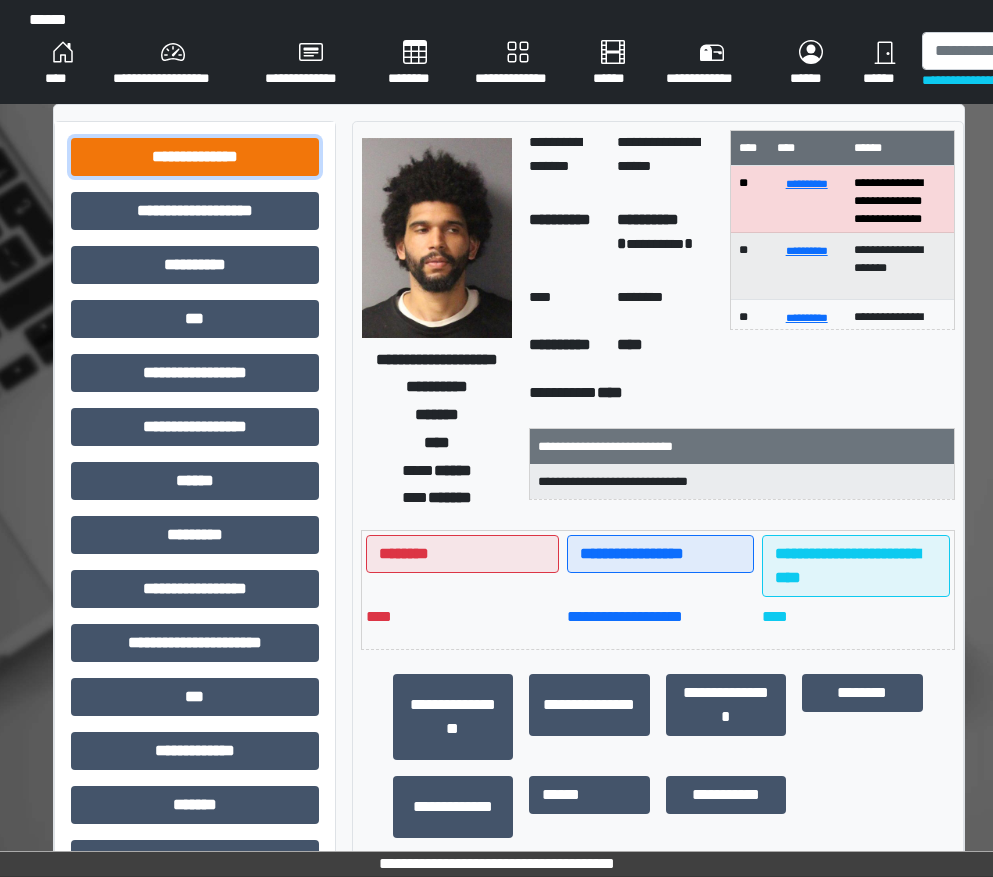 click on "**********" at bounding box center [195, 157] 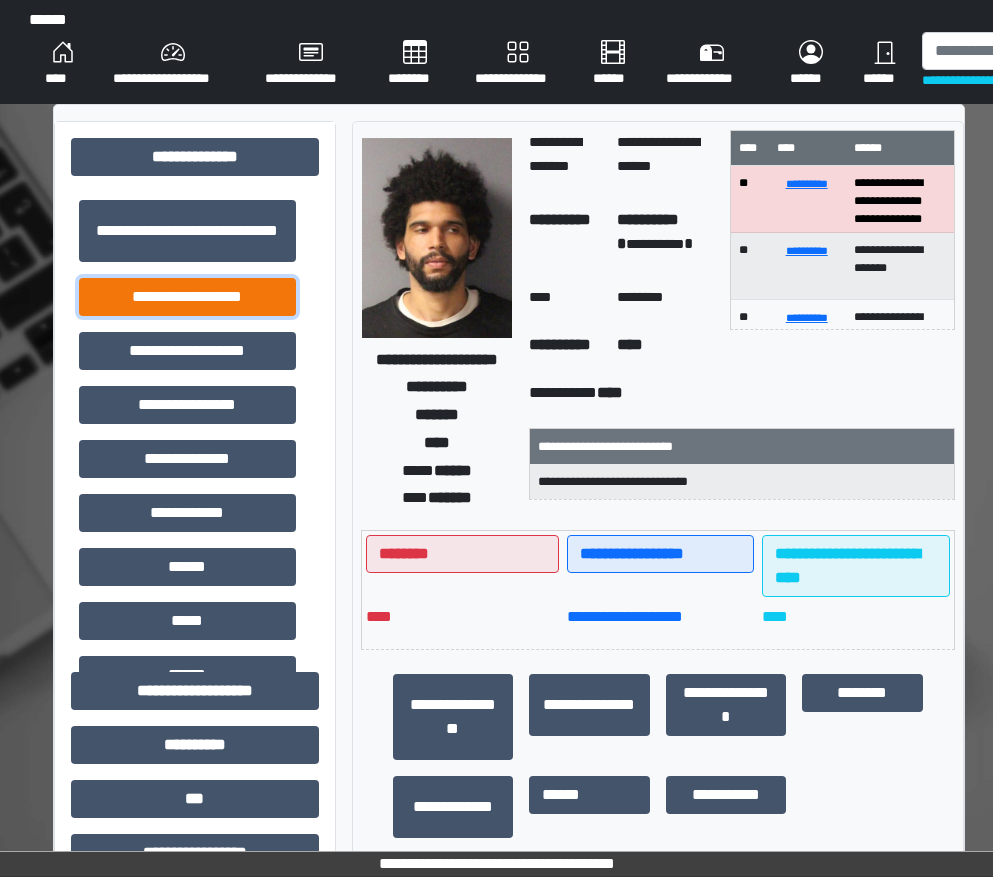 click on "**********" at bounding box center [187, 297] 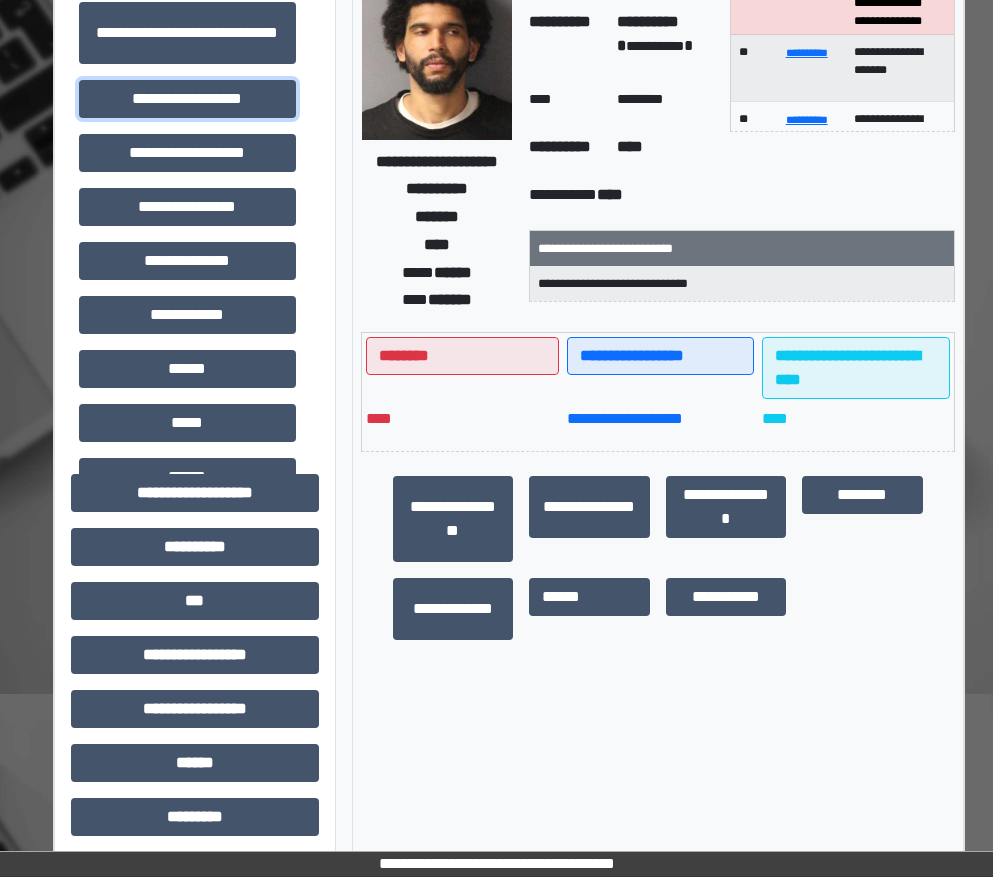 scroll, scrollTop: 200, scrollLeft: 0, axis: vertical 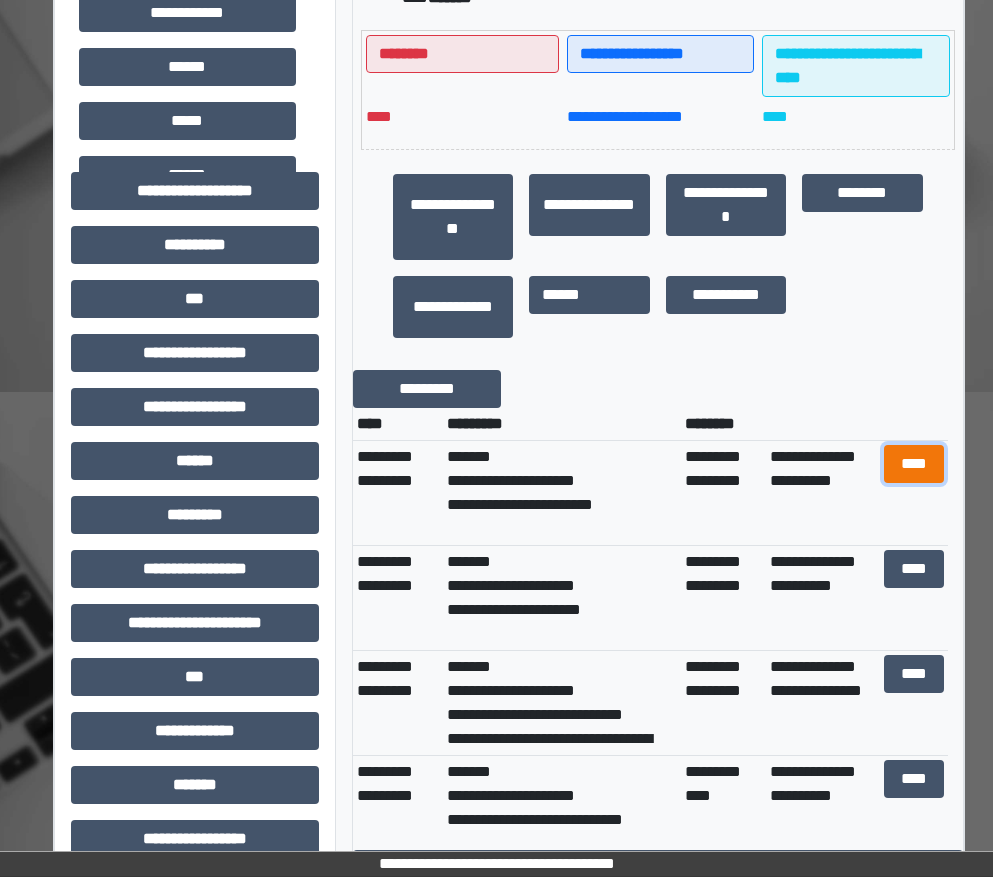 click on "****" at bounding box center [914, 464] 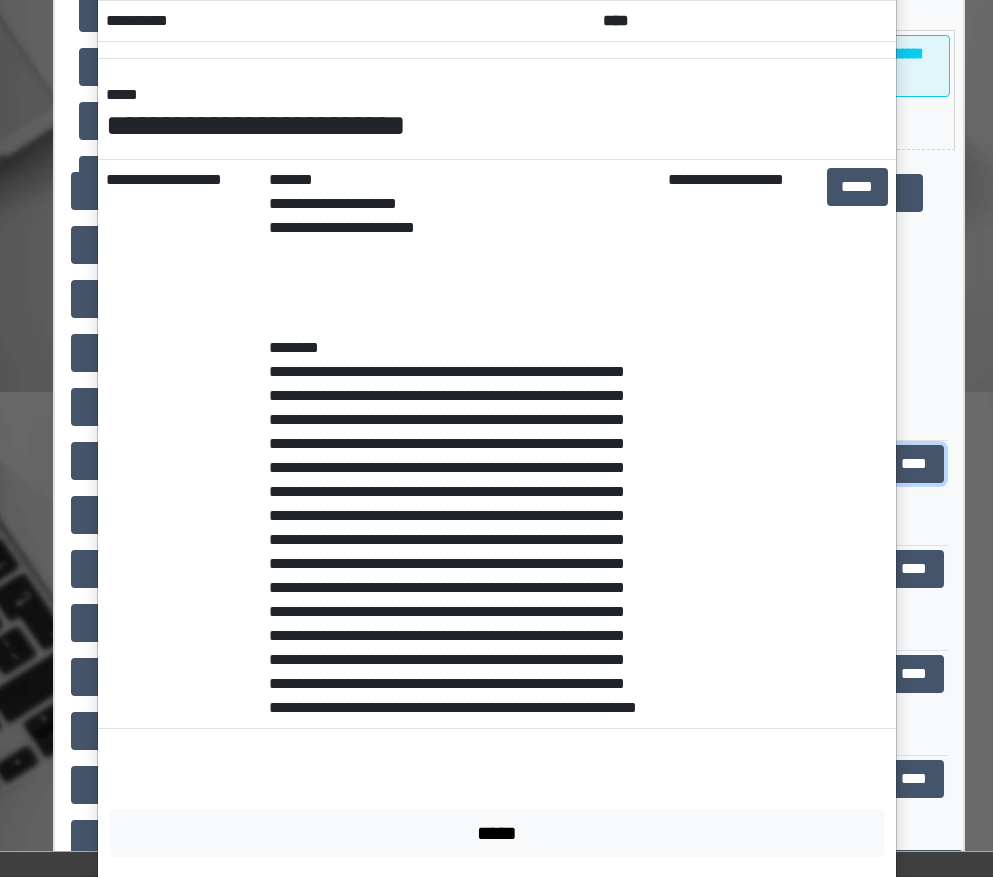 scroll, scrollTop: 215, scrollLeft: 0, axis: vertical 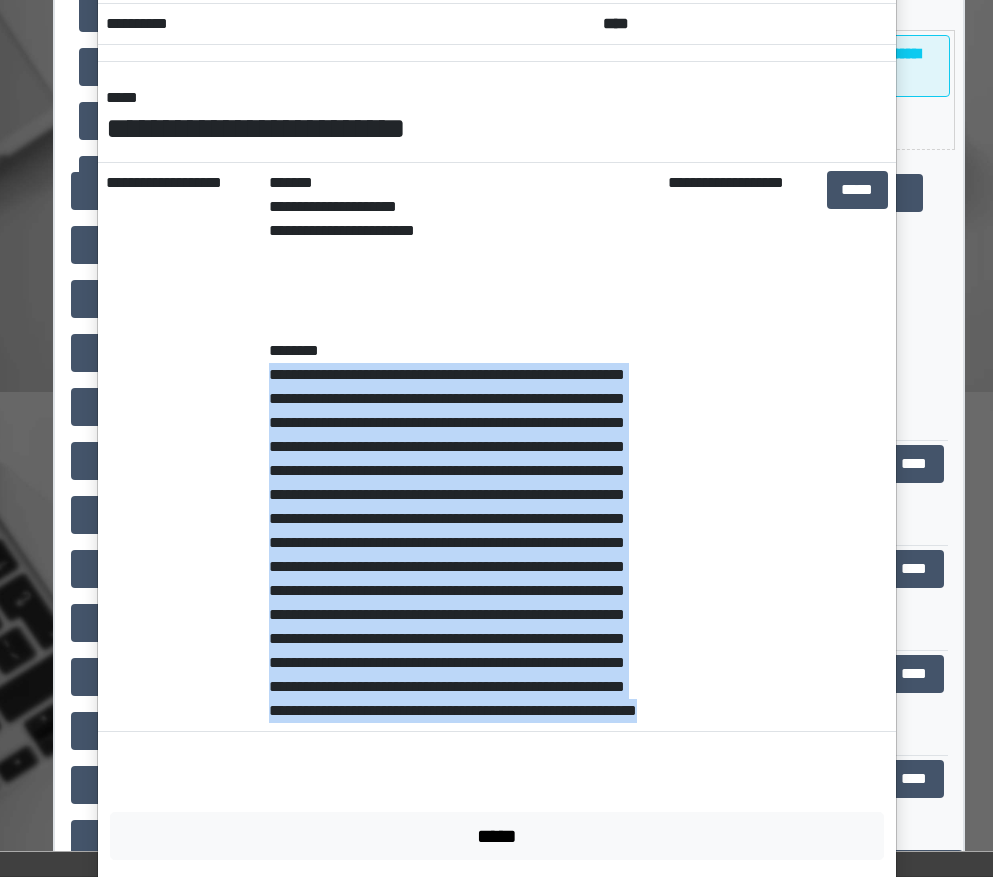 drag, startPoint x: 302, startPoint y: 790, endPoint x: 261, endPoint y: 384, distance: 408.06494 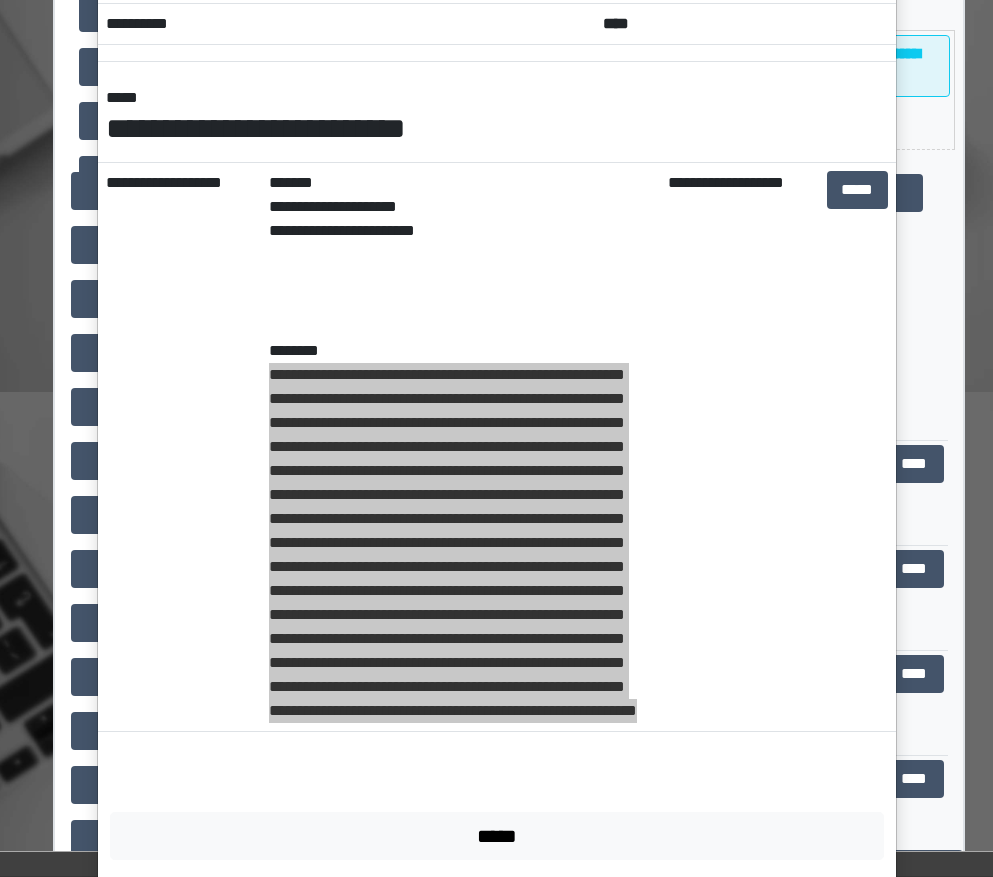 scroll, scrollTop: 0, scrollLeft: 0, axis: both 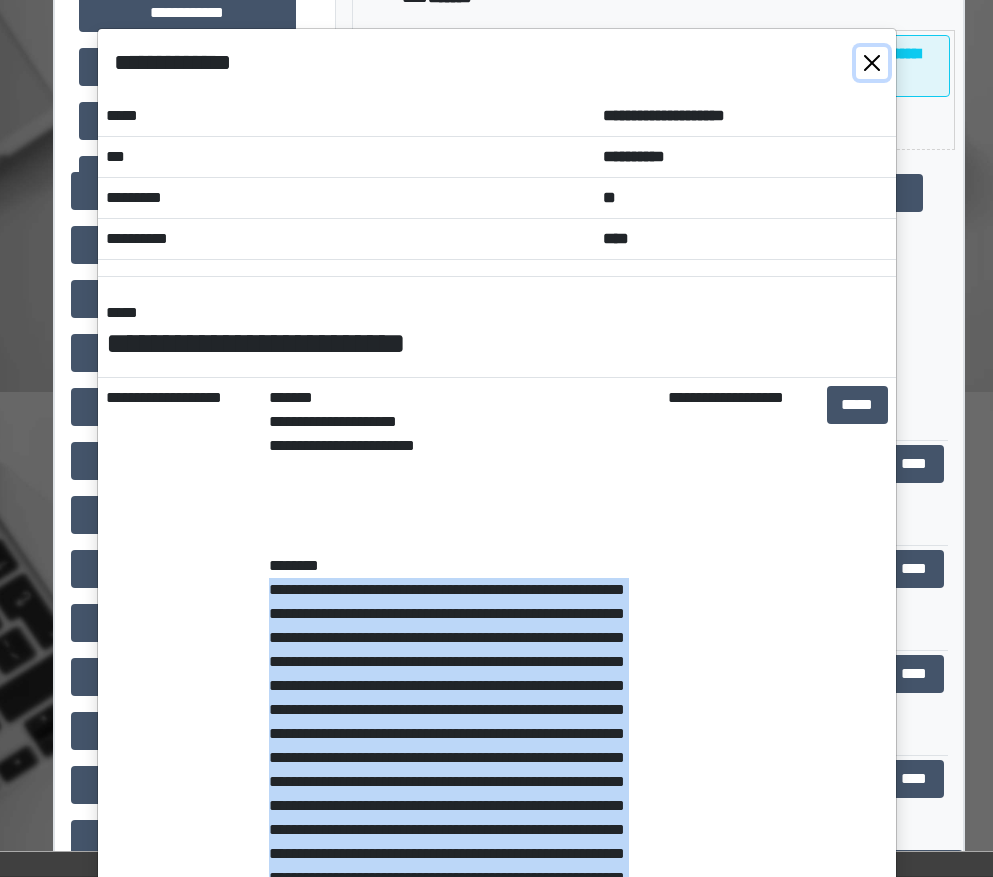 click at bounding box center (872, 63) 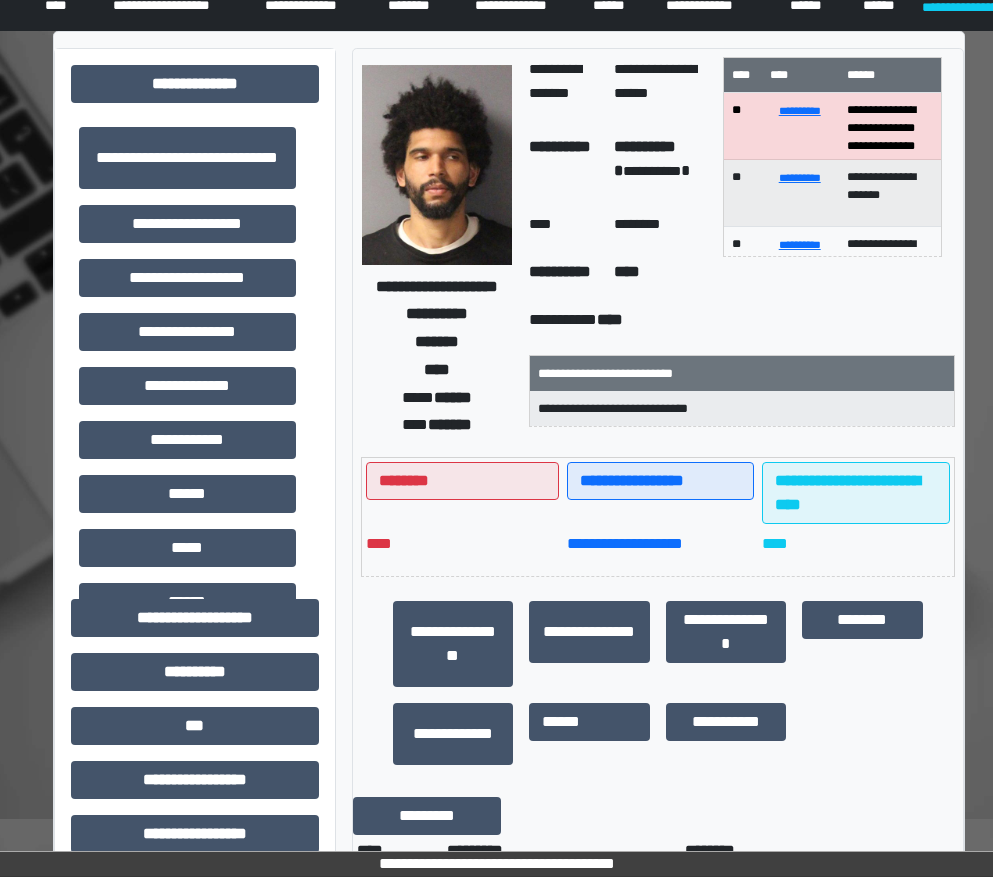 scroll, scrollTop: 0, scrollLeft: 0, axis: both 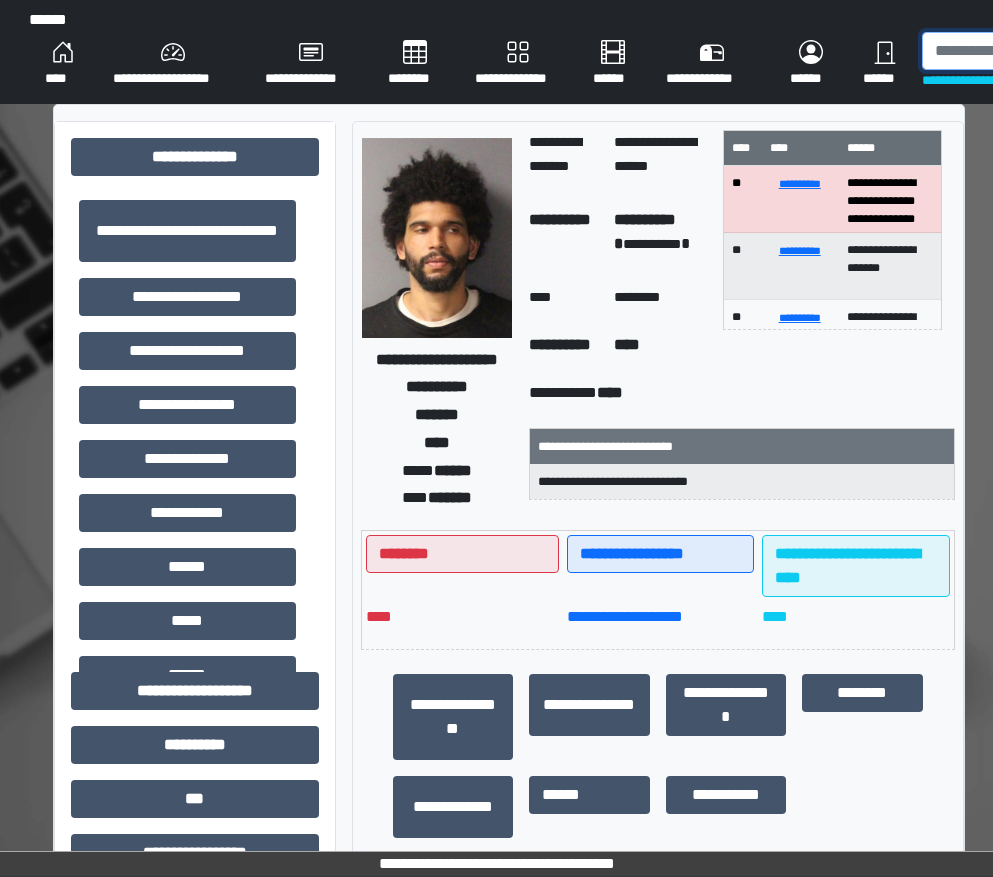 click at bounding box center [1025, 51] 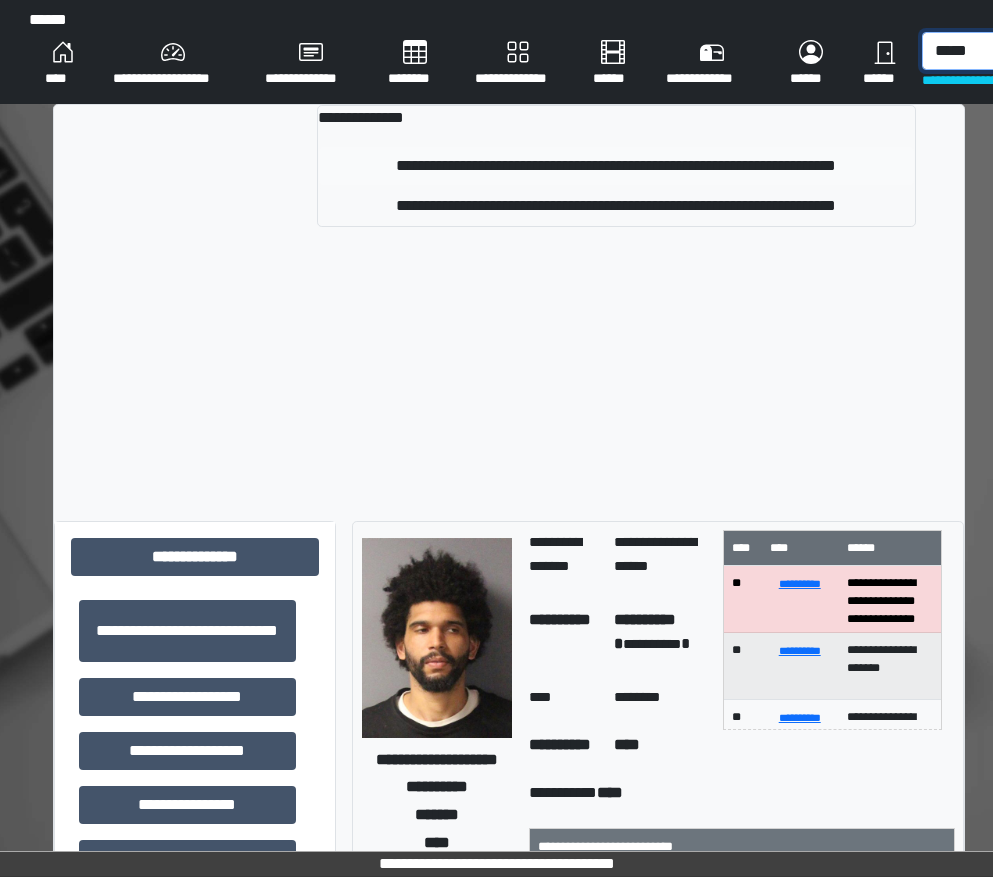 type on "*****" 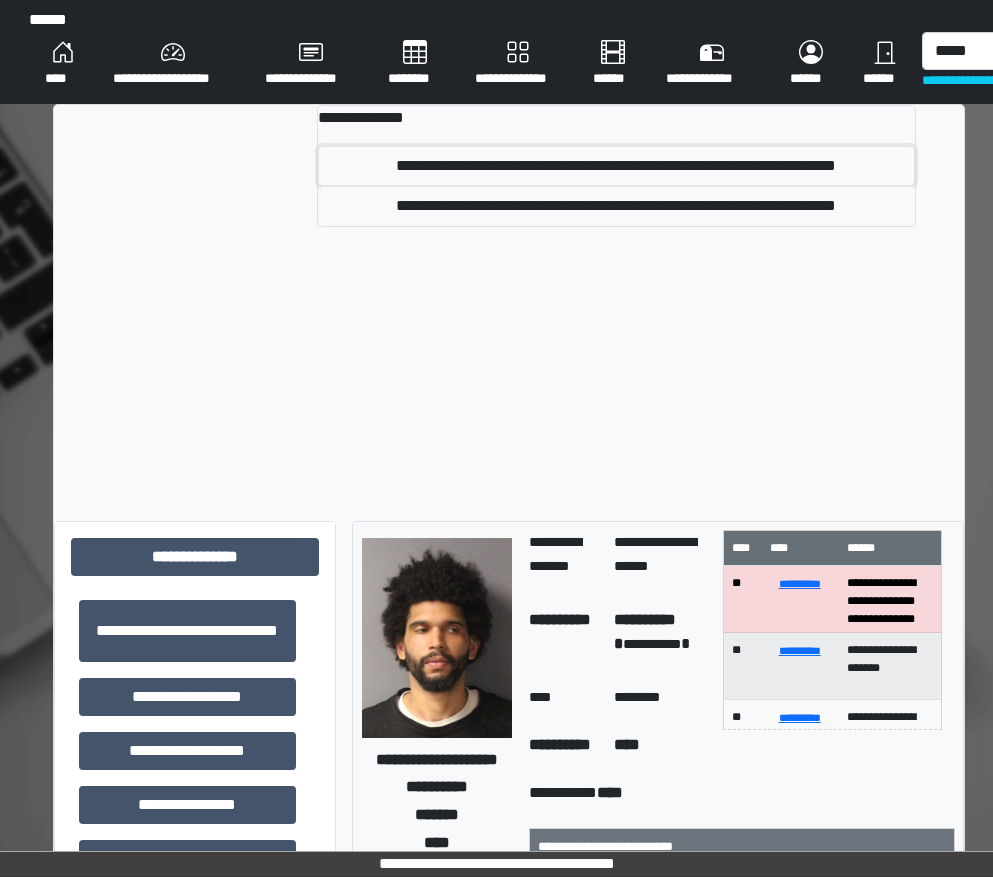 click on "**********" at bounding box center [616, 166] 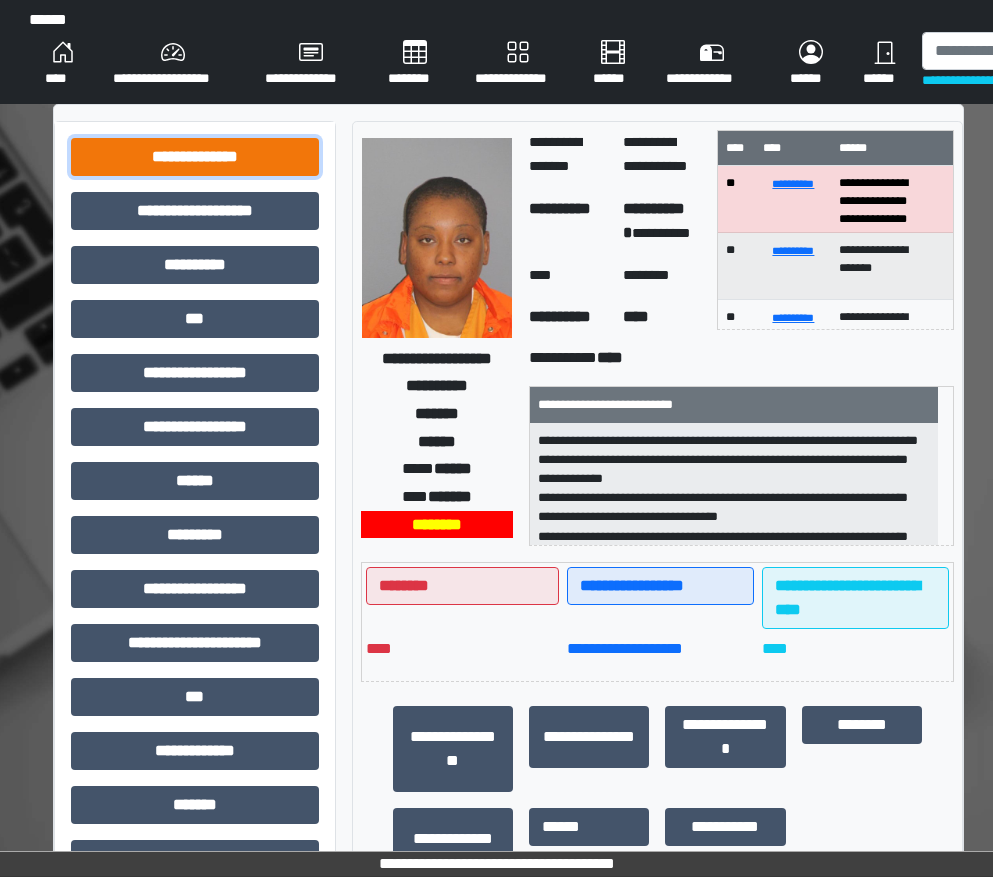 click on "**********" at bounding box center (195, 157) 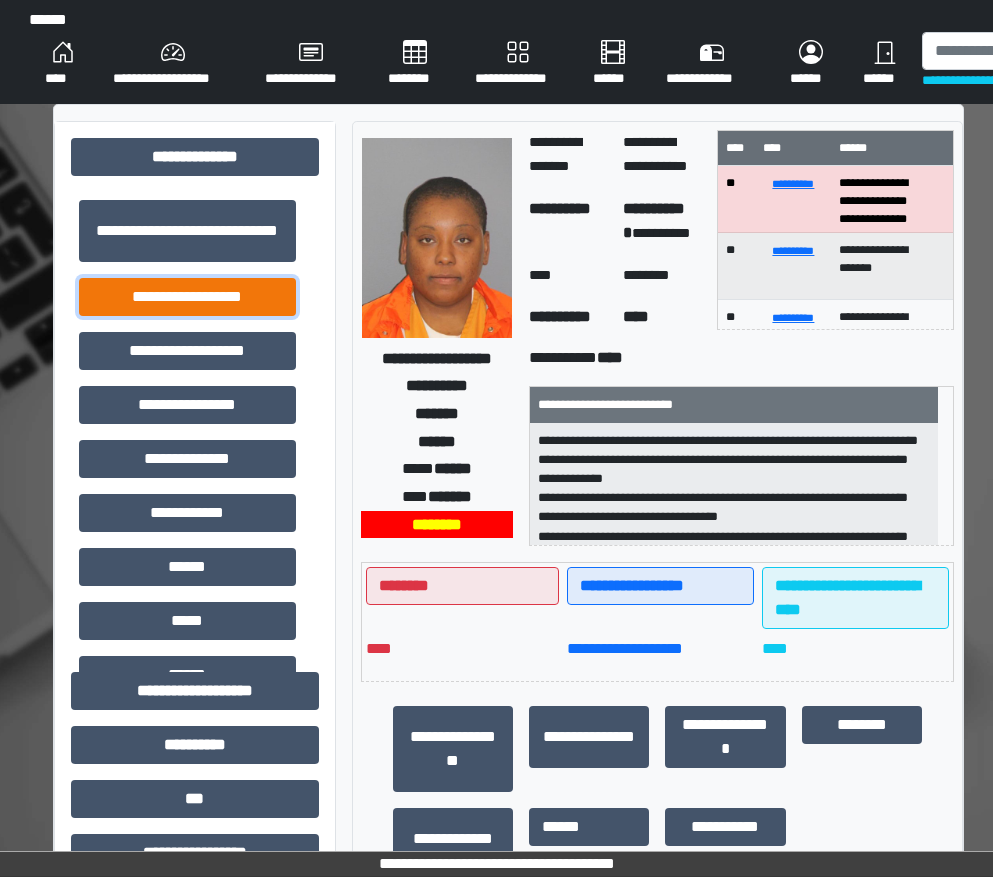click on "**********" at bounding box center (187, 297) 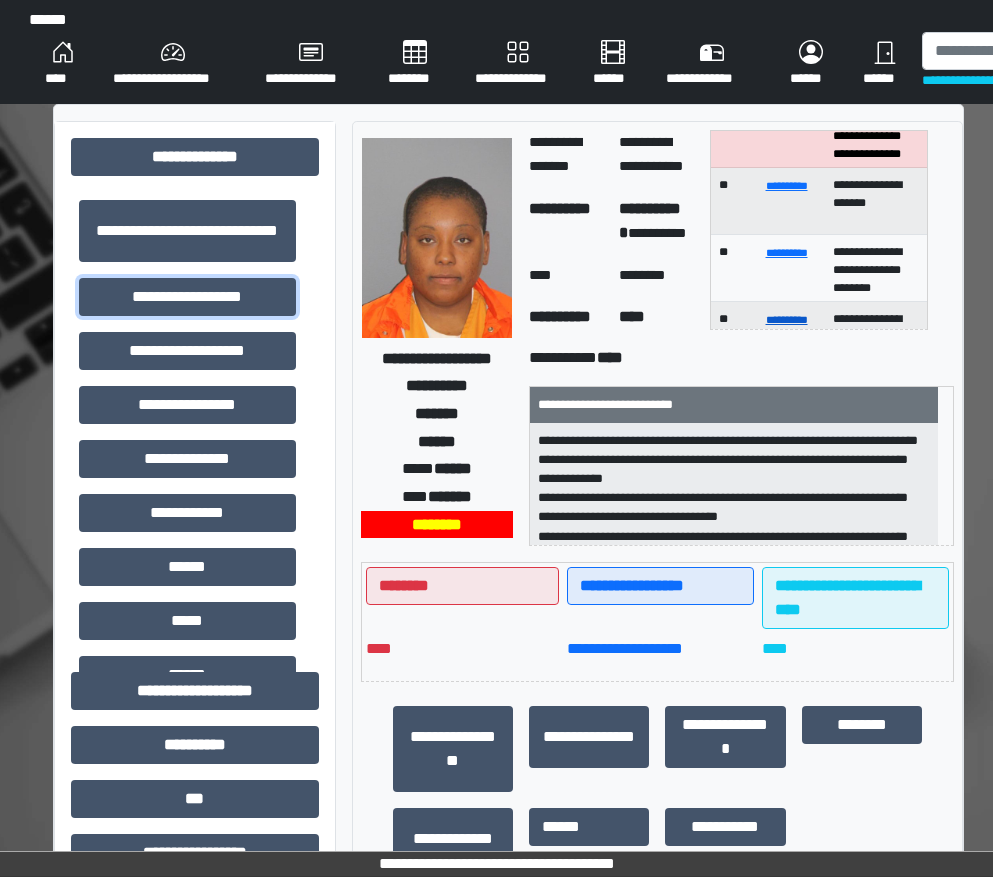 scroll, scrollTop: 100, scrollLeft: 0, axis: vertical 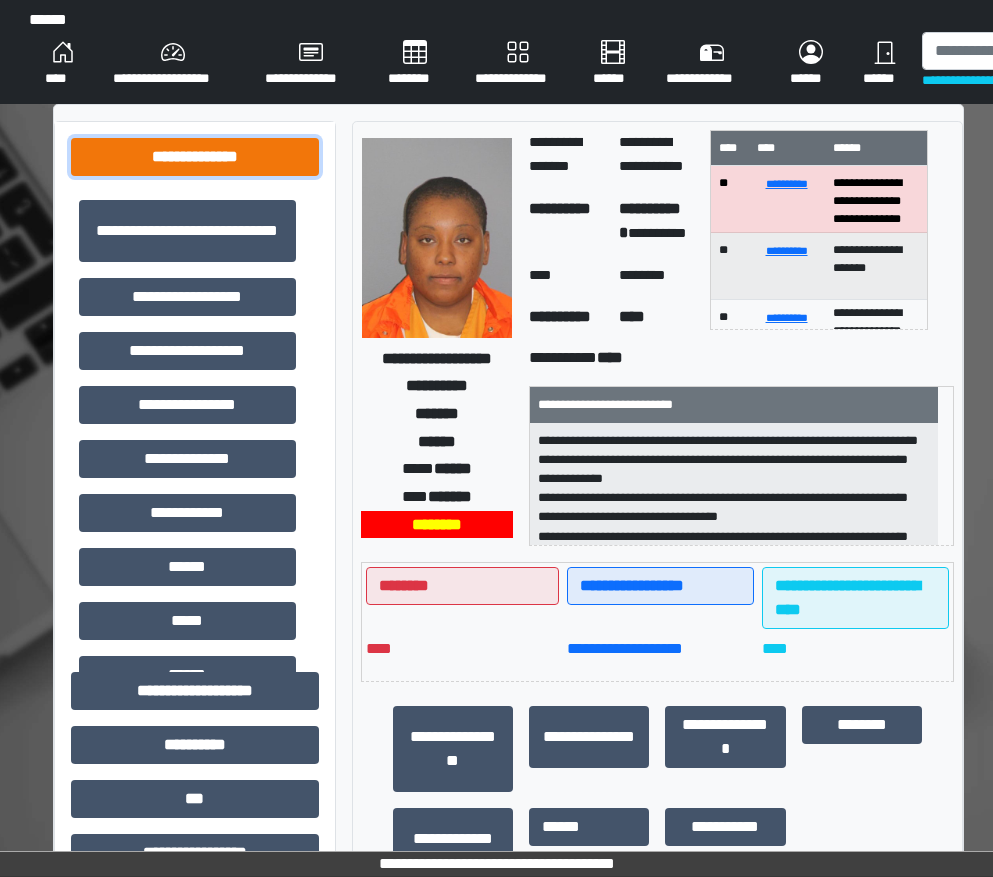 click on "**********" at bounding box center [195, 157] 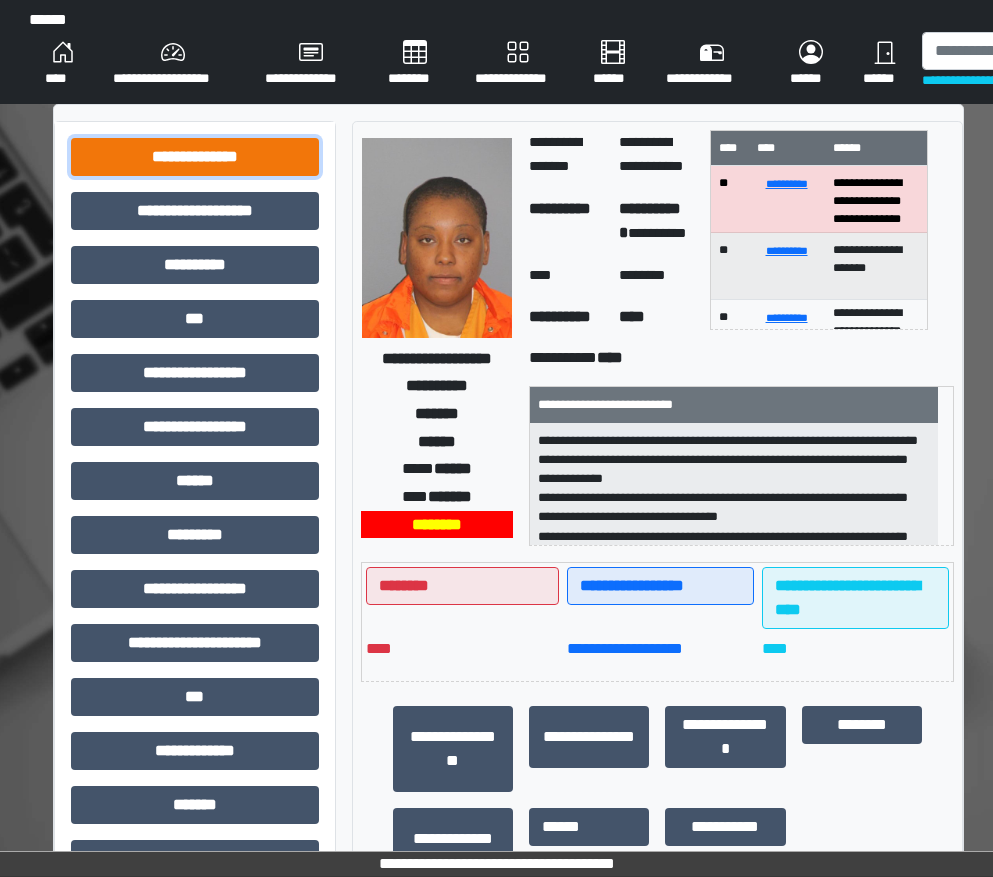 click on "**********" at bounding box center (195, 157) 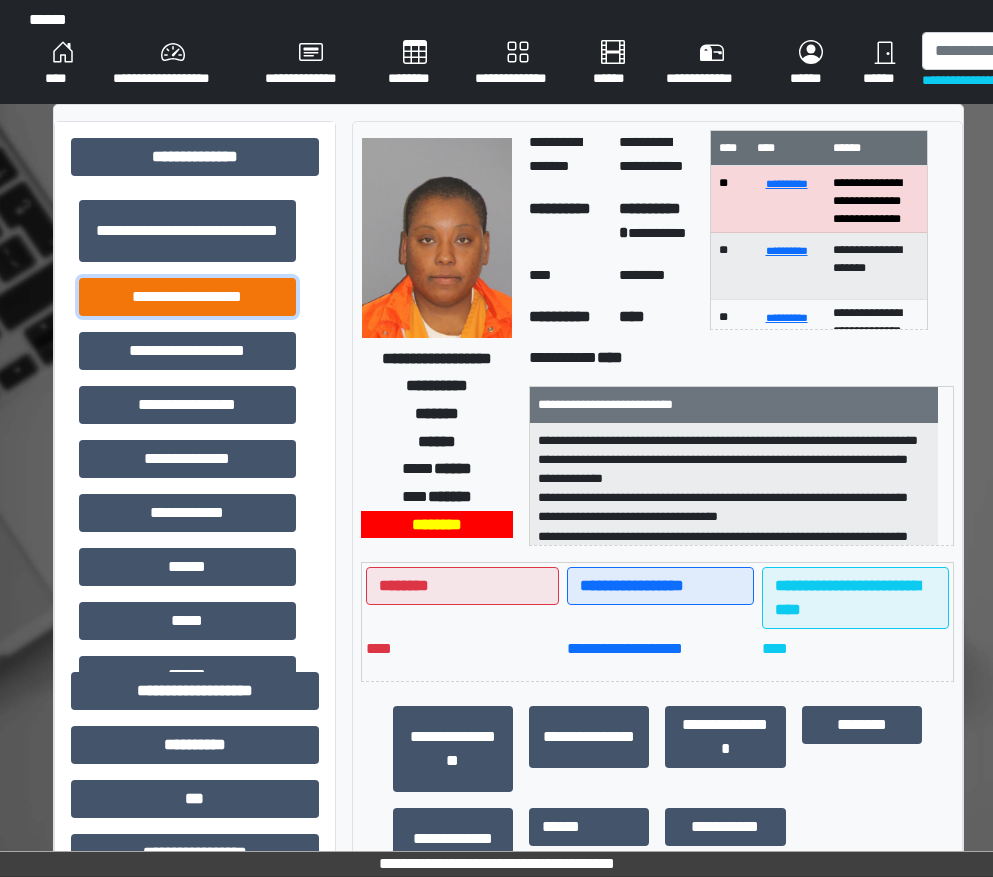 click on "**********" at bounding box center (187, 297) 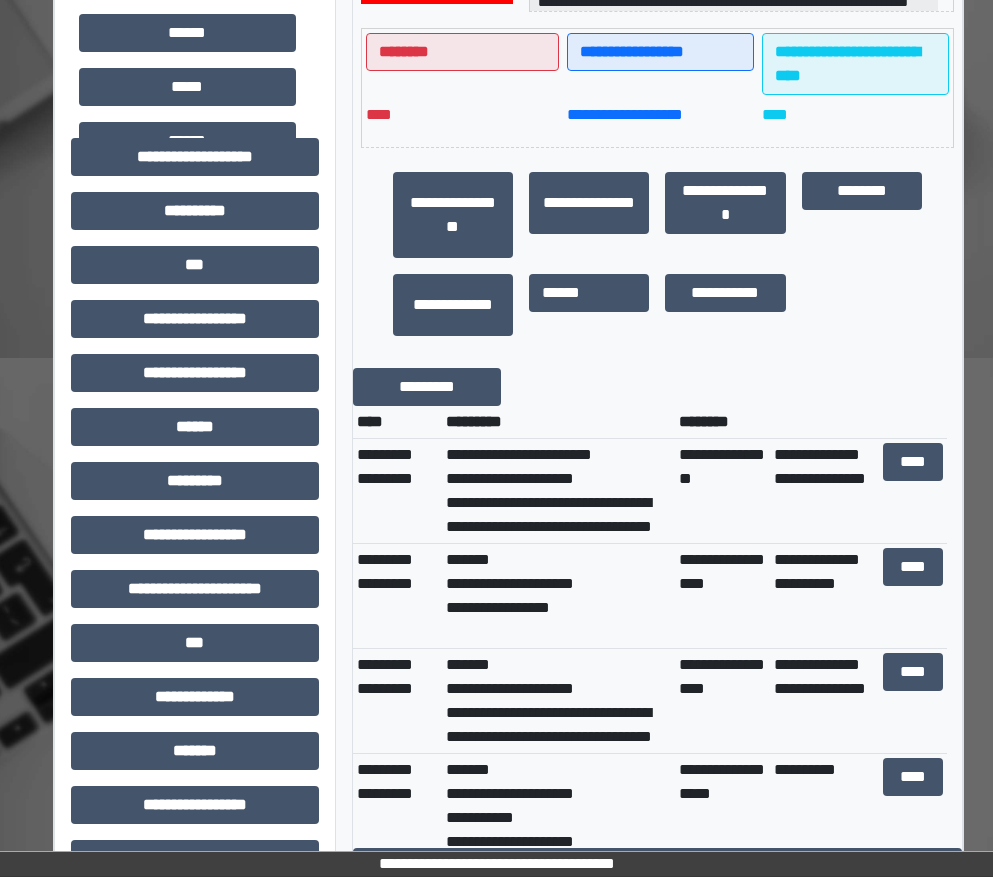 scroll, scrollTop: 600, scrollLeft: 0, axis: vertical 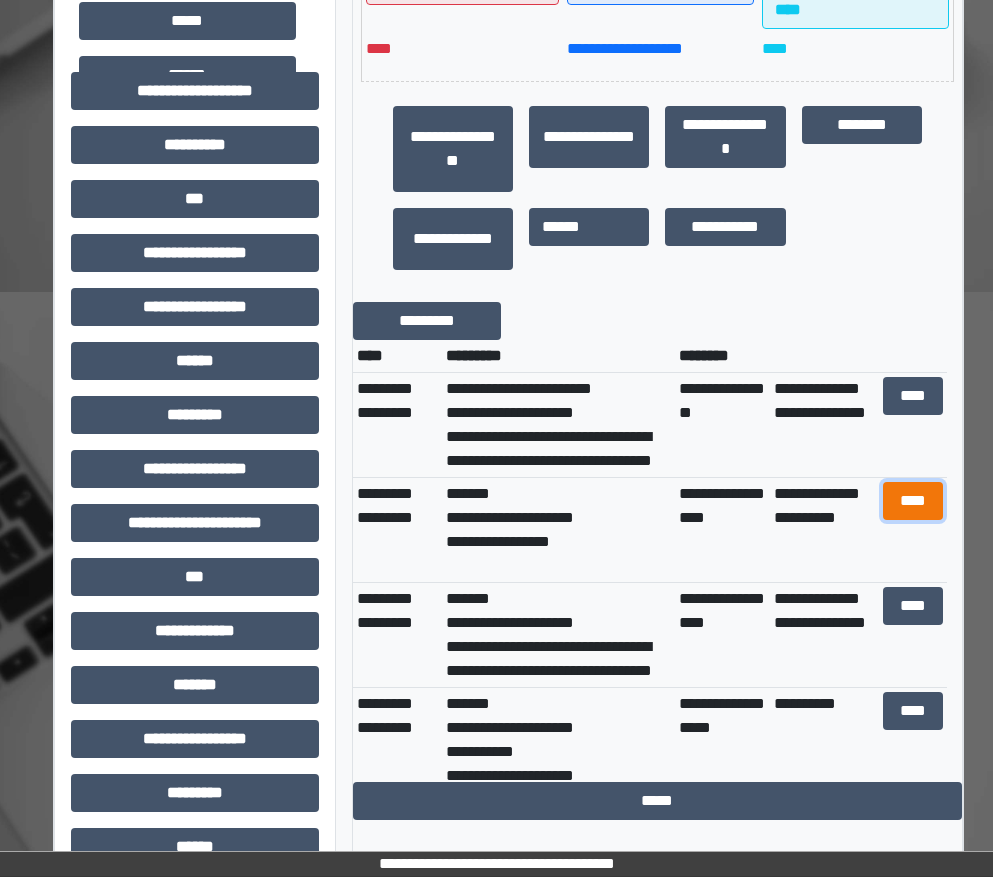 click on "****" at bounding box center [913, 501] 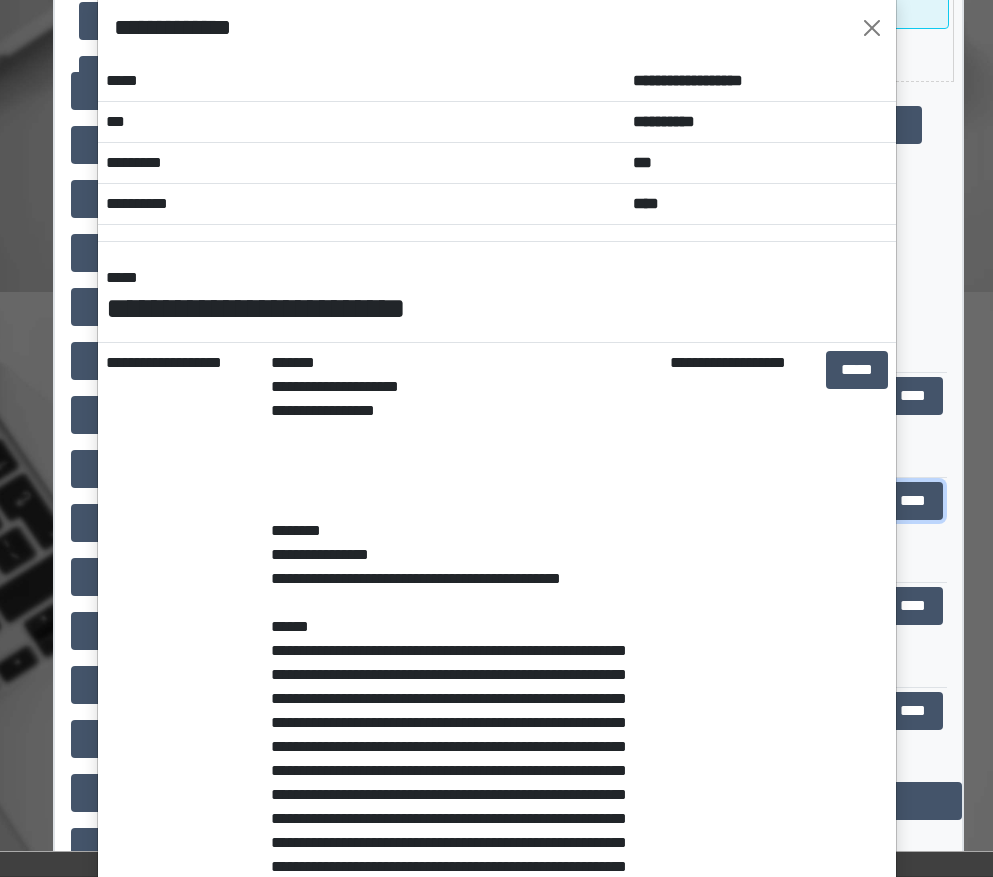 scroll, scrollTop: 0, scrollLeft: 0, axis: both 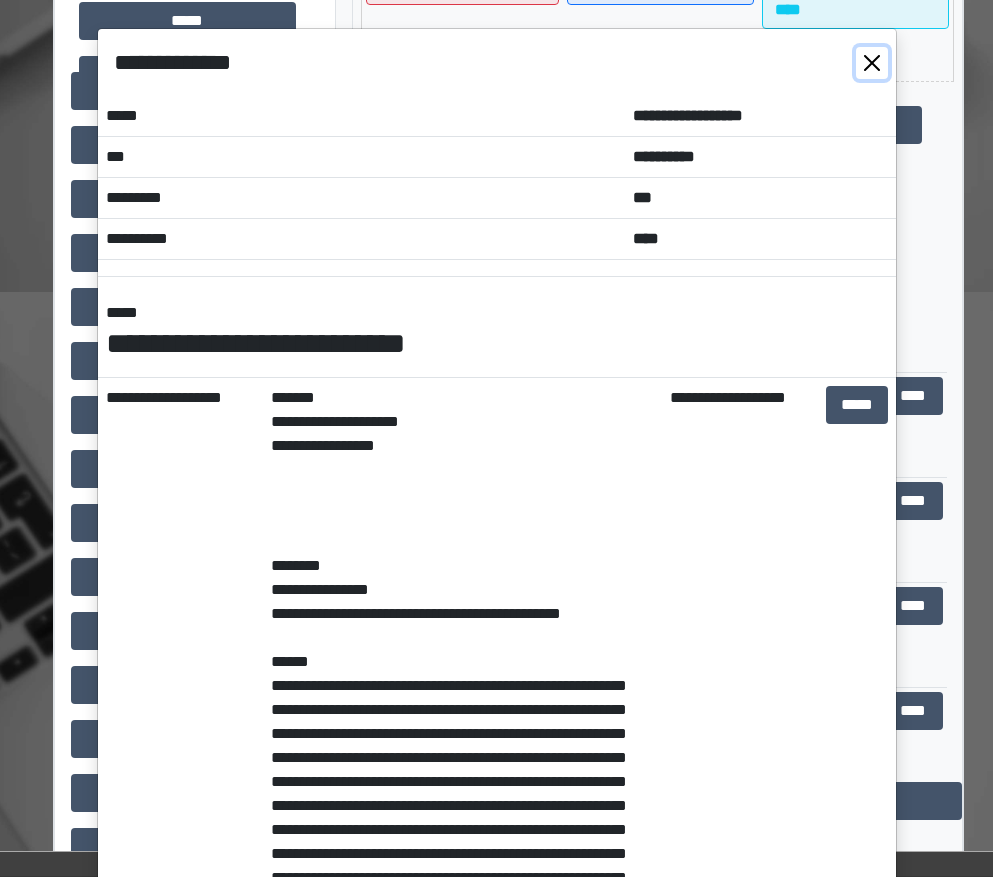 click at bounding box center [872, 63] 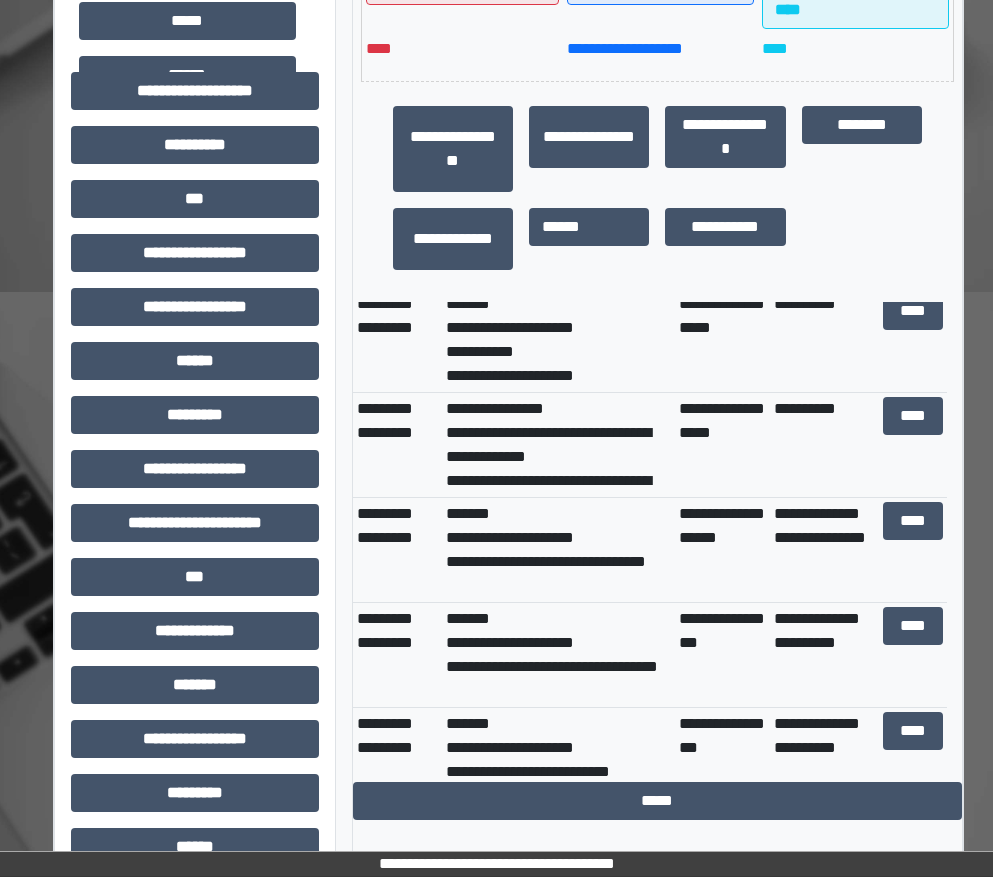 scroll, scrollTop: 300, scrollLeft: 0, axis: vertical 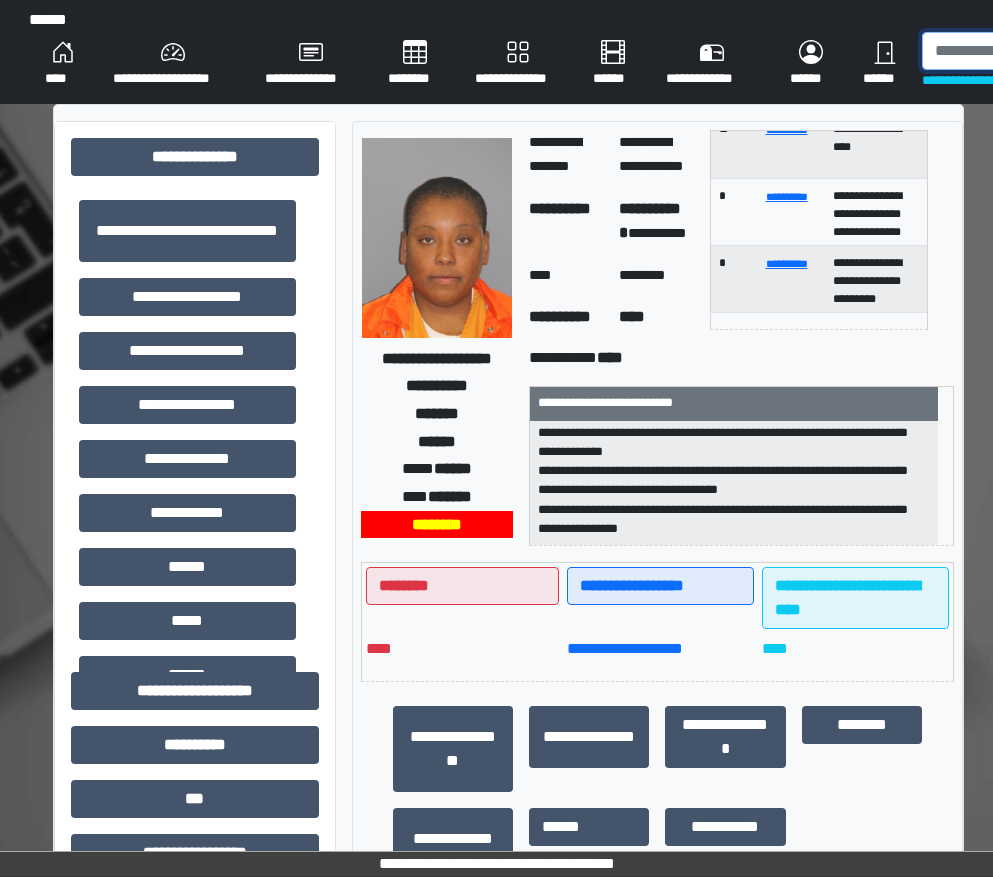 click at bounding box center [1025, 51] 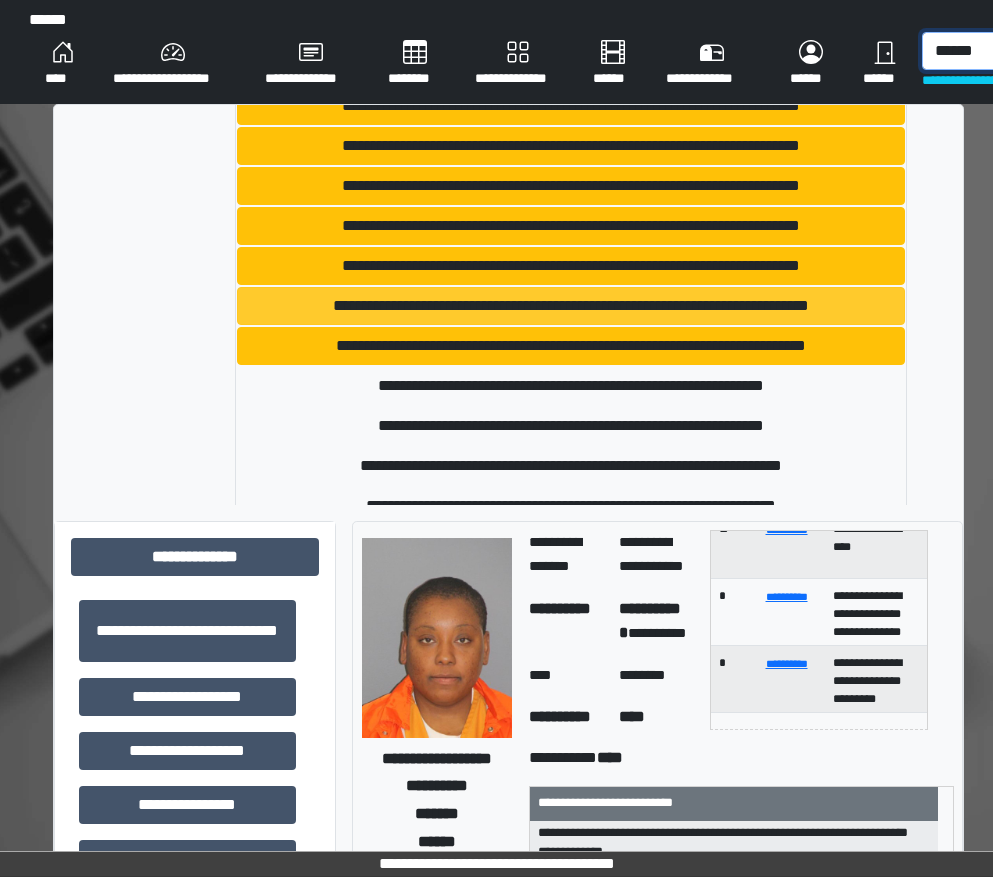 scroll, scrollTop: 978, scrollLeft: 0, axis: vertical 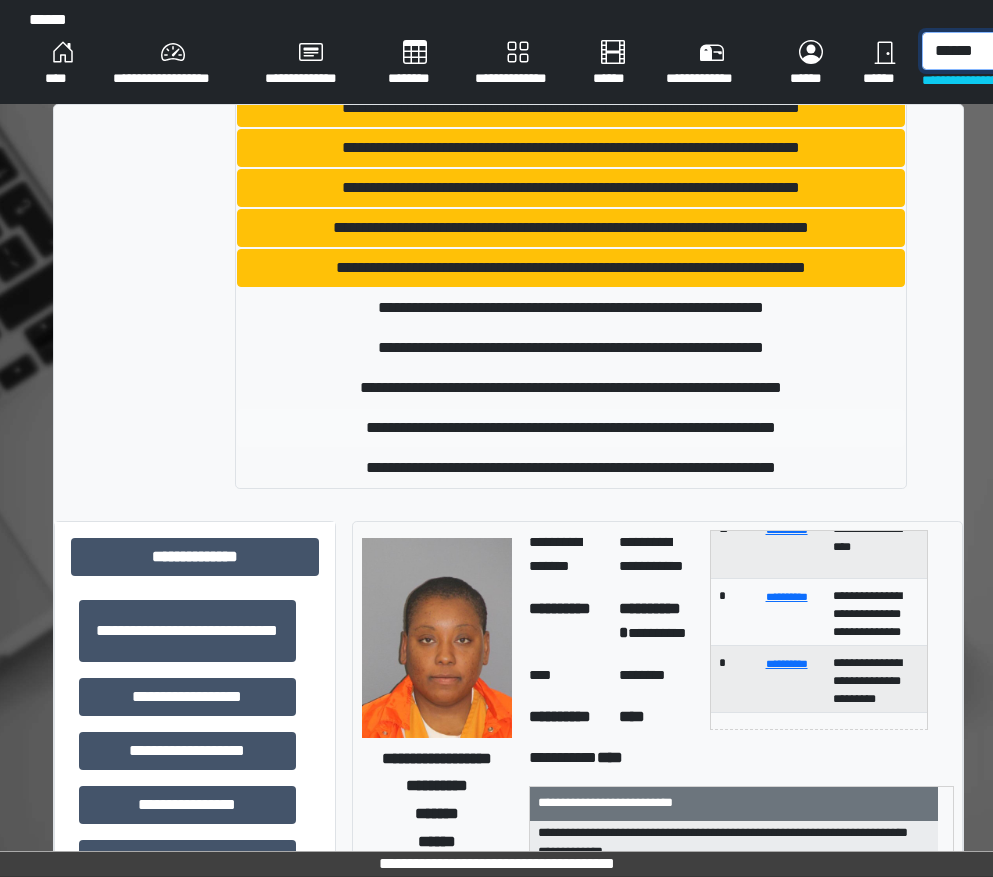 type on "******" 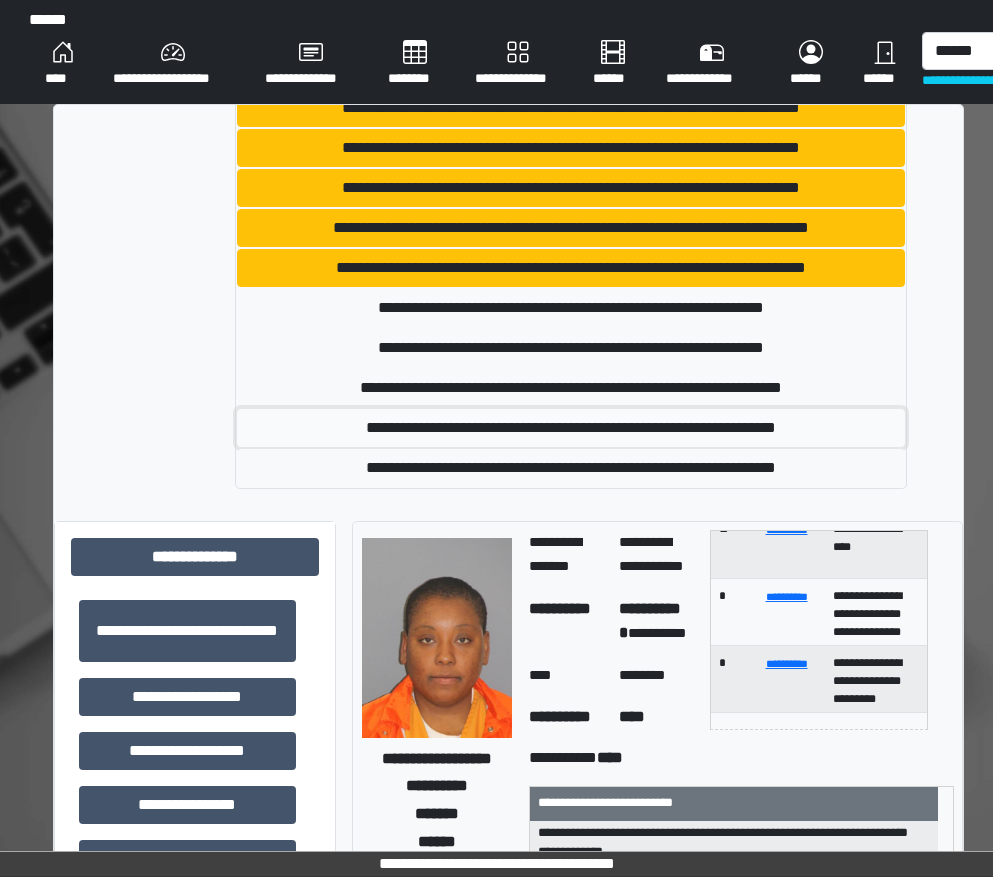 click on "**********" at bounding box center (571, 428) 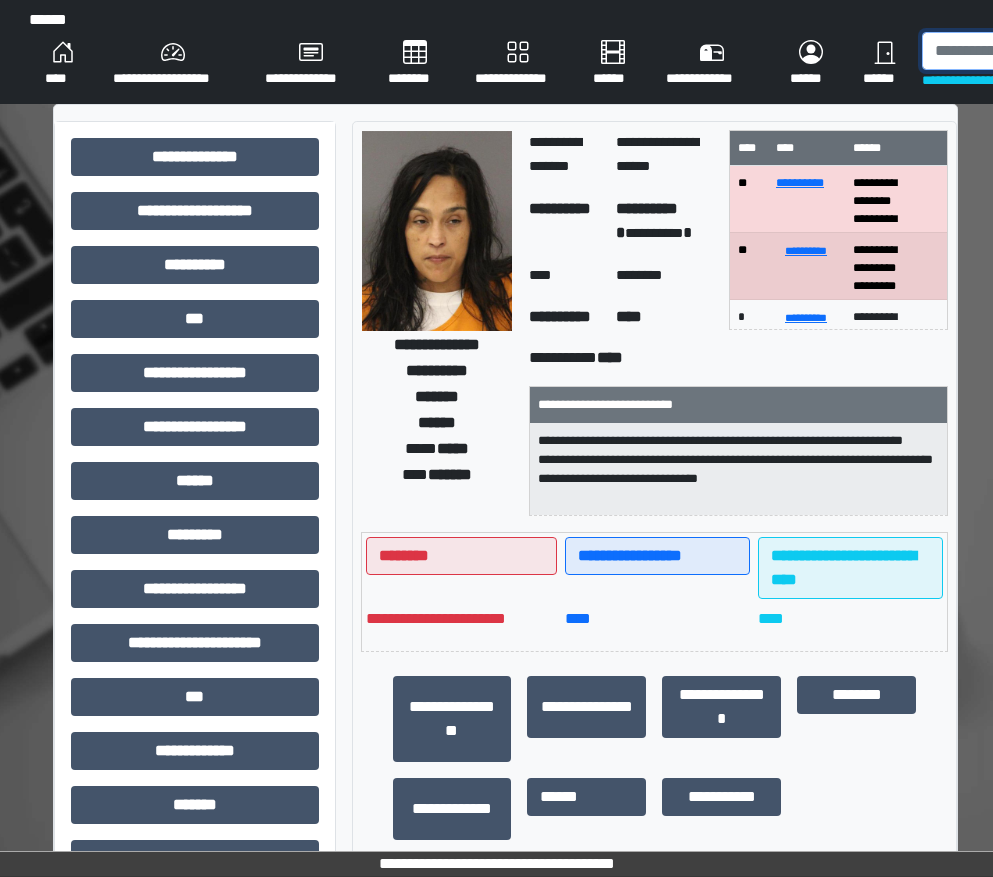 click at bounding box center (1025, 51) 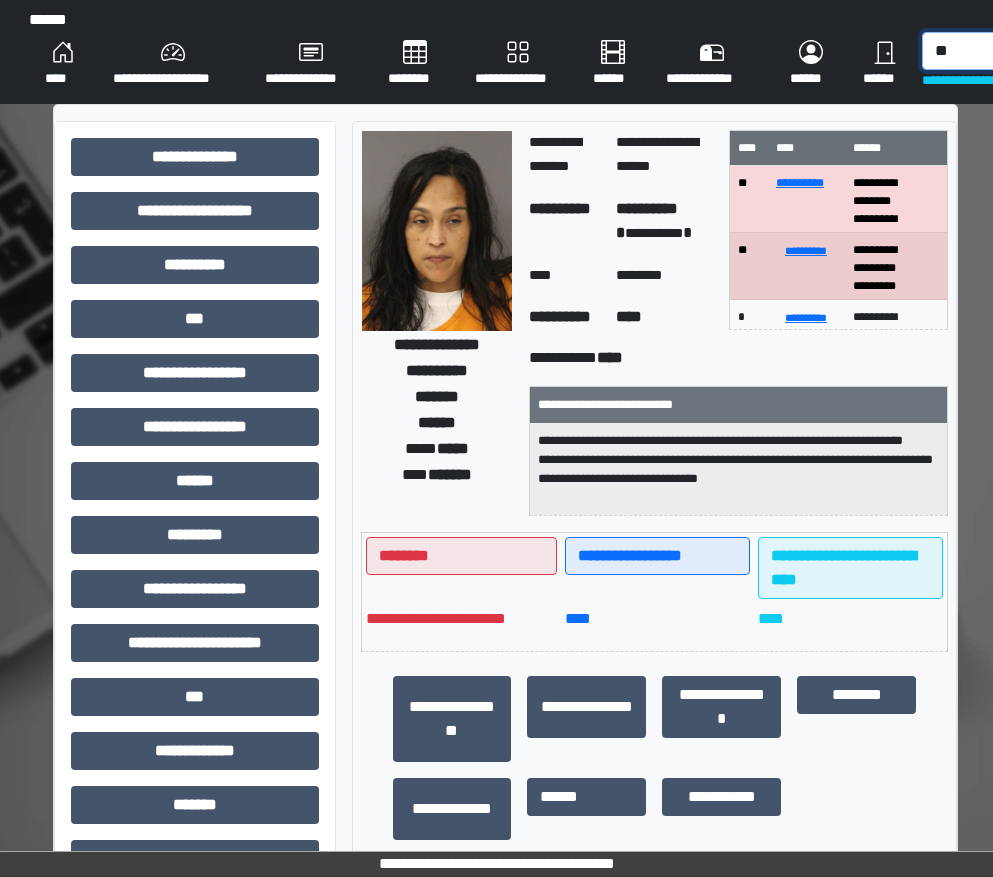 type on "*" 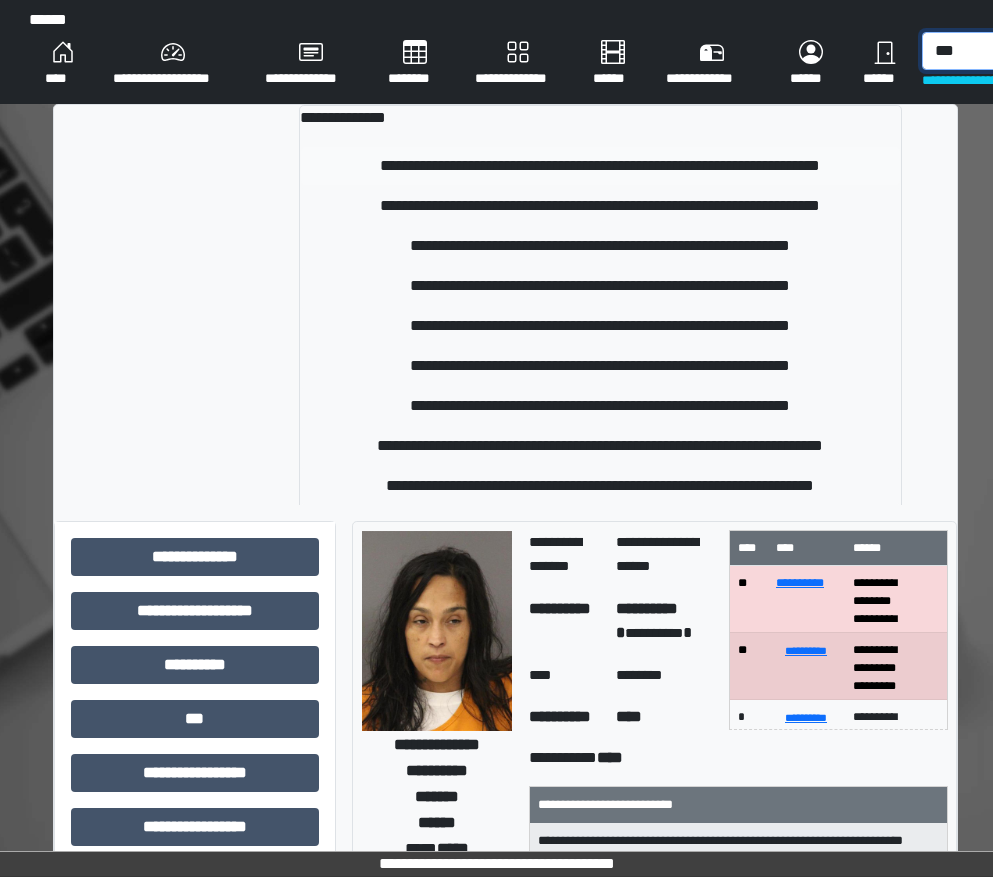 type on "***" 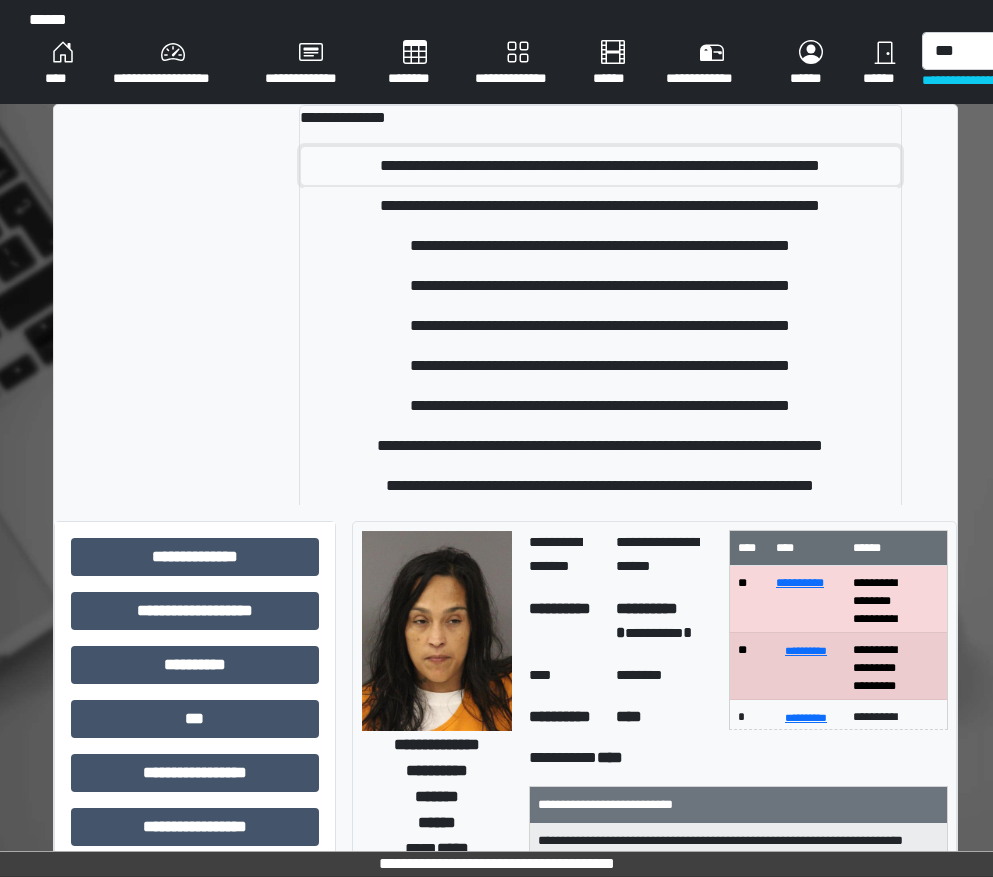 click on "**********" at bounding box center (600, 166) 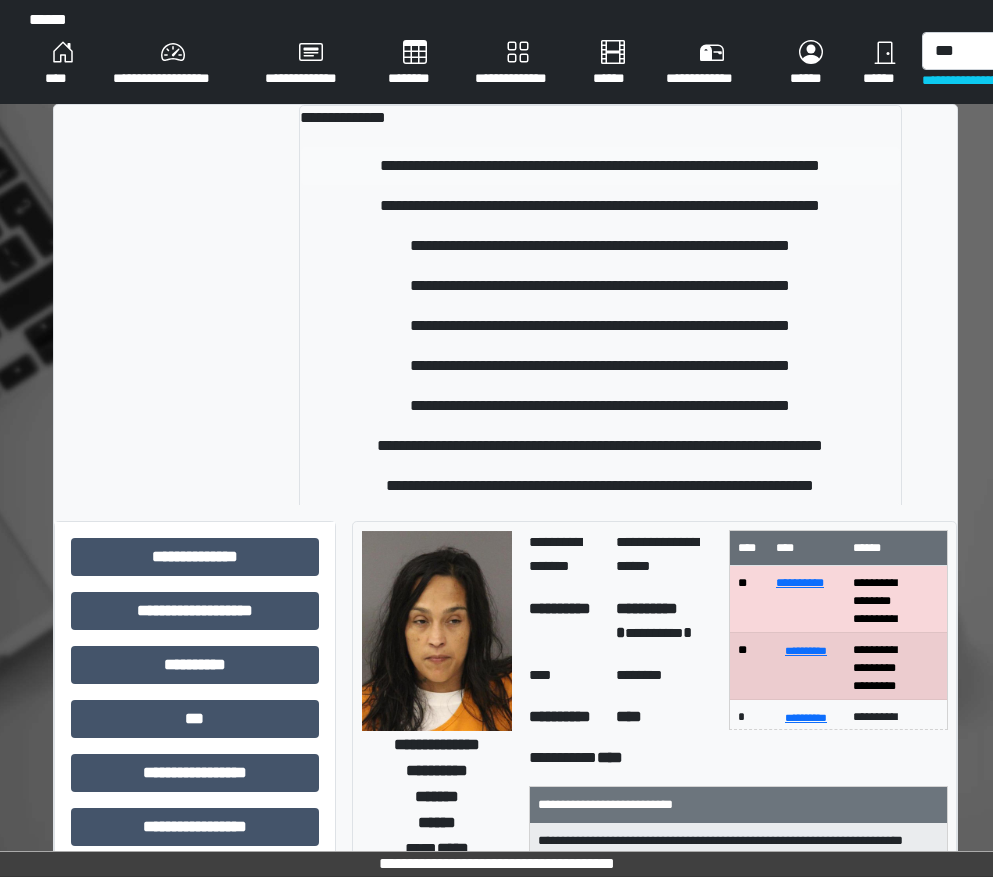 type 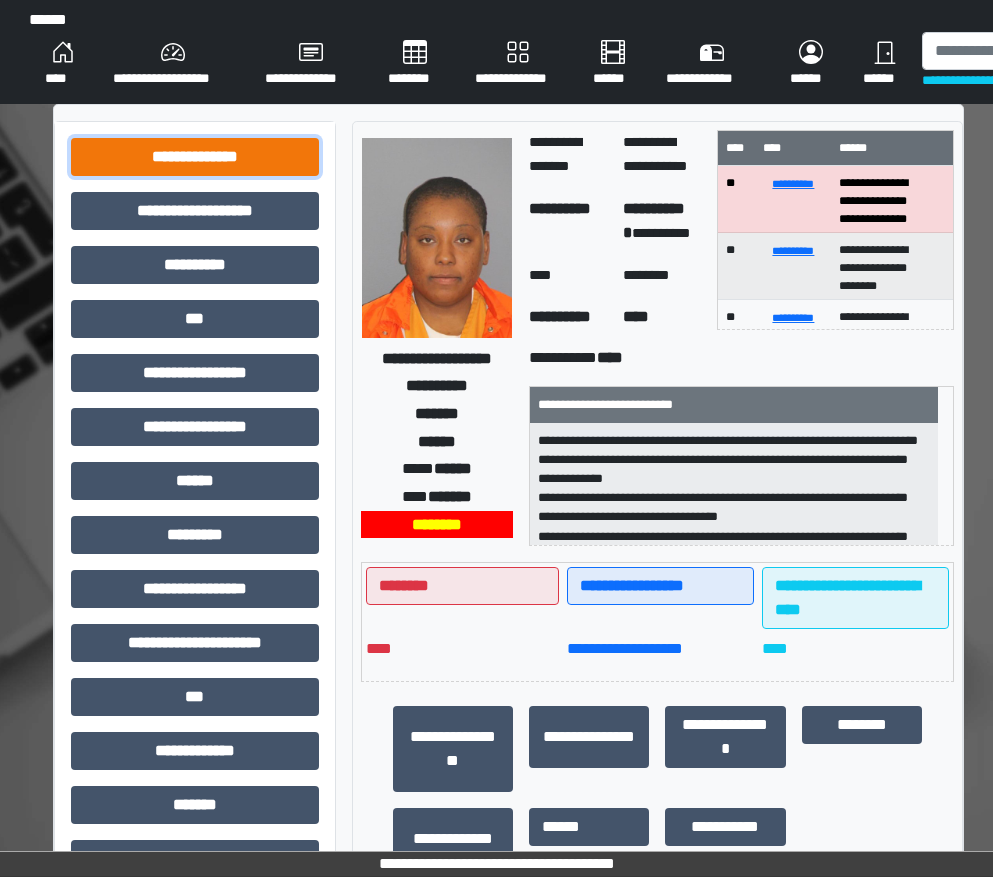 click on "**********" at bounding box center (195, 157) 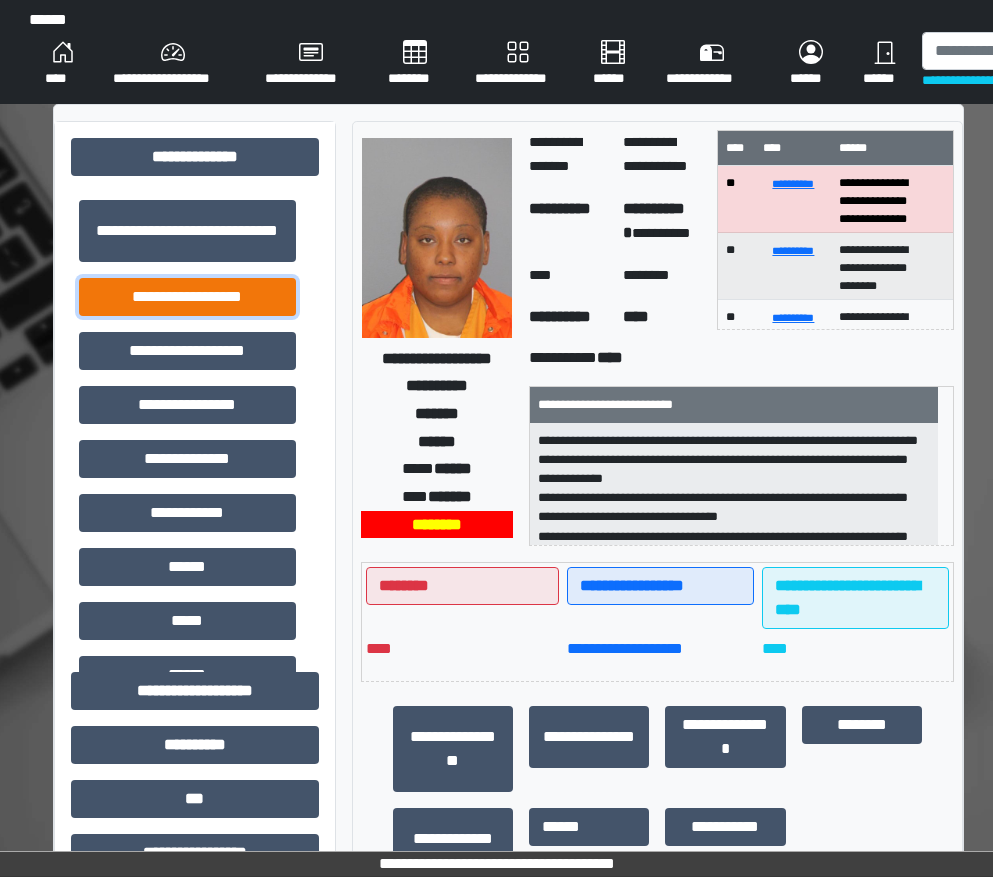 click on "**********" at bounding box center [187, 297] 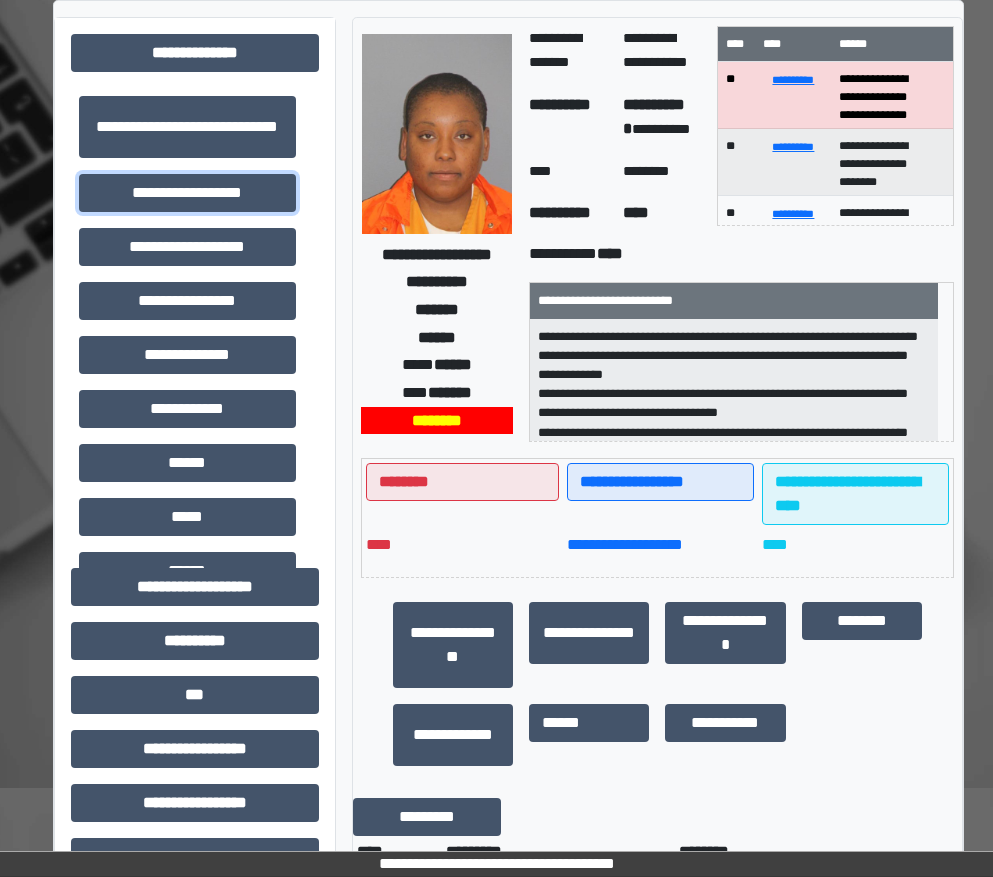 scroll, scrollTop: 600, scrollLeft: 0, axis: vertical 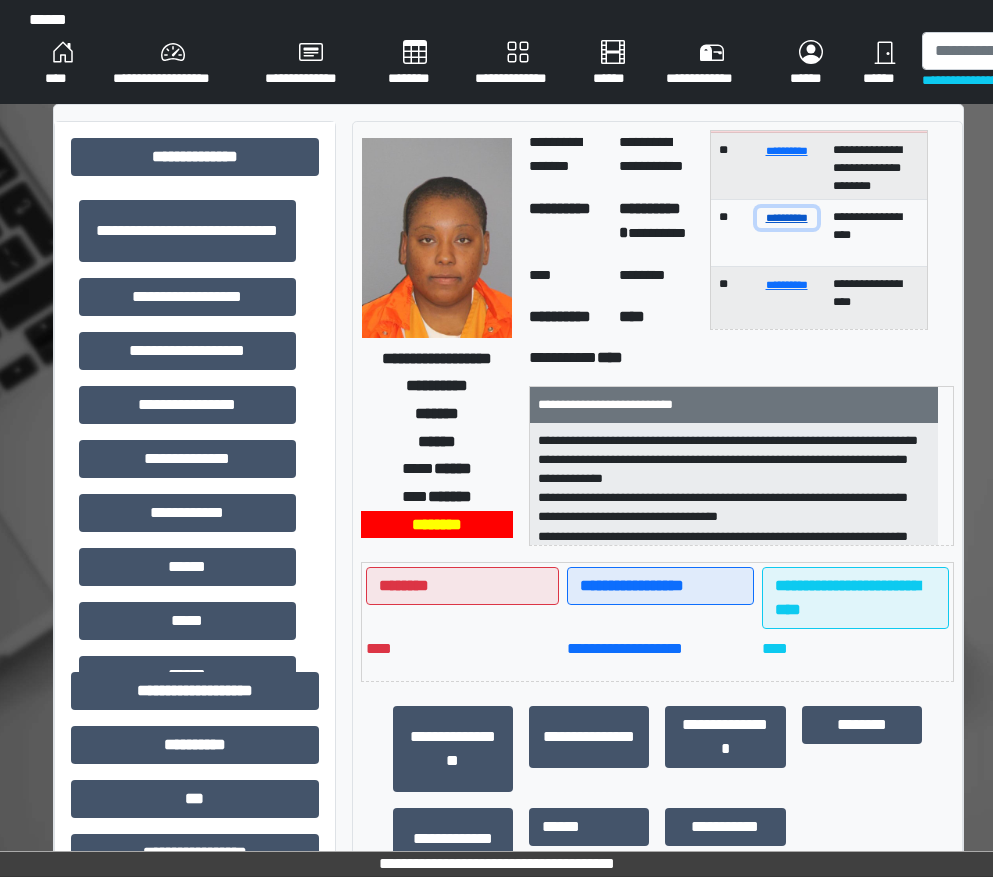 click on "**********" at bounding box center [787, 217] 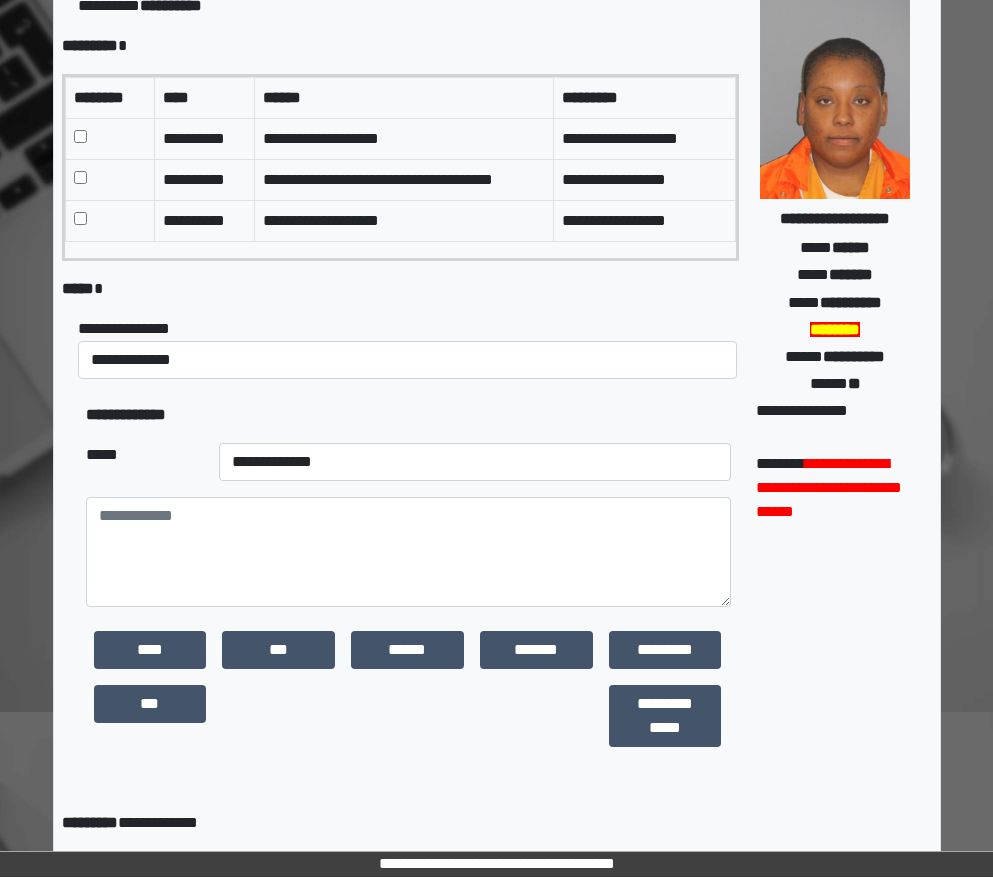 scroll, scrollTop: 200, scrollLeft: 0, axis: vertical 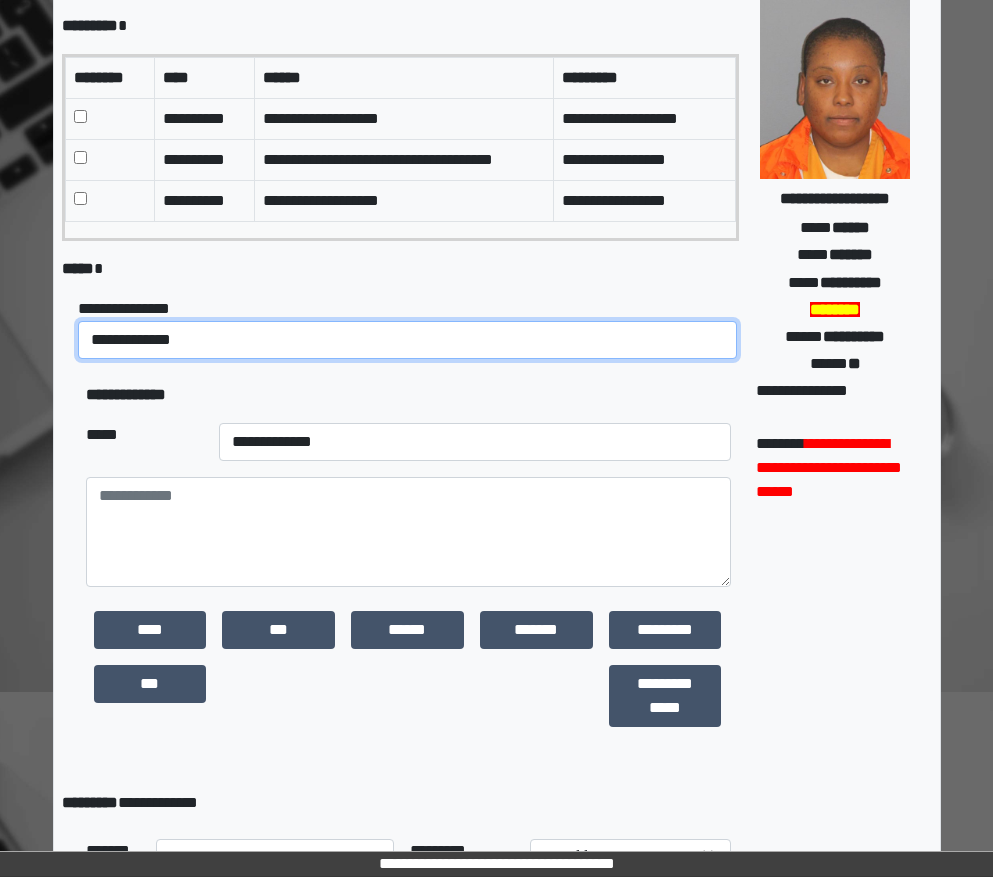click on "**********" at bounding box center (408, 340) 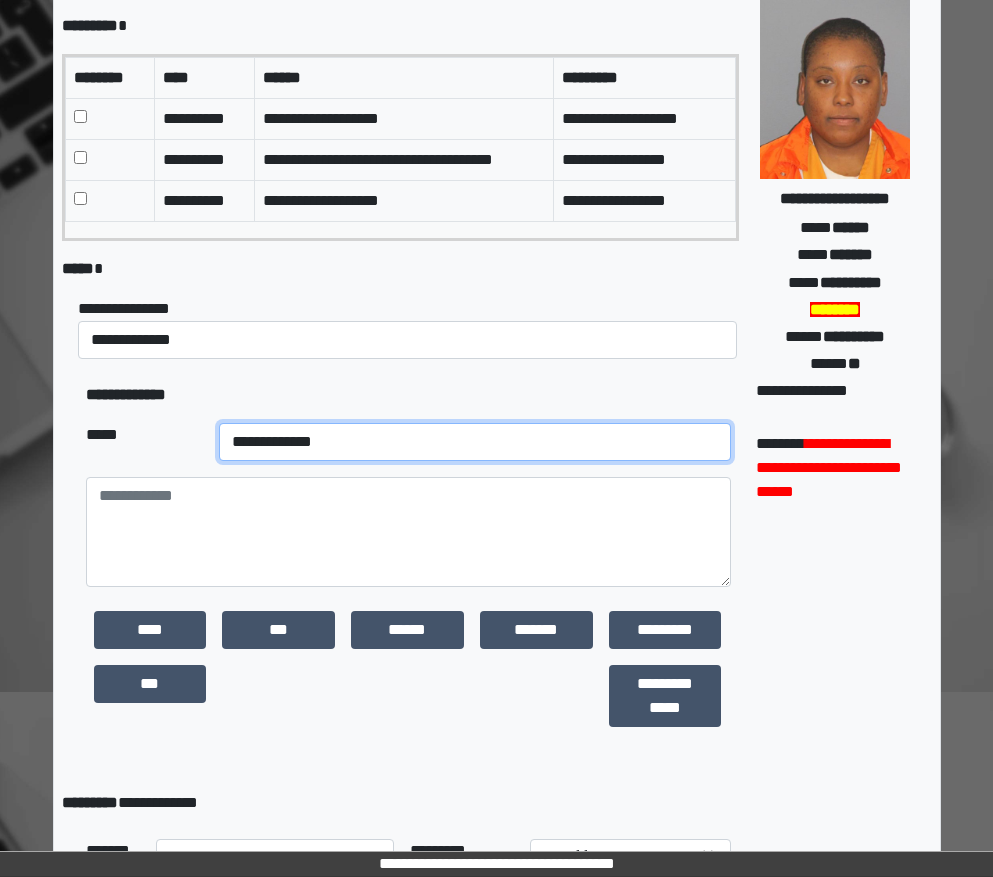 click on "**********" at bounding box center [475, 442] 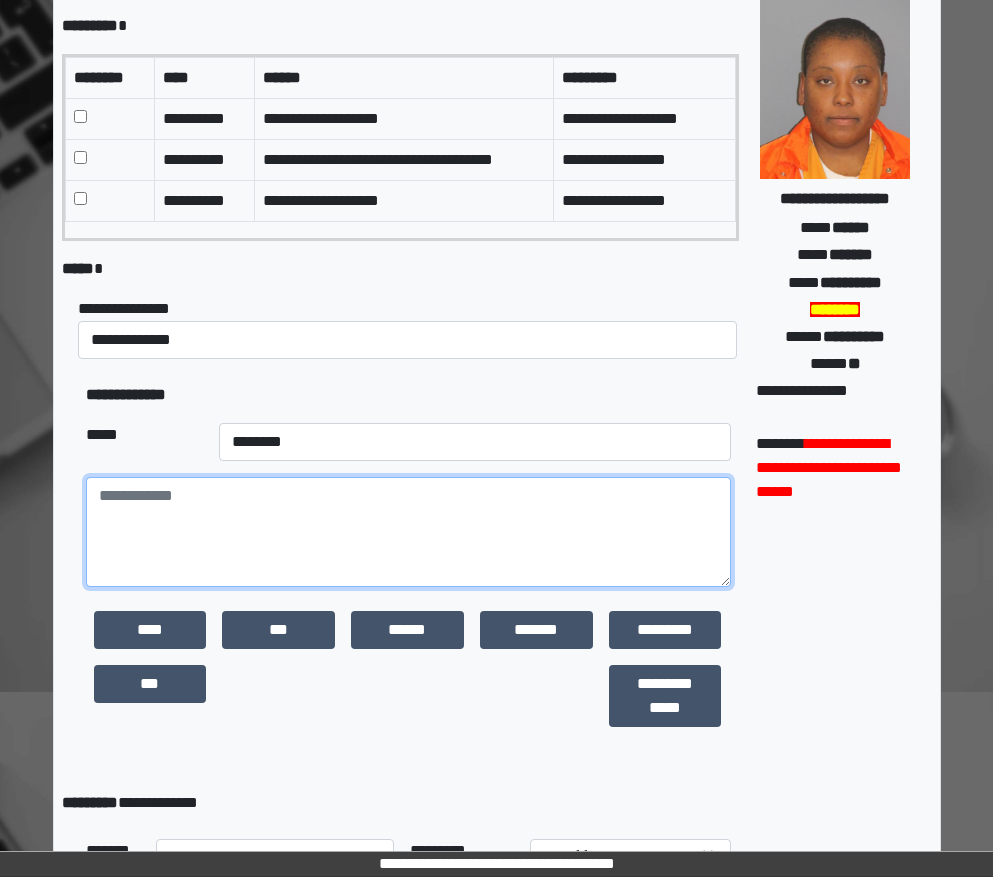 click at bounding box center [408, 532] 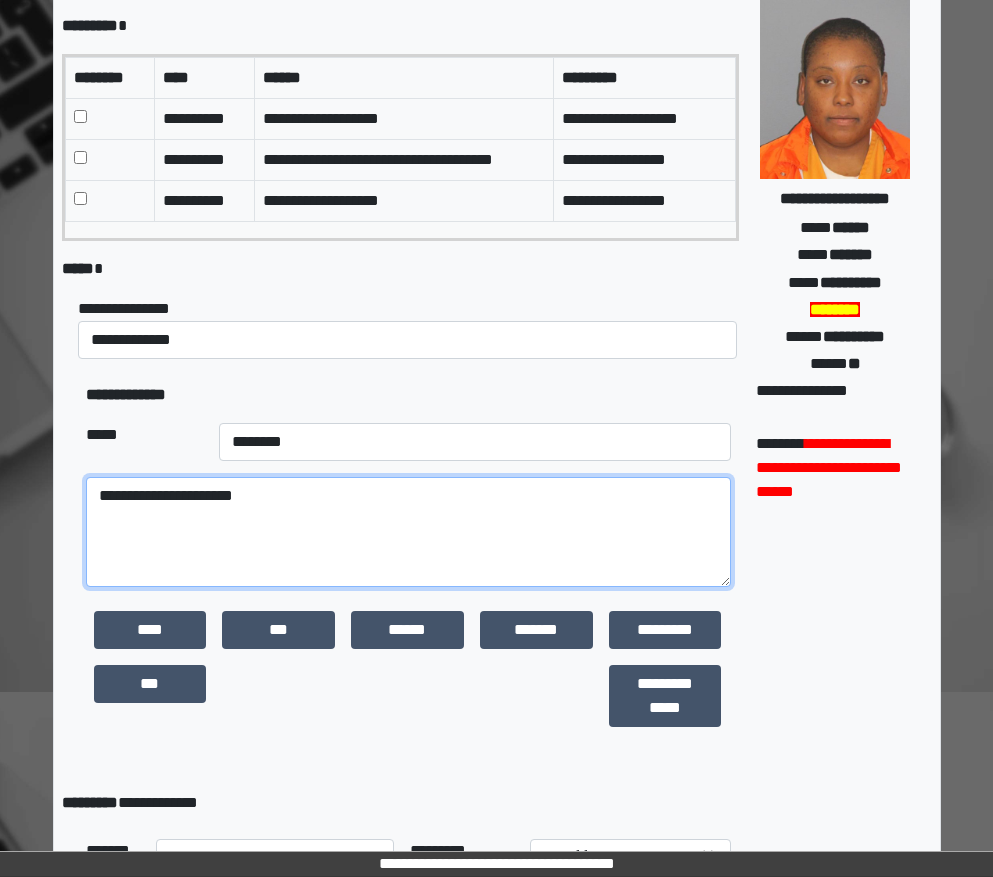 scroll, scrollTop: 461, scrollLeft: 0, axis: vertical 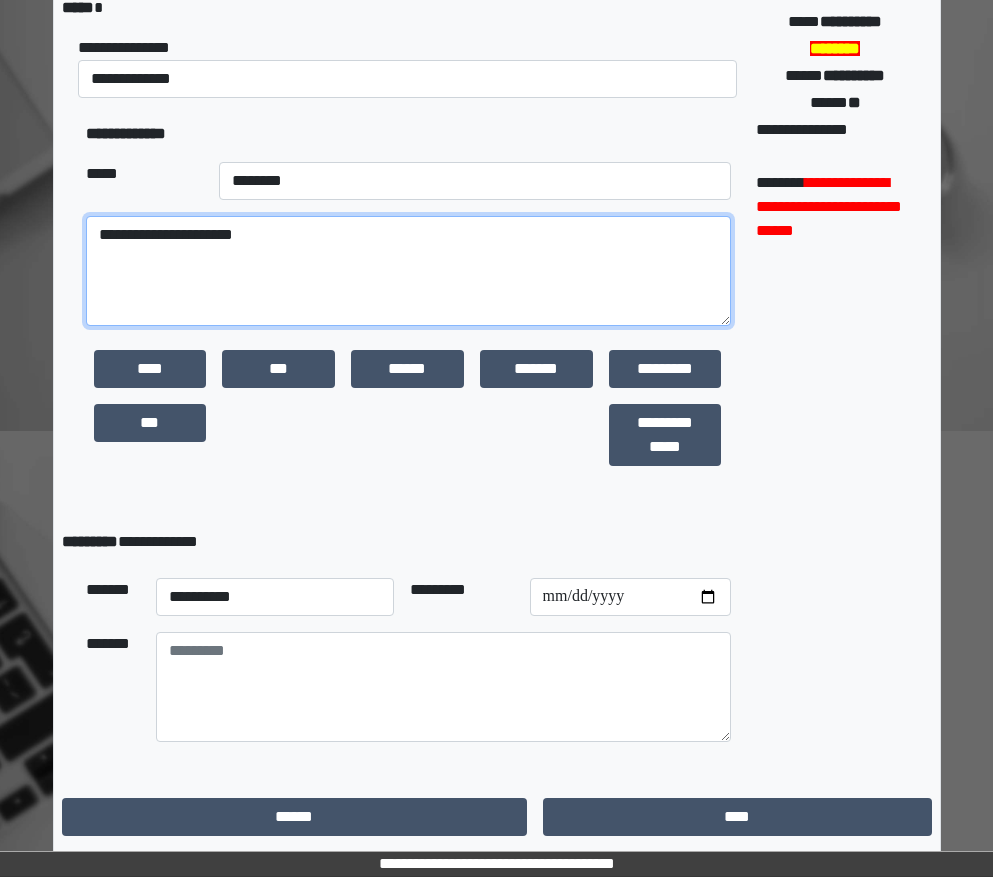 type on "**********" 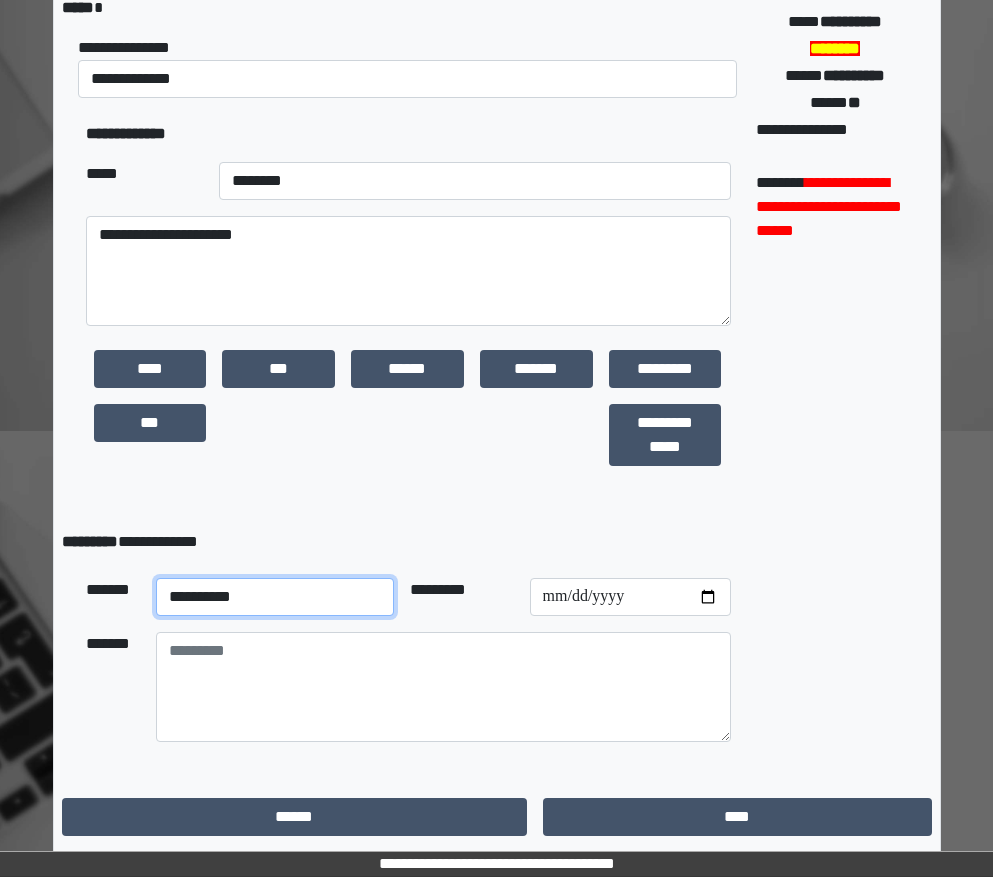 click on "**********" at bounding box center [275, 597] 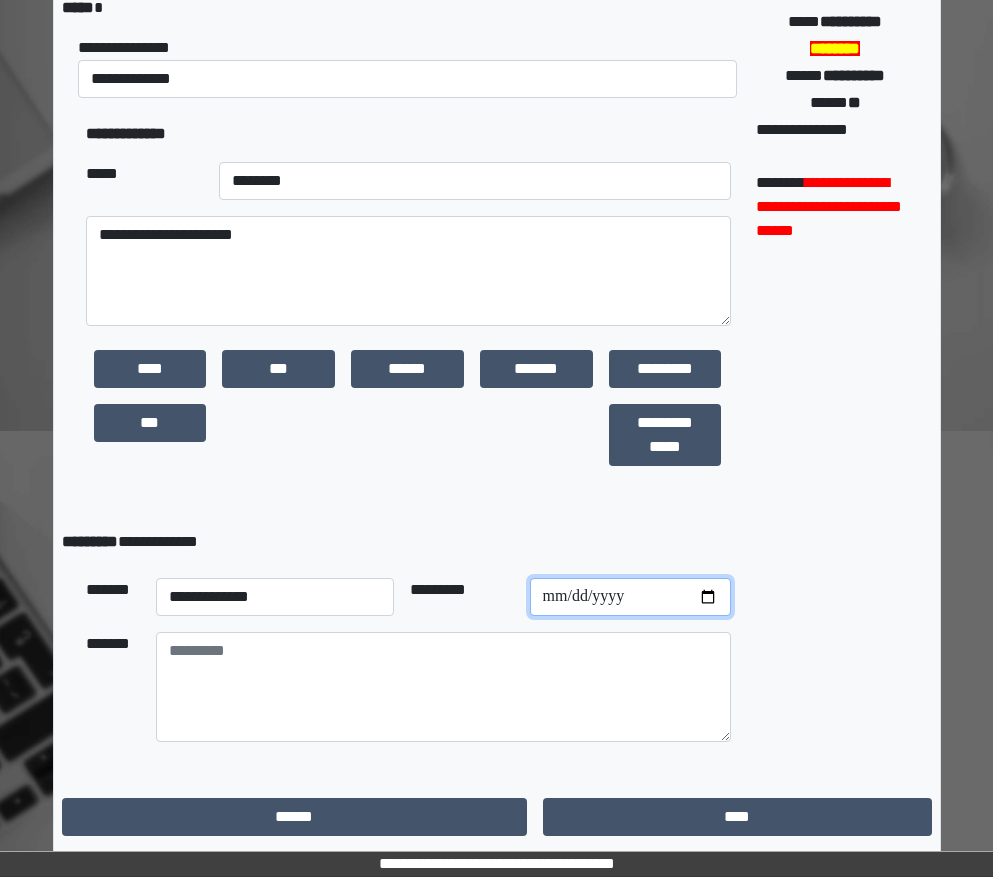 click at bounding box center [630, 597] 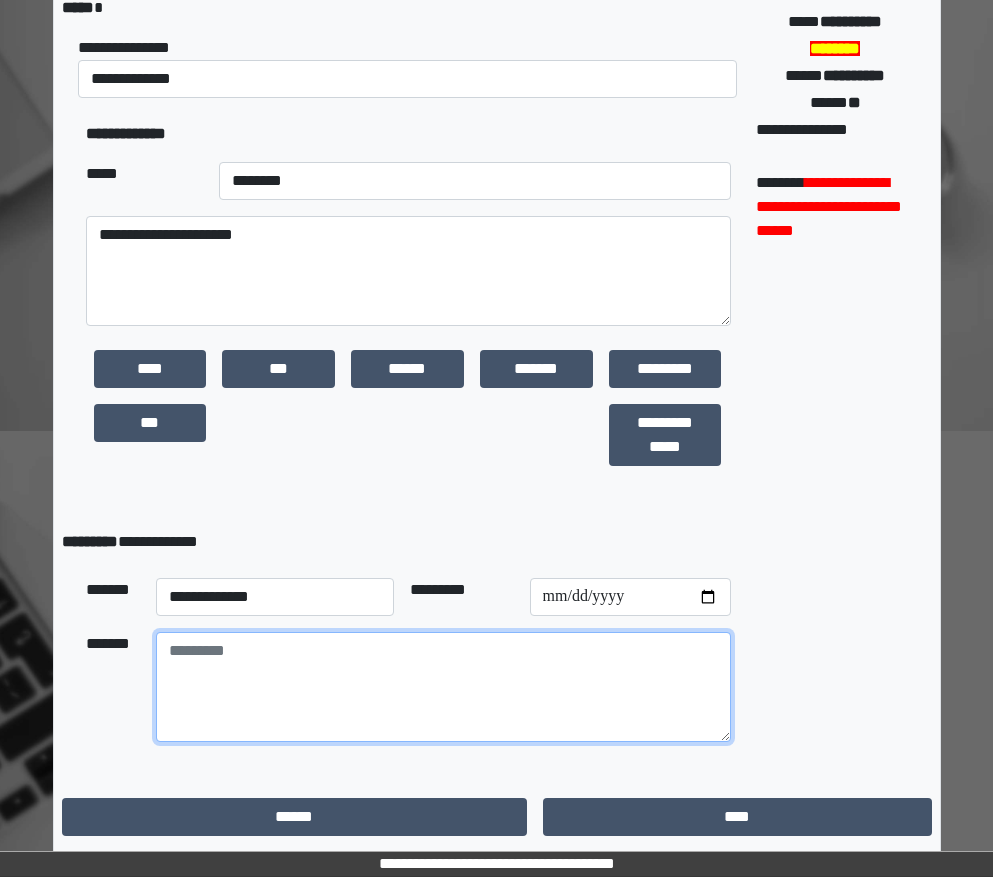 click at bounding box center [443, 687] 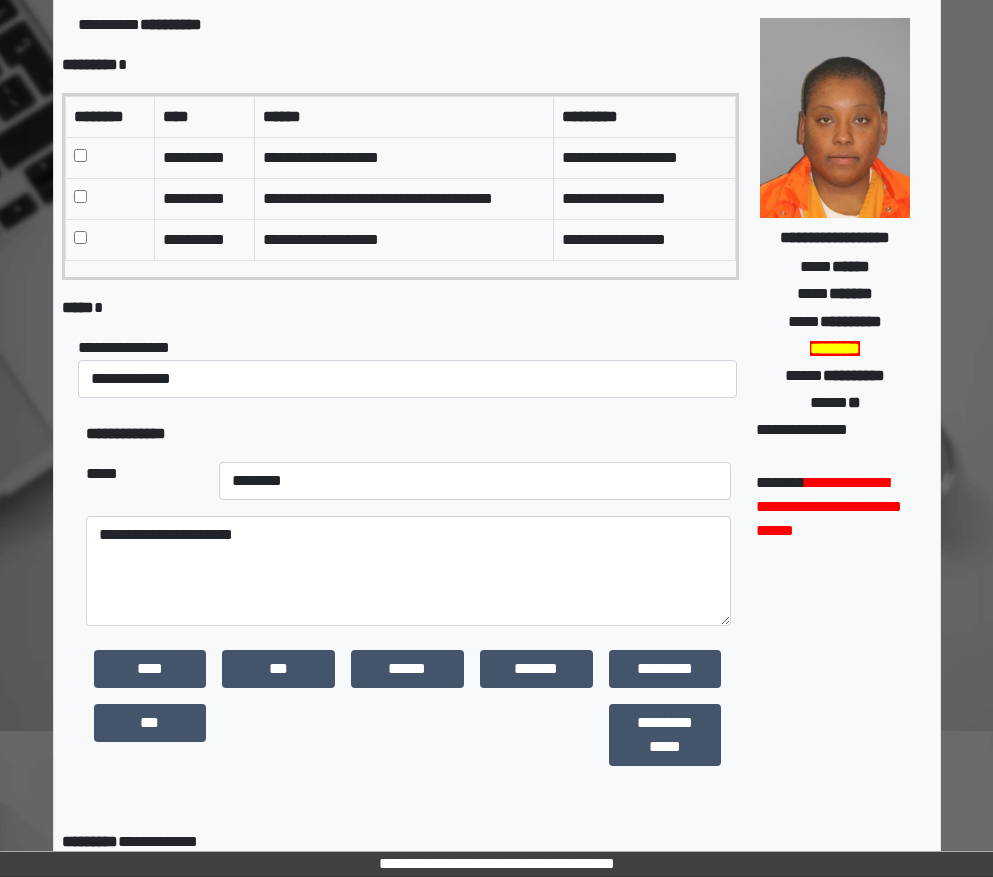 scroll, scrollTop: 461, scrollLeft: 0, axis: vertical 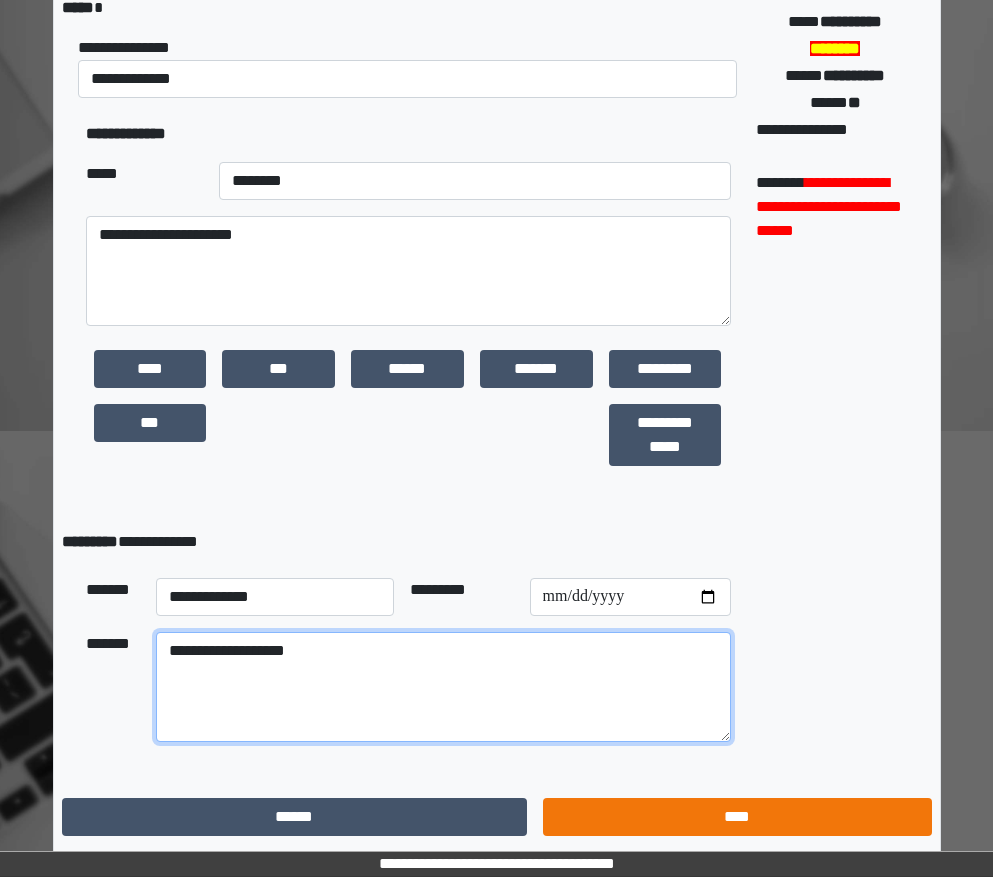 type on "**********" 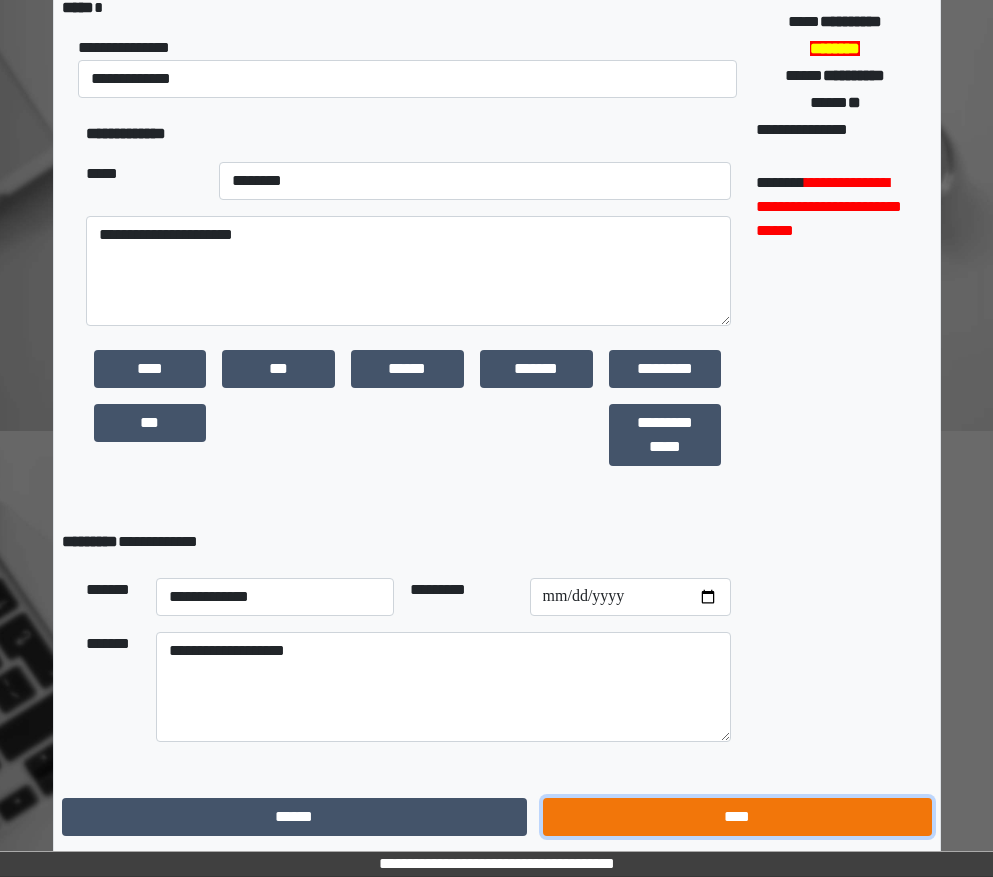 click on "****" at bounding box center [737, 817] 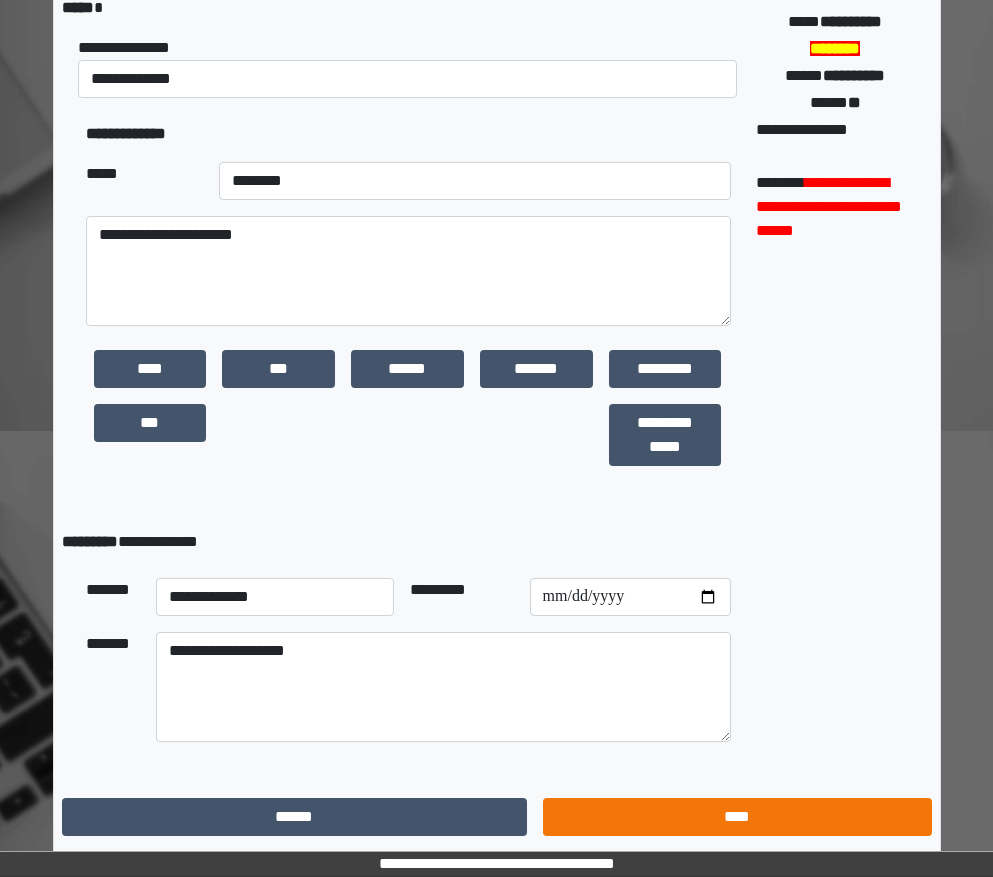 scroll, scrollTop: 15, scrollLeft: 0, axis: vertical 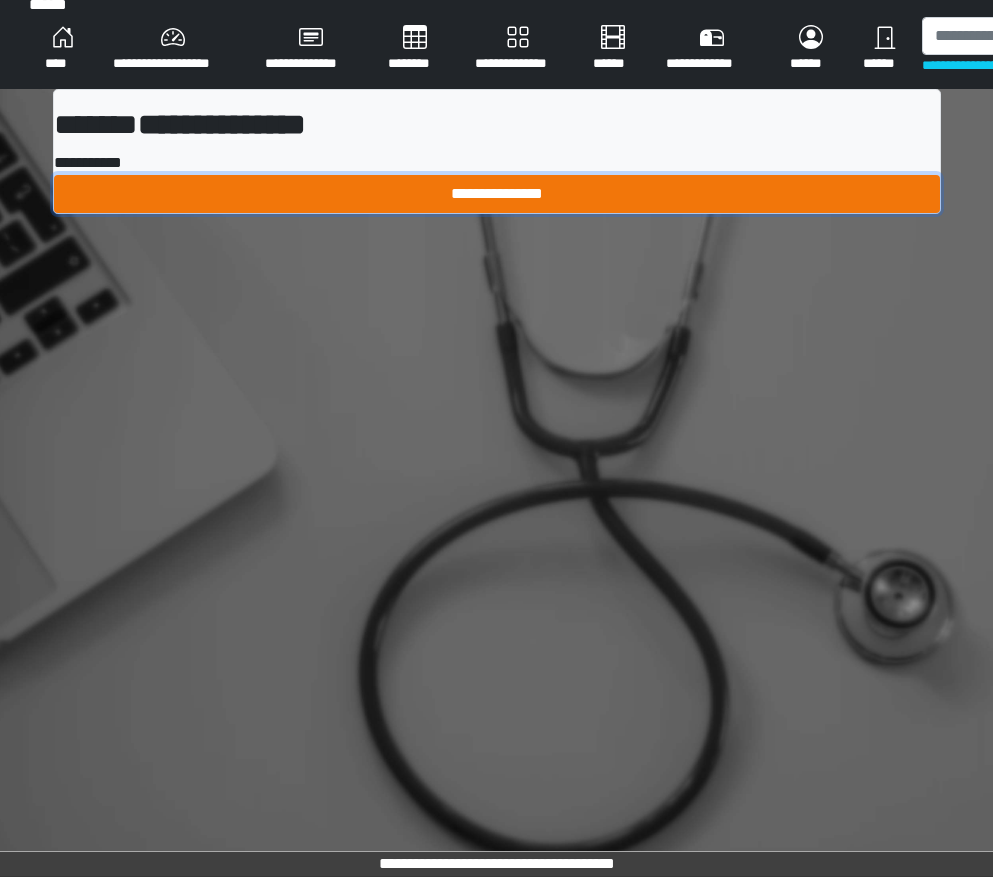 click on "**********" at bounding box center (497, 194) 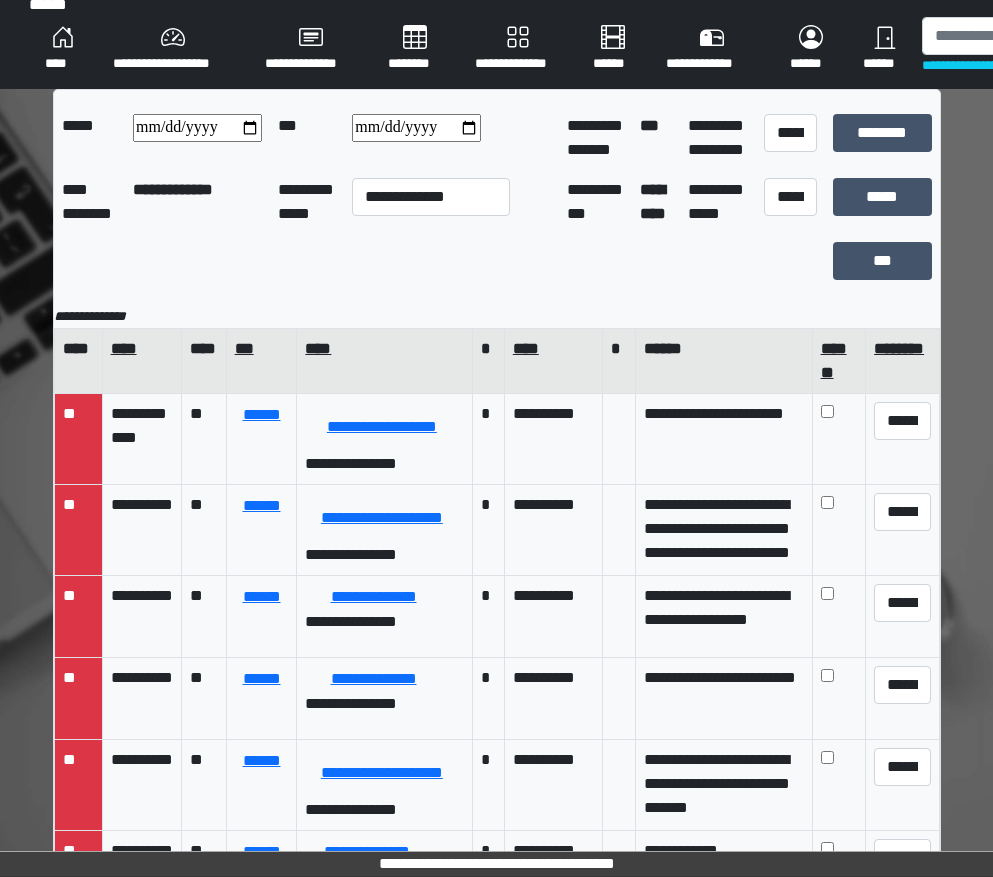 click on "****" at bounding box center (141, 361) 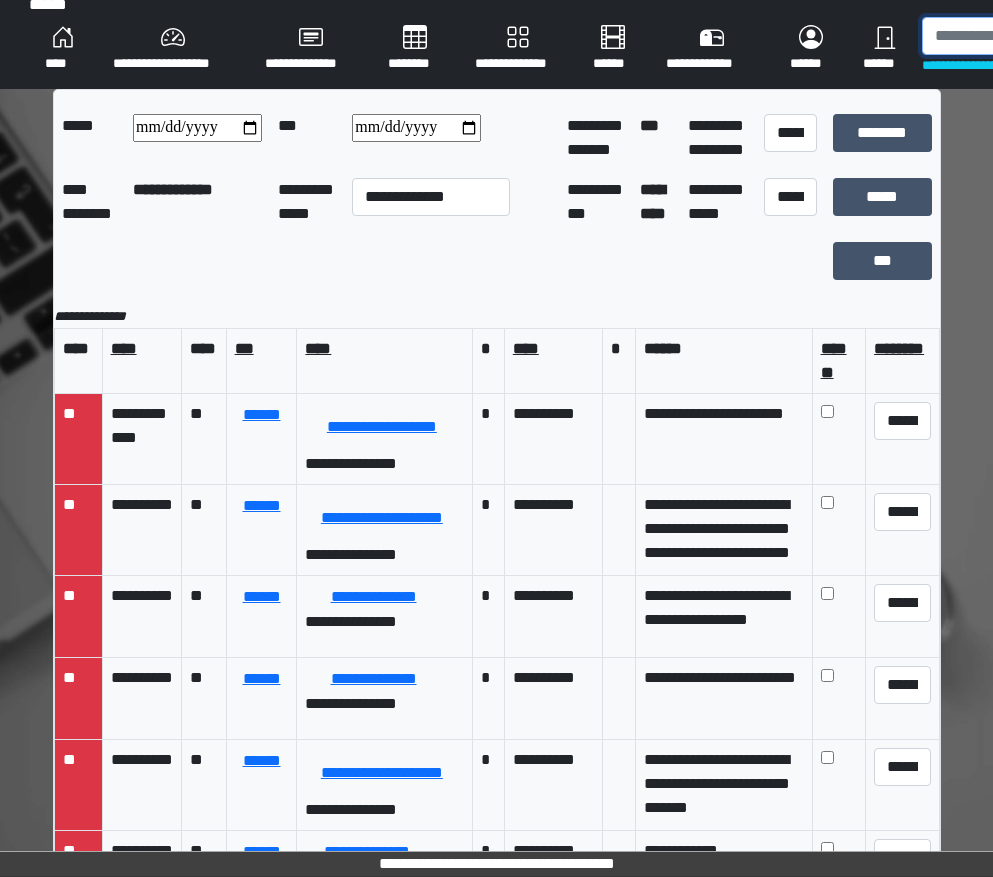 click at bounding box center [1025, 36] 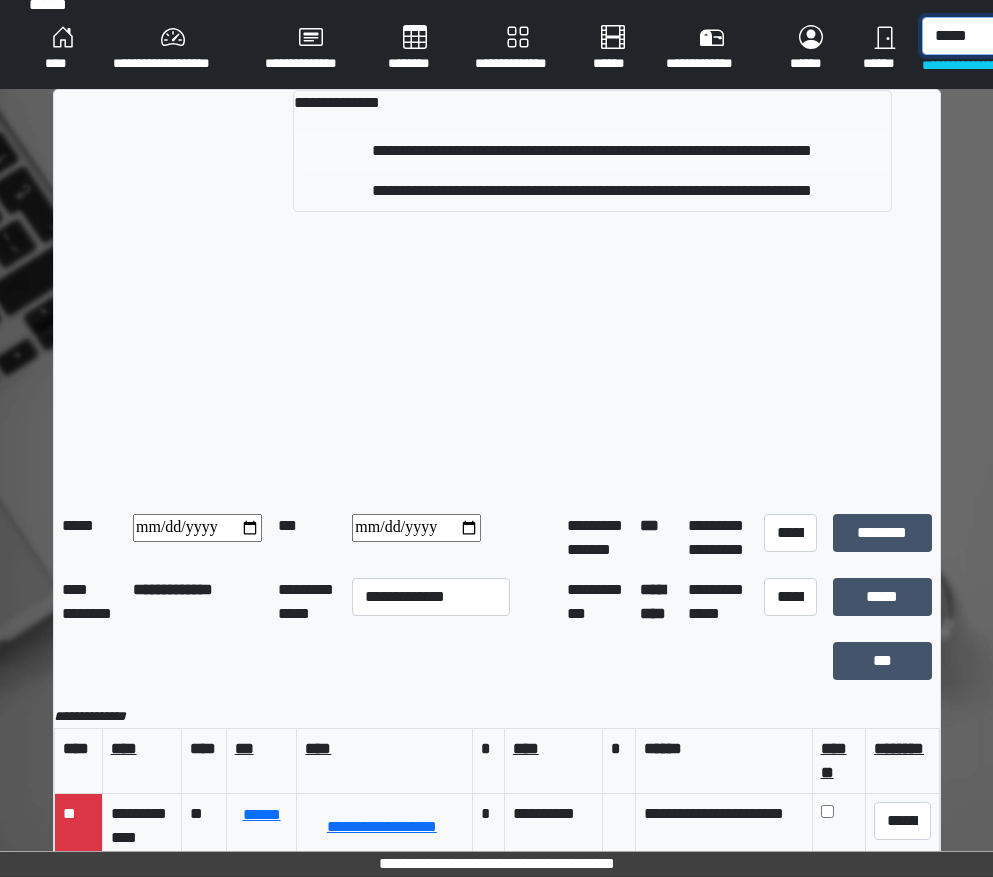 type on "*****" 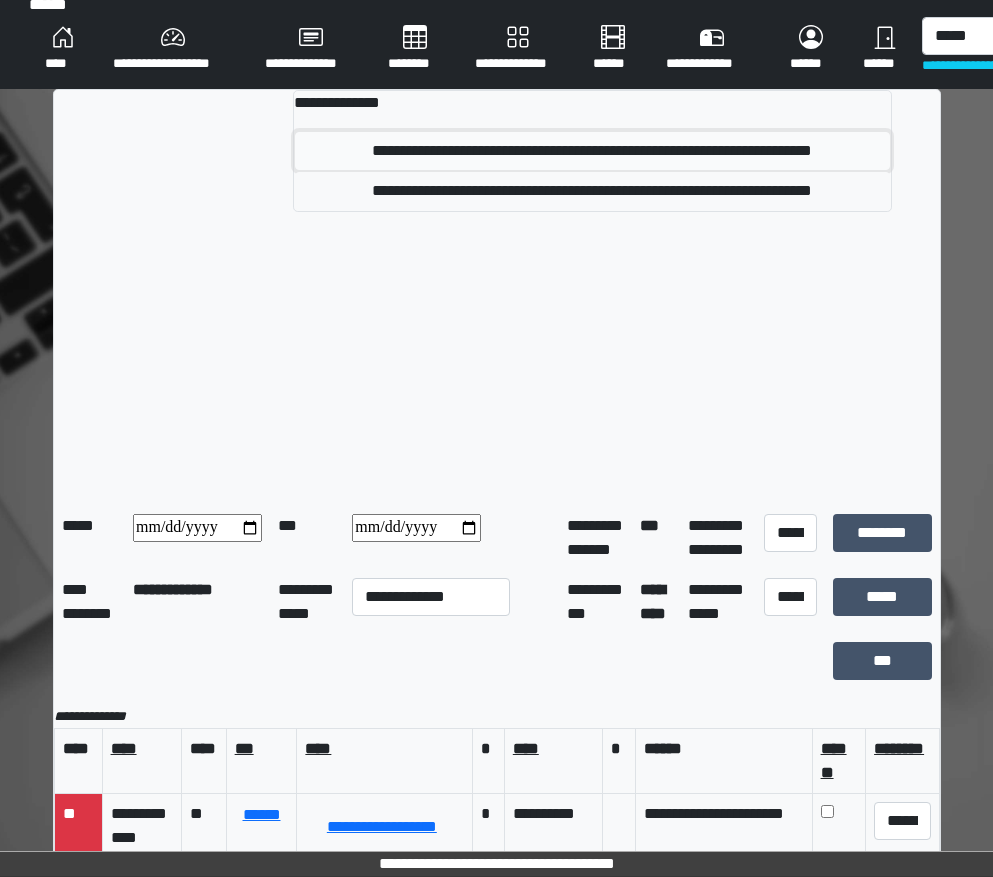 click on "**********" at bounding box center (592, 151) 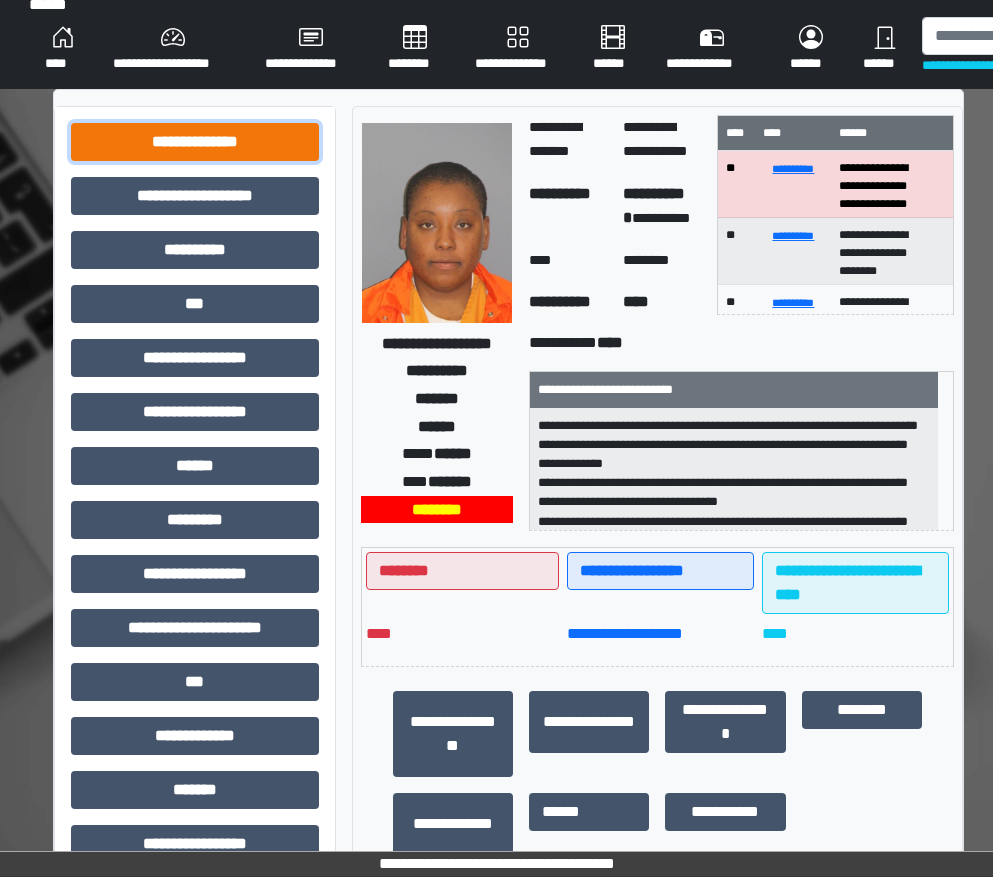 click on "**********" at bounding box center [195, 142] 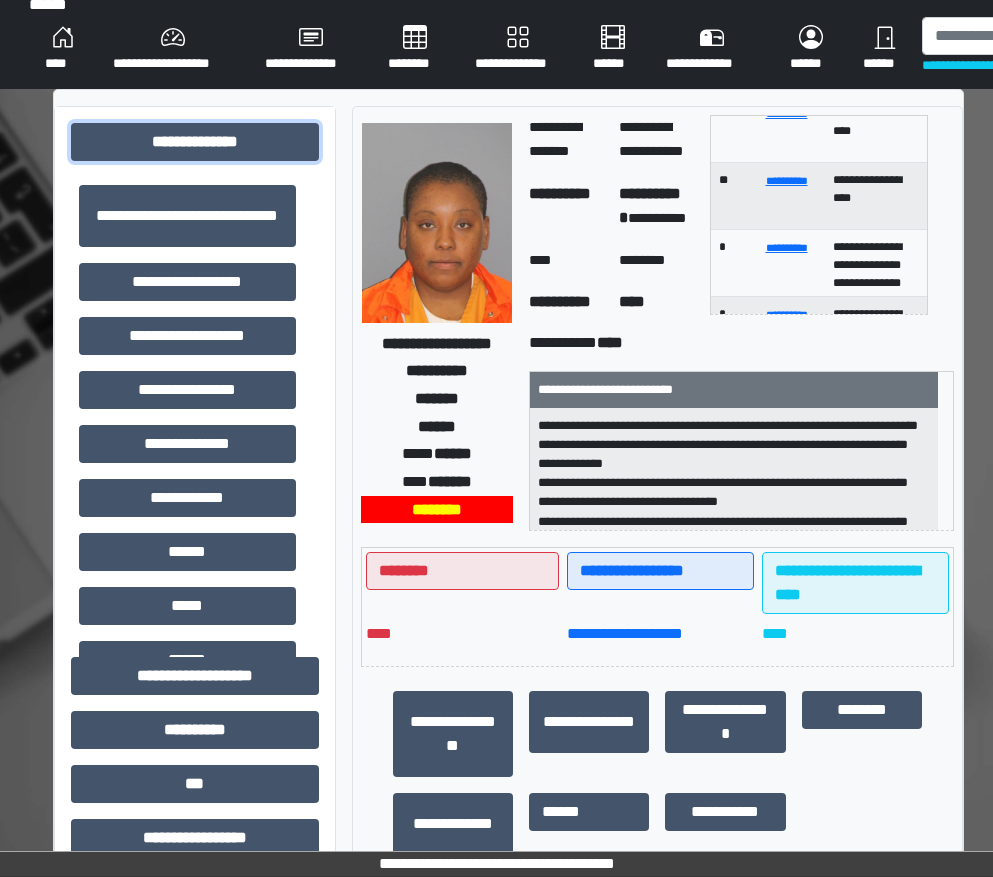 scroll, scrollTop: 255, scrollLeft: 0, axis: vertical 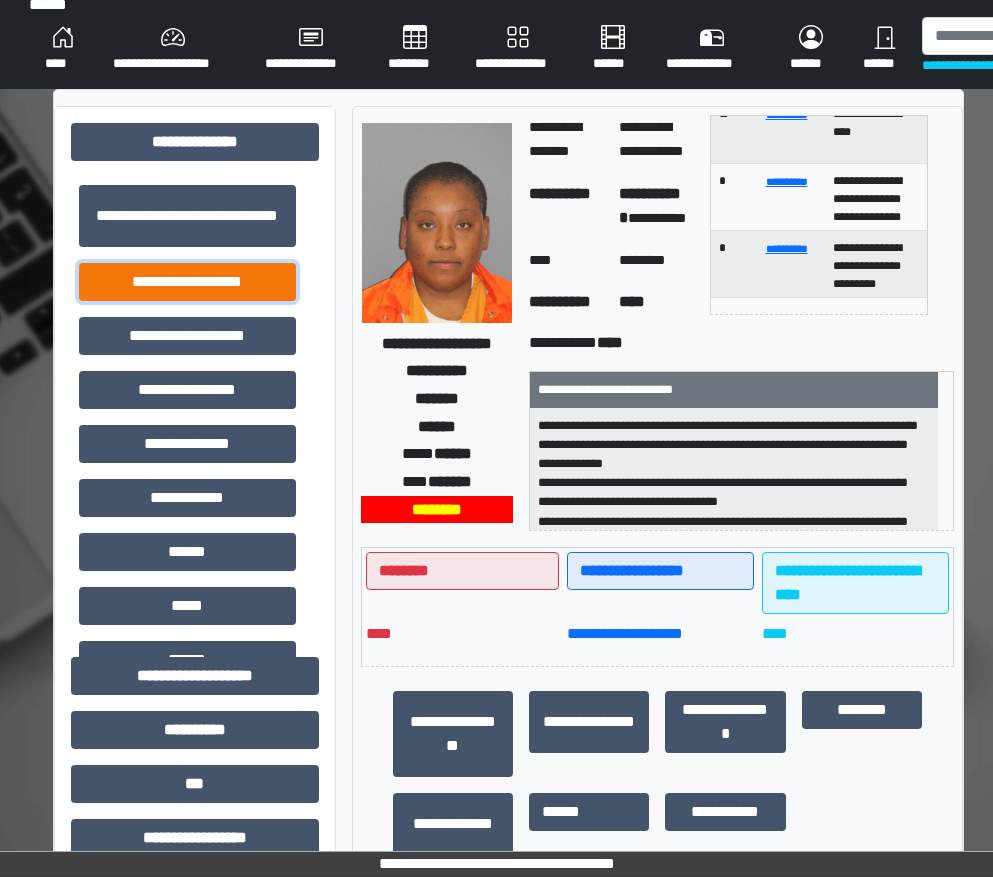 click on "**********" at bounding box center [187, 282] 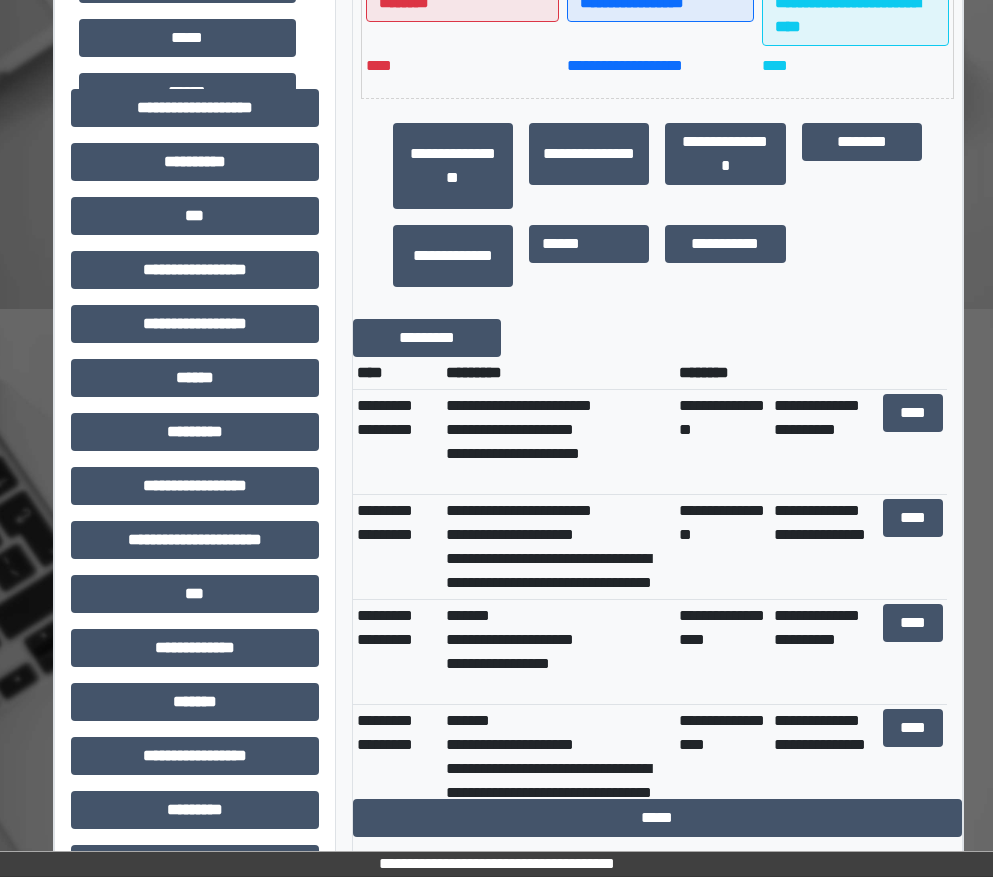 scroll, scrollTop: 615, scrollLeft: 0, axis: vertical 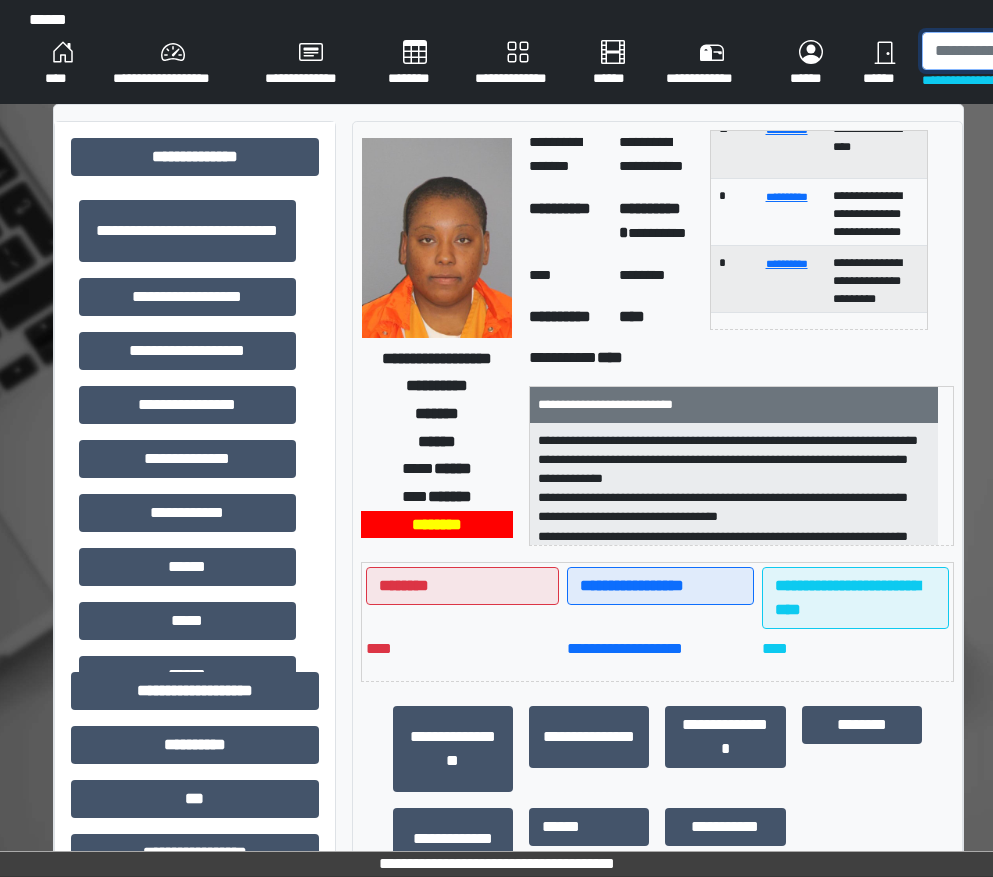 click at bounding box center (1025, 51) 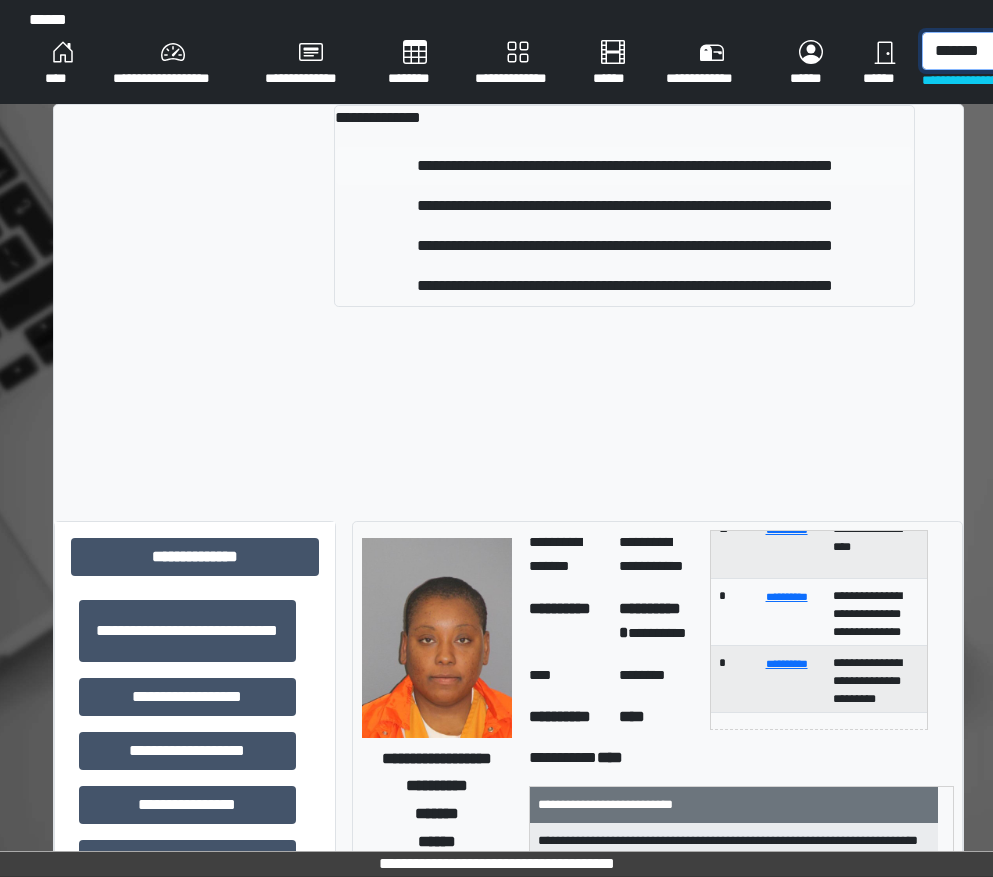 type on "*******" 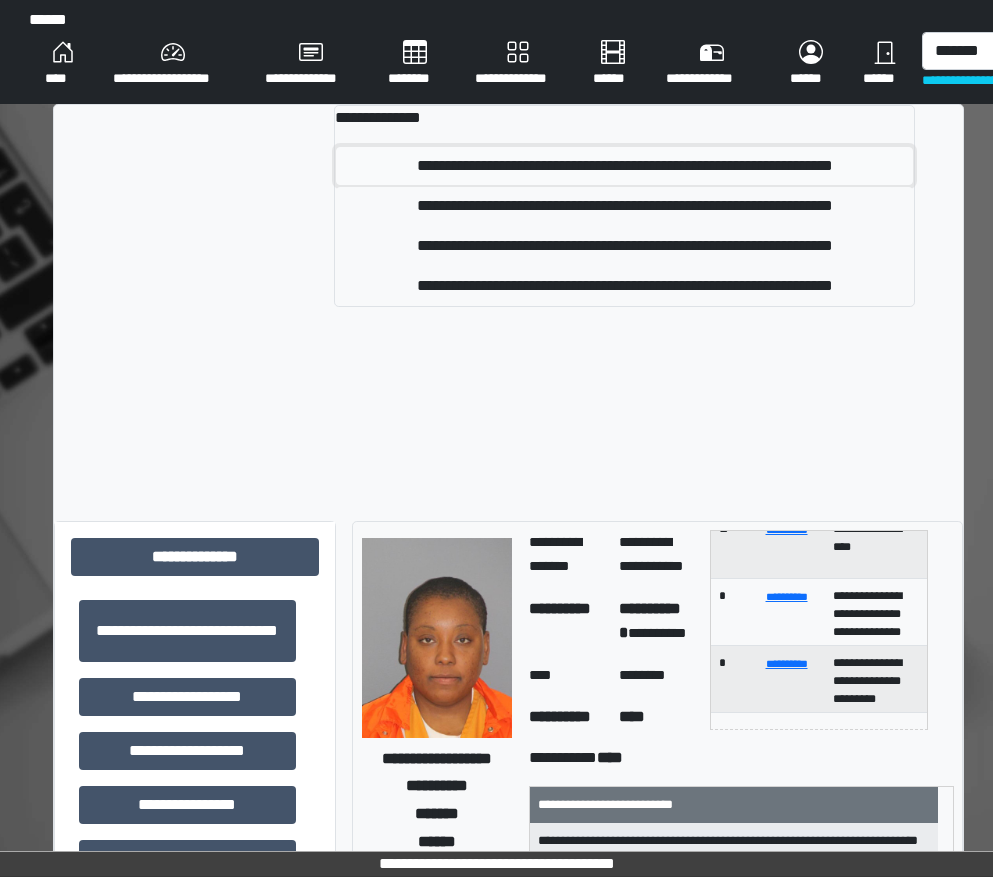 click on "**********" at bounding box center [624, 166] 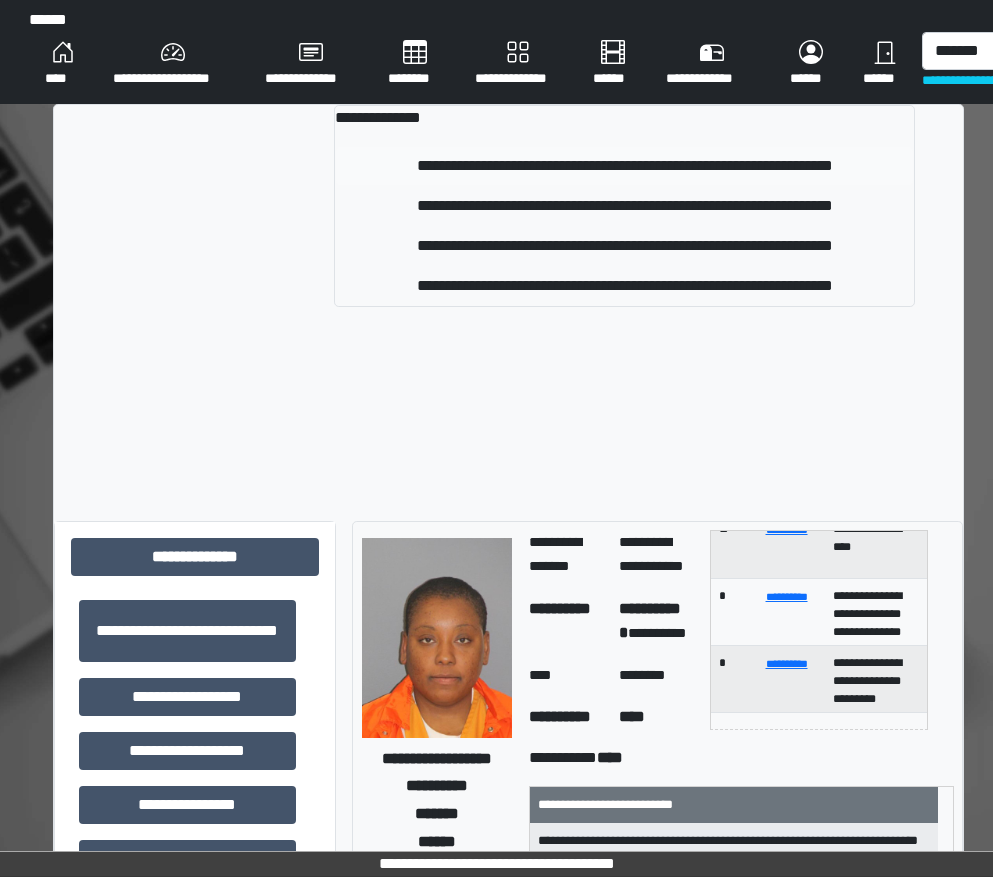type 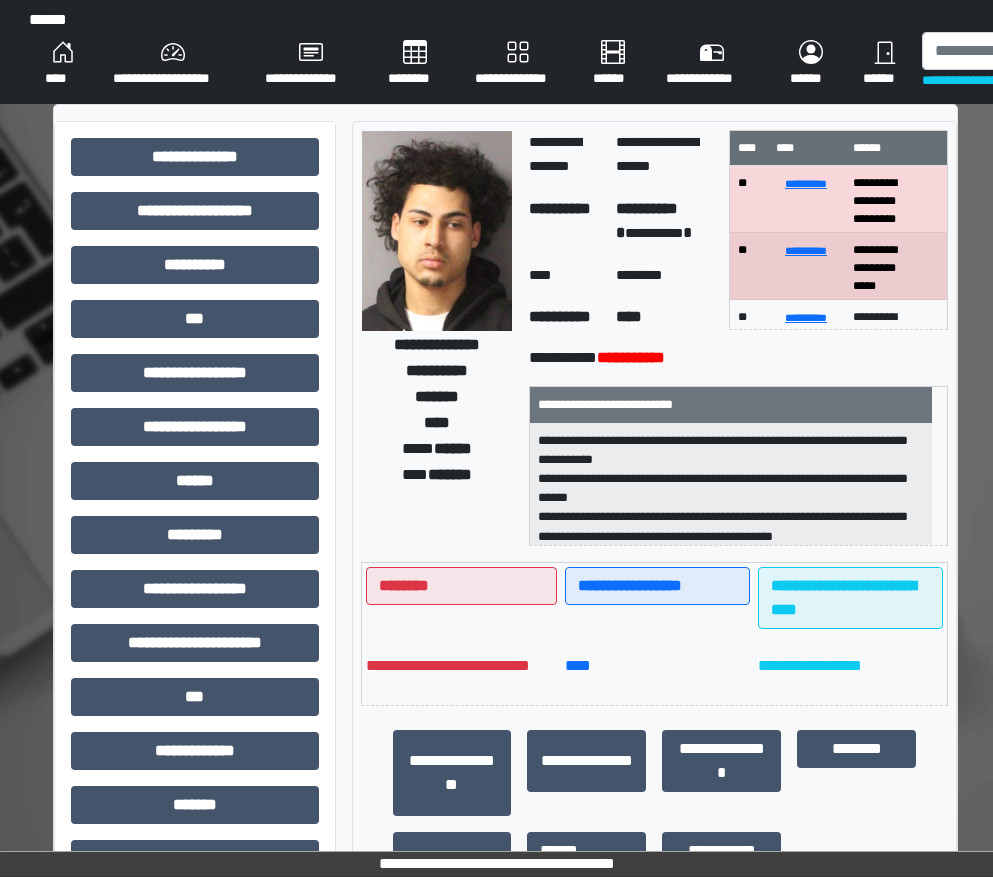 scroll, scrollTop: 55, scrollLeft: 0, axis: vertical 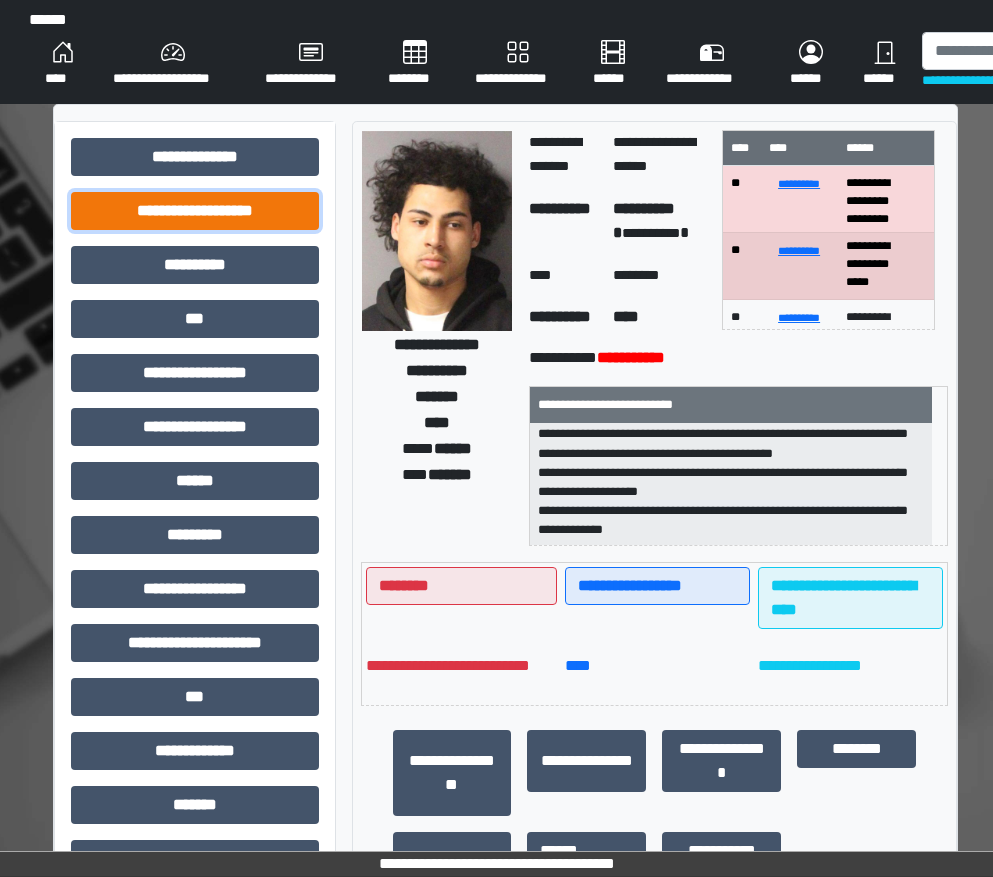 click on "**********" at bounding box center (195, 211) 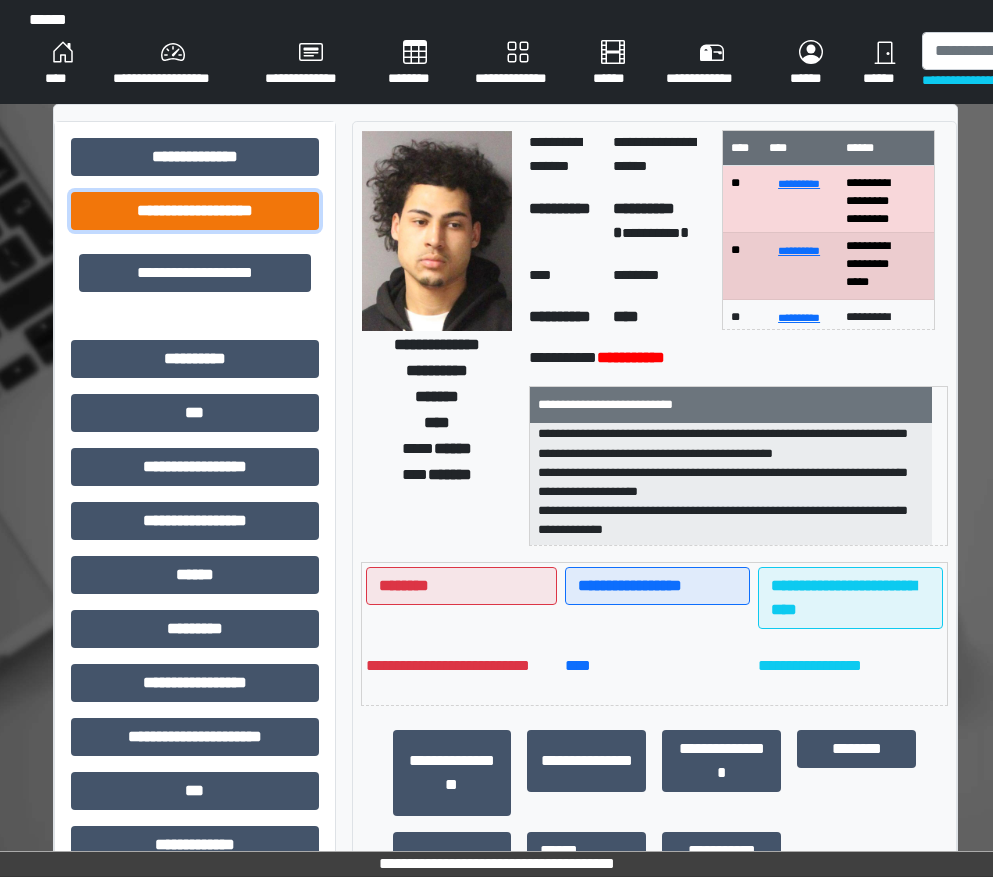 click on "**********" at bounding box center (195, 211) 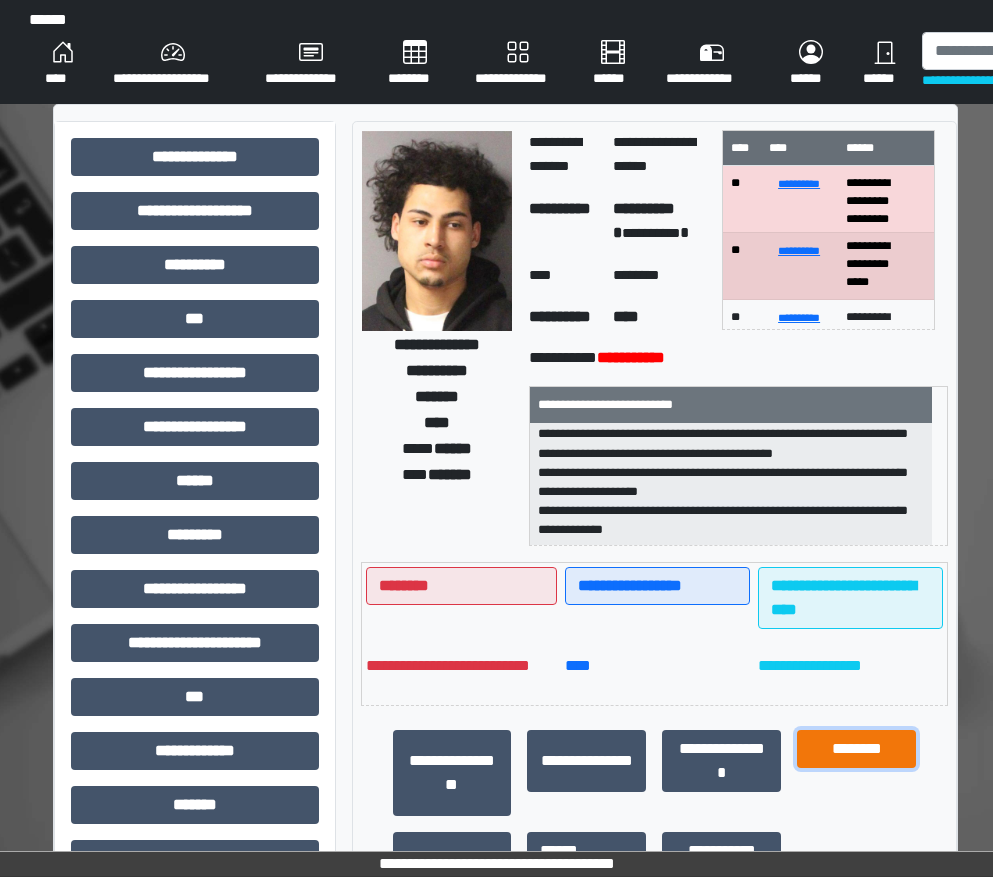 click on "********" at bounding box center (856, 749) 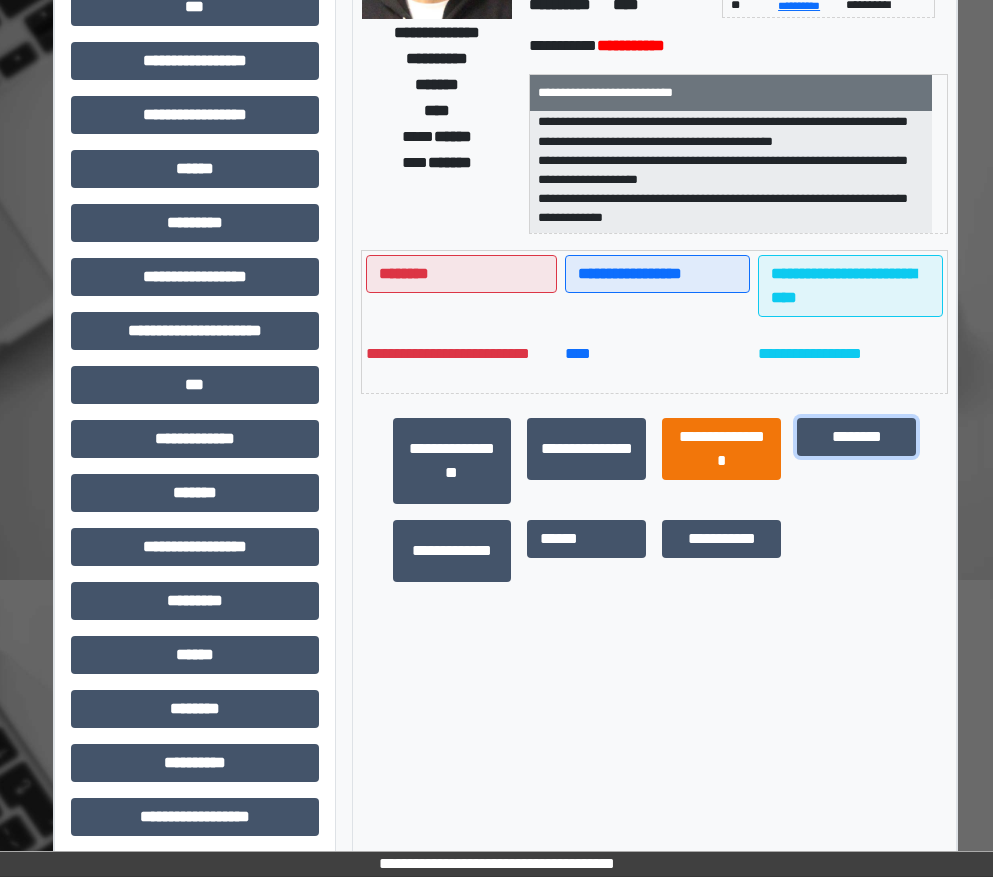 scroll, scrollTop: 321, scrollLeft: 0, axis: vertical 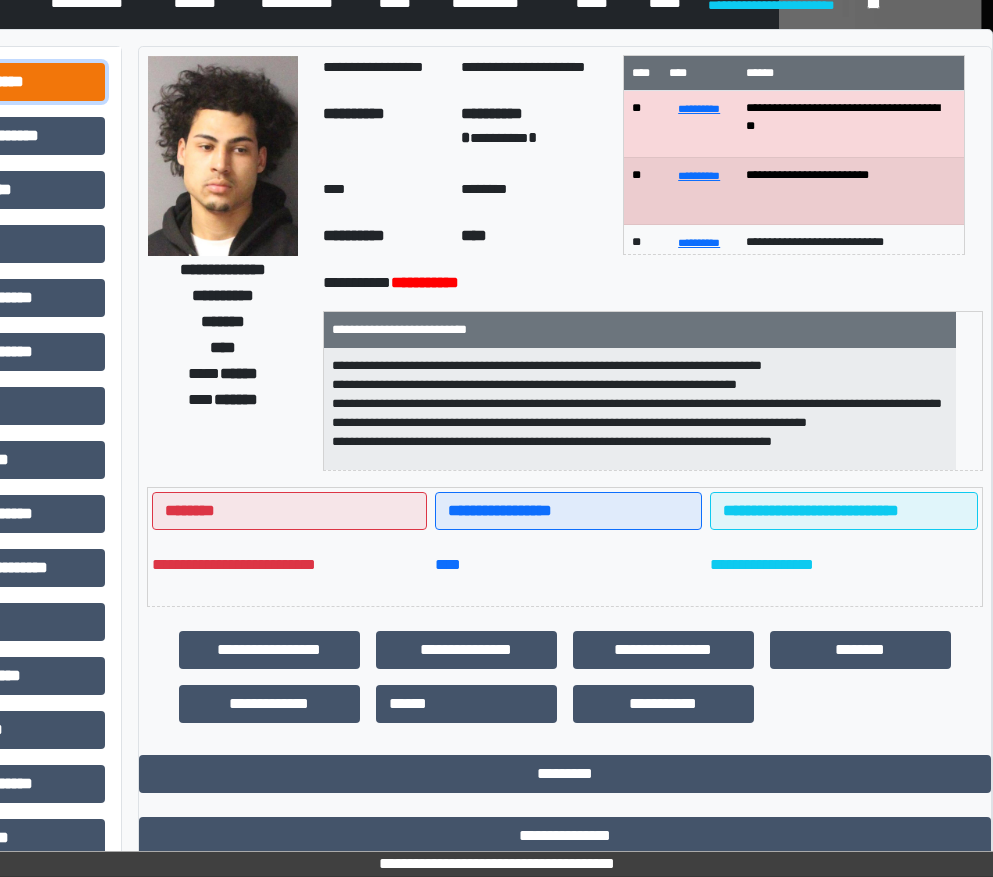 click on "**********" at bounding box center [-19, 82] 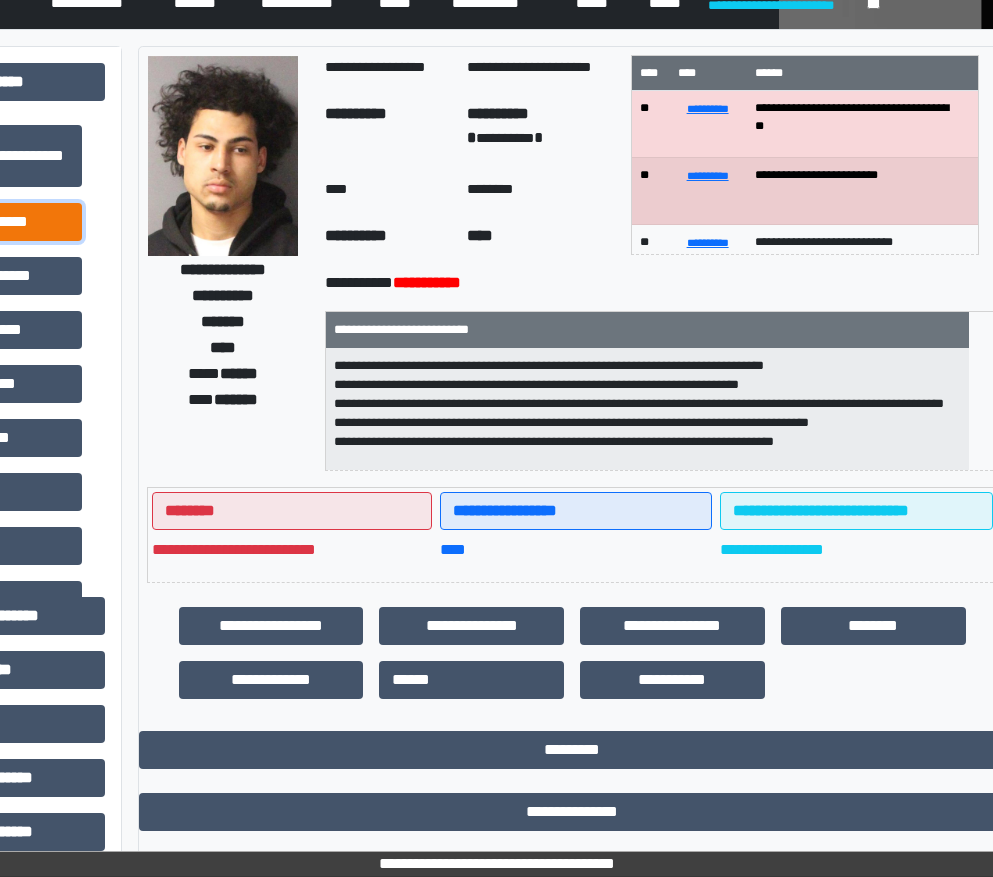 click on "**********" at bounding box center [-27, 222] 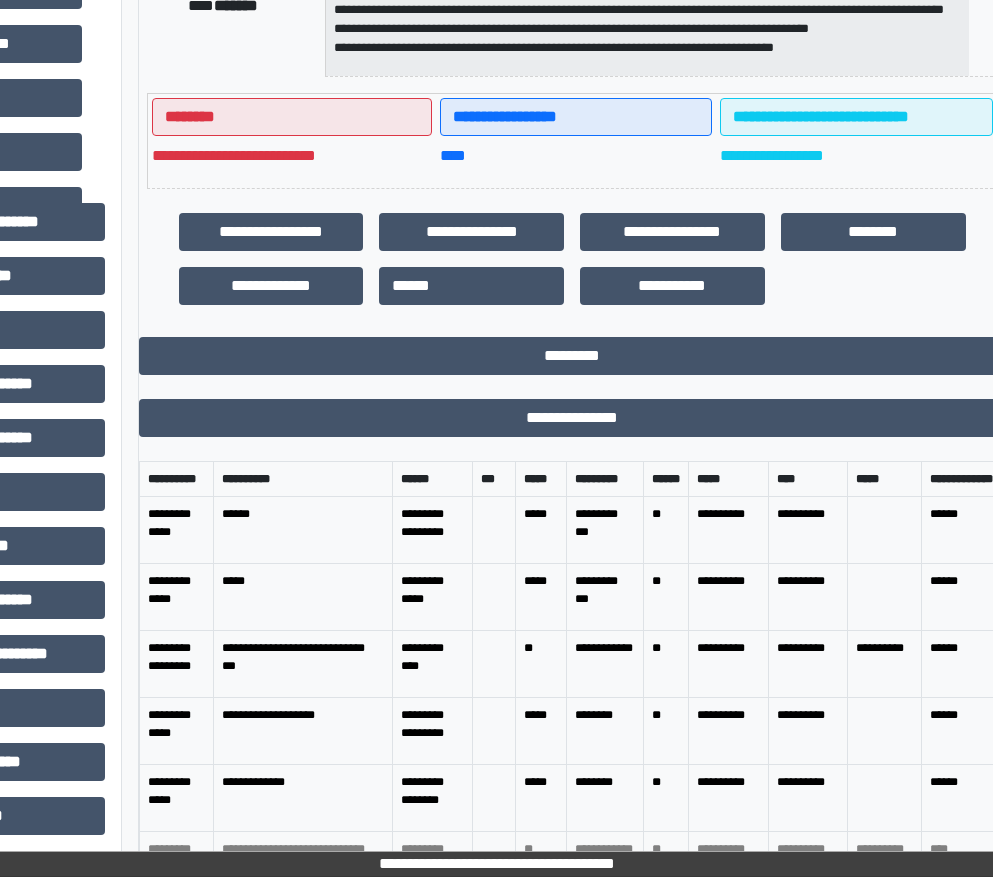scroll, scrollTop: 675, scrollLeft: 214, axis: both 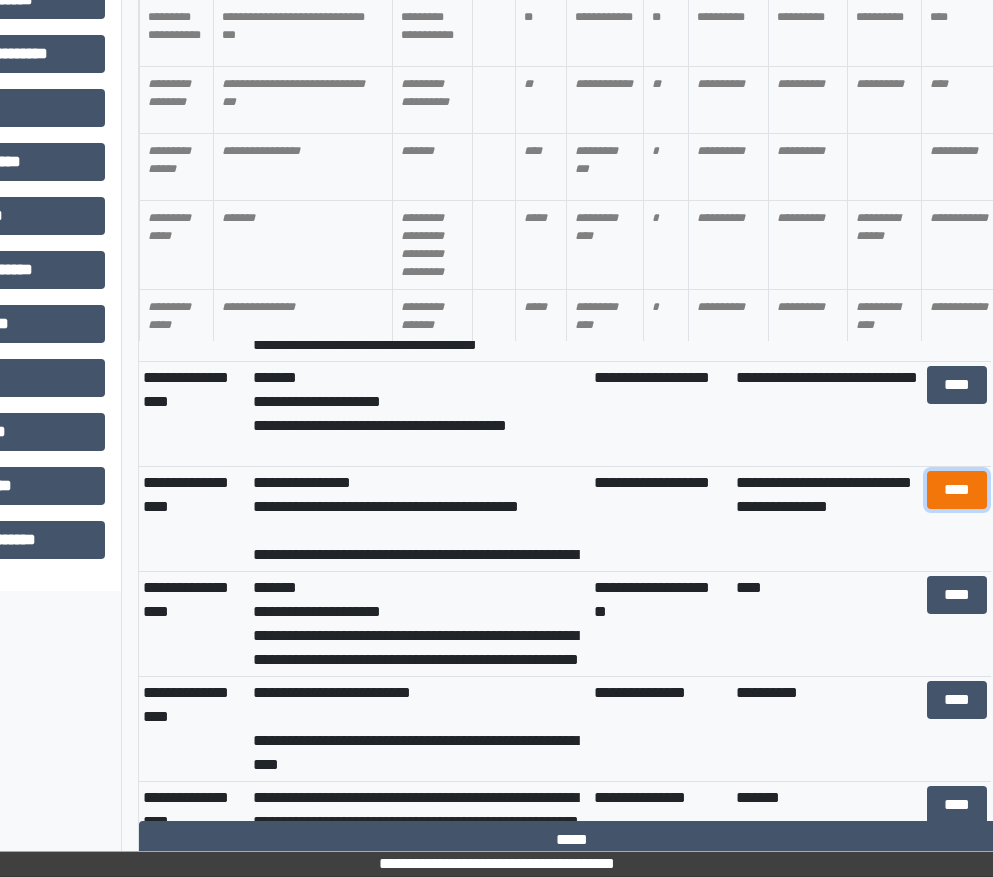 click on "****" at bounding box center (957, 490) 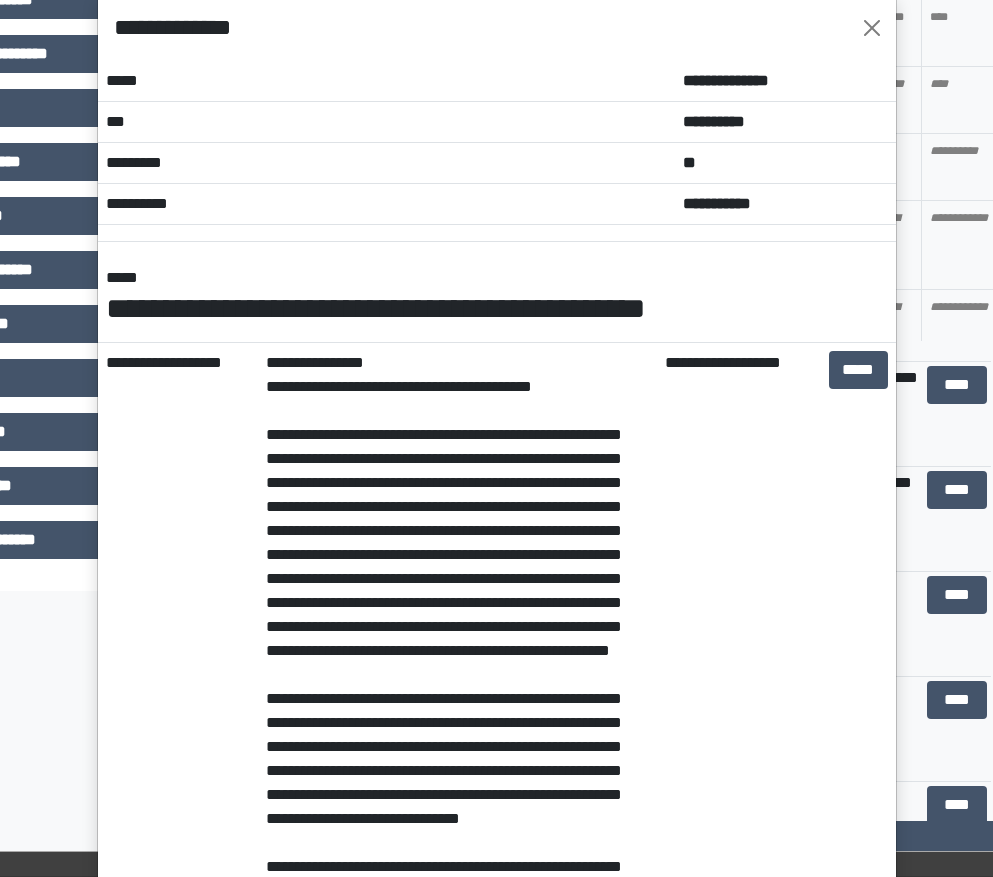 scroll, scrollTop: 0, scrollLeft: 0, axis: both 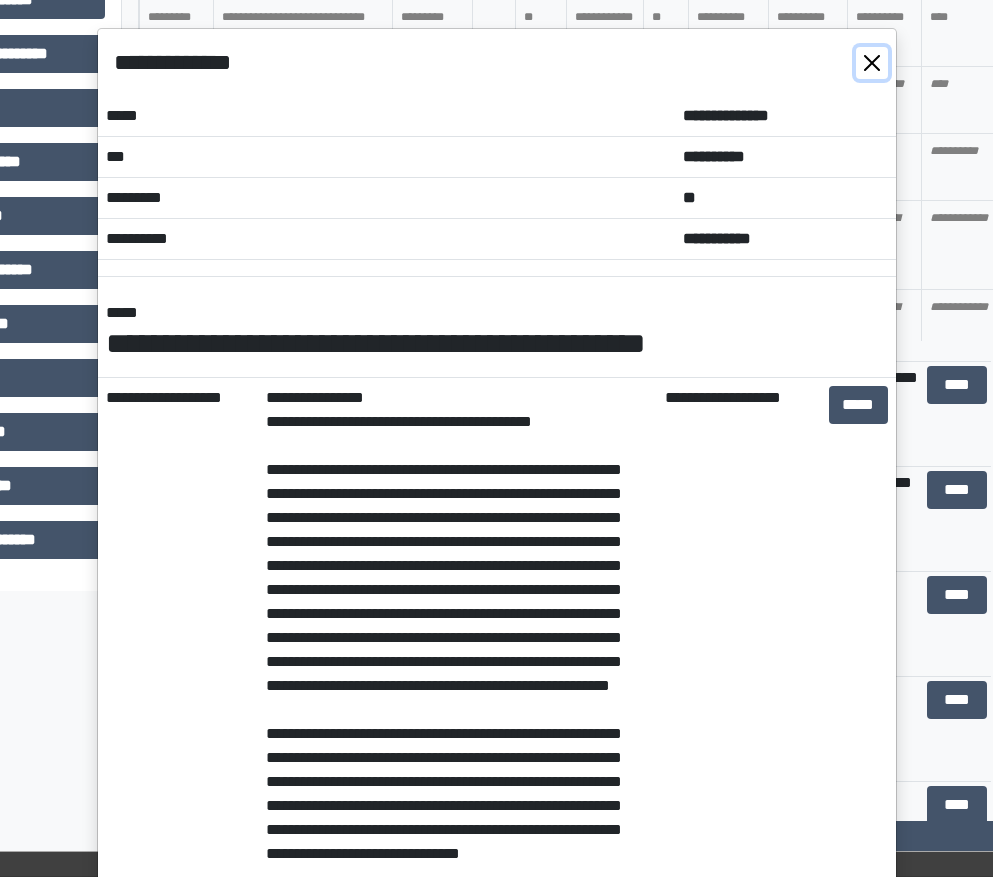 click at bounding box center (872, 63) 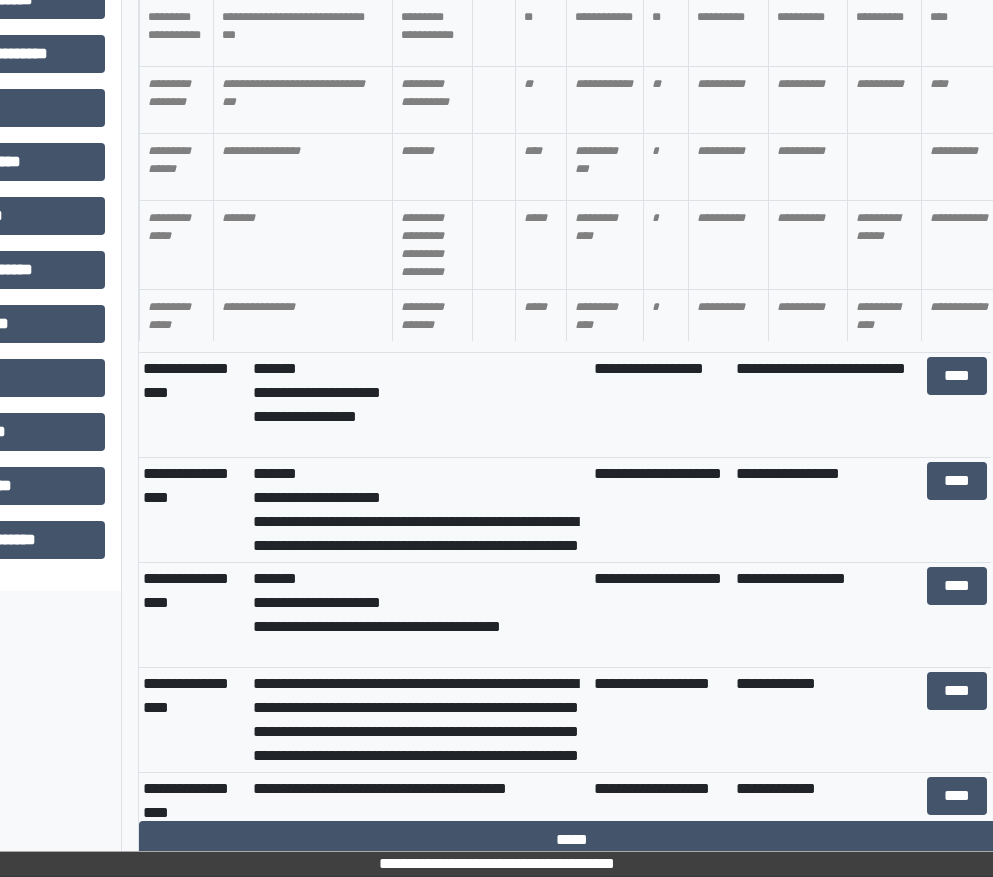 scroll, scrollTop: 0, scrollLeft: 0, axis: both 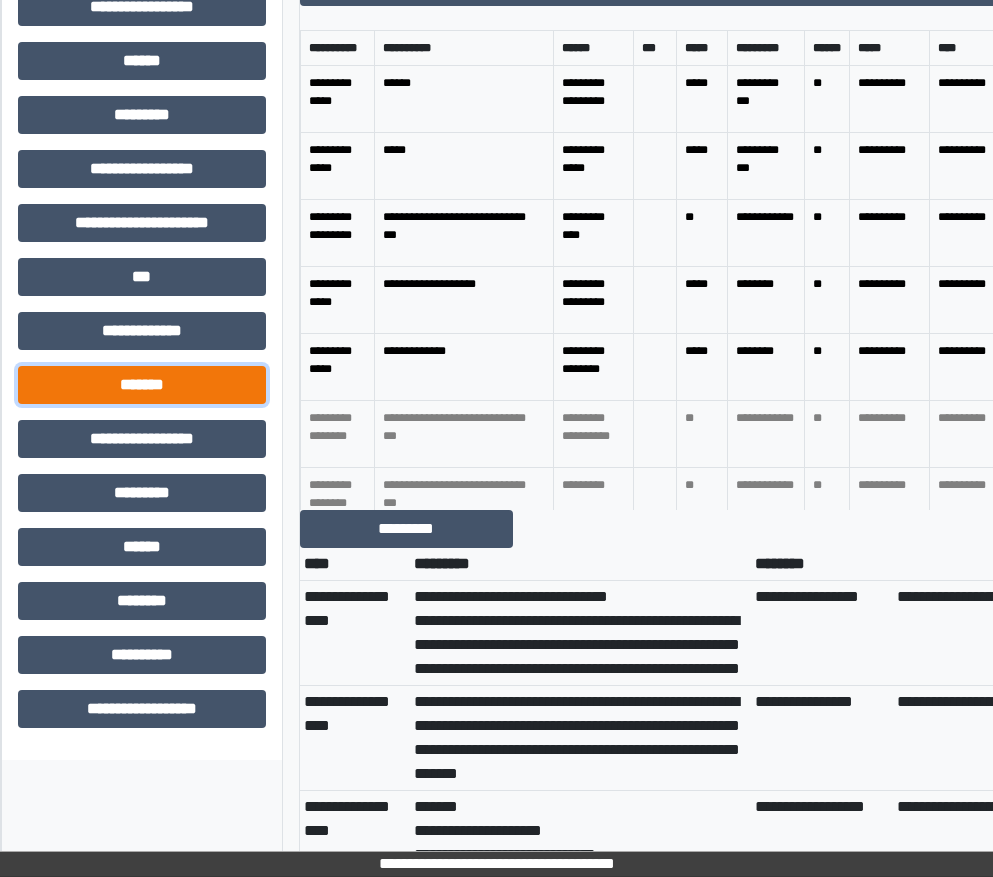 click on "*******" at bounding box center [142, 385] 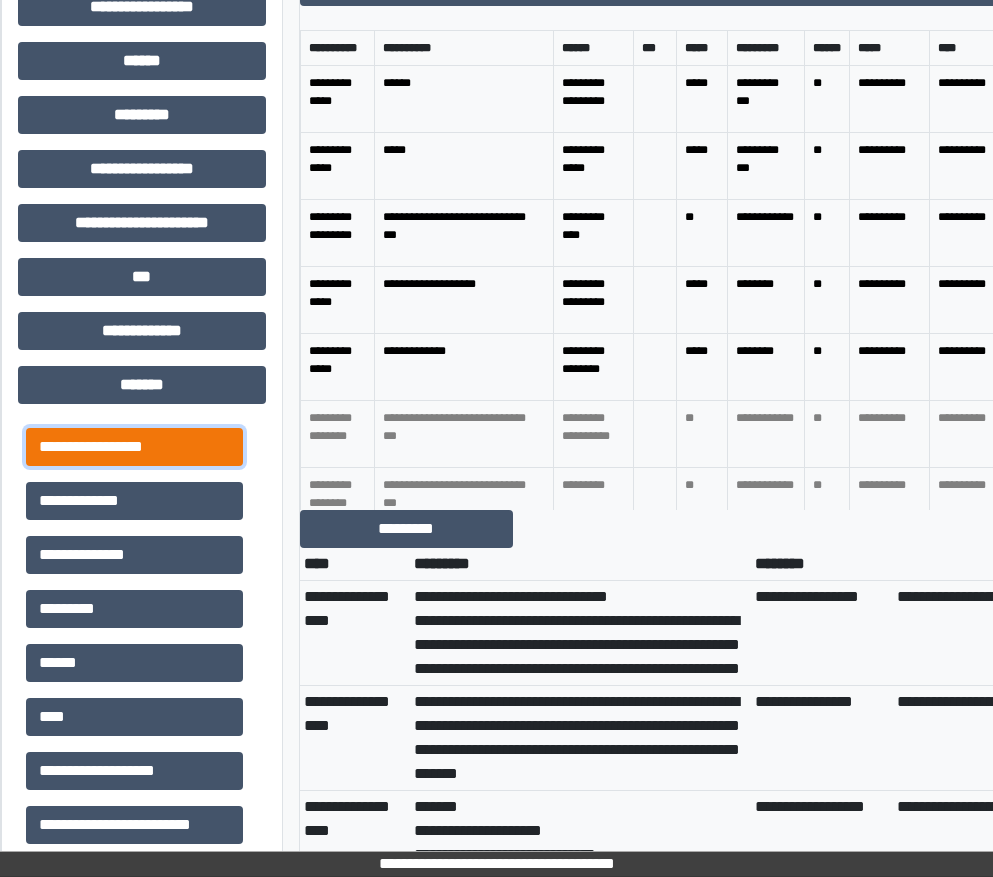 click on "**********" at bounding box center [134, 447] 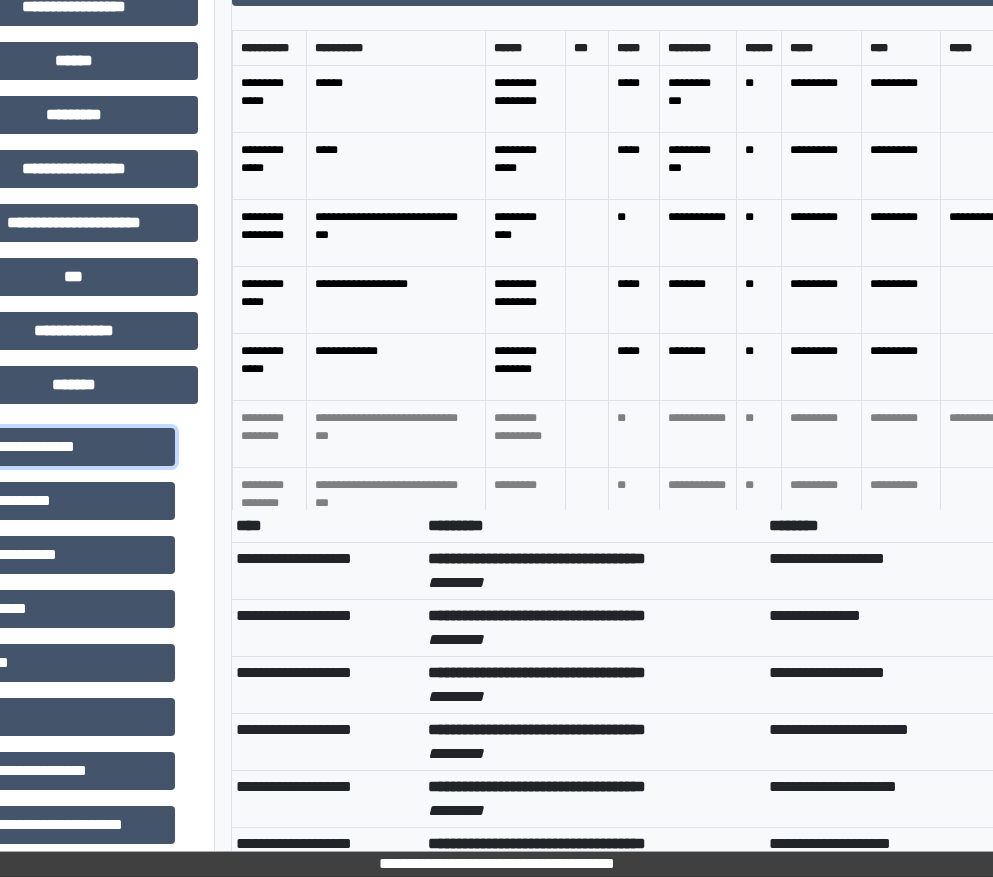 scroll, scrollTop: 900, scrollLeft: 123, axis: both 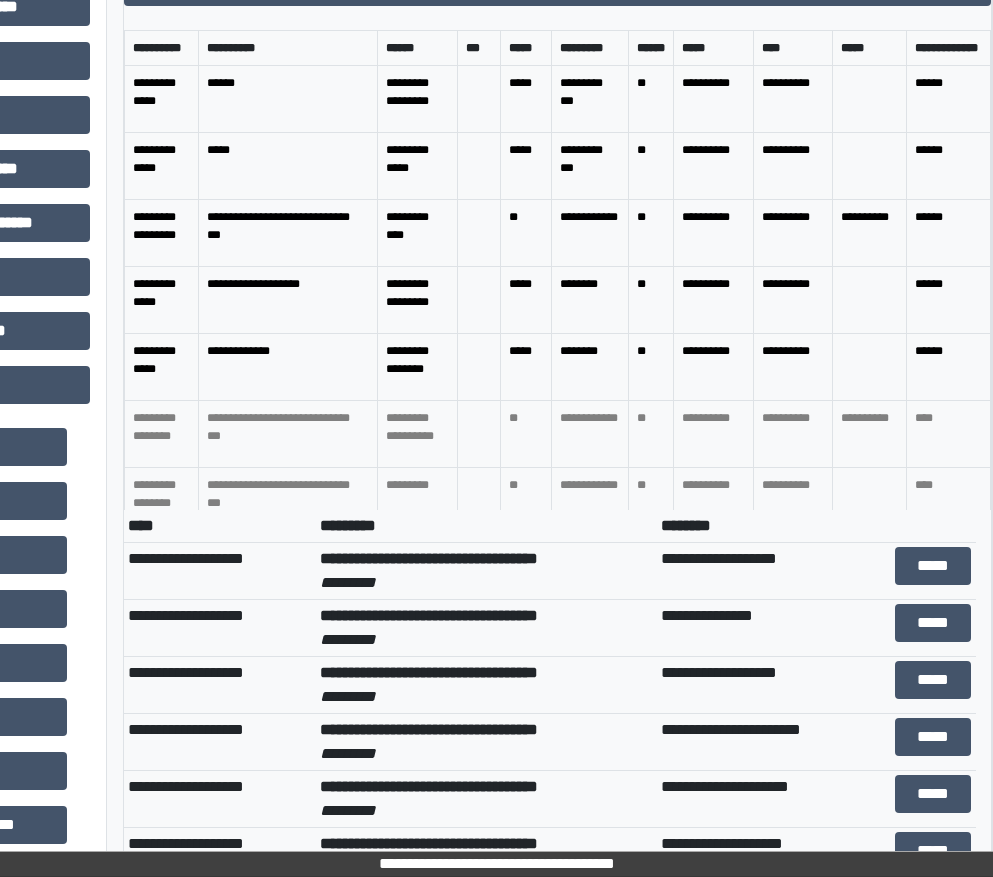 click on "**********" at bounding box center [486, 571] 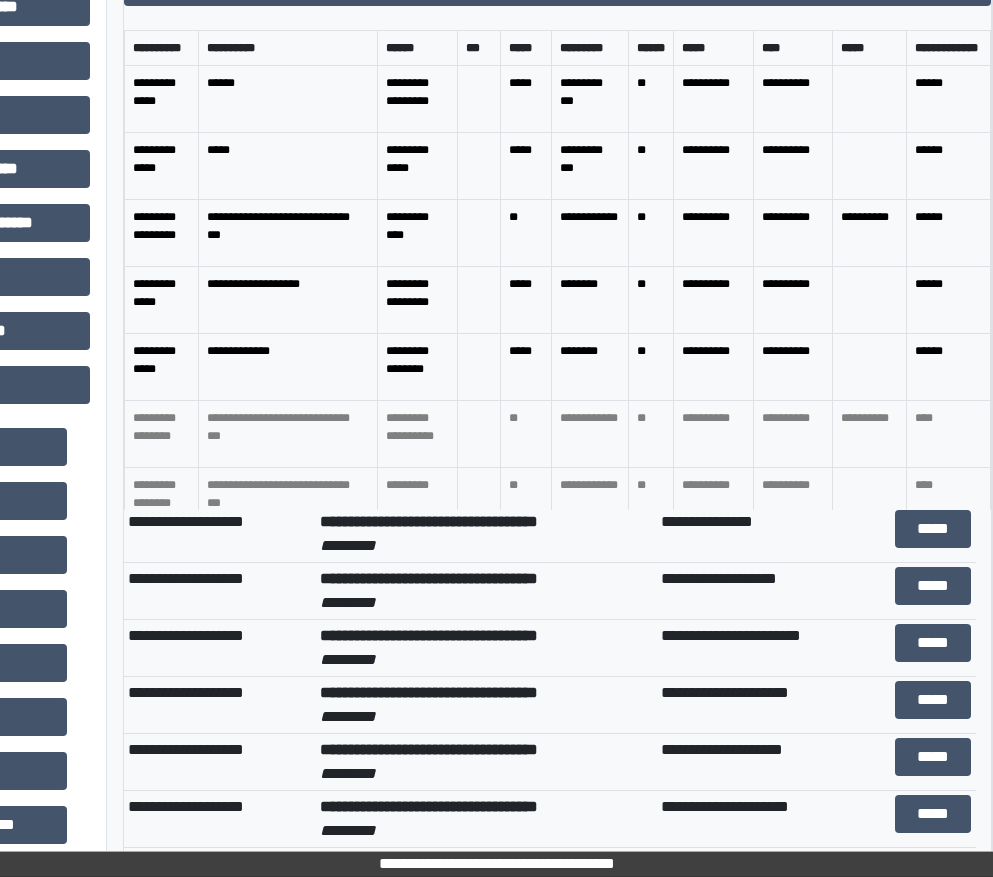 scroll, scrollTop: 0, scrollLeft: 0, axis: both 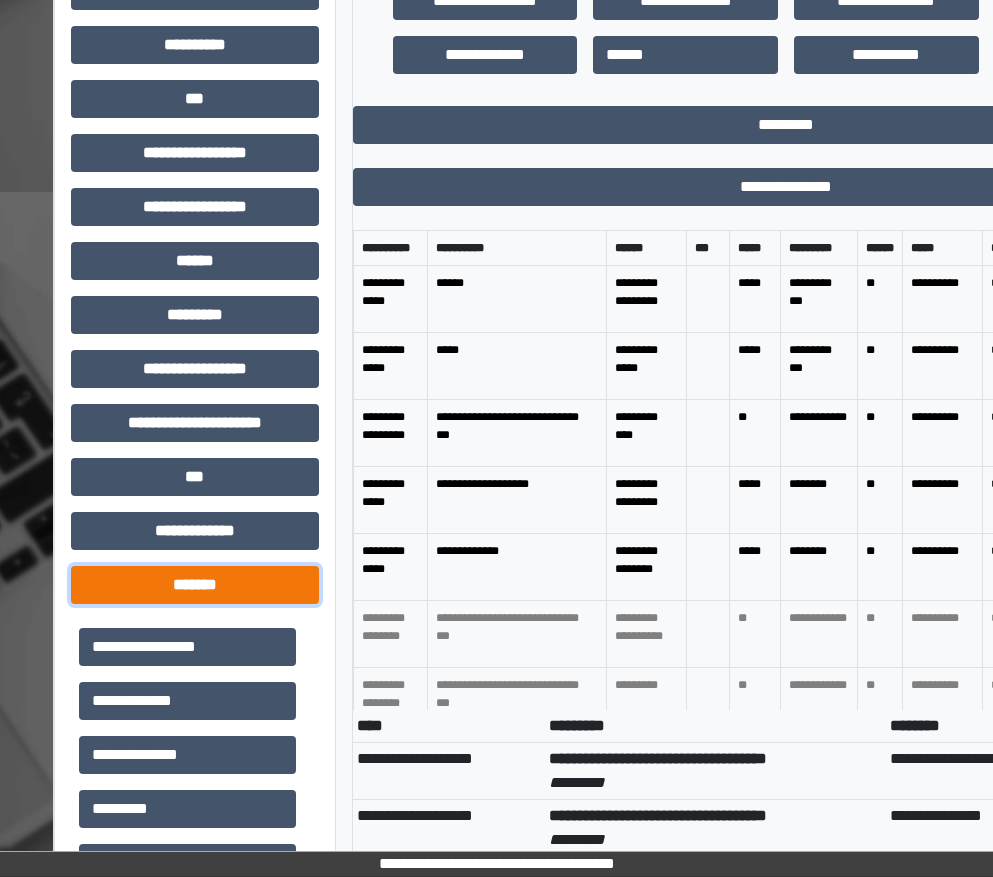 click on "*******" at bounding box center [195, 585] 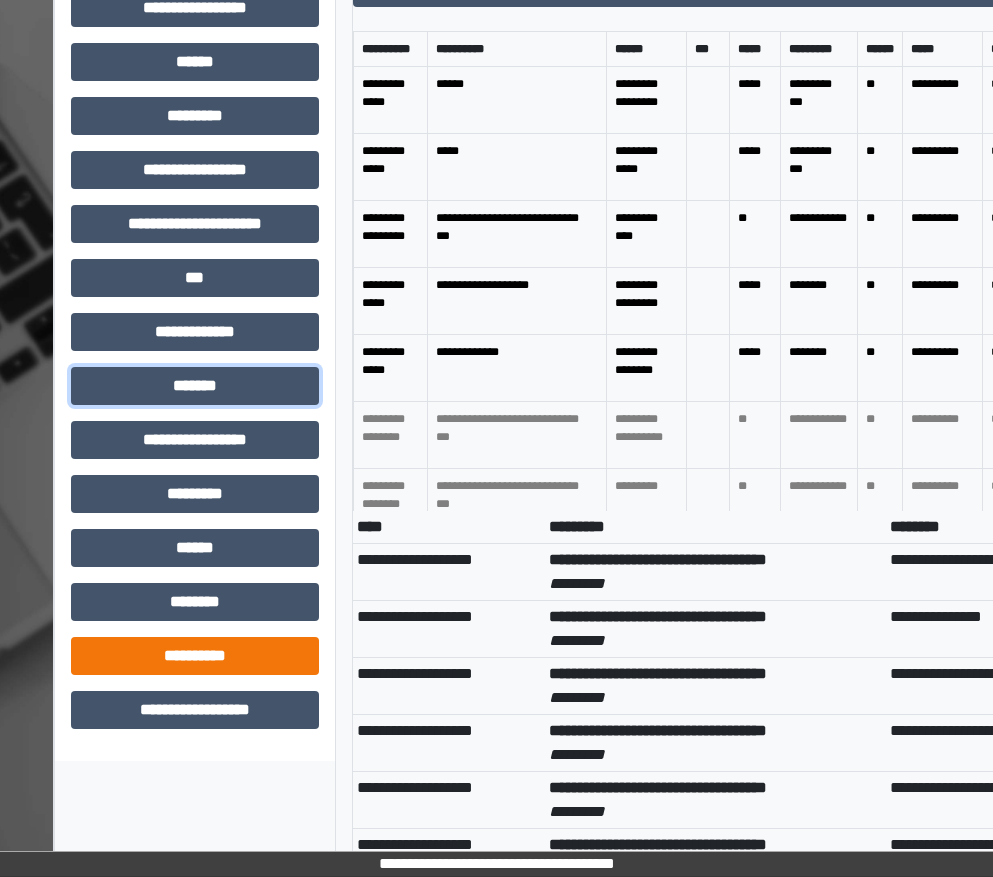 scroll, scrollTop: 900, scrollLeft: 0, axis: vertical 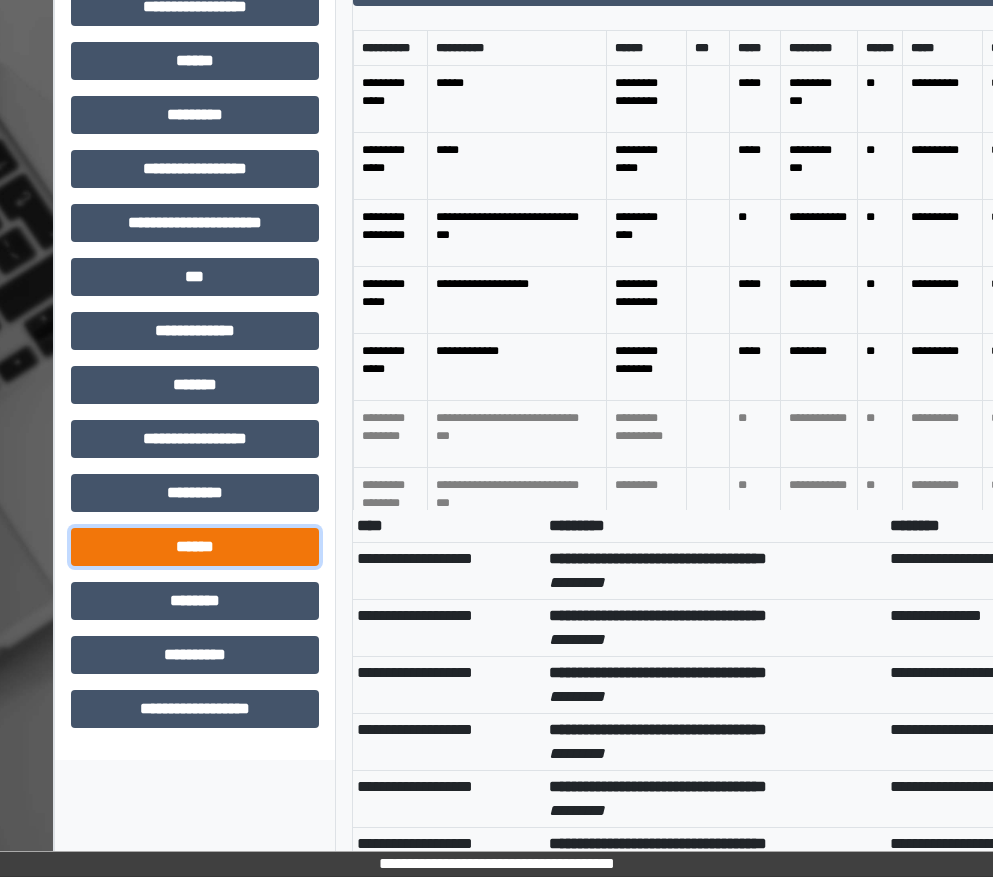 click on "******" at bounding box center (195, 547) 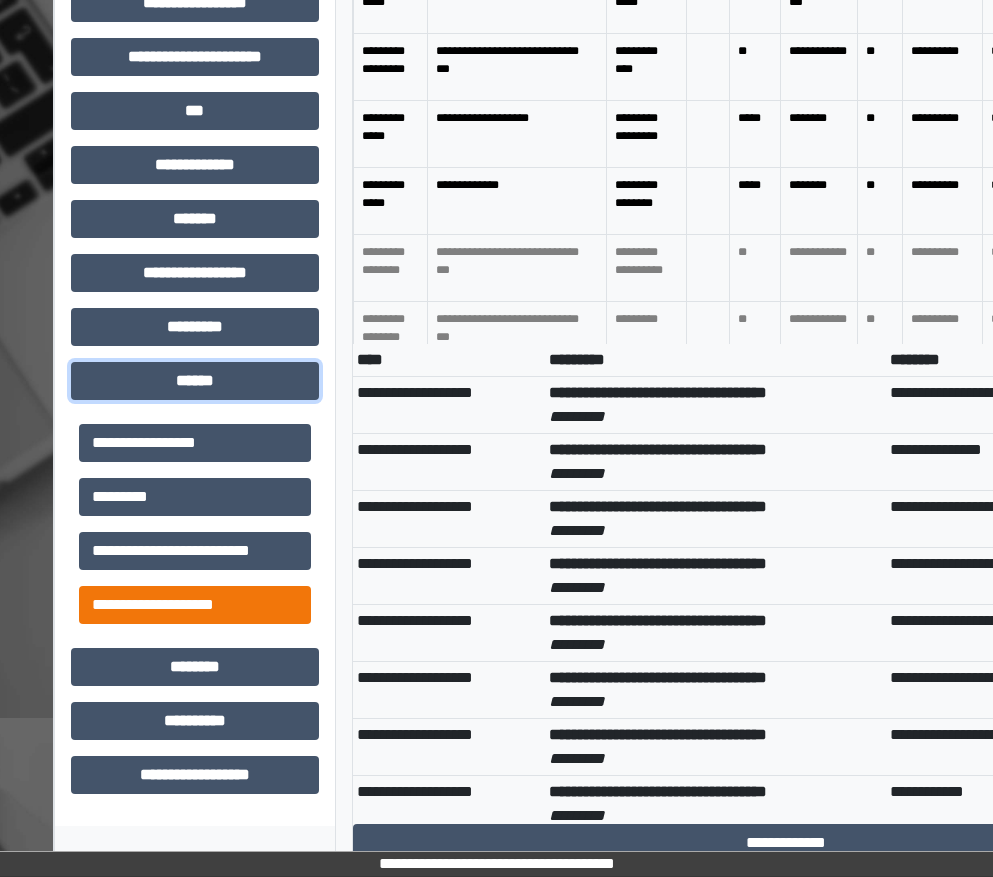 scroll, scrollTop: 1069, scrollLeft: 0, axis: vertical 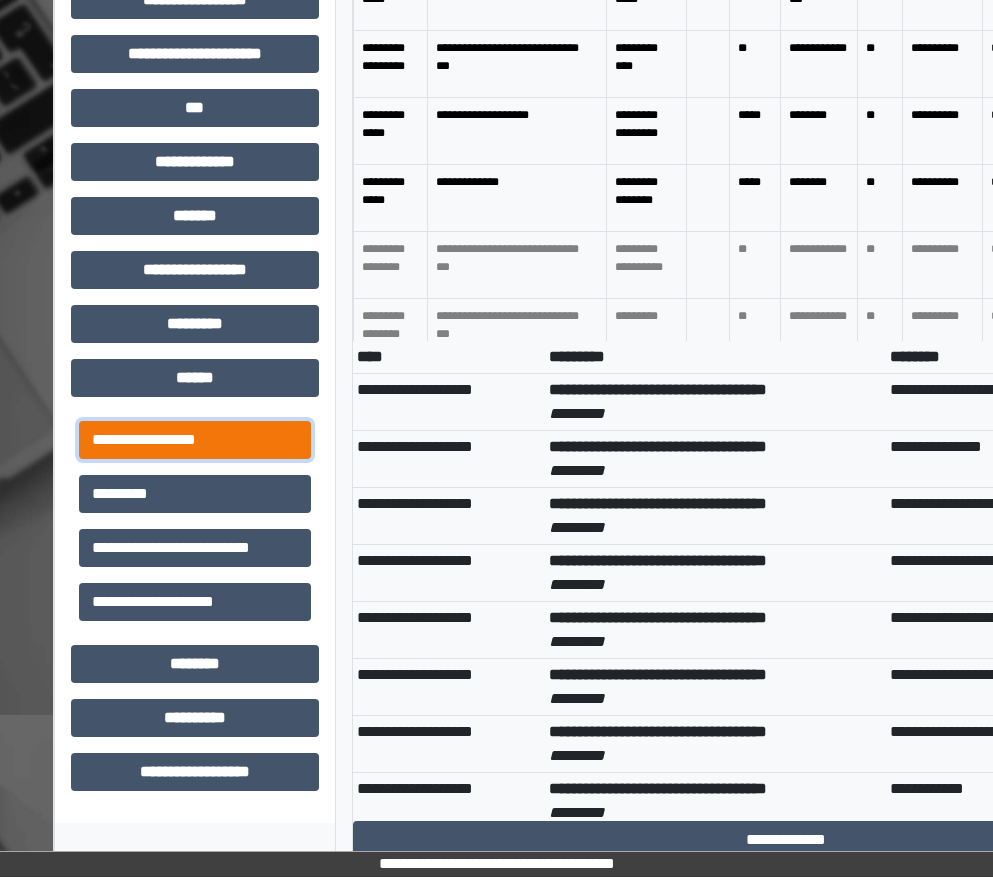 click on "**********" at bounding box center (195, 440) 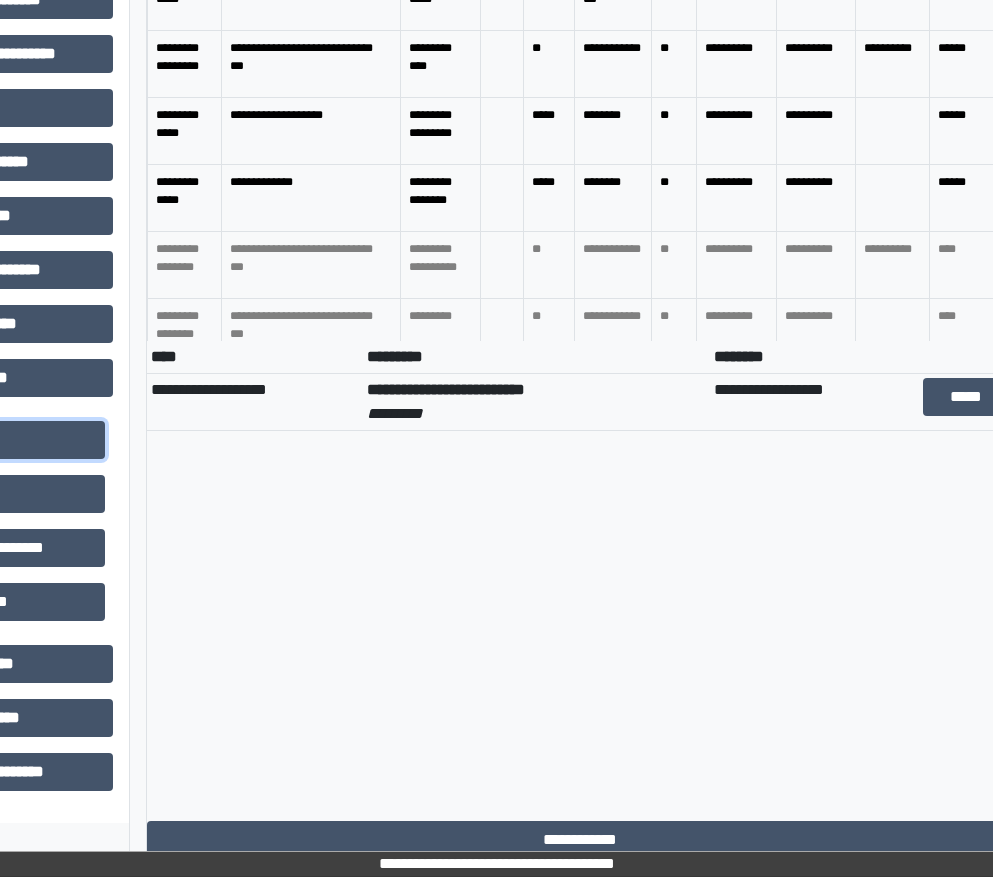 scroll, scrollTop: 1069, scrollLeft: 214, axis: both 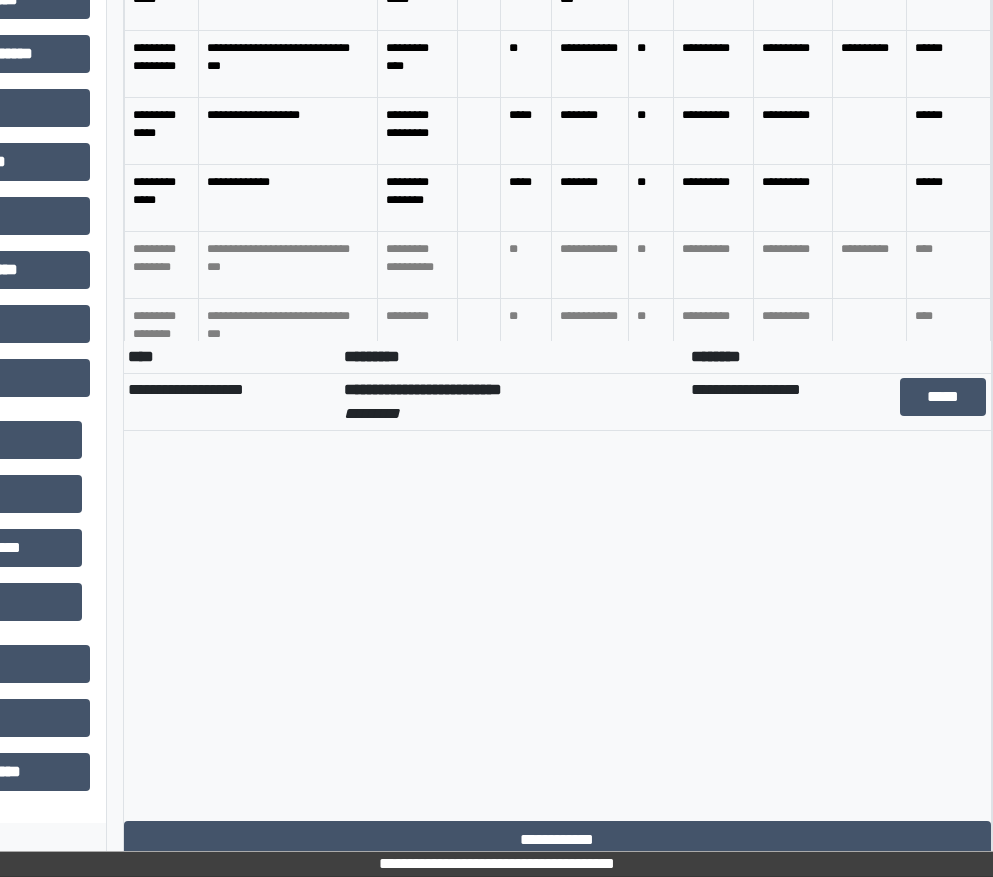 click on "**********" at bounding box center (513, 402) 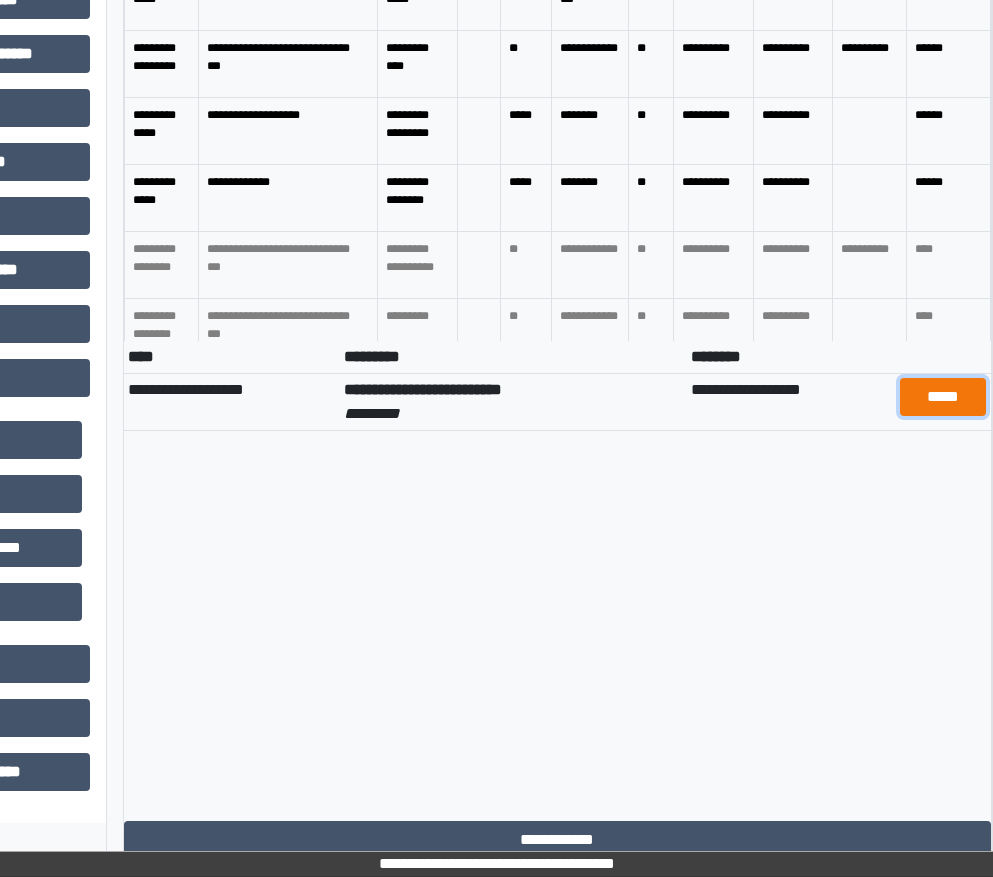 click on "*****" at bounding box center (943, 397) 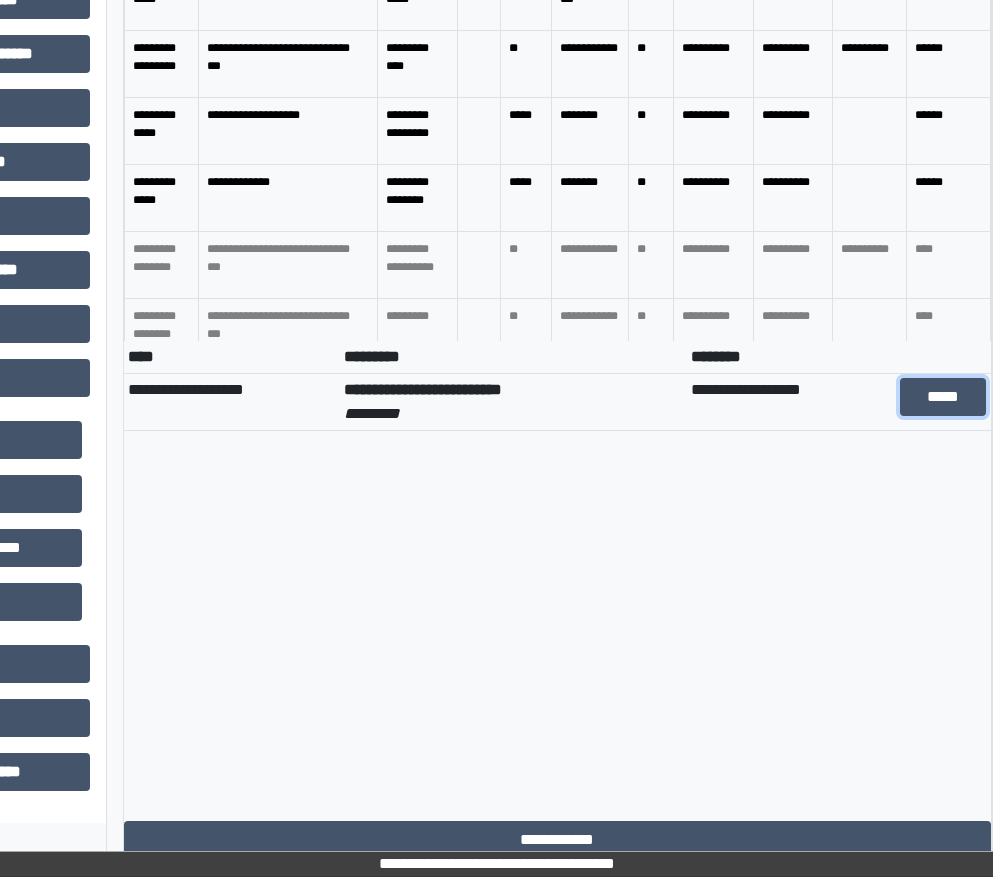 scroll, scrollTop: 469, scrollLeft: 229, axis: both 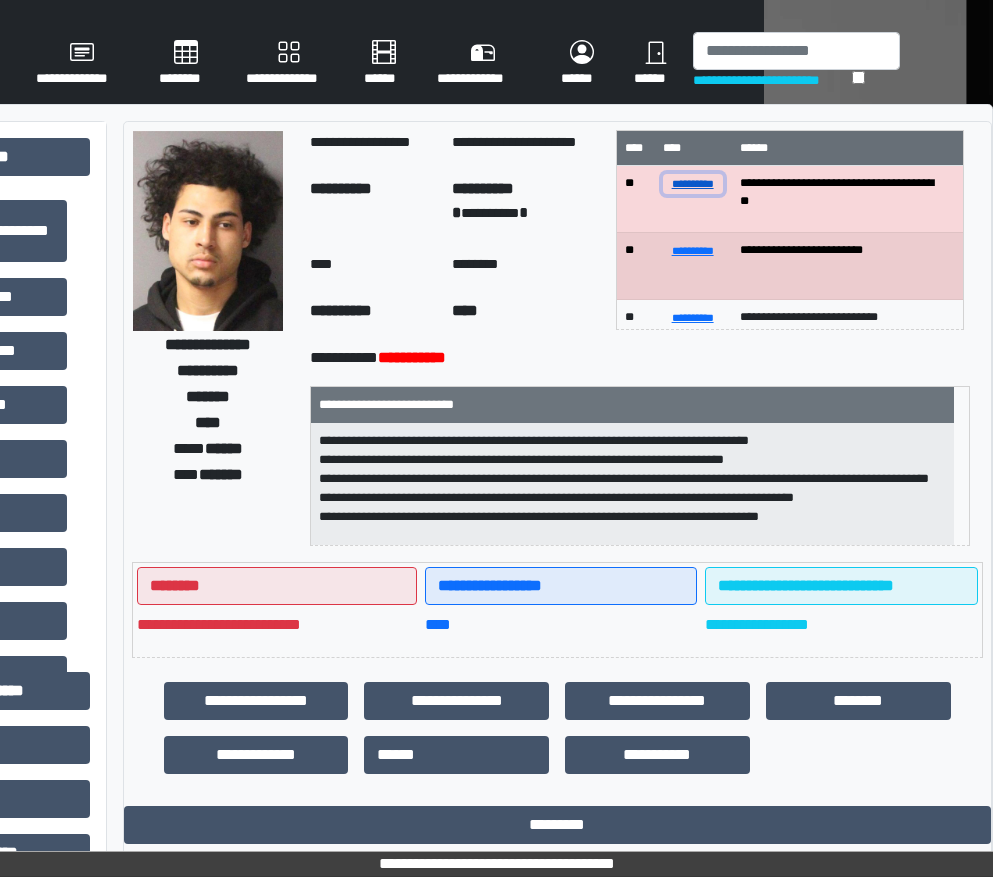 click on "**********" at bounding box center [693, 183] 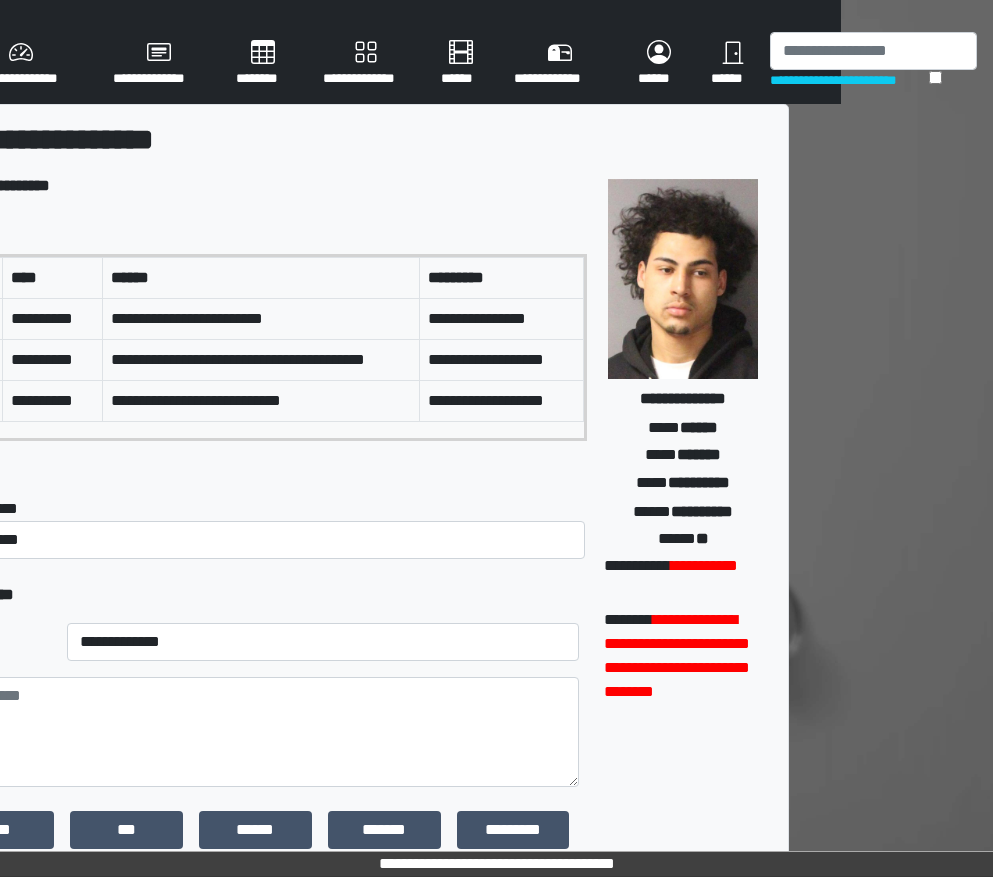 scroll, scrollTop: 0, scrollLeft: 0, axis: both 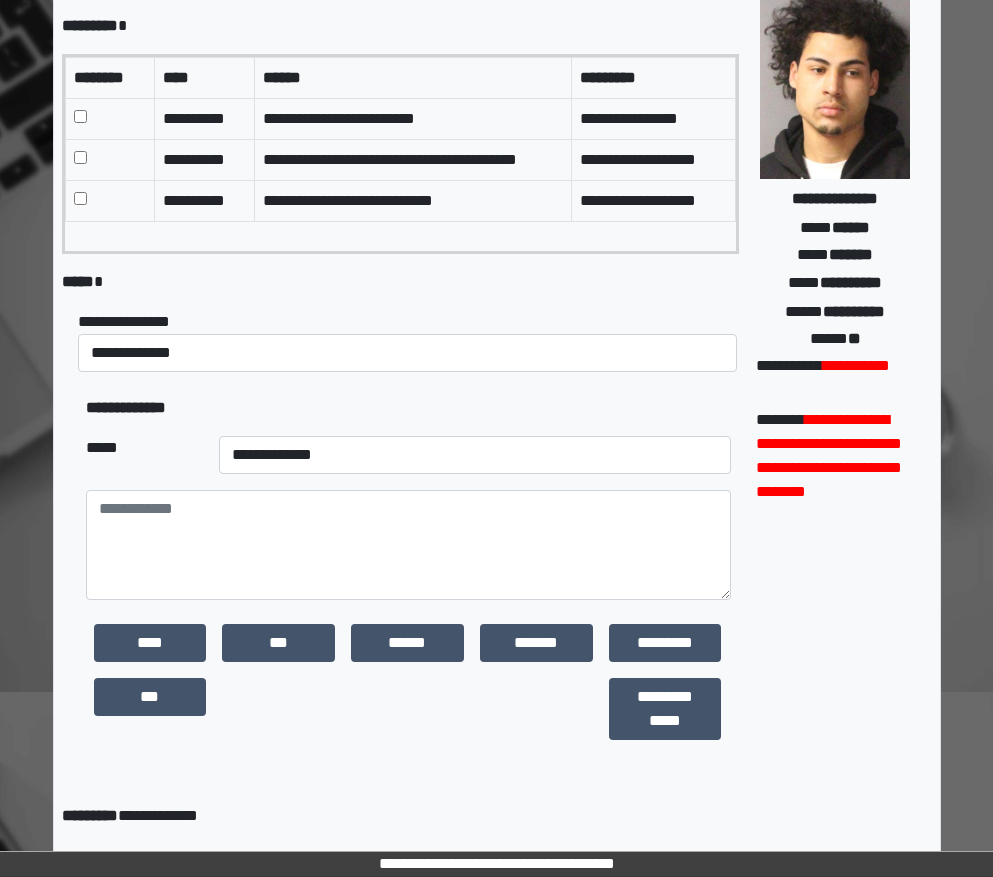 click at bounding box center [109, 159] 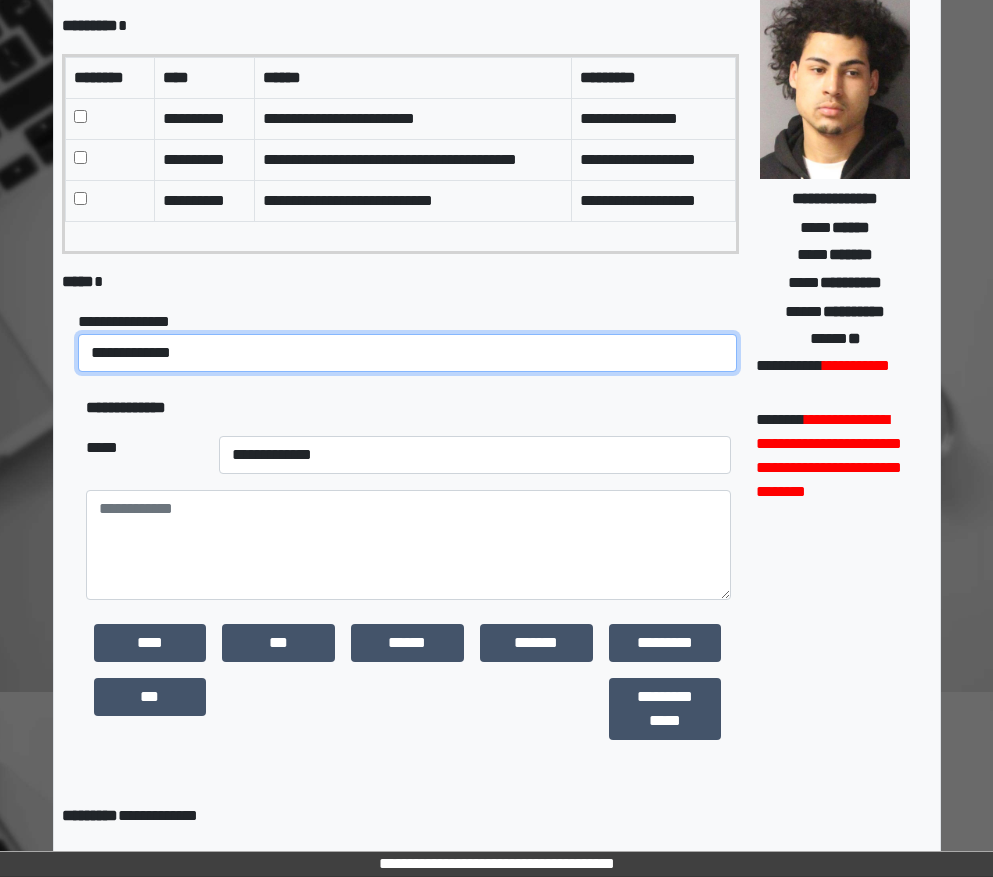 click on "**********" at bounding box center (408, 353) 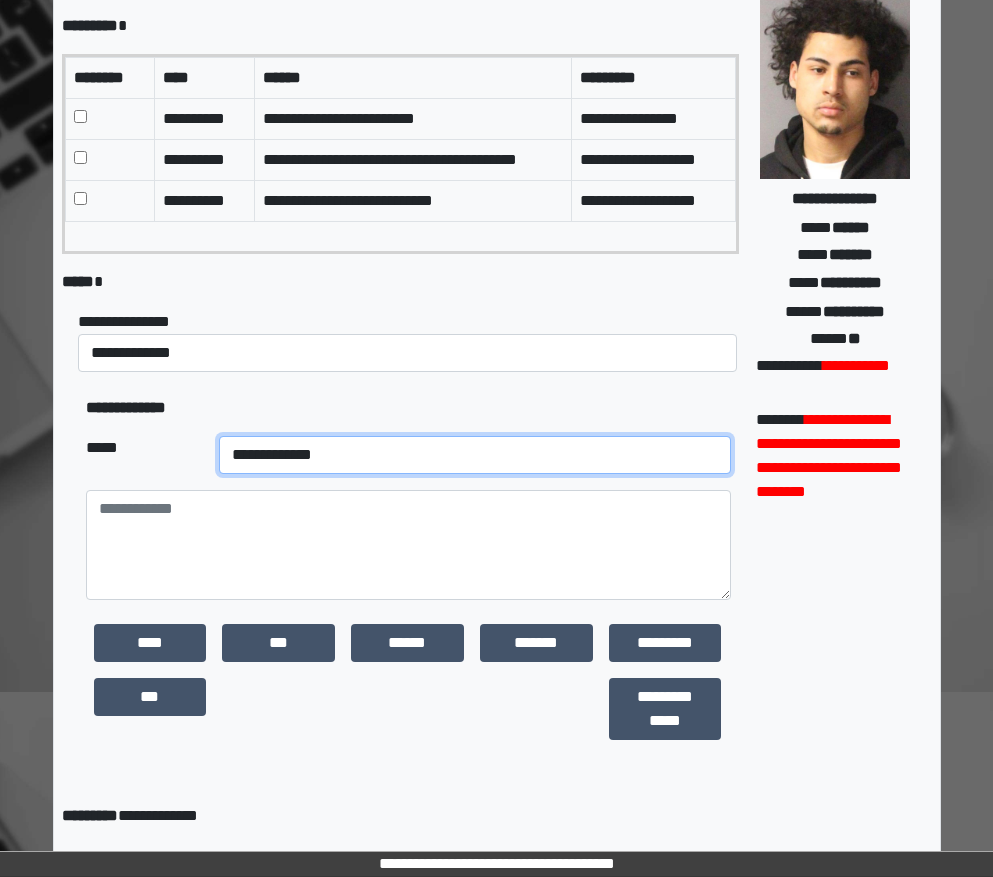 click on "**********" at bounding box center [475, 455] 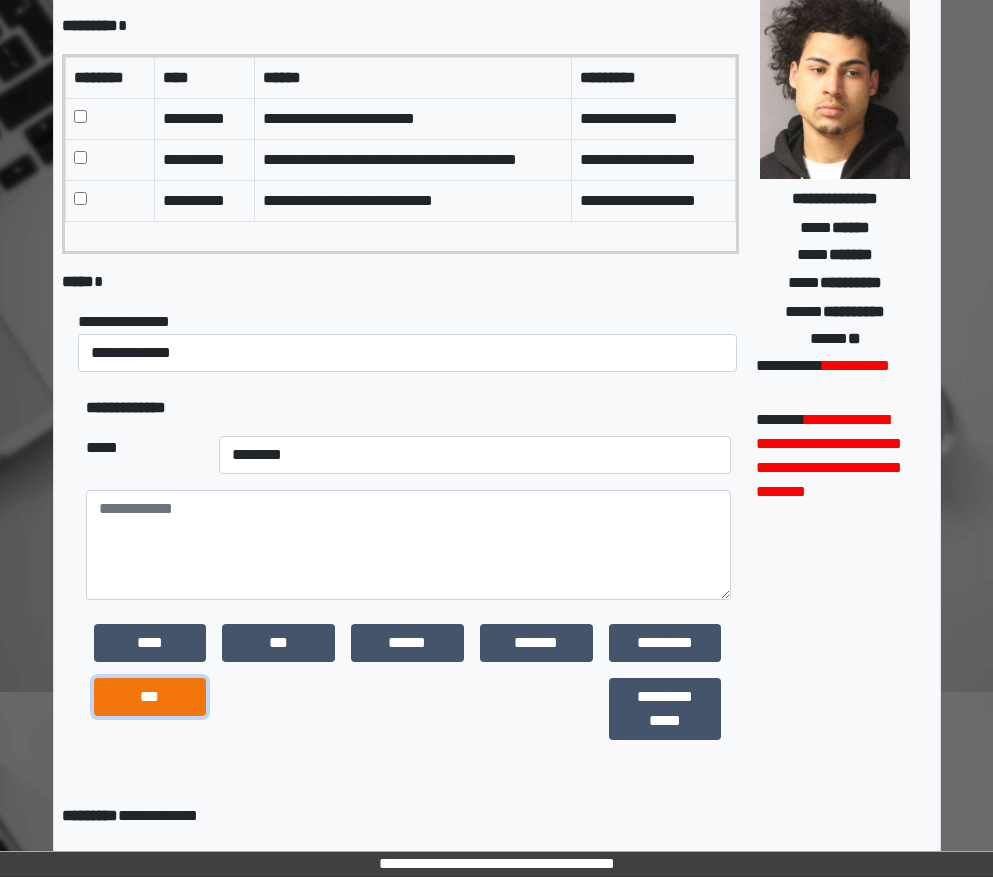 click on "***" at bounding box center [150, 697] 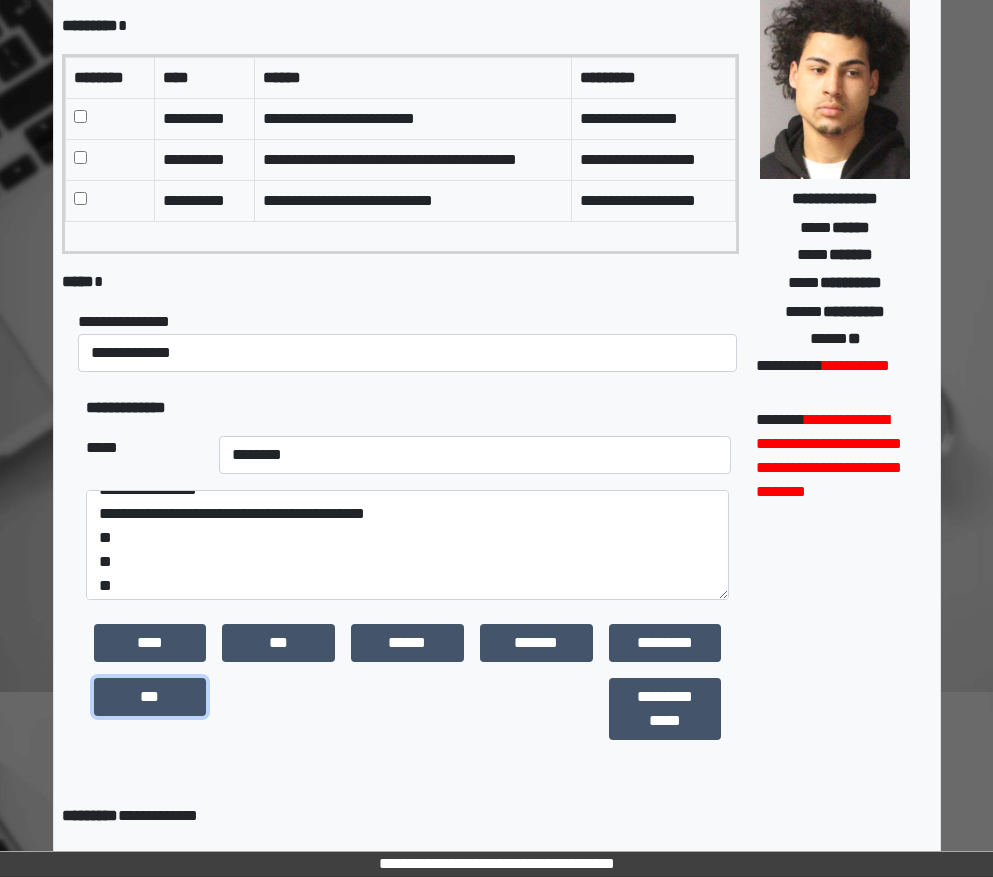 scroll, scrollTop: 24, scrollLeft: 0, axis: vertical 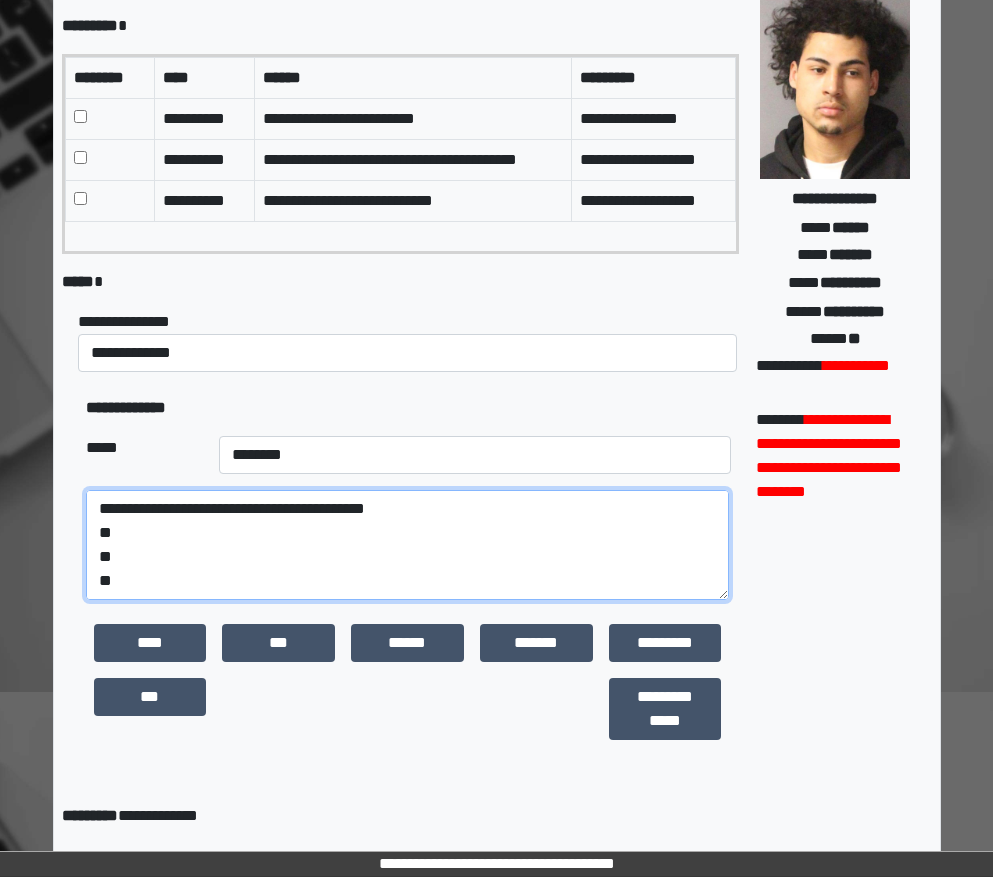 drag, startPoint x: 137, startPoint y: 587, endPoint x: 107, endPoint y: 534, distance: 60.90156 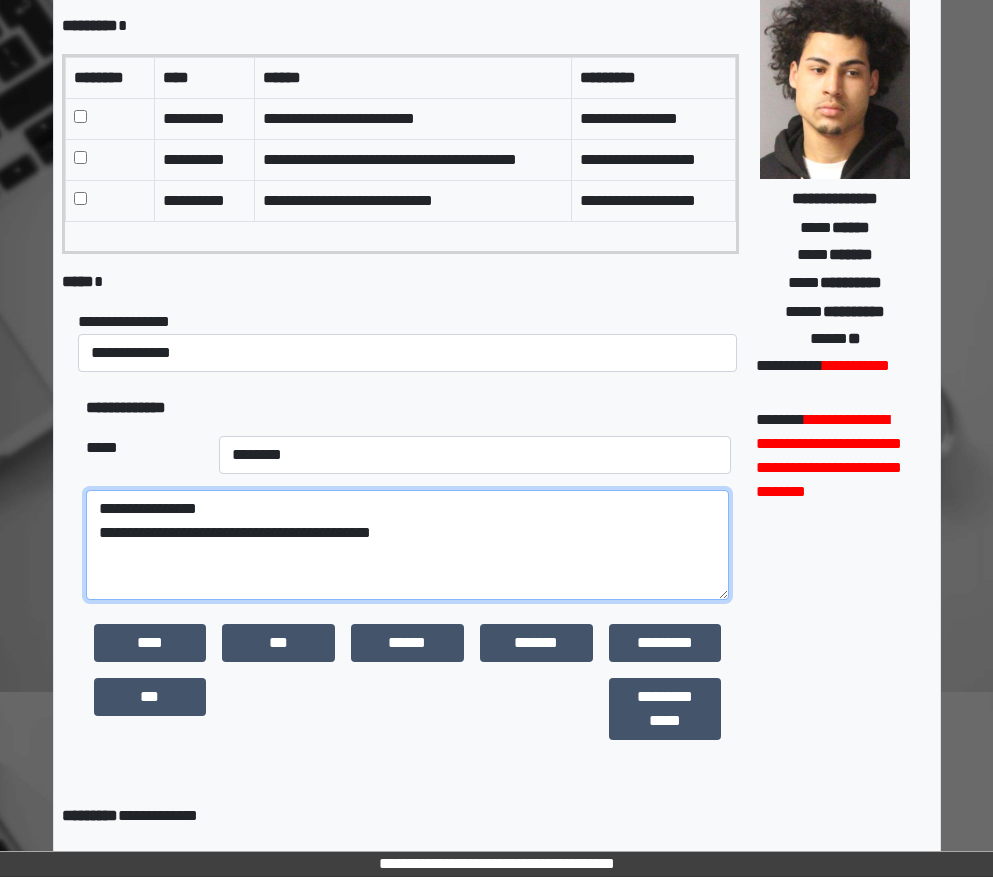 scroll, scrollTop: 0, scrollLeft: 0, axis: both 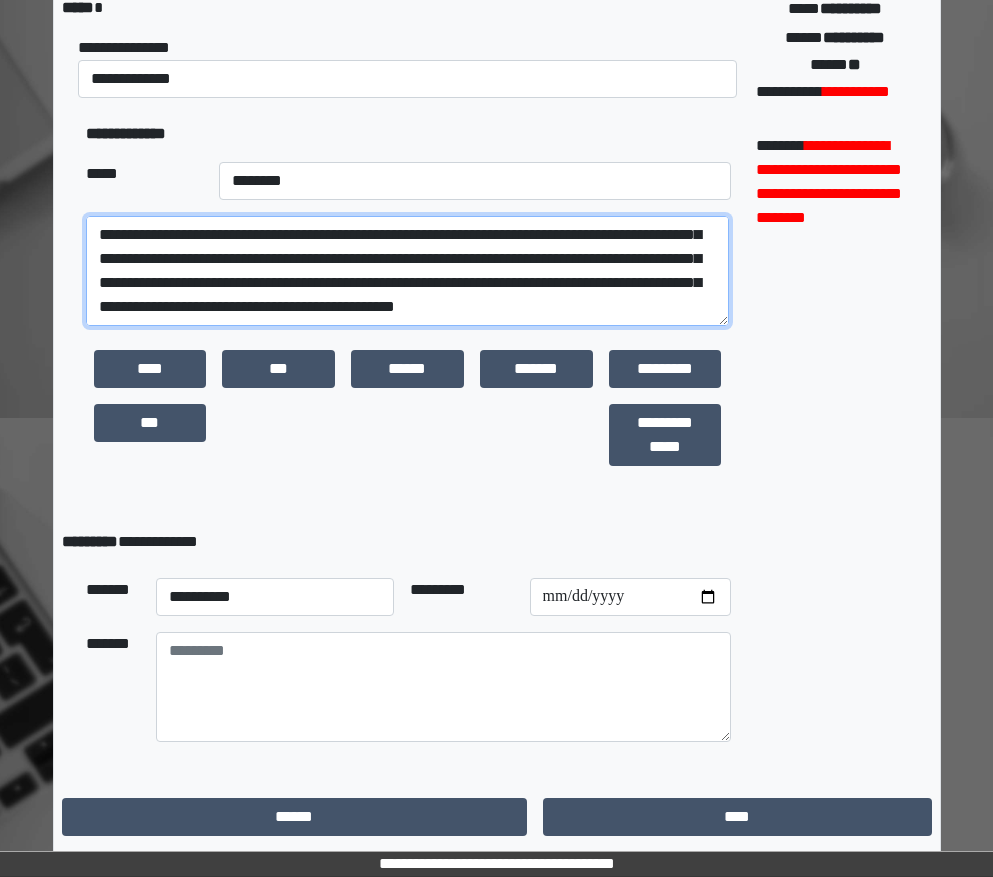 type on "**********" 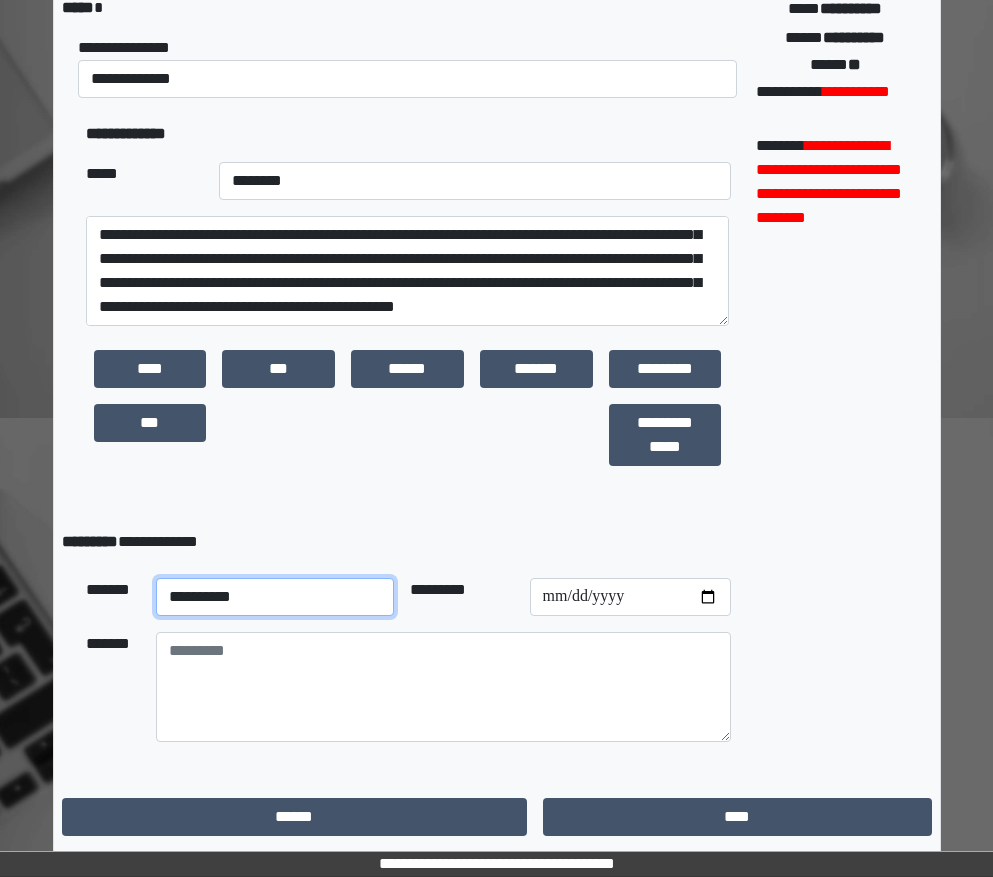 click on "**********" at bounding box center [275, 597] 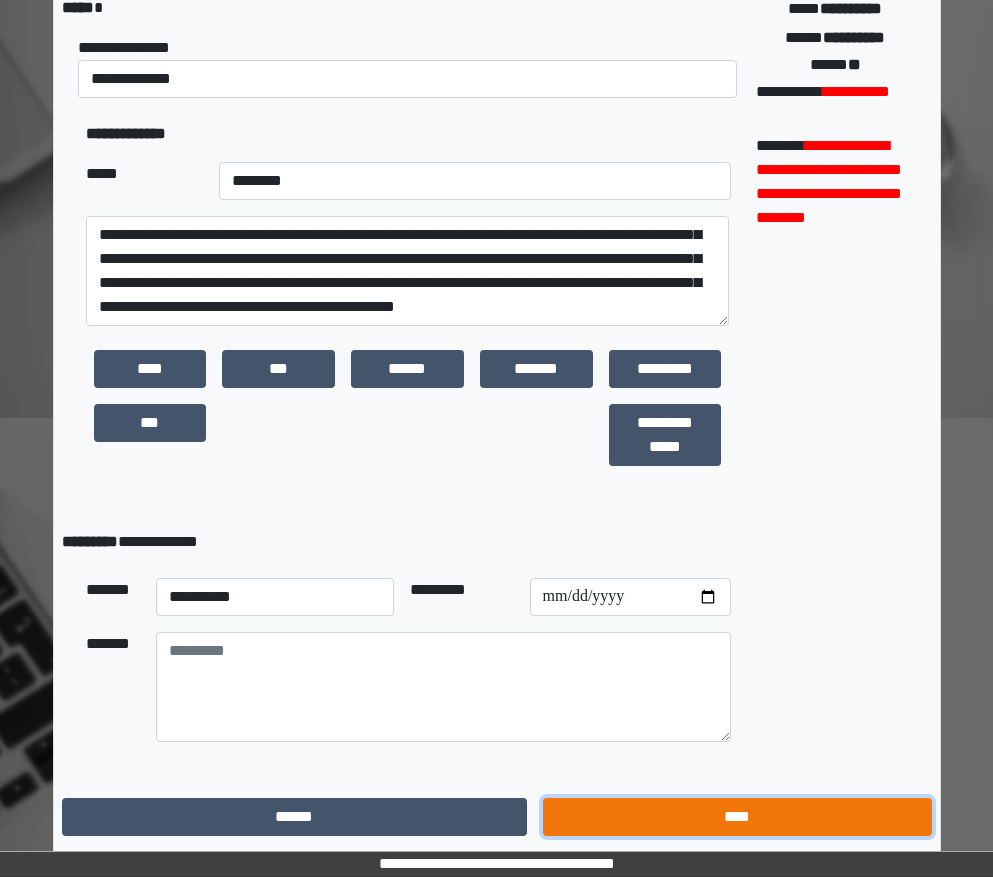 click on "****" at bounding box center [737, 817] 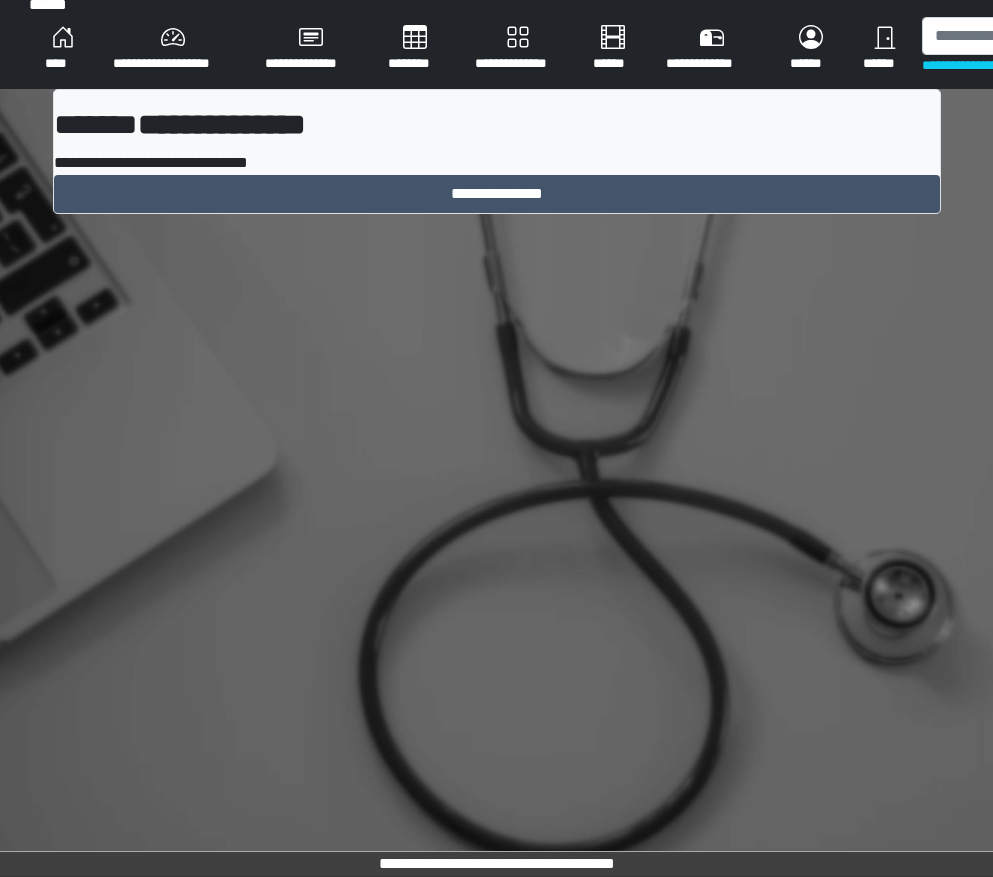 scroll, scrollTop: 15, scrollLeft: 0, axis: vertical 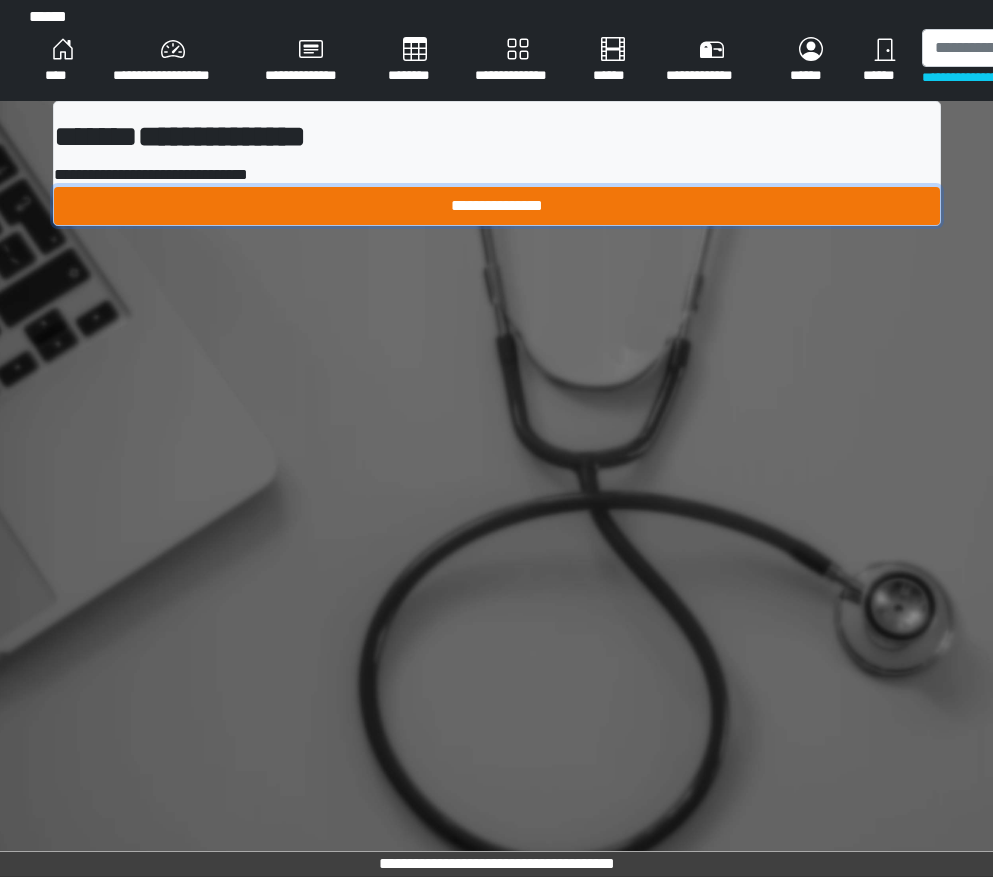 click on "**********" at bounding box center (497, 206) 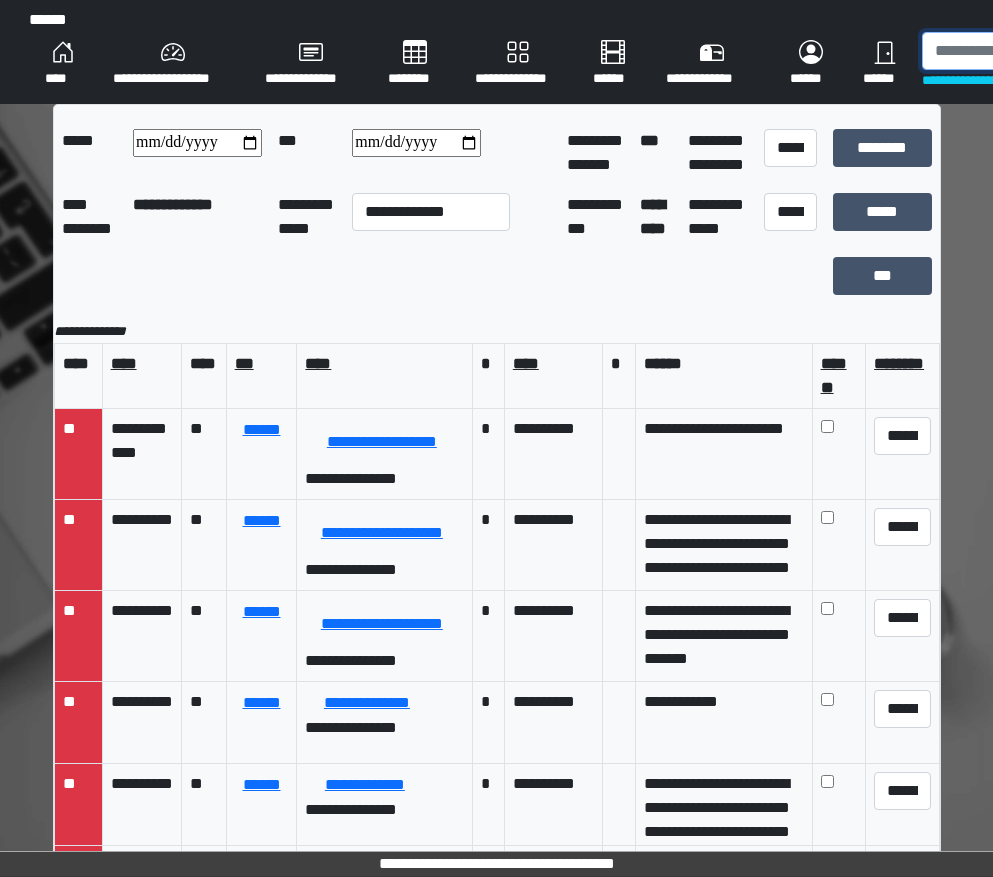 click at bounding box center [1025, 51] 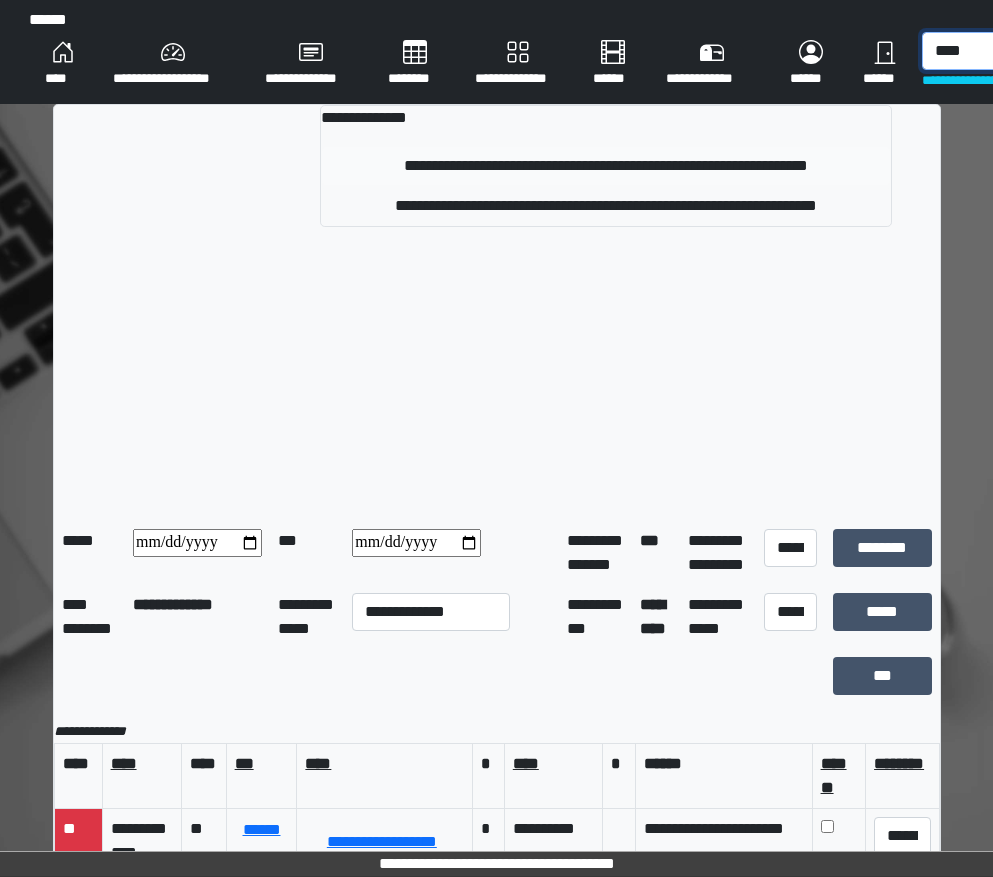 type on "****" 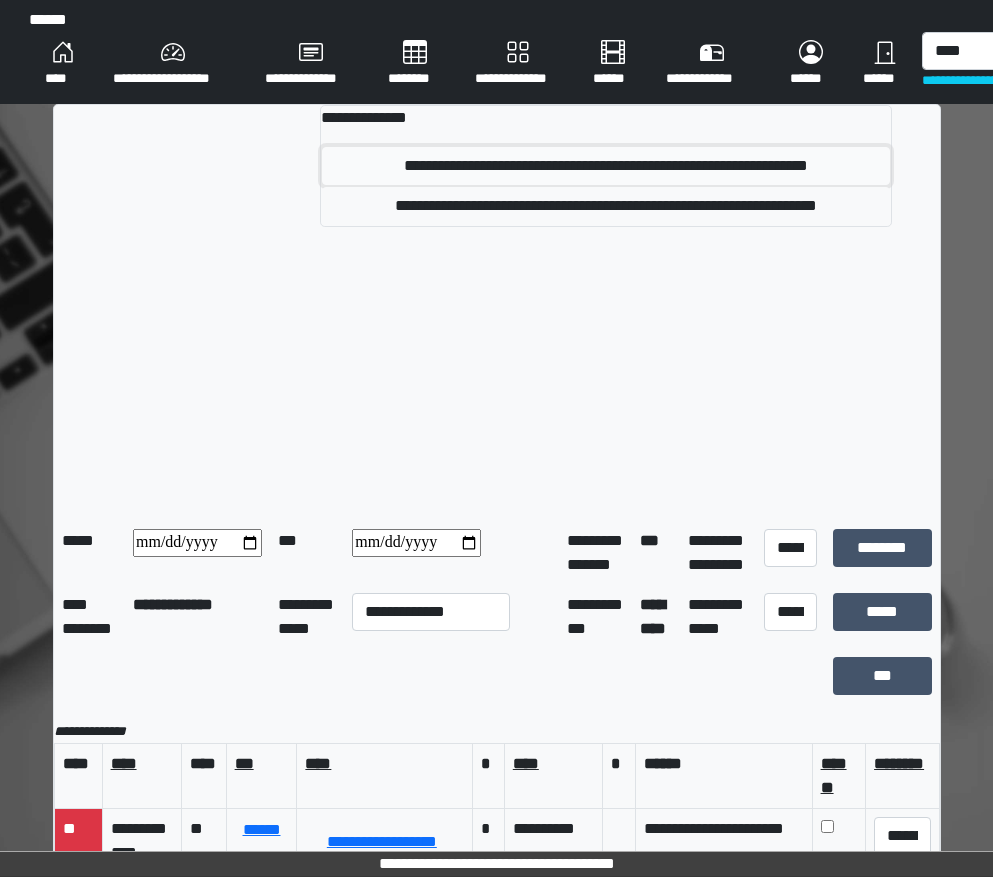 click on "**********" at bounding box center [605, 166] 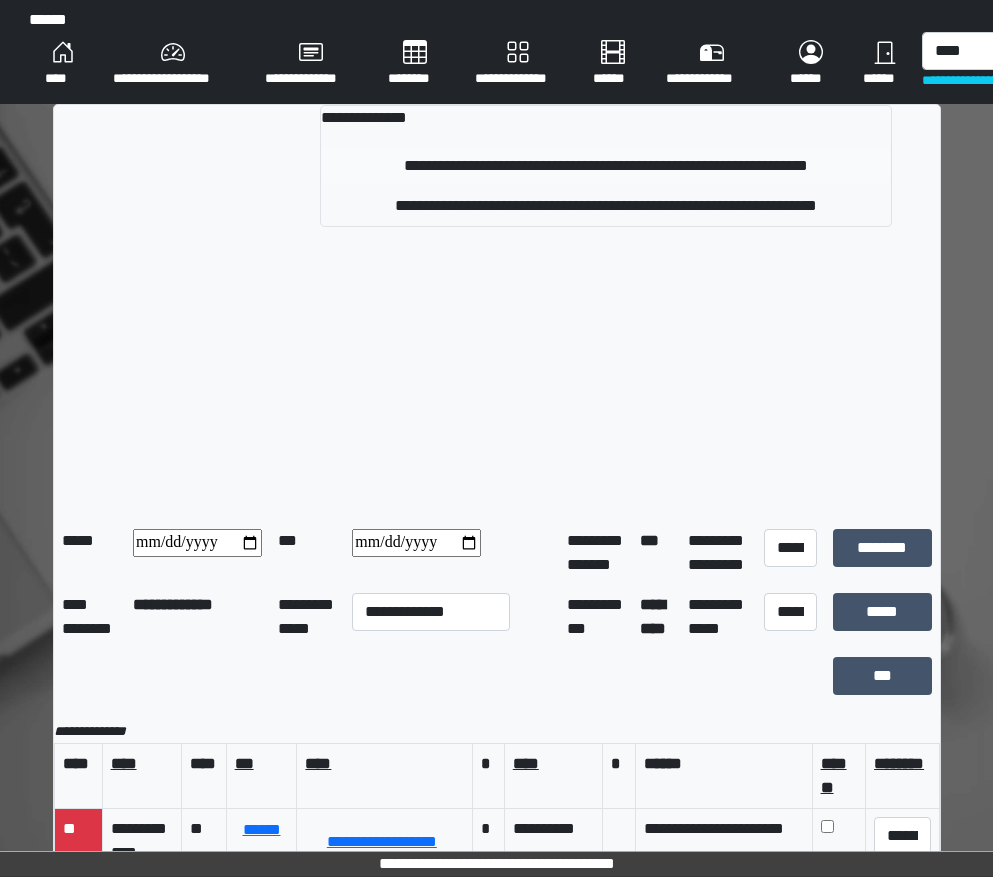 type 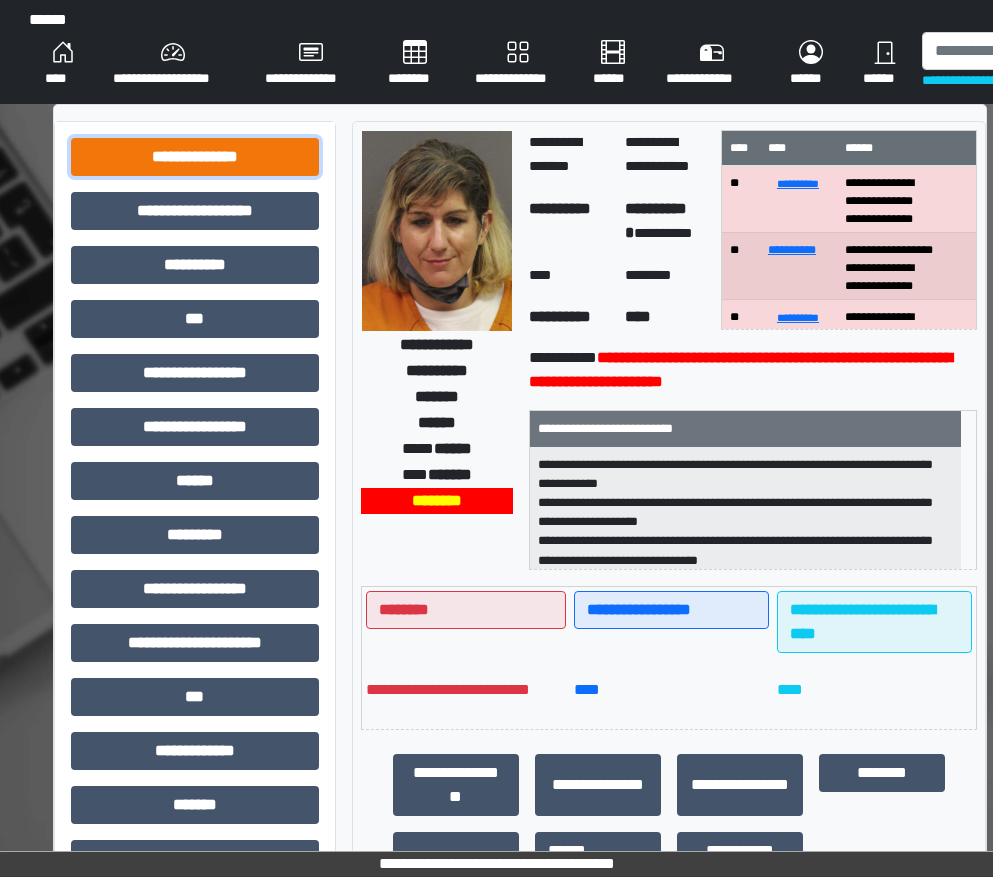 click on "**********" at bounding box center (195, 157) 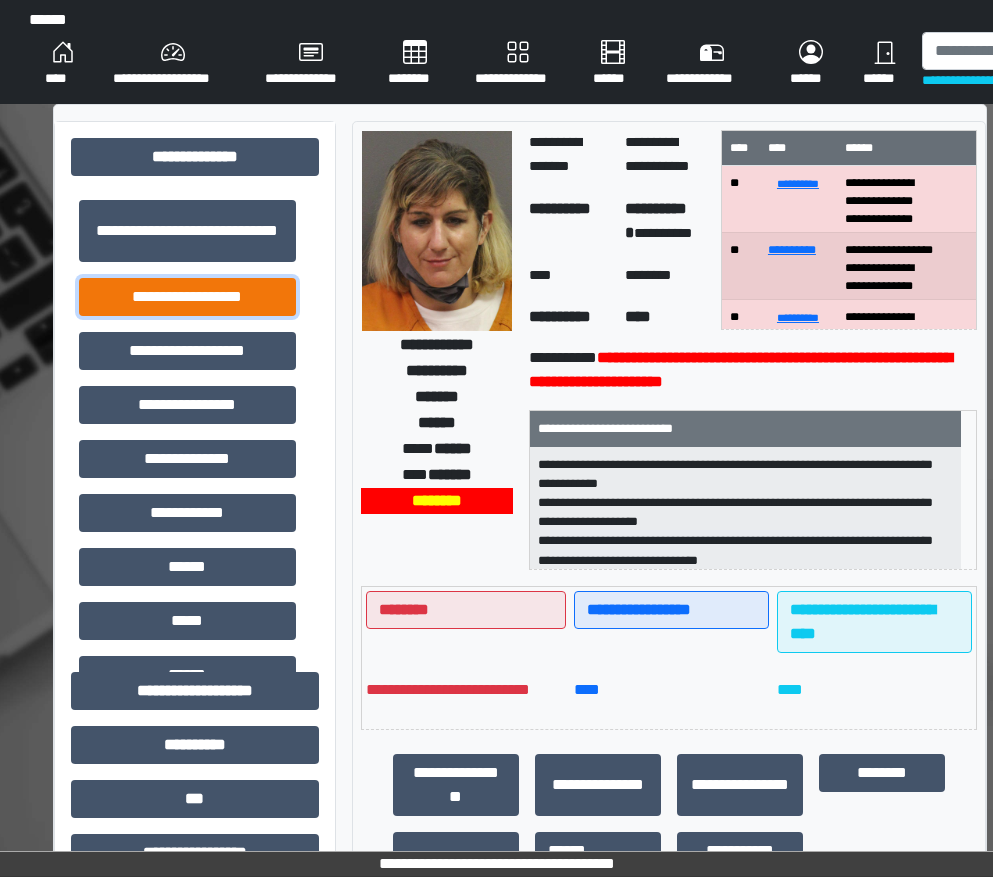 click on "**********" at bounding box center (187, 297) 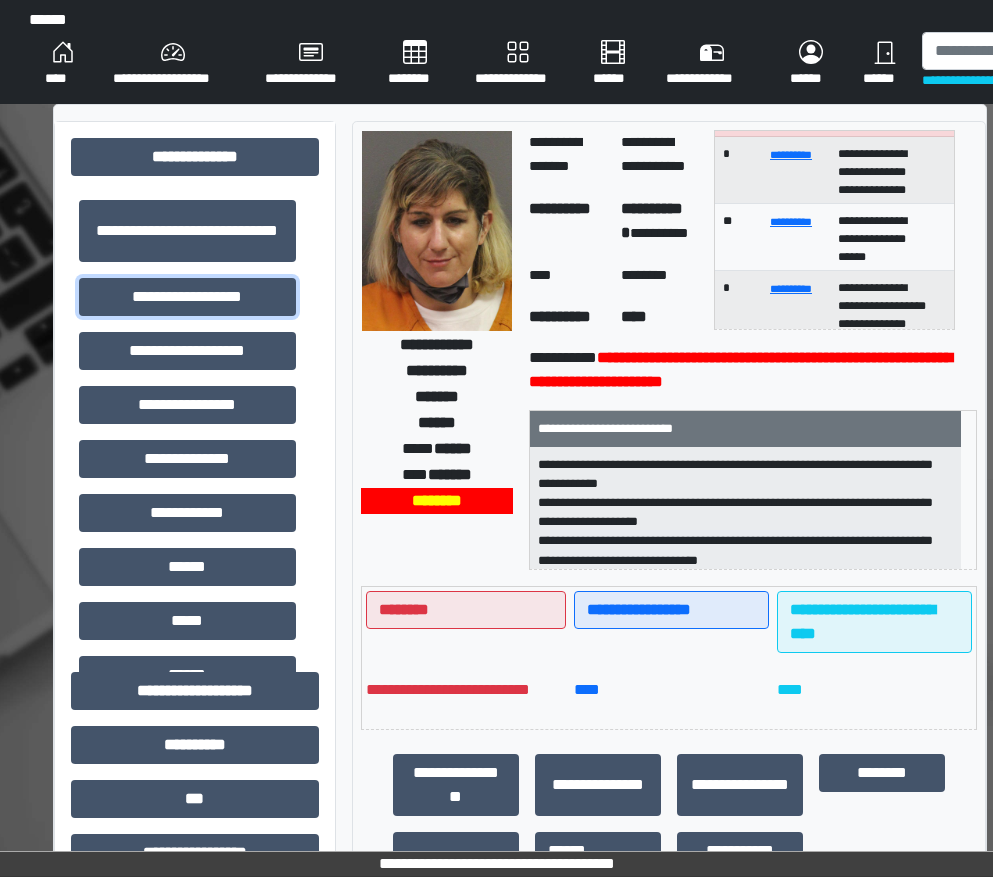scroll, scrollTop: 0, scrollLeft: 0, axis: both 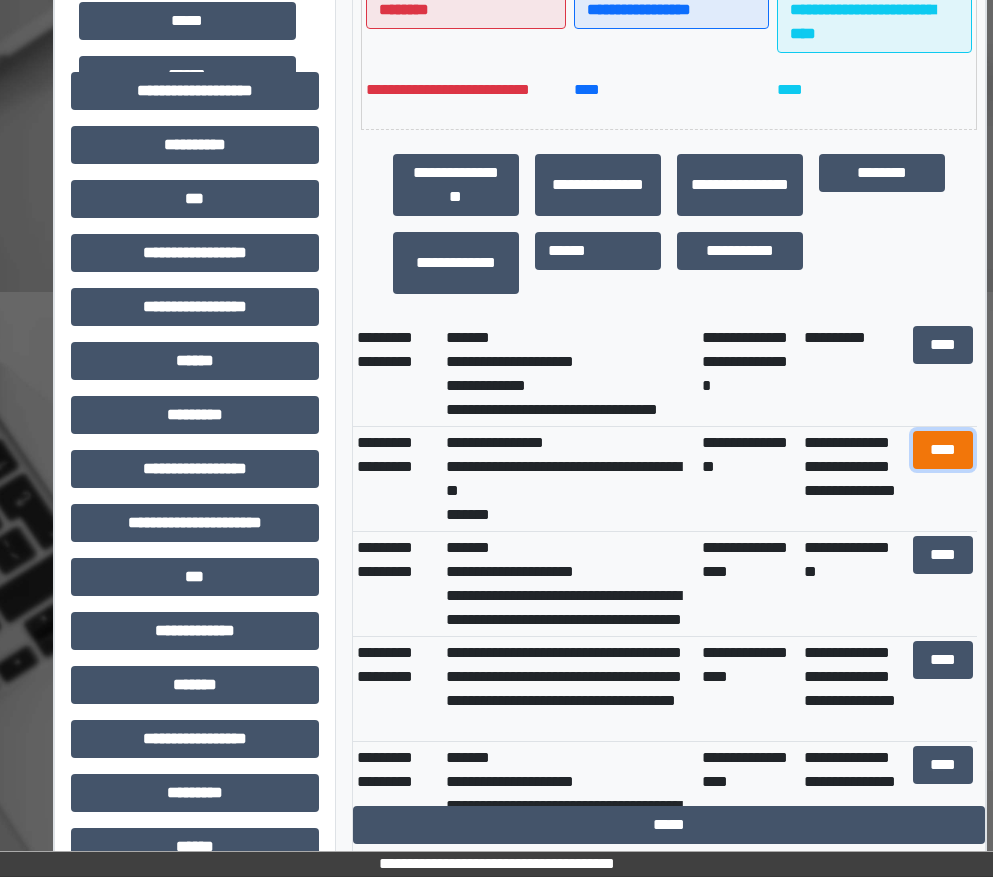 click on "****" at bounding box center [943, 450] 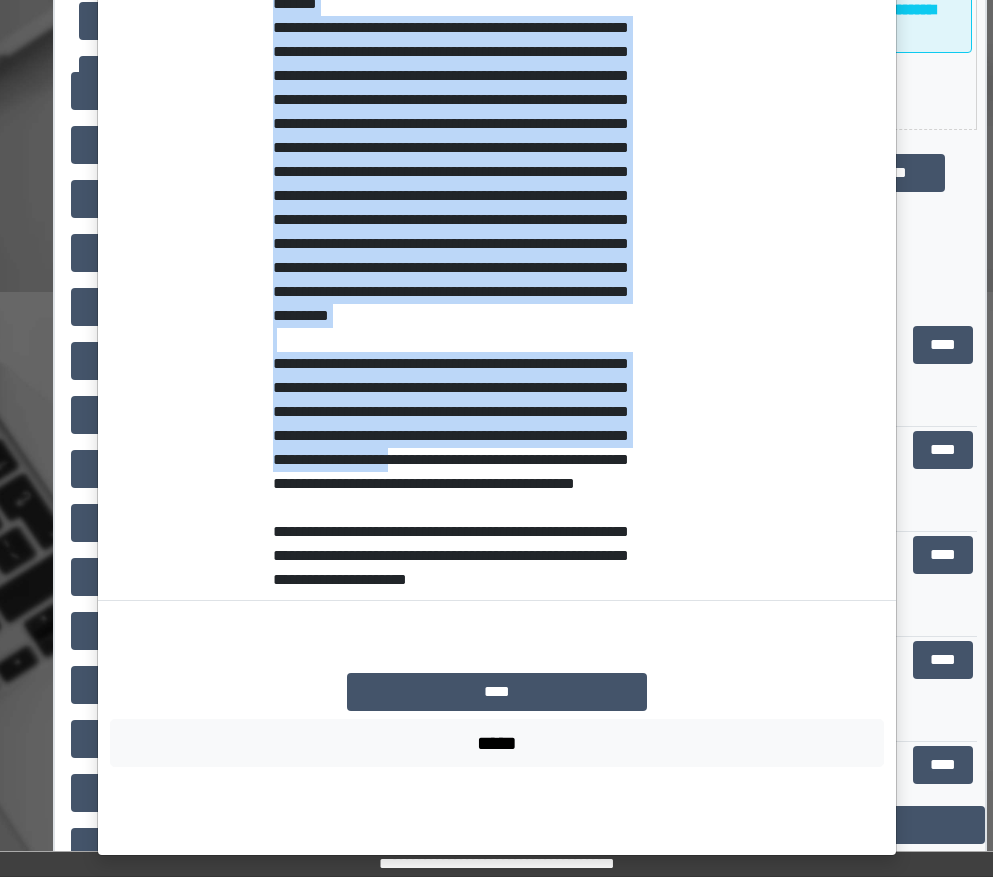 scroll, scrollTop: 449, scrollLeft: 0, axis: vertical 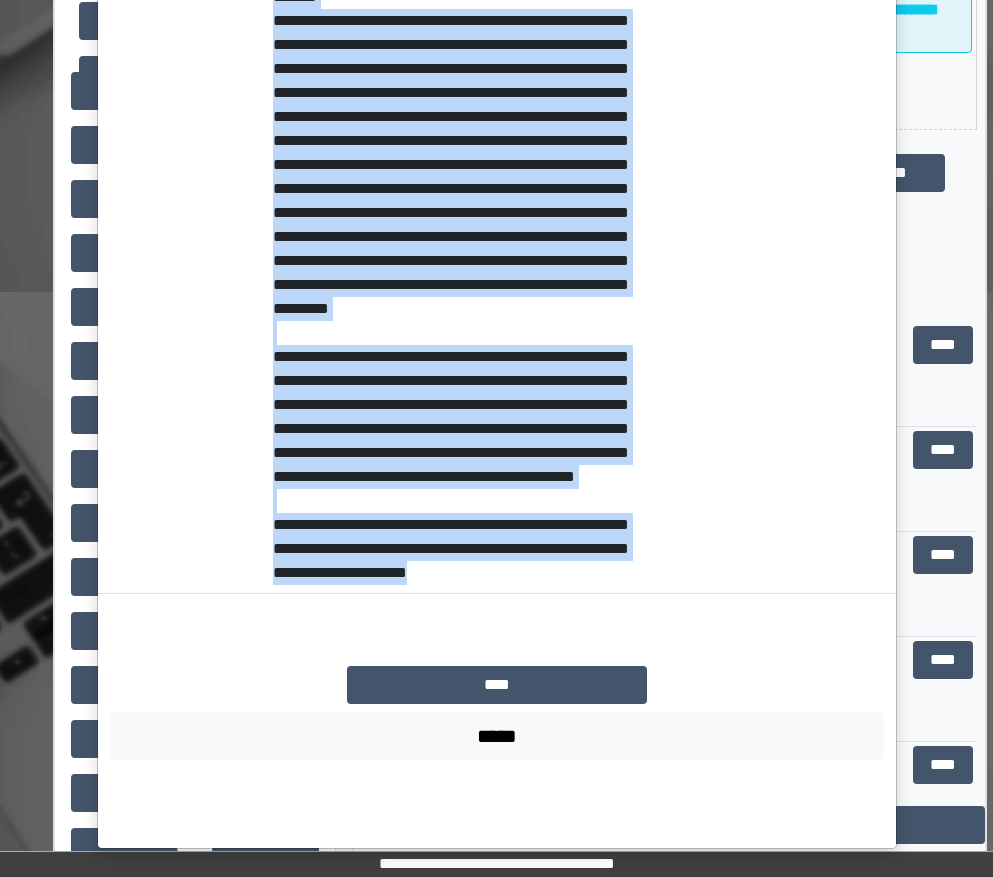 drag, startPoint x: 260, startPoint y: 448, endPoint x: 589, endPoint y: 650, distance: 386.06348 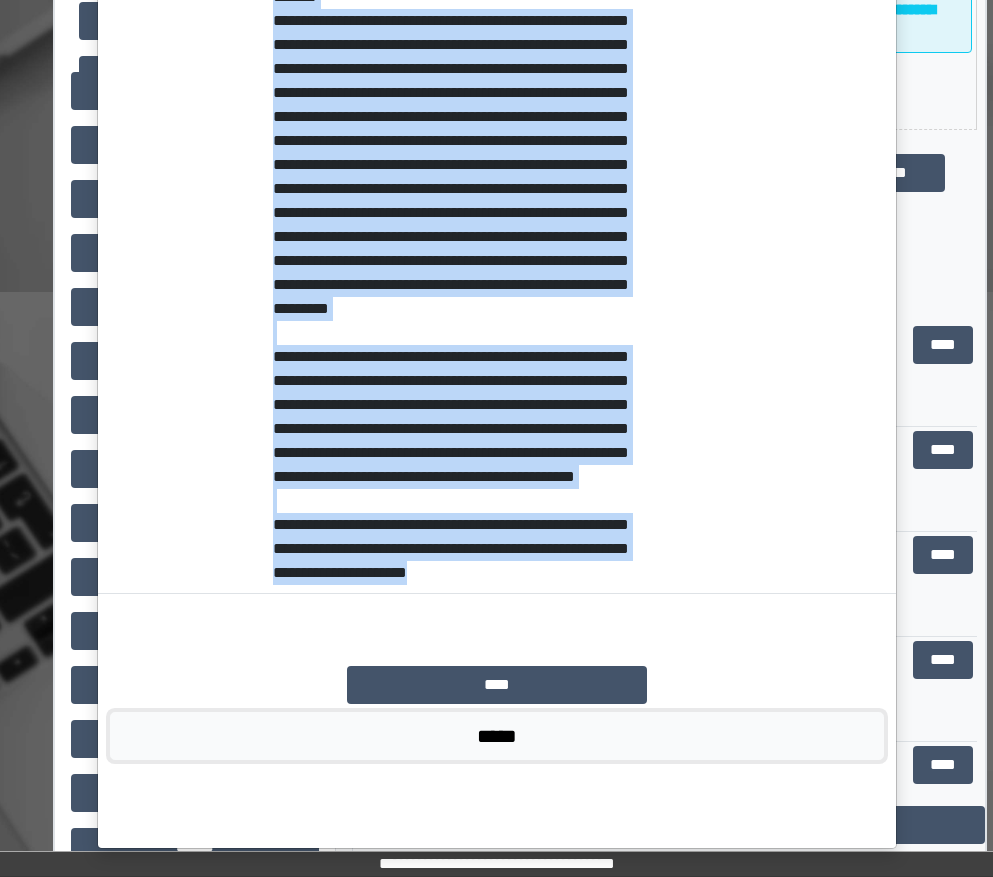 click on "*****" at bounding box center [497, 736] 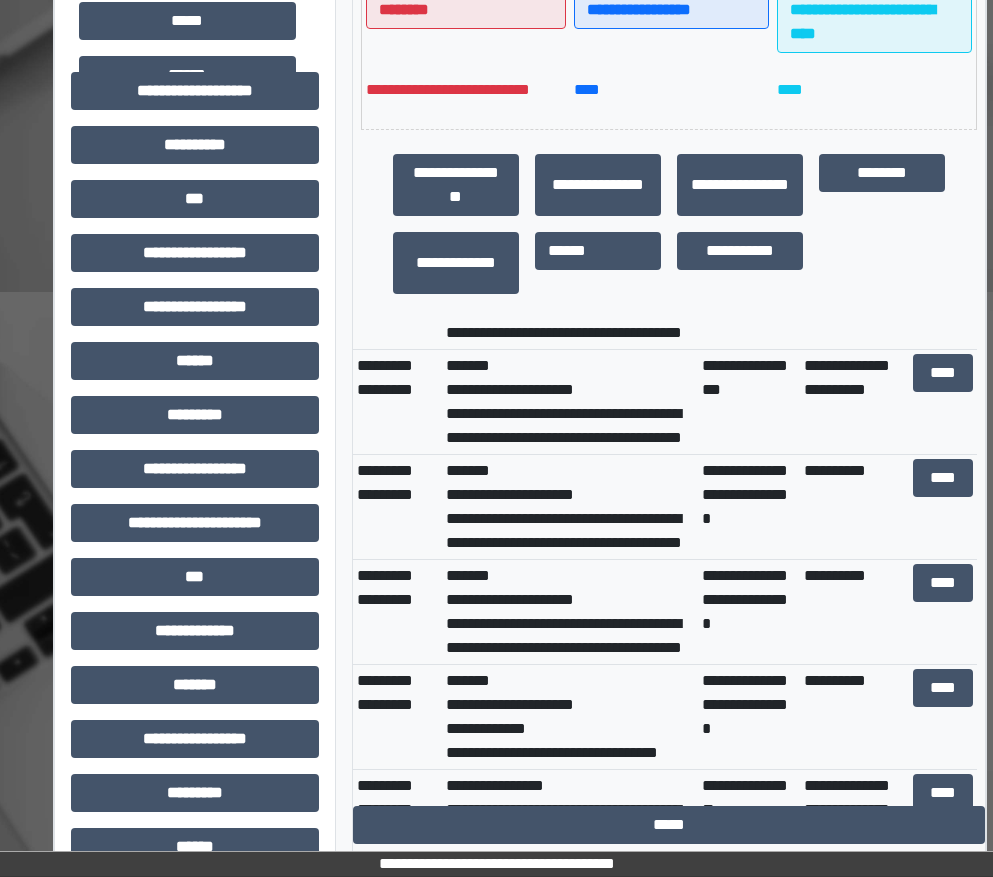 scroll, scrollTop: 0, scrollLeft: 0, axis: both 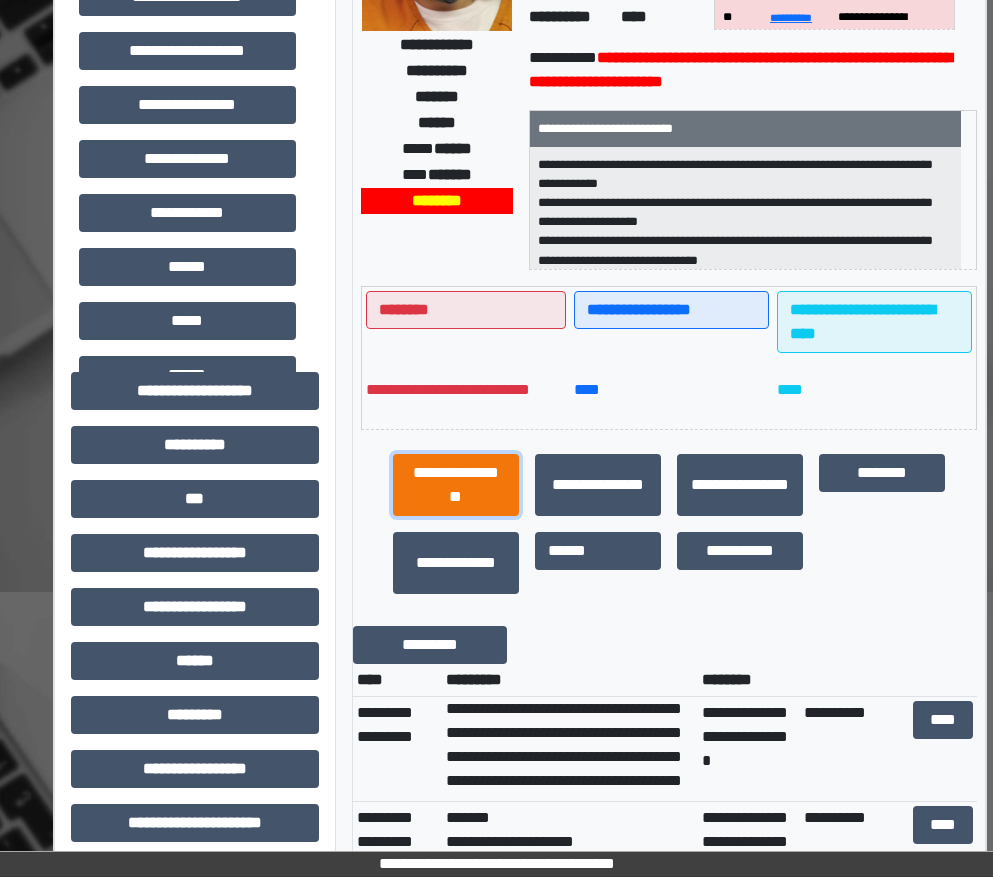 click on "**********" at bounding box center [456, 485] 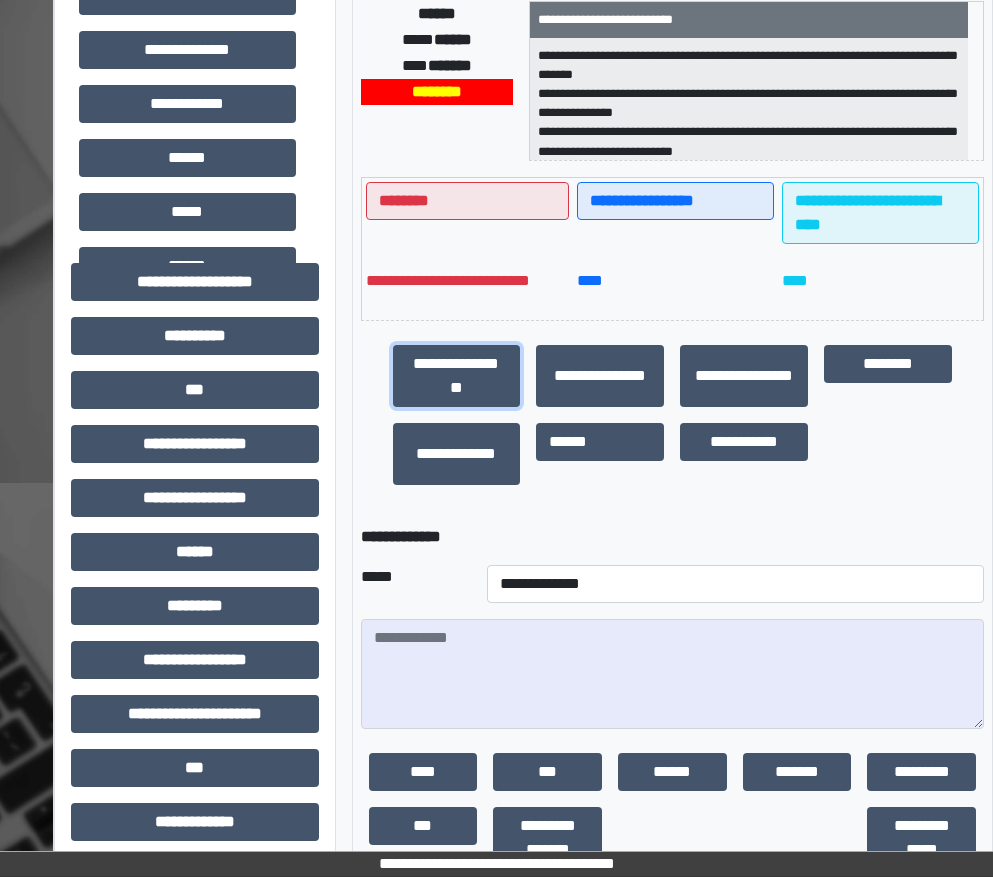 scroll, scrollTop: 600, scrollLeft: 0, axis: vertical 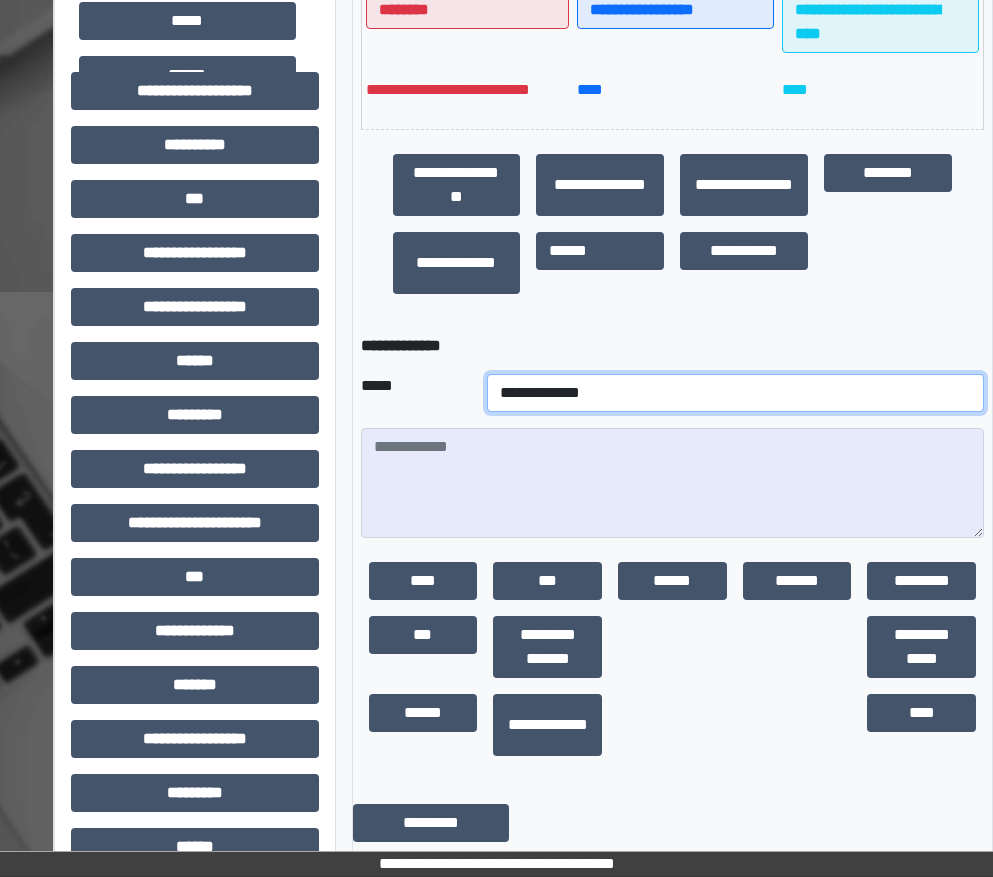 click on "**********" at bounding box center (736, 393) 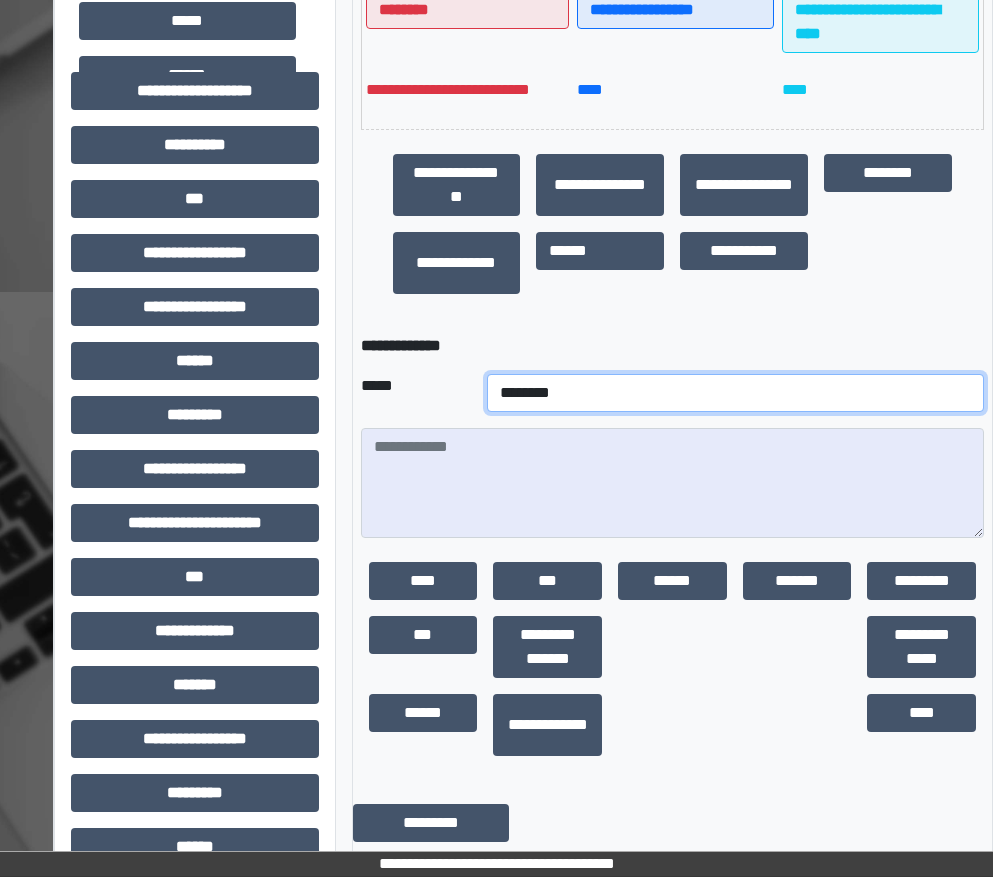click on "**********" at bounding box center (736, 393) 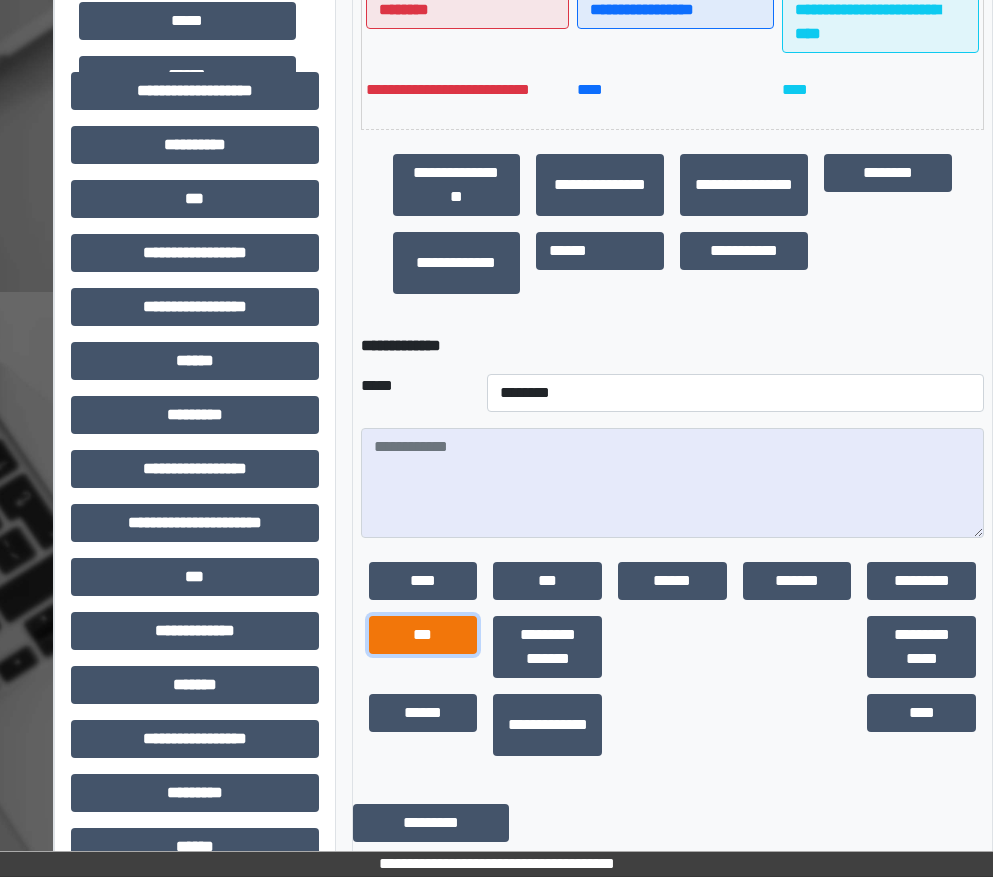 click on "***" at bounding box center [423, 635] 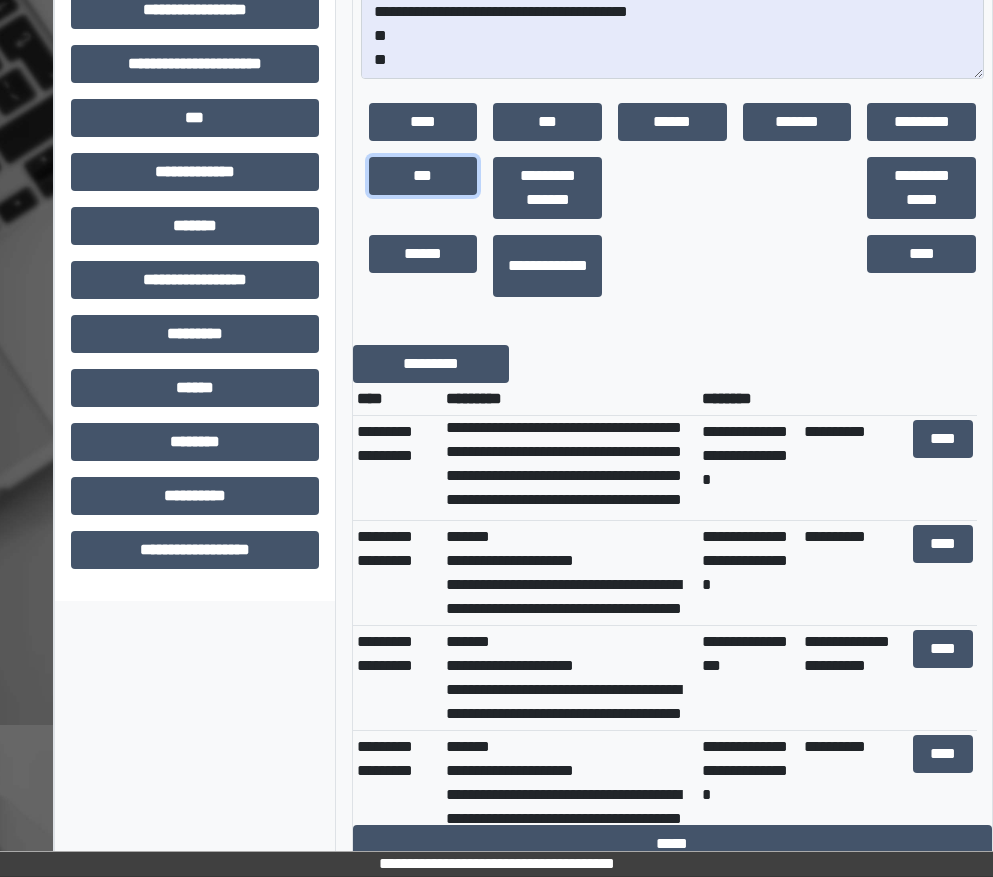 scroll, scrollTop: 463, scrollLeft: 0, axis: vertical 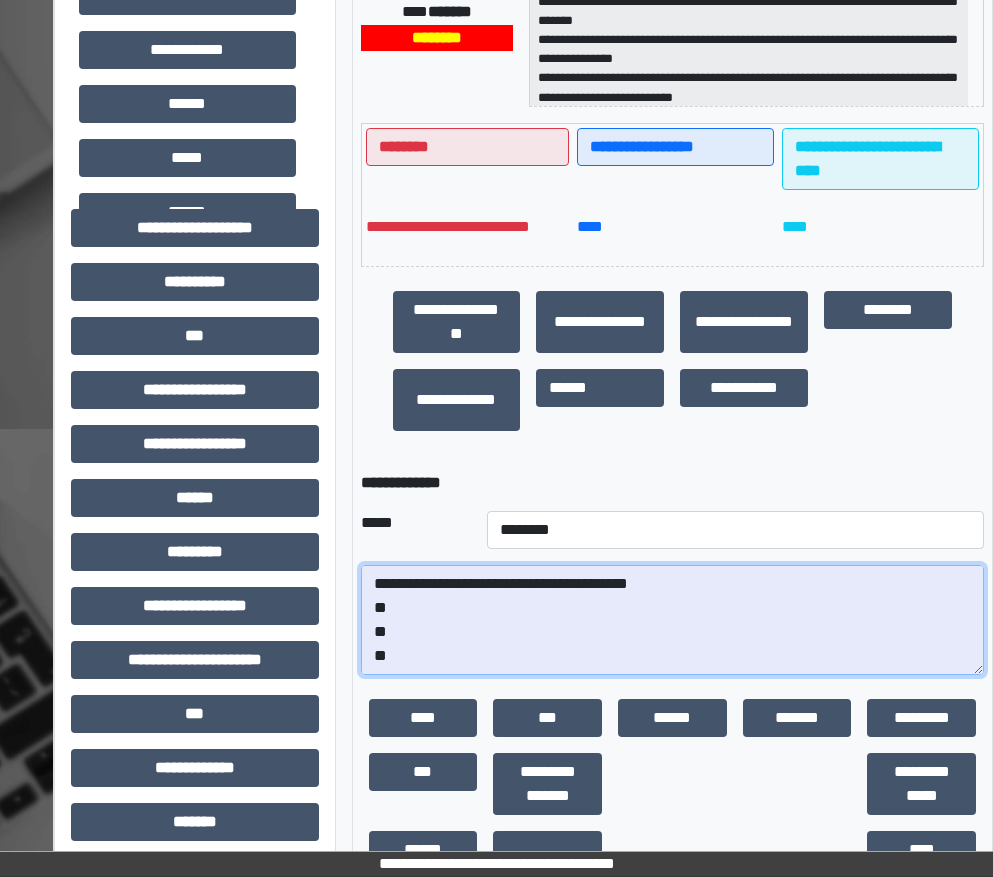 drag, startPoint x: 407, startPoint y: 661, endPoint x: 361, endPoint y: 617, distance: 63.655323 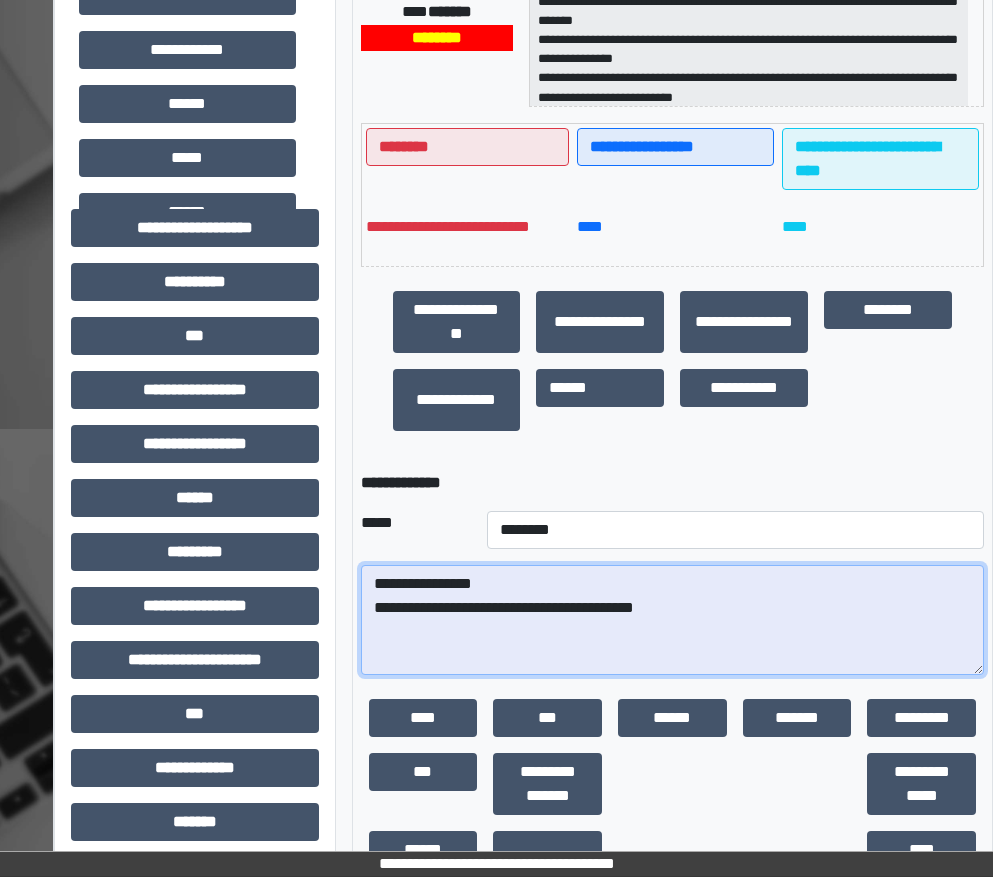scroll, scrollTop: 0, scrollLeft: 0, axis: both 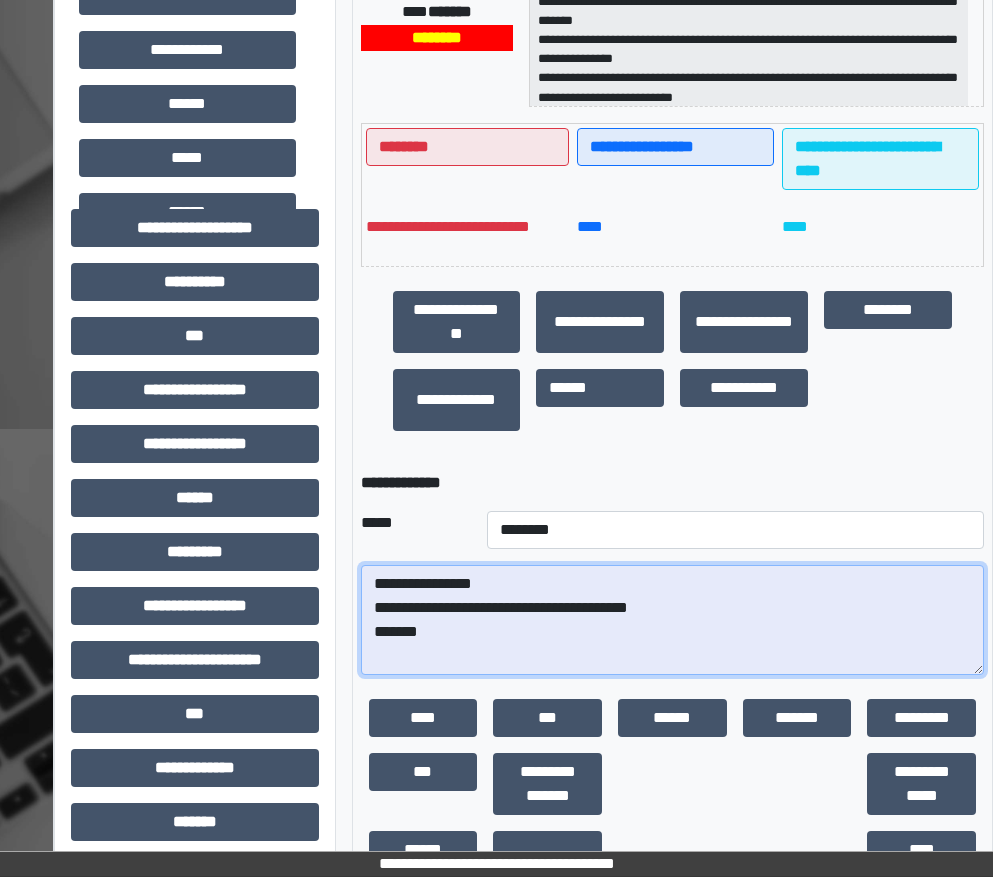 click on "**********" at bounding box center [673, 620] 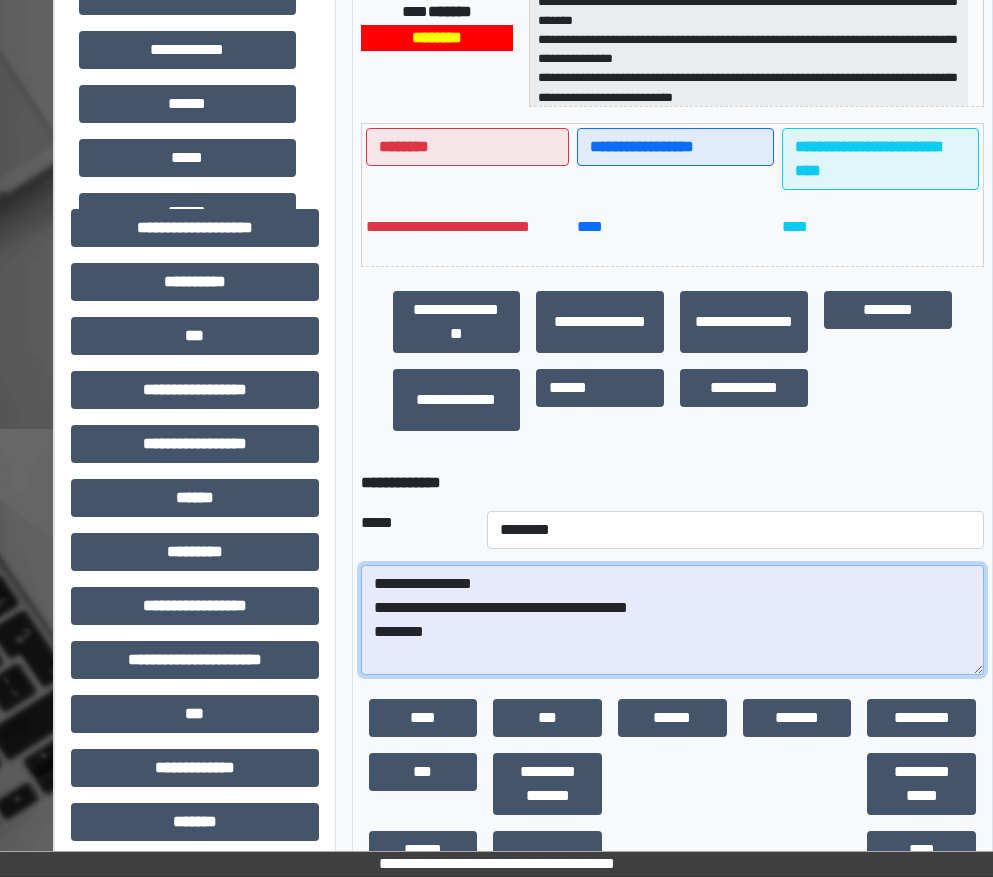 paste on "**********" 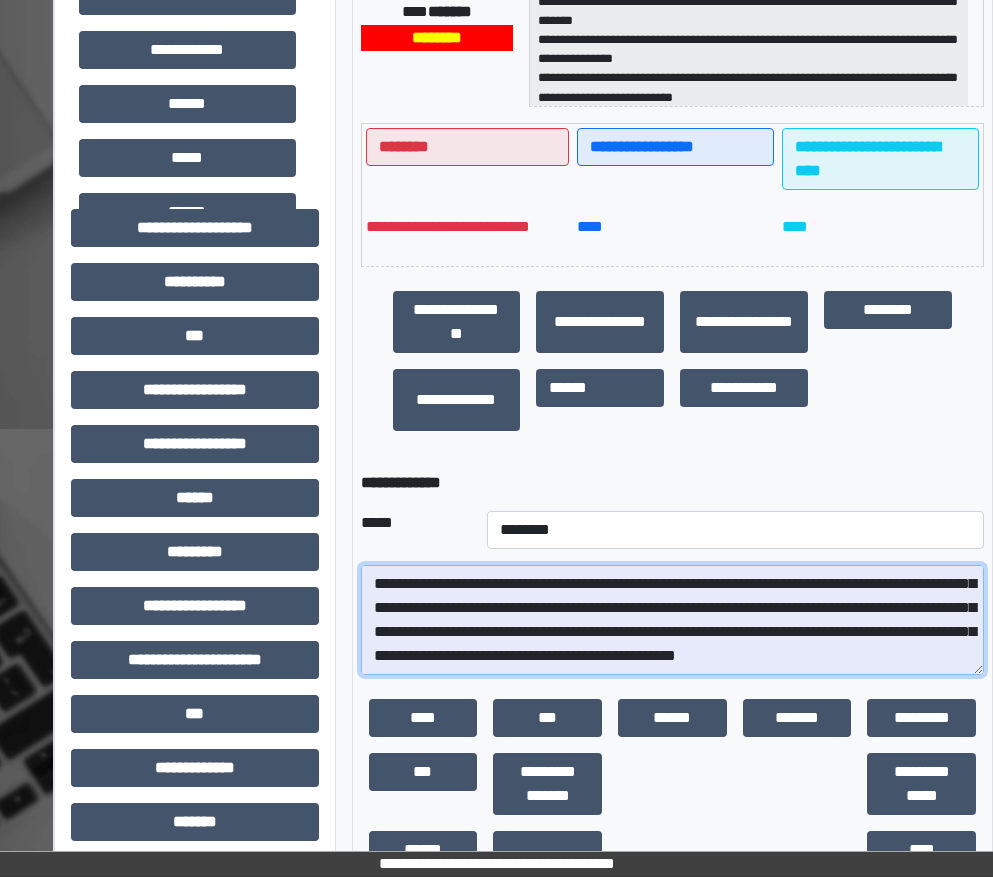 scroll, scrollTop: 449, scrollLeft: 0, axis: vertical 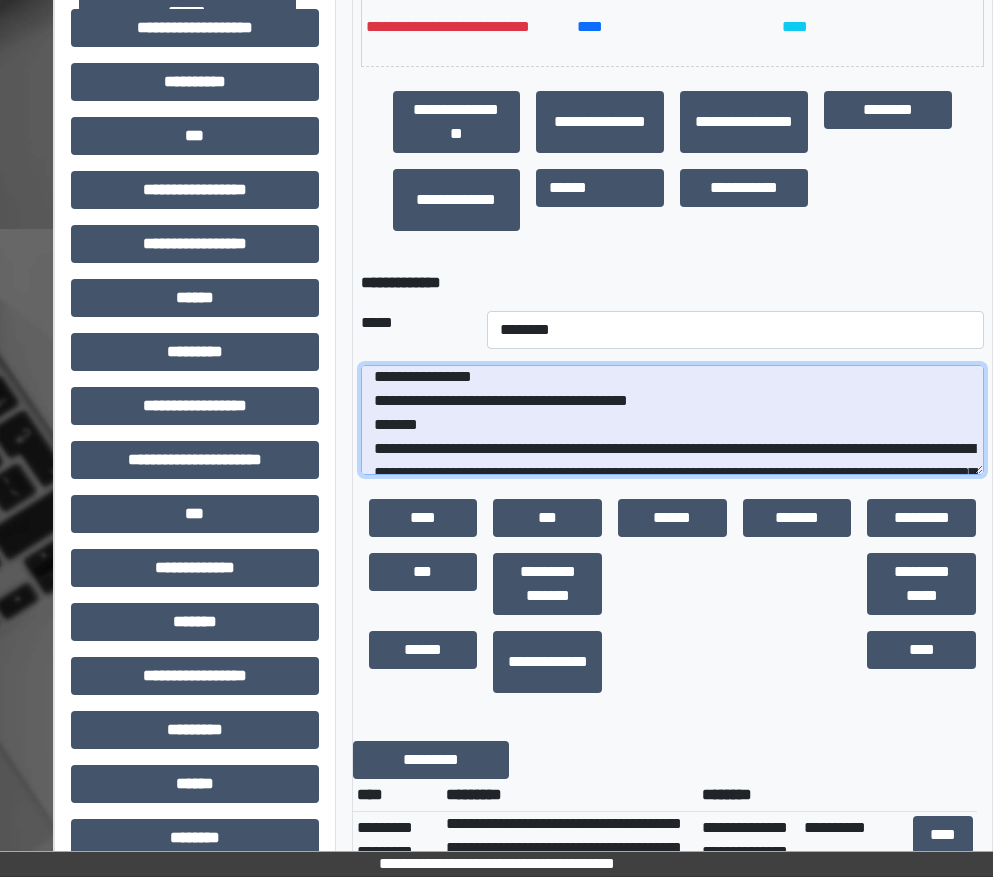 click at bounding box center (673, 420) 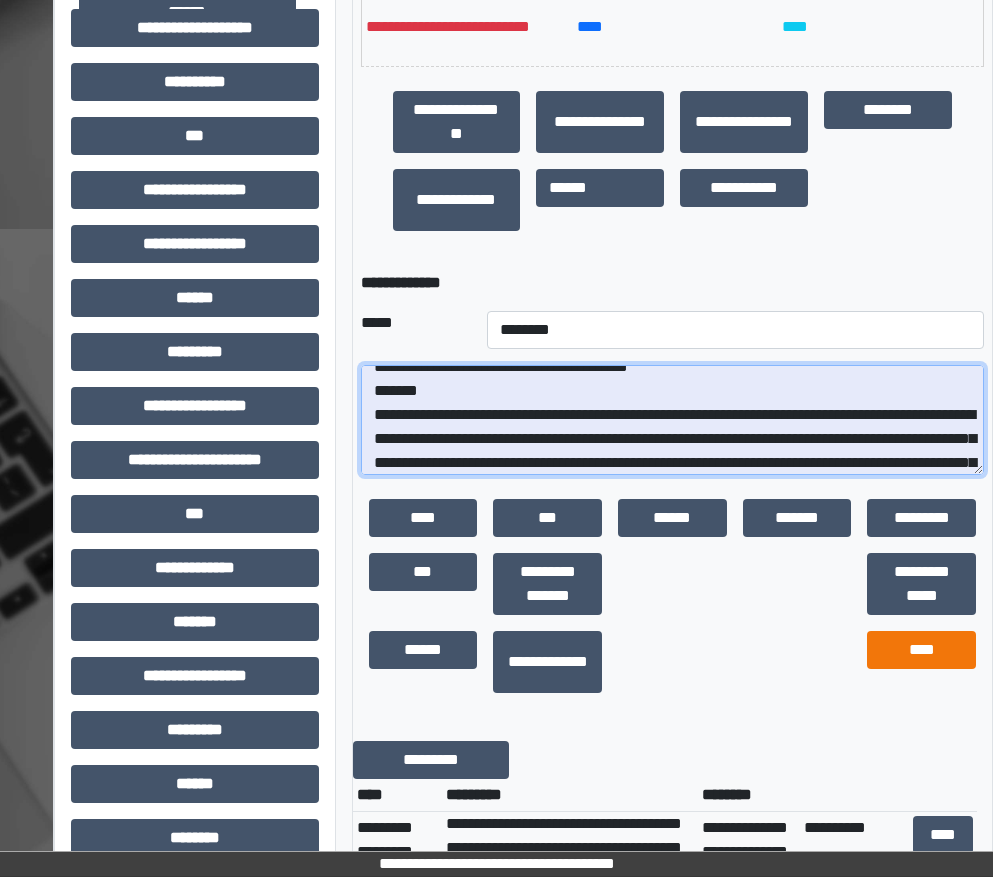 type on "**********" 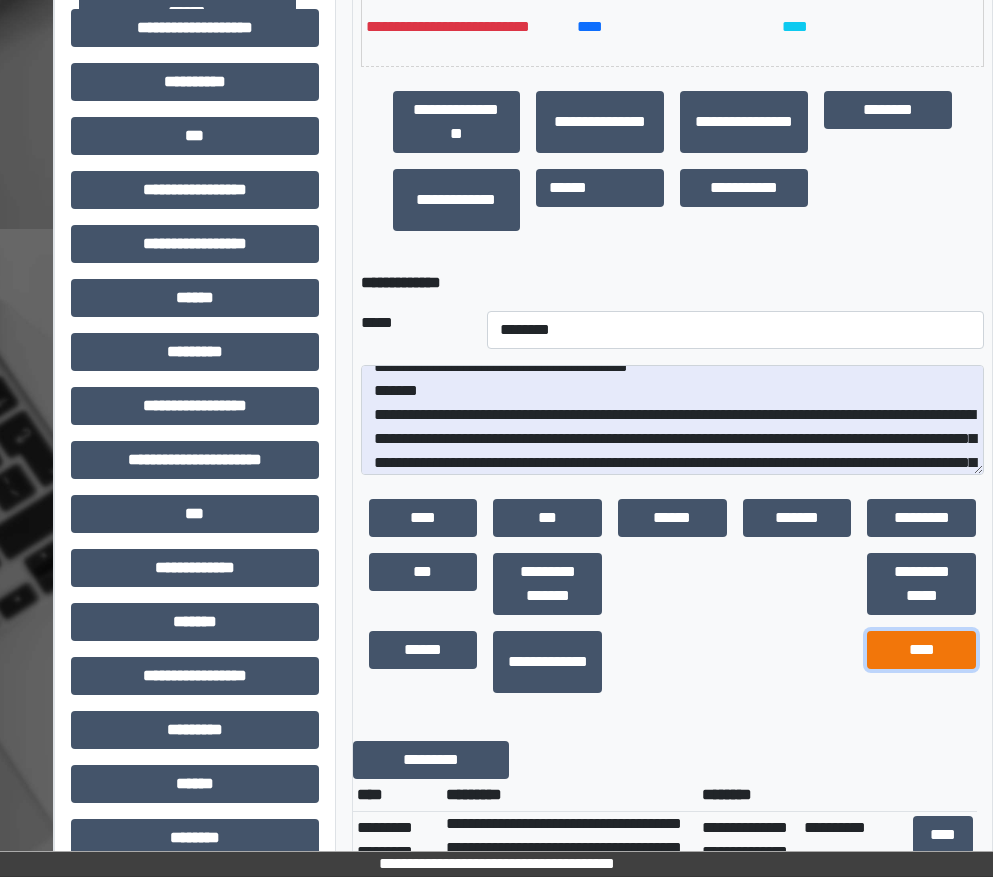 click on "****" at bounding box center [921, 650] 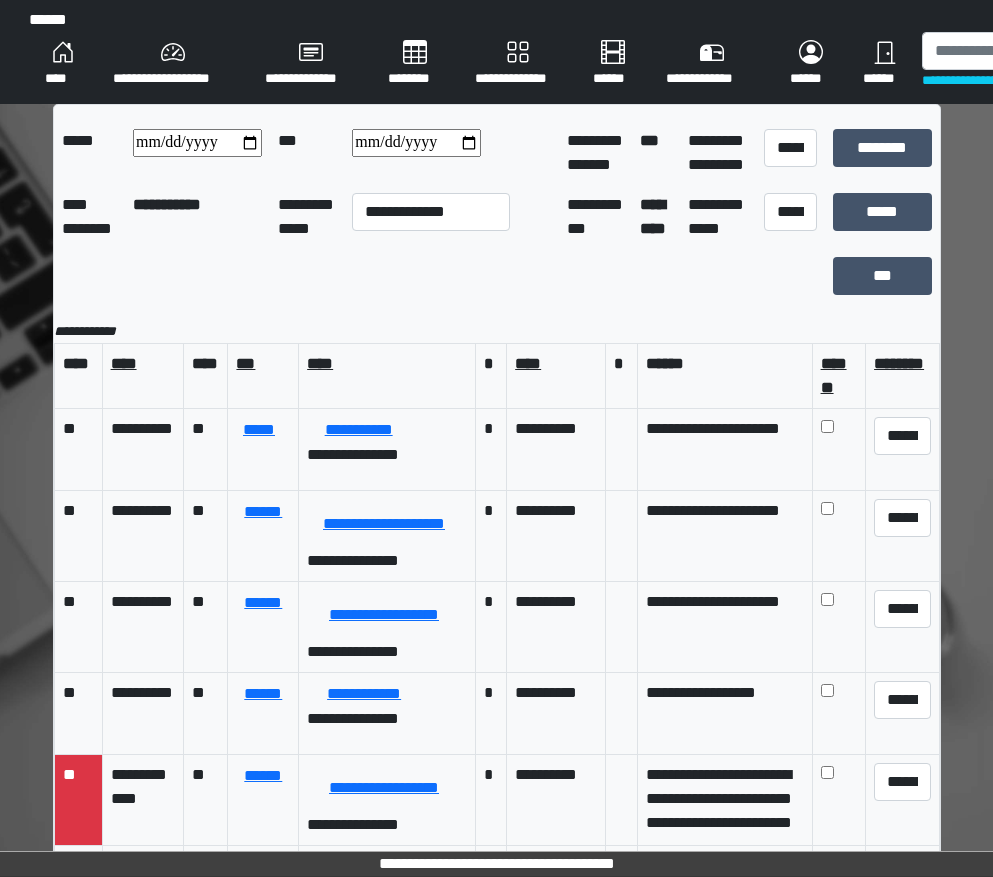 scroll, scrollTop: 83, scrollLeft: 0, axis: vertical 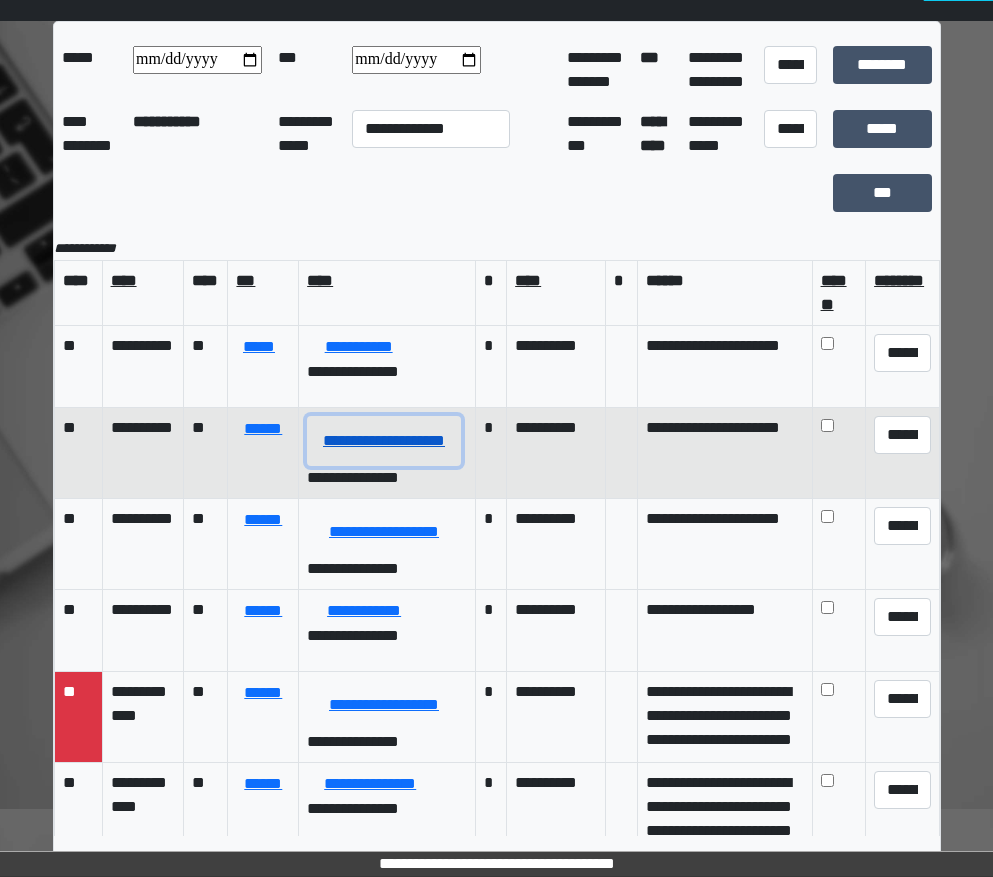 click on "**********" at bounding box center [384, 441] 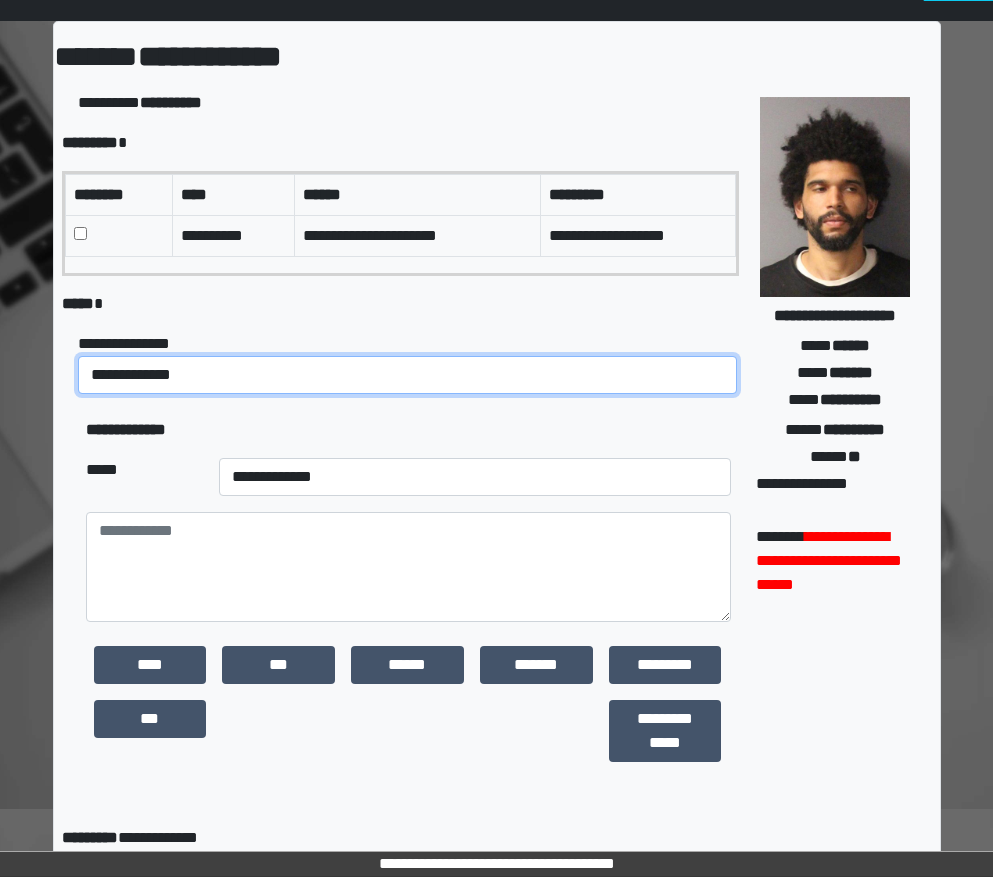 click on "**********" at bounding box center [408, 375] 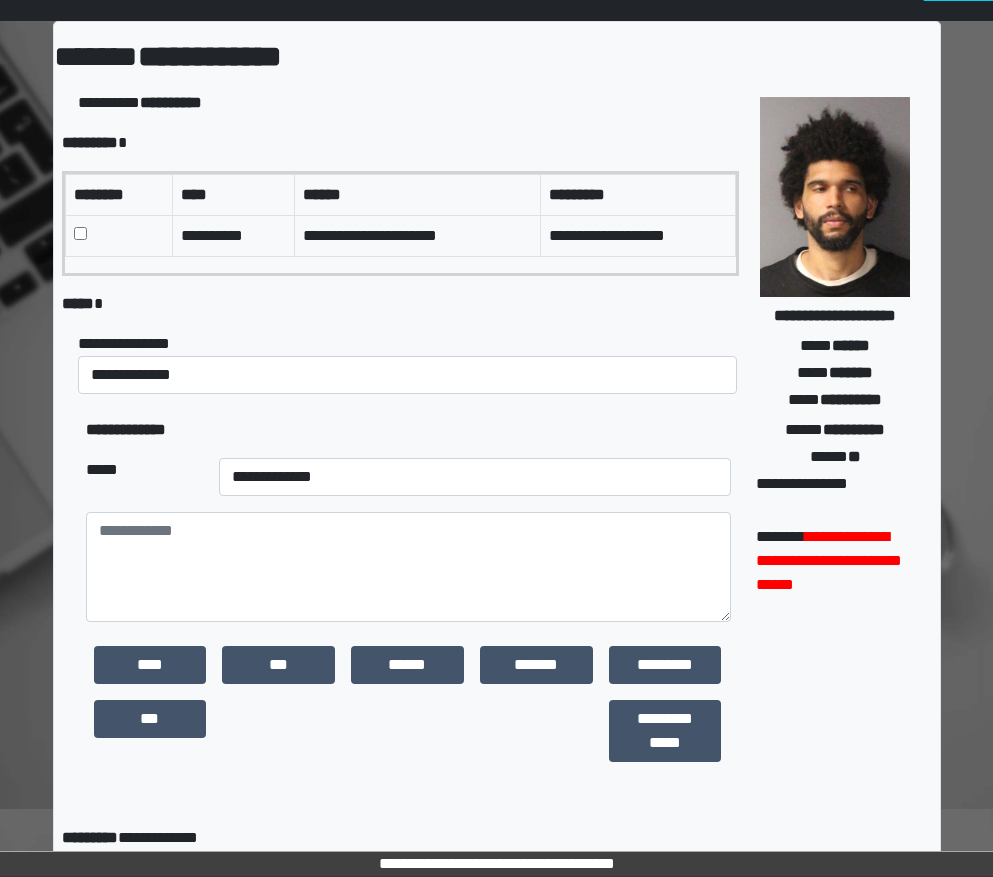 click on "**********" at bounding box center [475, 477] 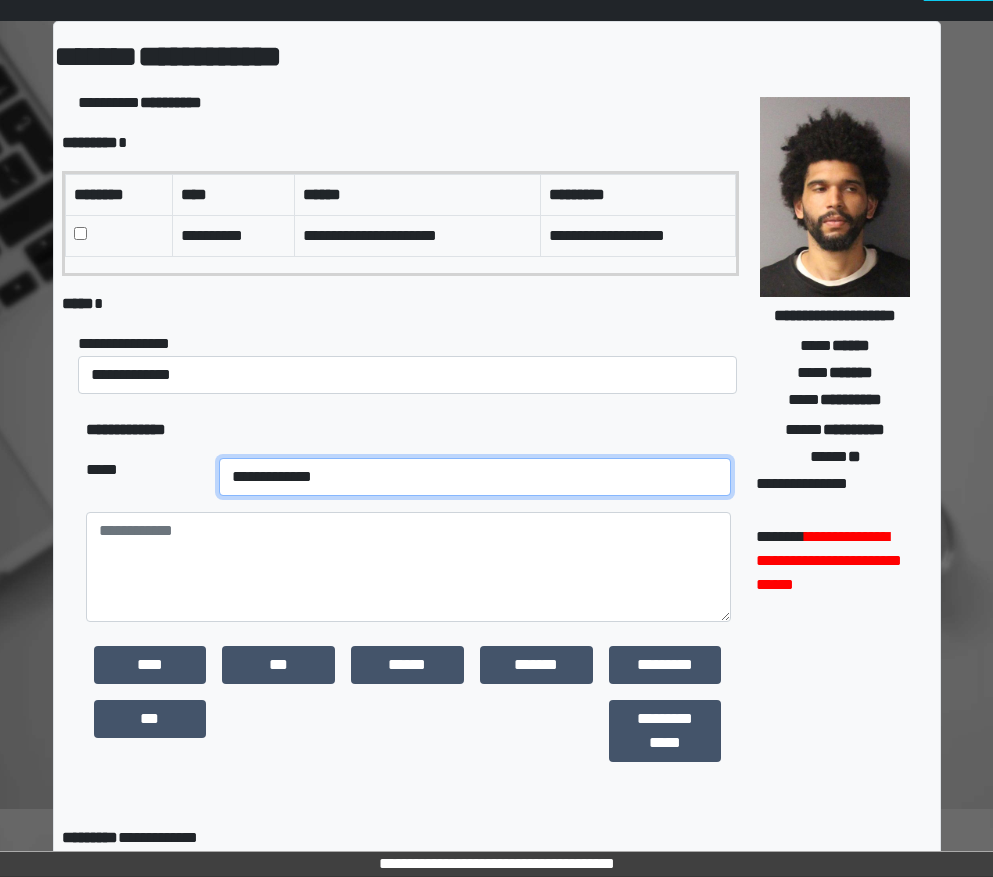 click on "**********" at bounding box center [475, 477] 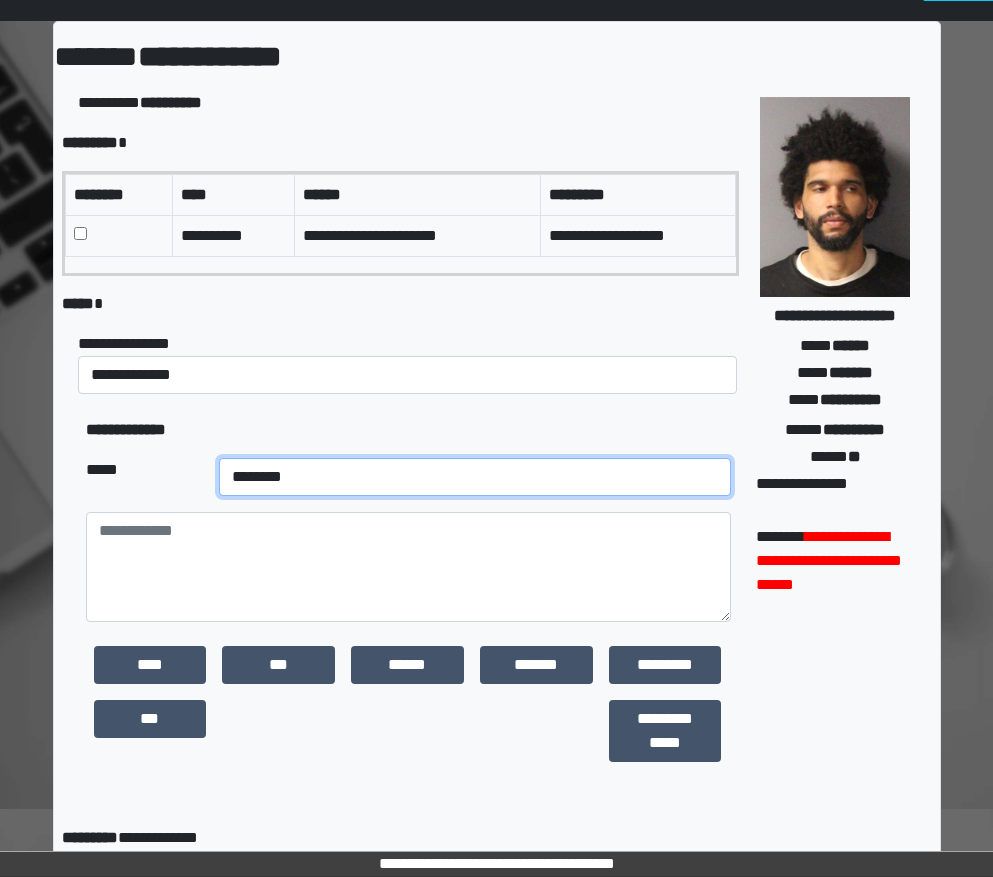 click on "**********" at bounding box center (475, 477) 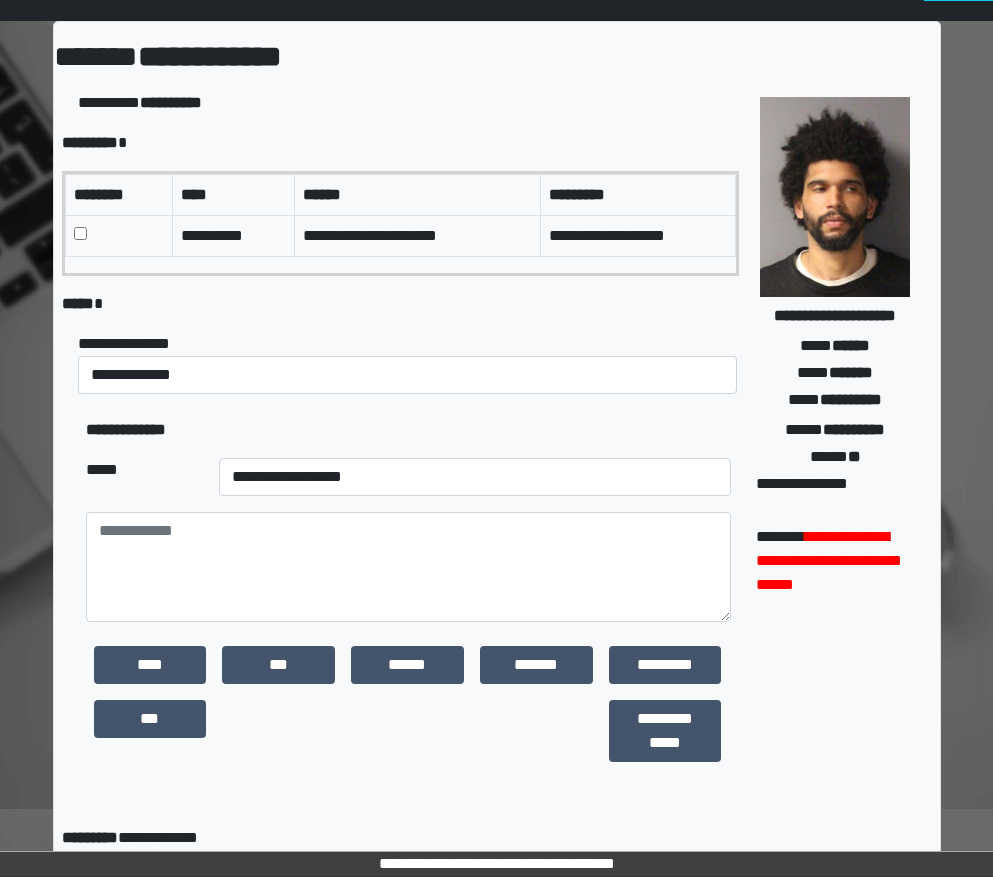click on "**********" at bounding box center [408, 430] 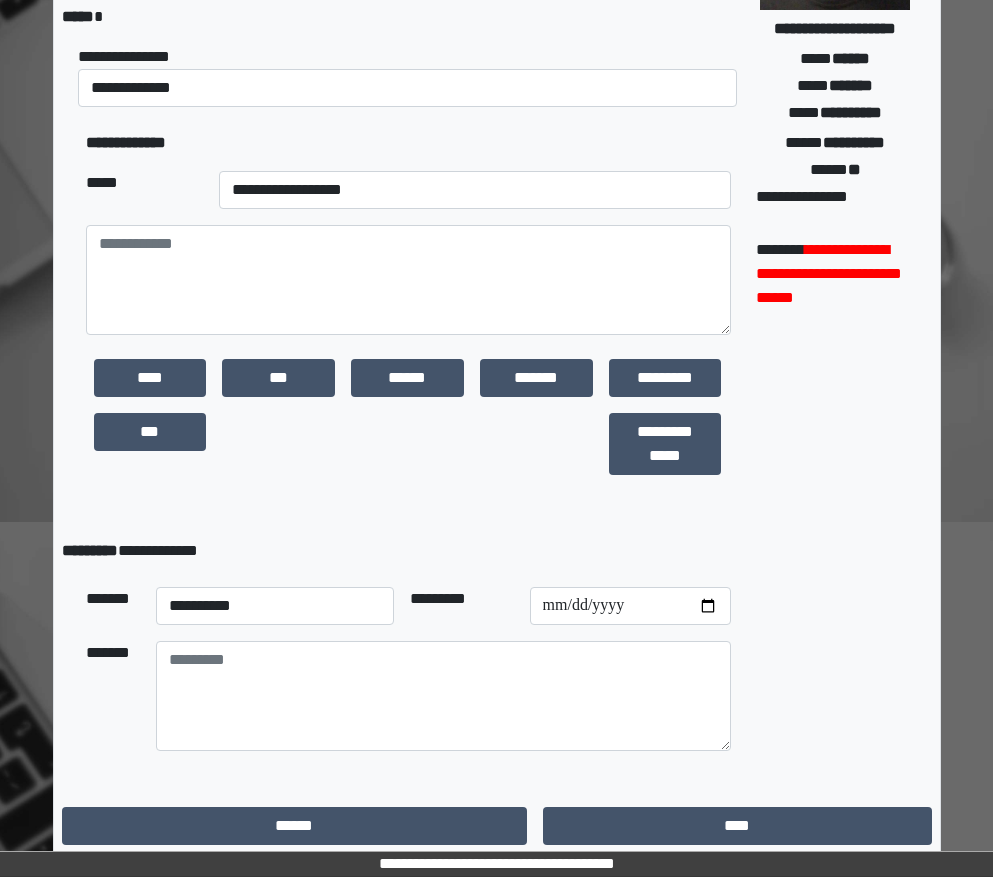 scroll, scrollTop: 379, scrollLeft: 0, axis: vertical 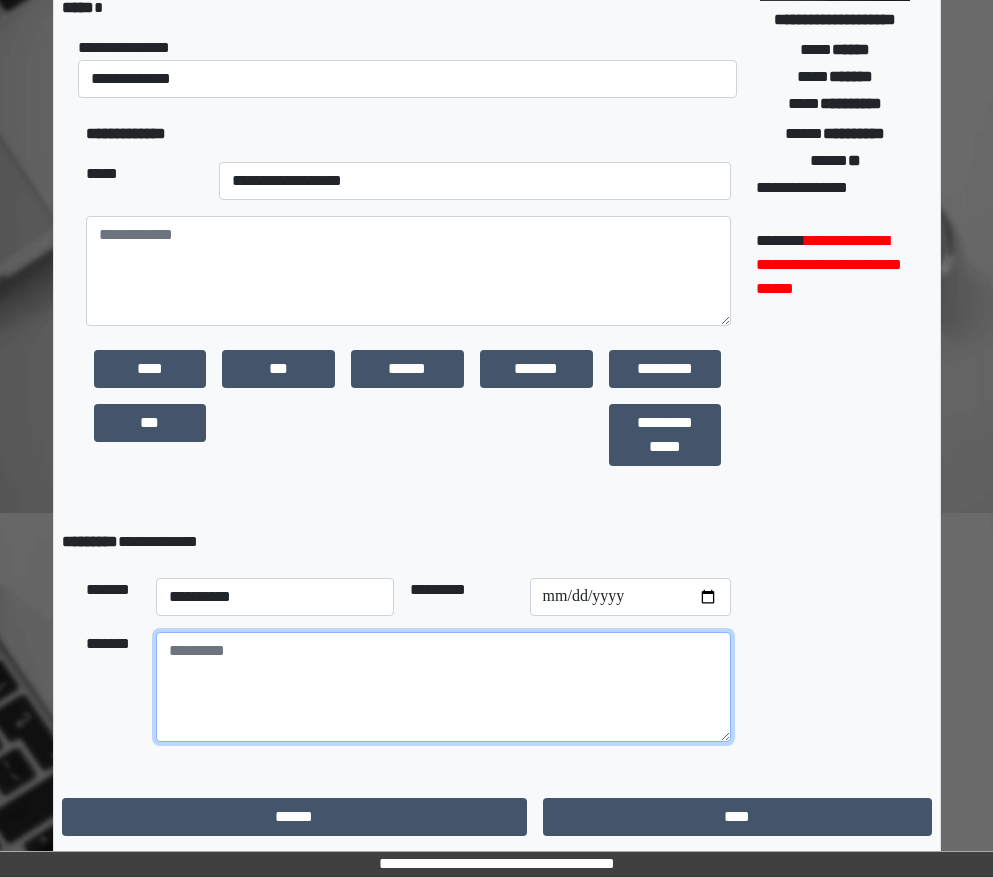 click at bounding box center [443, 687] 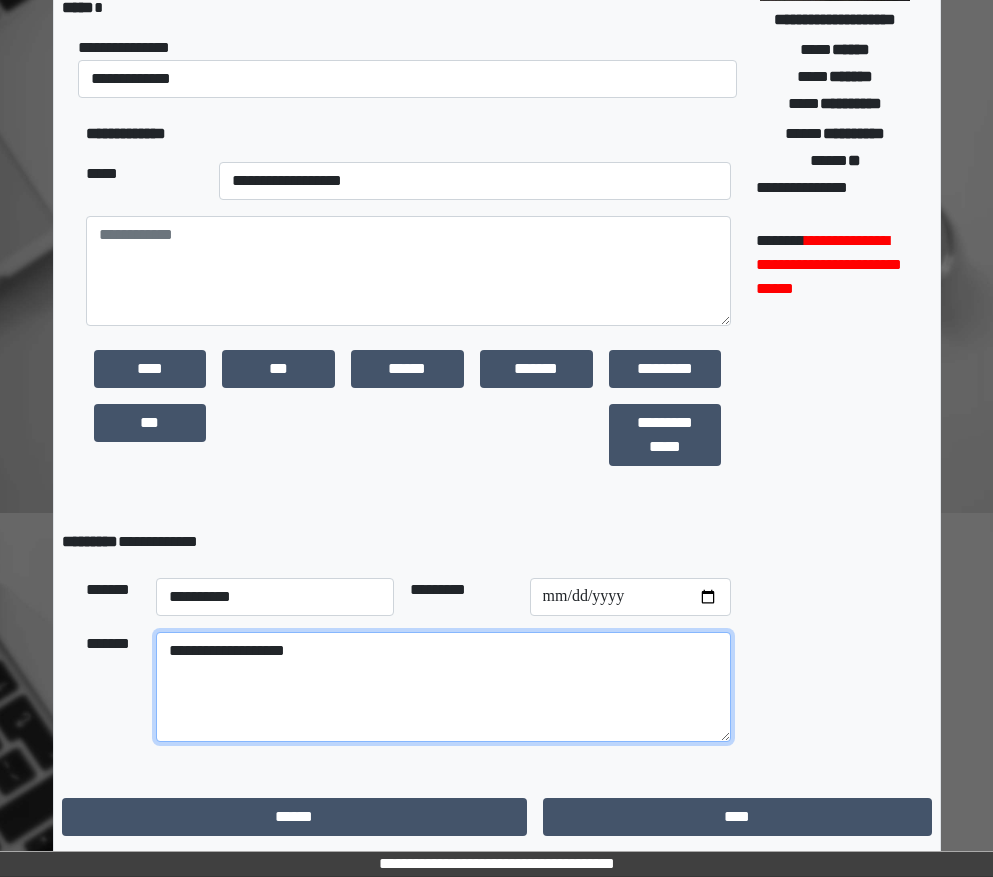 type on "**********" 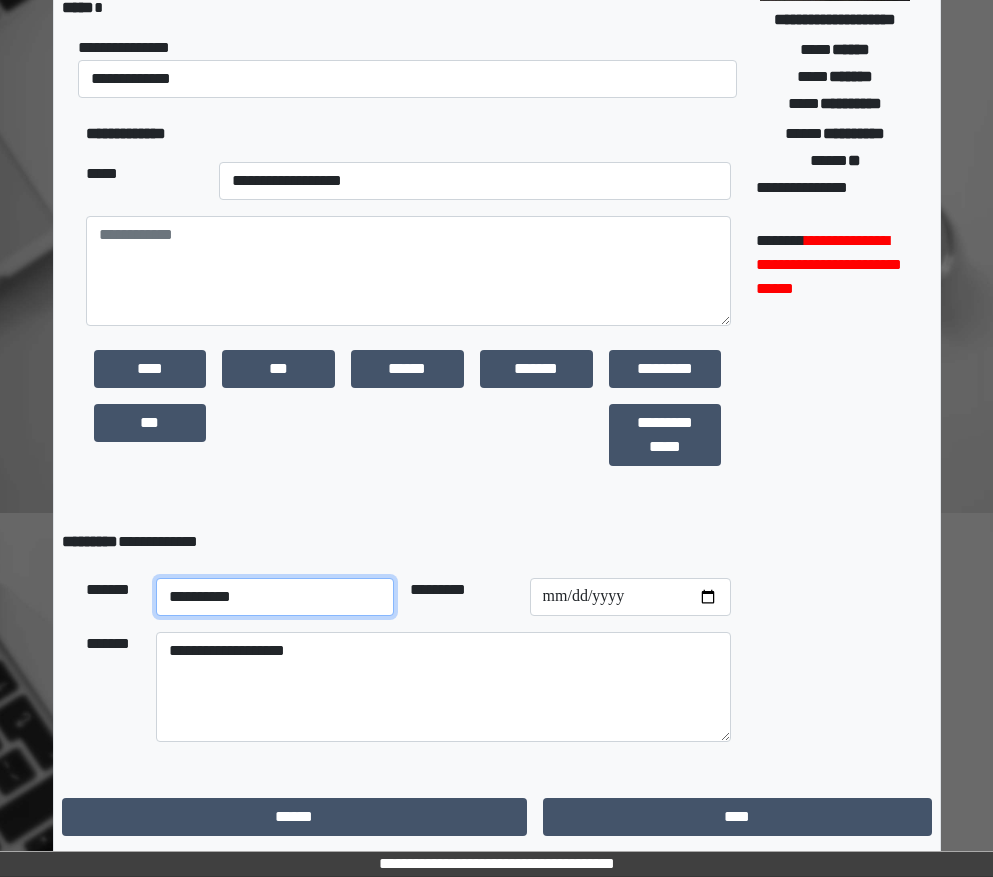 click on "**********" at bounding box center (275, 597) 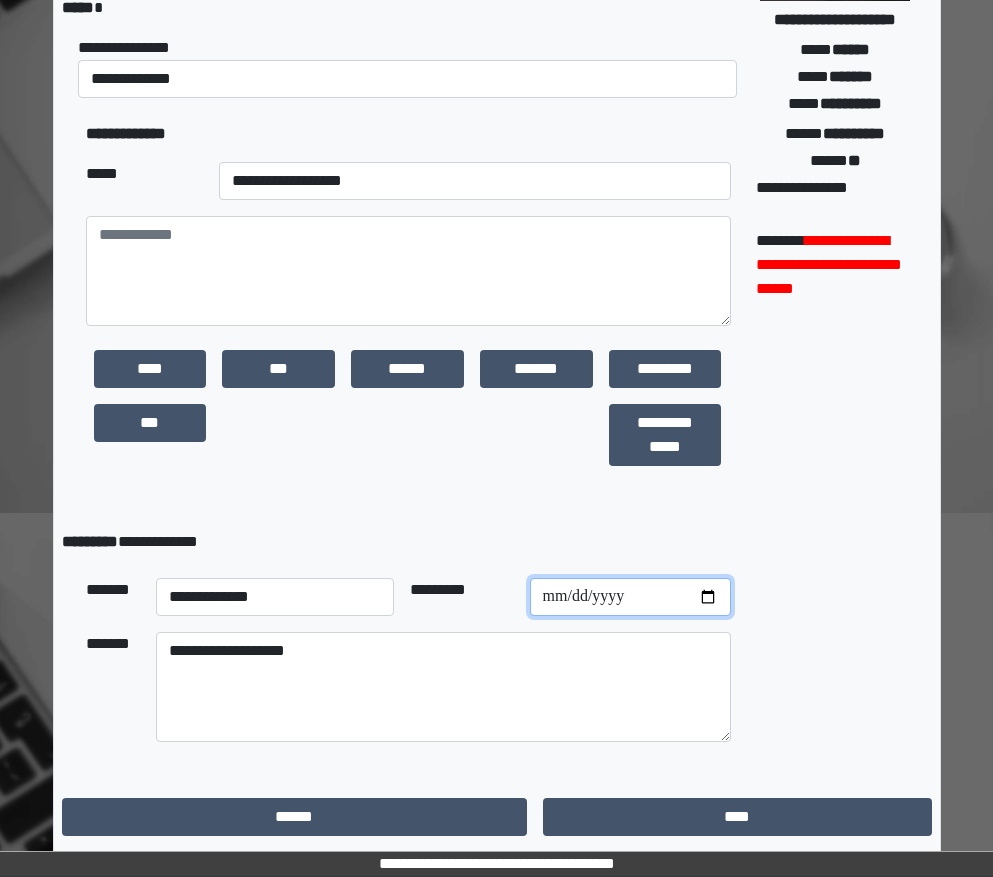 click at bounding box center (630, 597) 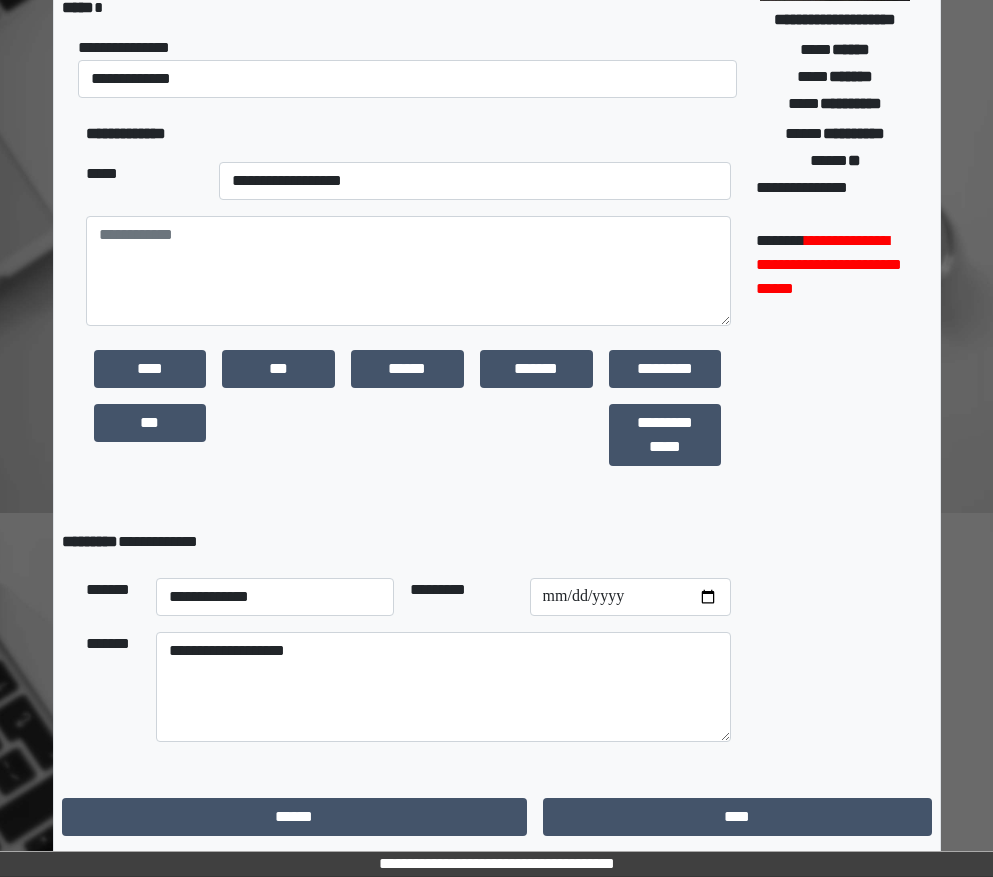 click on "**********" at bounding box center [408, 314] 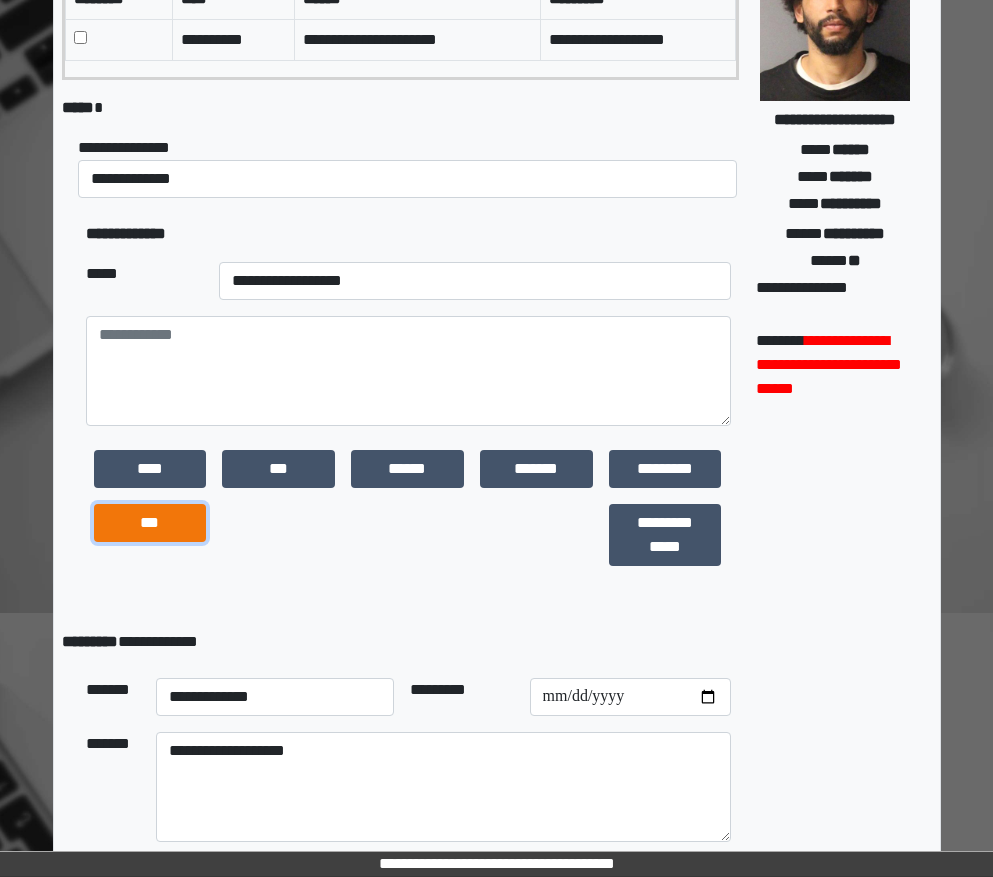 click on "***" at bounding box center (150, 523) 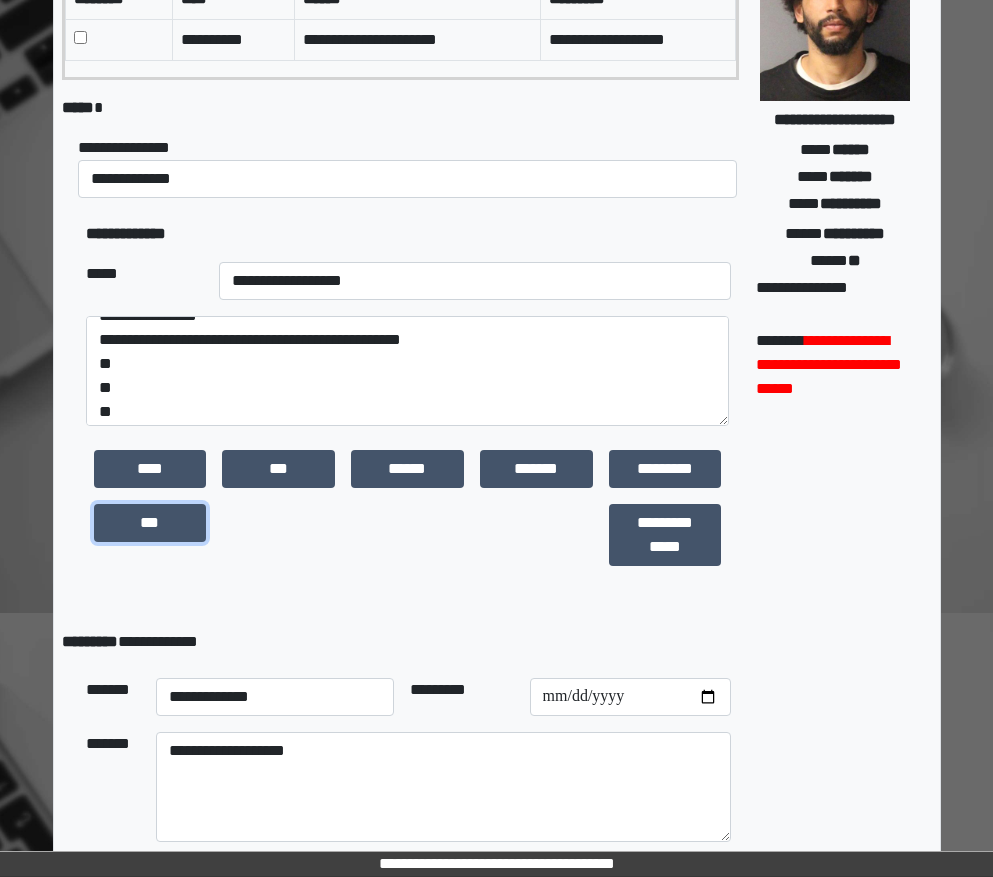 scroll, scrollTop: 24, scrollLeft: 0, axis: vertical 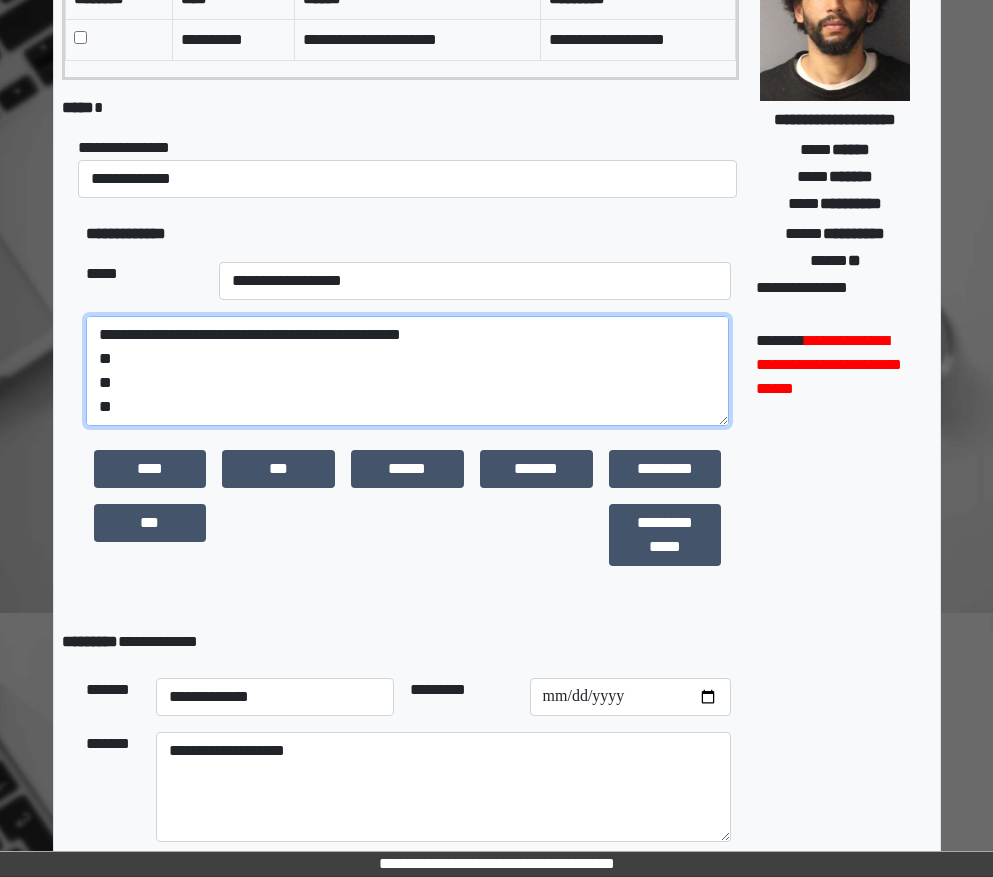drag, startPoint x: 116, startPoint y: 400, endPoint x: 78, endPoint y: 369, distance: 49.0408 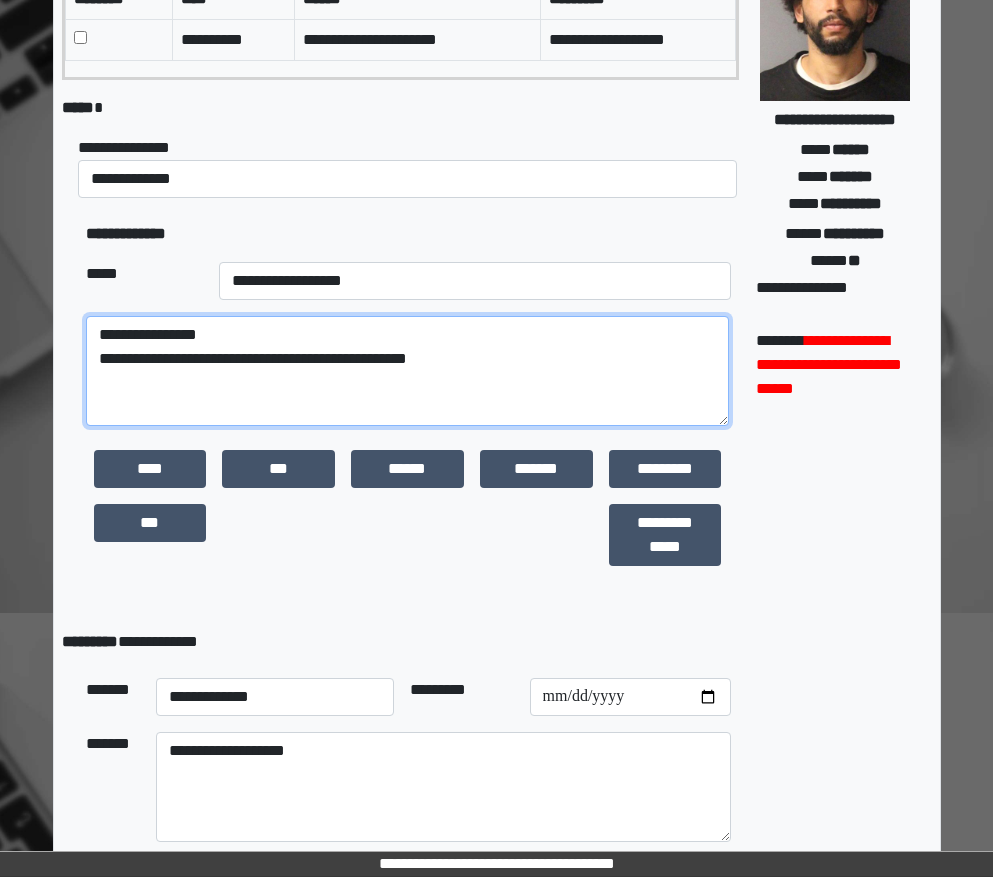 scroll, scrollTop: 0, scrollLeft: 0, axis: both 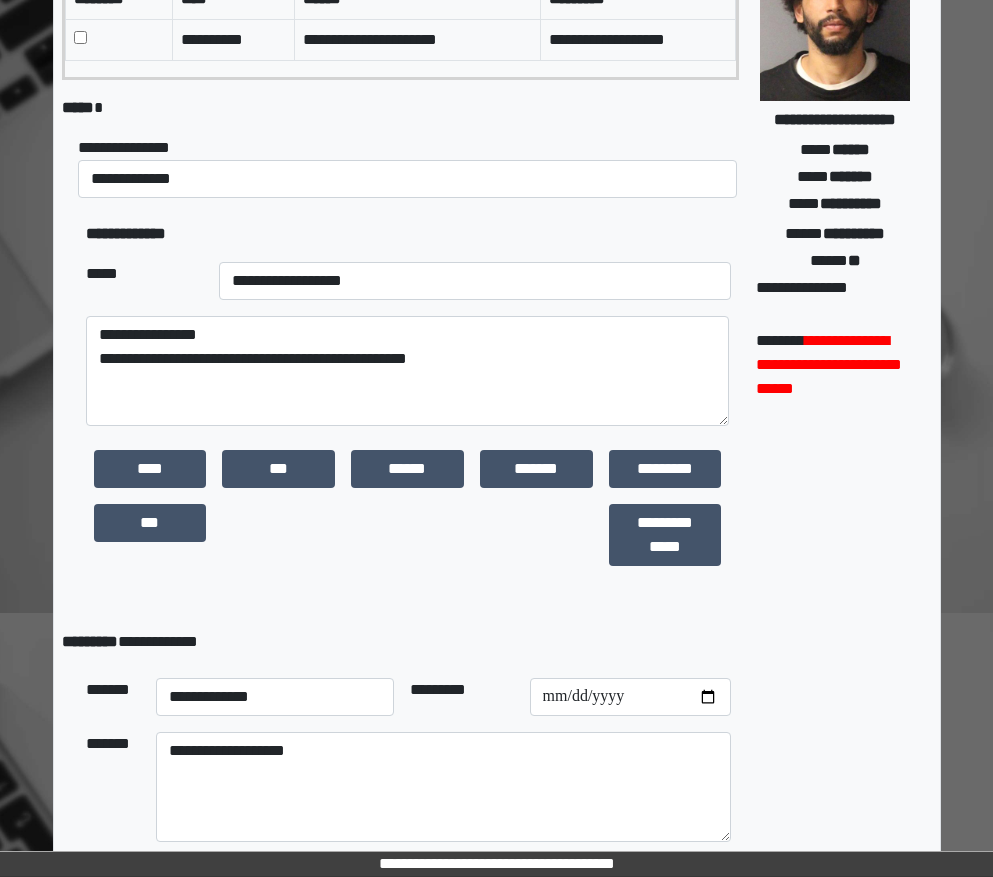 click on "**********" at bounding box center [408, 516] 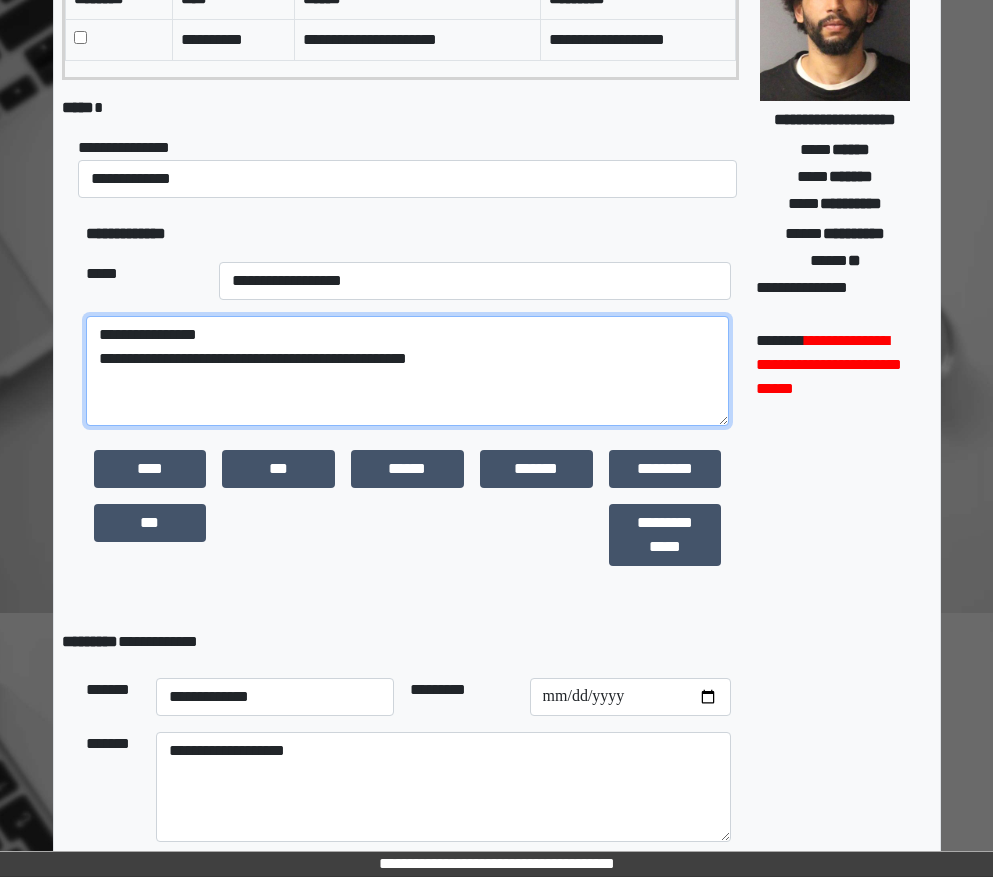 paste on "**********" 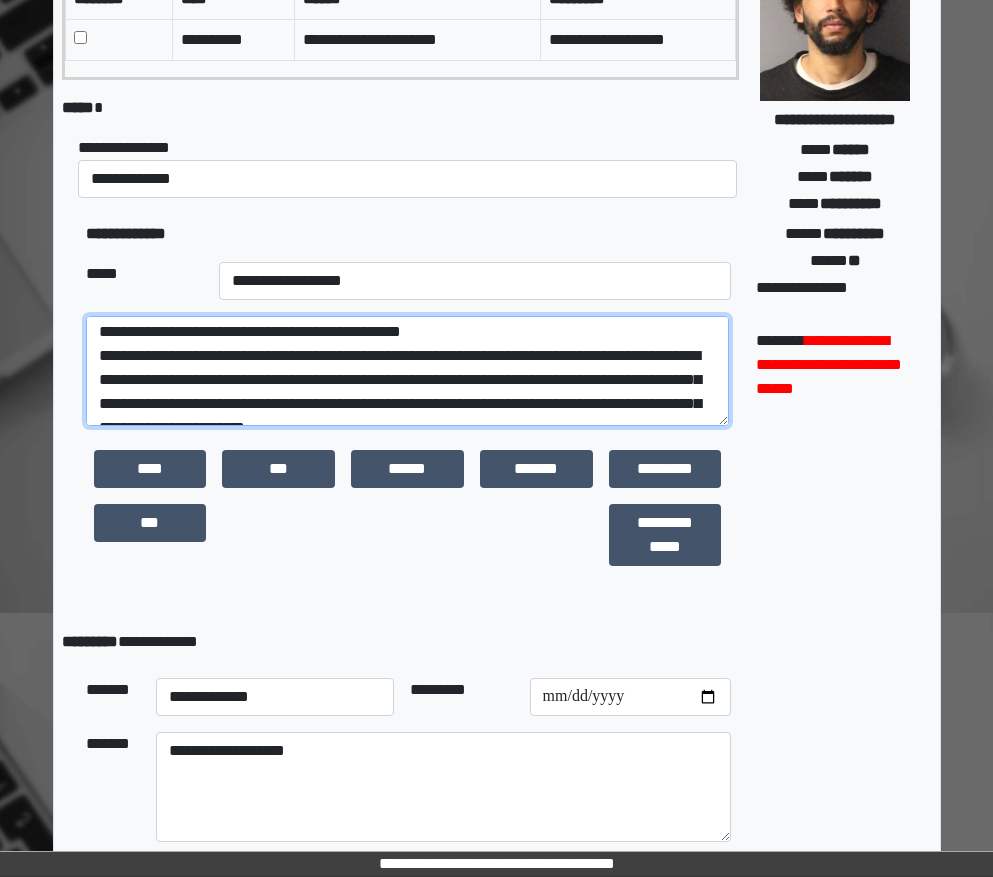 scroll, scrollTop: 0, scrollLeft: 0, axis: both 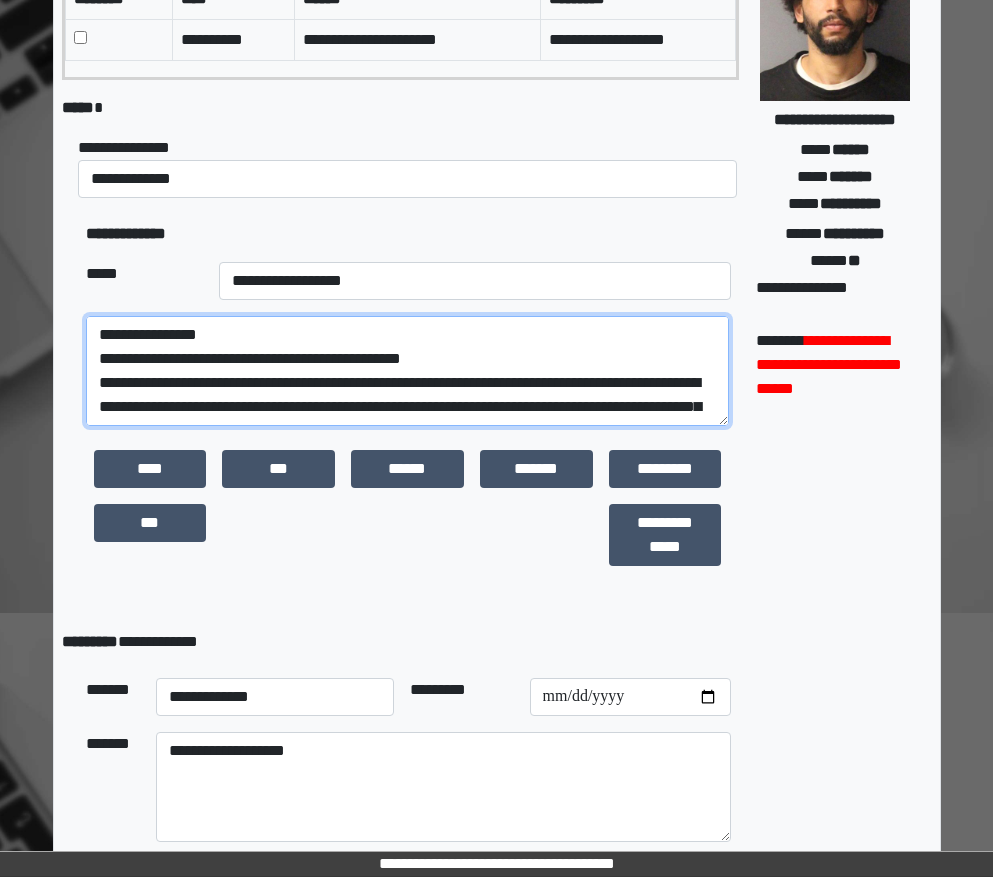 click at bounding box center [408, 371] 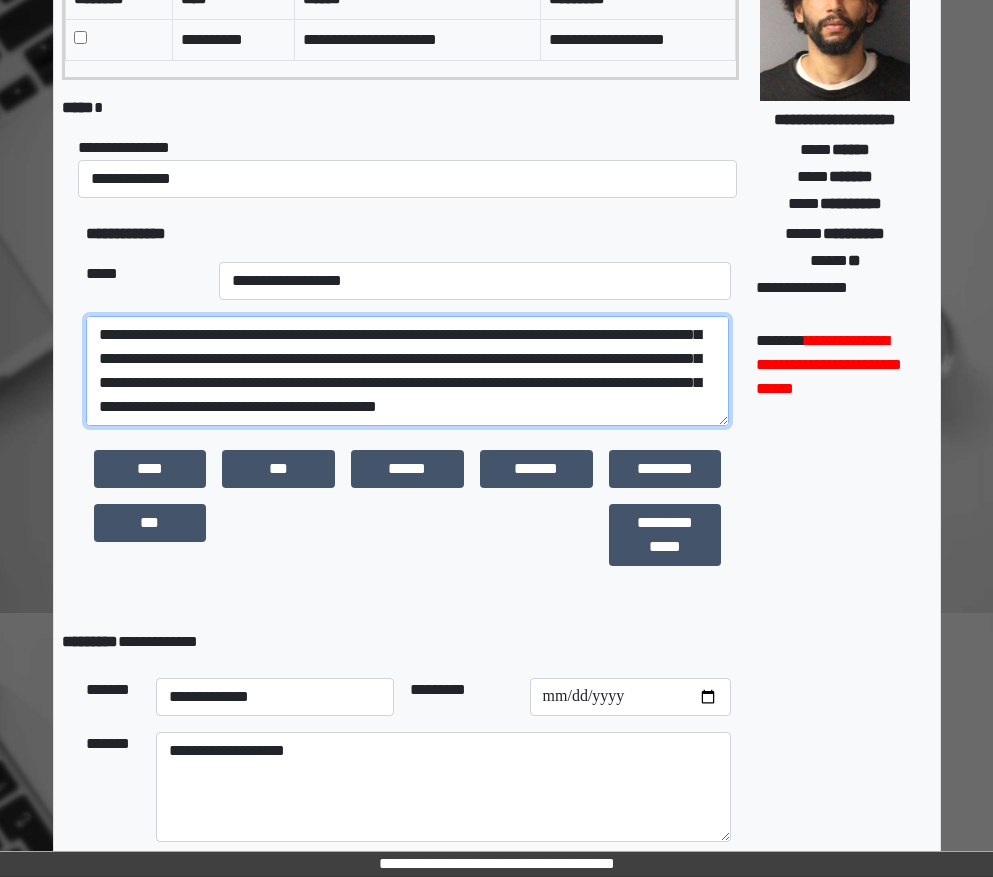 scroll, scrollTop: 408, scrollLeft: 0, axis: vertical 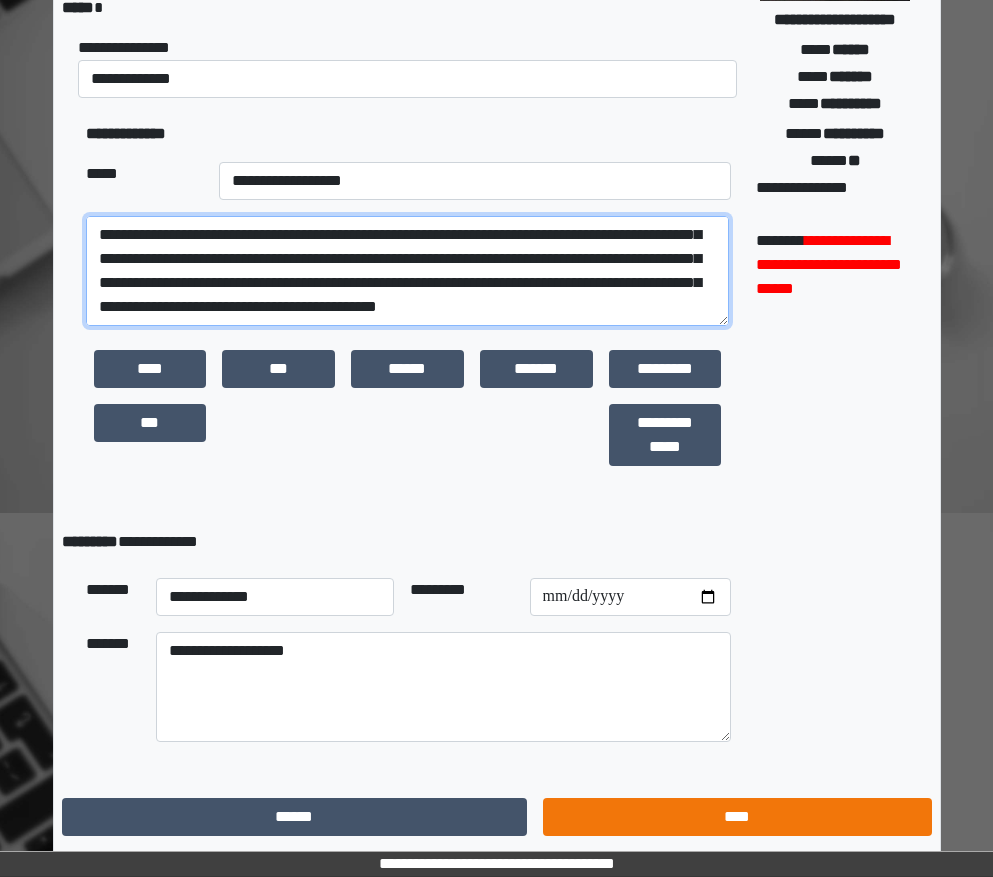 type on "**********" 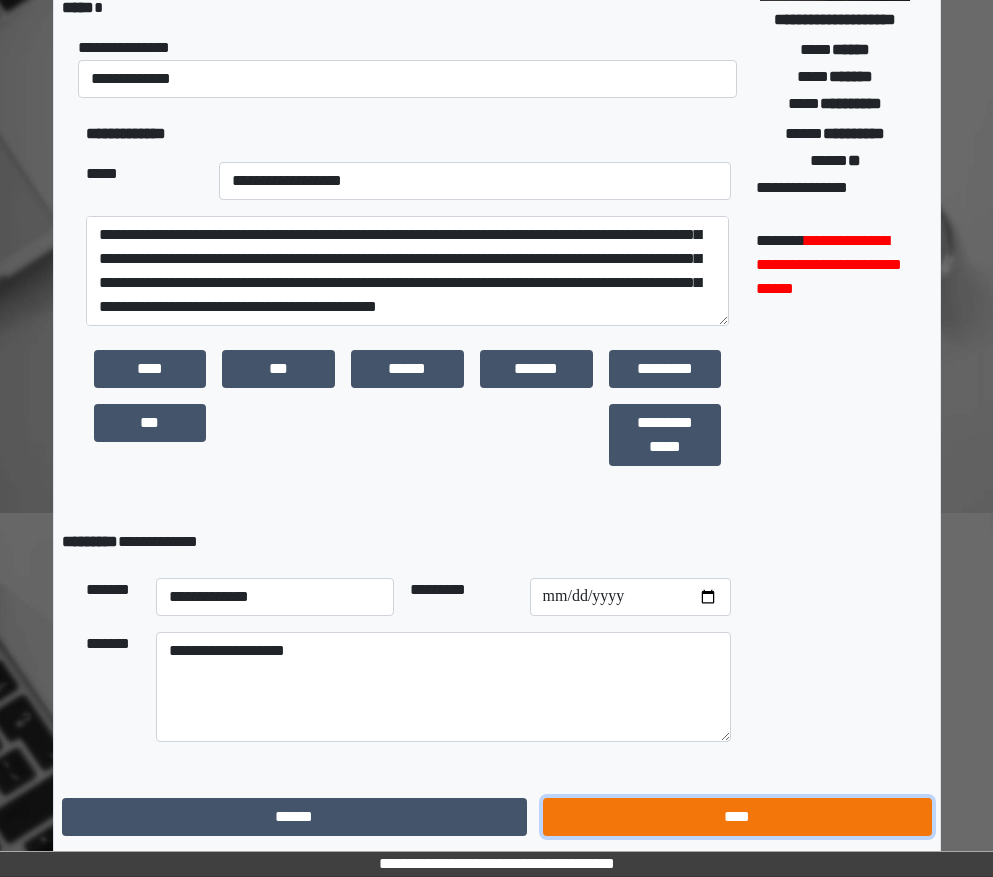 click on "****" at bounding box center (737, 817) 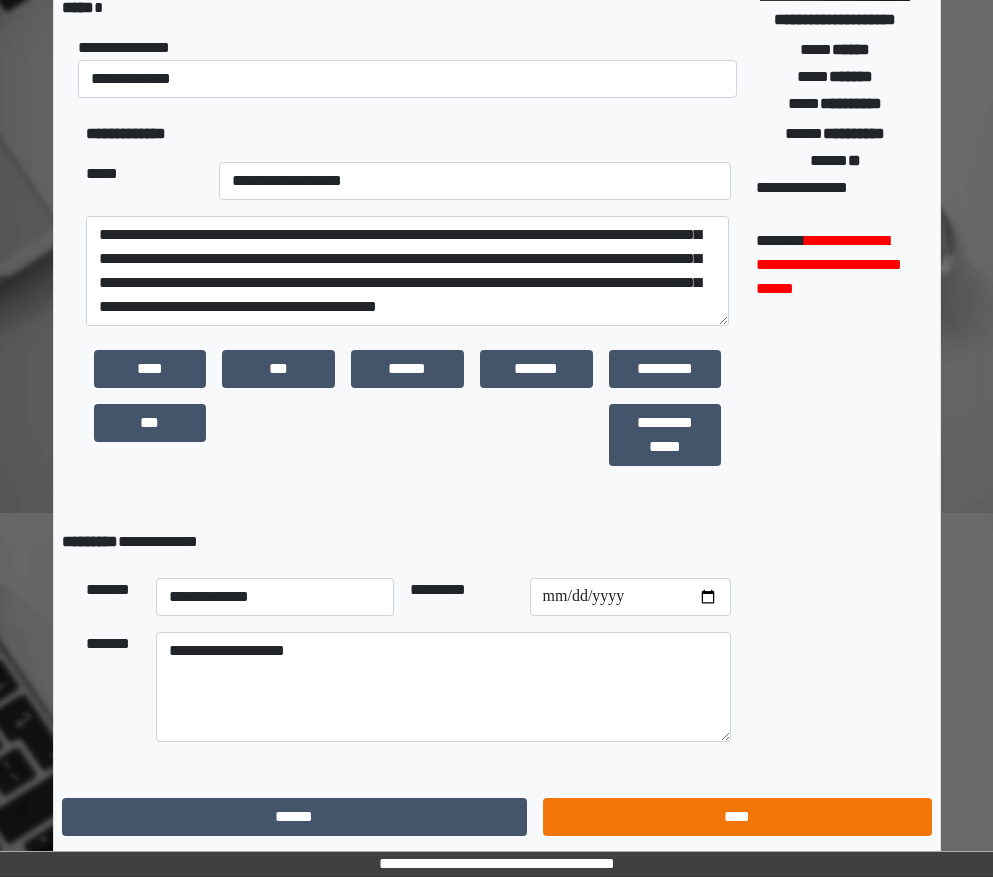 scroll, scrollTop: 15, scrollLeft: 0, axis: vertical 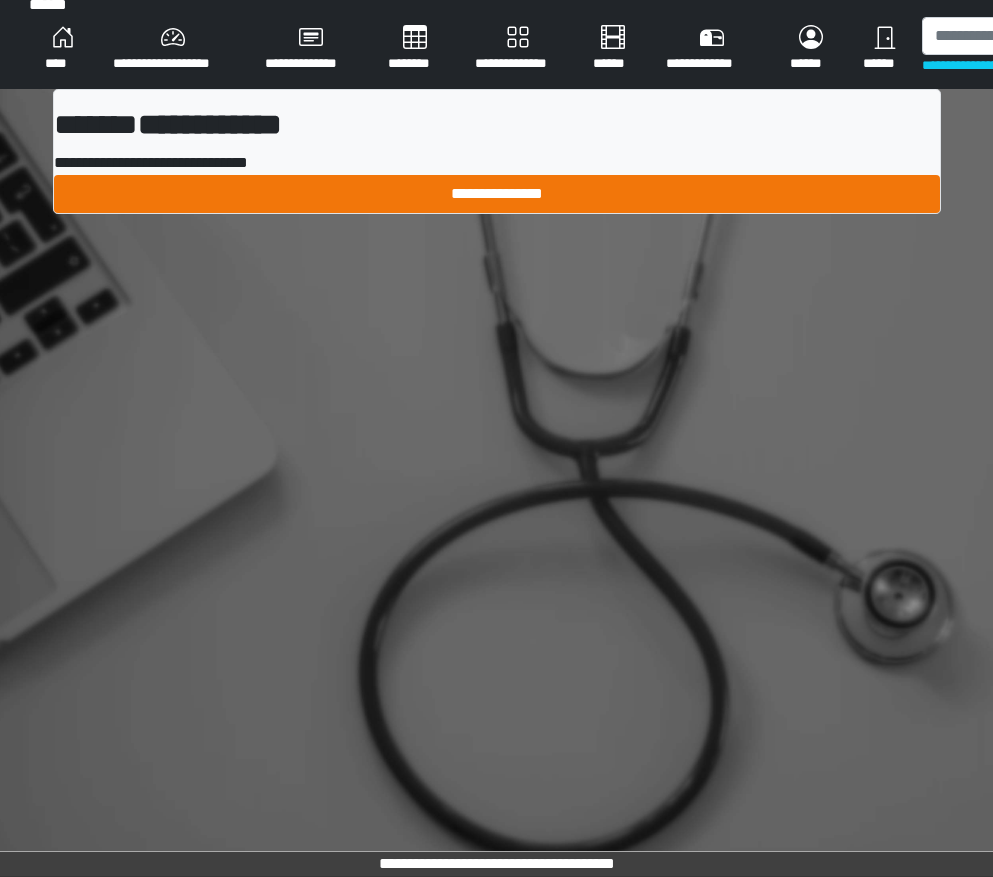 drag, startPoint x: 552, startPoint y: 218, endPoint x: 552, endPoint y: 205, distance: 13 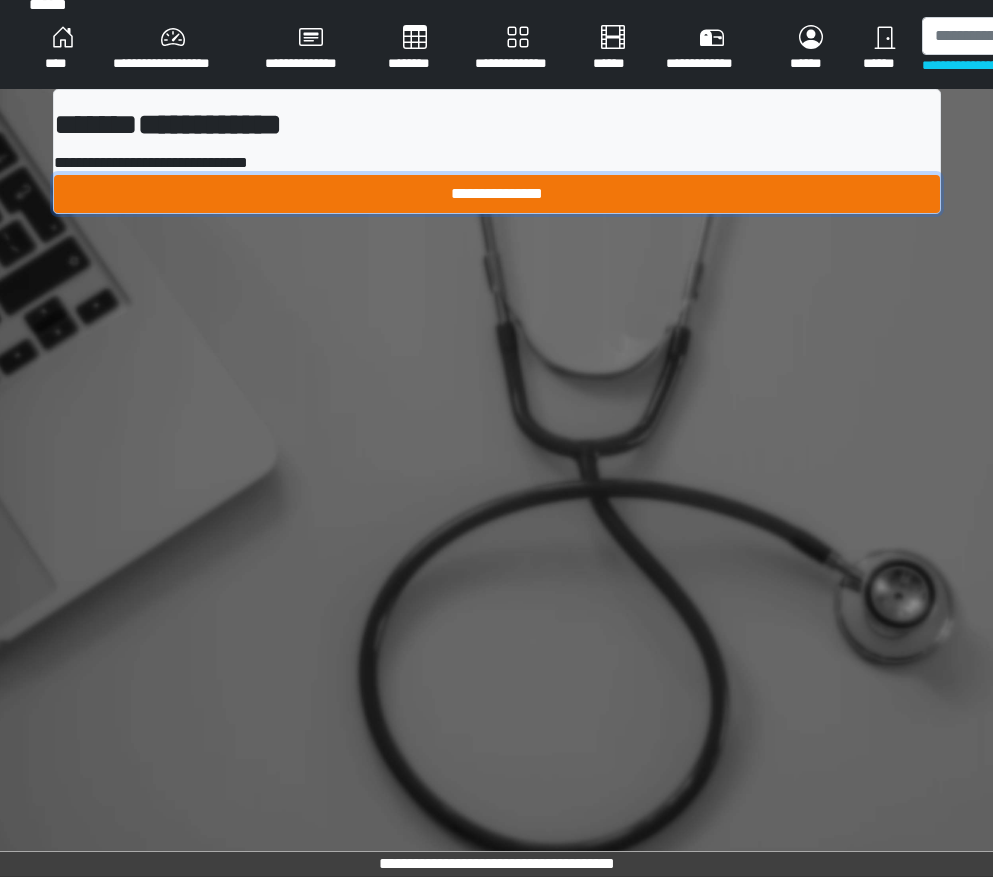 click on "**********" at bounding box center [497, 194] 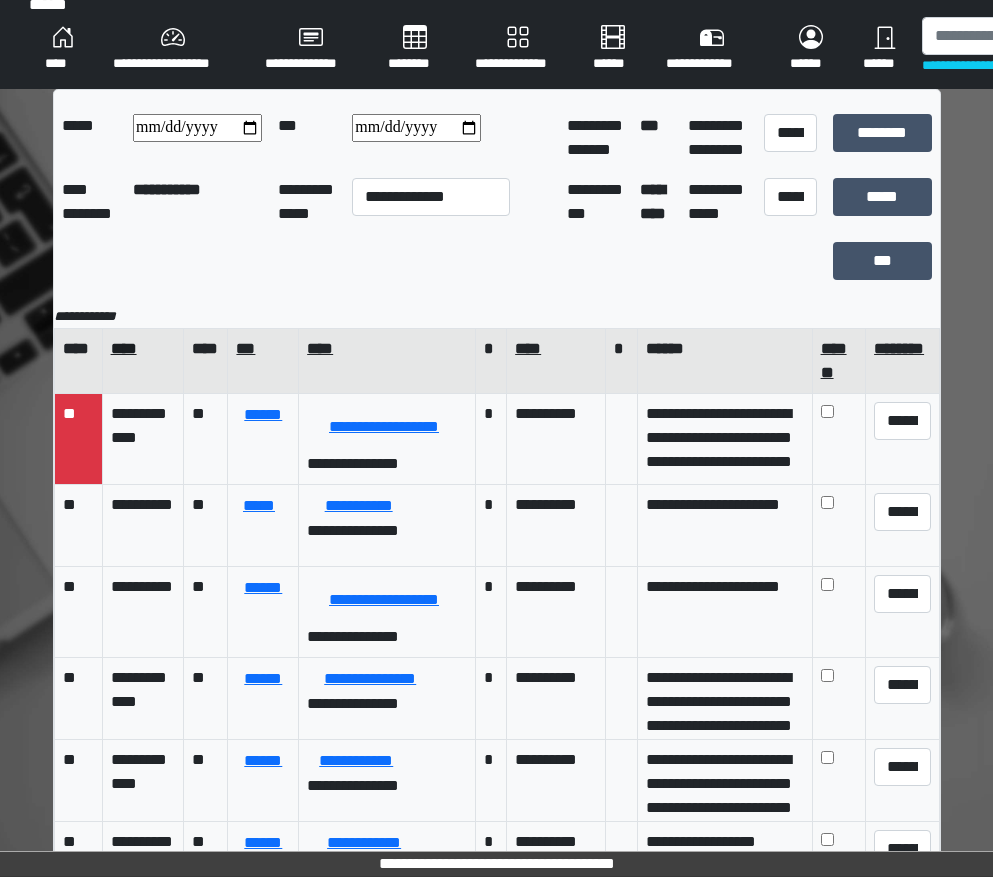 click on "****" at bounding box center (142, 349) 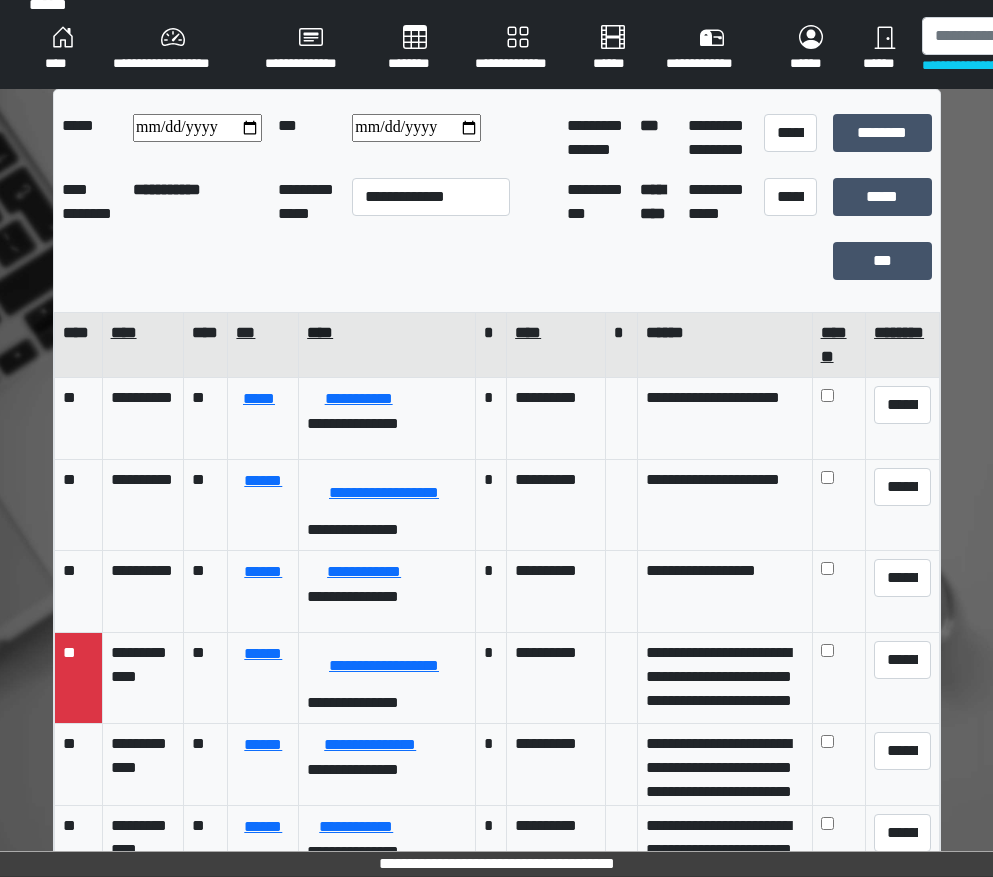 scroll, scrollTop: 30, scrollLeft: 0, axis: vertical 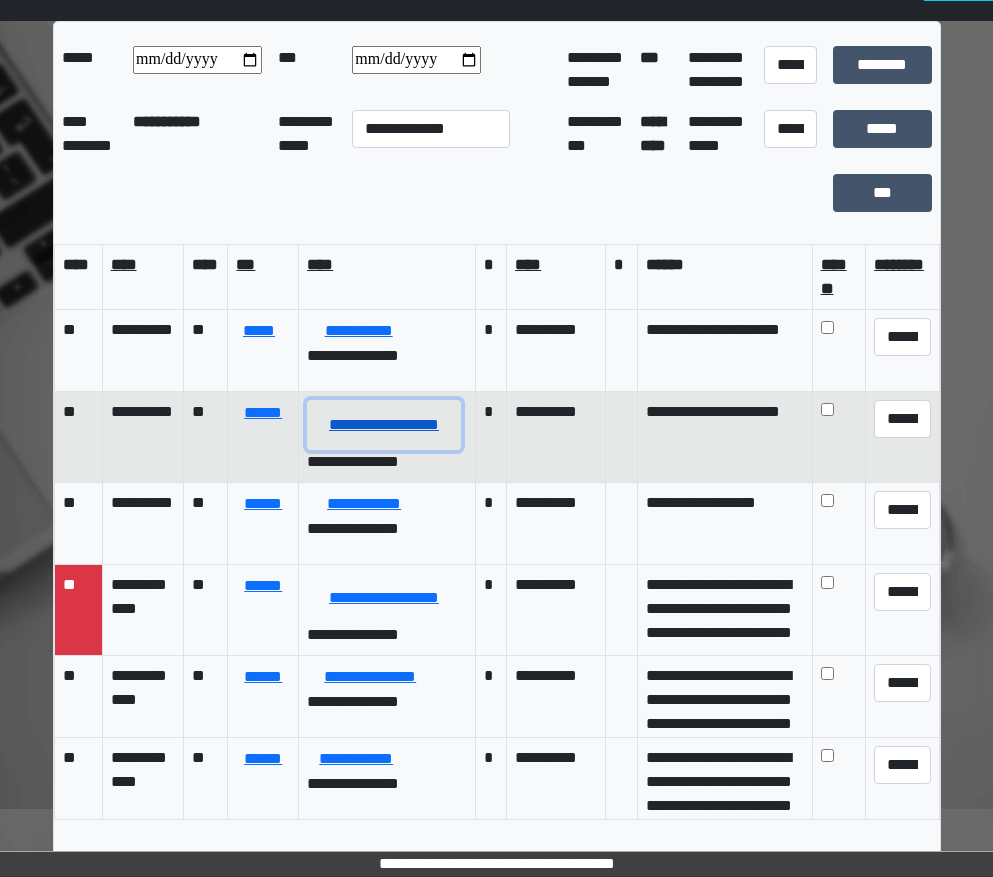 click on "**********" at bounding box center [384, 425] 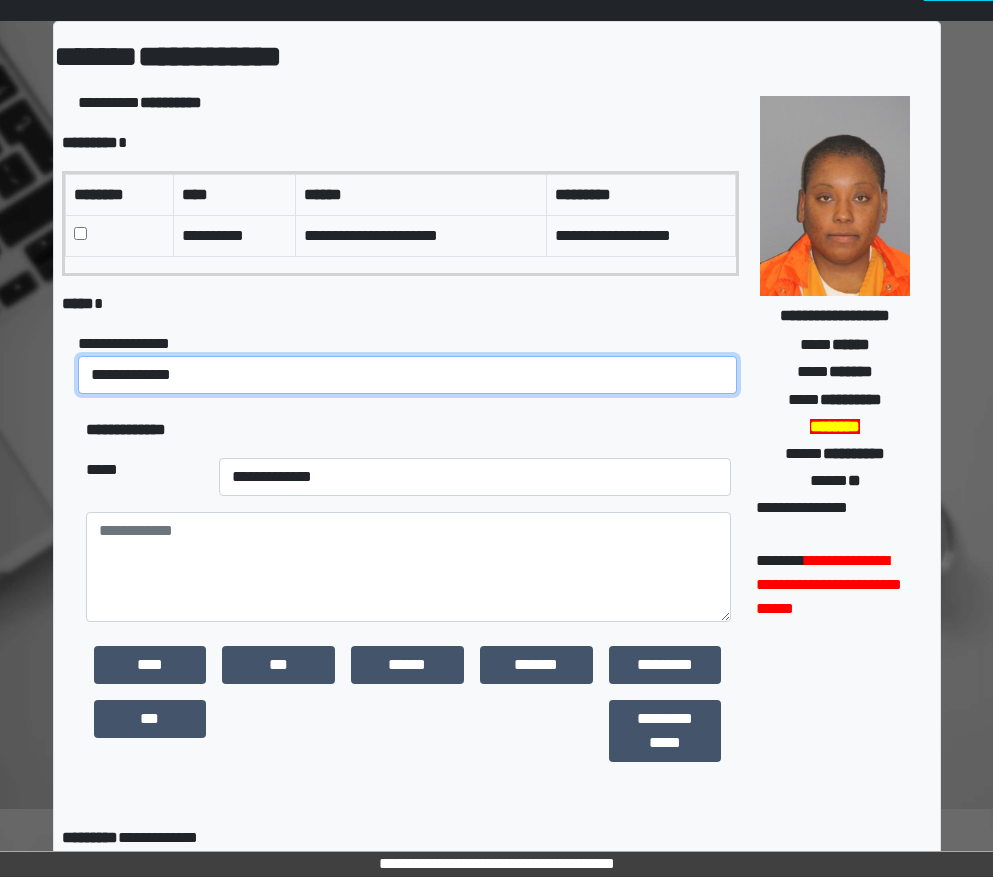click on "**********" at bounding box center [408, 375] 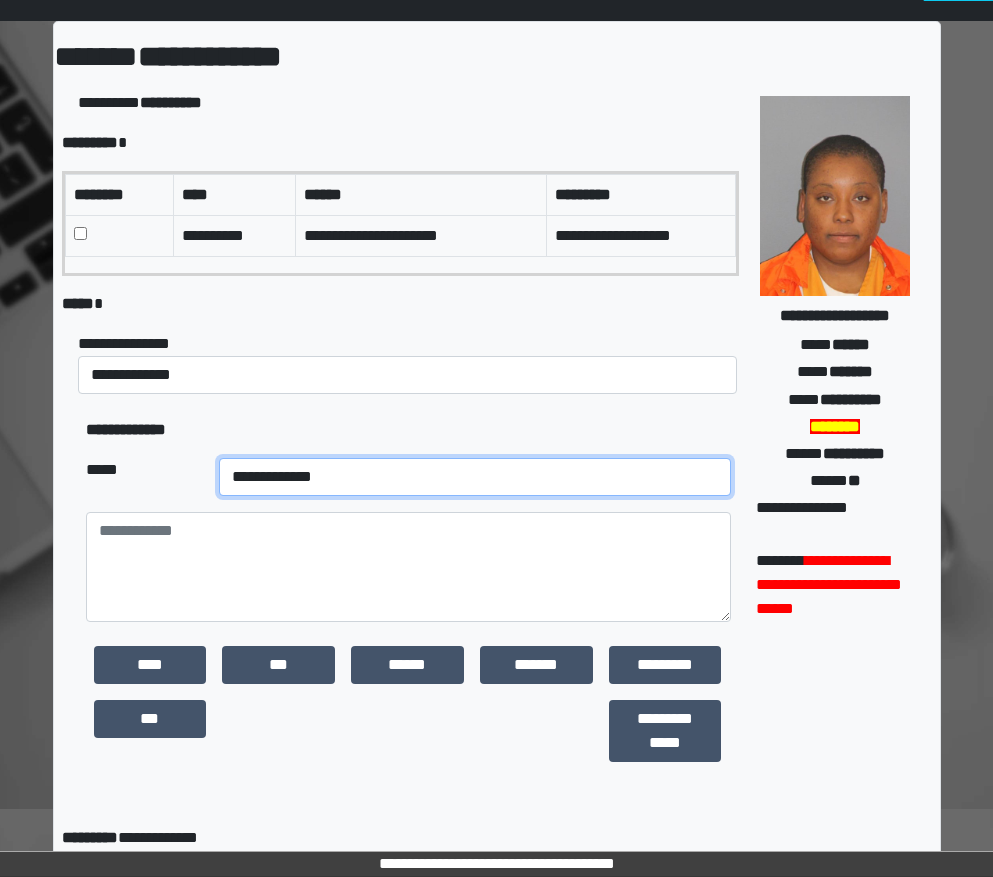 click on "**********" at bounding box center [475, 477] 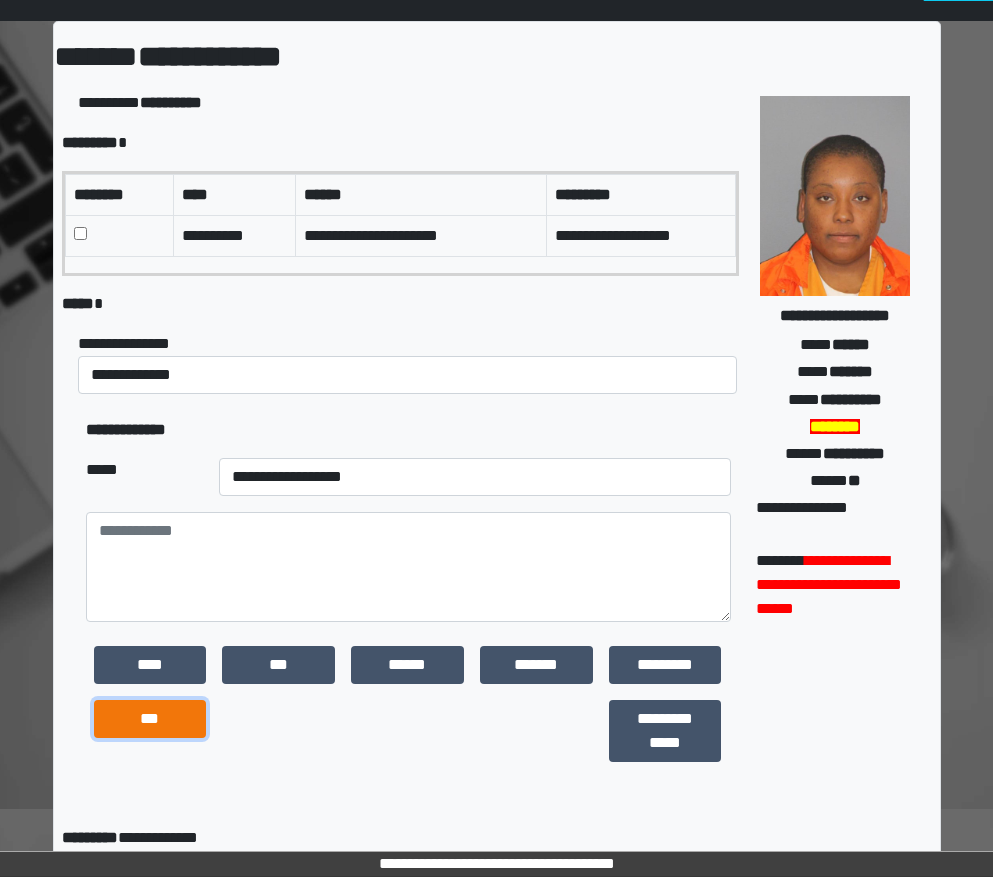 click on "***" at bounding box center [150, 719] 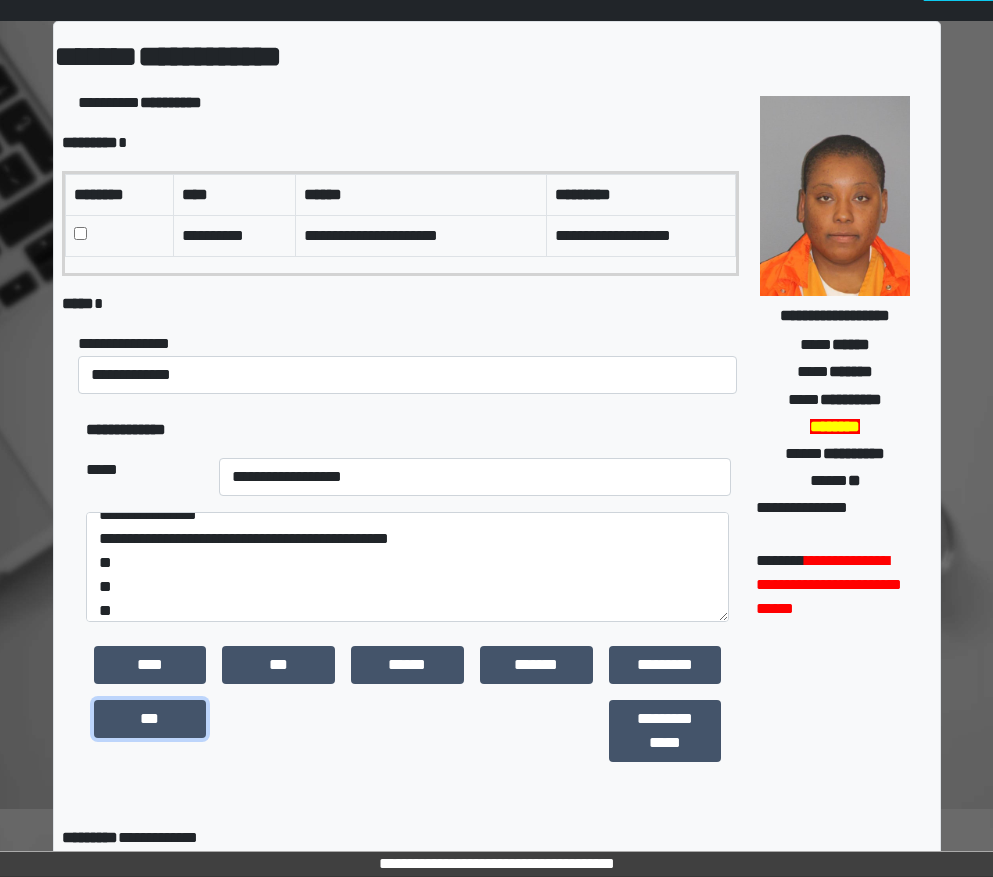 scroll, scrollTop: 24, scrollLeft: 0, axis: vertical 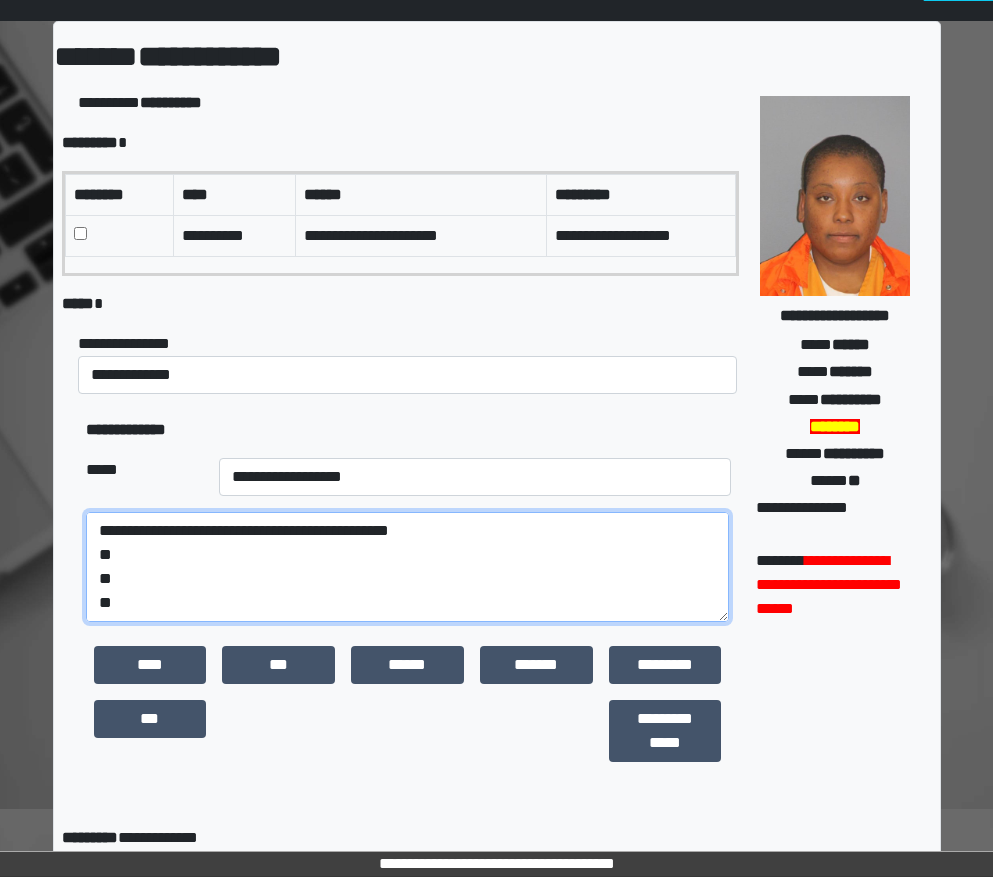drag, startPoint x: 164, startPoint y: 611, endPoint x: 90, endPoint y: 562, distance: 88.752464 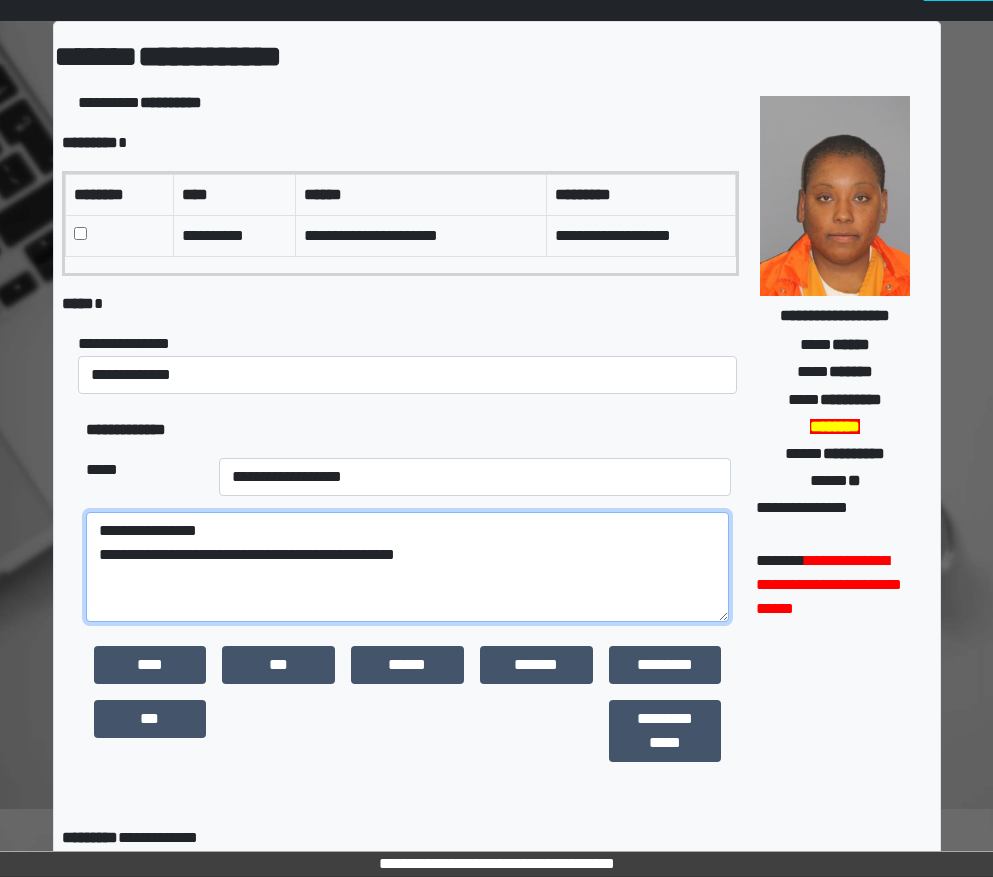 scroll, scrollTop: 0, scrollLeft: 0, axis: both 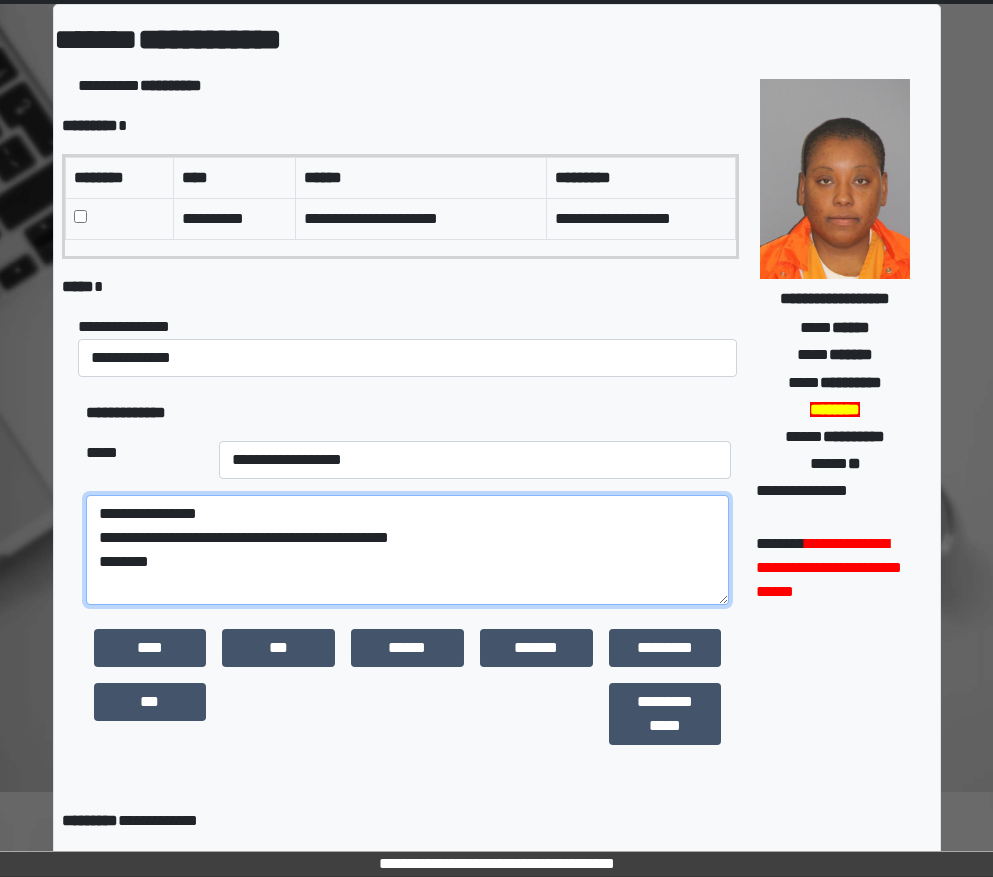 paste on "**********" 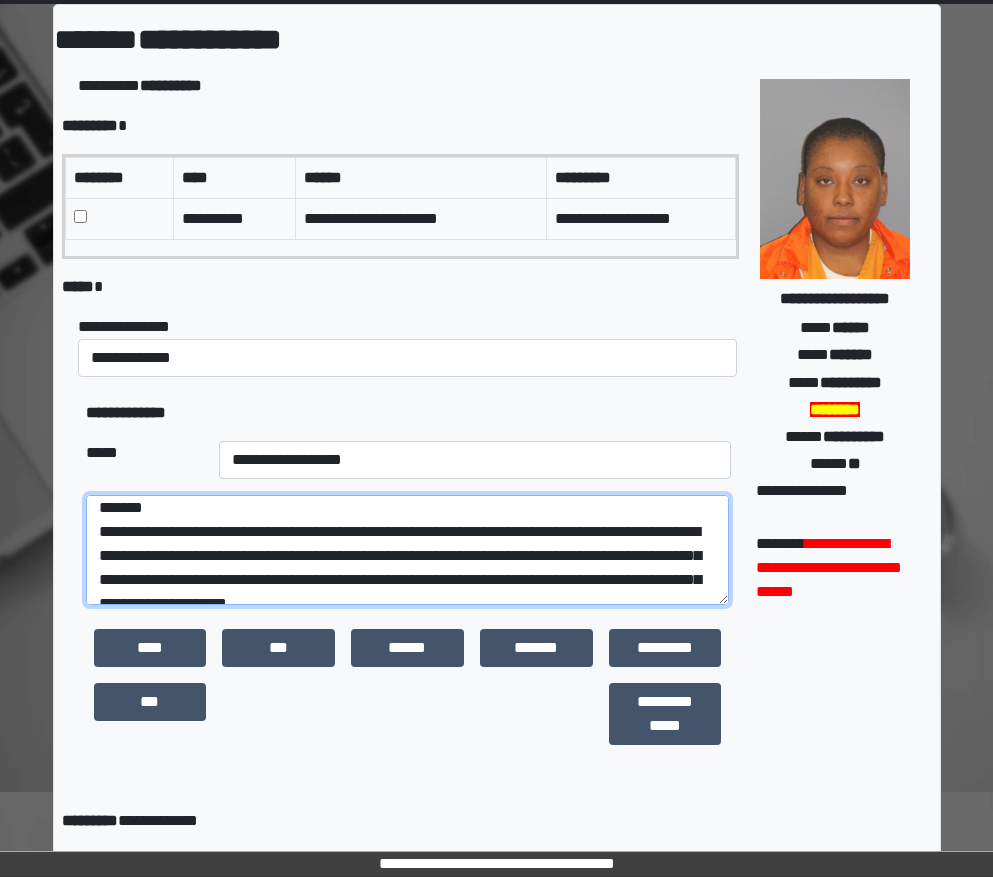 scroll, scrollTop: 30, scrollLeft: 0, axis: vertical 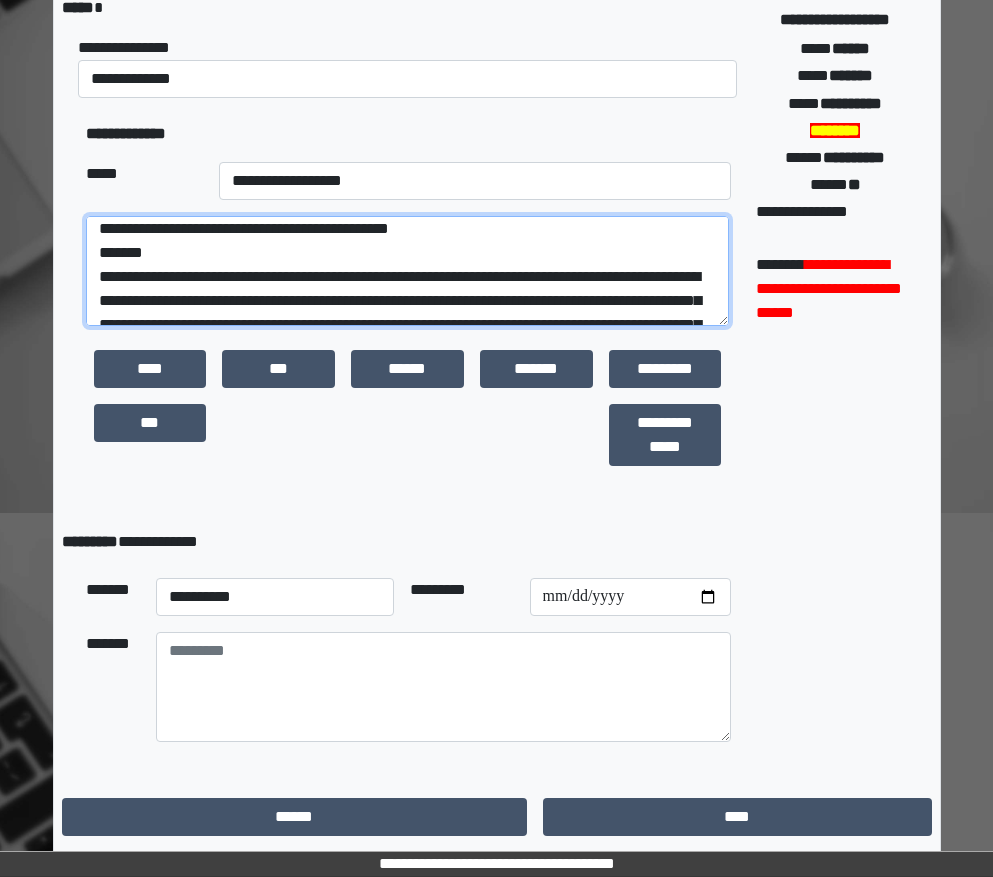 type on "**********" 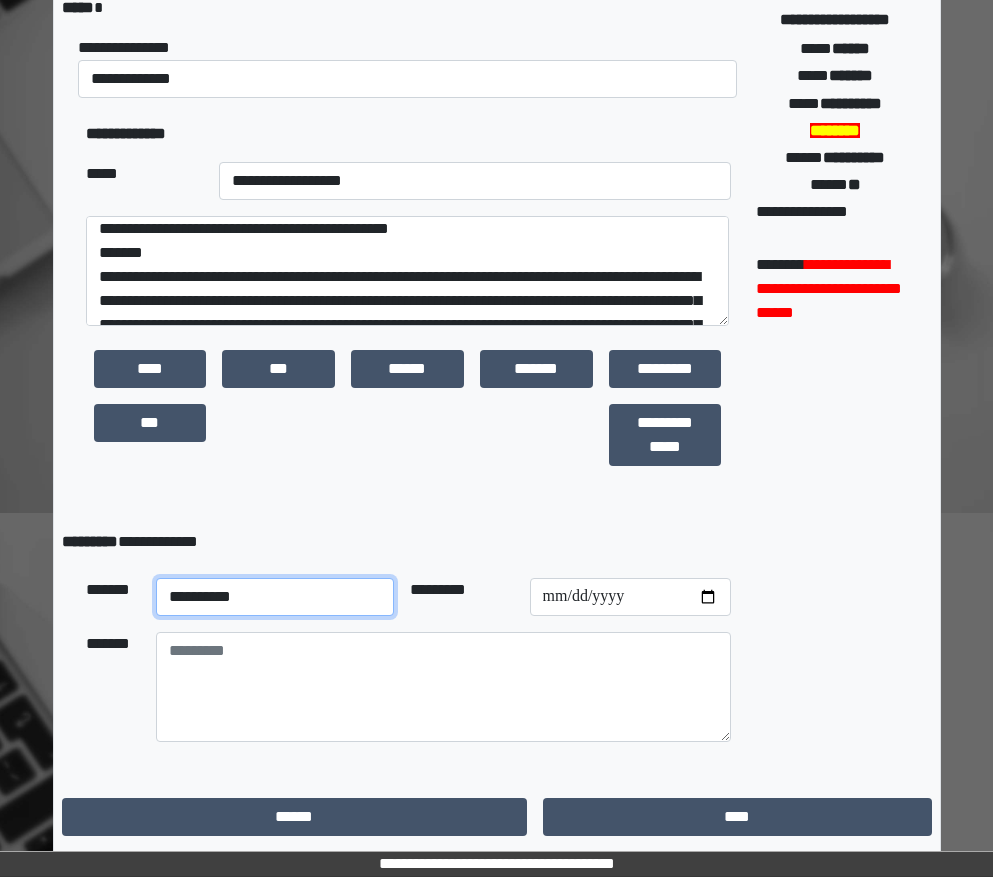 click on "**********" at bounding box center (275, 597) 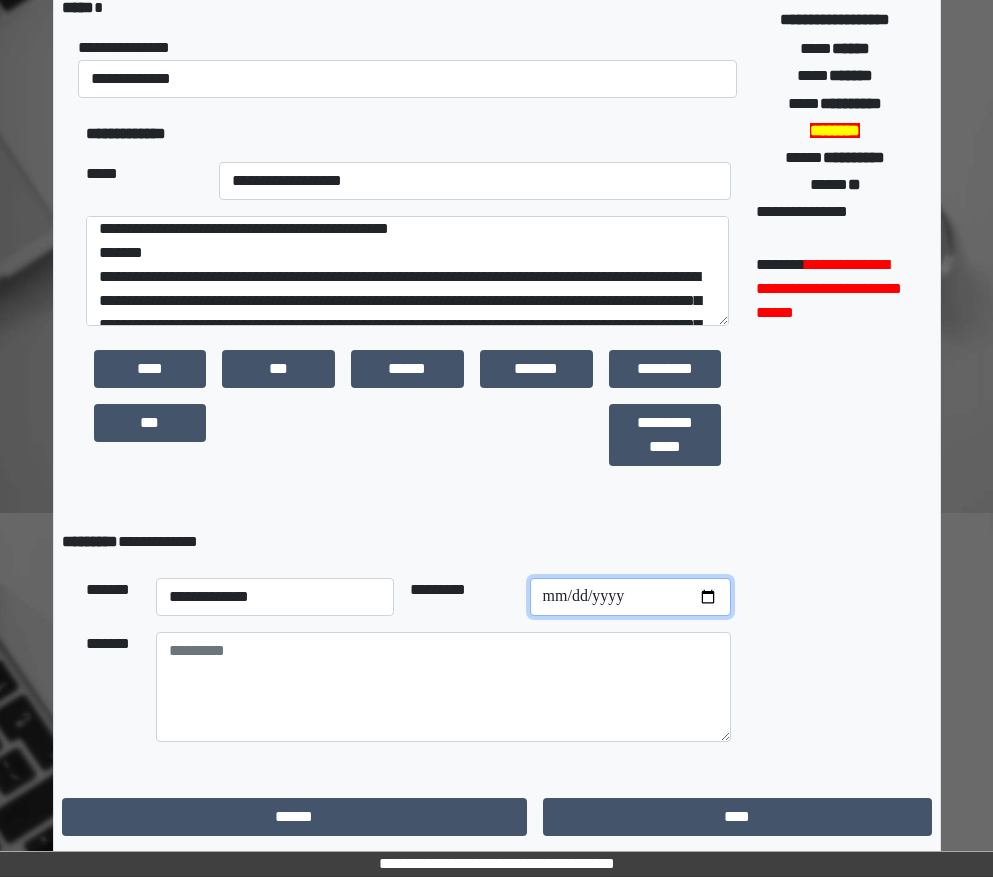 click at bounding box center [630, 597] 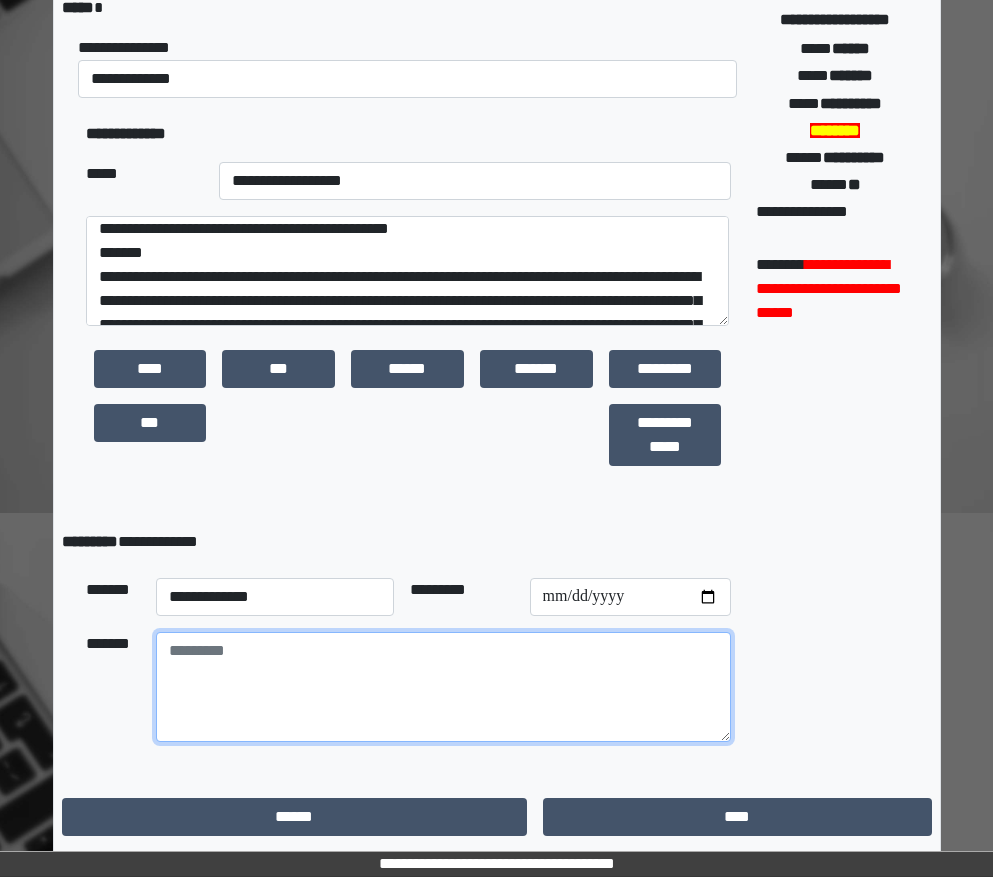 click at bounding box center [443, 687] 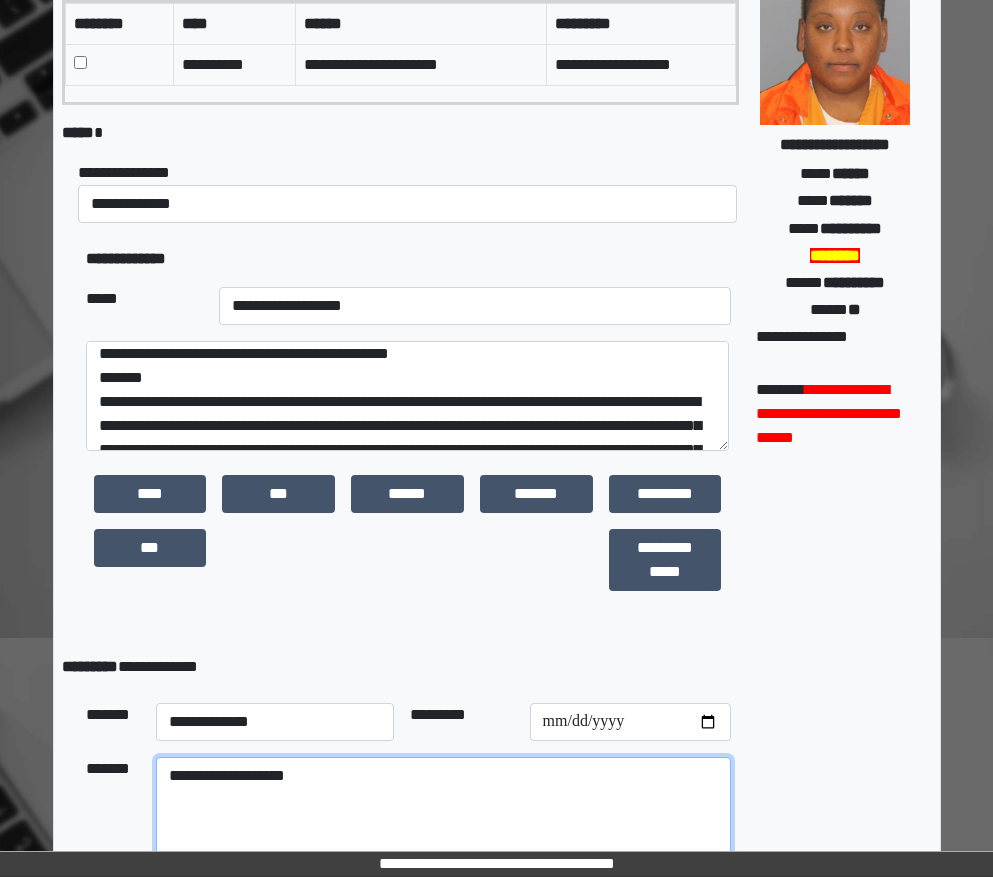 scroll, scrollTop: 379, scrollLeft: 0, axis: vertical 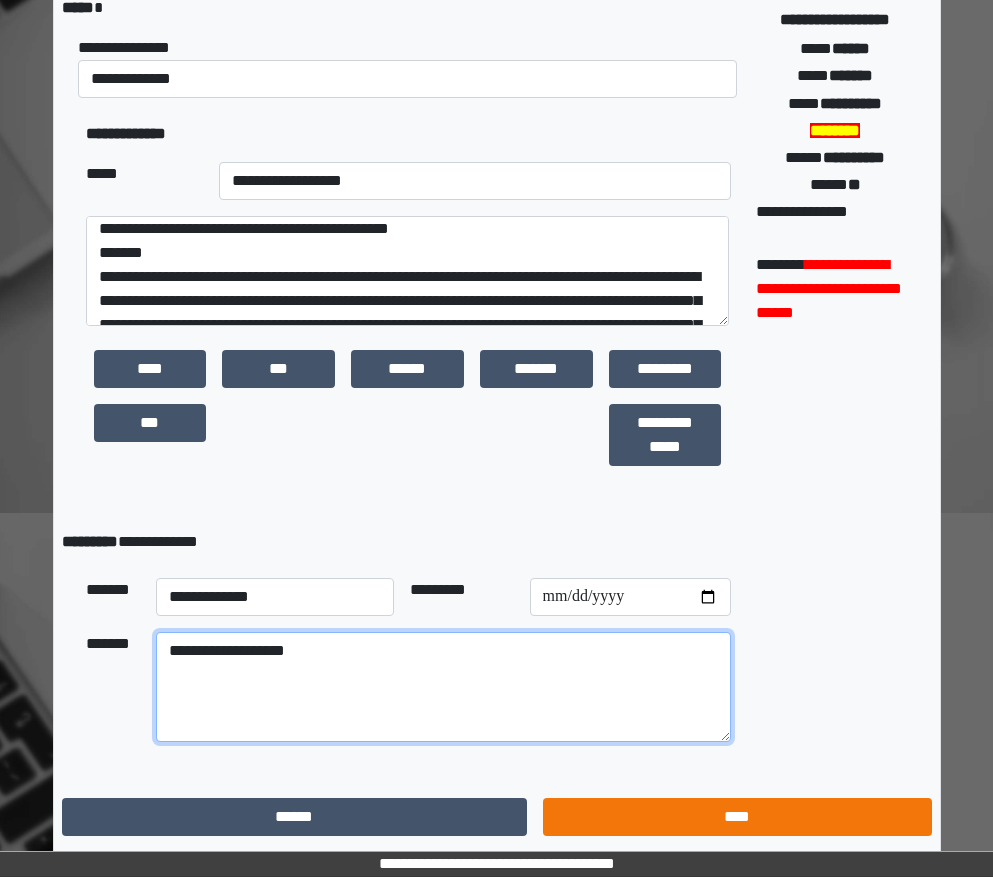 type on "**********" 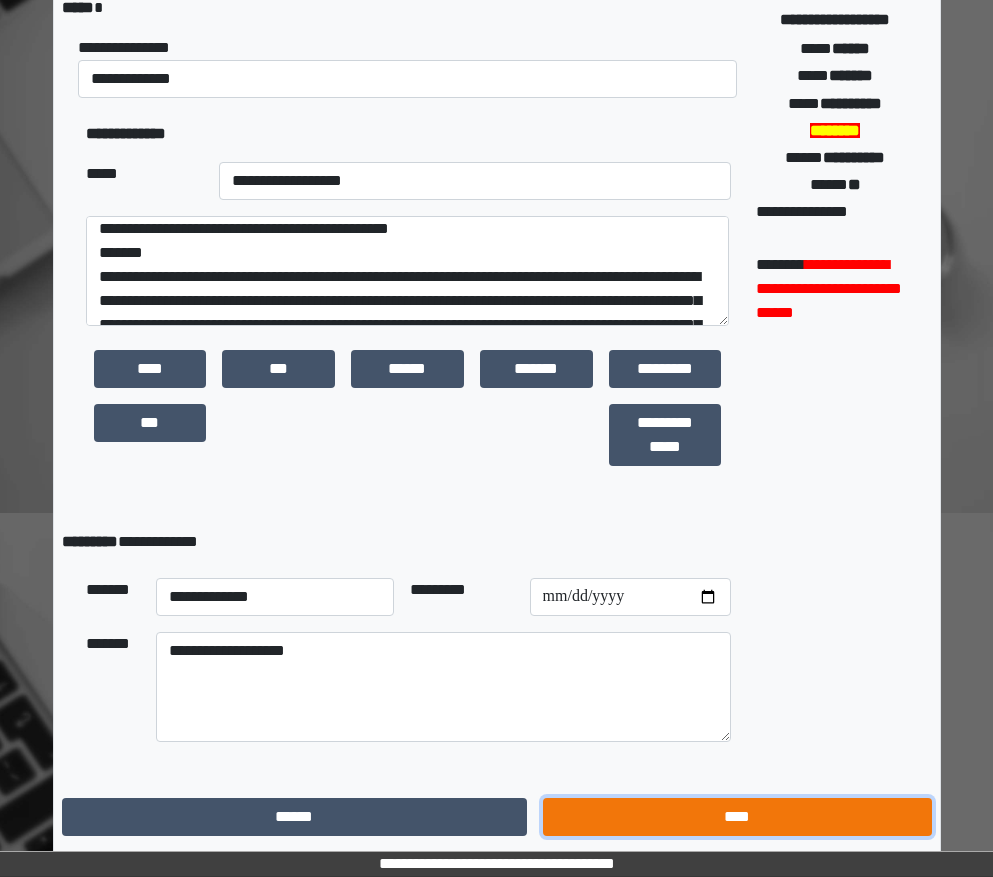 click on "****" at bounding box center [737, 817] 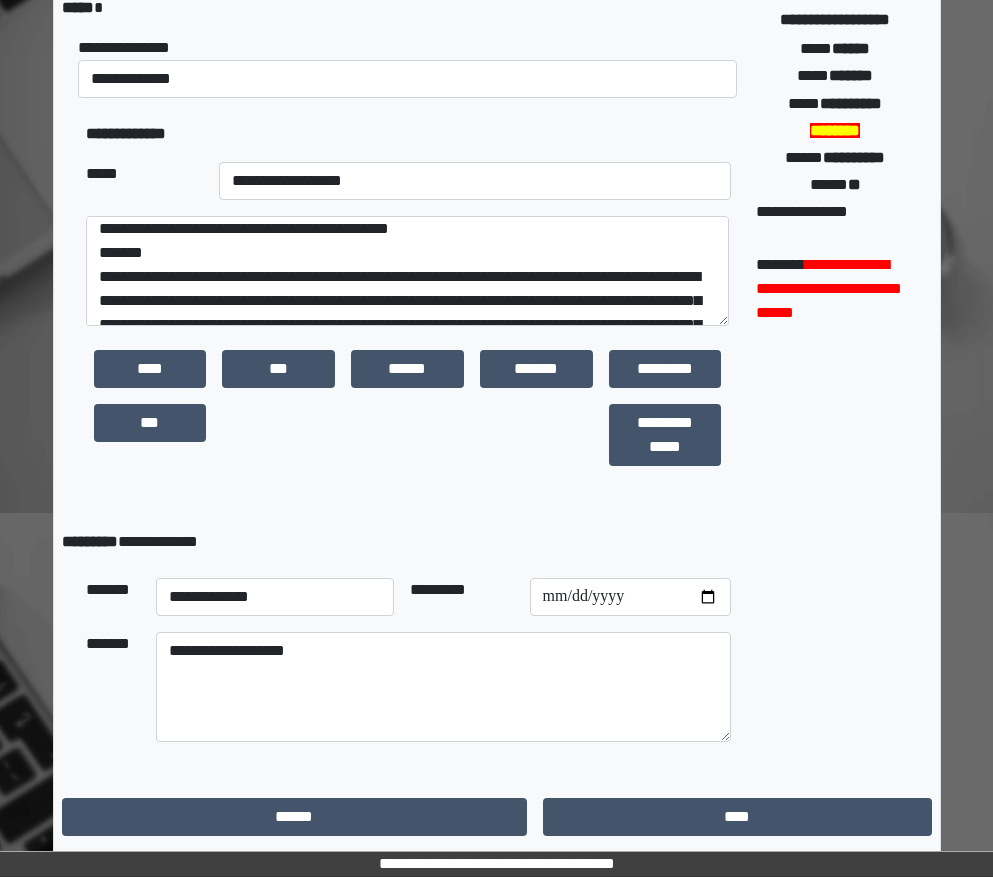 scroll, scrollTop: 15, scrollLeft: 0, axis: vertical 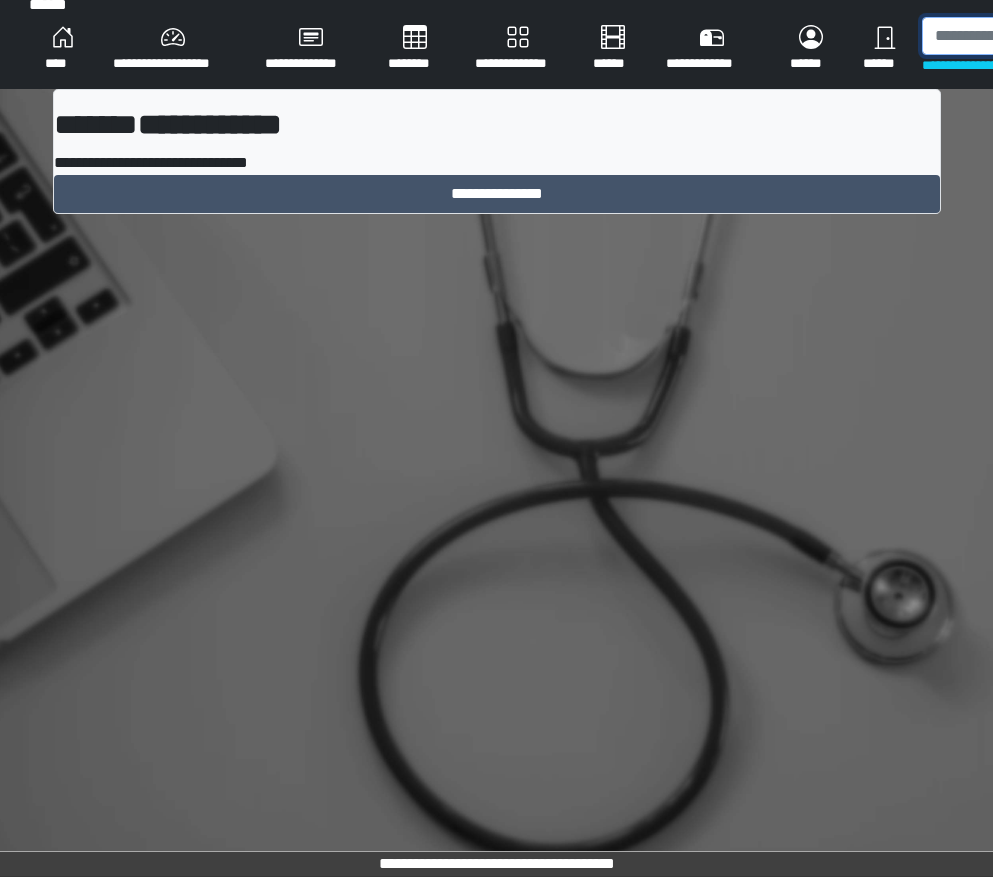click at bounding box center (1025, 36) 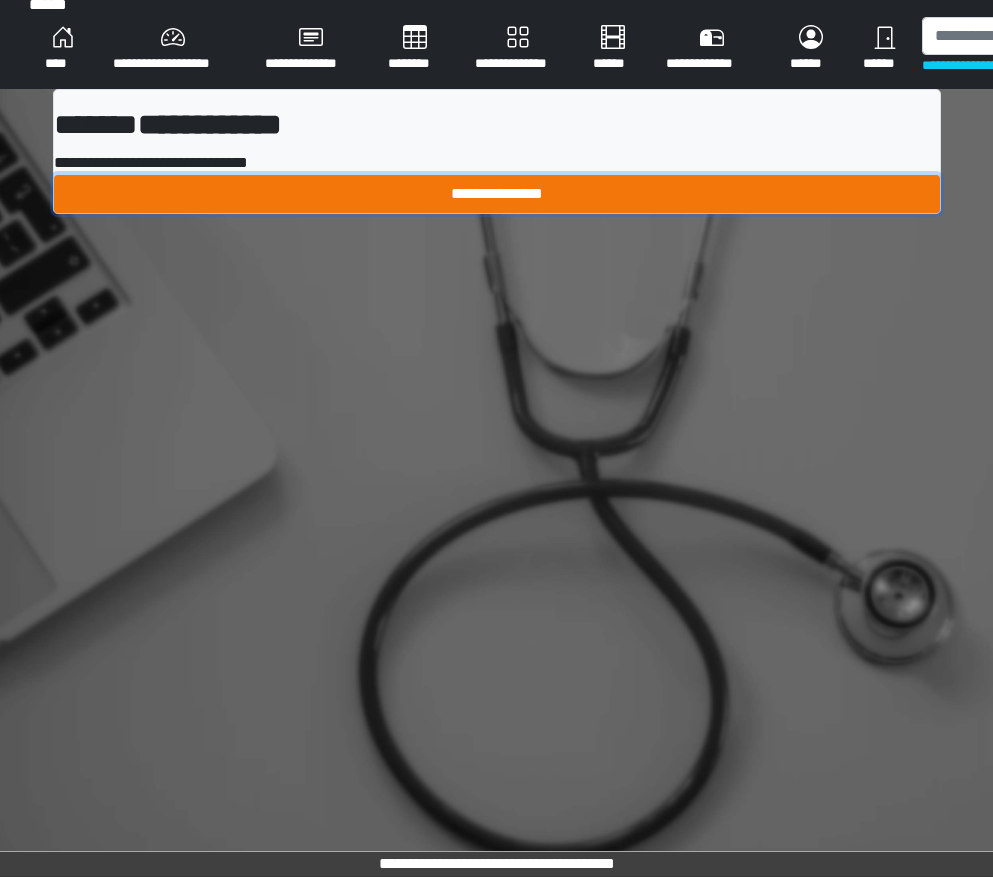 click on "**********" at bounding box center [497, 194] 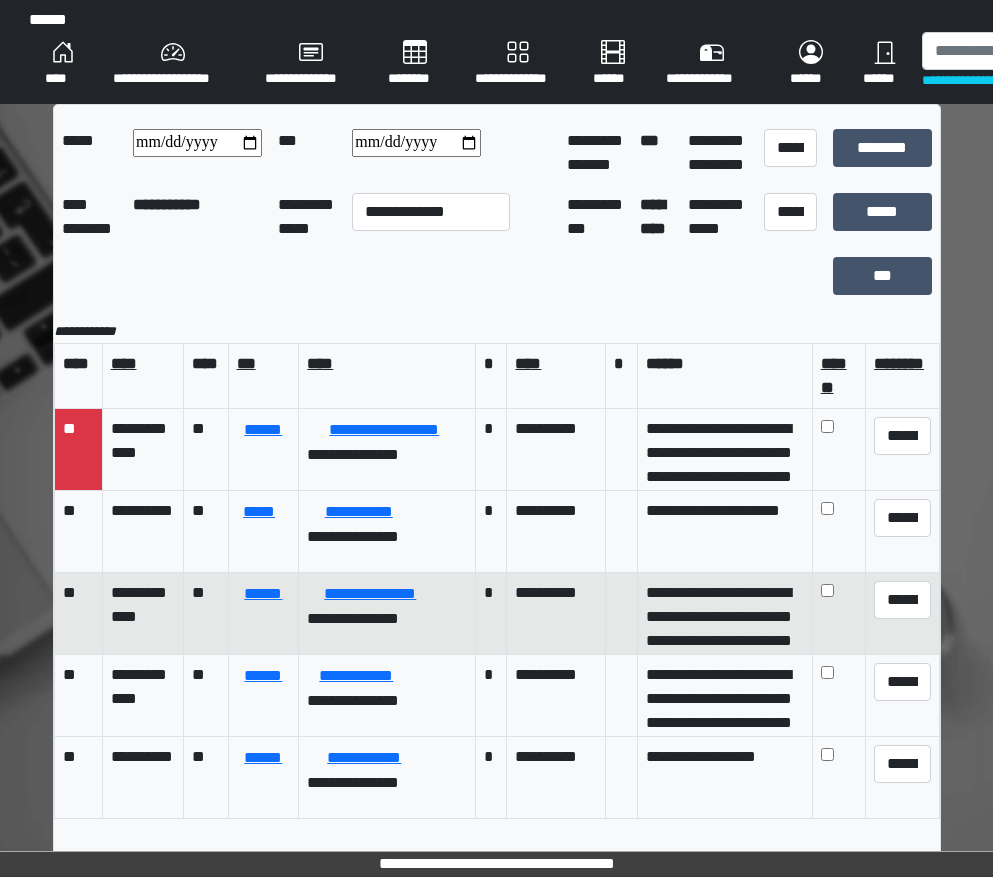 scroll, scrollTop: 20, scrollLeft: 0, axis: vertical 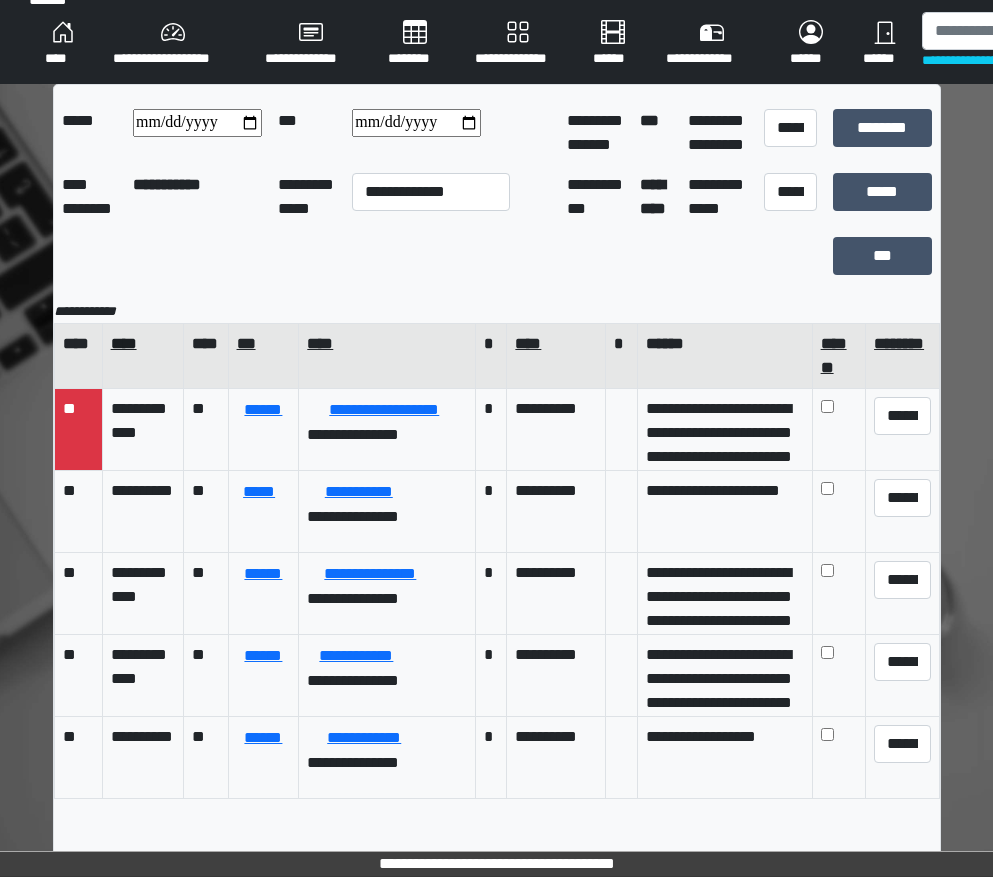 click on "****" at bounding box center (143, 344) 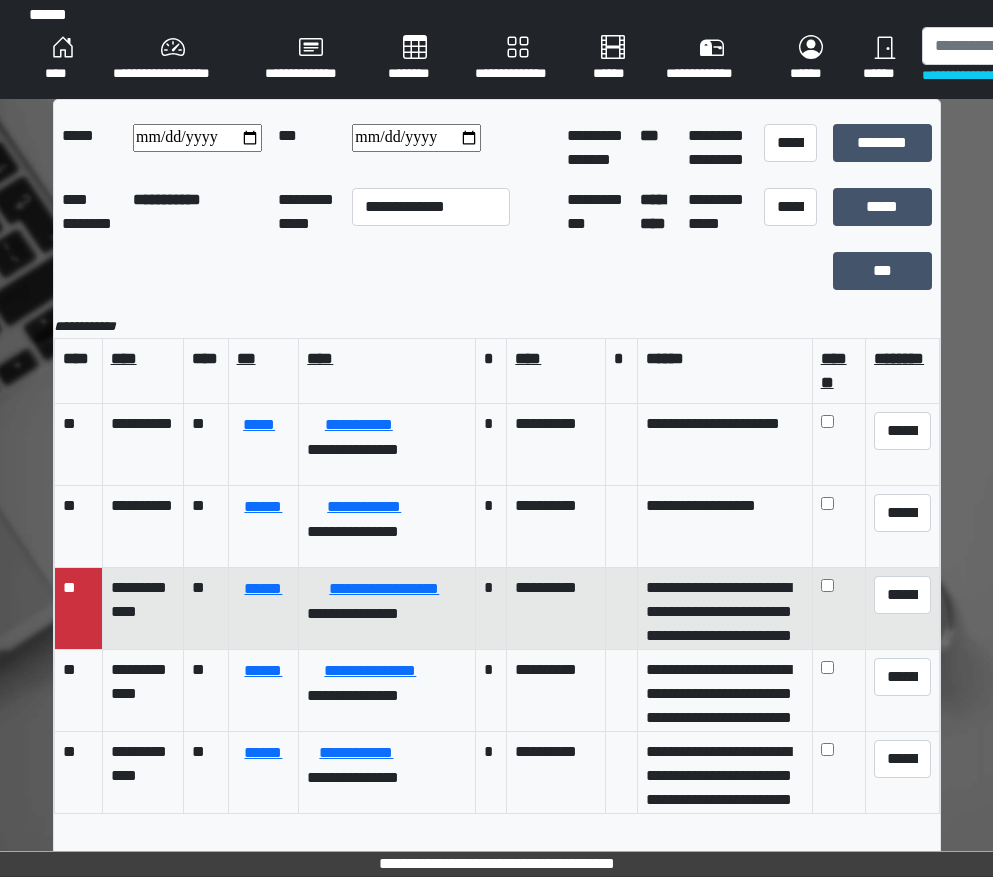 scroll, scrollTop: 0, scrollLeft: 0, axis: both 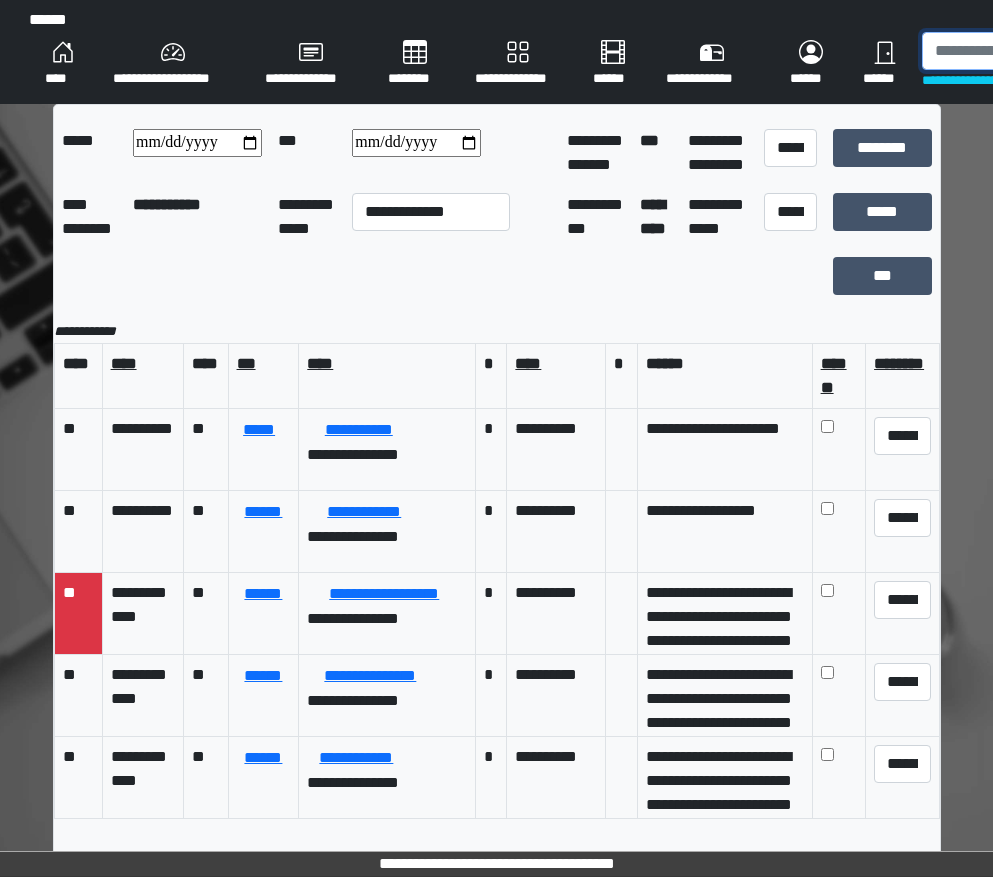 click at bounding box center (1025, 51) 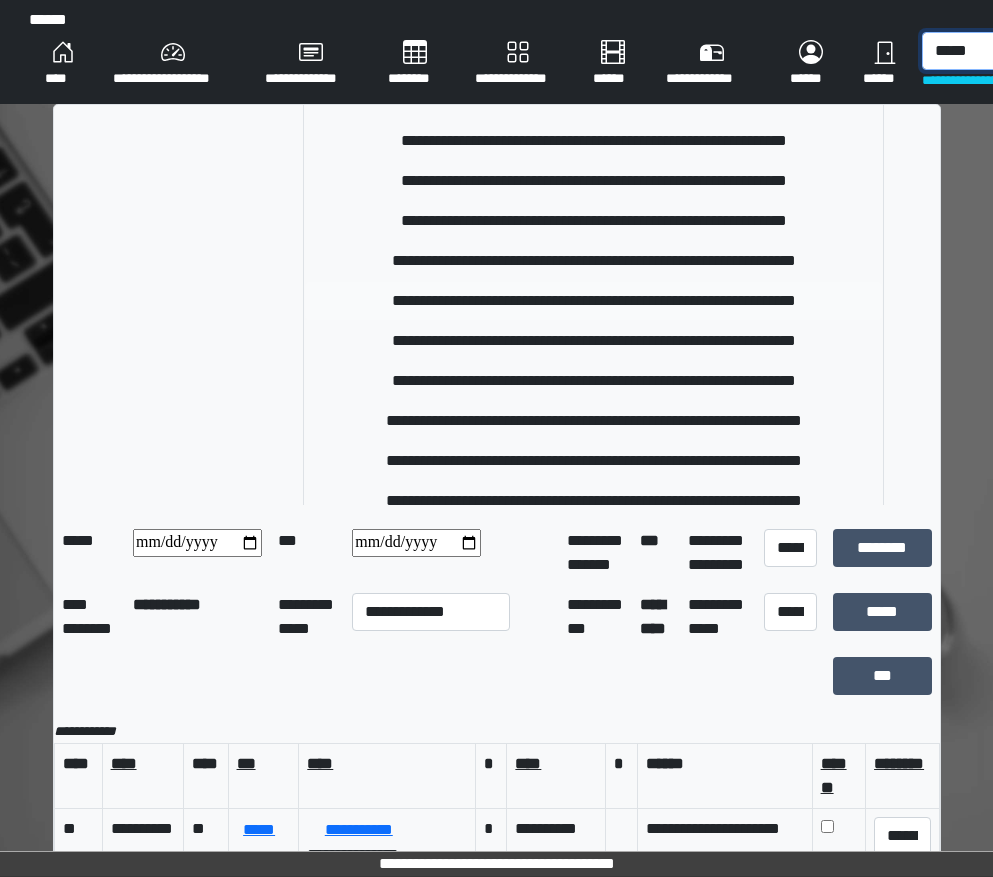 scroll, scrollTop: 300, scrollLeft: 0, axis: vertical 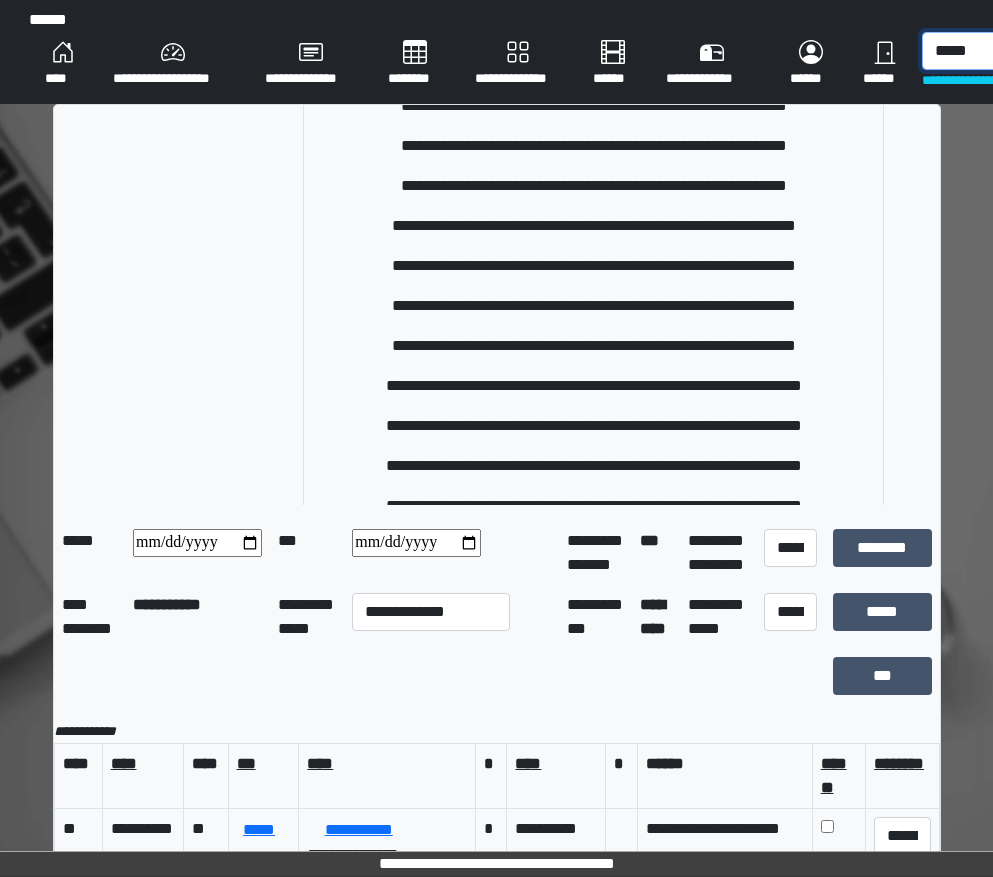 type on "*****" 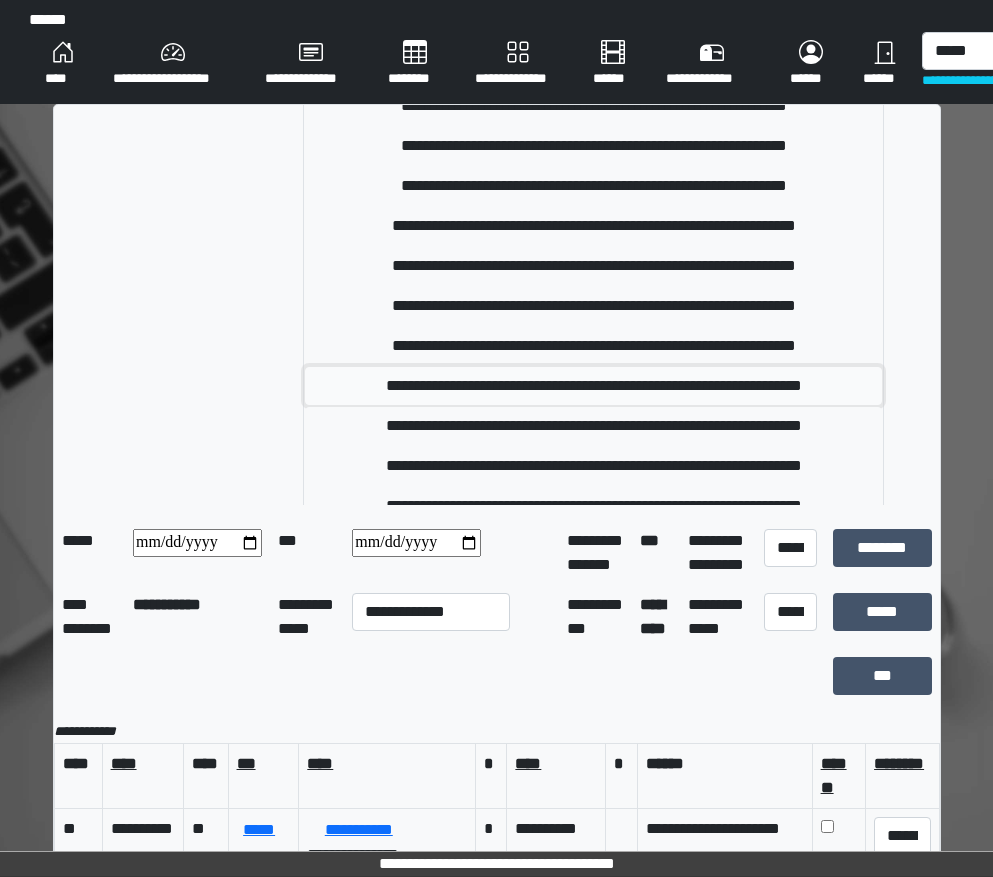 click on "**********" at bounding box center [593, 386] 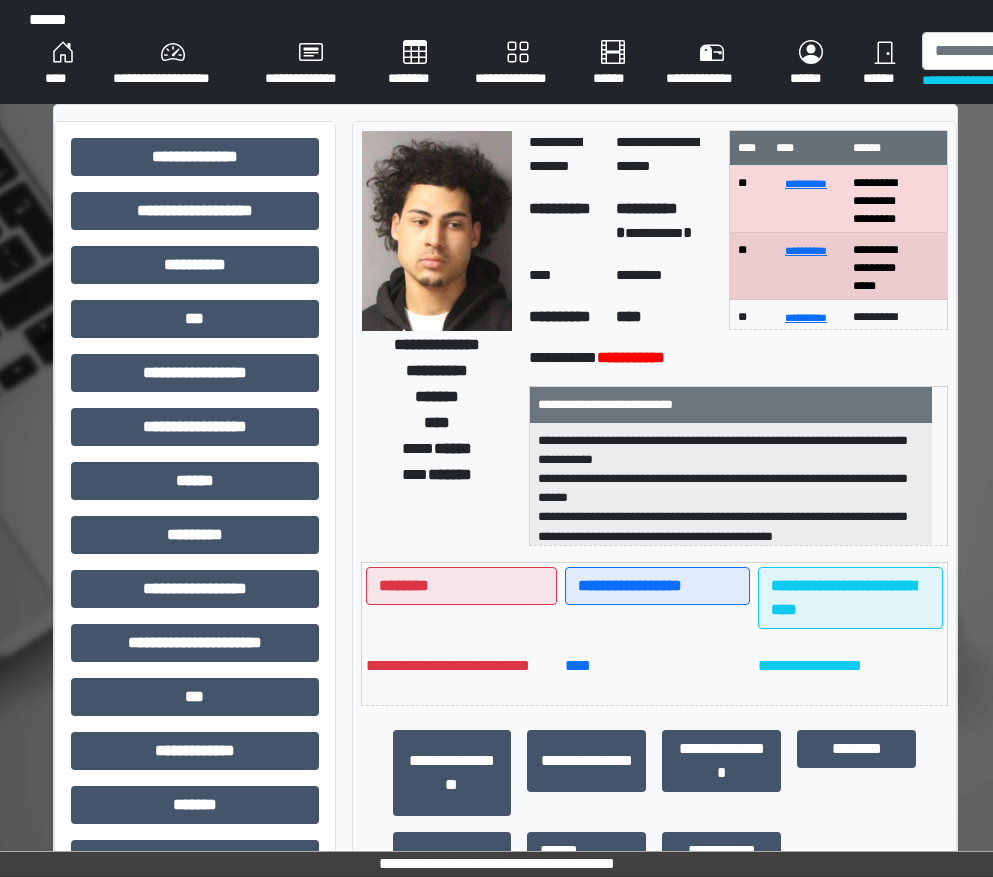 click on "**********" at bounding box center (195, 651) 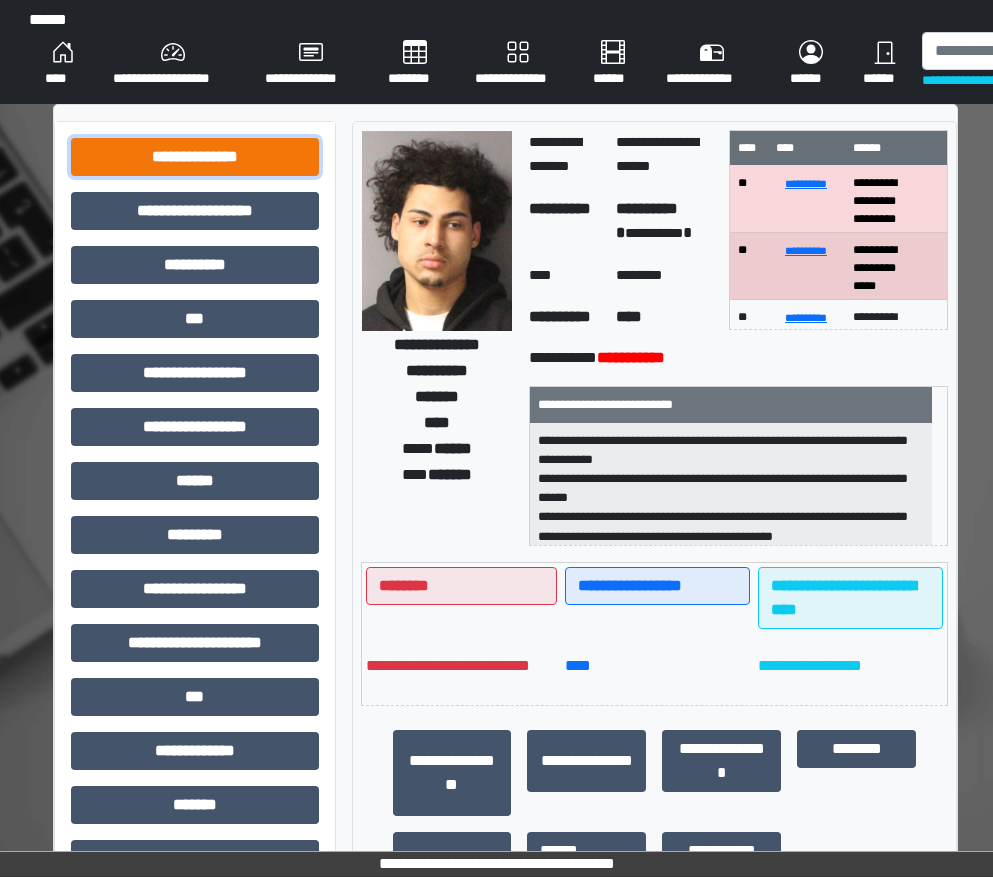 click on "**********" at bounding box center (195, 157) 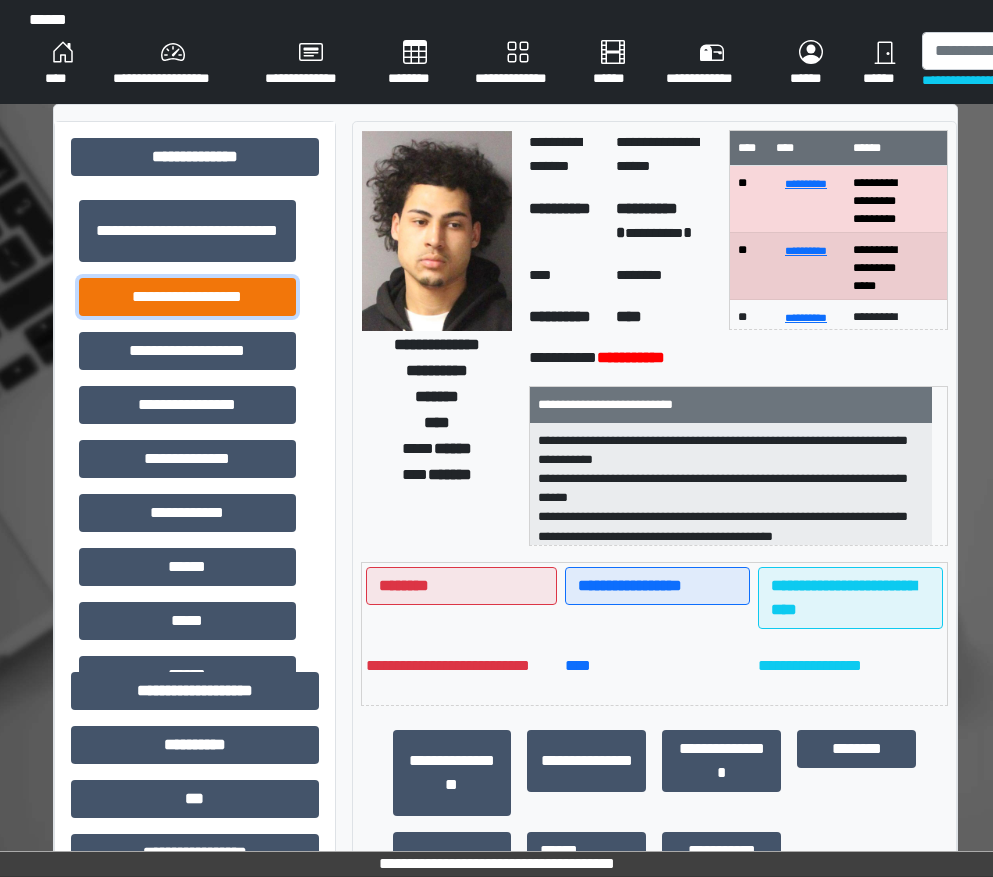 click on "**********" at bounding box center [187, 297] 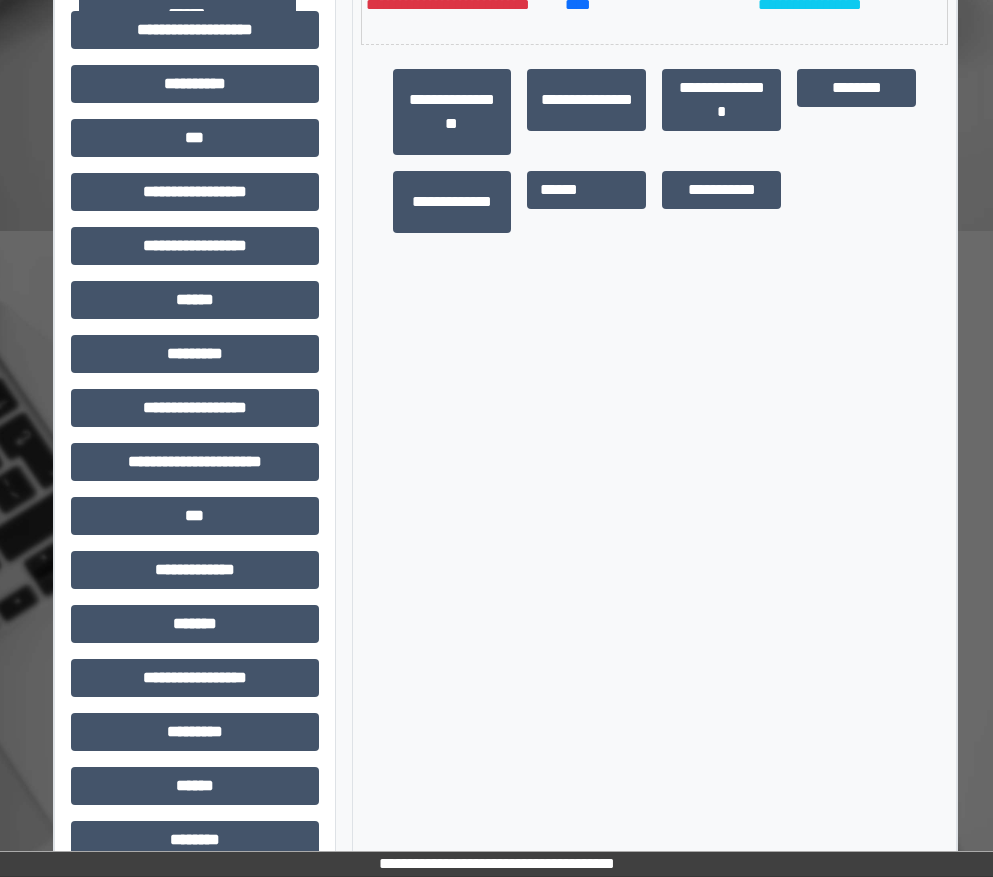 scroll, scrollTop: 800, scrollLeft: 0, axis: vertical 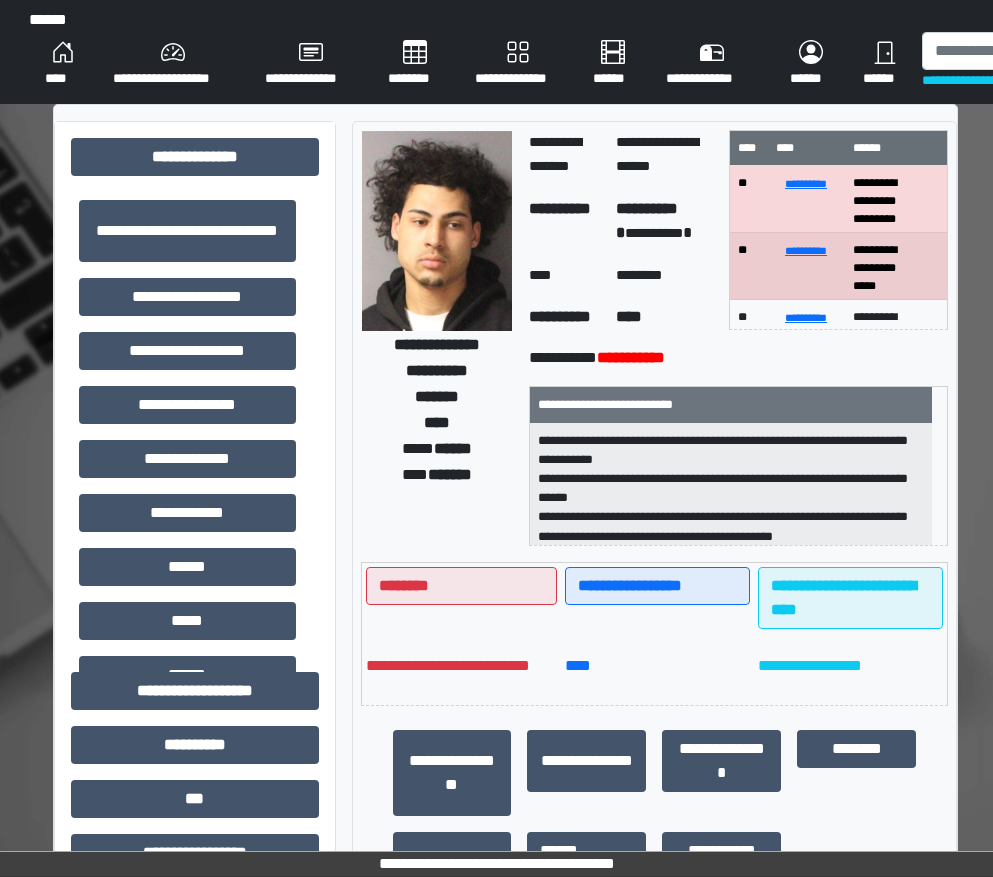 click on "****" at bounding box center (63, 64) 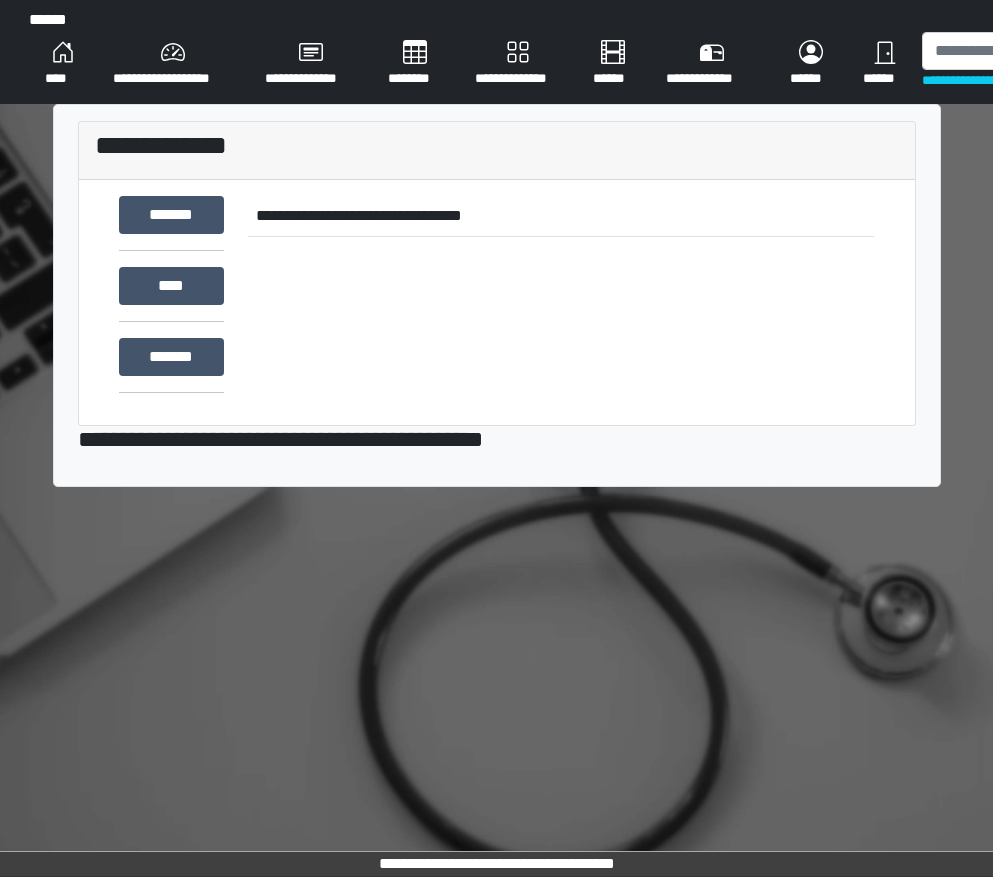 click on "********" at bounding box center [415, 64] 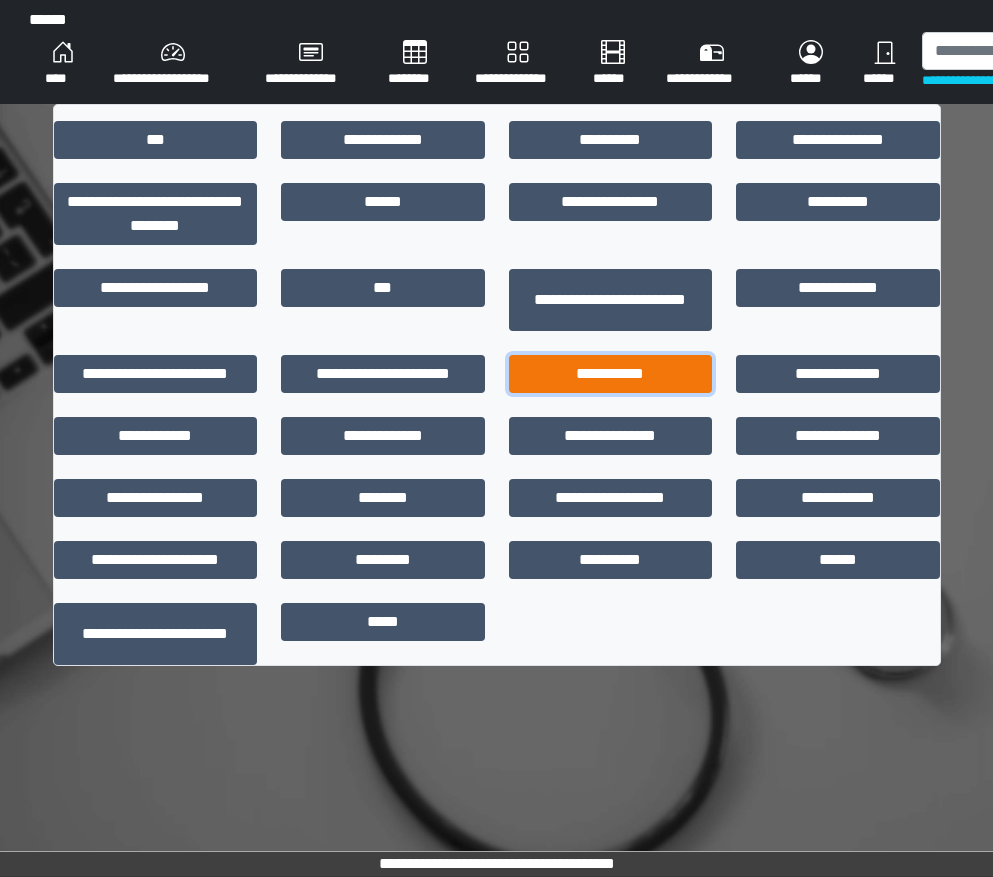 click on "**********" at bounding box center (611, 374) 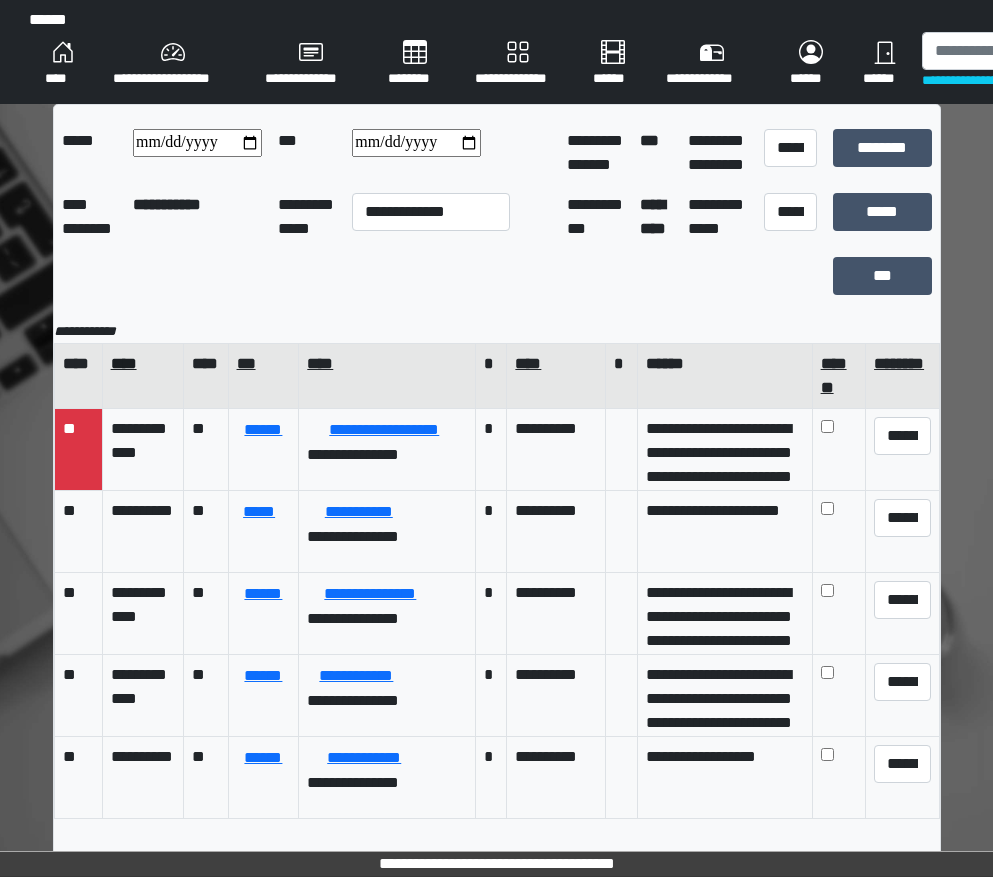click on "****" at bounding box center [143, 364] 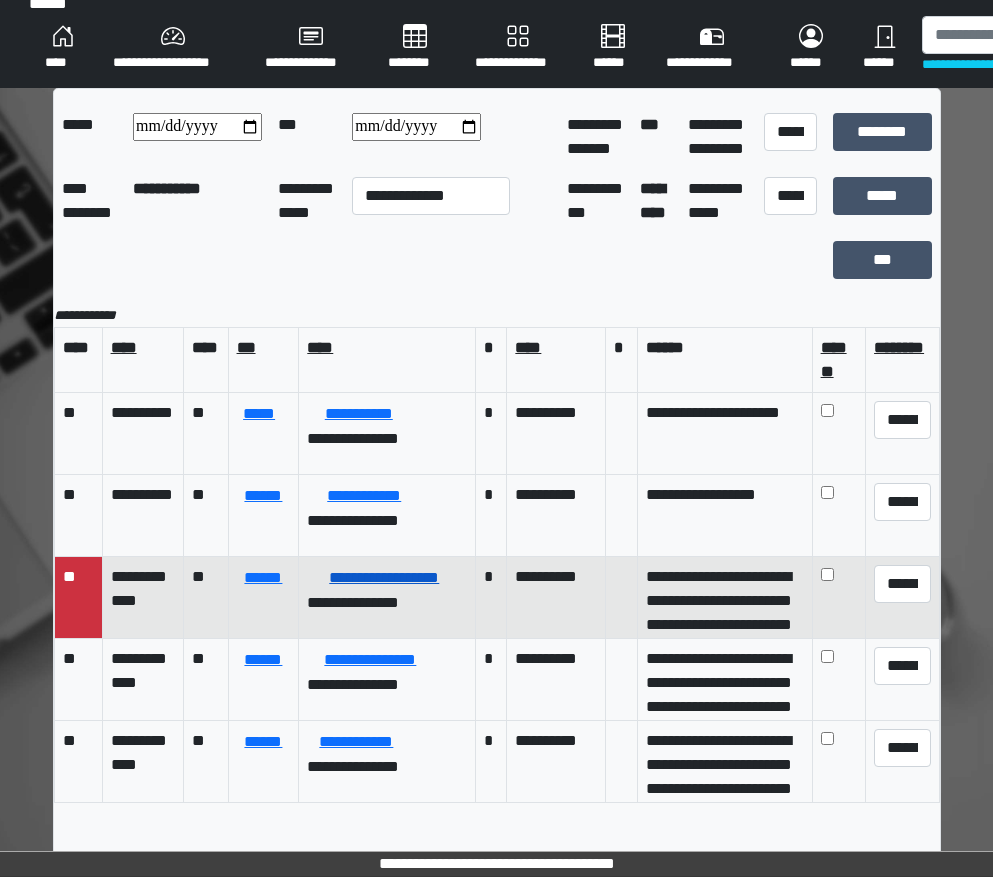 scroll, scrollTop: 20, scrollLeft: 0, axis: vertical 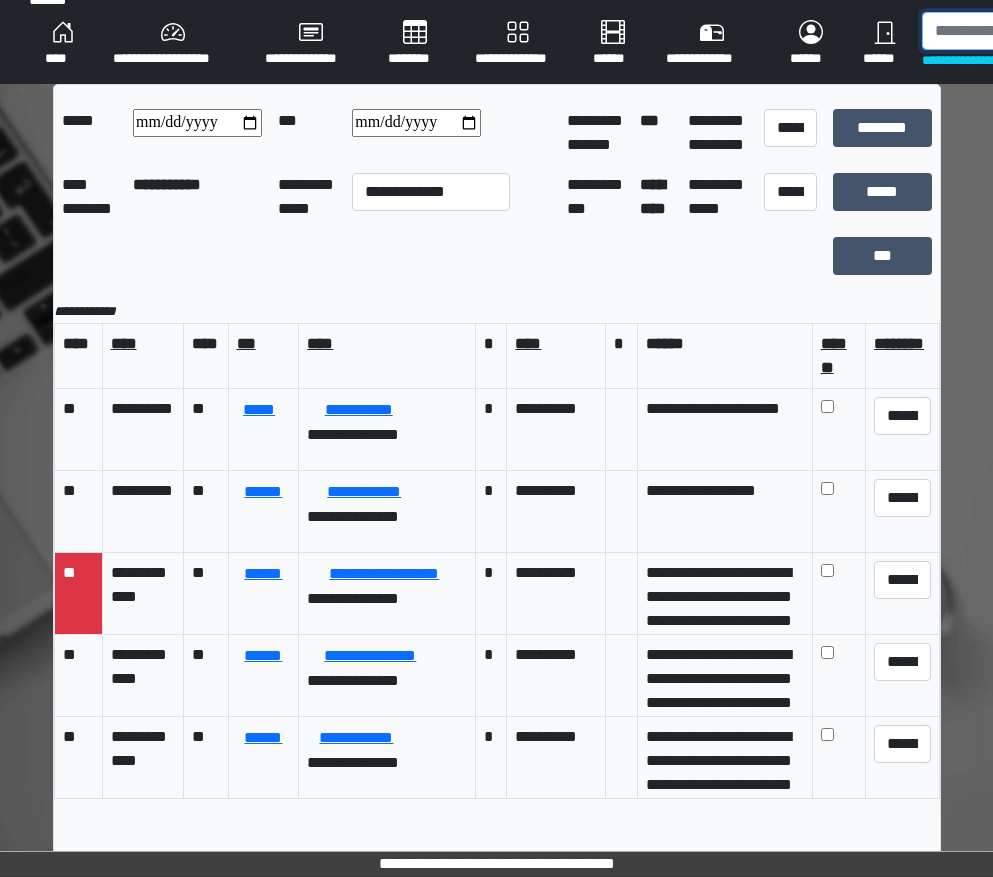 click at bounding box center [1025, 31] 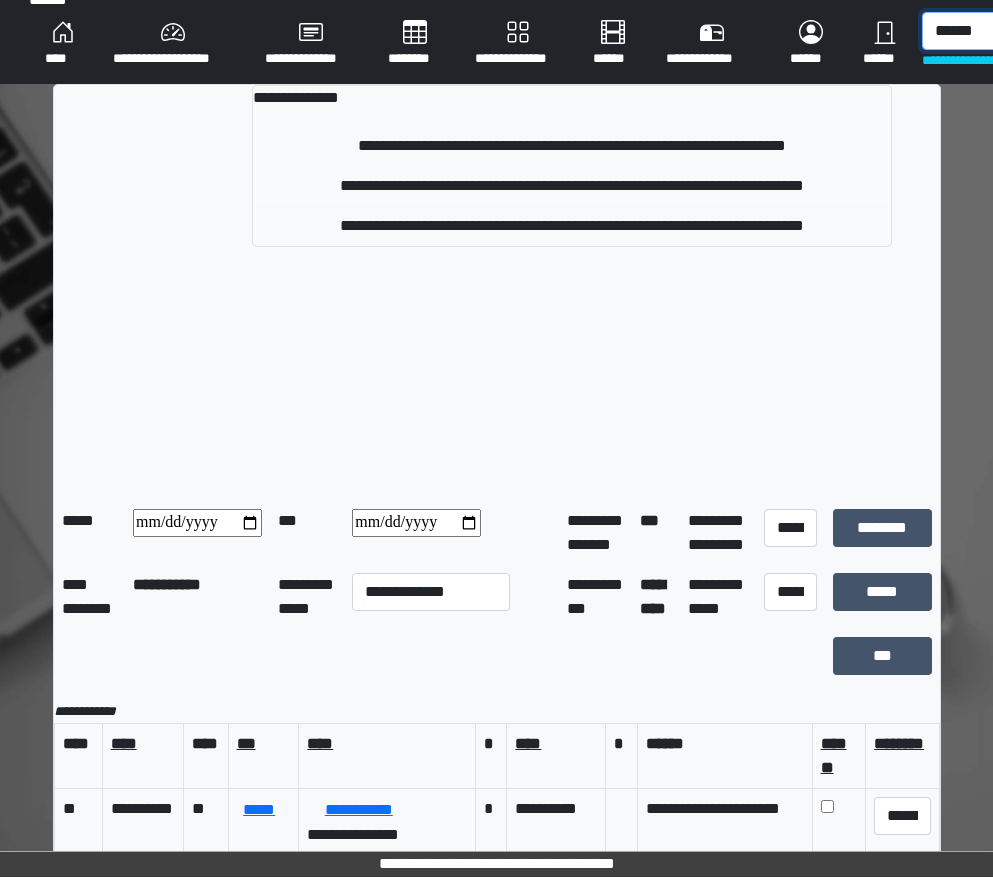 type on "******" 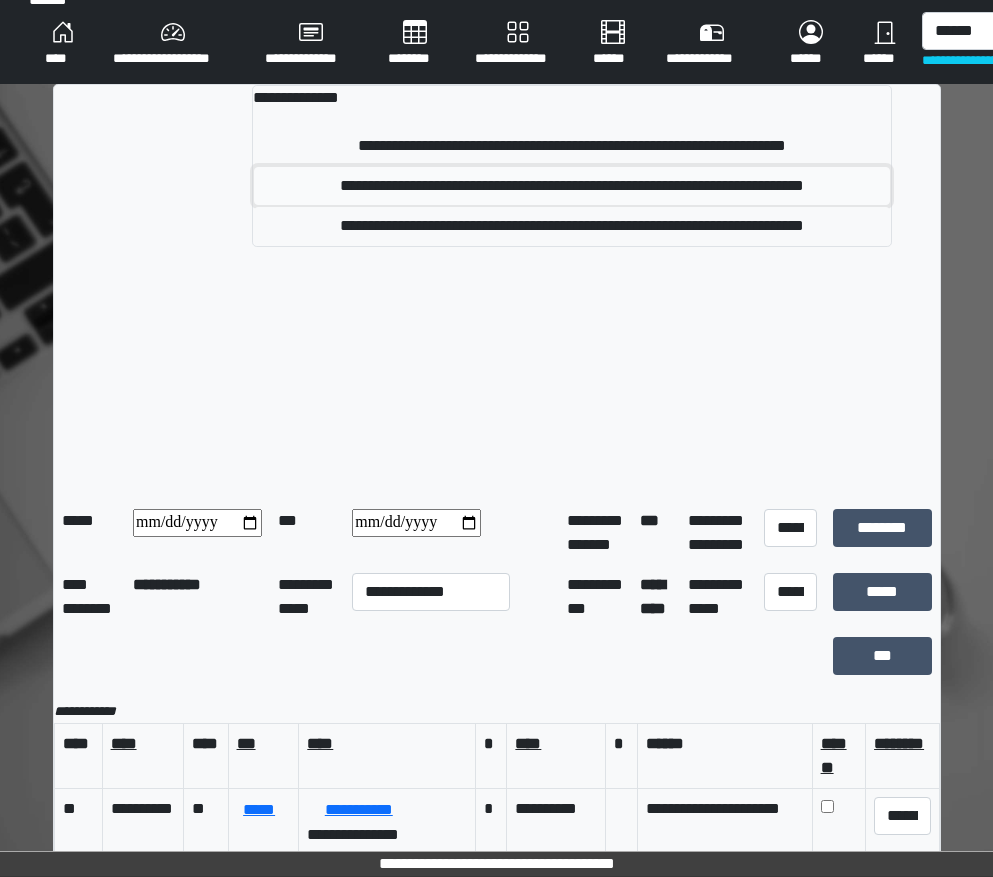 click on "**********" at bounding box center (571, 186) 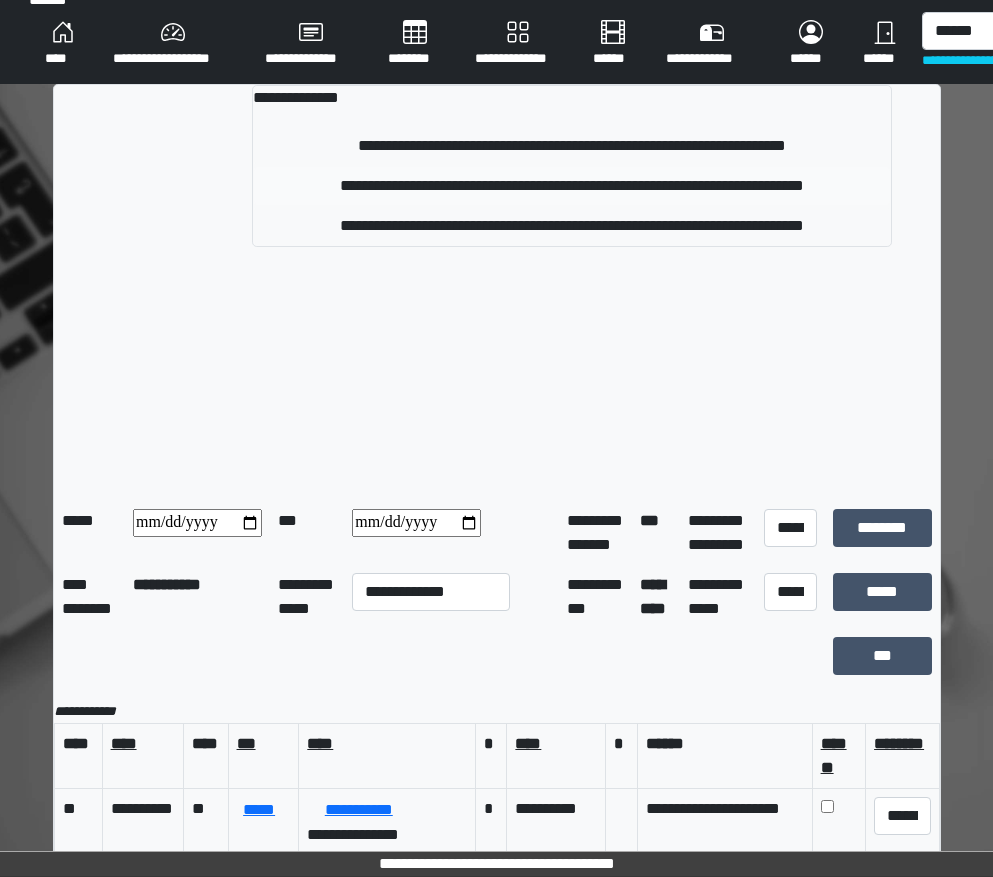 type 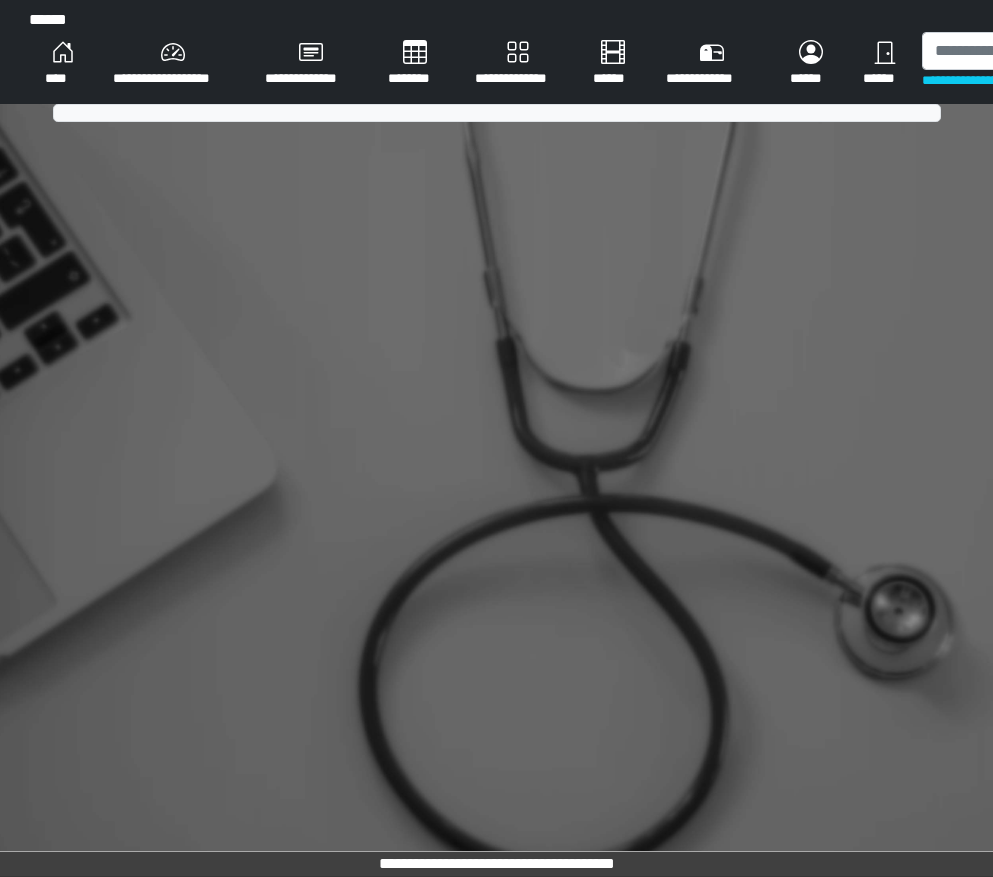scroll, scrollTop: 0, scrollLeft: 0, axis: both 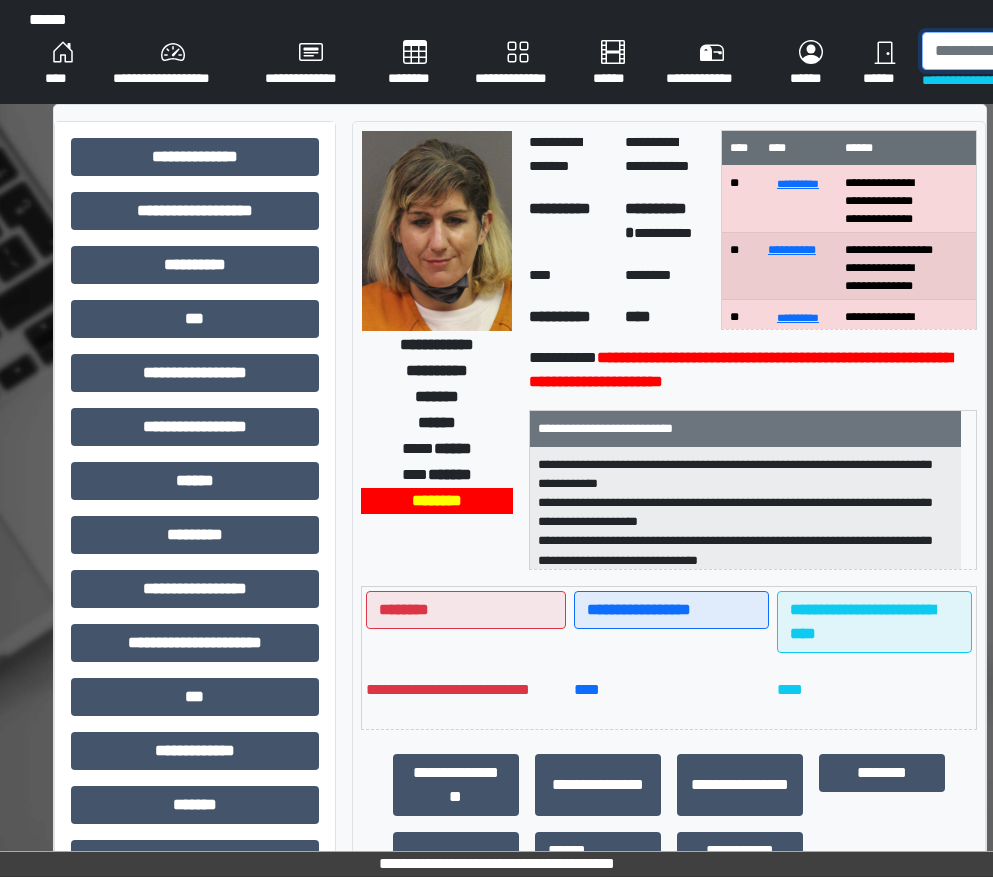 click at bounding box center [1025, 51] 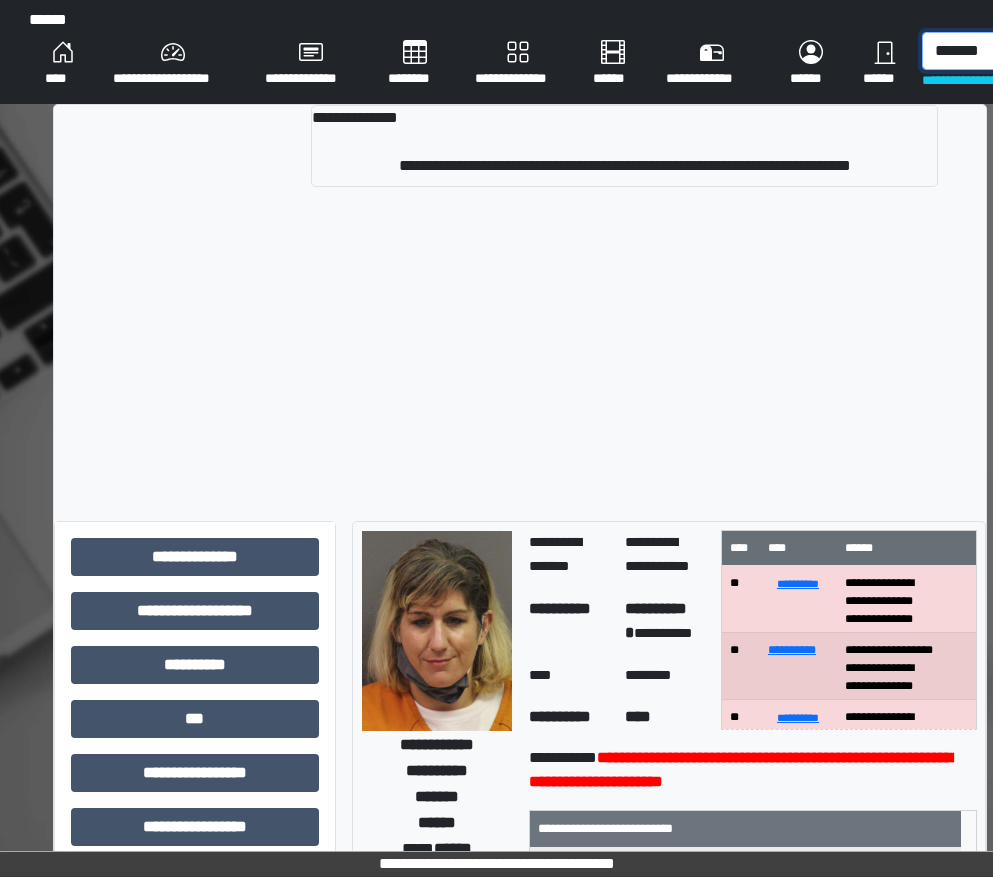 scroll, scrollTop: 0, scrollLeft: 2, axis: horizontal 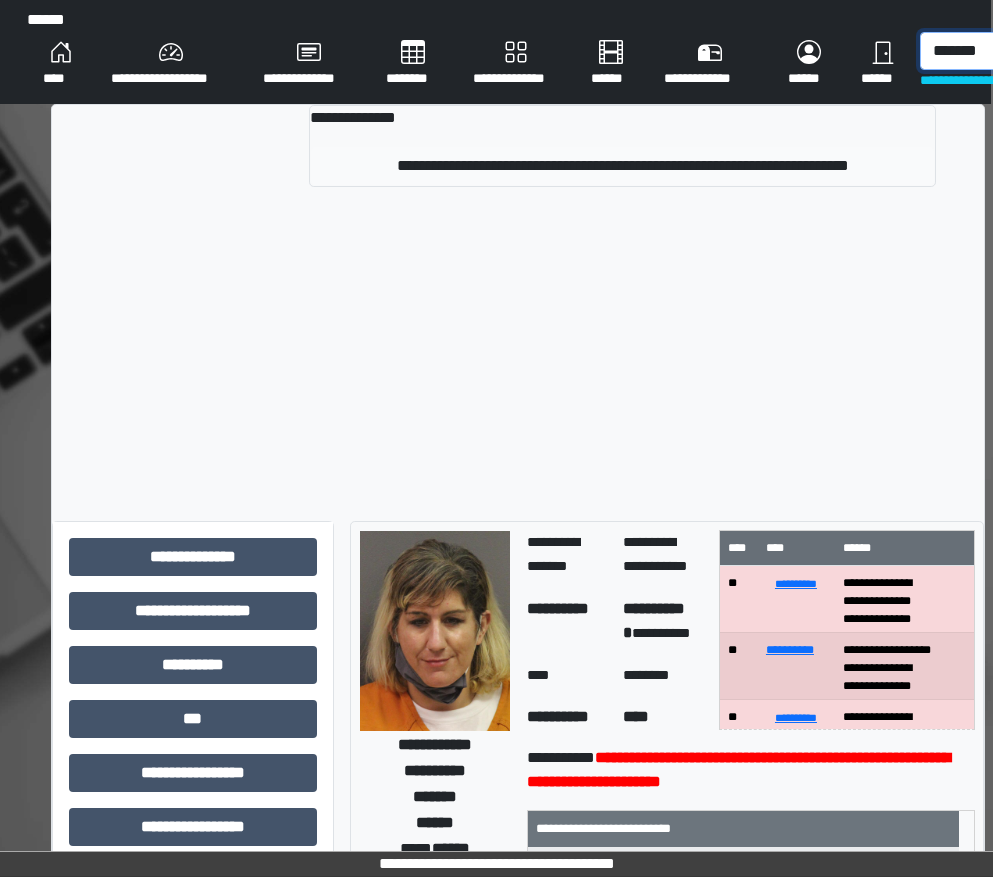 type on "*******" 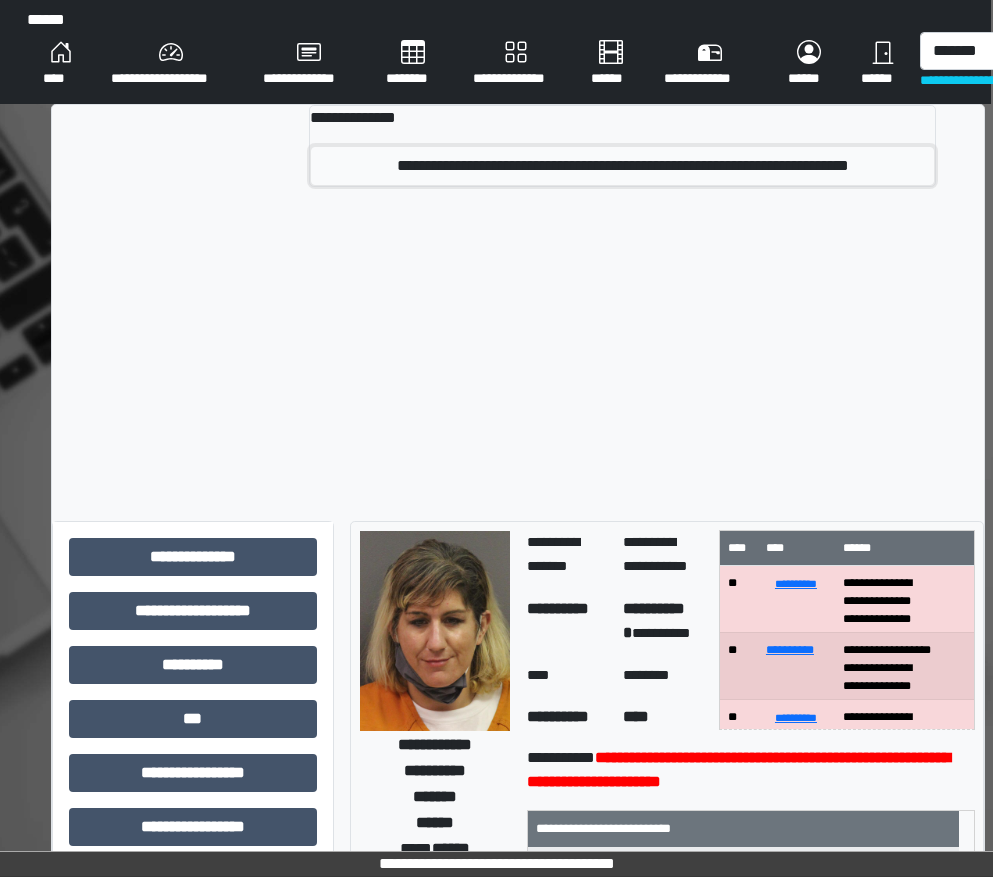 click on "**********" at bounding box center [622, 166] 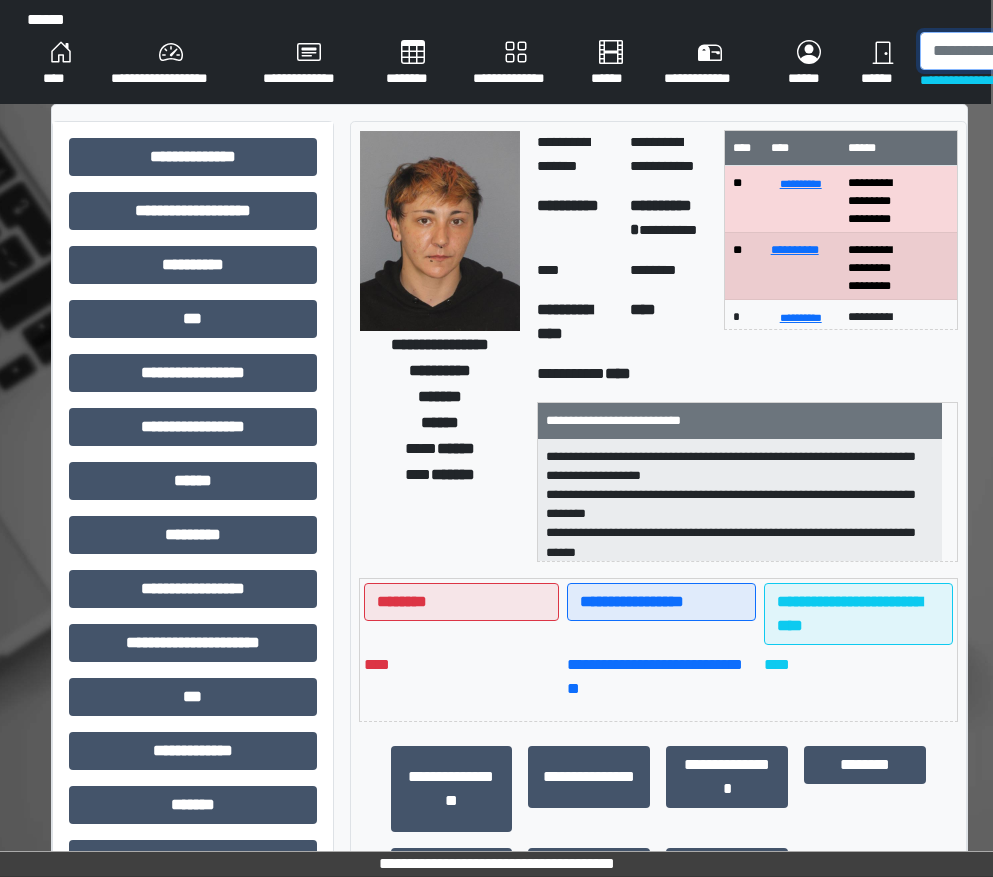 click at bounding box center [1023, 51] 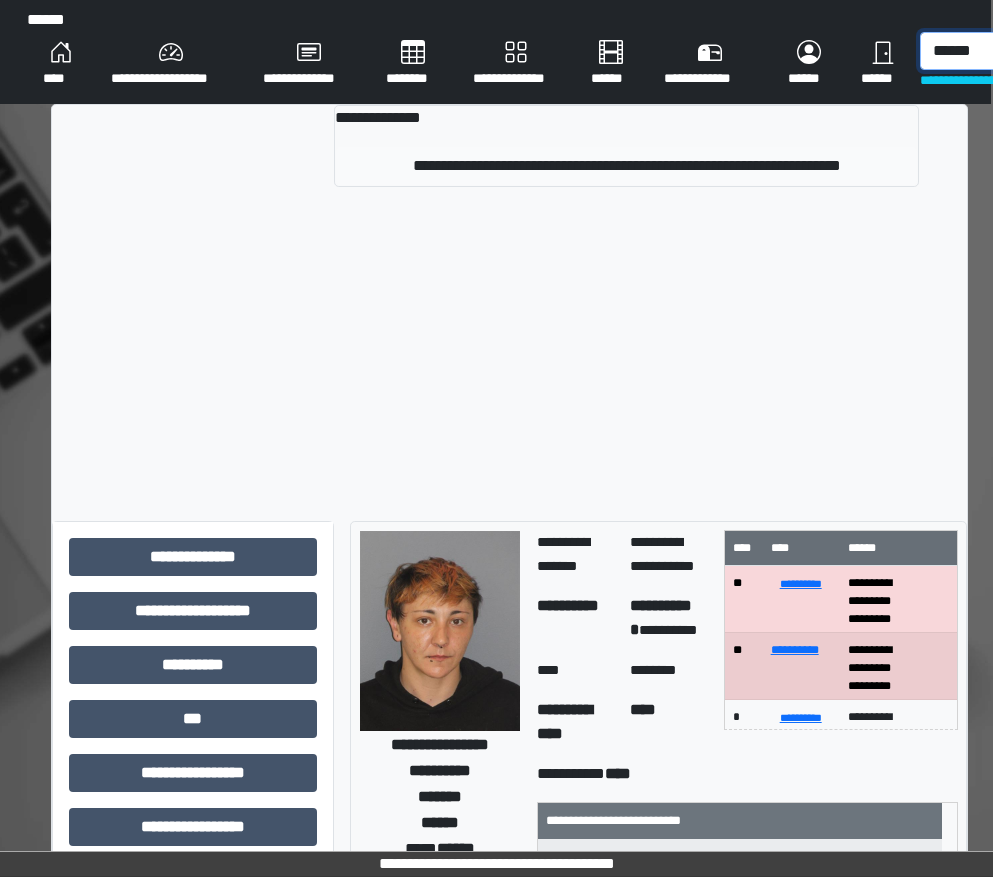 type on "******" 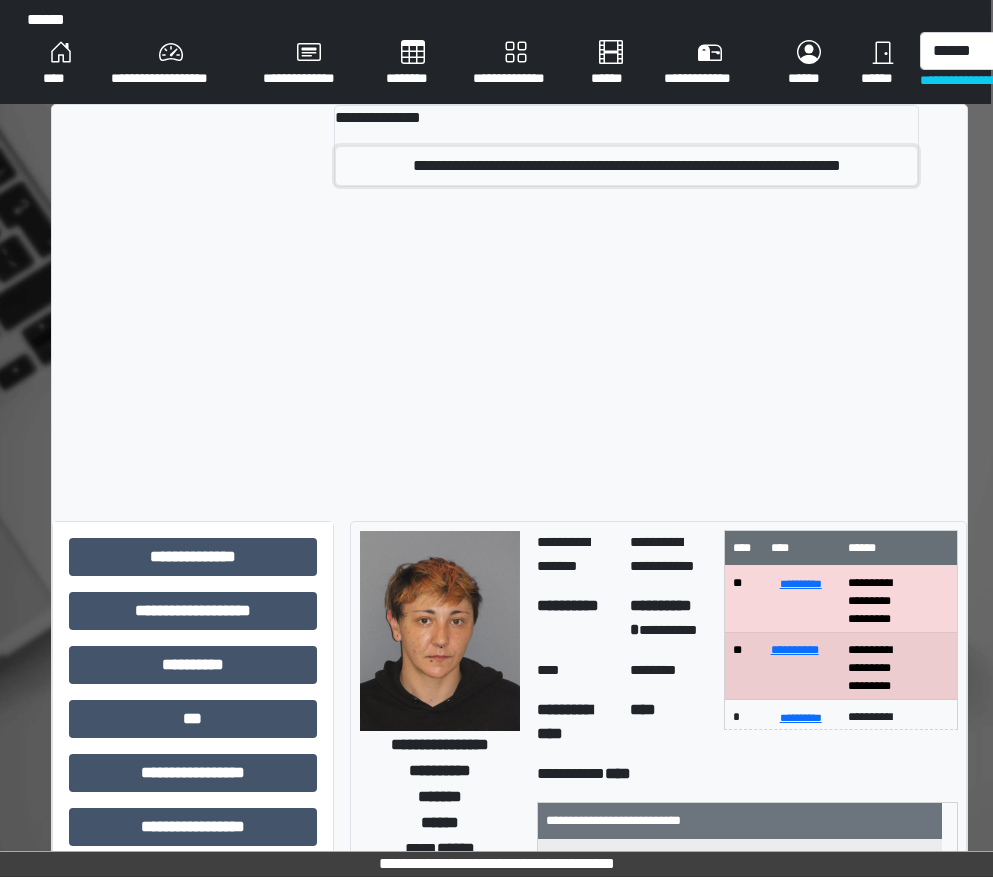 click on "**********" at bounding box center [626, 166] 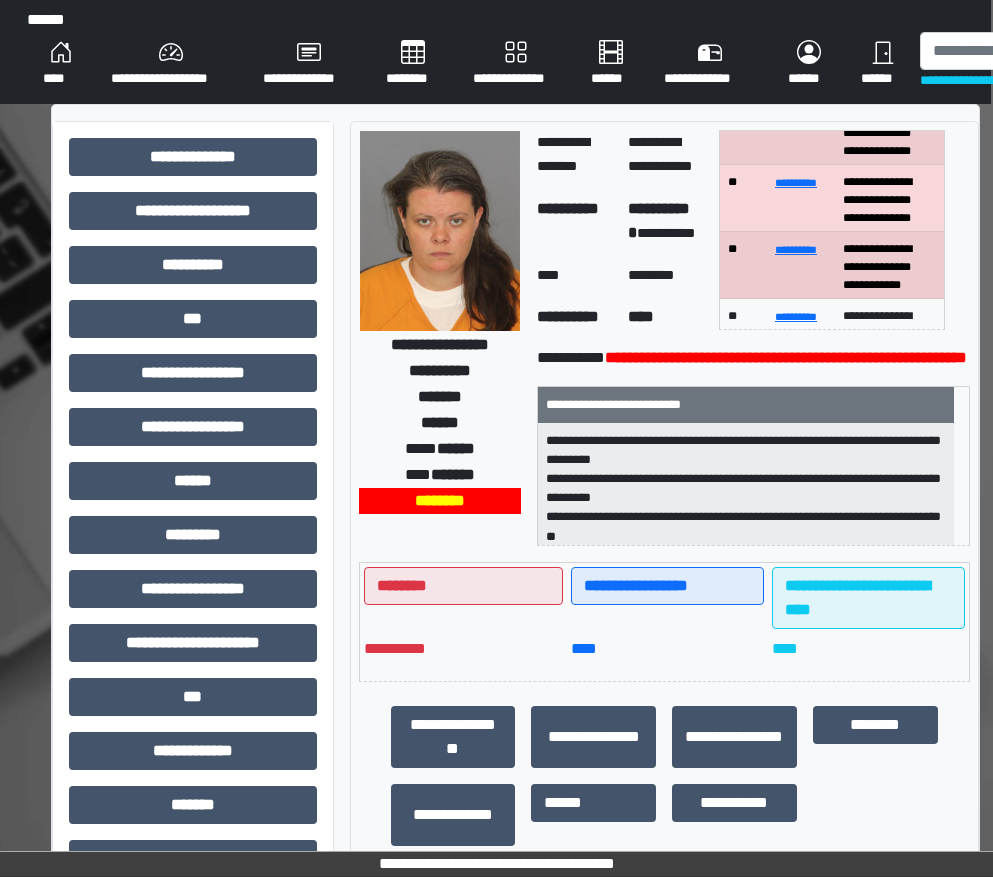 scroll, scrollTop: 200, scrollLeft: 0, axis: vertical 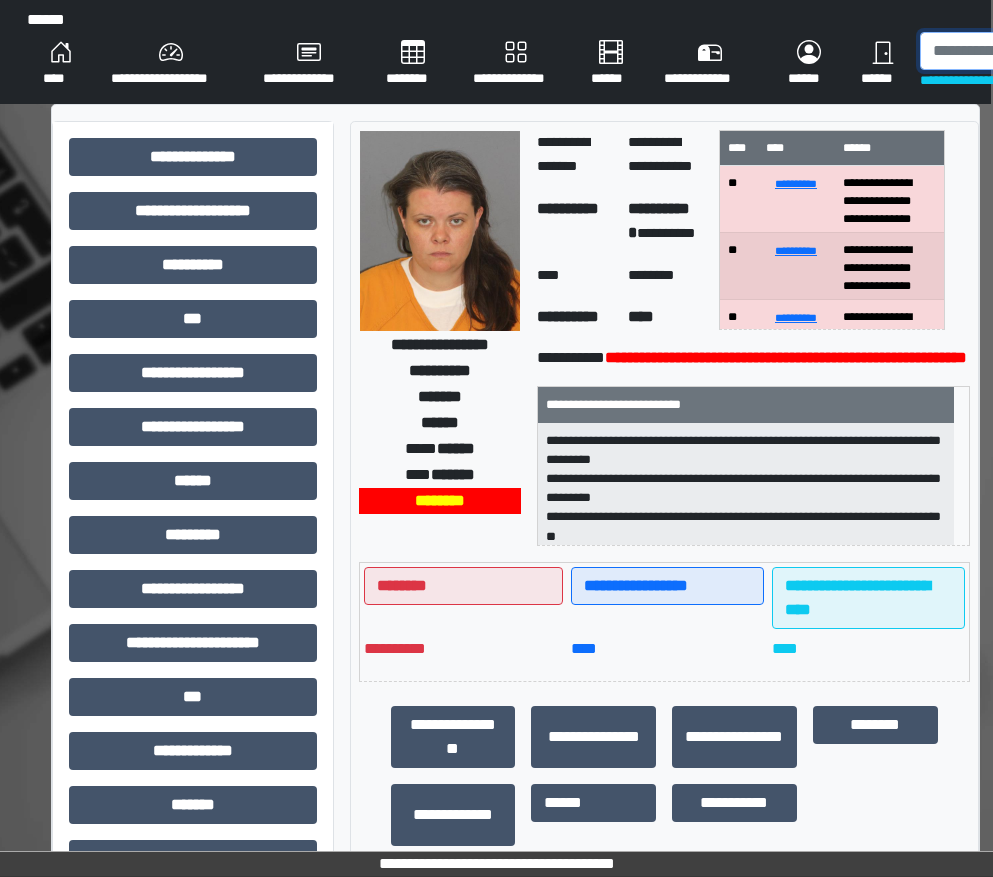 click at bounding box center (1023, 51) 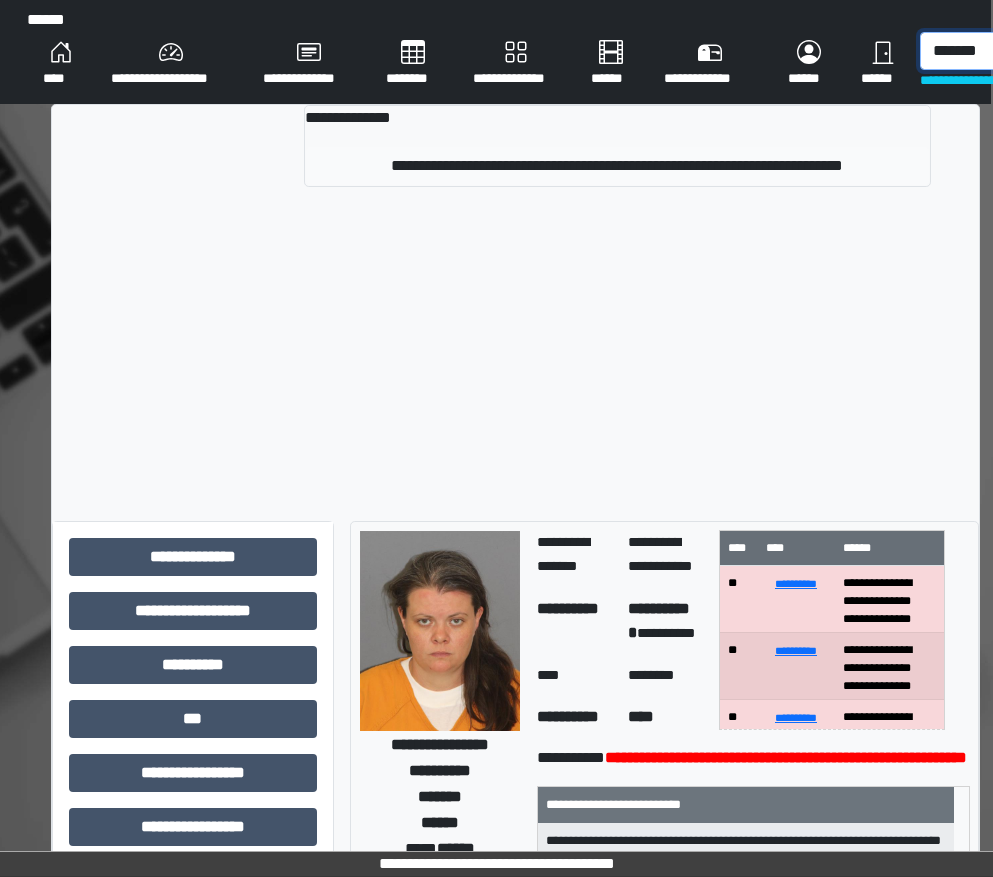 type on "*******" 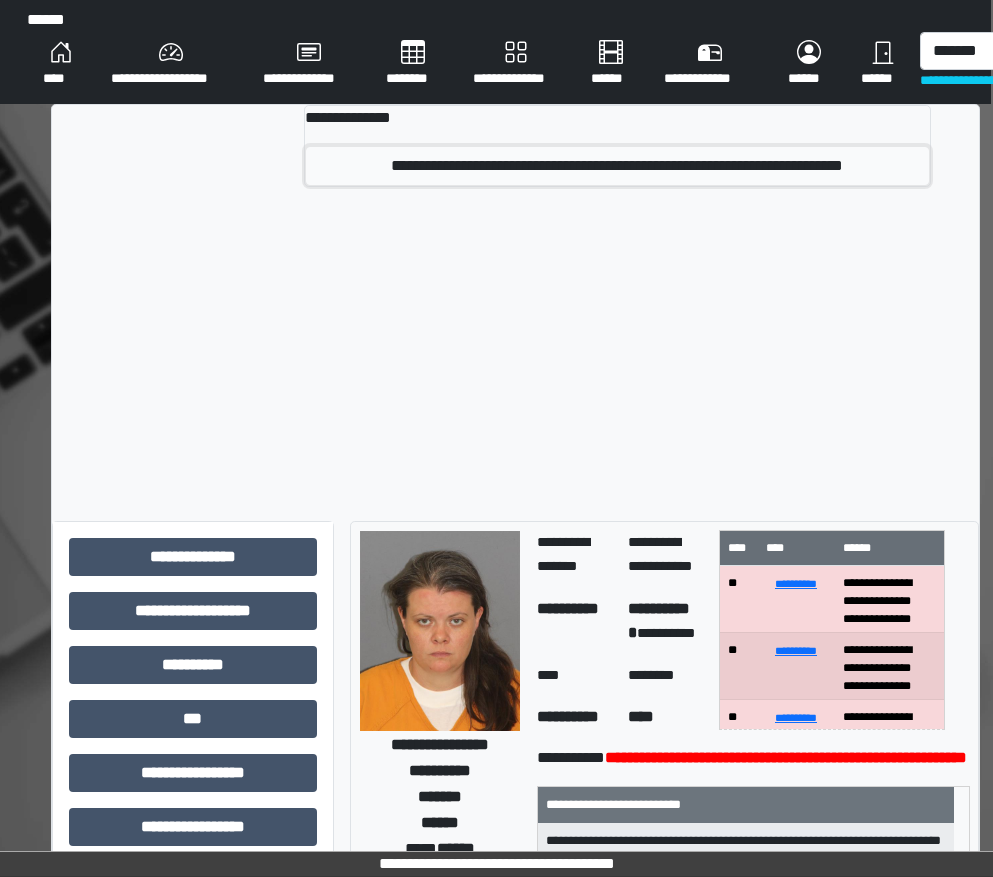 click on "**********" at bounding box center [617, 166] 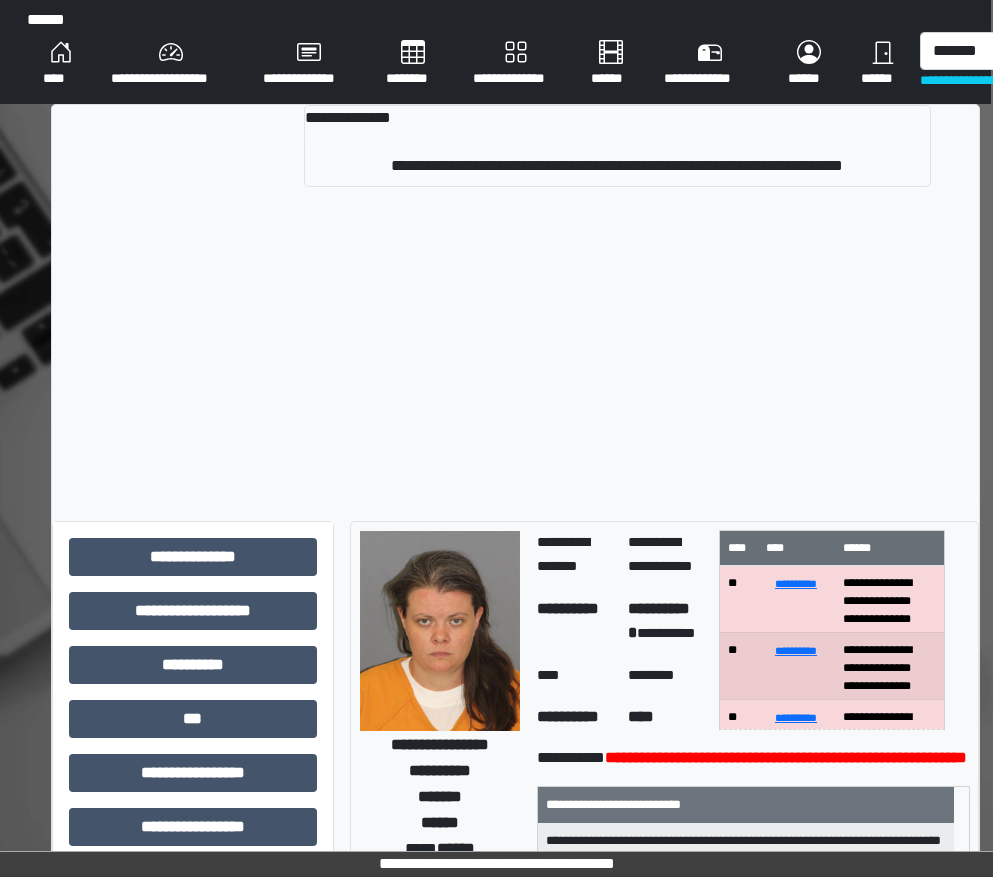 type 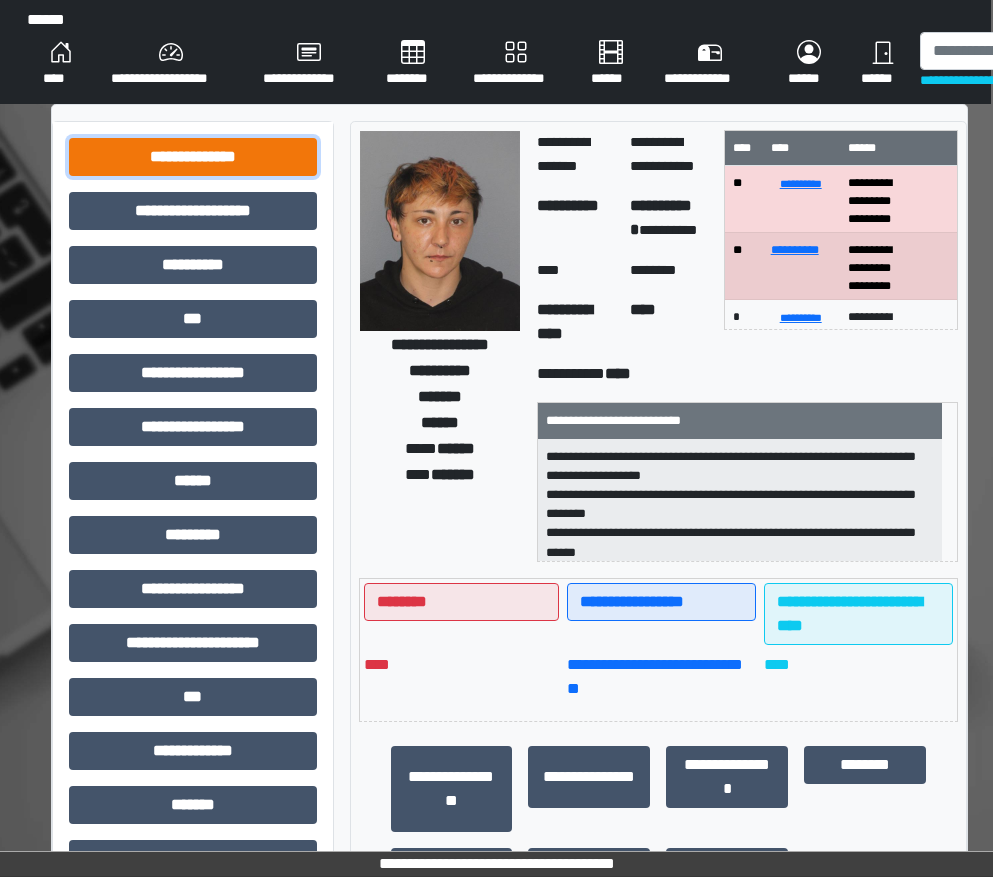 click on "**********" at bounding box center (193, 157) 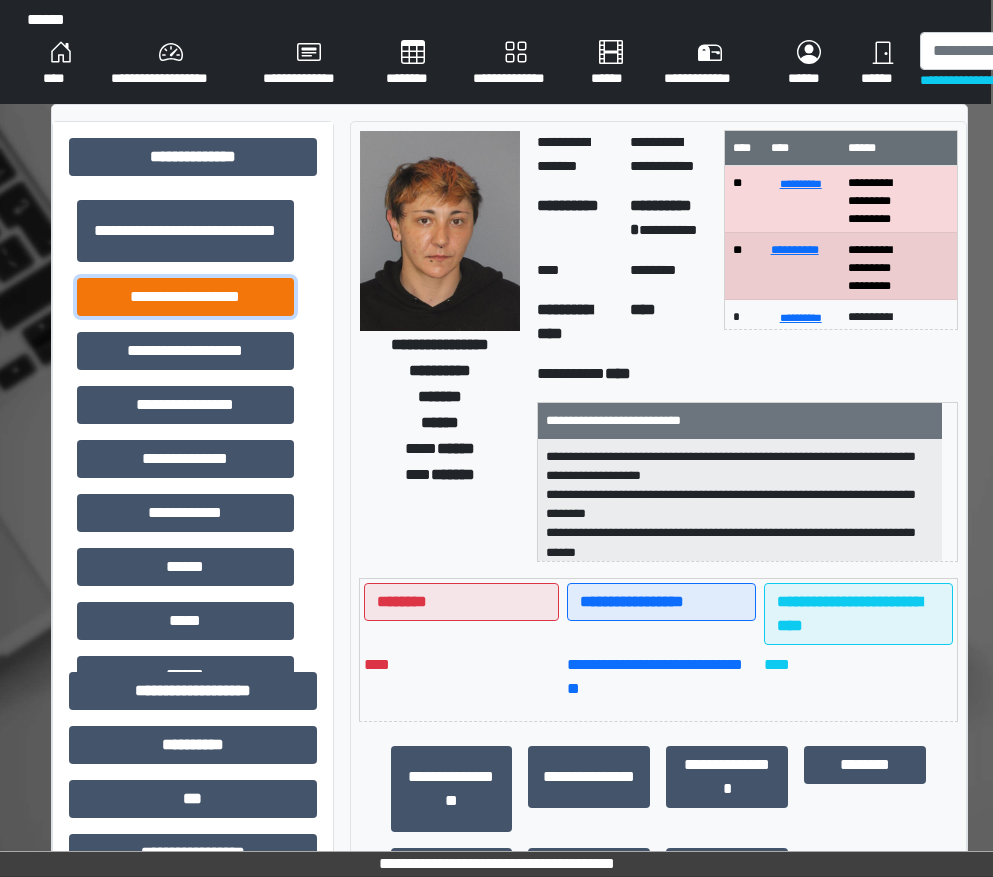 click on "**********" at bounding box center (185, 297) 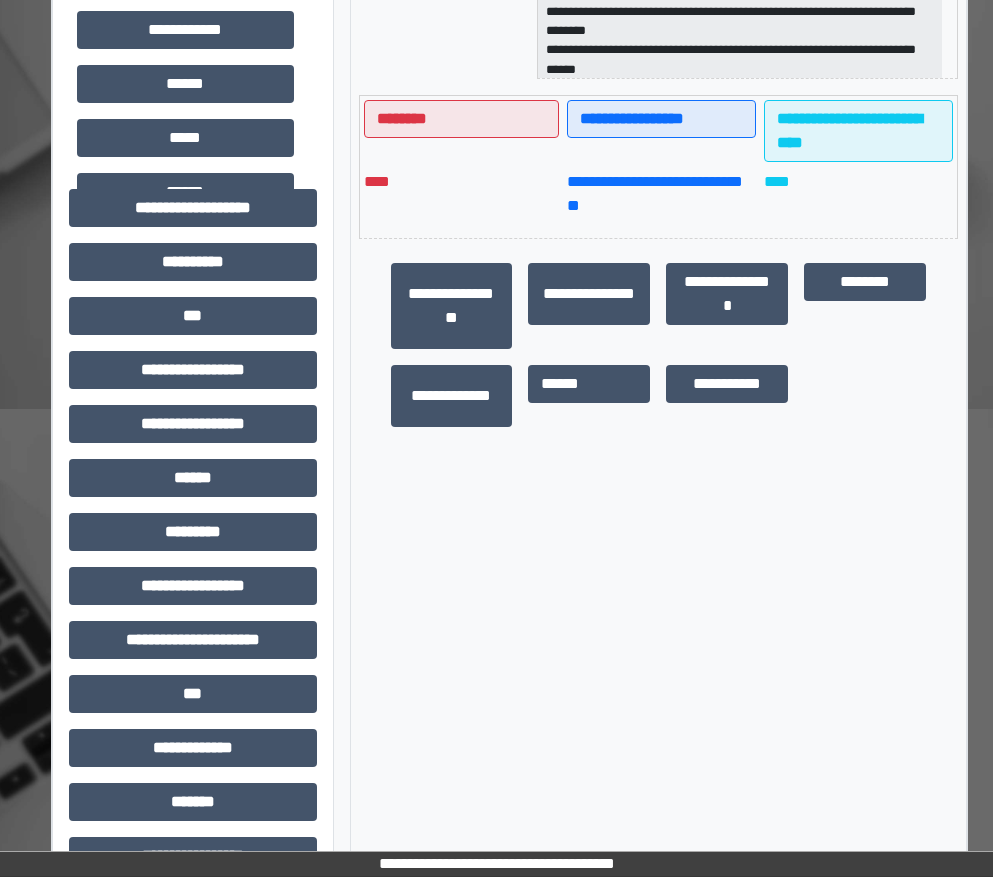 scroll, scrollTop: 500, scrollLeft: 2, axis: both 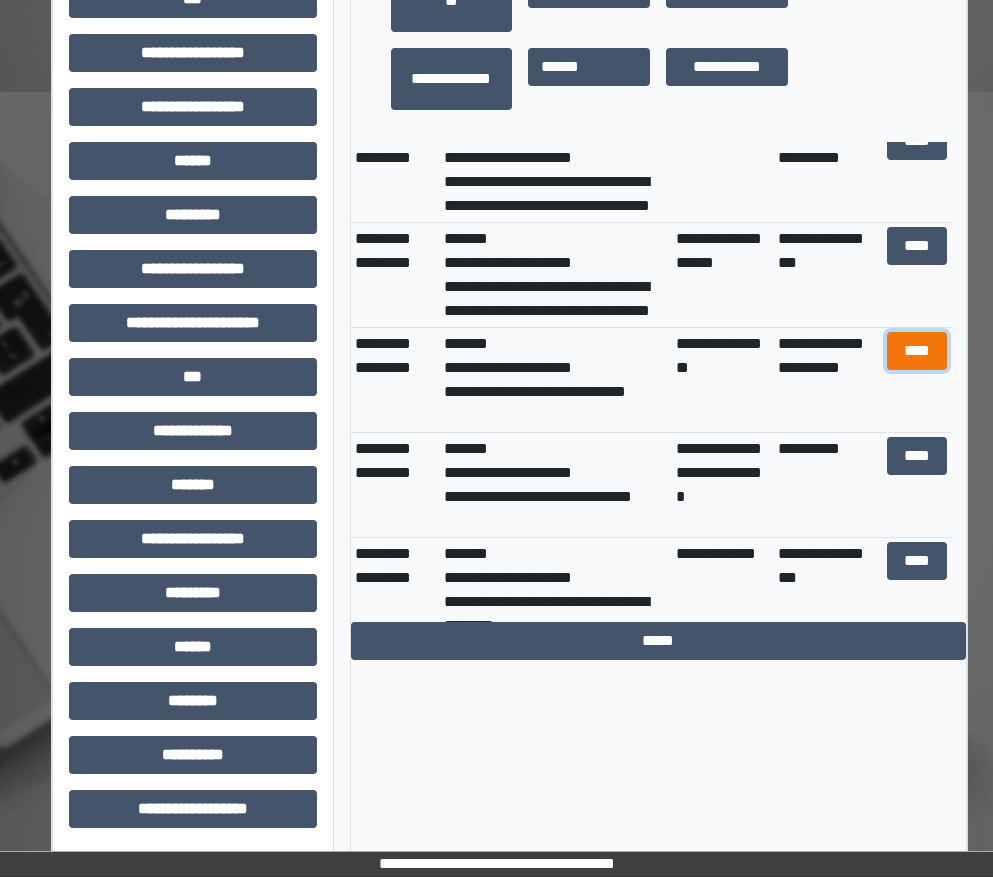 click on "****" at bounding box center (917, 351) 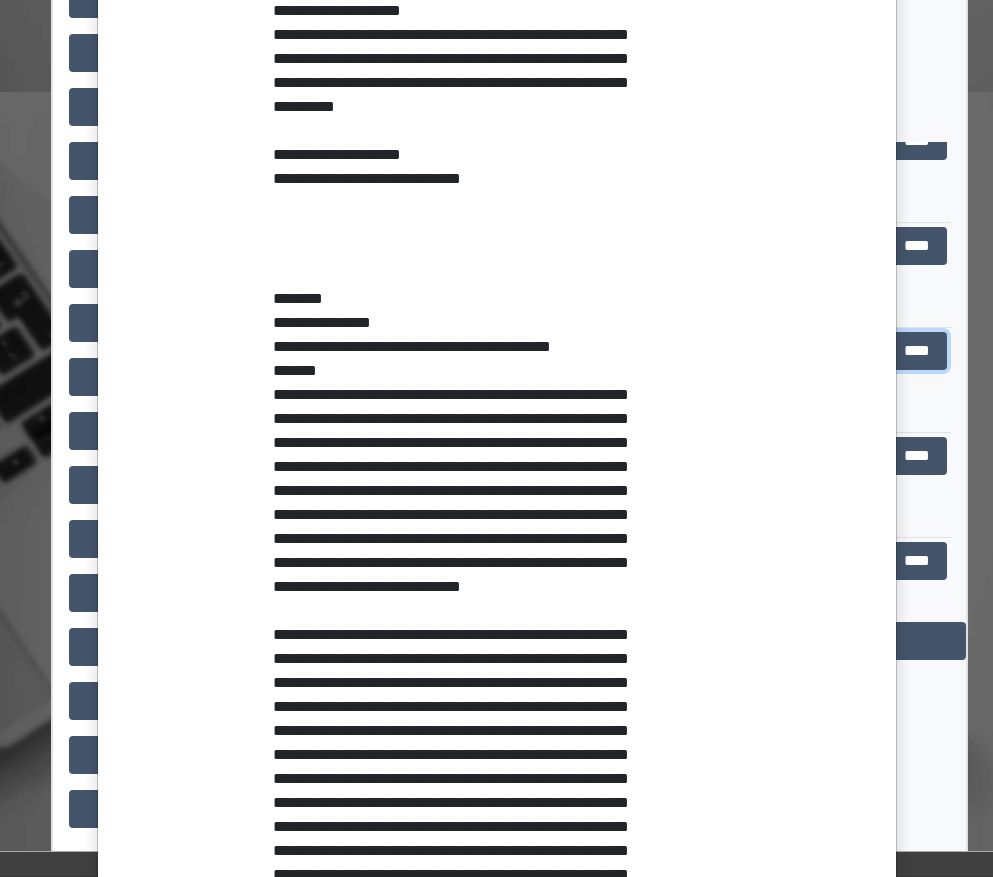scroll, scrollTop: 600, scrollLeft: 0, axis: vertical 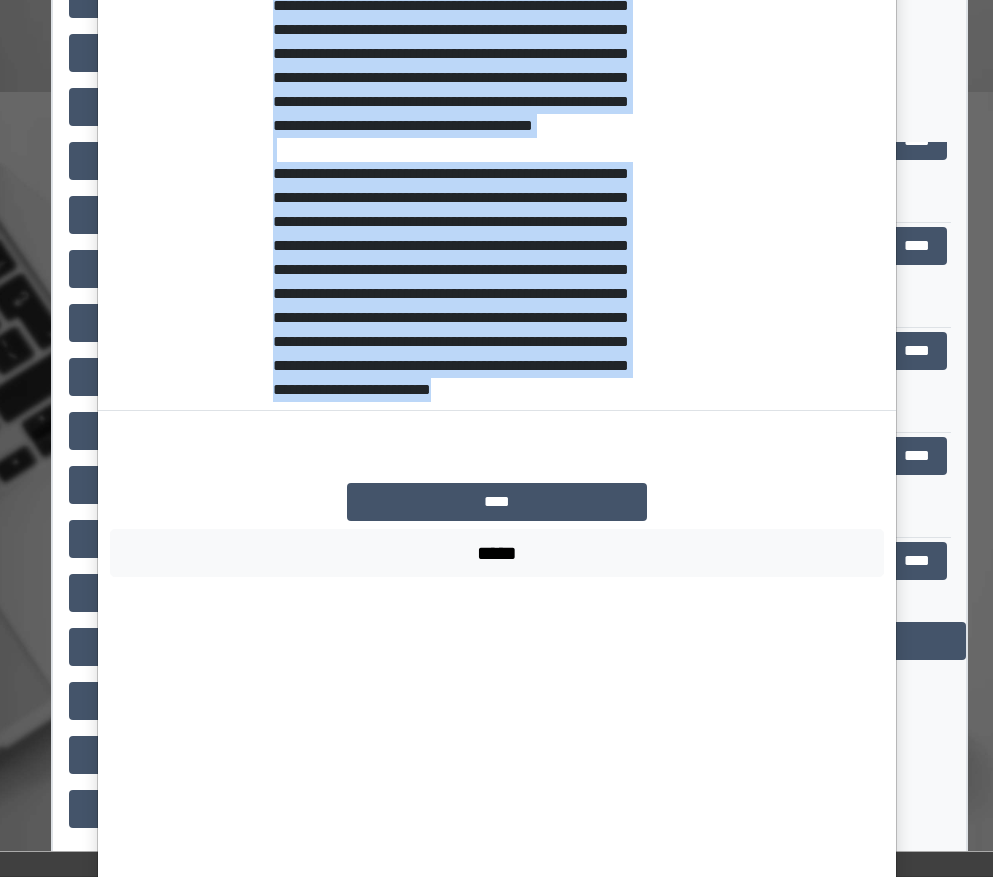 drag, startPoint x: 261, startPoint y: 326, endPoint x: 465, endPoint y: 679, distance: 407.707 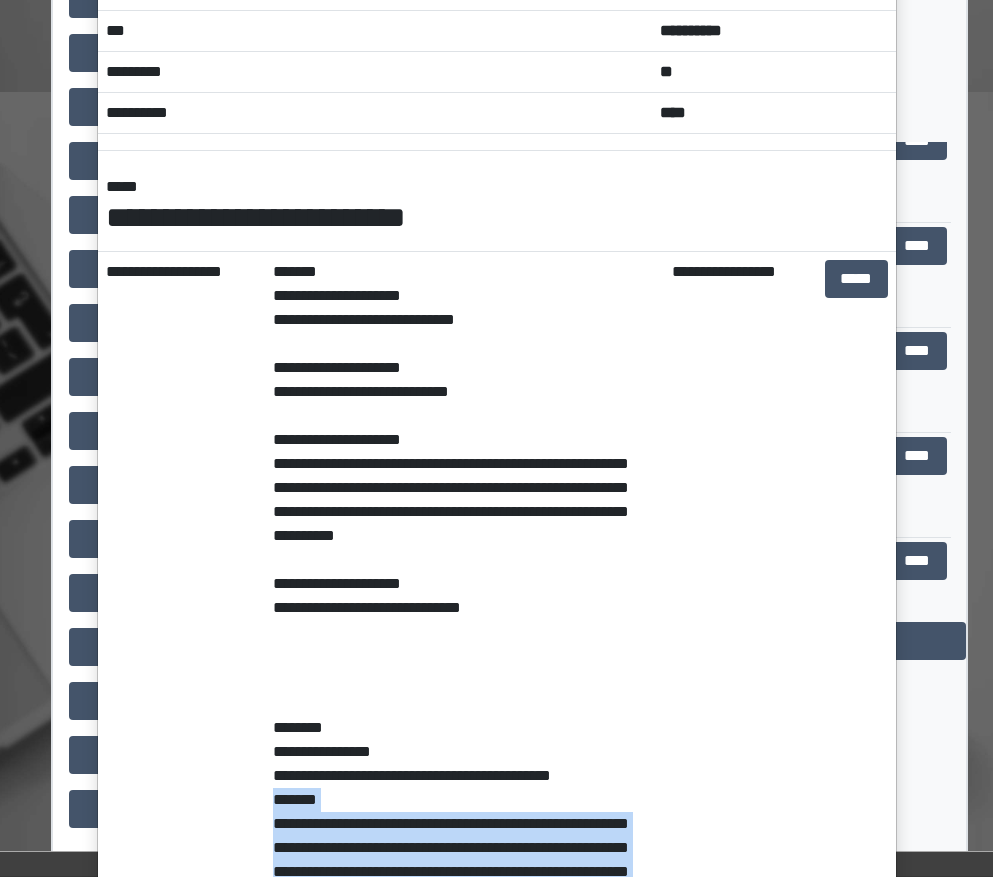 scroll, scrollTop: 0, scrollLeft: 0, axis: both 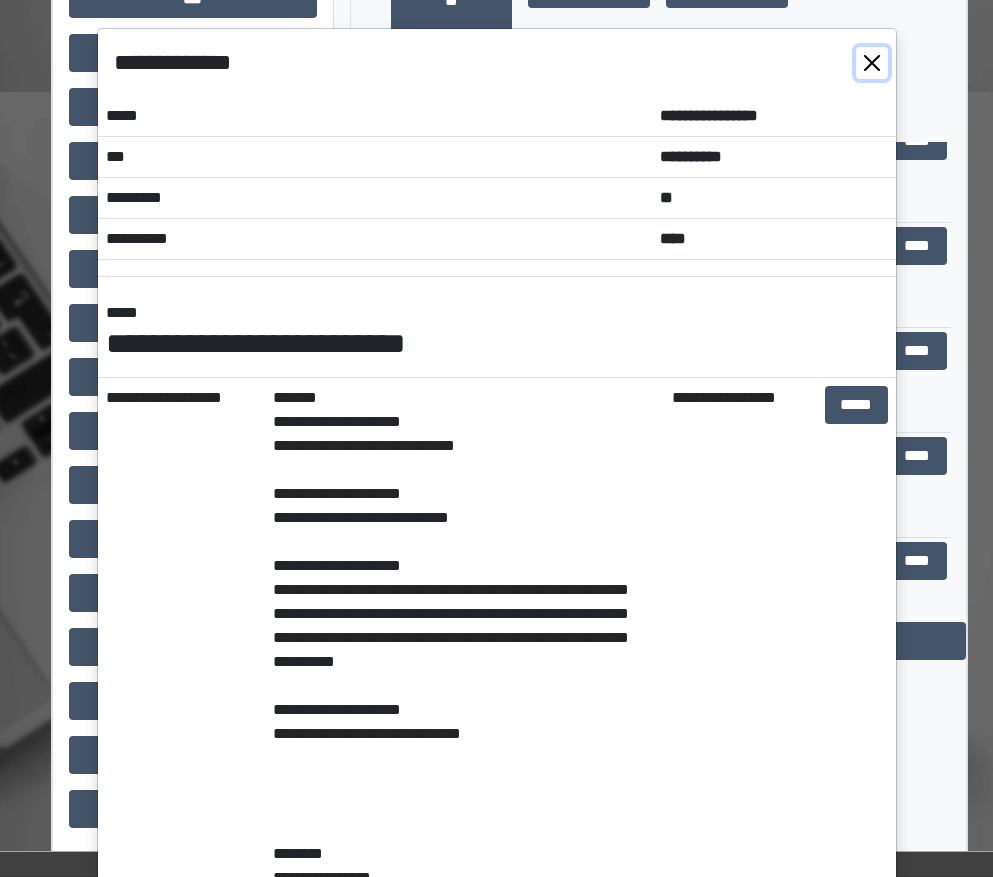 click at bounding box center (872, 63) 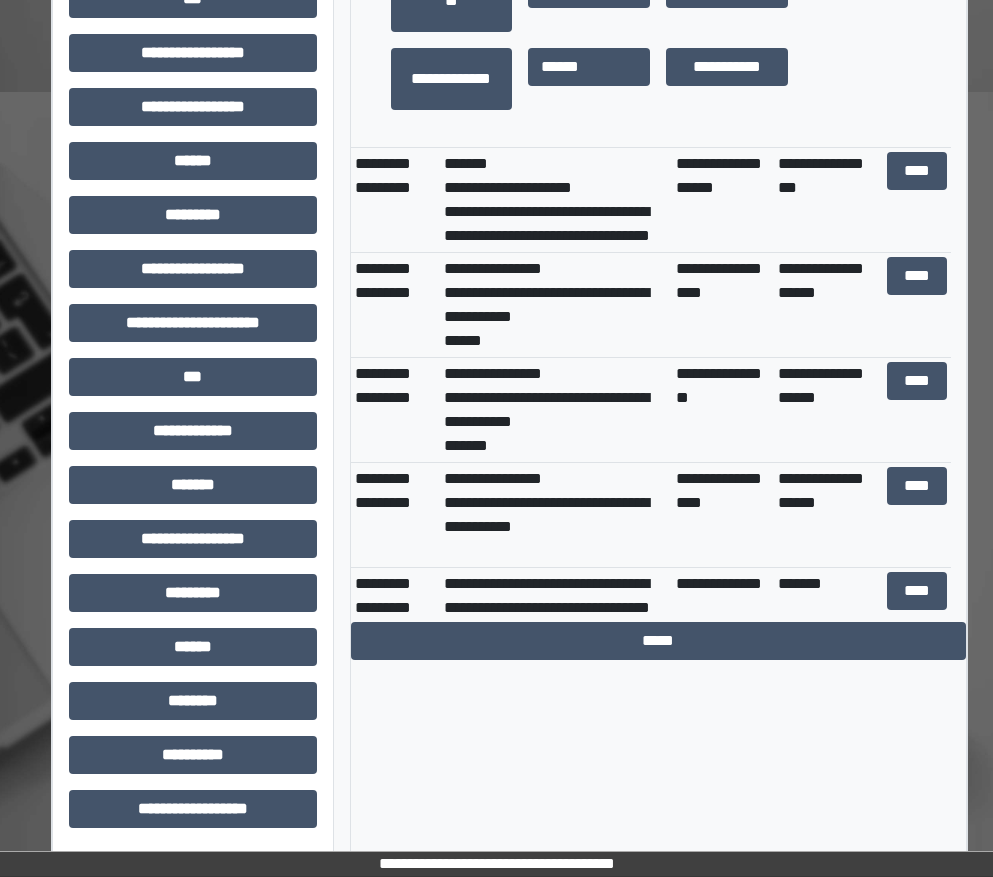 scroll, scrollTop: 2200, scrollLeft: 0, axis: vertical 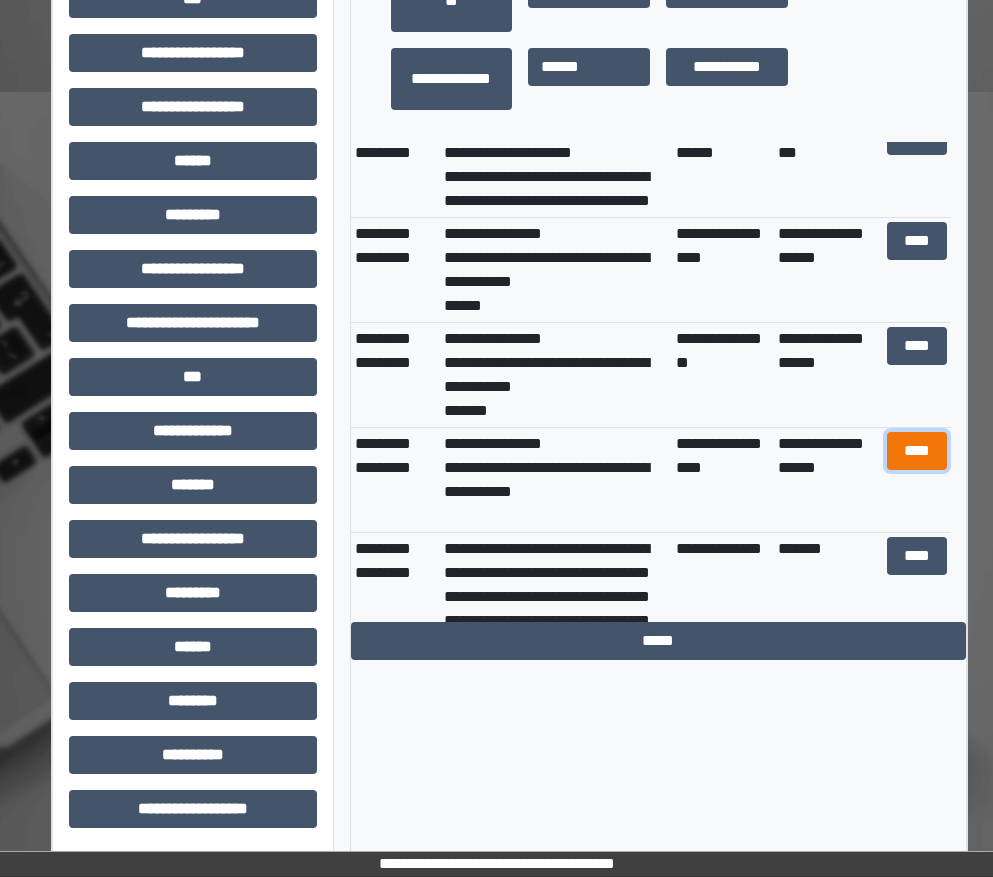 click on "****" at bounding box center [917, 451] 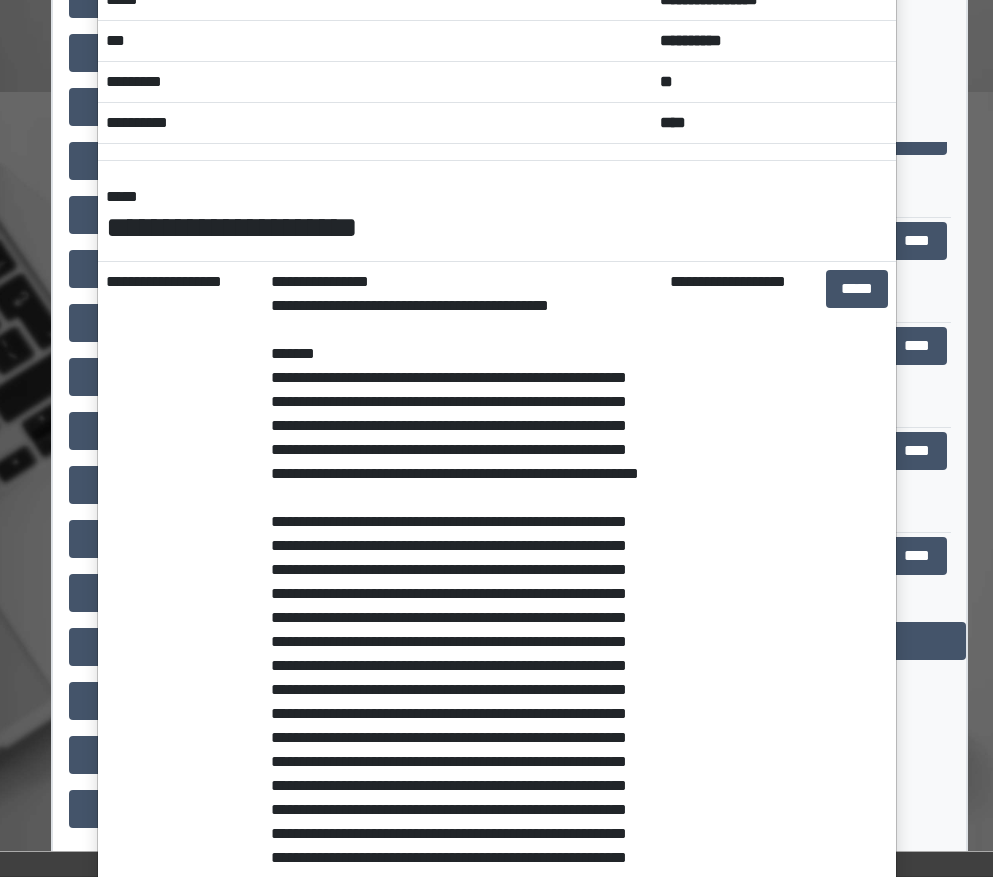 scroll, scrollTop: 0, scrollLeft: 0, axis: both 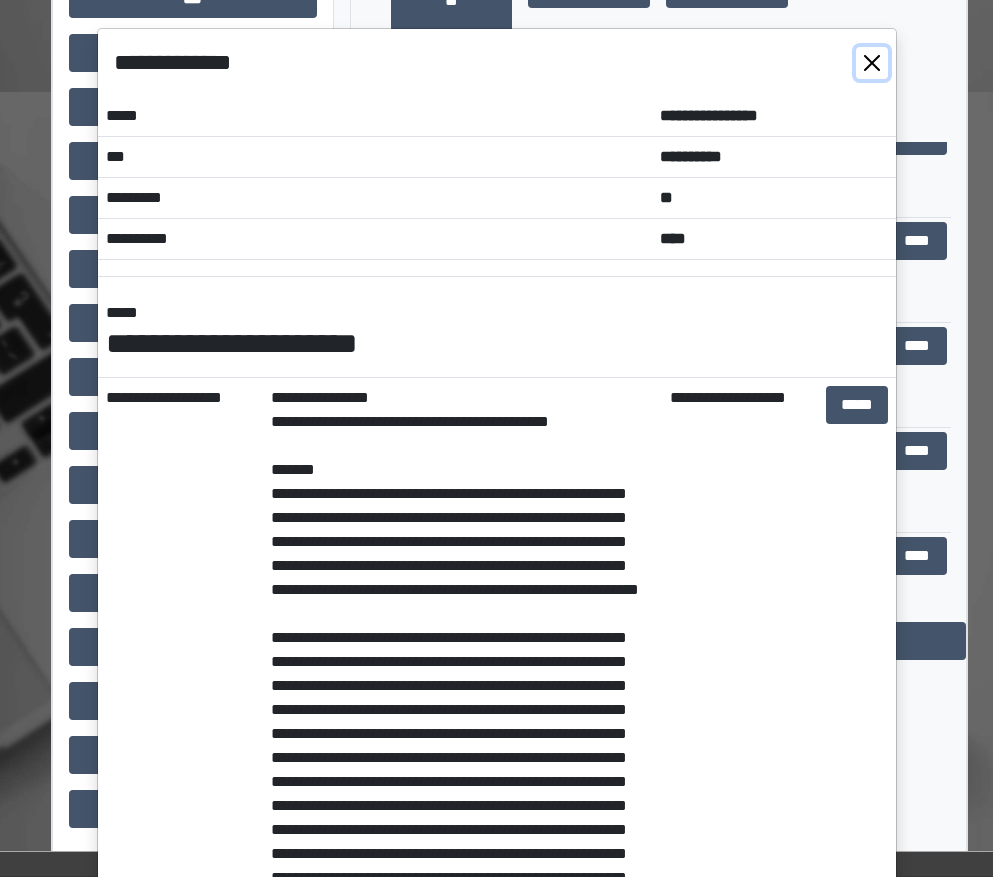 click at bounding box center [872, 63] 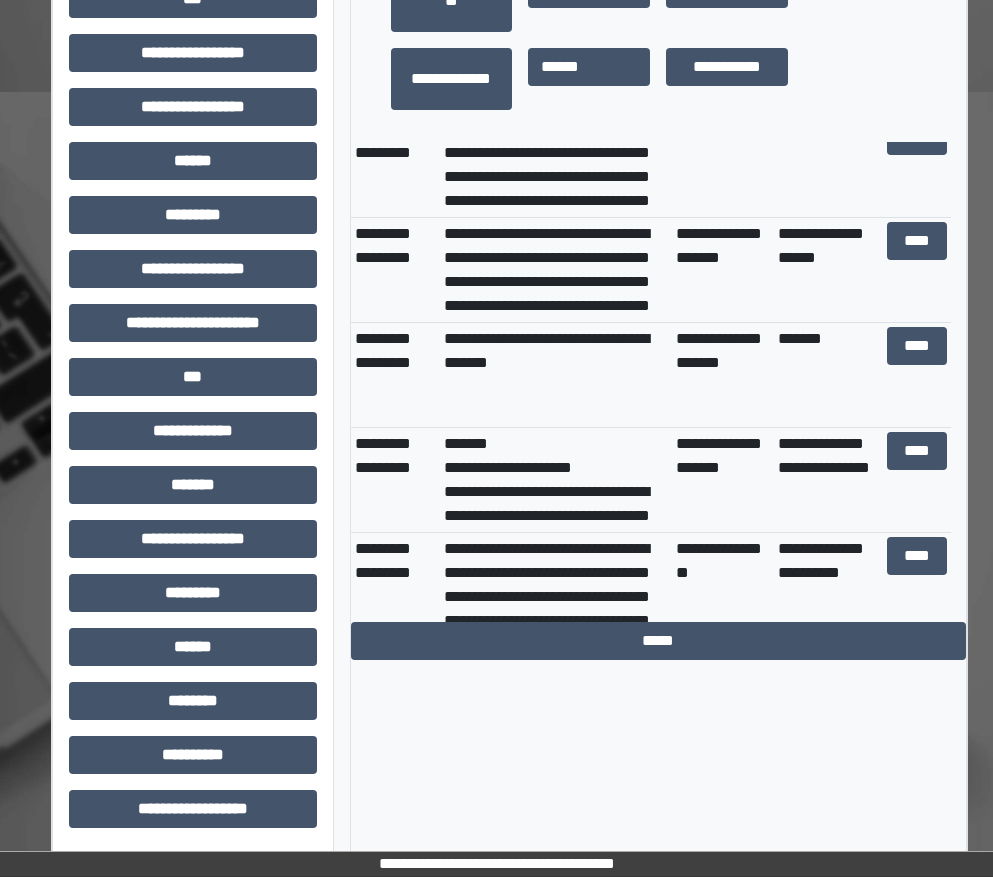 scroll, scrollTop: 2652, scrollLeft: 0, axis: vertical 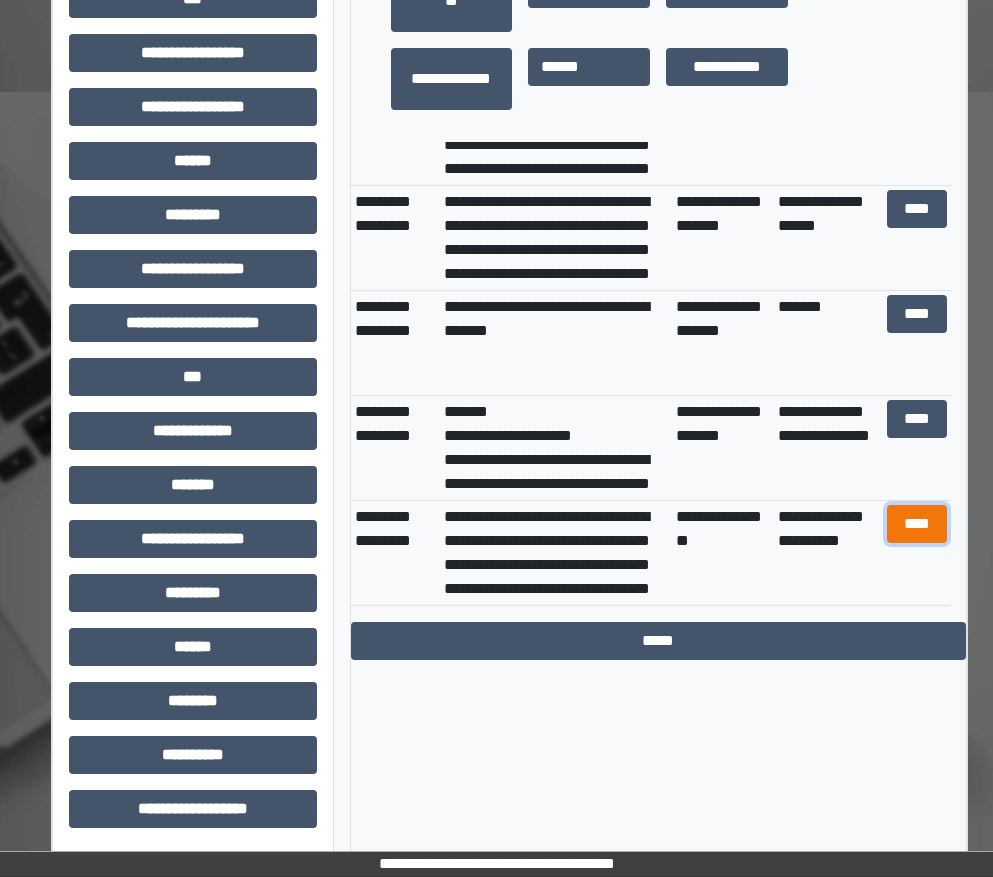 click on "****" at bounding box center (917, 524) 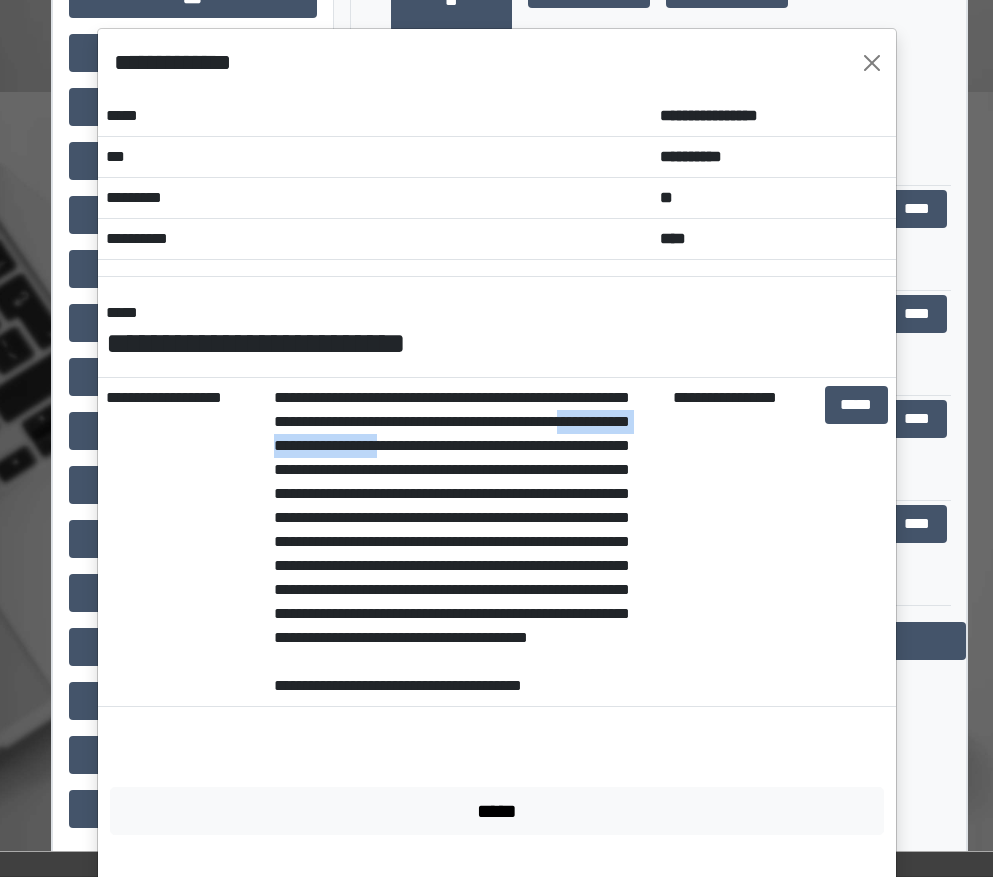 drag, startPoint x: 317, startPoint y: 448, endPoint x: 541, endPoint y: 452, distance: 224.0357 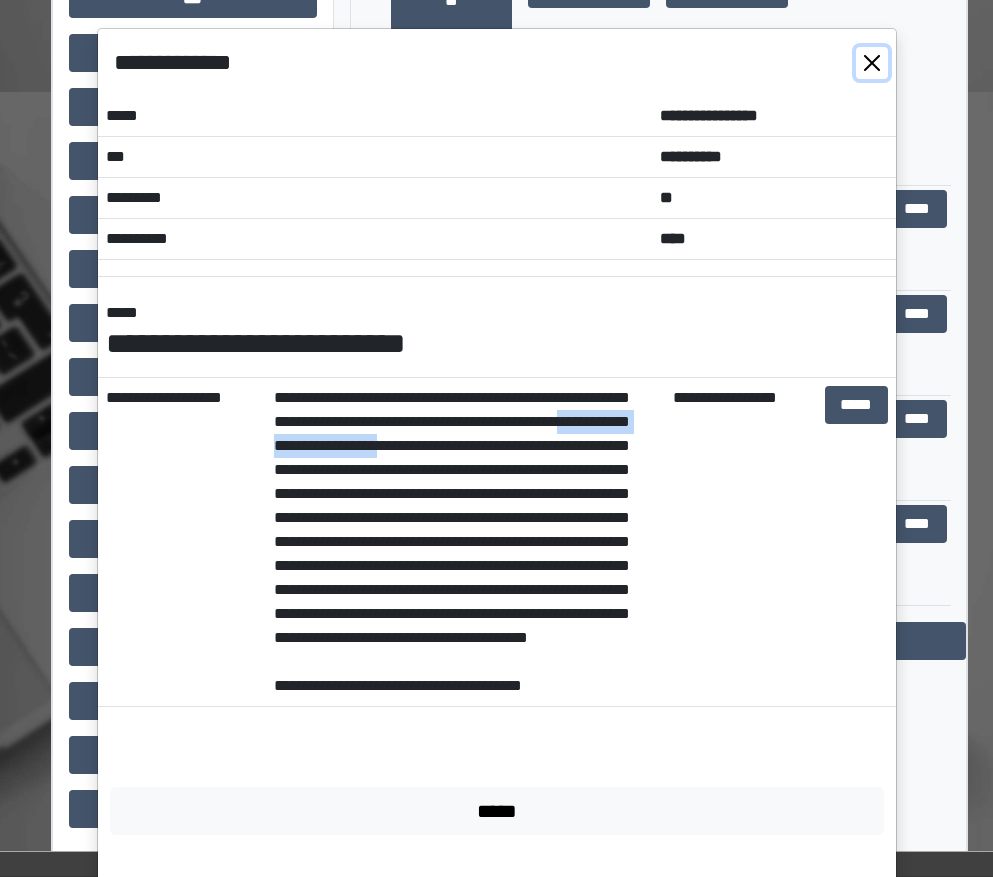 click at bounding box center [872, 63] 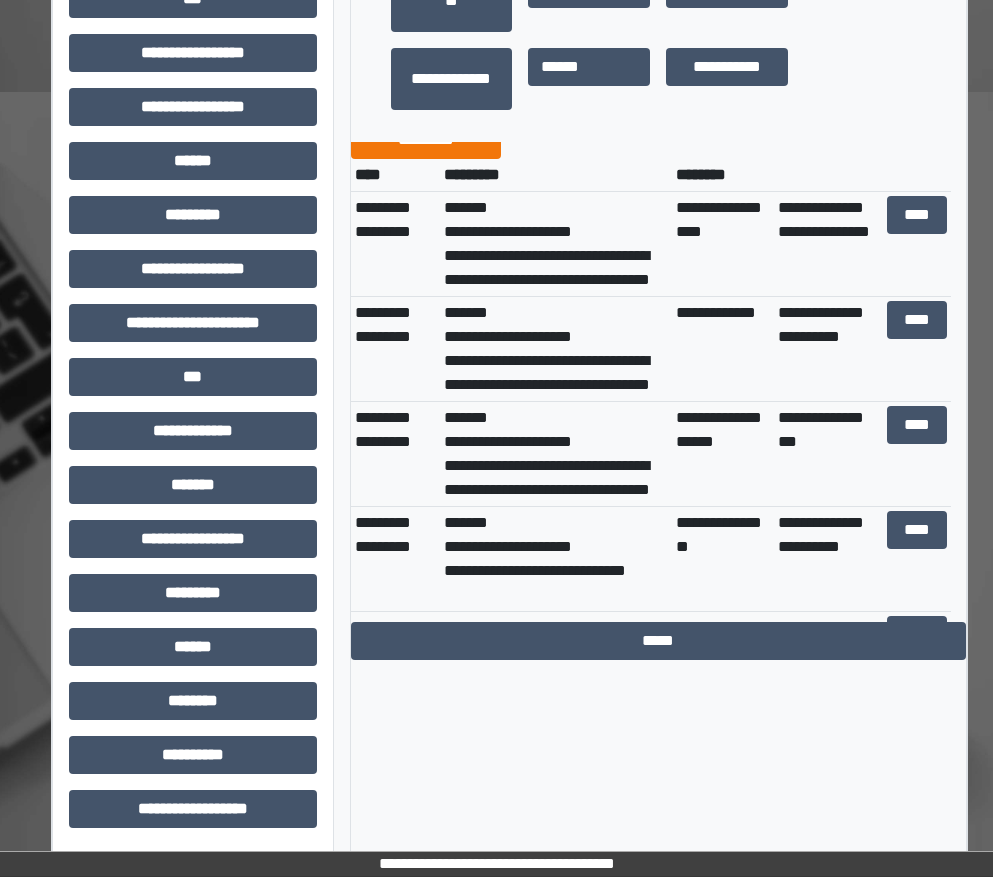 scroll, scrollTop: 0, scrollLeft: 0, axis: both 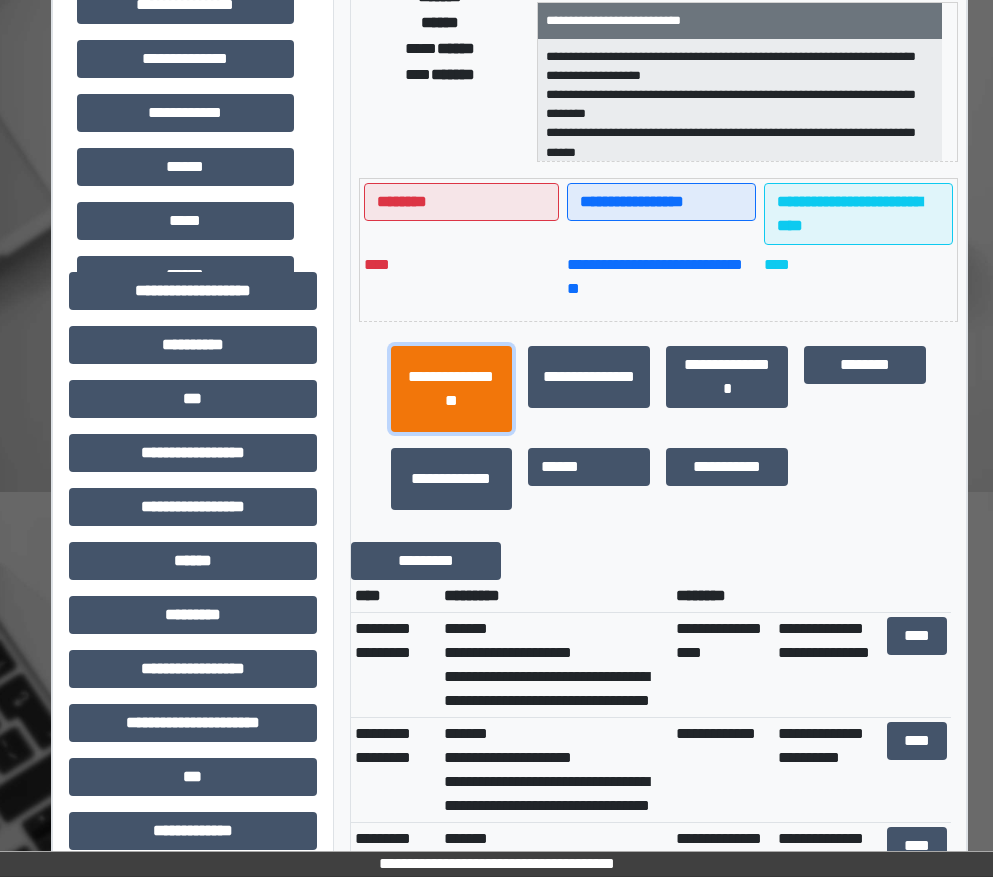click on "**********" at bounding box center (452, 389) 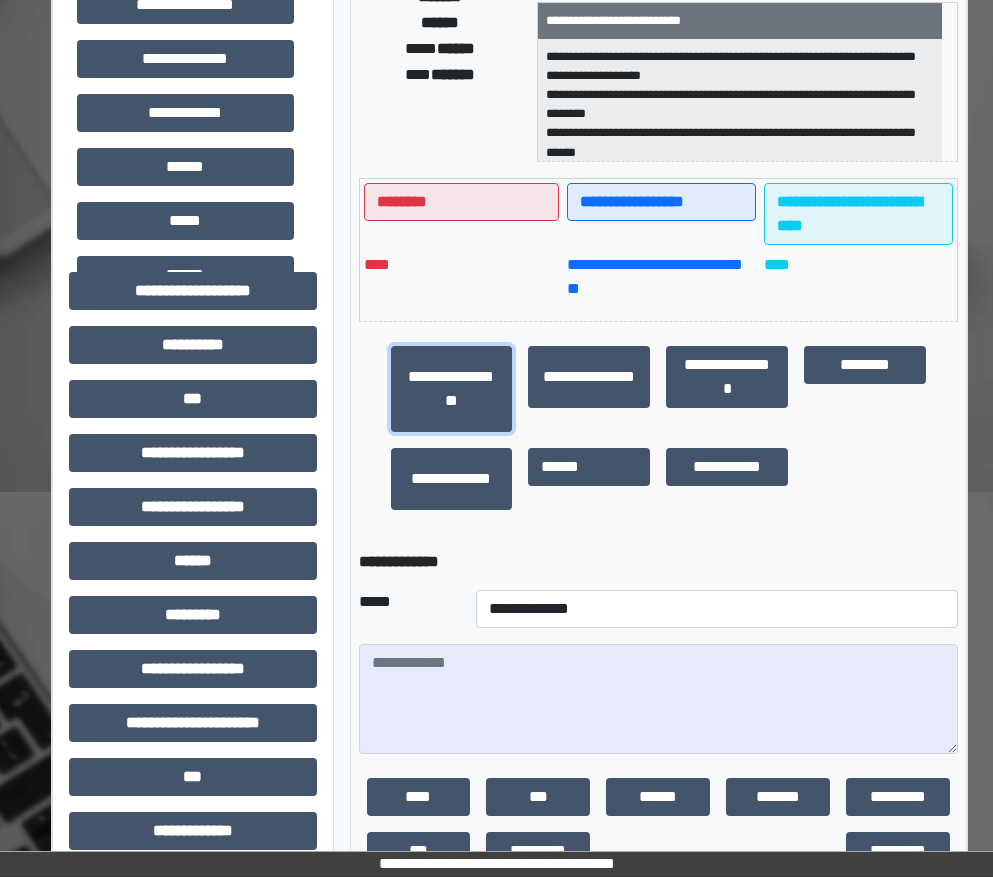 scroll, scrollTop: 600, scrollLeft: 2, axis: both 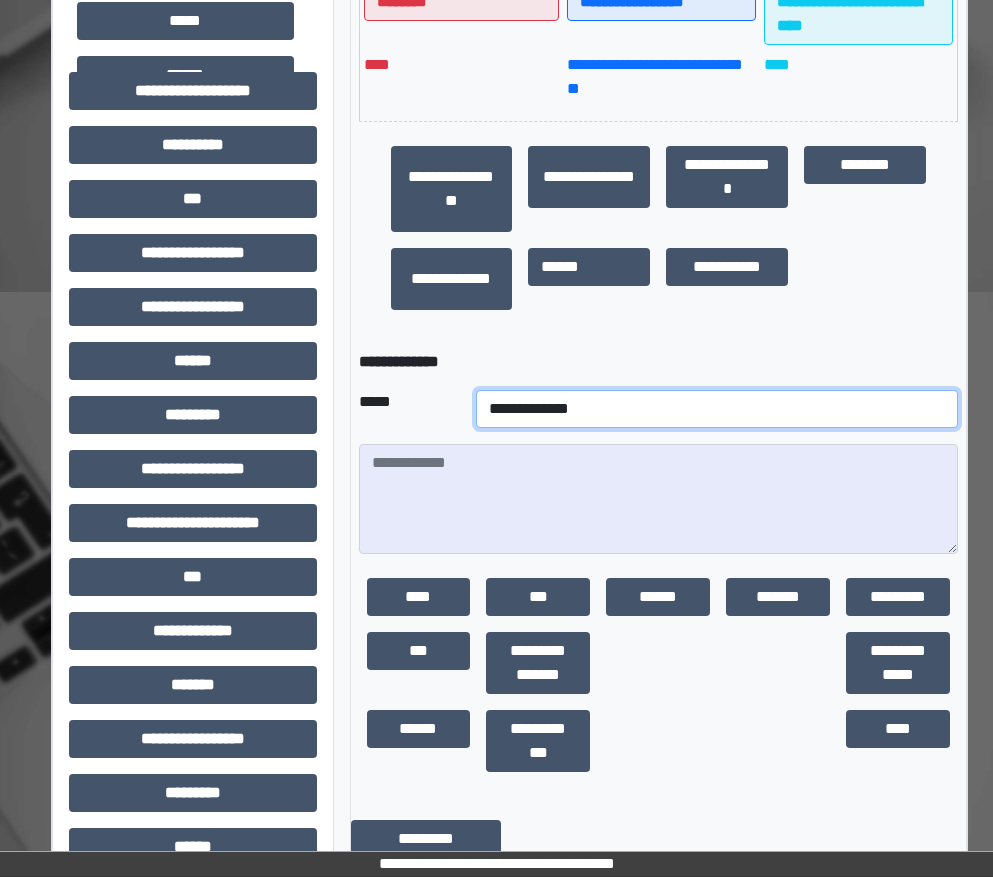 click on "**********" at bounding box center [717, 409] 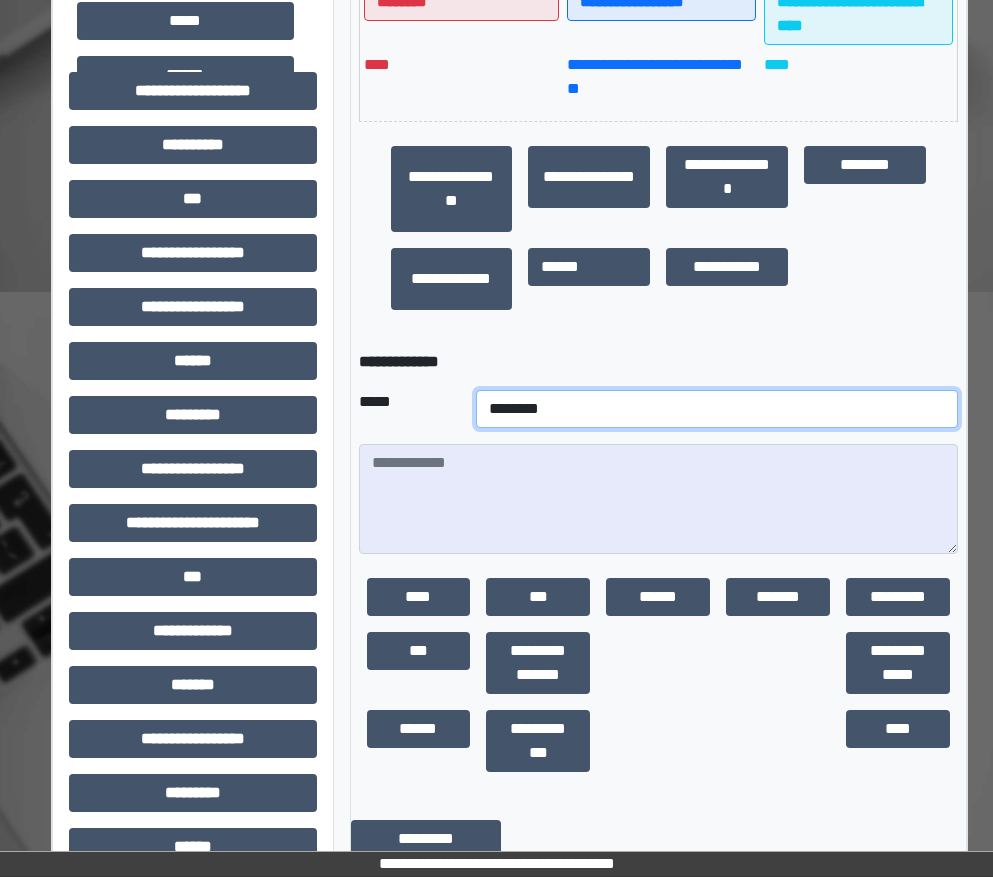 click on "**********" at bounding box center (717, 409) 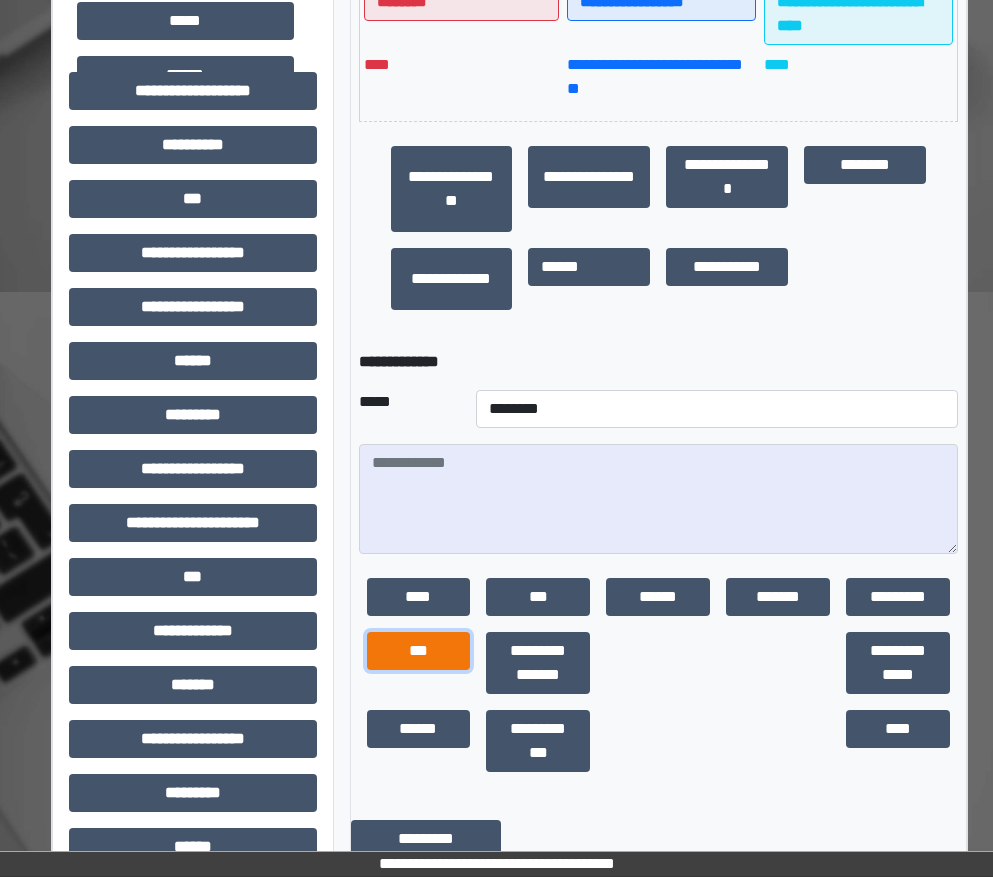 click on "***" at bounding box center [419, 651] 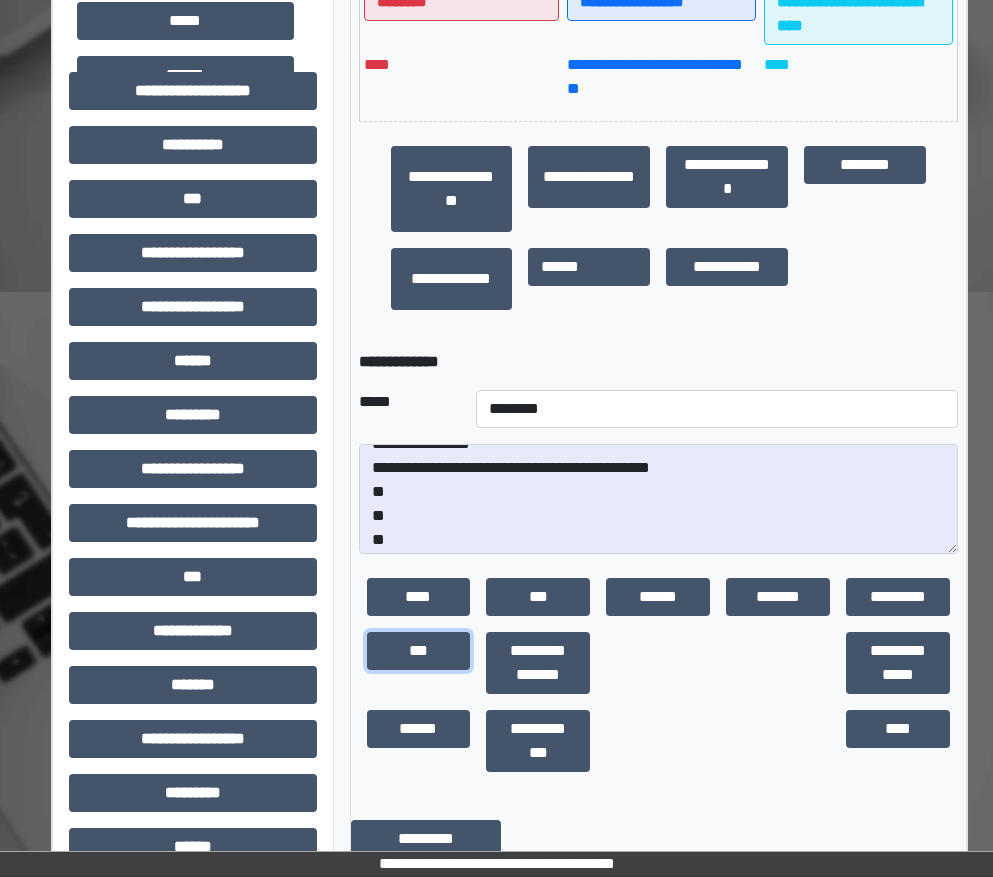 scroll, scrollTop: 24, scrollLeft: 0, axis: vertical 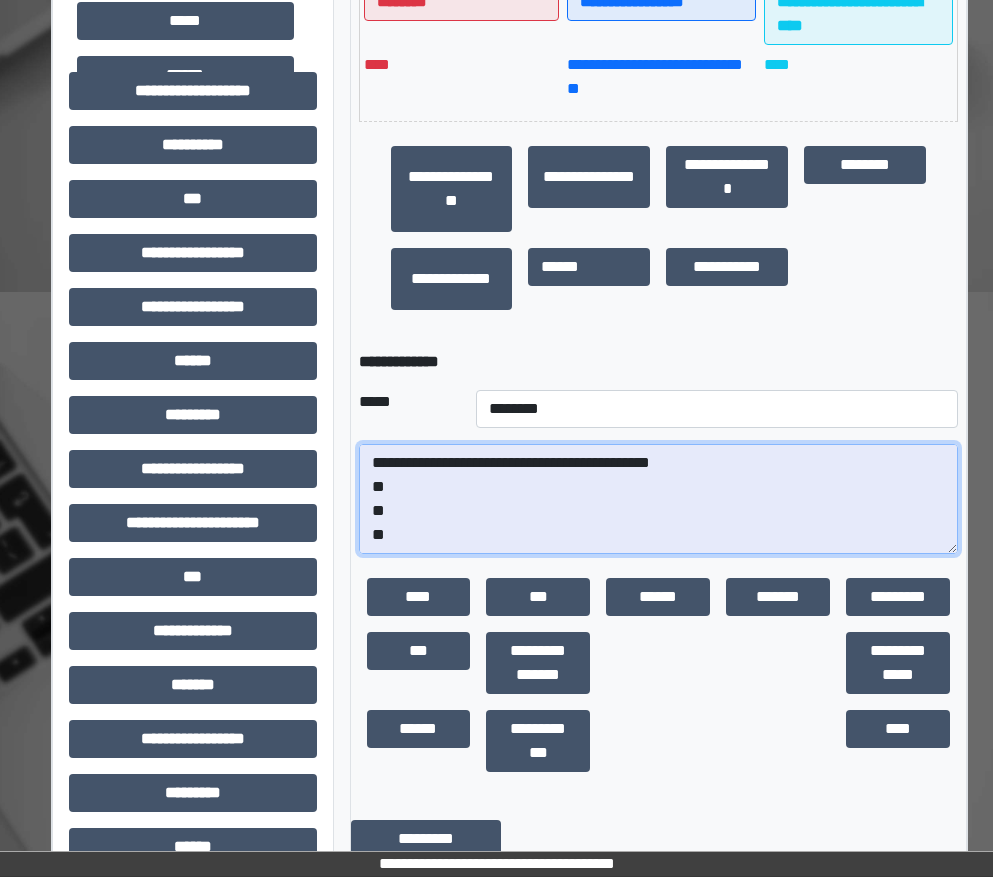 drag, startPoint x: 406, startPoint y: 543, endPoint x: 357, endPoint y: 484, distance: 76.6942 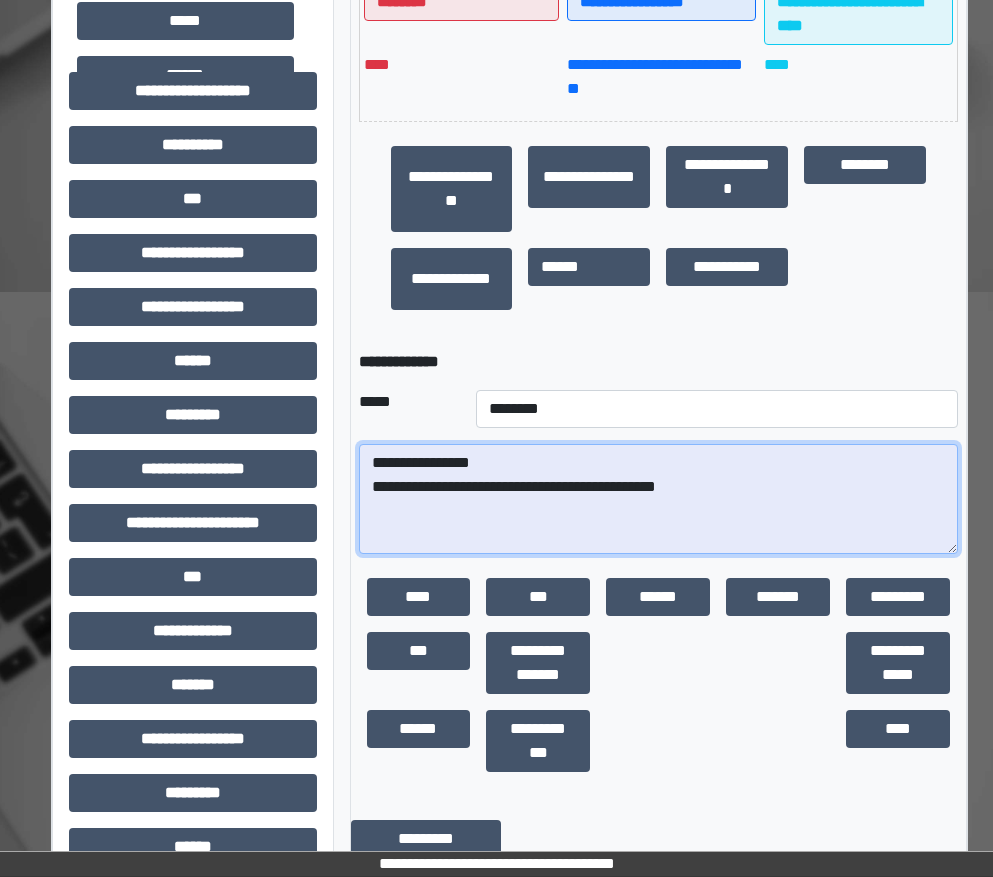 scroll, scrollTop: 0, scrollLeft: 0, axis: both 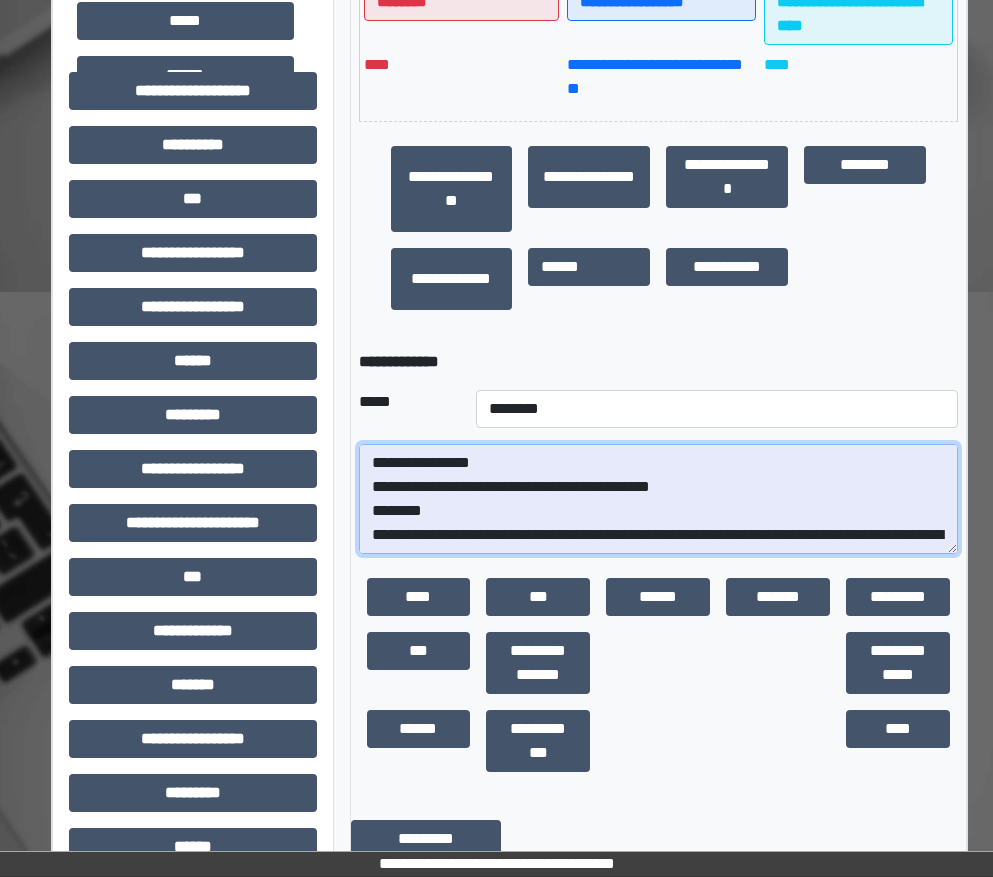 drag, startPoint x: 513, startPoint y: 534, endPoint x: 372, endPoint y: 514, distance: 142.41138 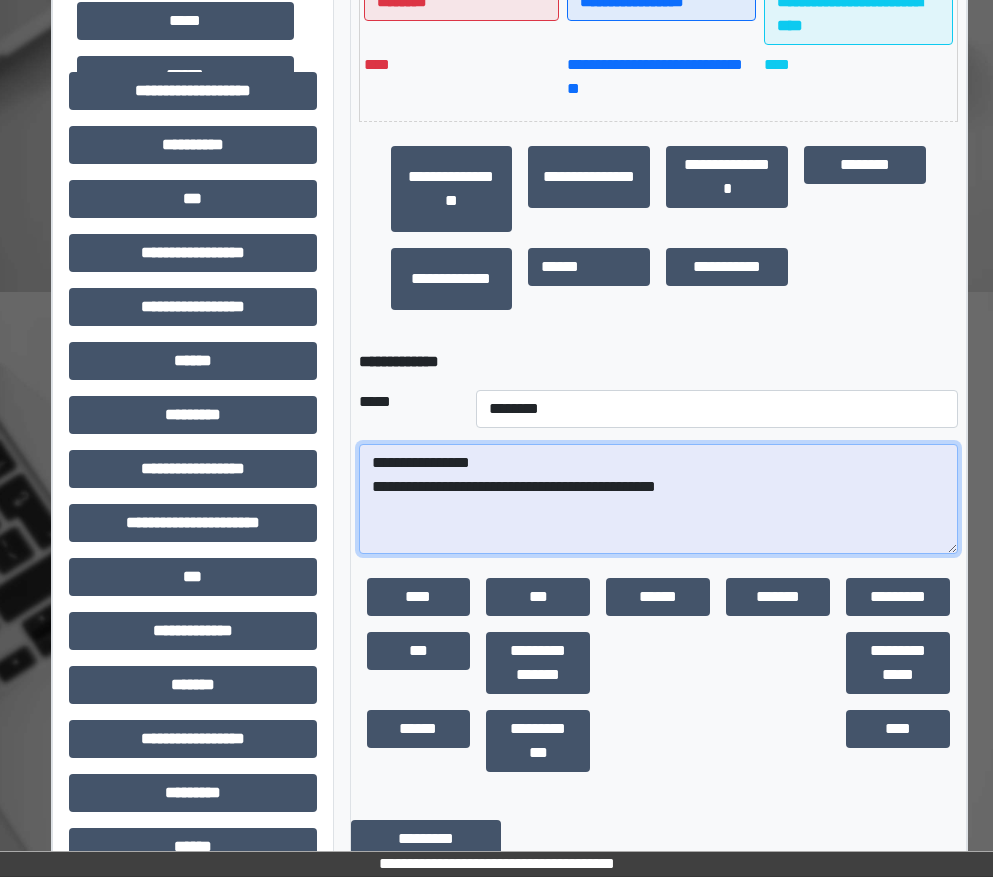 paste on "**********" 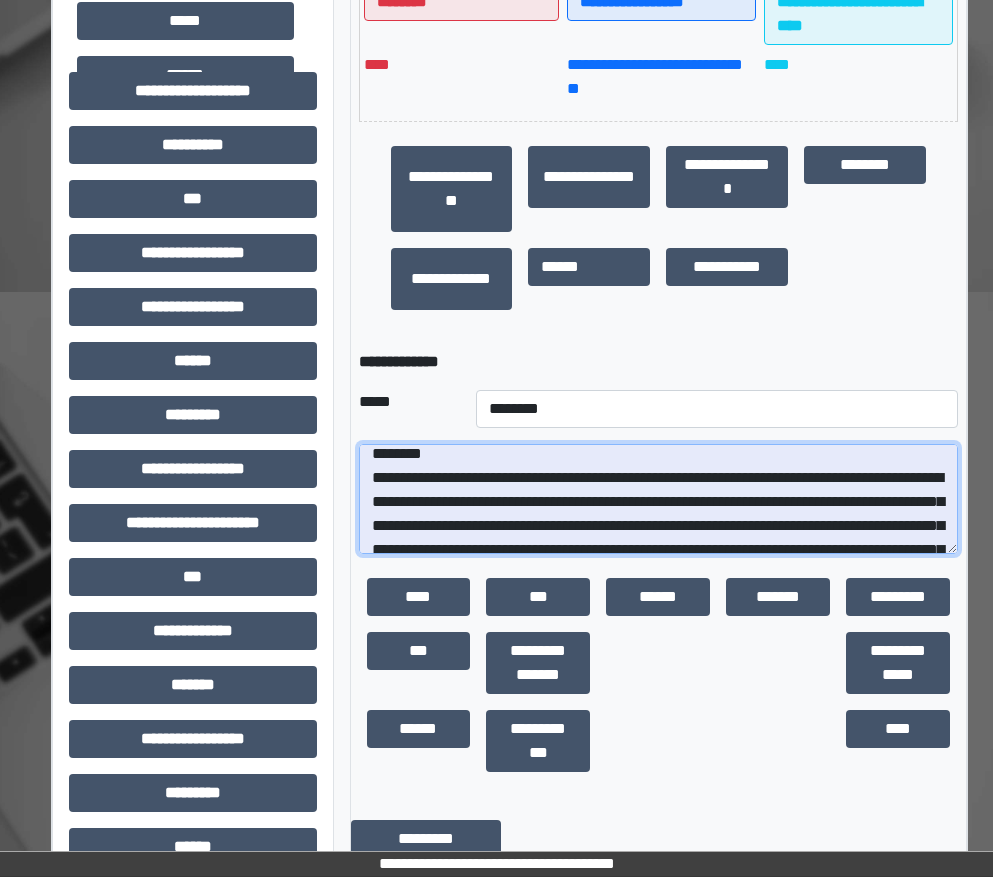 scroll, scrollTop: 27, scrollLeft: 0, axis: vertical 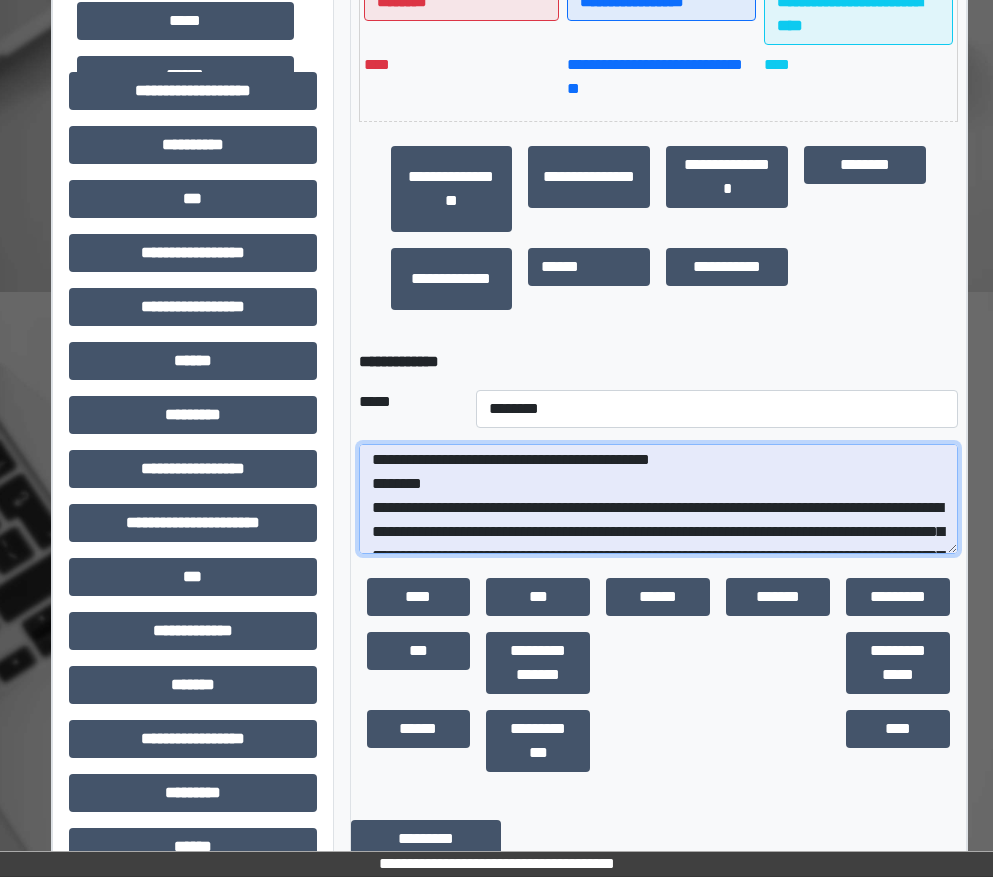 click at bounding box center [659, 499] 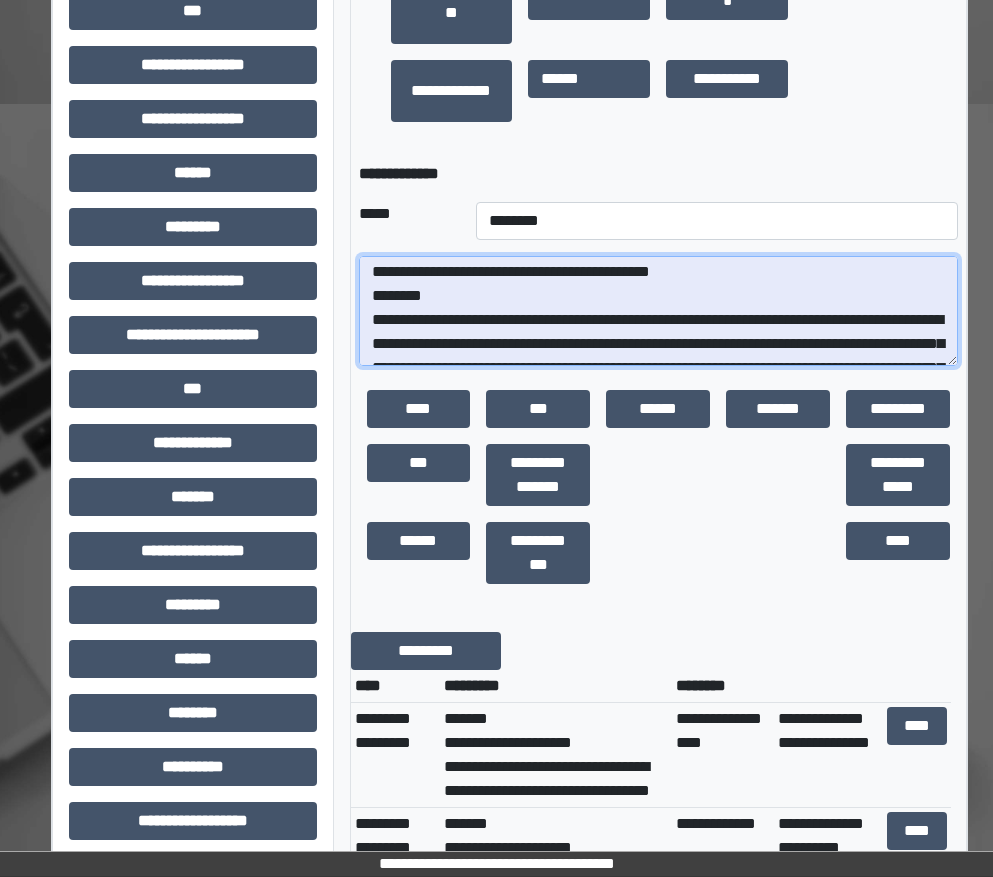 scroll, scrollTop: 800, scrollLeft: 2, axis: both 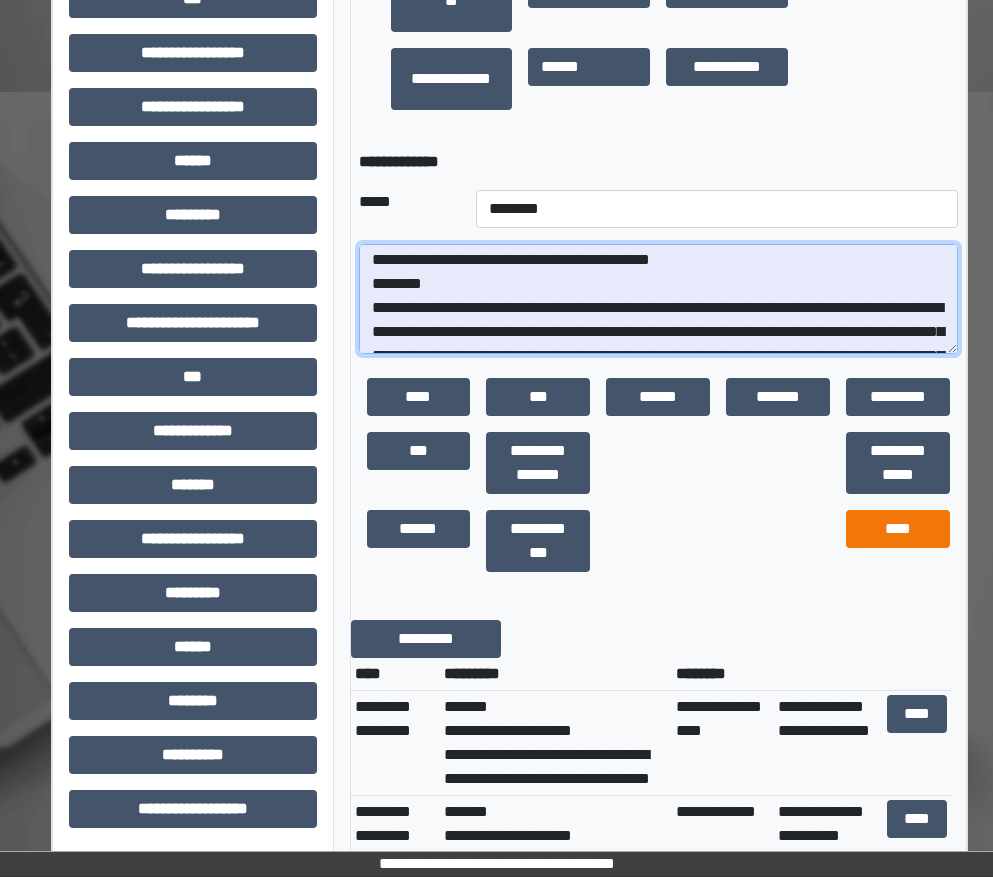 type on "**********" 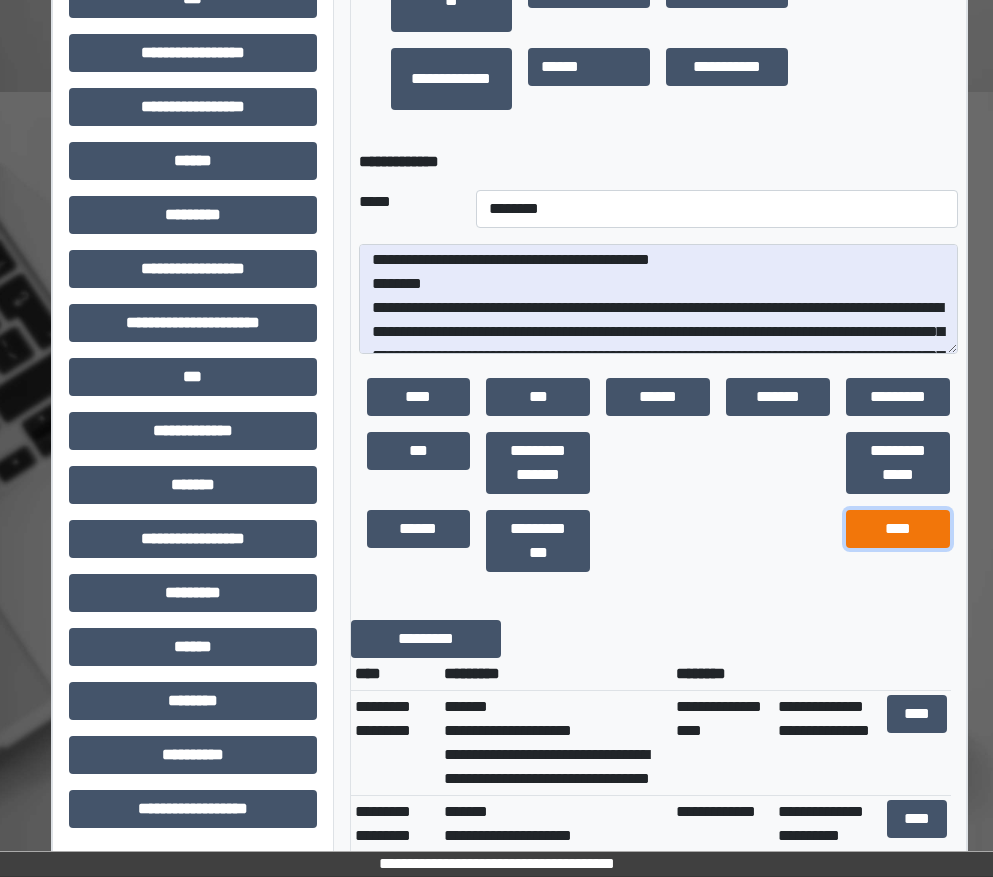 click on "****" at bounding box center [898, 529] 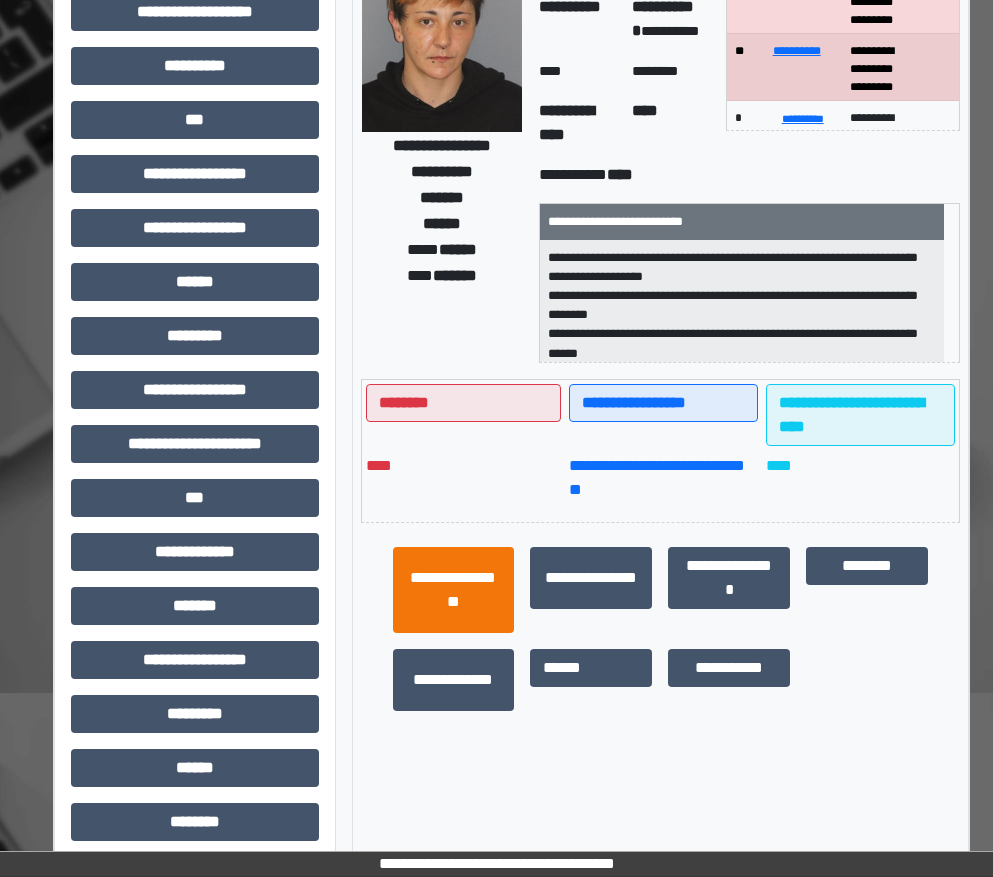 scroll, scrollTop: 200, scrollLeft: 0, axis: vertical 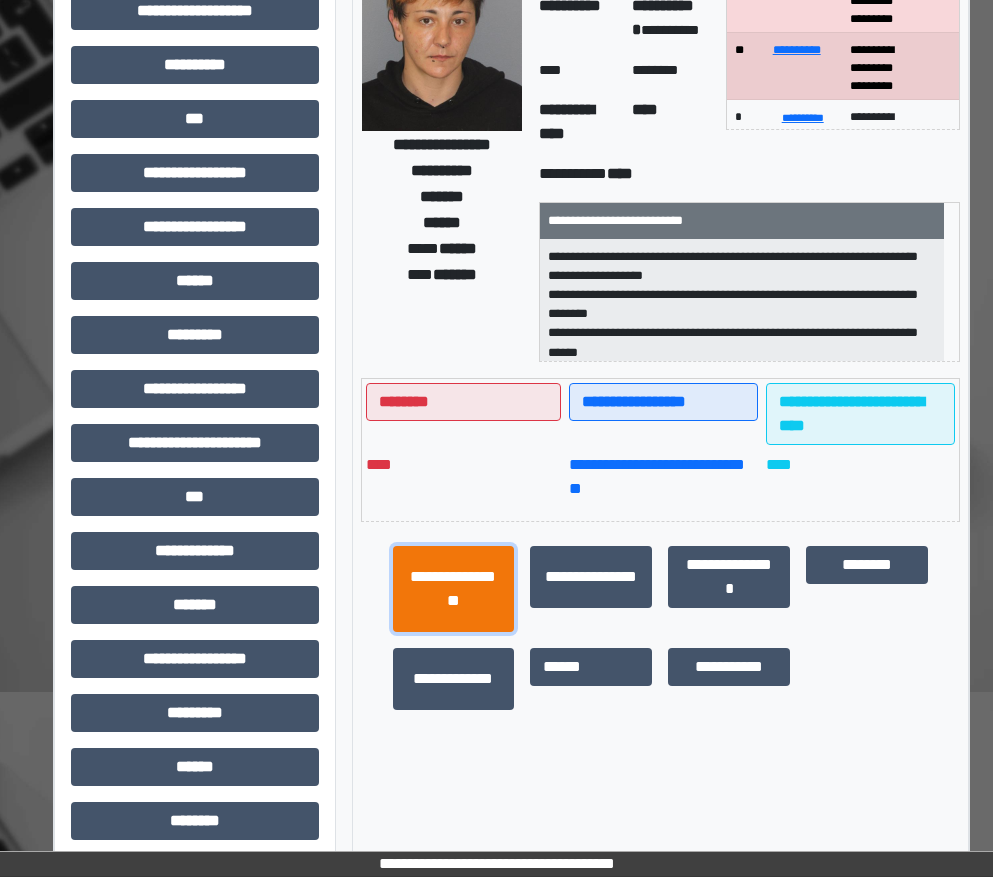 click on "**********" at bounding box center (454, 589) 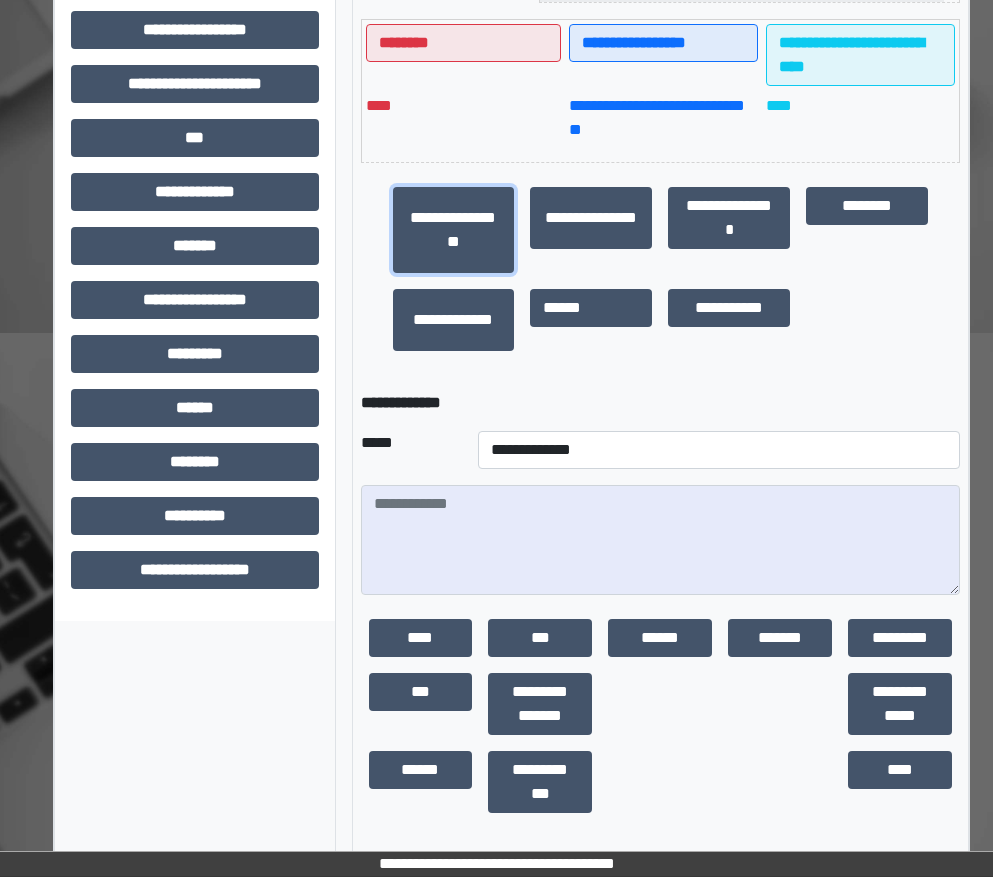 scroll, scrollTop: 561, scrollLeft: 0, axis: vertical 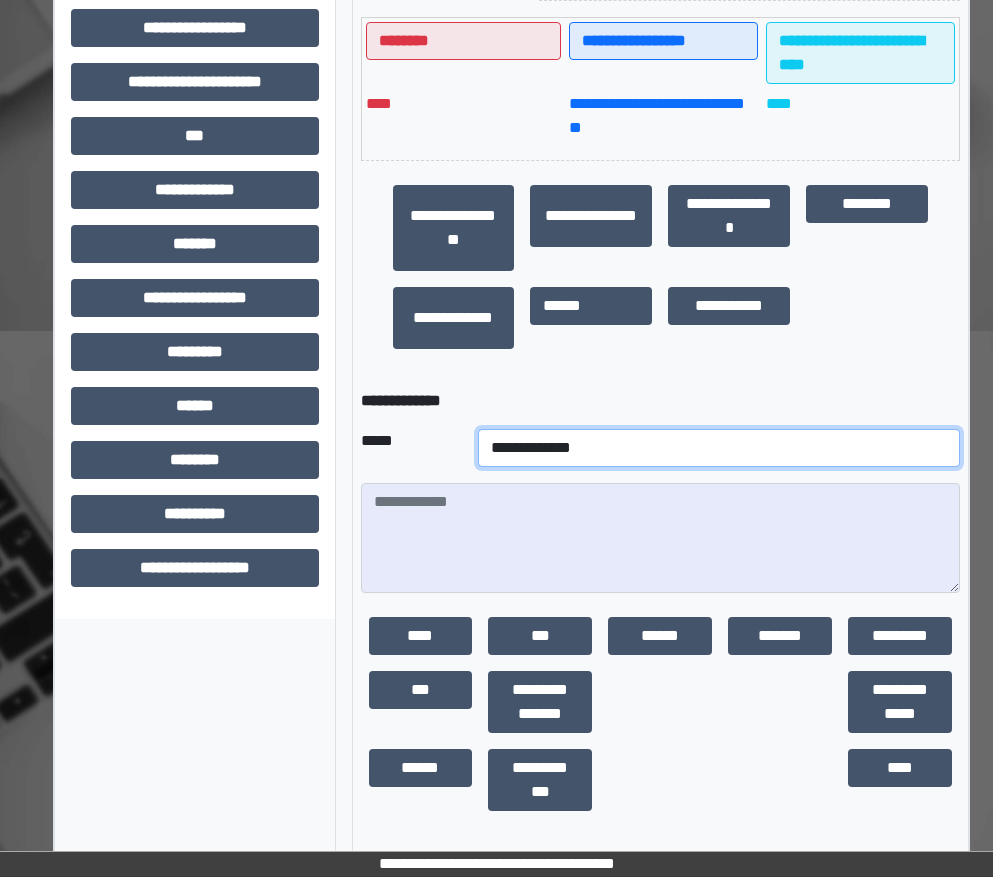 click on "**********" at bounding box center [719, 448] 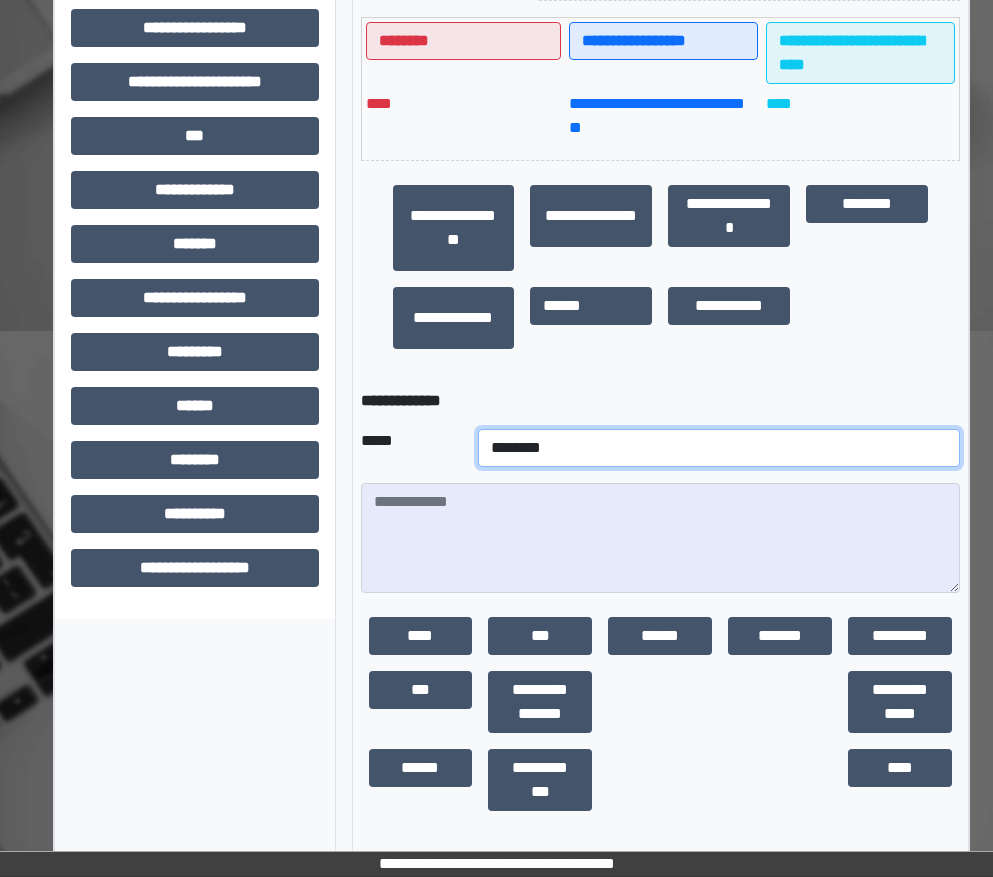click on "**********" at bounding box center (719, 448) 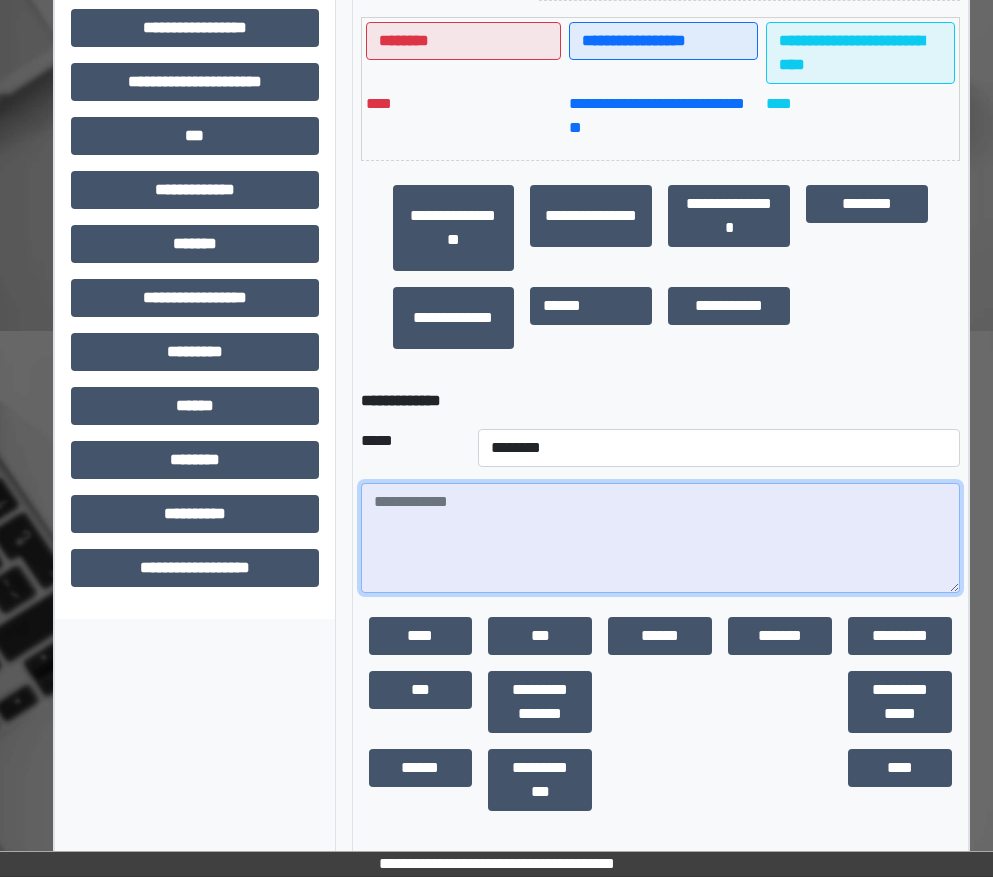 click at bounding box center (661, 538) 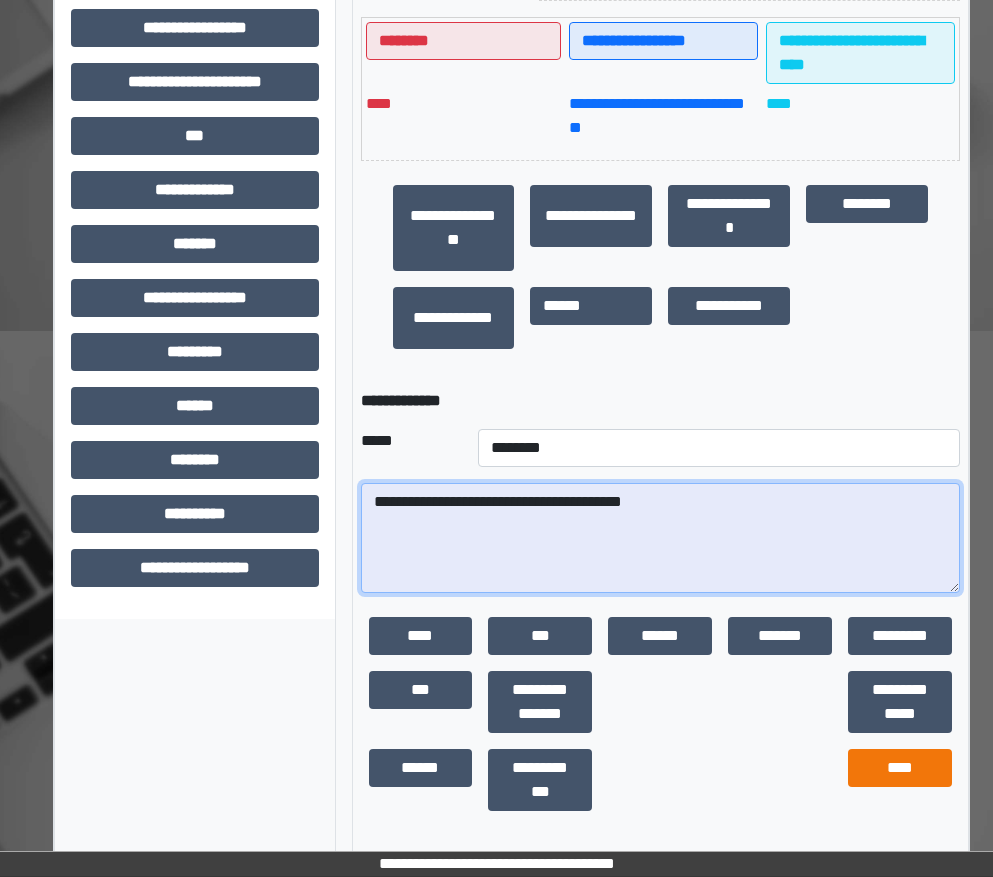 type on "**********" 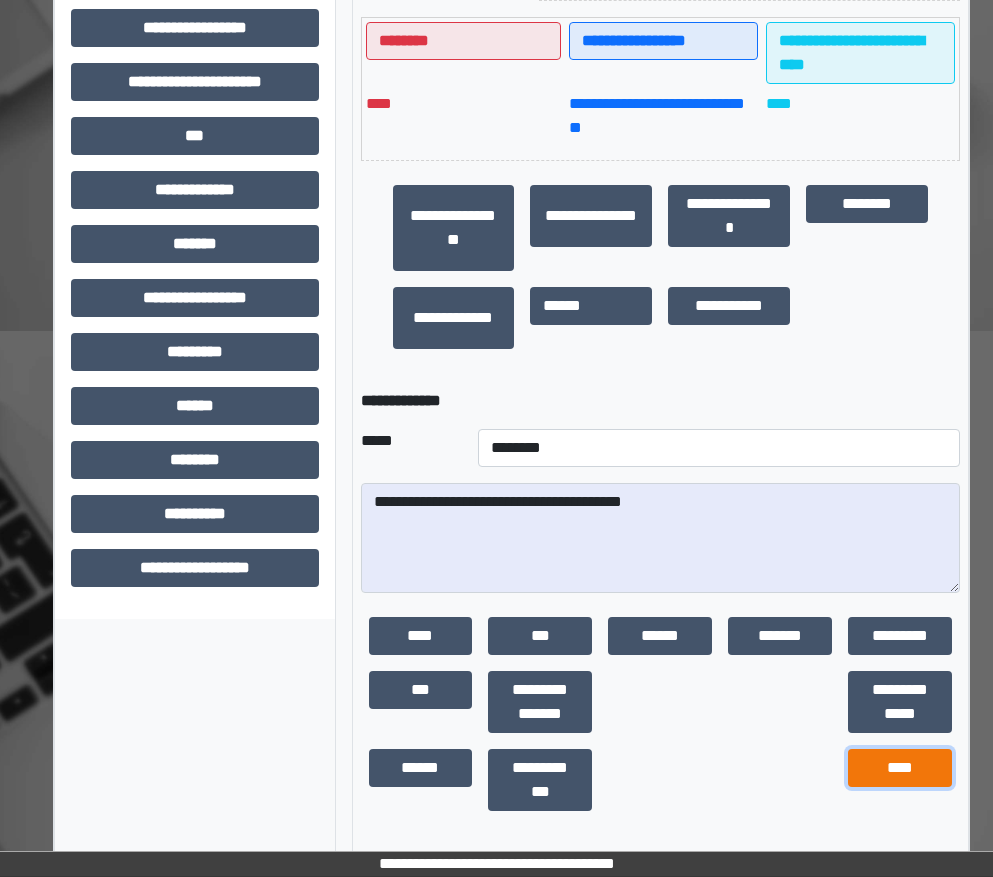 click on "****" at bounding box center [900, 768] 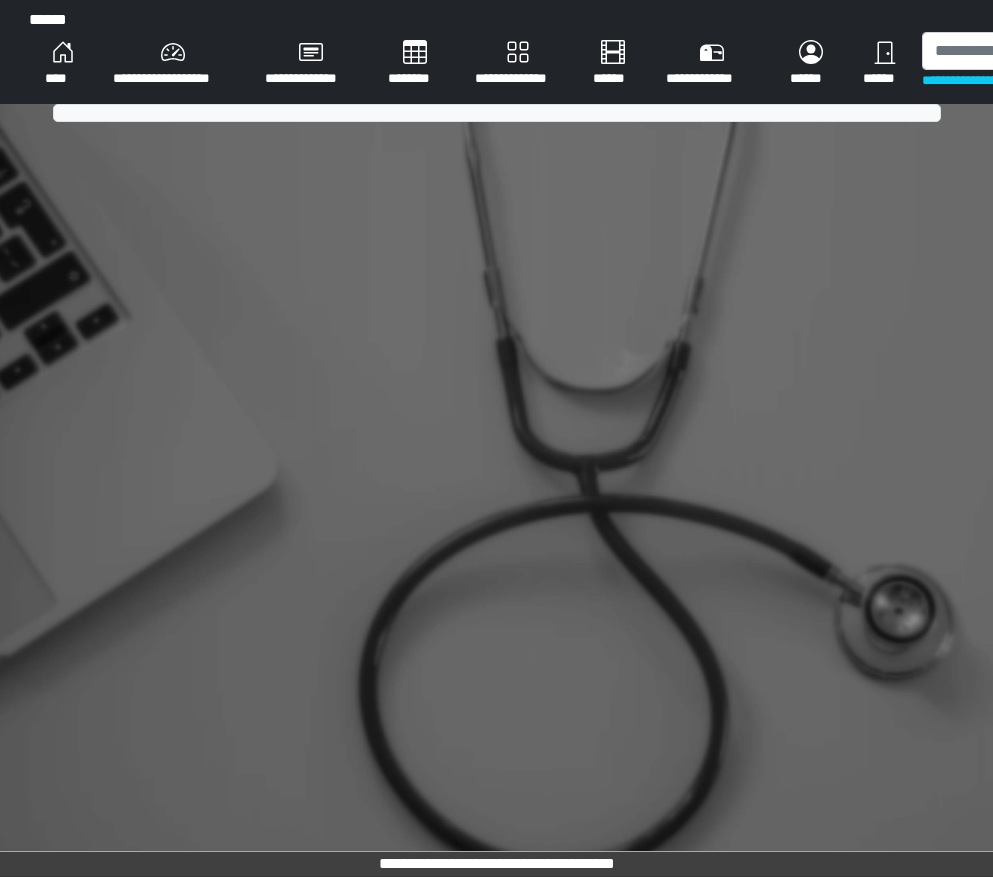 scroll, scrollTop: 0, scrollLeft: 0, axis: both 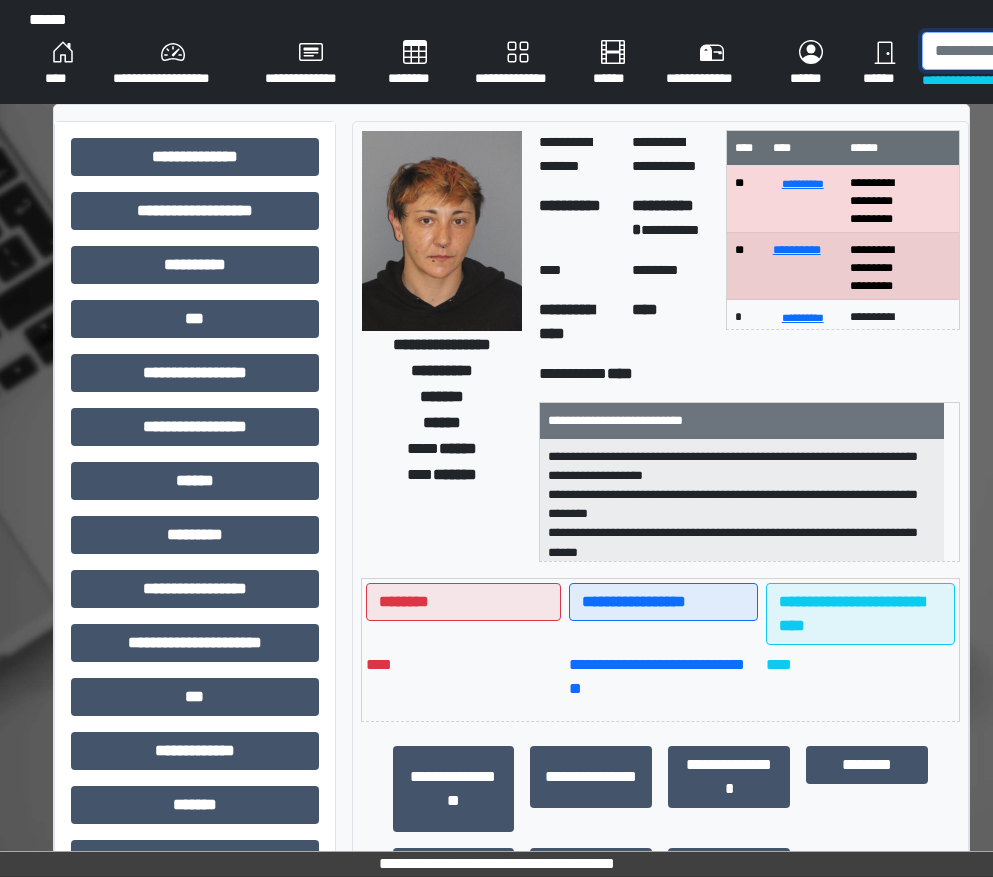 click at bounding box center (1025, 51) 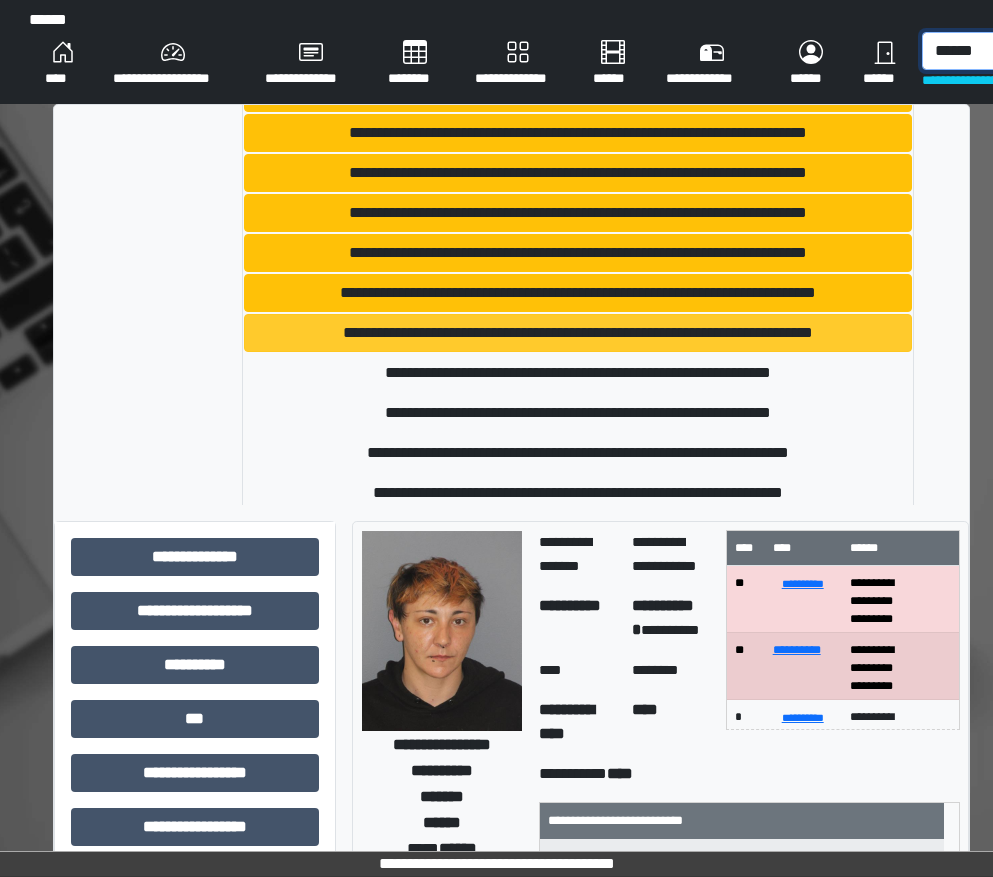 scroll, scrollTop: 978, scrollLeft: 0, axis: vertical 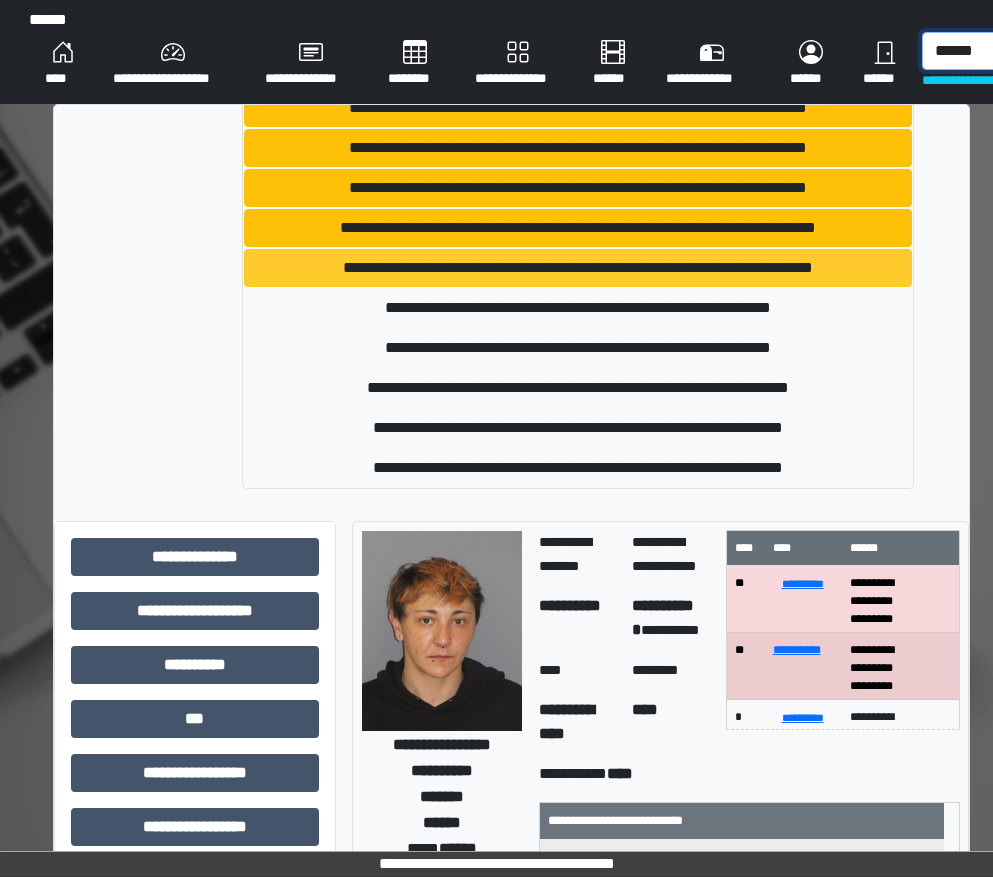 type on "******" 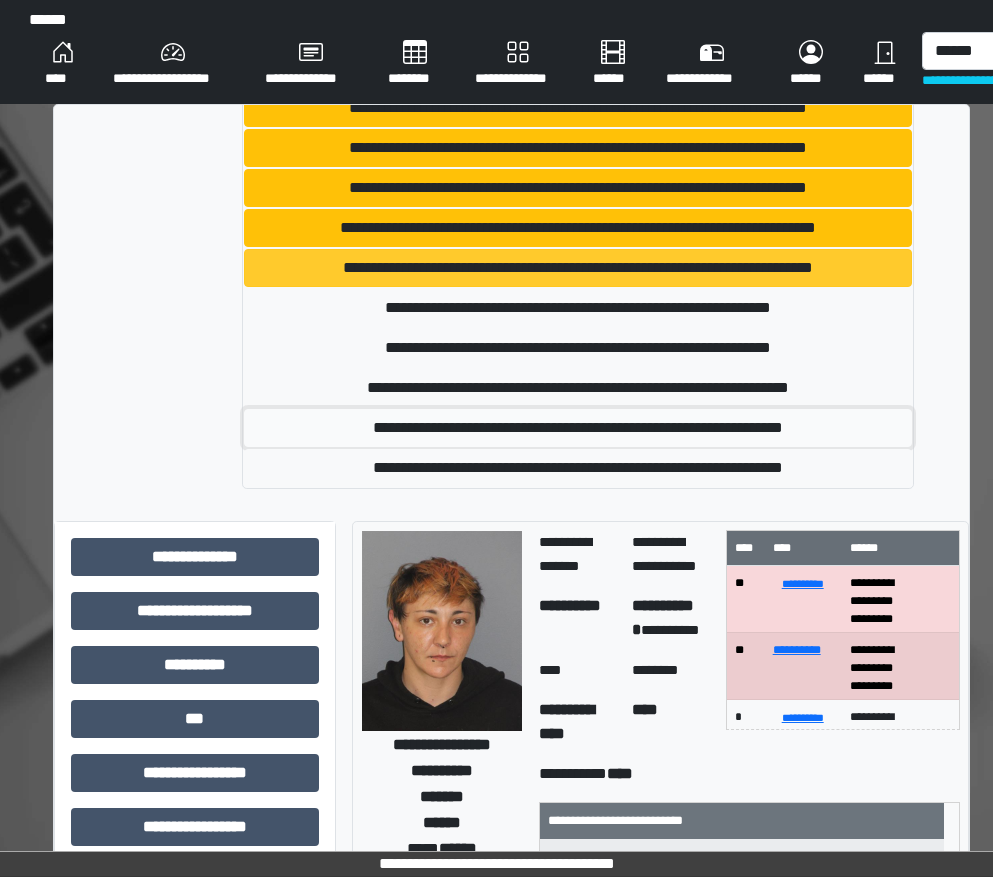 click on "**********" at bounding box center [578, 428] 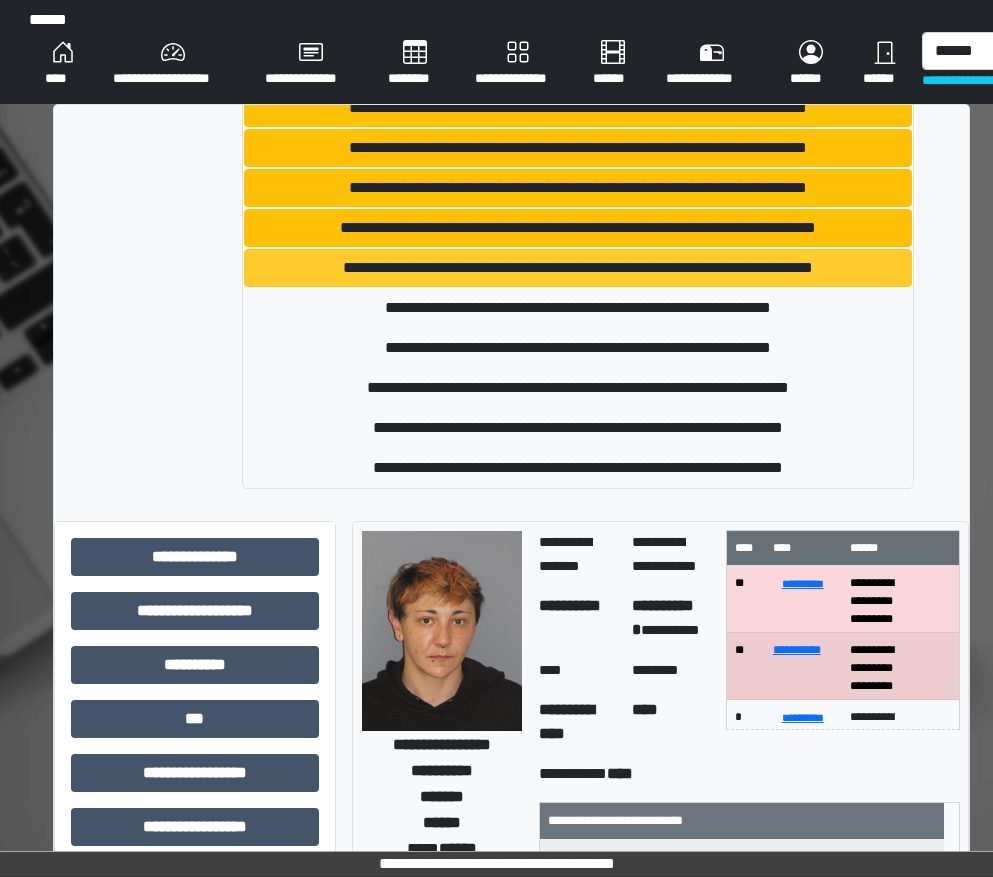 type 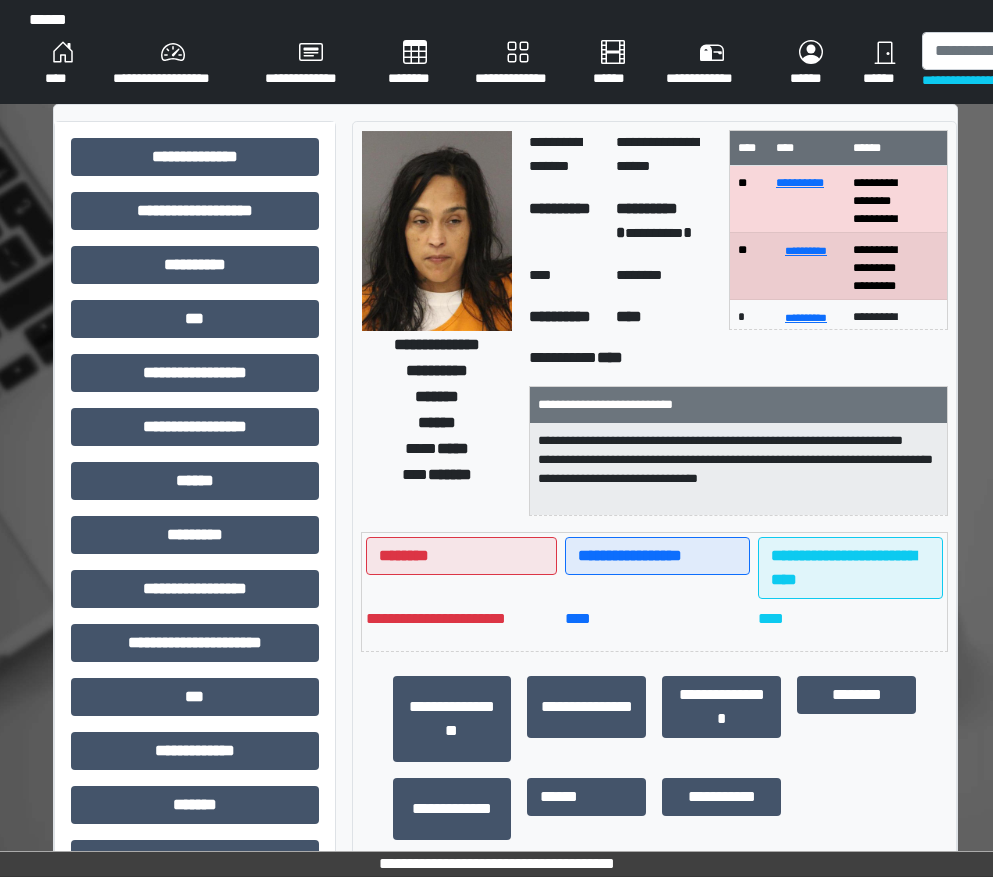 click on "**********" at bounding box center [195, 651] 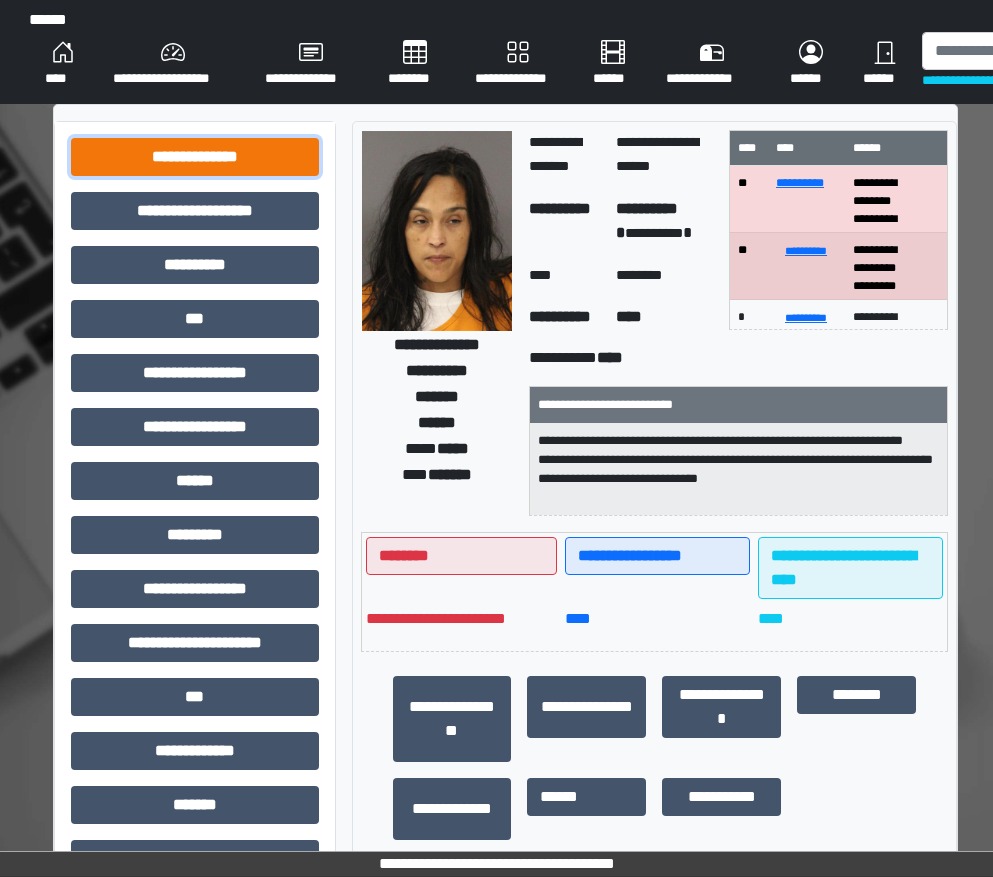 click on "**********" at bounding box center (195, 157) 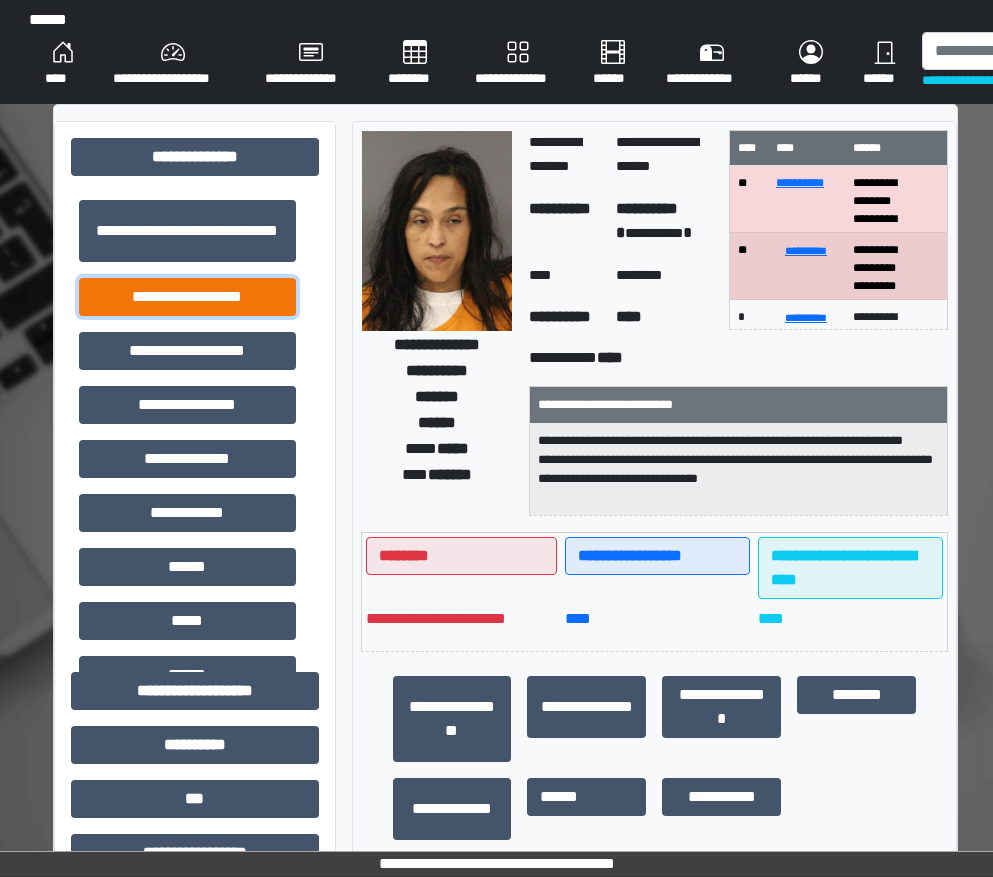 click on "**********" at bounding box center [187, 297] 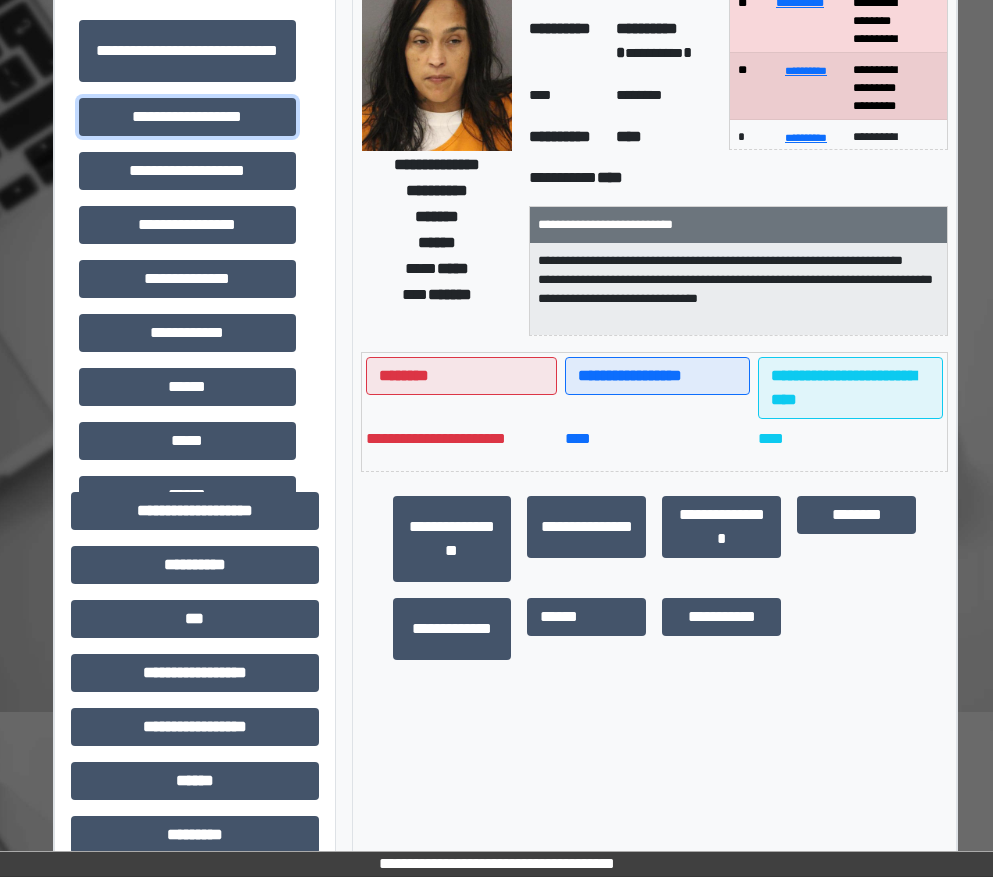scroll, scrollTop: 500, scrollLeft: 0, axis: vertical 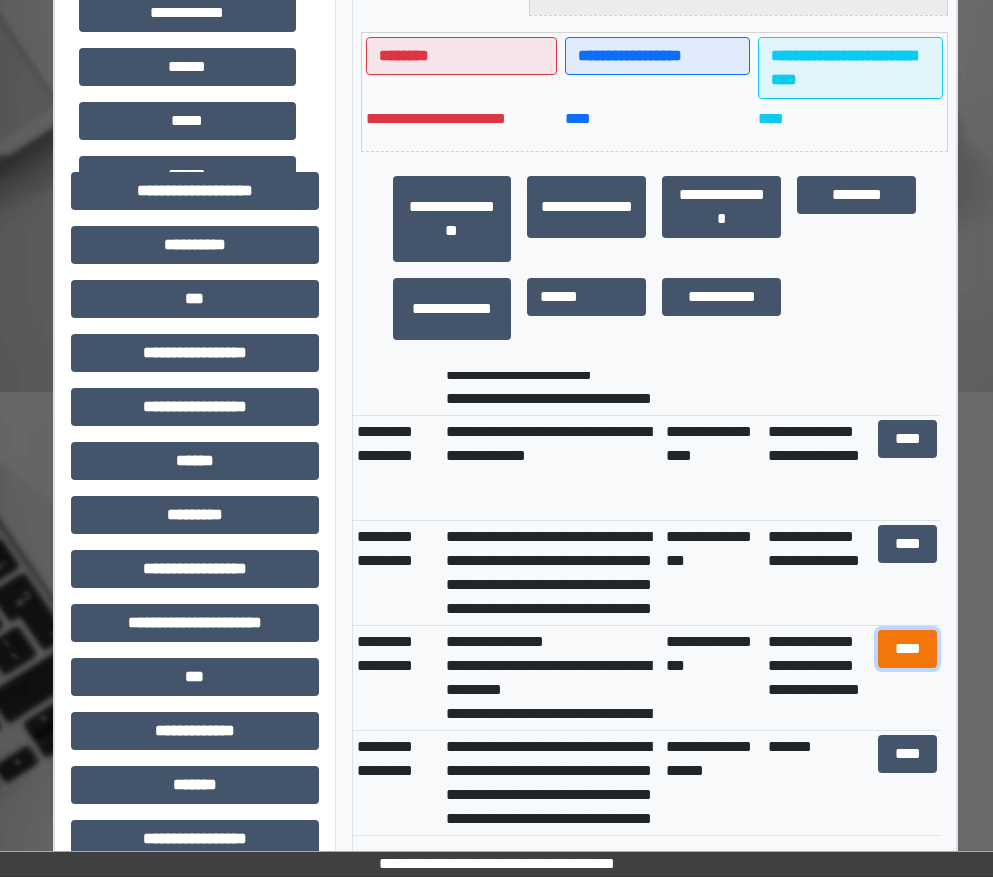 click on "****" at bounding box center [908, 649] 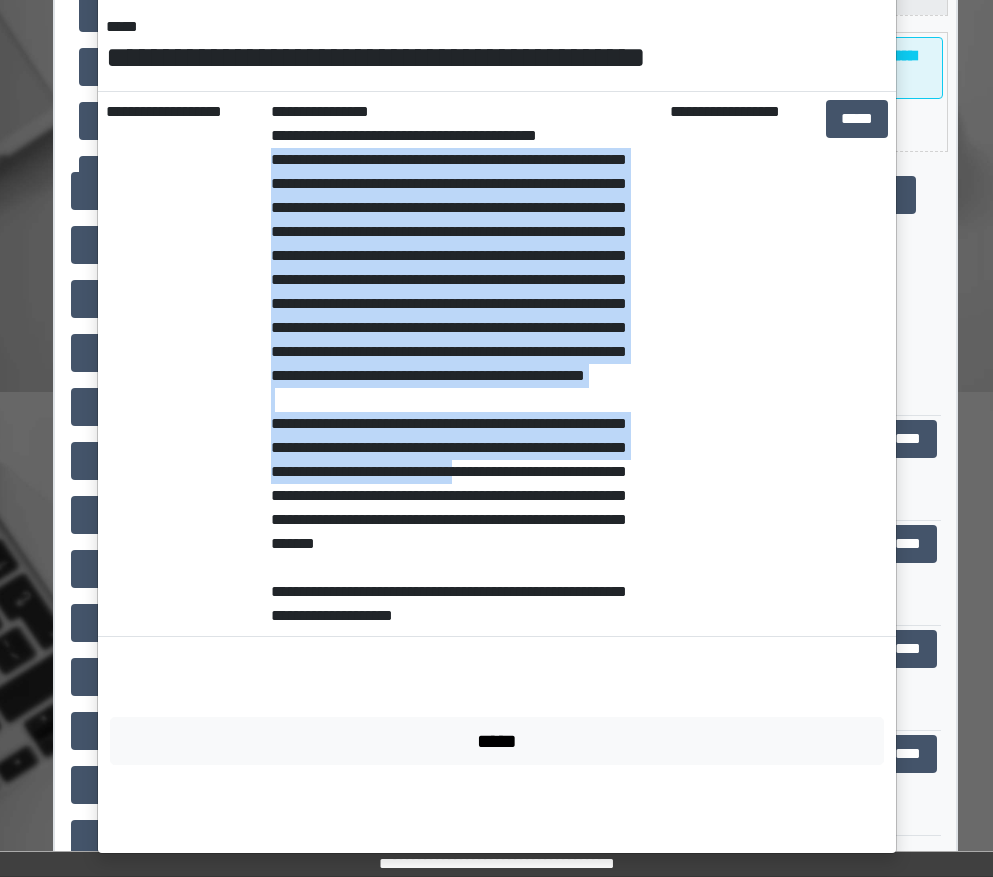 scroll, scrollTop: 291, scrollLeft: 0, axis: vertical 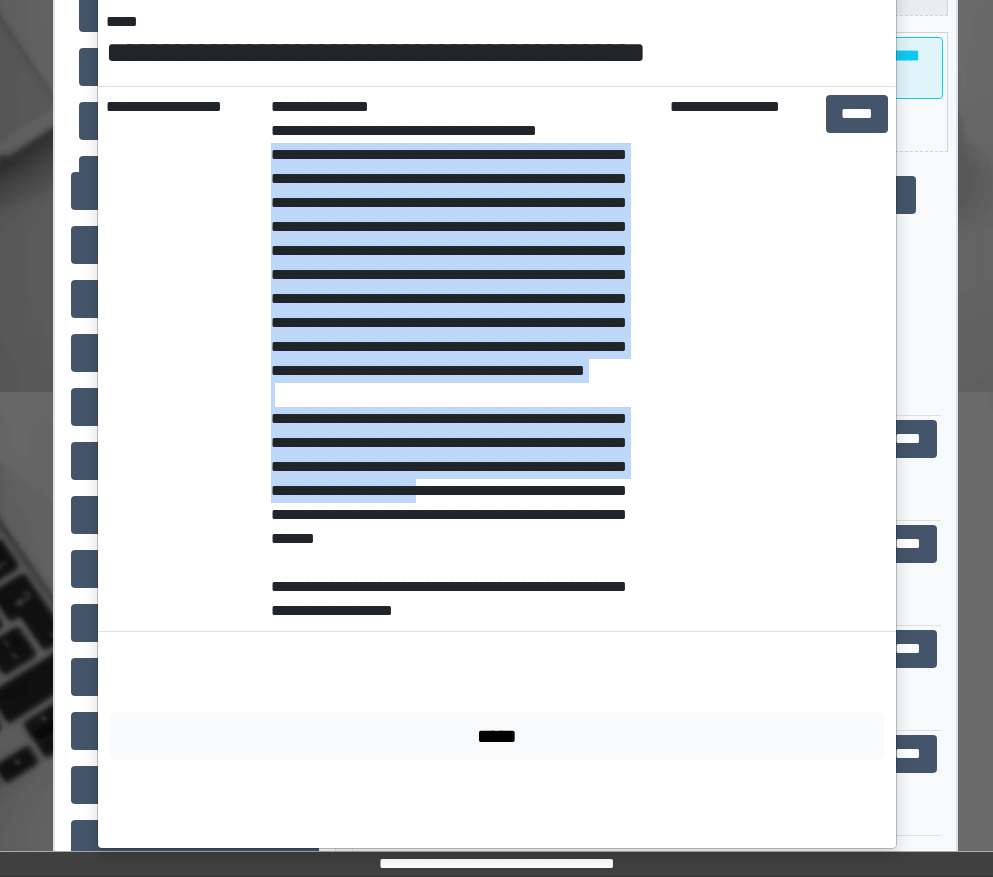 drag, startPoint x: 264, startPoint y: 440, endPoint x: 386, endPoint y: 554, distance: 166.97305 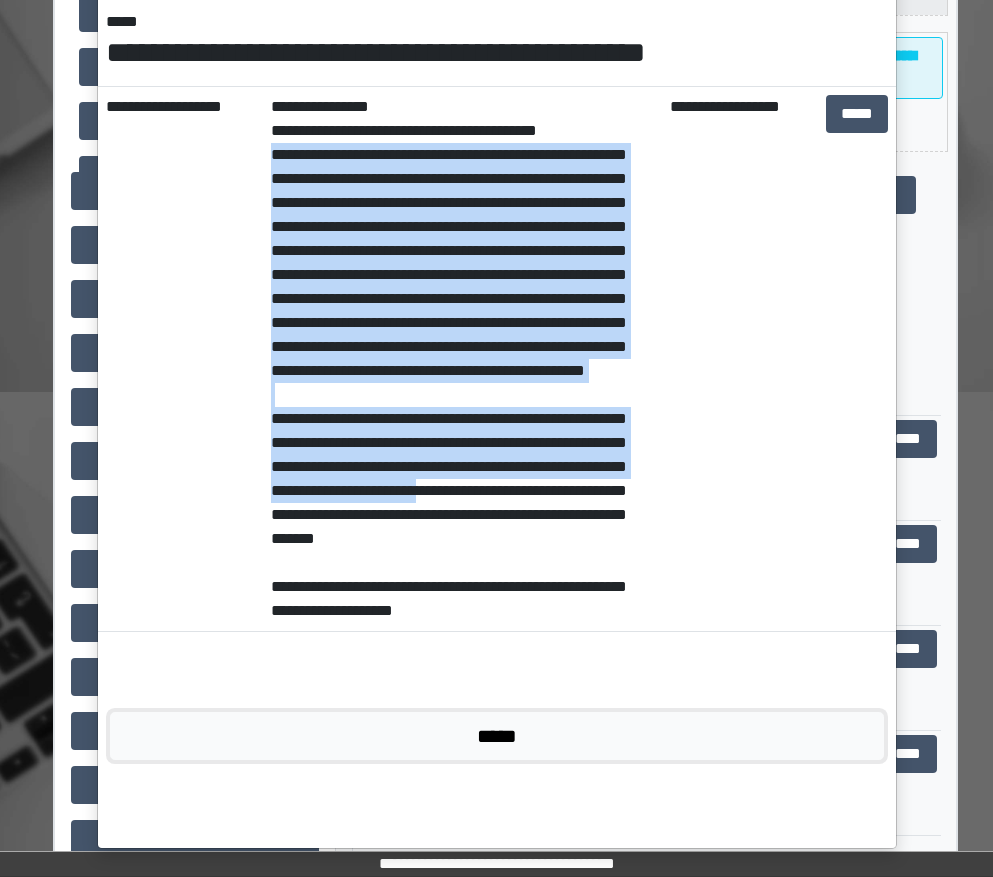 click on "*****" at bounding box center [497, 736] 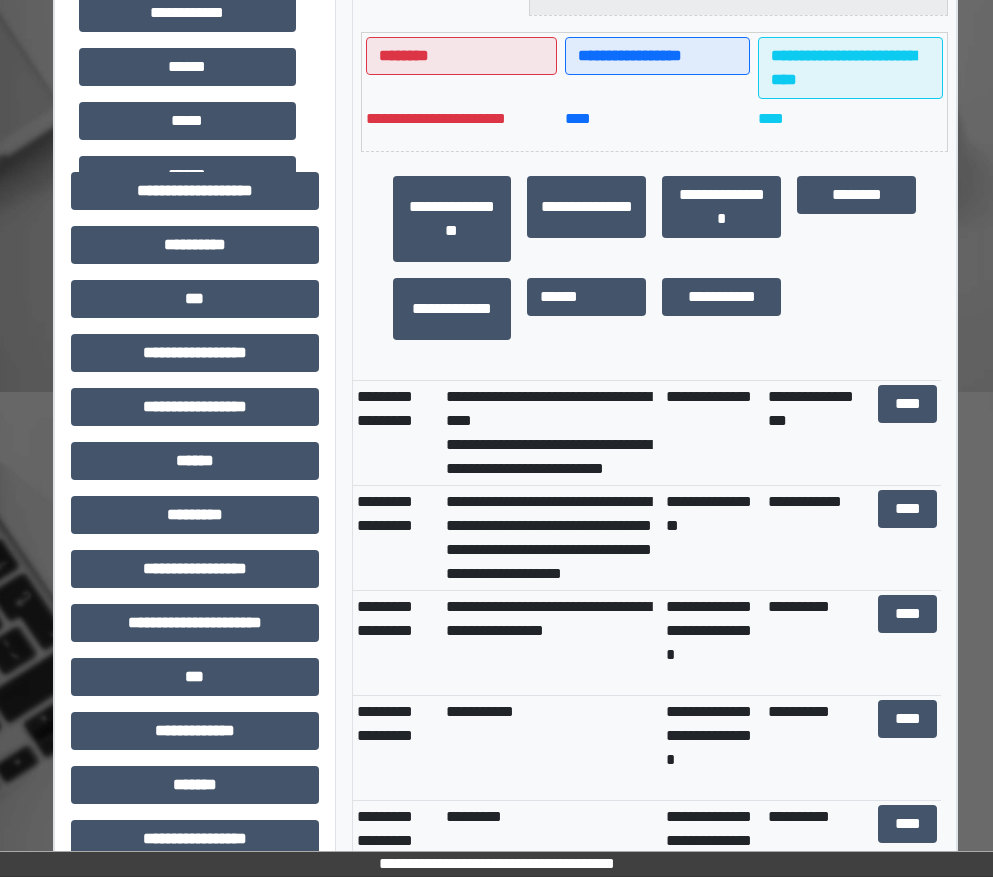 scroll, scrollTop: 0, scrollLeft: 0, axis: both 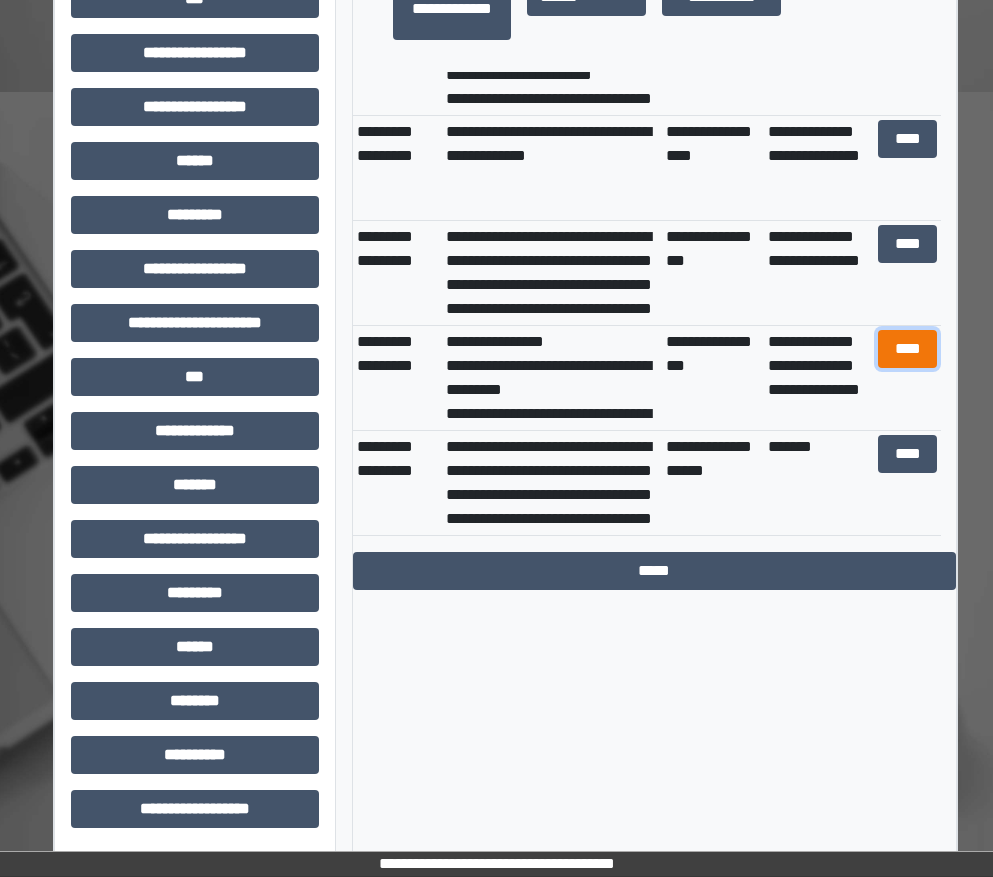 click on "****" at bounding box center [908, 349] 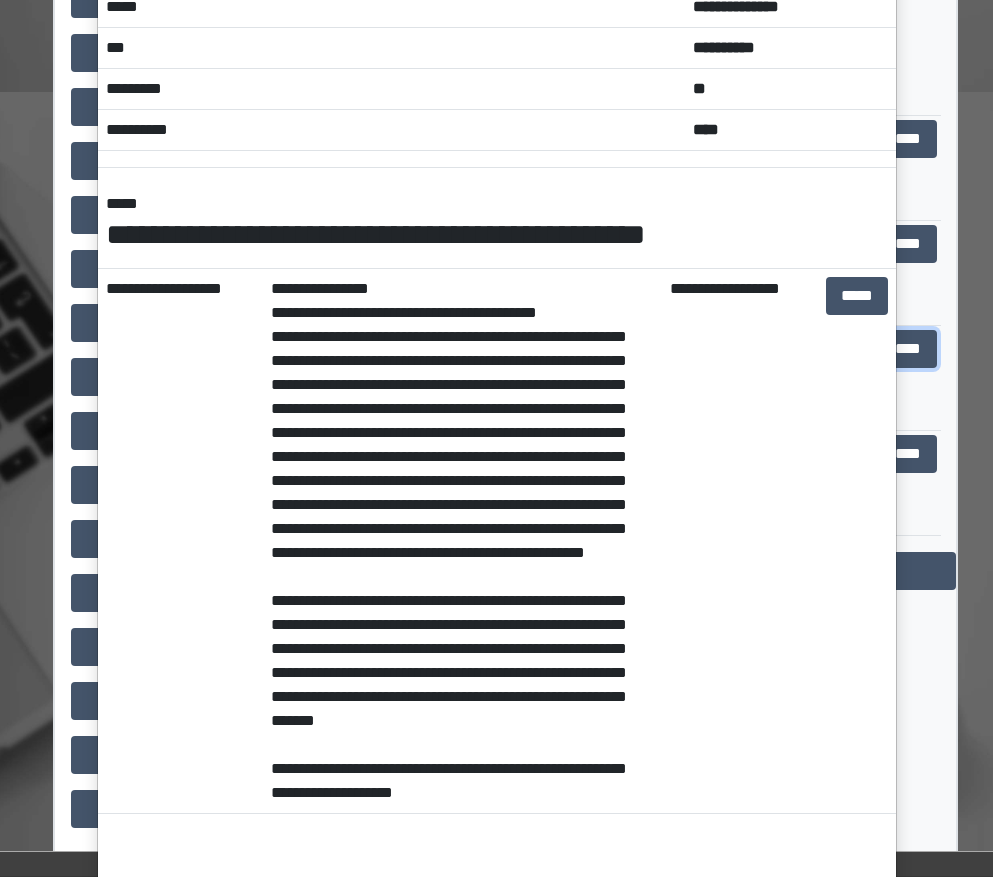 scroll, scrollTop: 0, scrollLeft: 0, axis: both 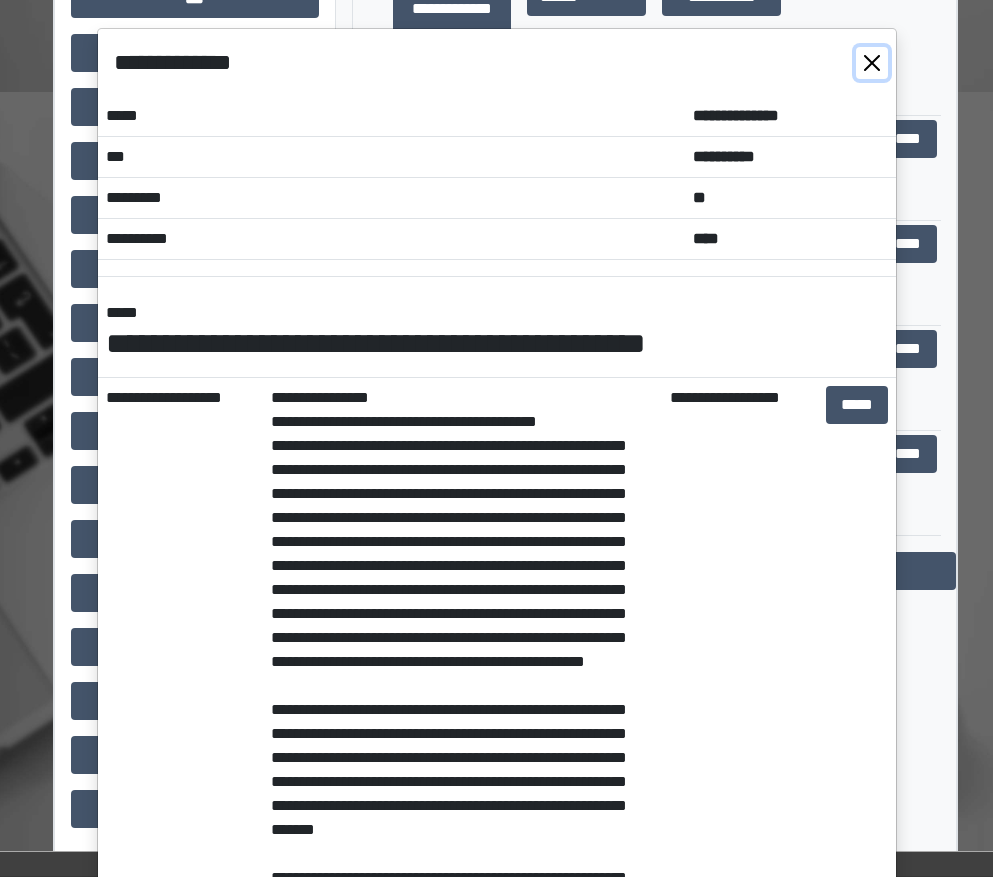click at bounding box center (872, 63) 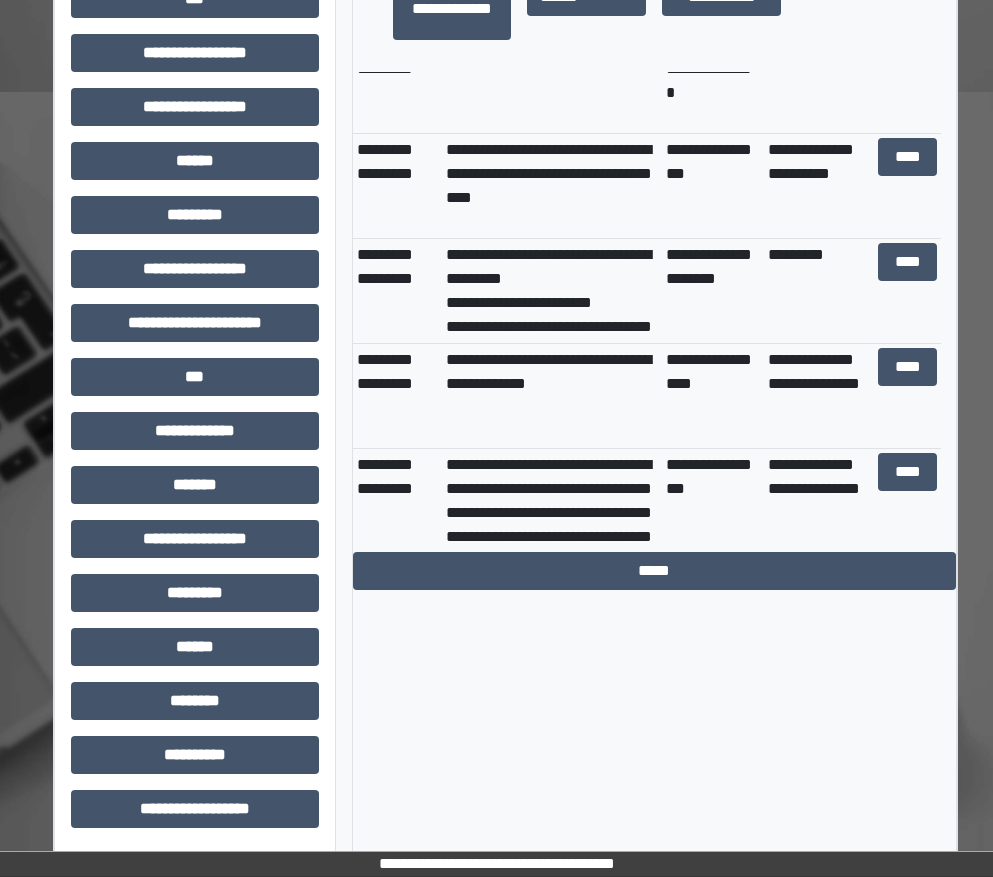scroll, scrollTop: 992, scrollLeft: 0, axis: vertical 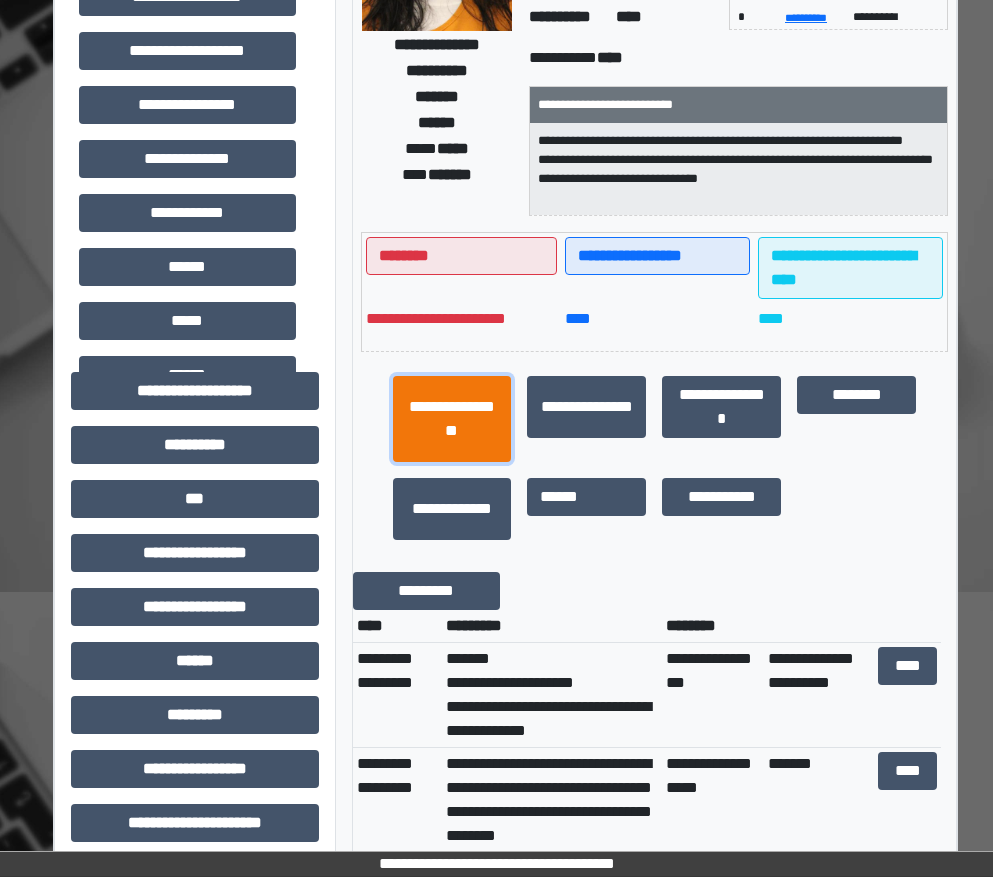 click on "**********" at bounding box center [452, 419] 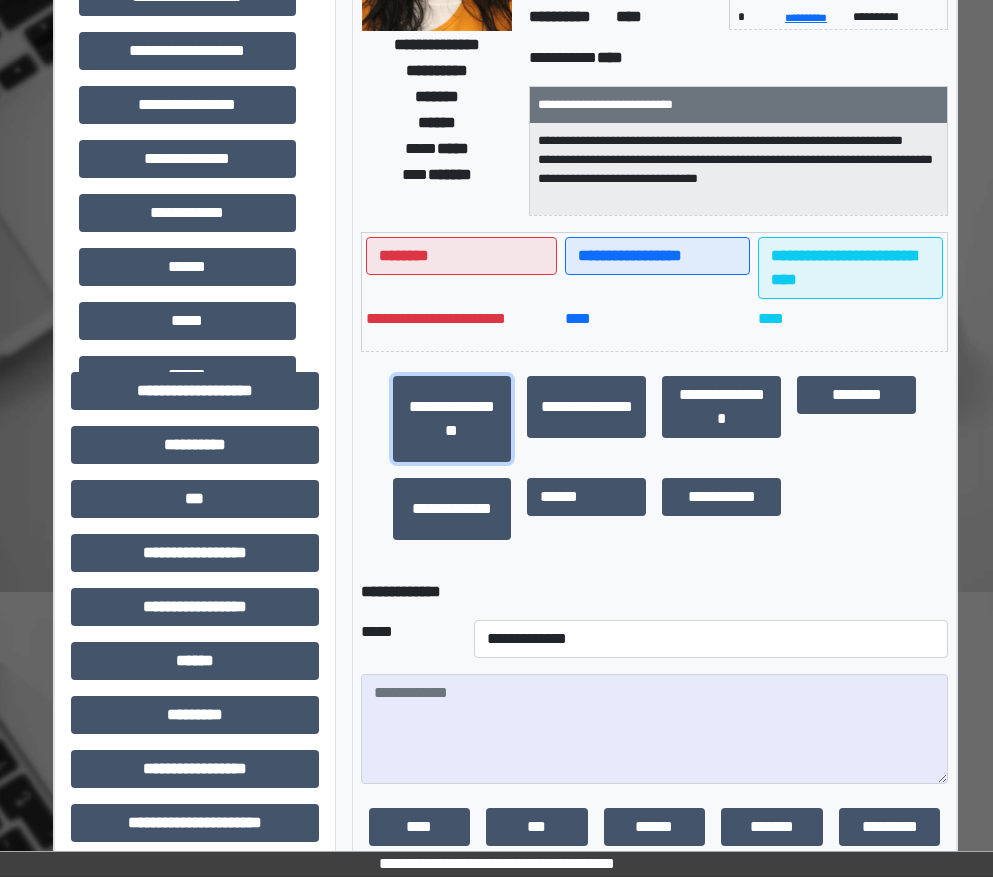 scroll, scrollTop: 600, scrollLeft: 0, axis: vertical 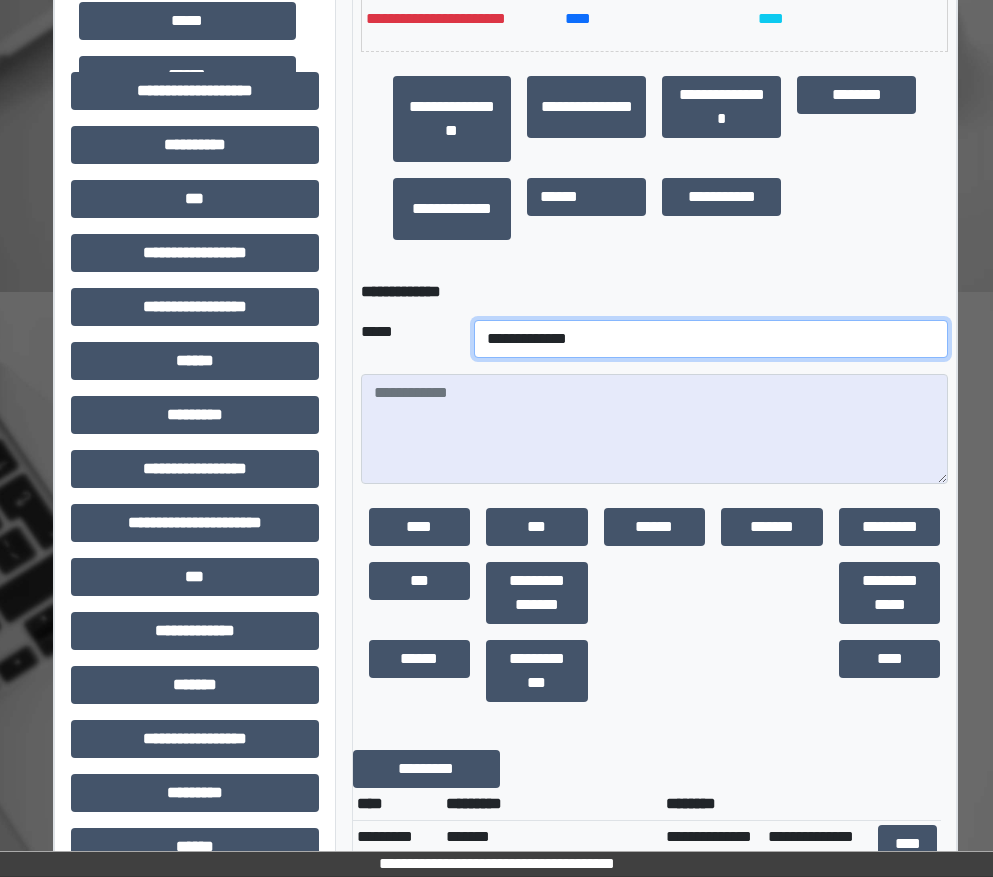 click on "**********" at bounding box center (711, 339) 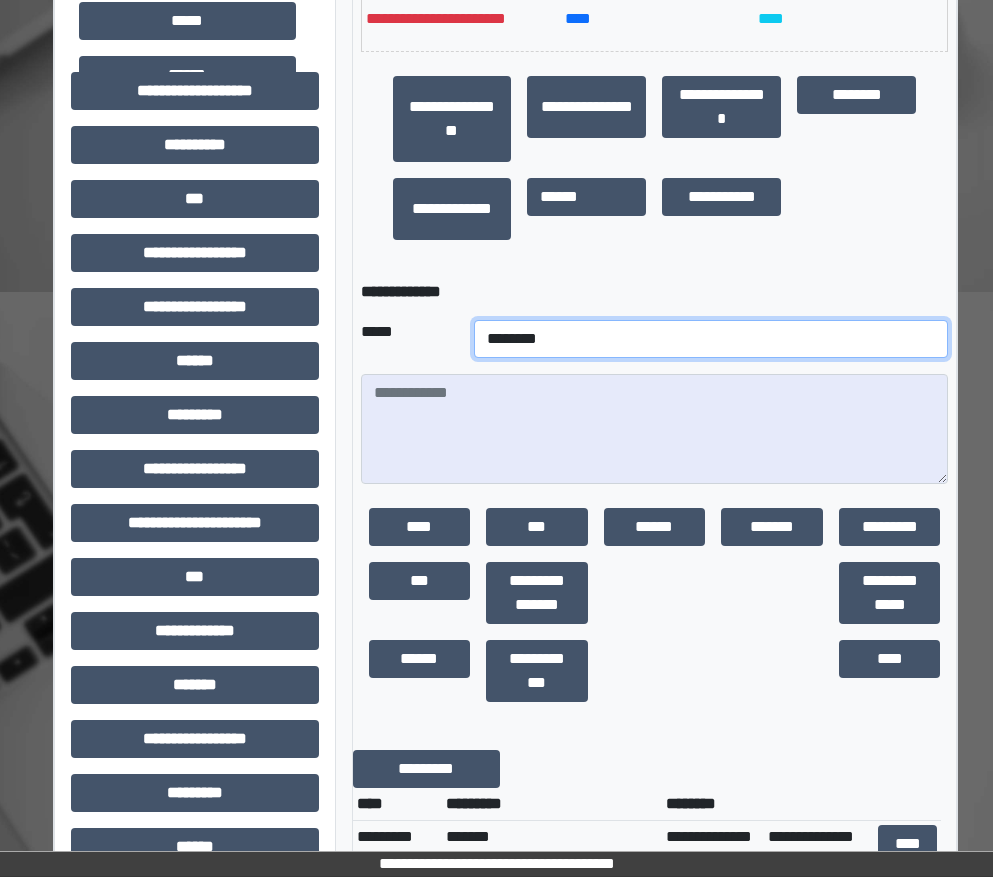 click on "**********" at bounding box center [711, 339] 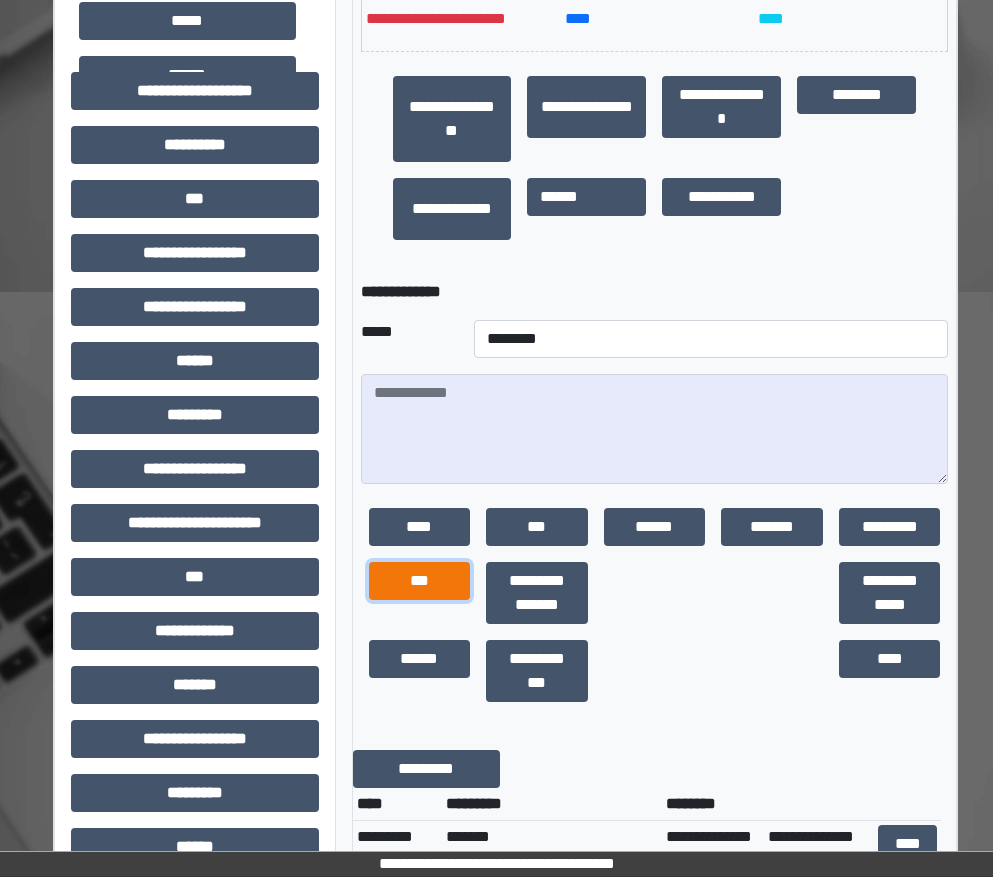 click on "***" at bounding box center (420, 581) 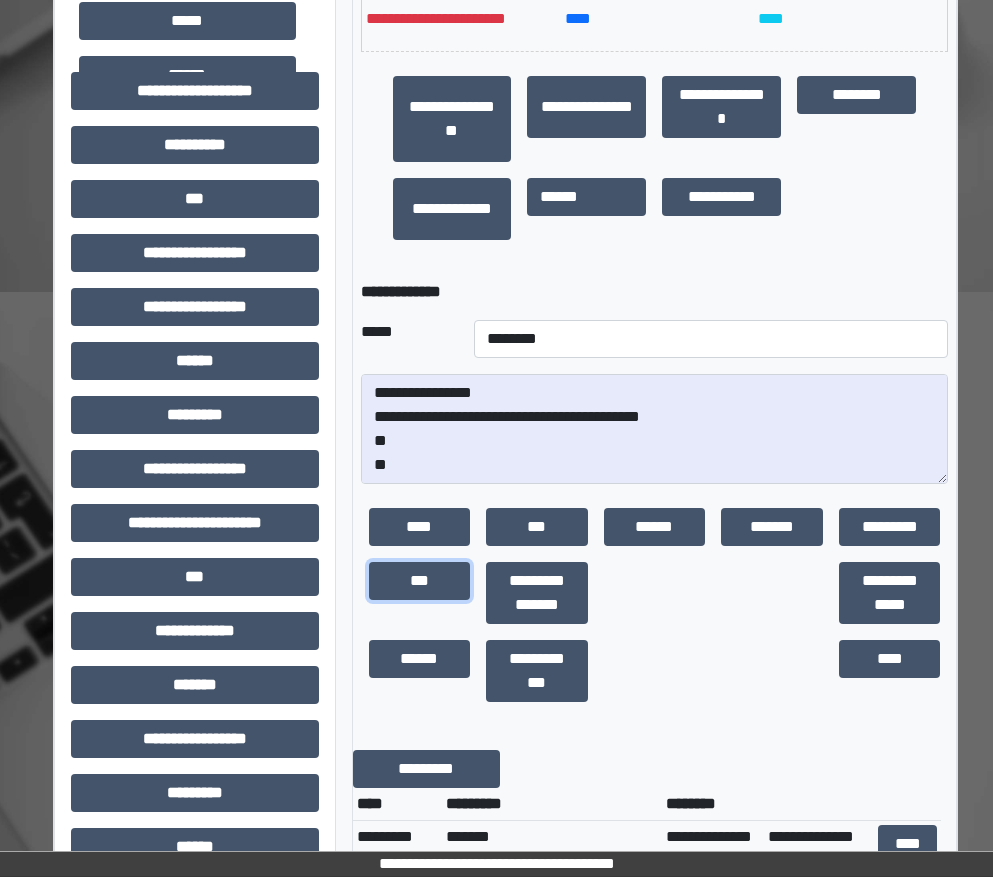 scroll, scrollTop: 24, scrollLeft: 0, axis: vertical 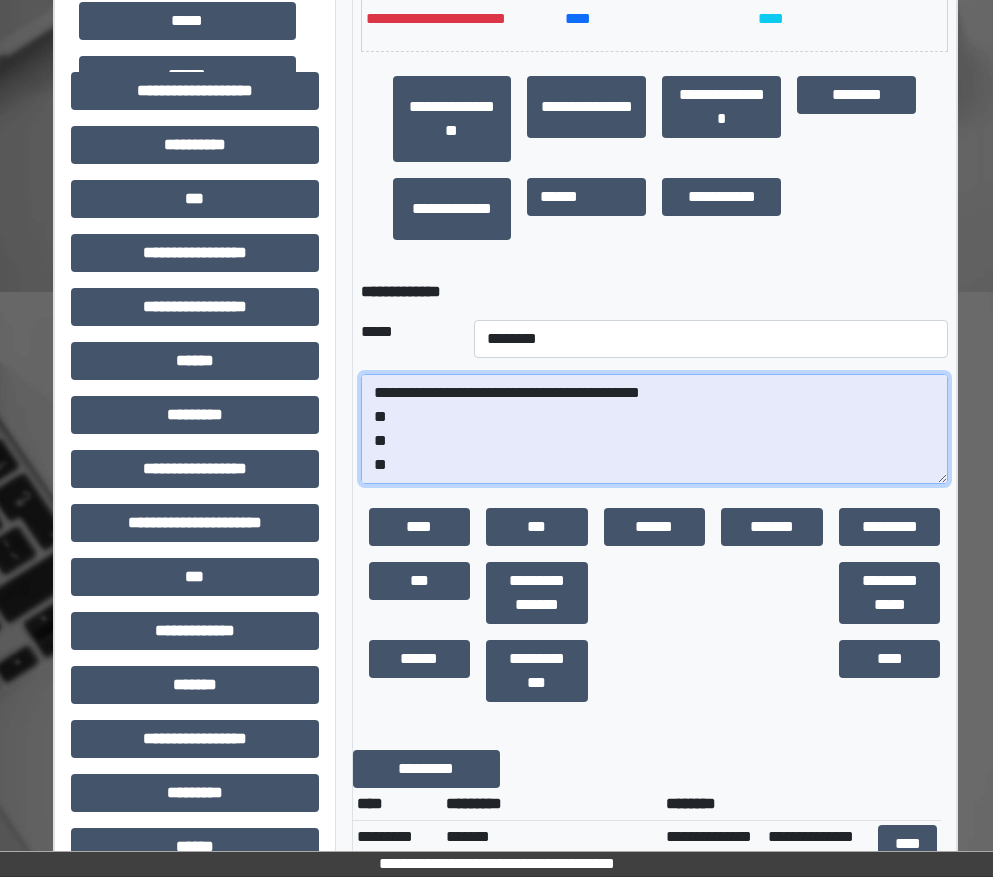 click on "**********" at bounding box center (655, 429) 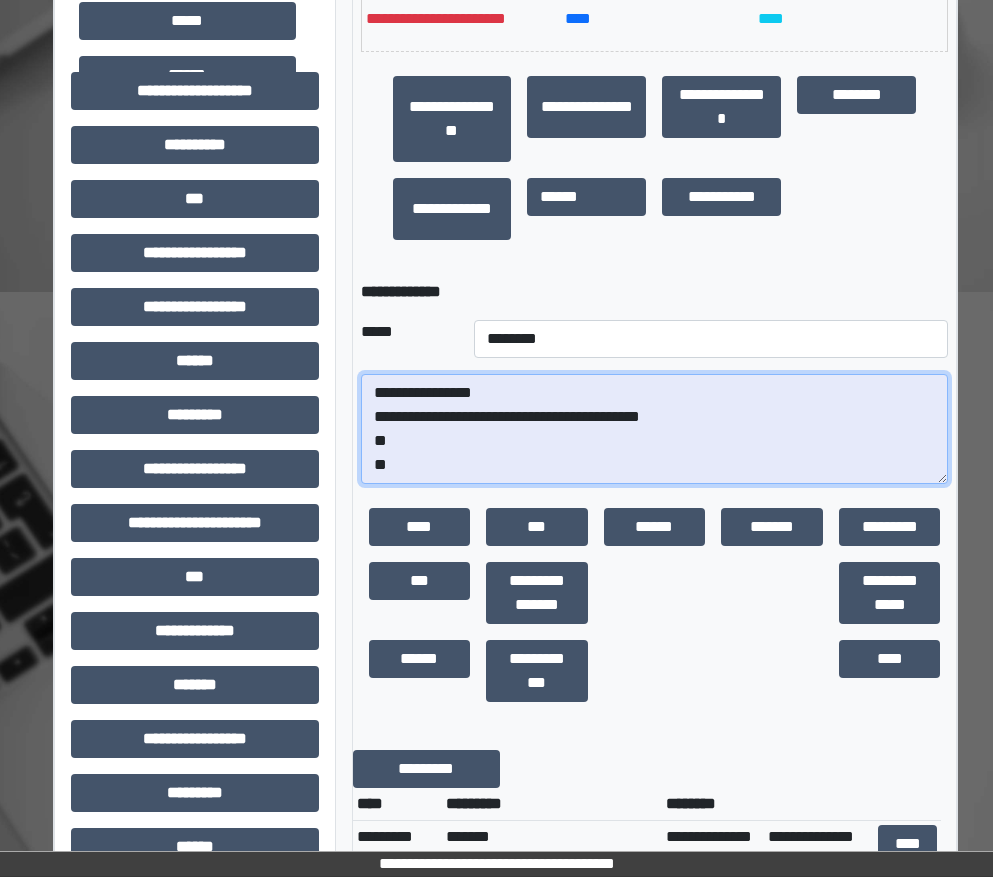 scroll, scrollTop: 0, scrollLeft: 0, axis: both 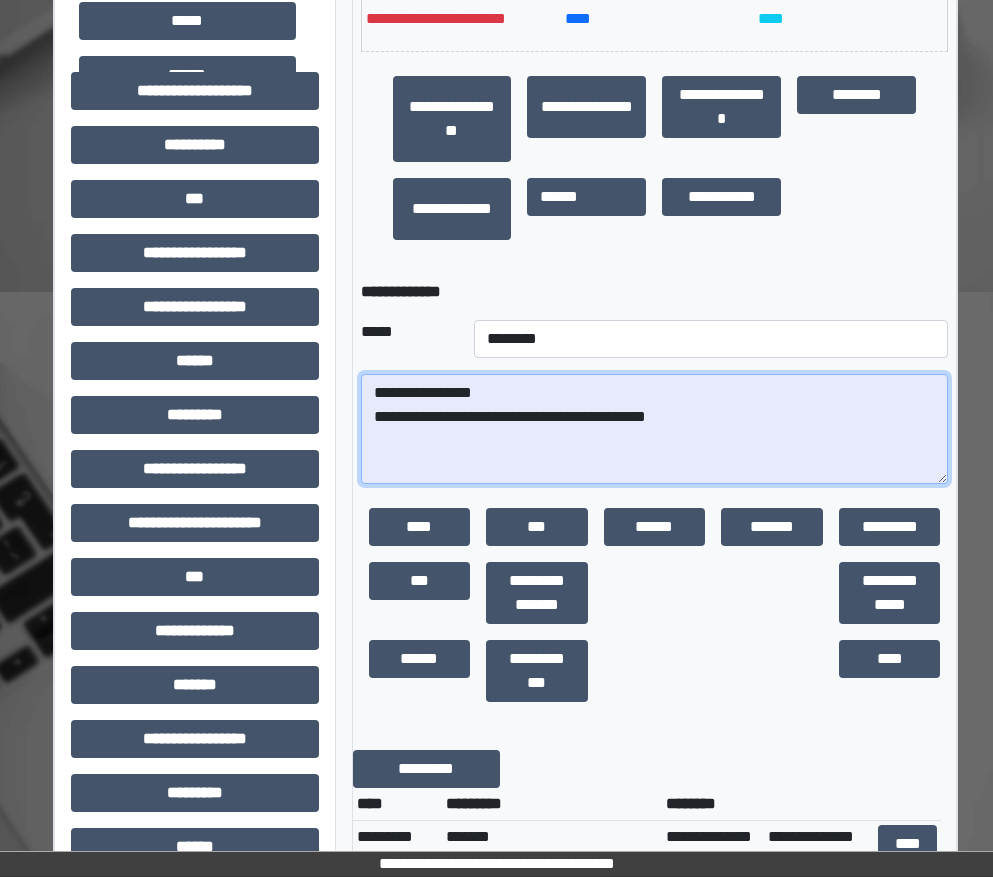 paste on "**********" 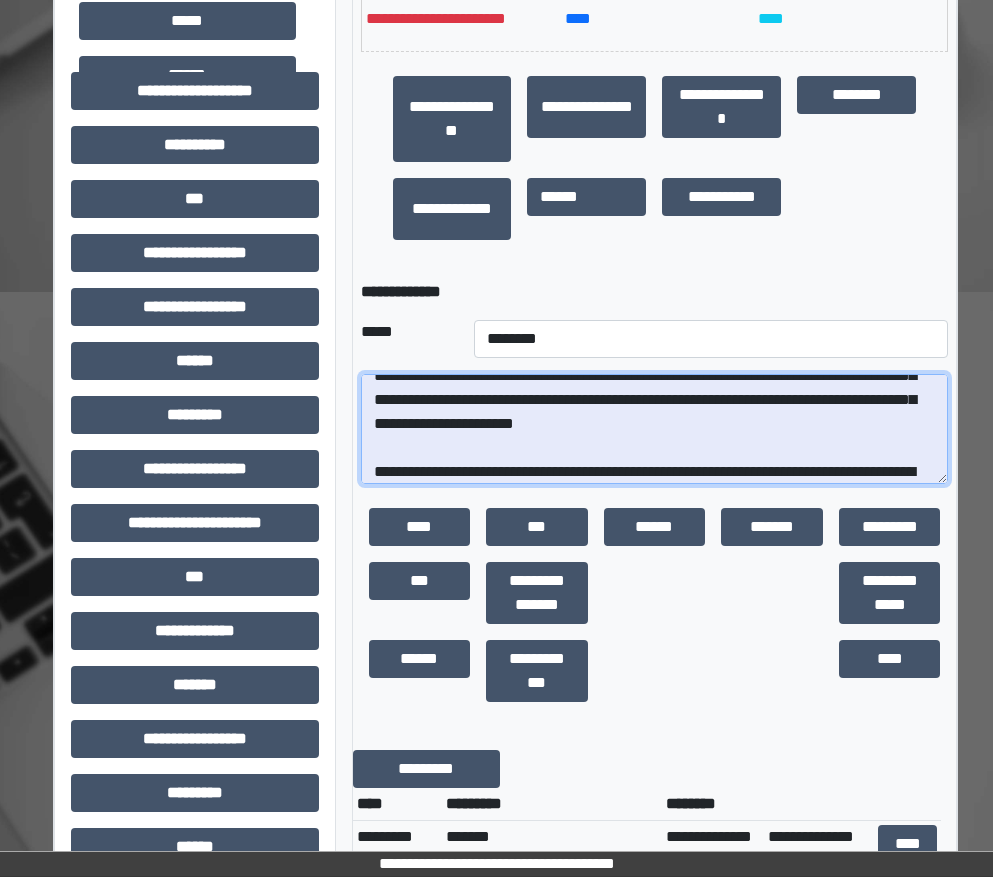 scroll, scrollTop: 881, scrollLeft: 0, axis: vertical 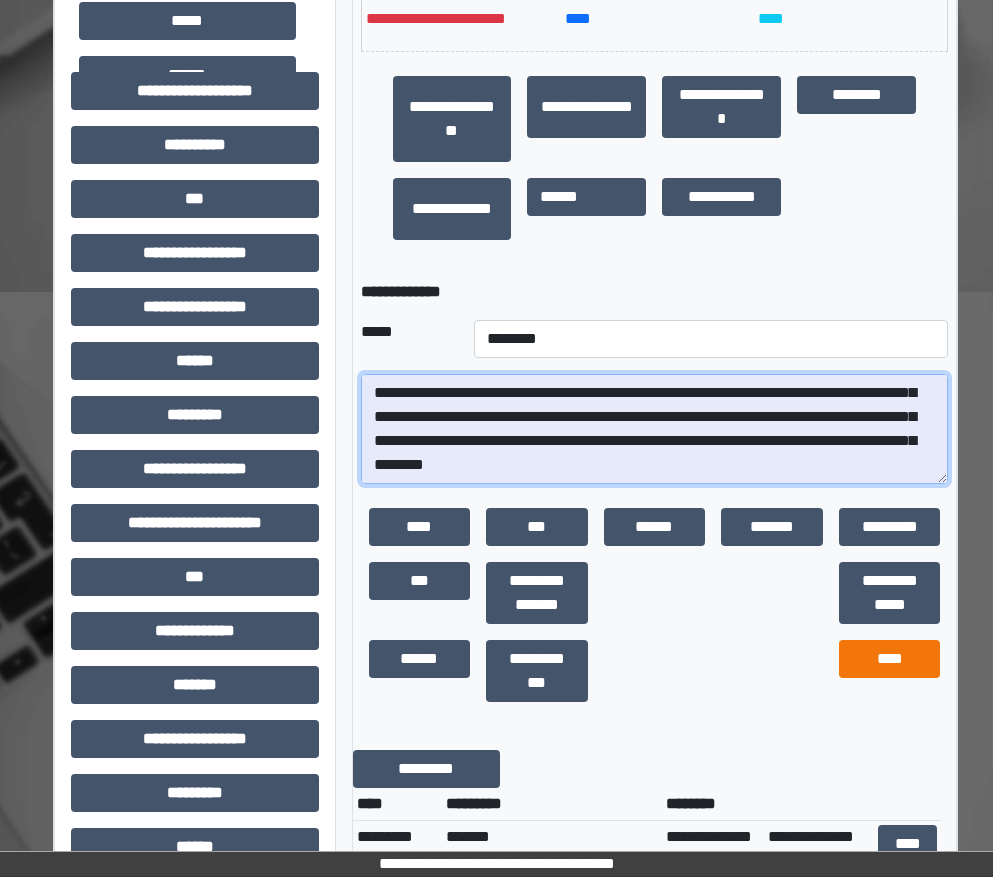 type on "**********" 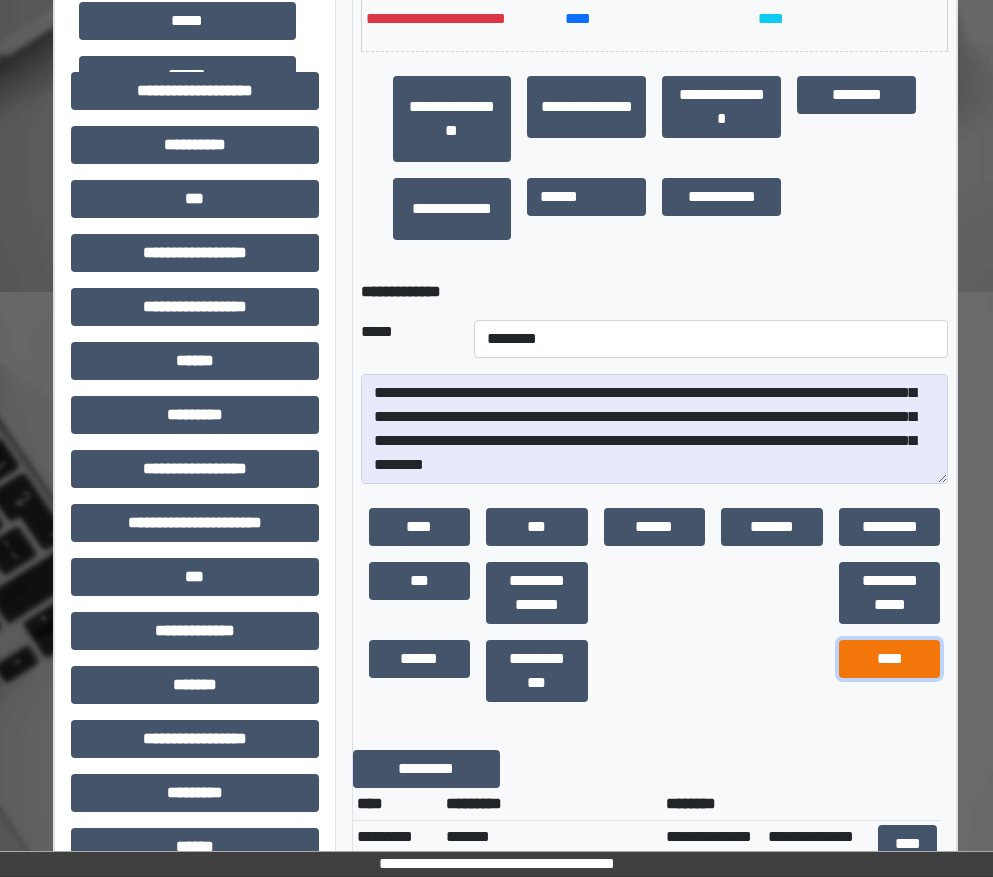 click on "****" at bounding box center [890, 659] 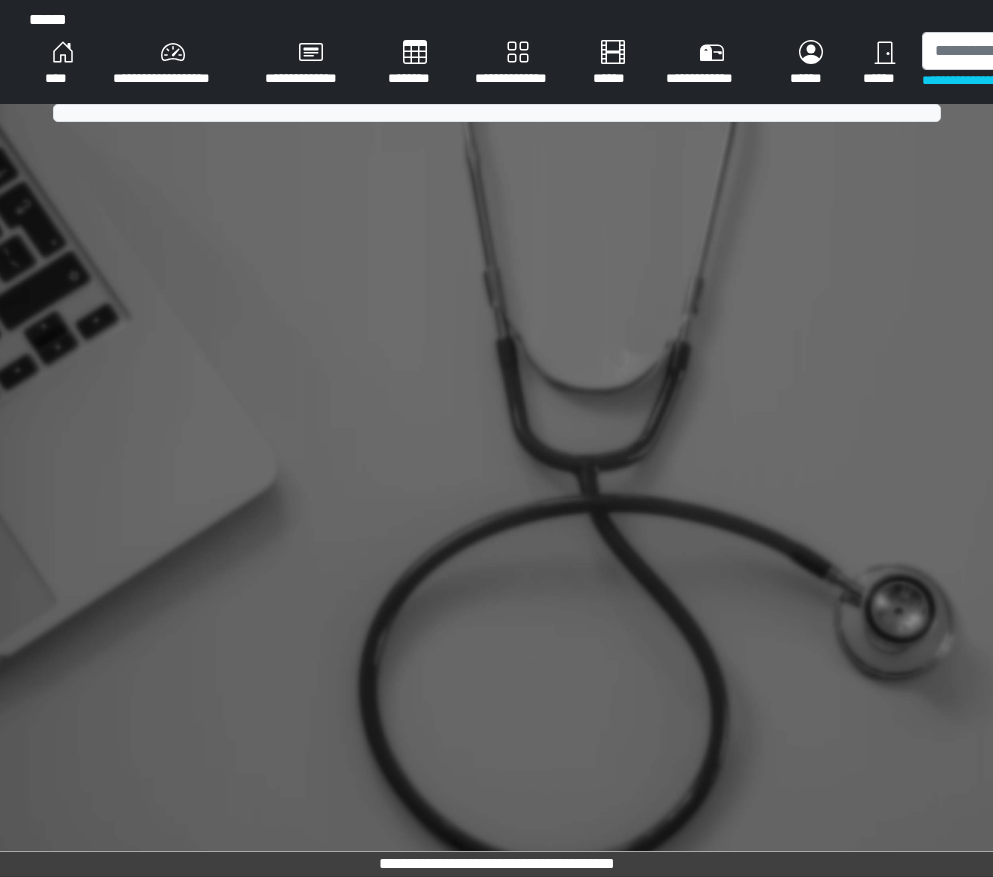 scroll, scrollTop: 0, scrollLeft: 0, axis: both 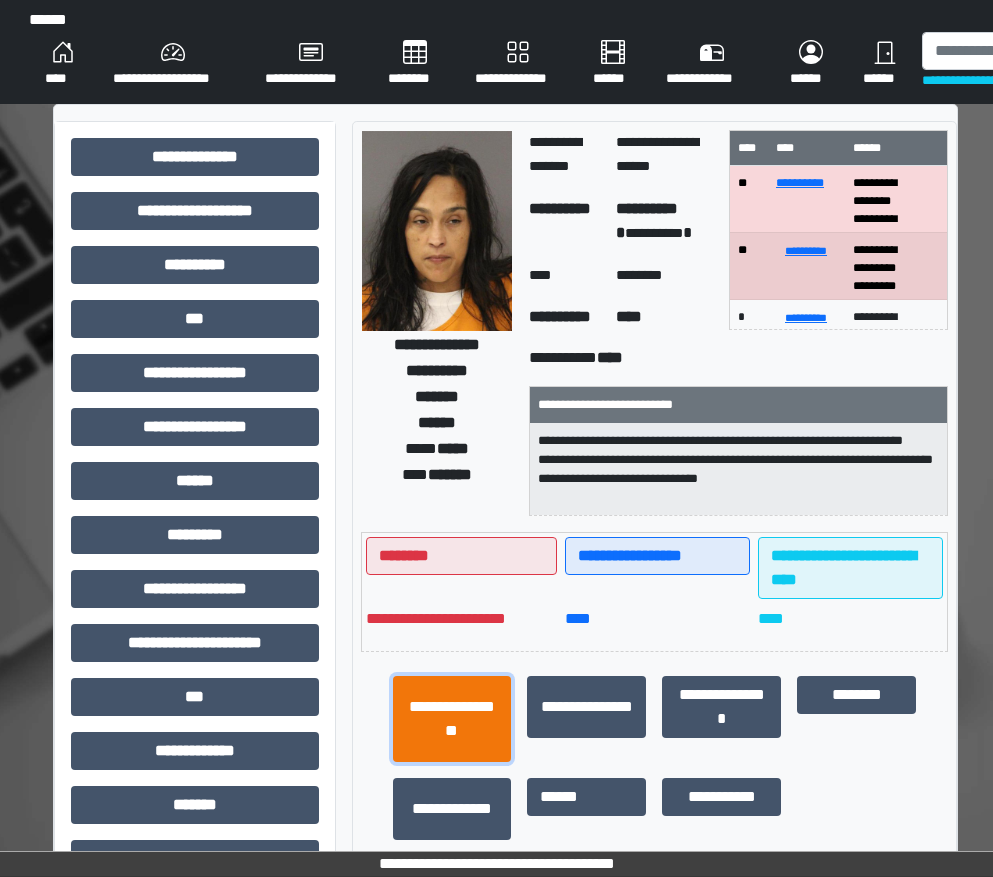 click on "**********" at bounding box center [452, 719] 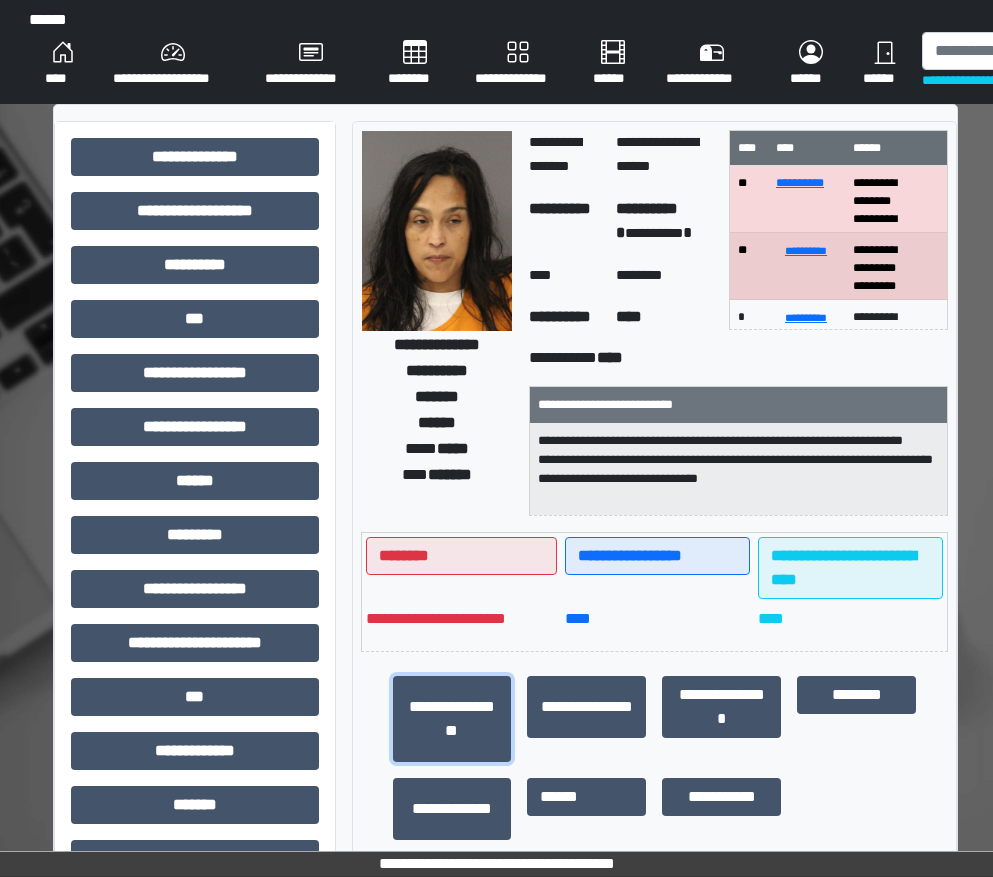 scroll, scrollTop: 491, scrollLeft: 0, axis: vertical 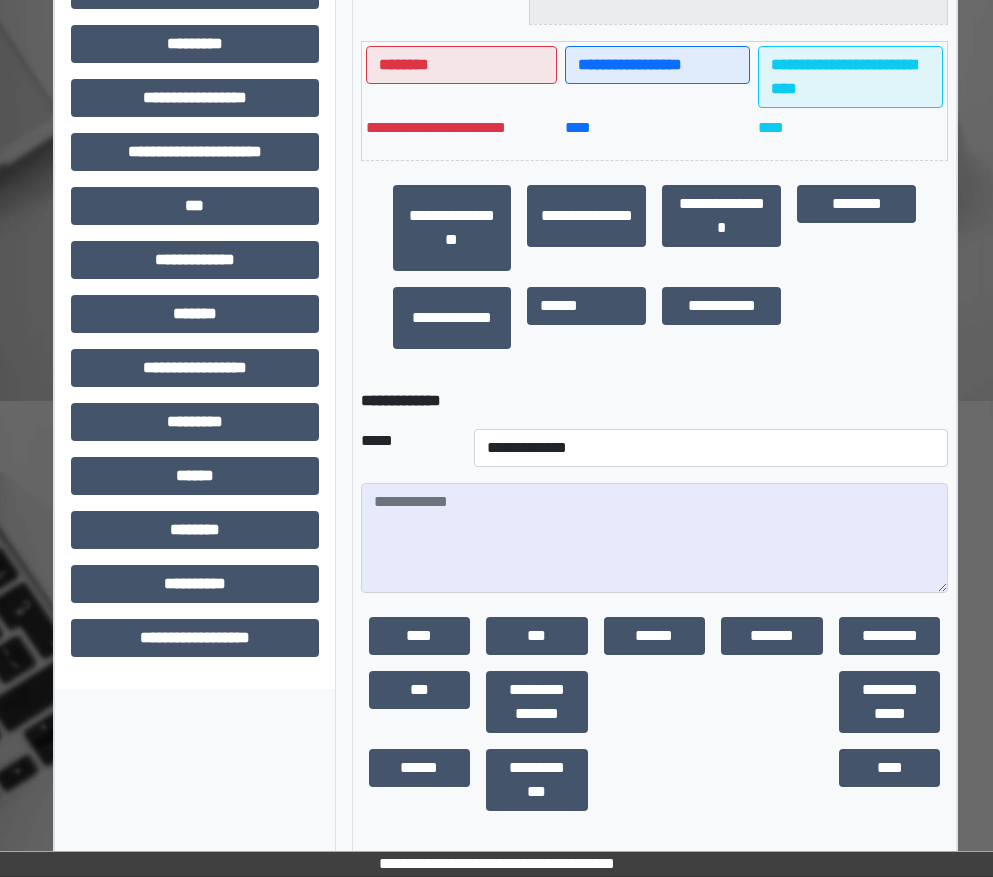 click on "**********" at bounding box center [711, 448] 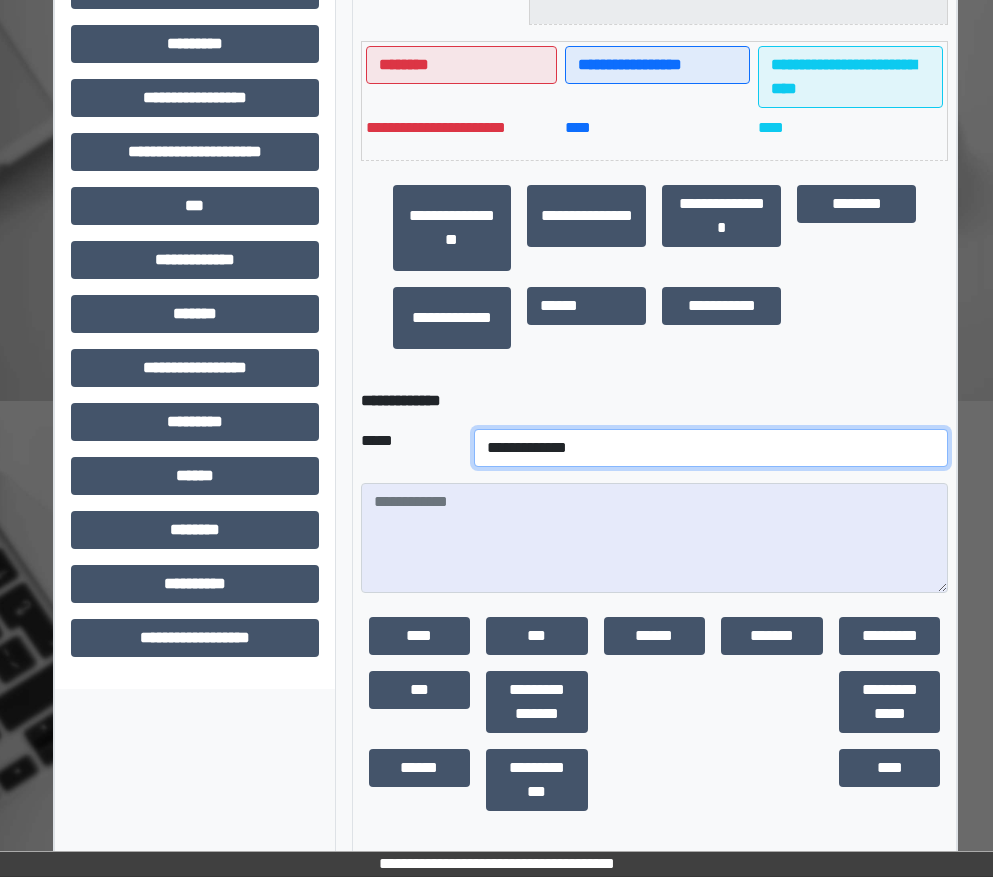 click on "**********" at bounding box center (711, 448) 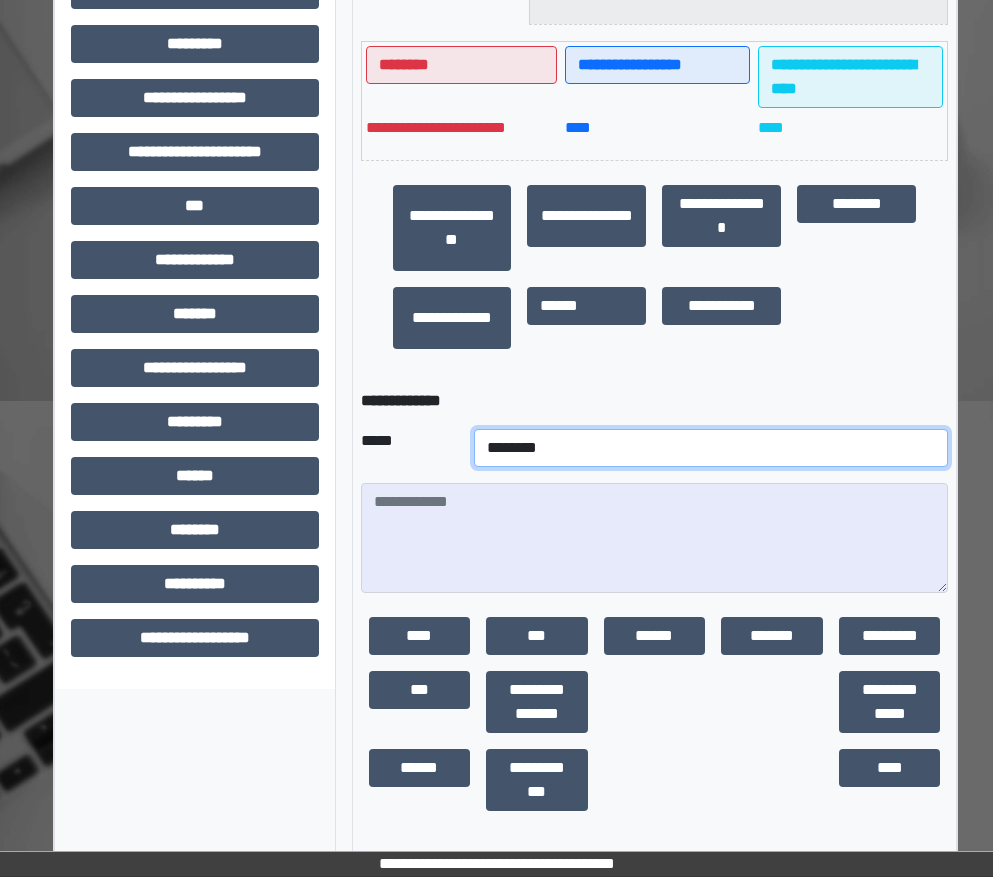 click on "**********" at bounding box center (711, 448) 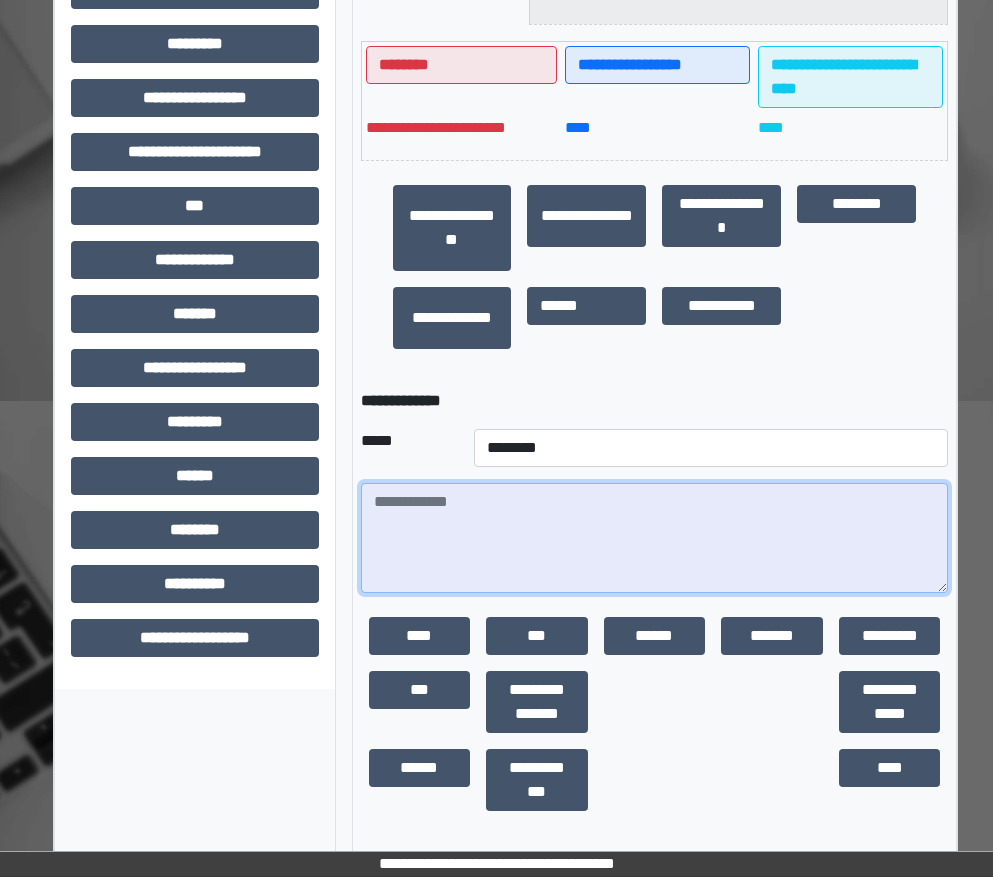 click at bounding box center (655, 538) 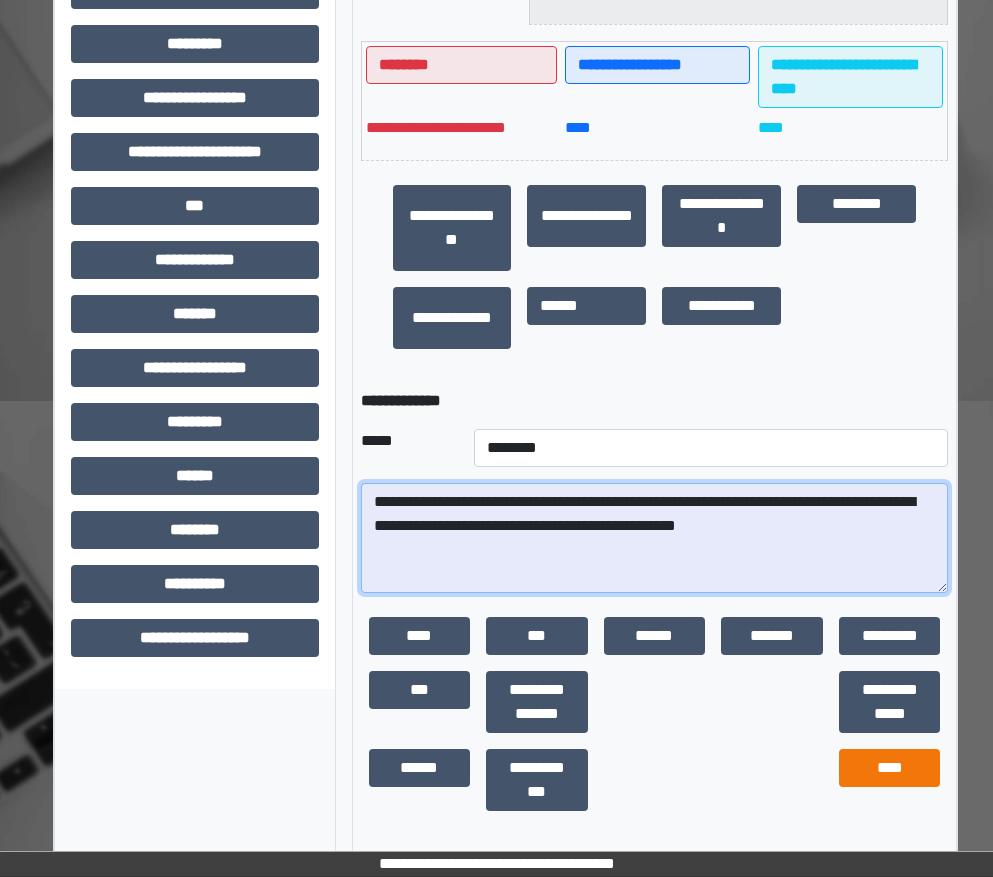 type on "**********" 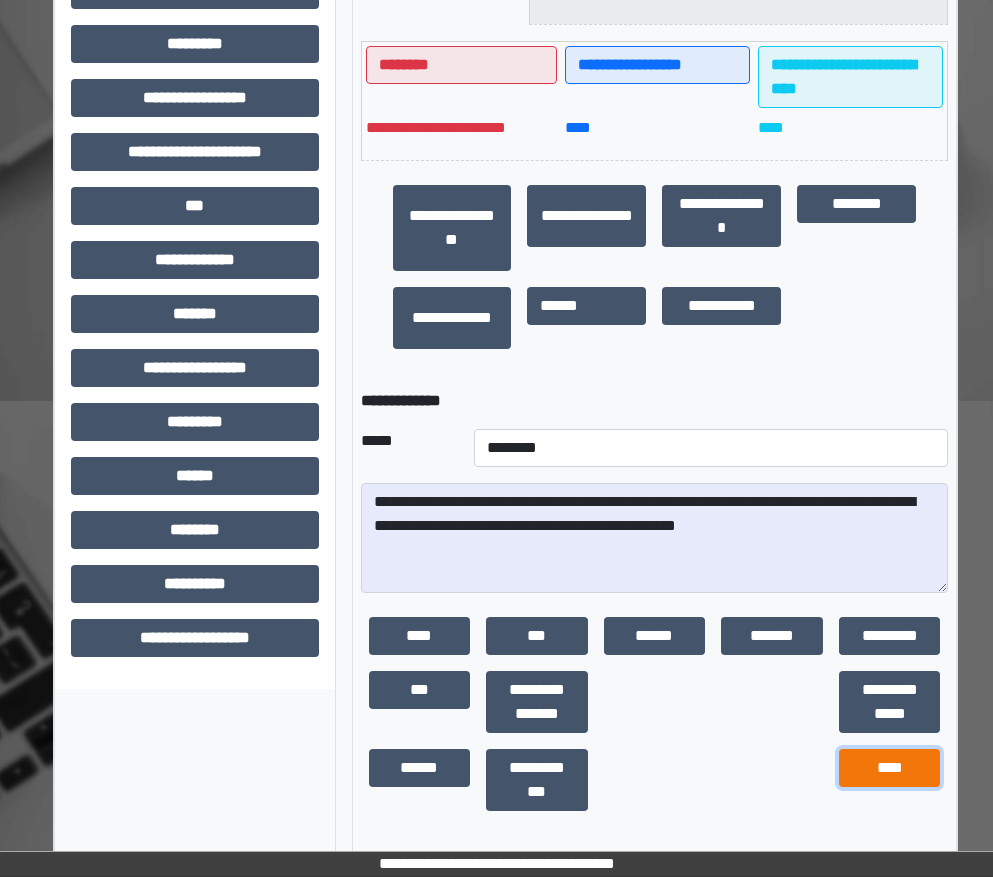 click on "****" at bounding box center (890, 768) 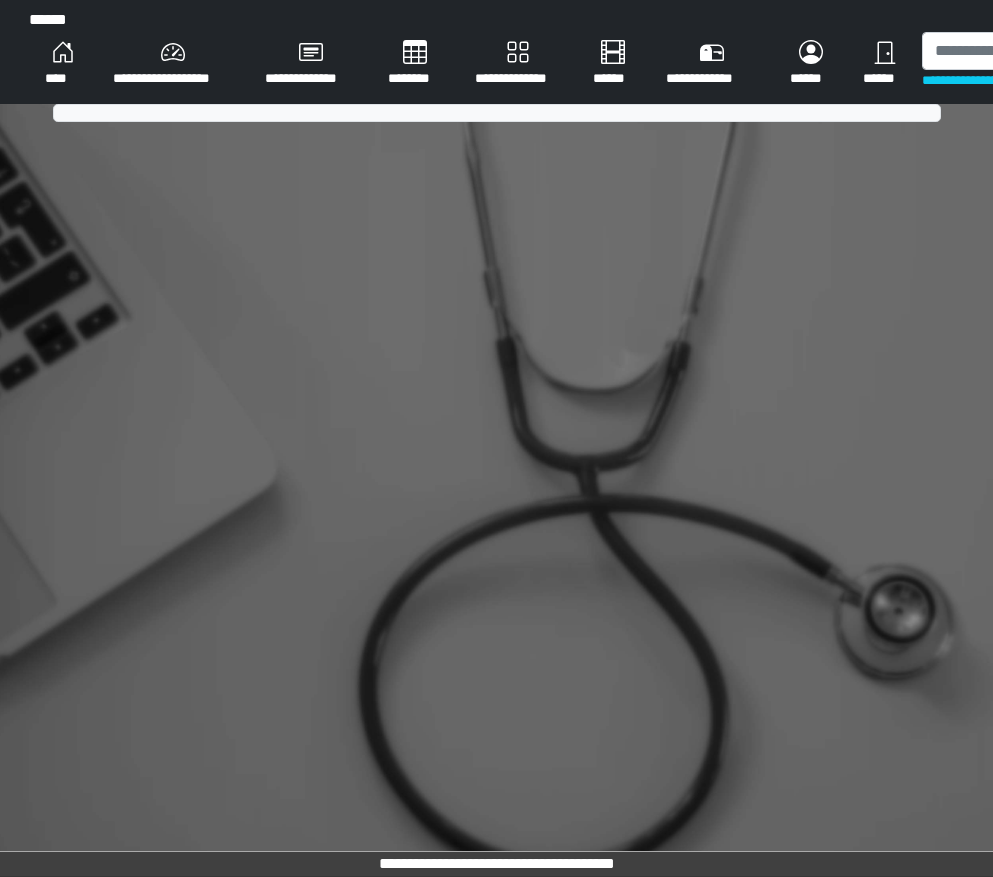 scroll, scrollTop: 0, scrollLeft: 0, axis: both 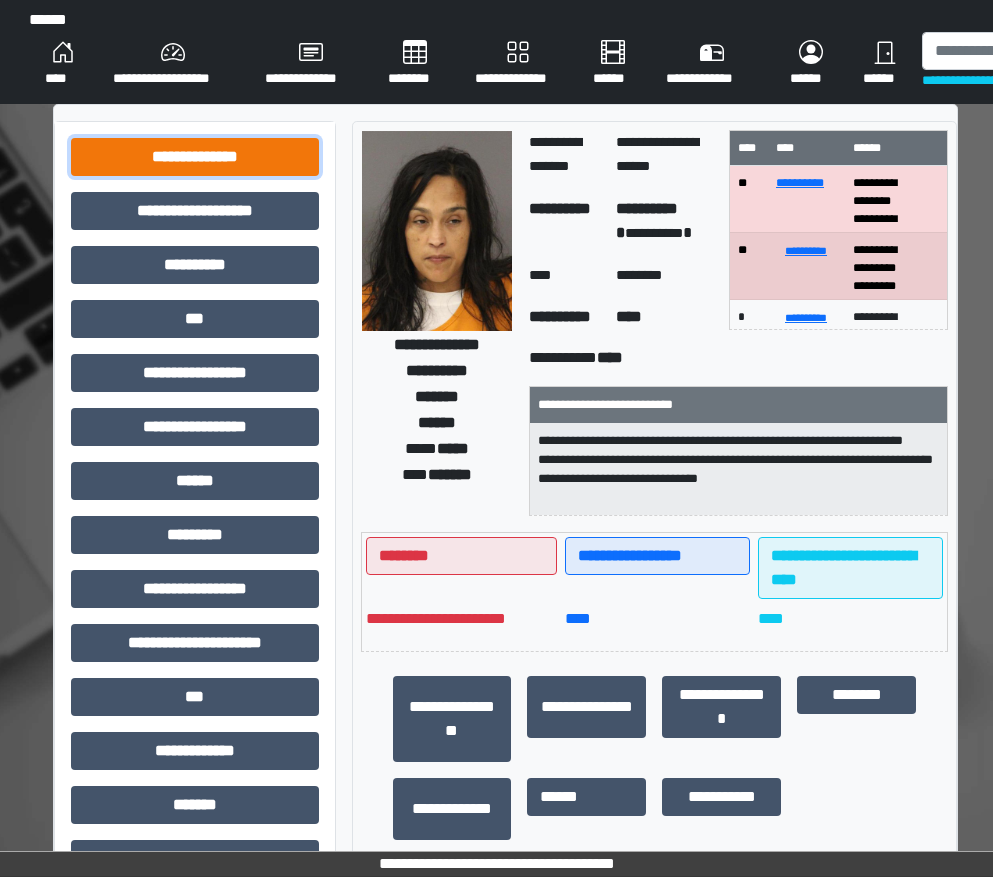 click on "**********" at bounding box center [195, 157] 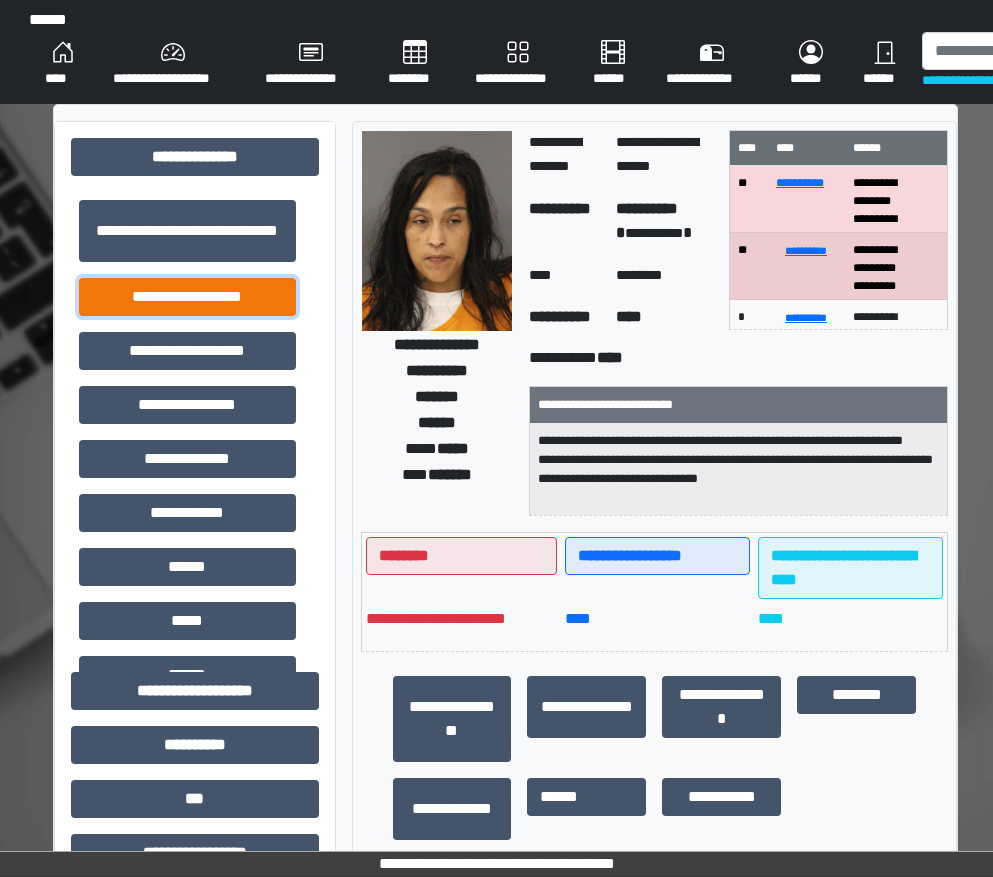 click on "**********" at bounding box center [187, 297] 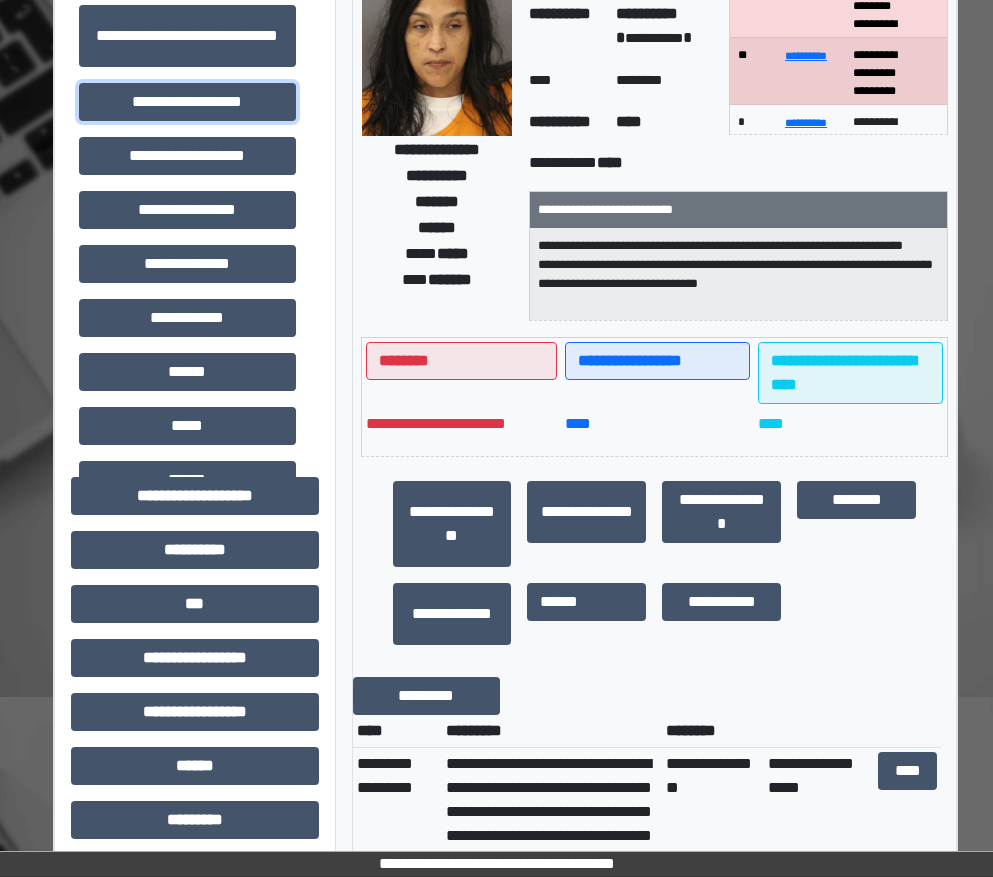 scroll, scrollTop: 0, scrollLeft: 0, axis: both 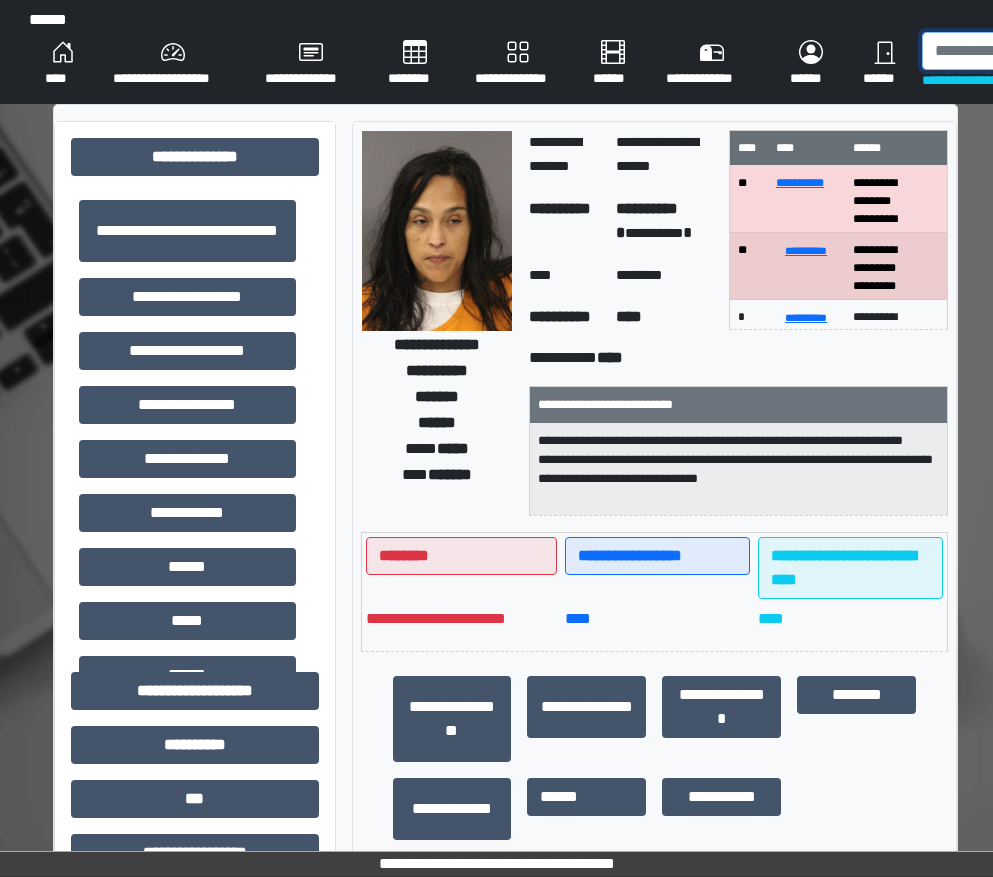 click at bounding box center (1025, 51) 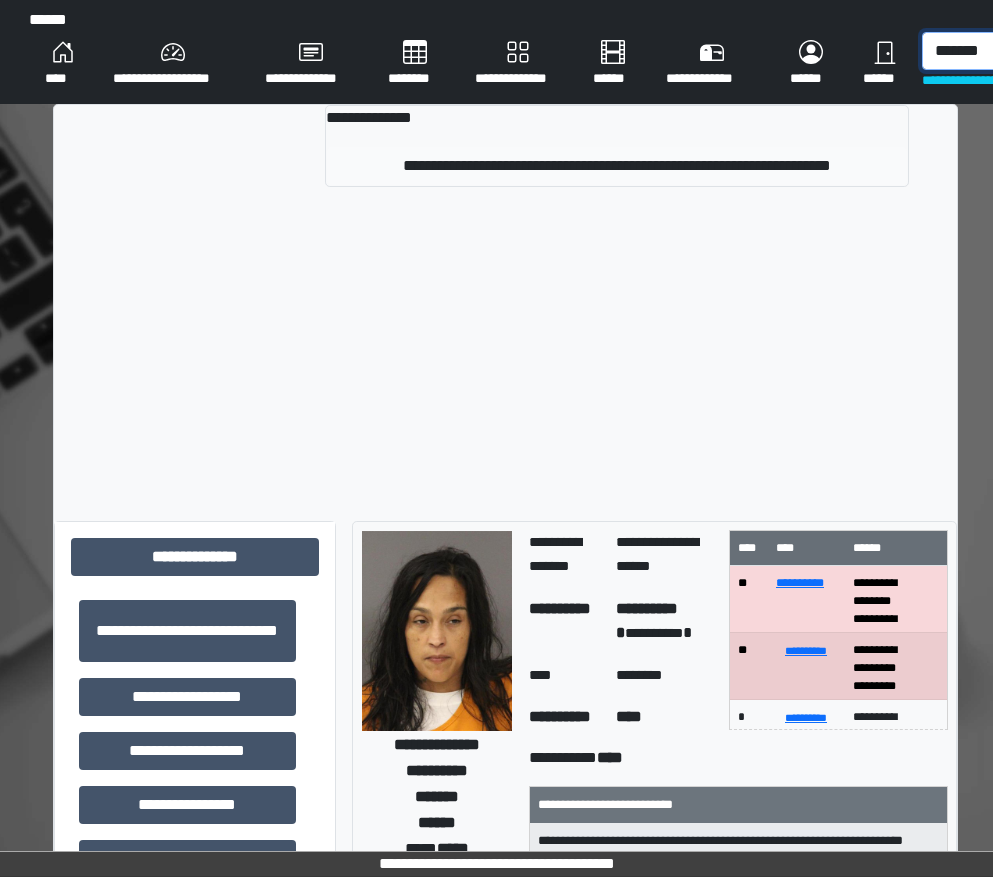 type on "*******" 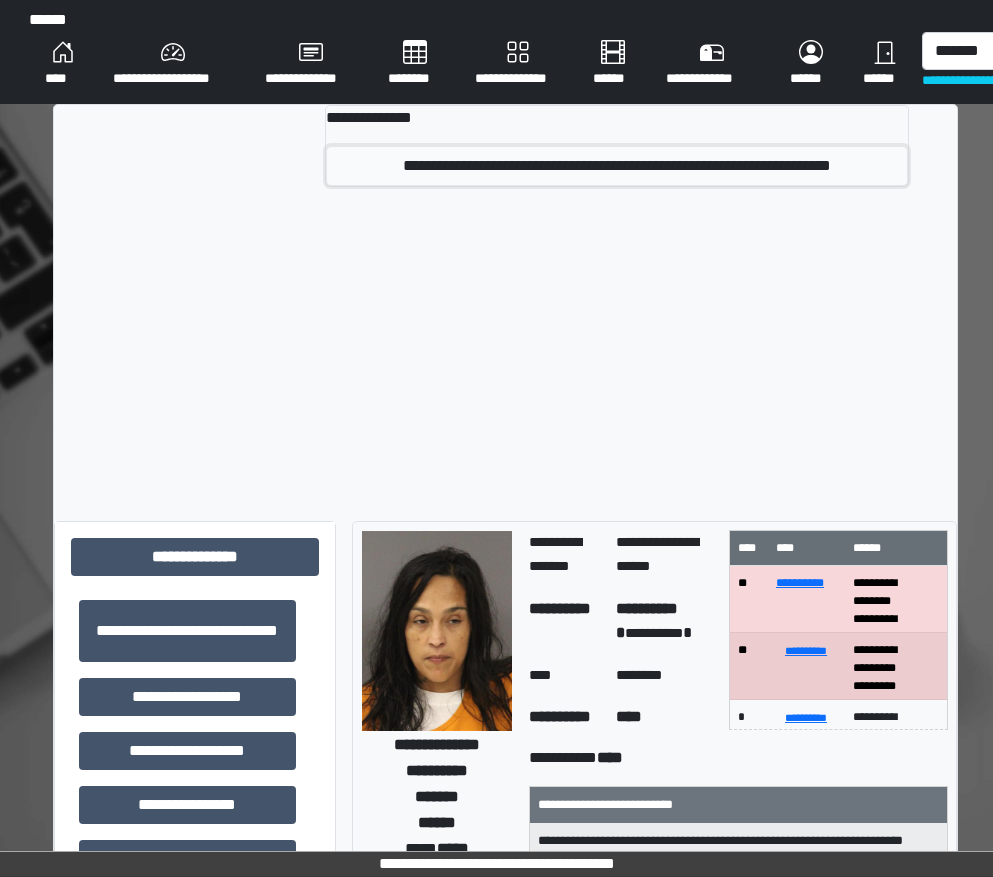click on "**********" at bounding box center (617, 166) 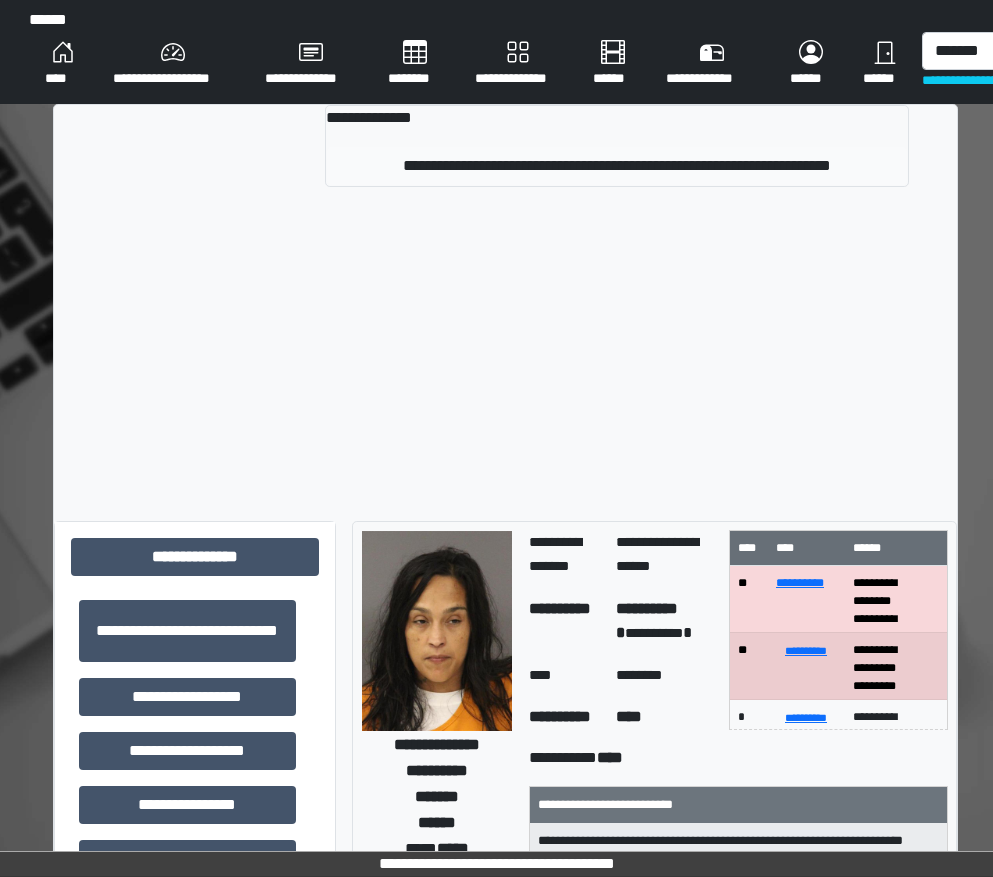 type 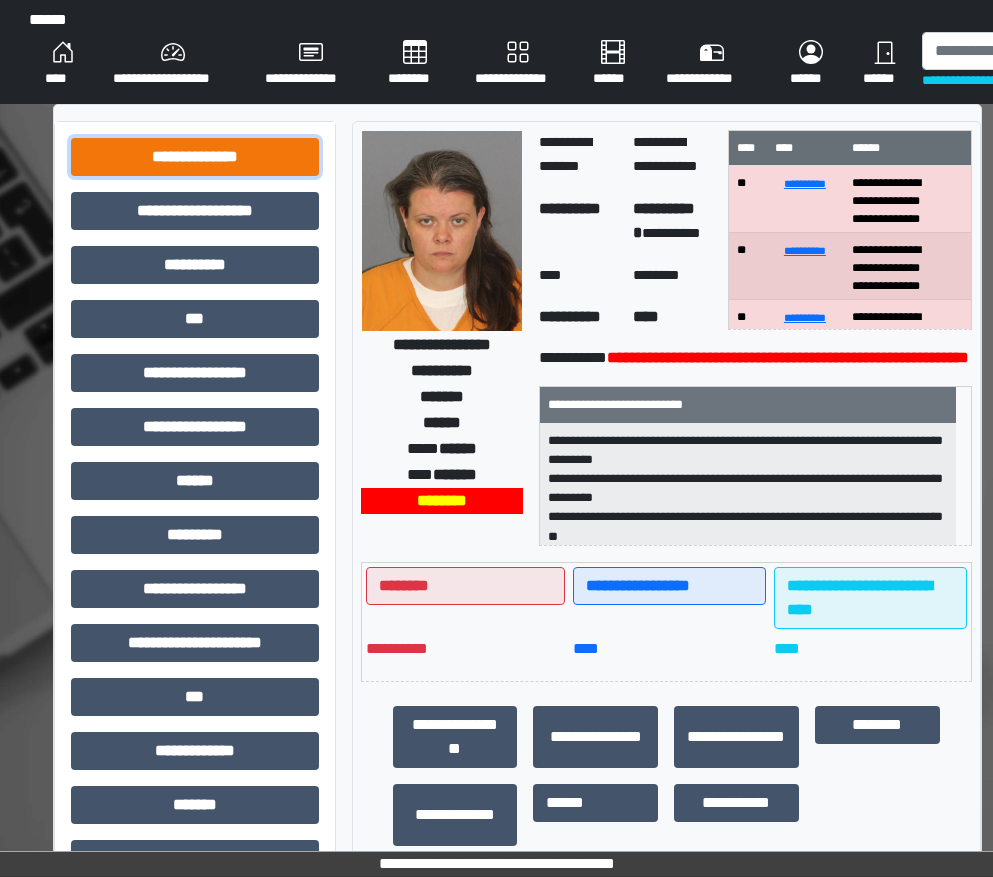 click on "**********" at bounding box center (195, 157) 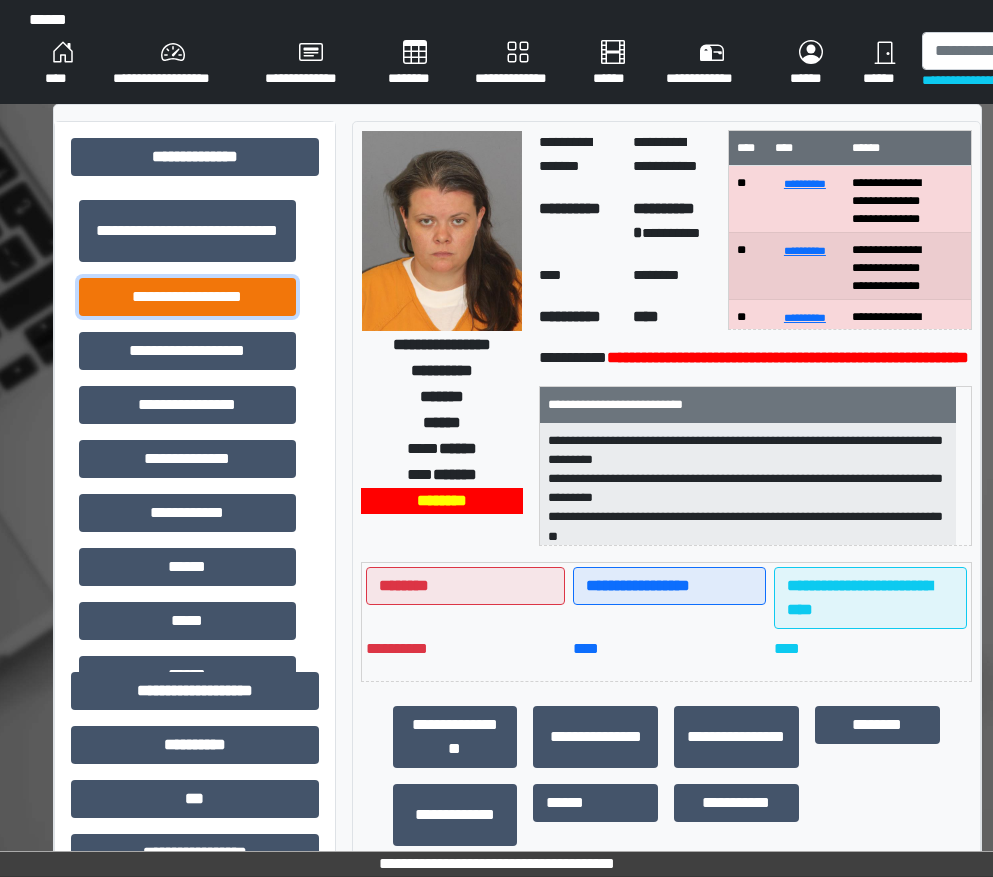 click on "**********" at bounding box center (187, 297) 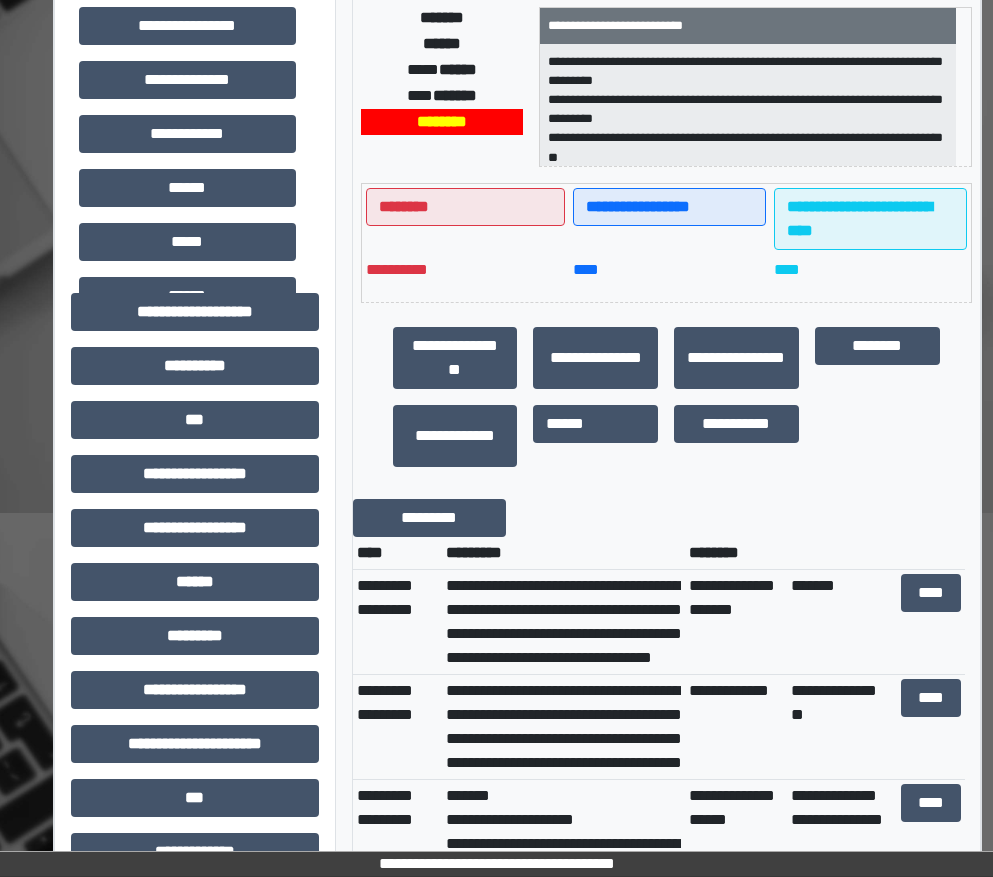 scroll, scrollTop: 600, scrollLeft: 0, axis: vertical 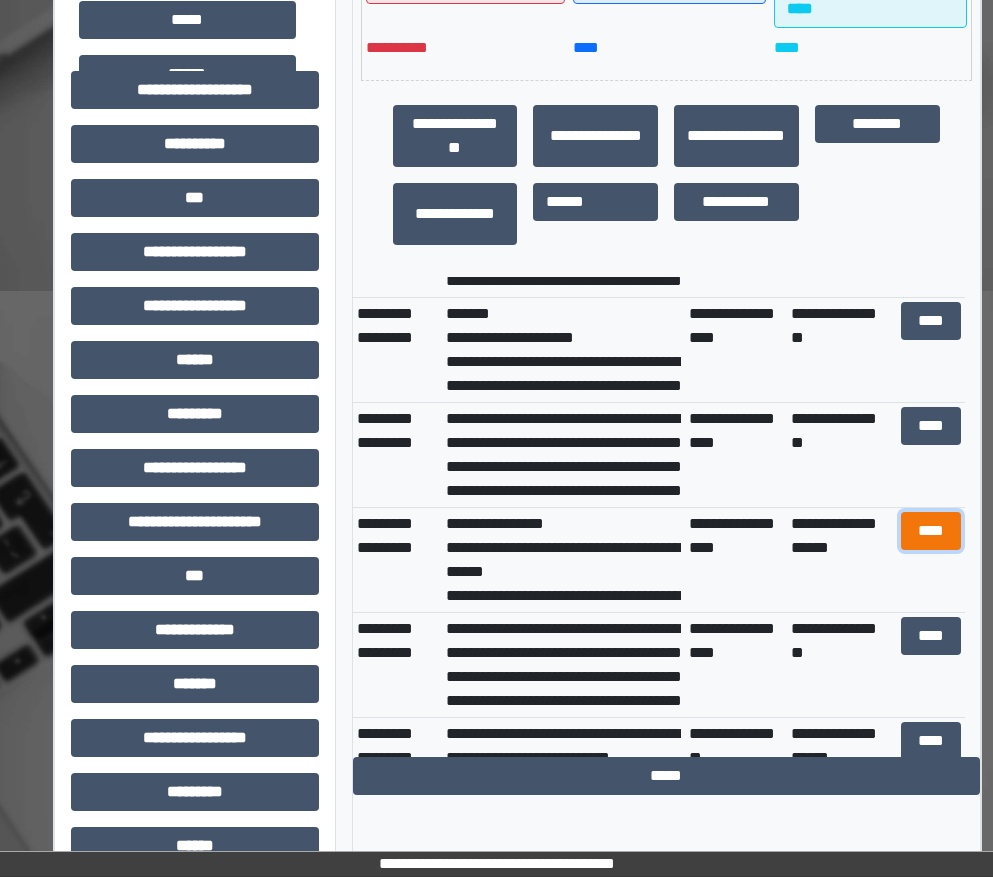 click on "****" at bounding box center (931, 531) 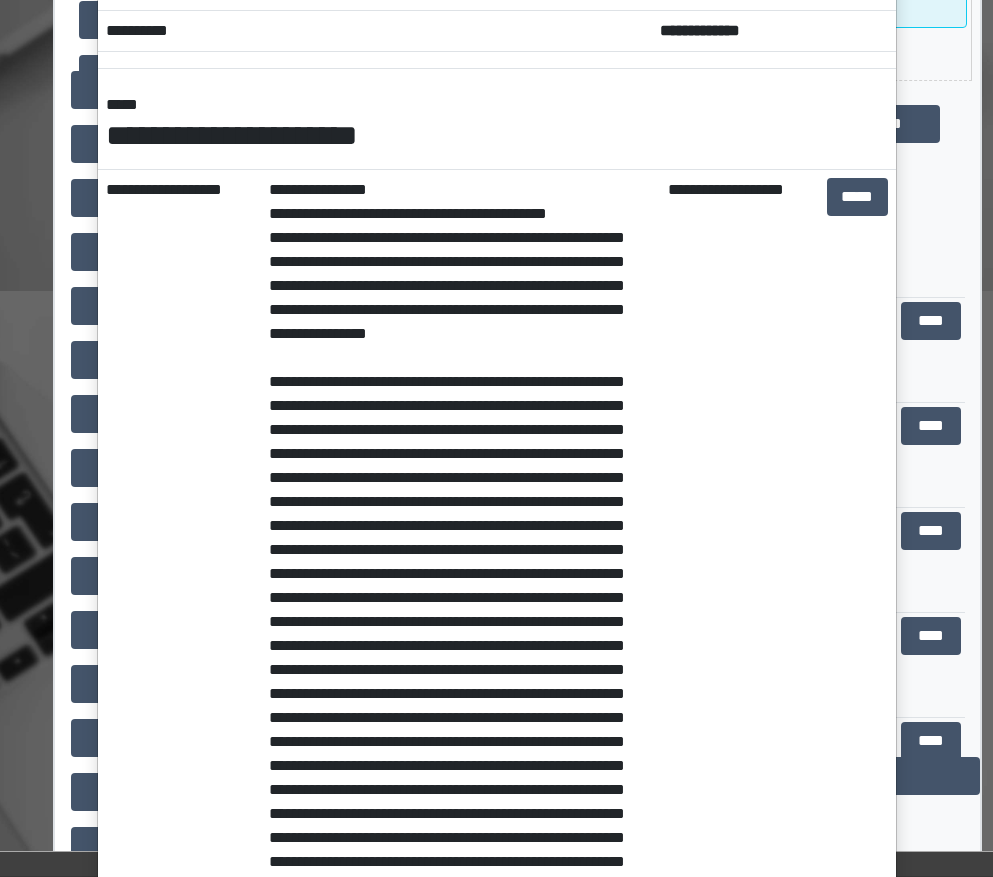 scroll, scrollTop: 0, scrollLeft: 0, axis: both 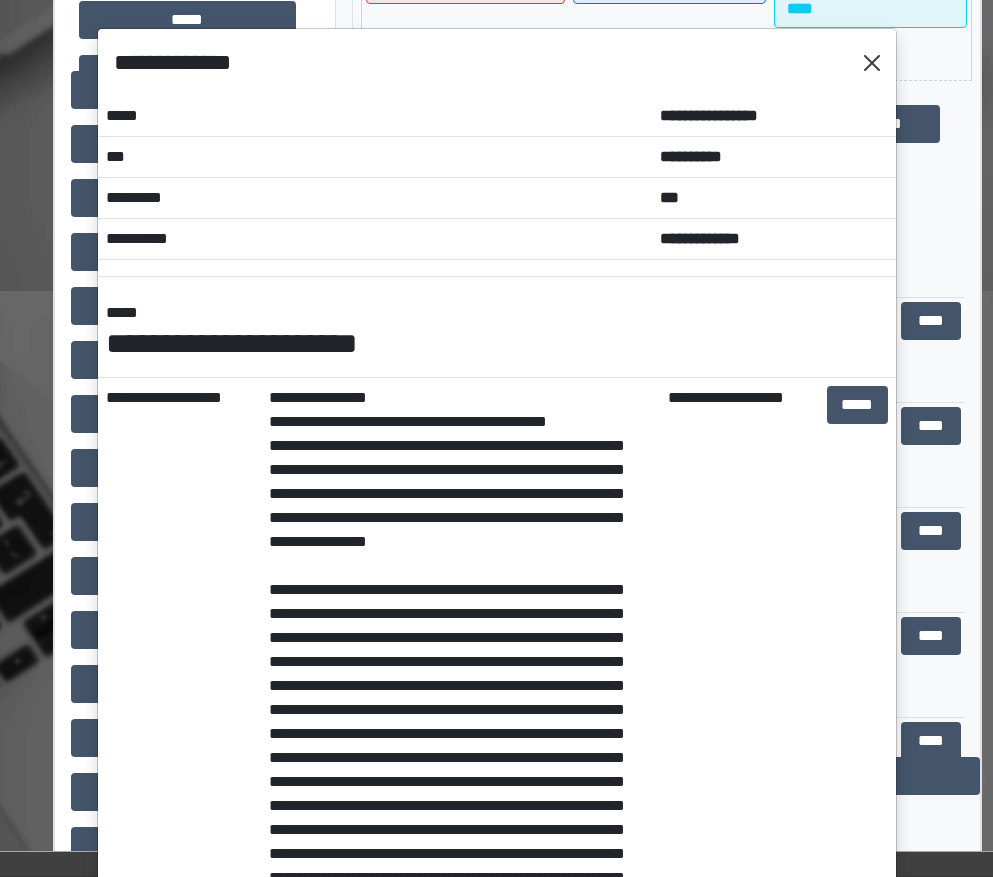 click on "**********" at bounding box center [497, 62] 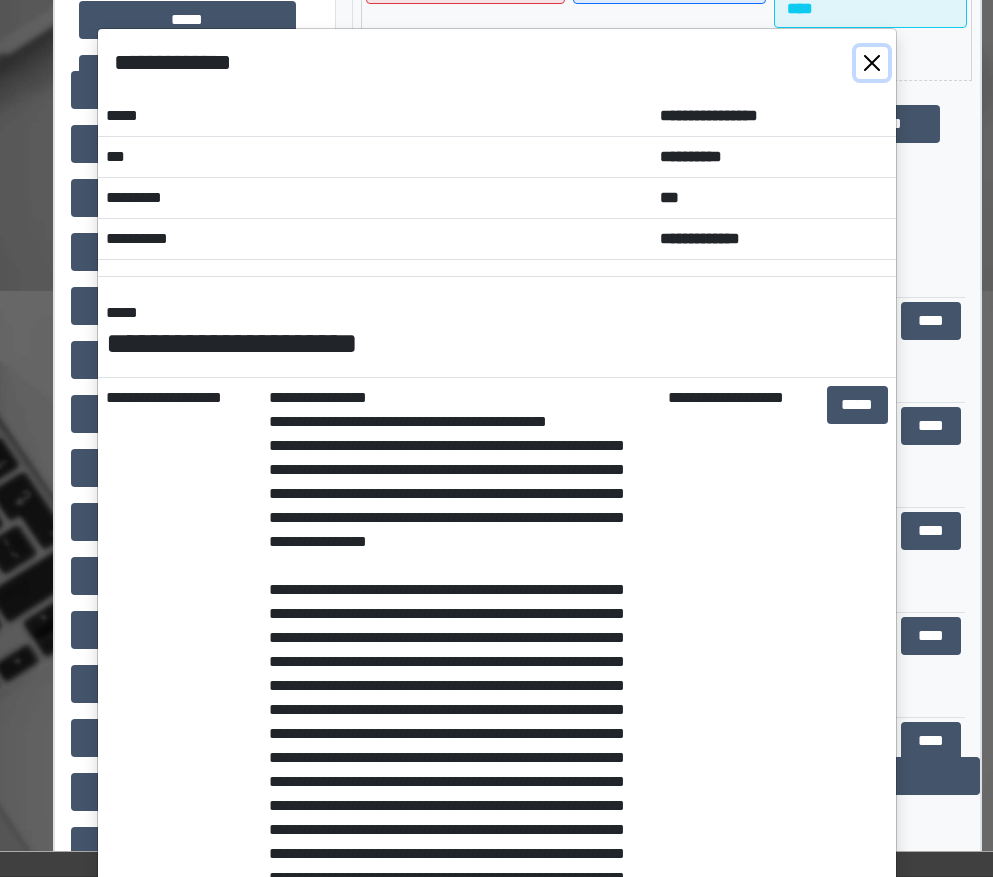 click at bounding box center (872, 63) 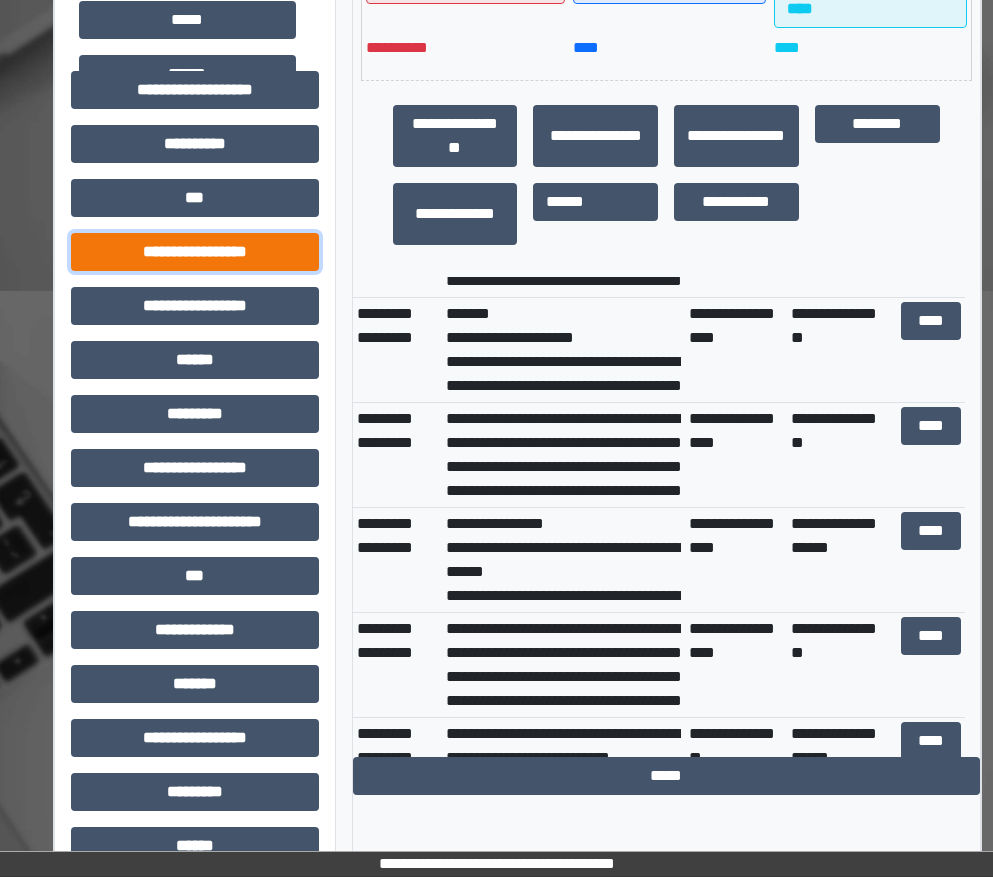 click on "**********" at bounding box center [195, 252] 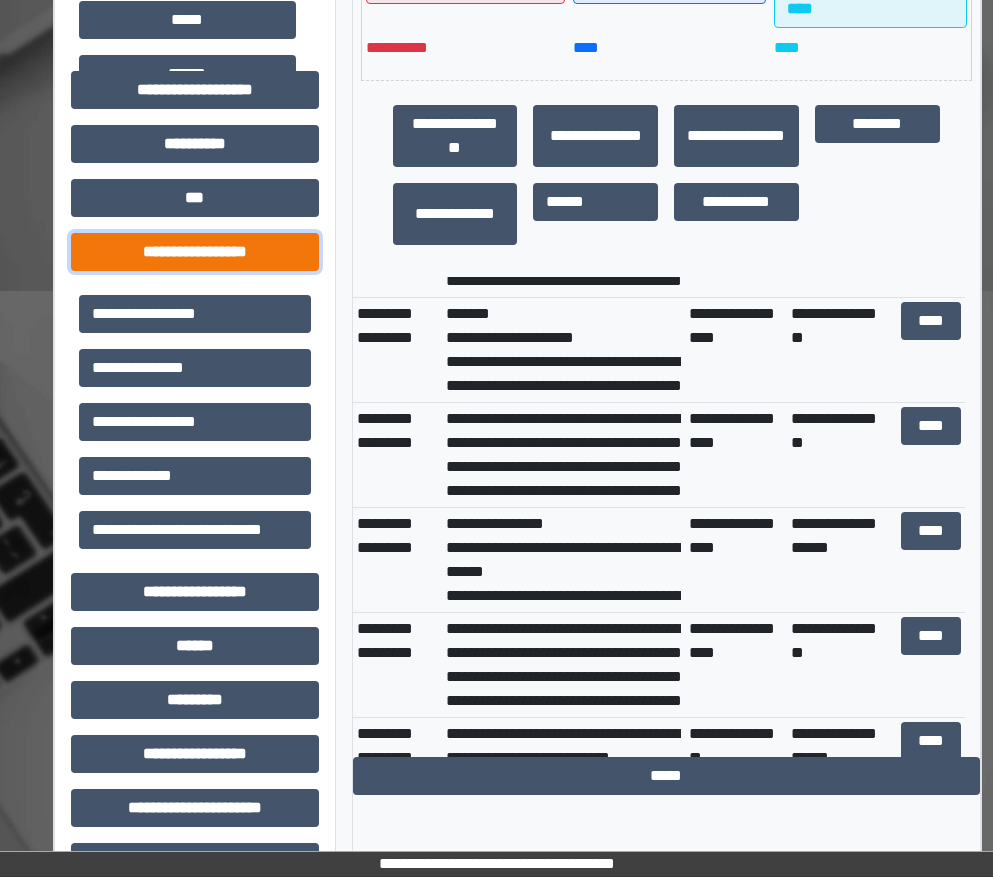 click on "**********" at bounding box center [195, 252] 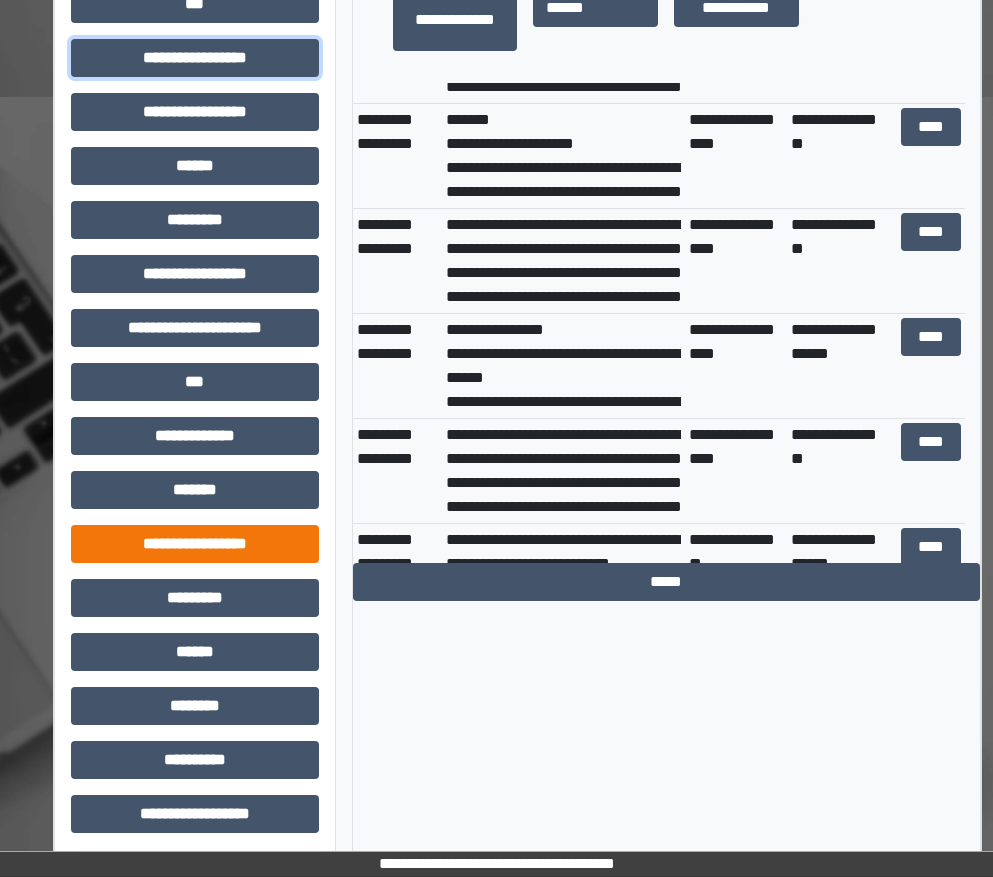scroll, scrollTop: 801, scrollLeft: 0, axis: vertical 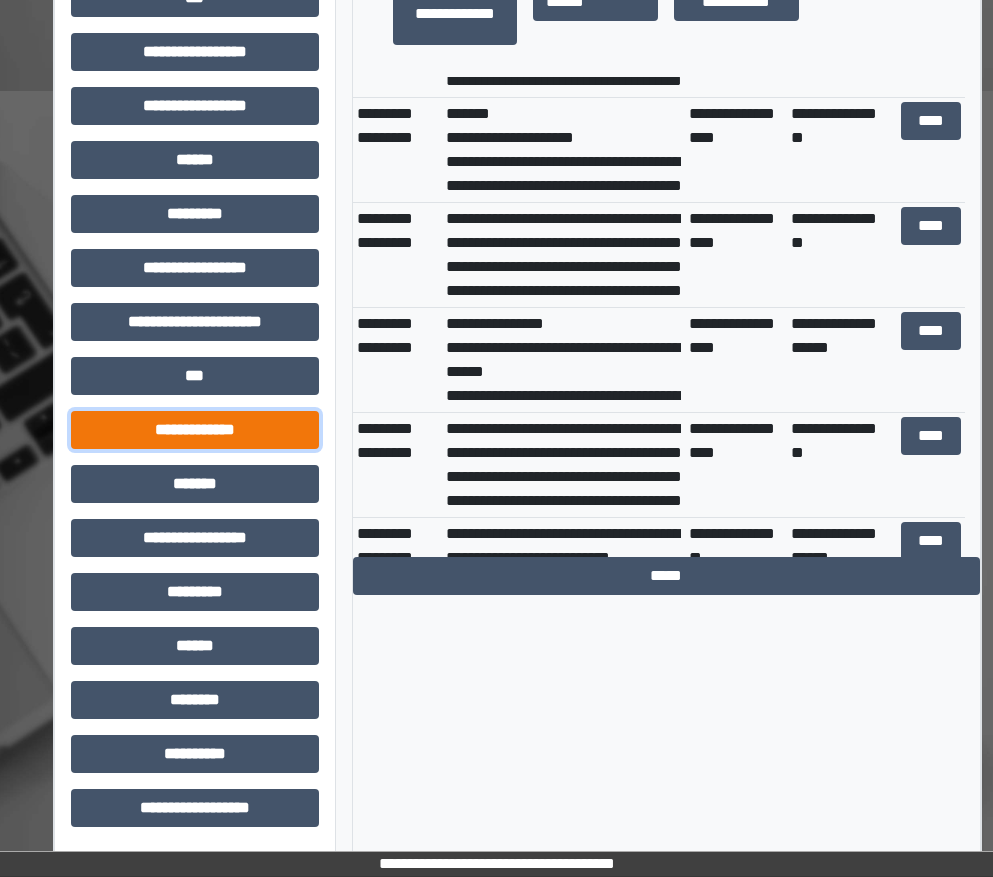 click on "**********" at bounding box center [195, 430] 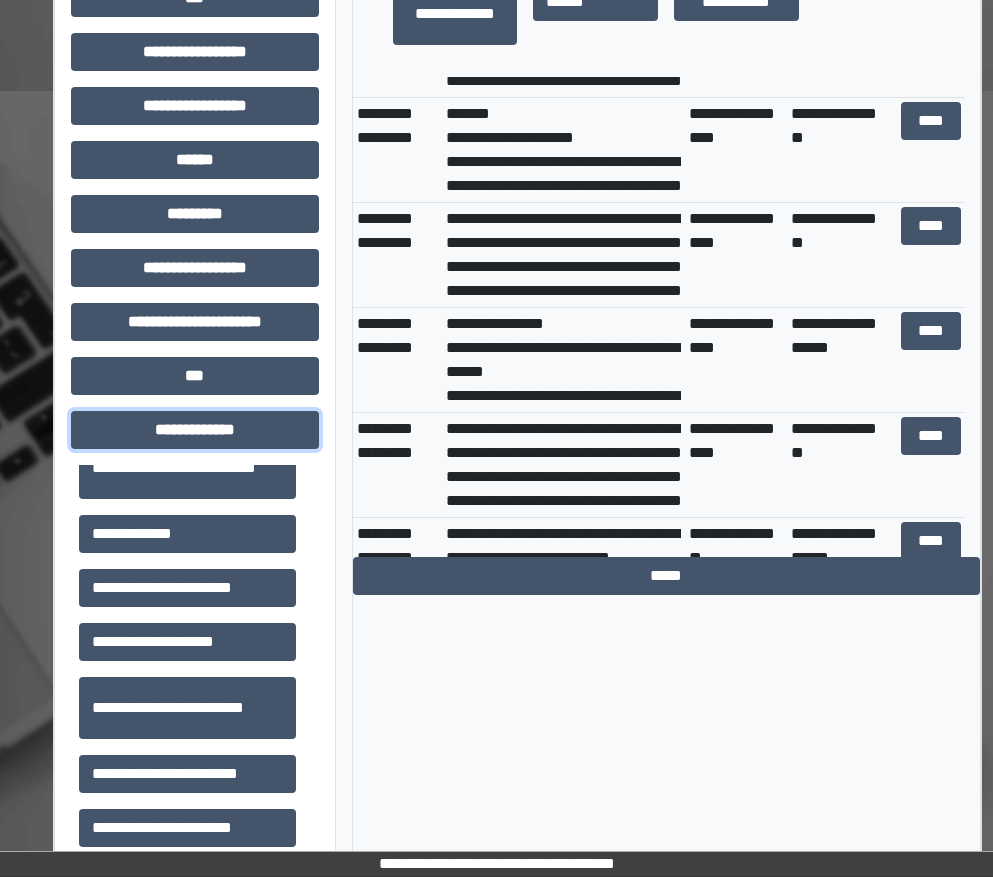 scroll, scrollTop: 400, scrollLeft: 0, axis: vertical 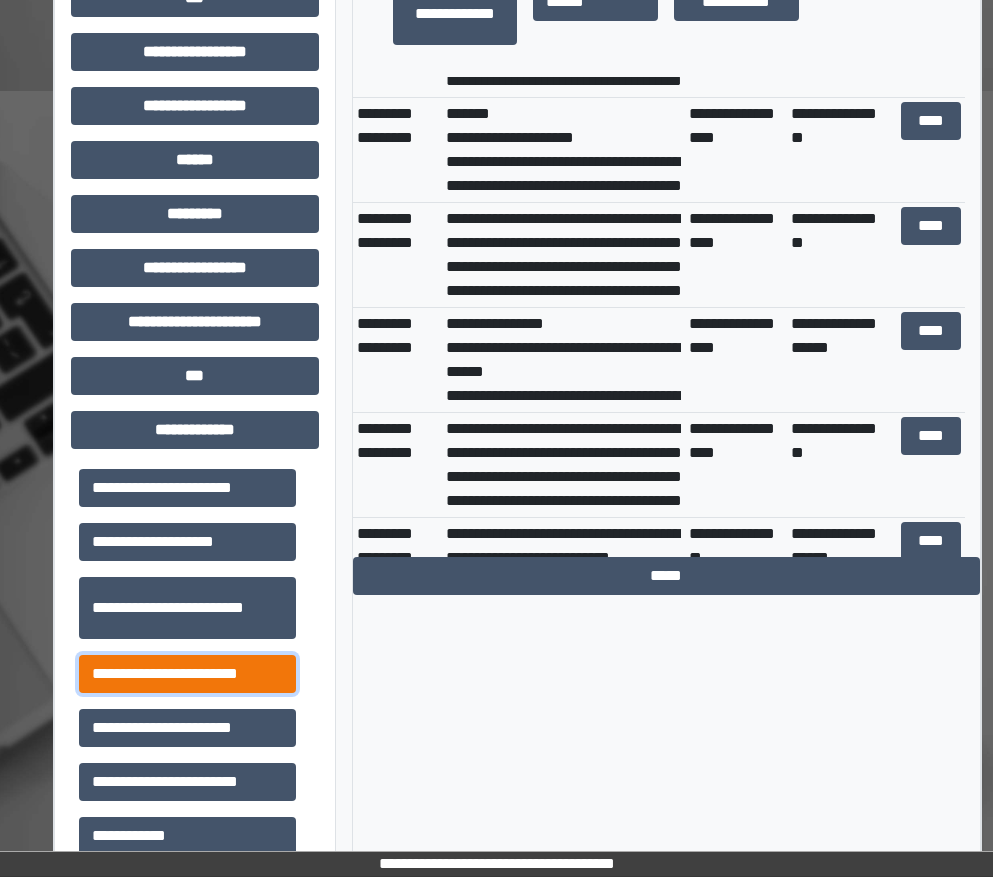 click on "**********" at bounding box center [187, 674] 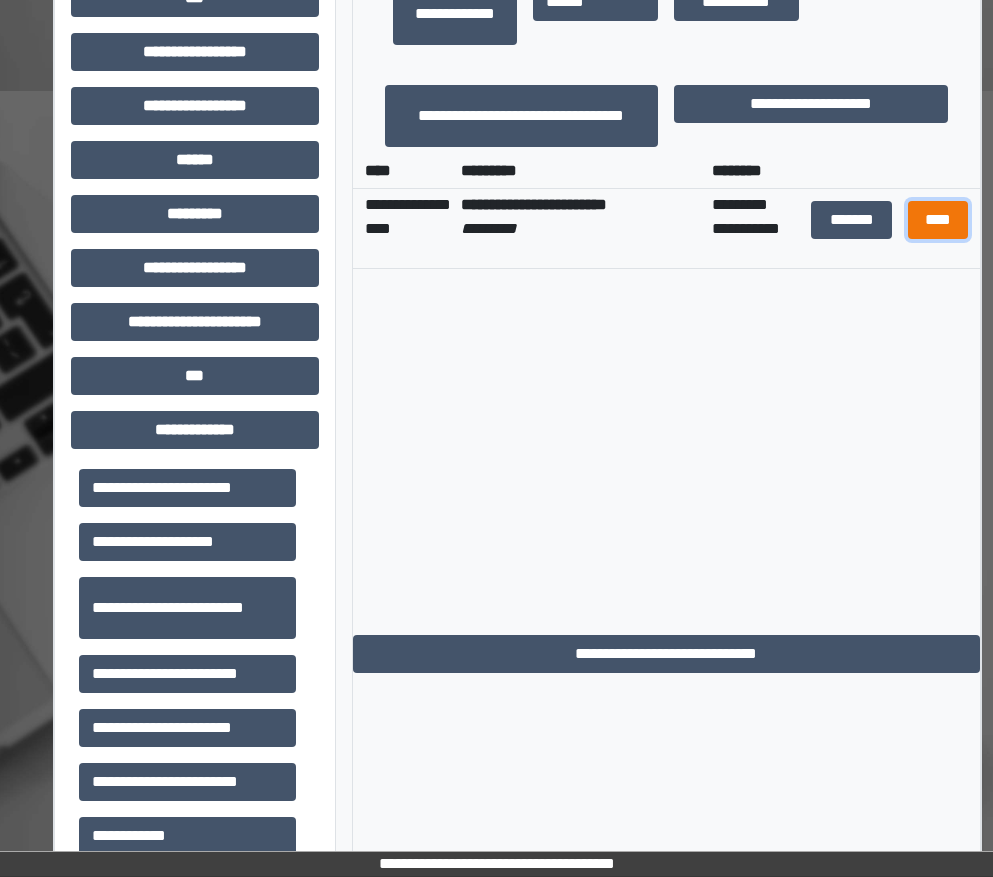 click on "****" at bounding box center [938, 220] 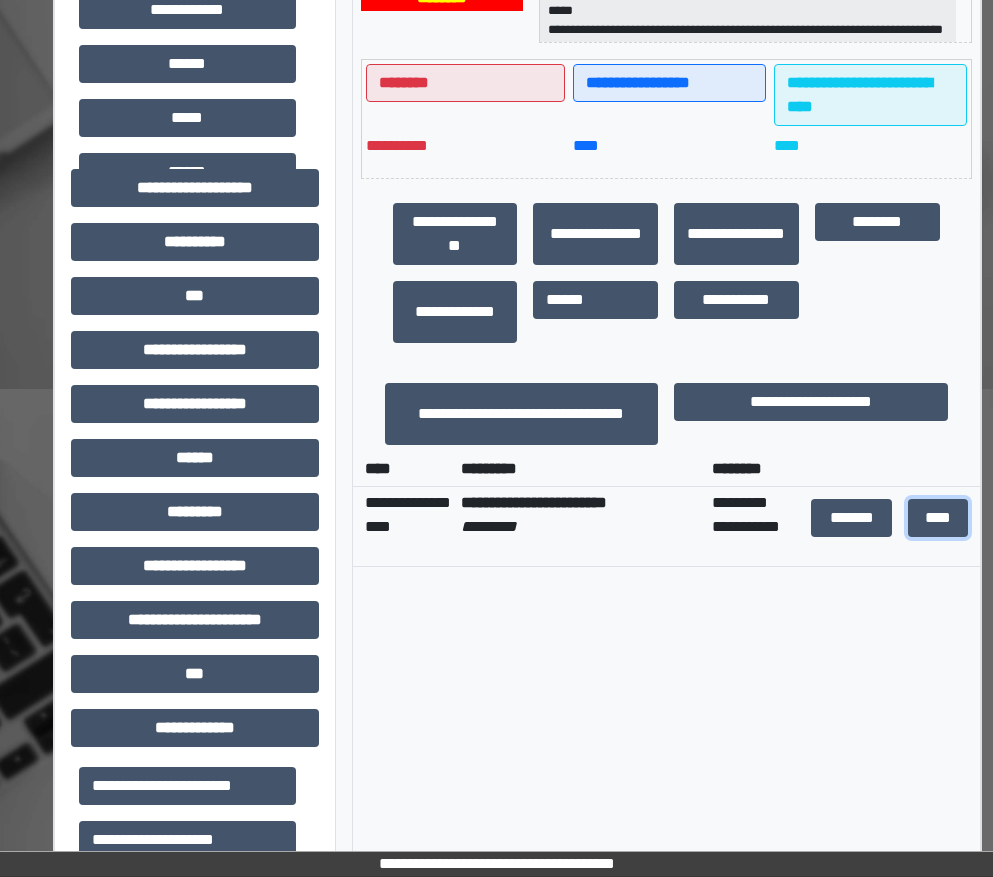 scroll, scrollTop: 201, scrollLeft: 0, axis: vertical 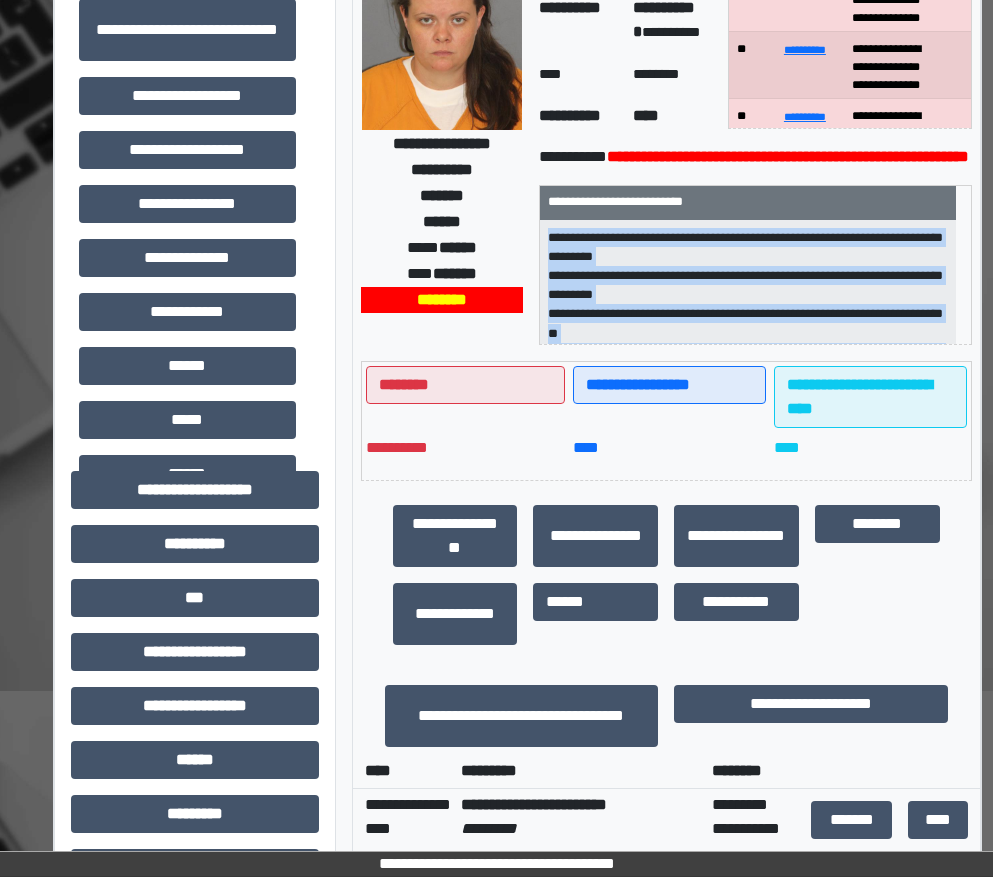 drag, startPoint x: 743, startPoint y: 356, endPoint x: 538, endPoint y: 264, distance: 224.69757 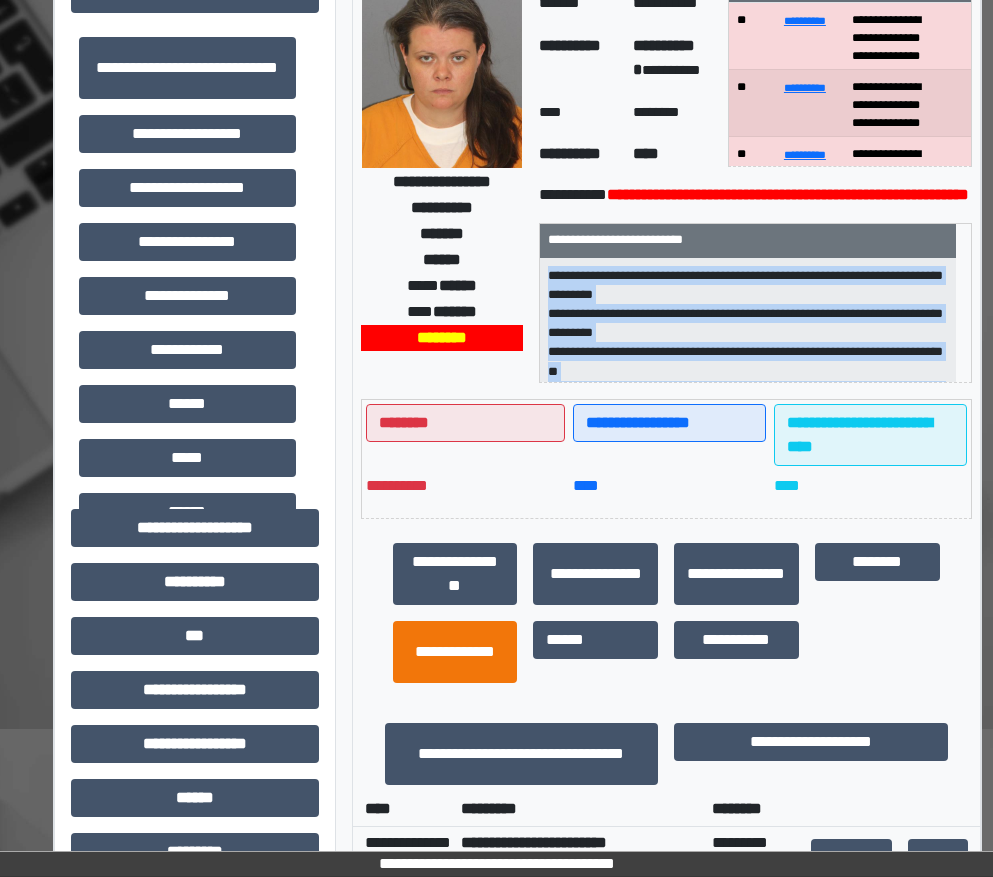 scroll, scrollTop: 300, scrollLeft: 0, axis: vertical 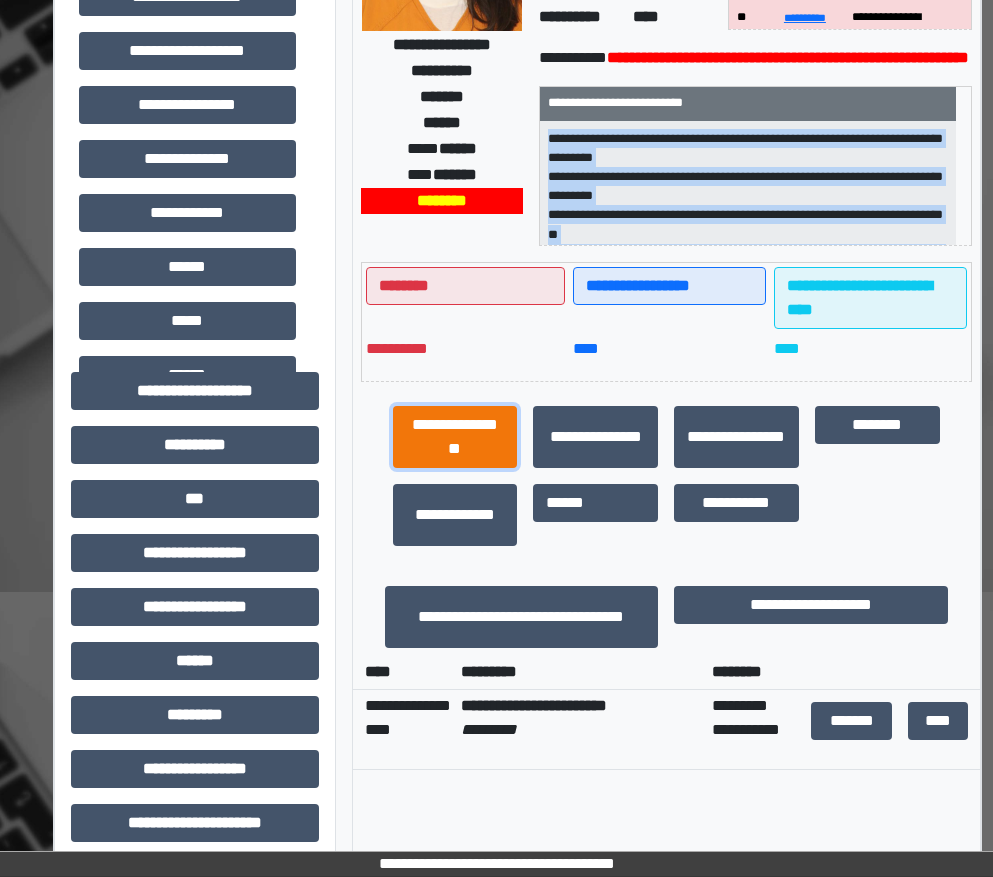 click on "**********" at bounding box center [455, 437] 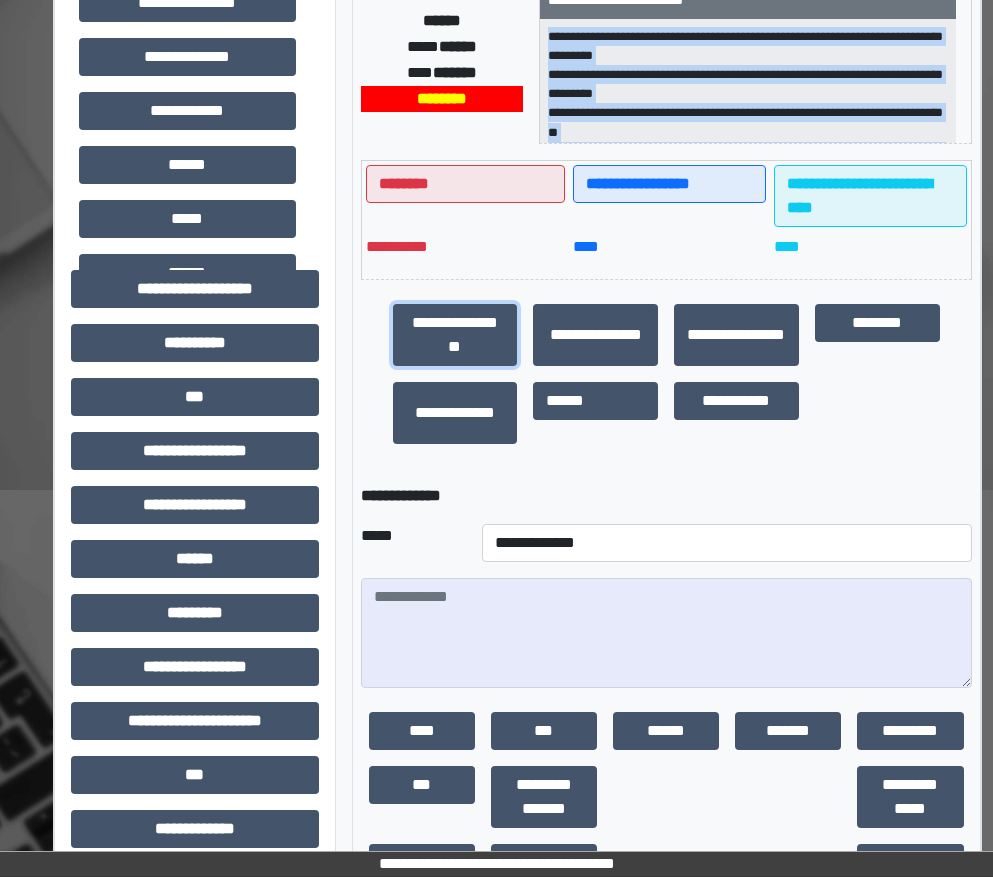 scroll, scrollTop: 600, scrollLeft: 0, axis: vertical 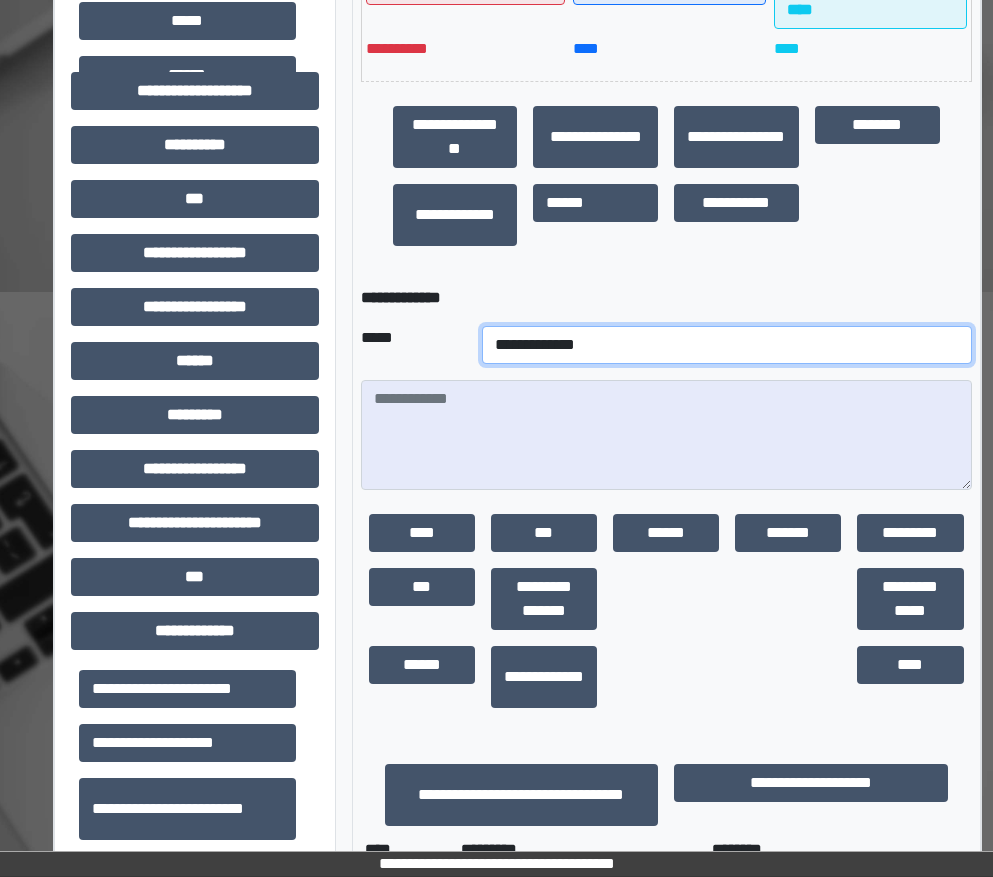 click on "**********" at bounding box center (726, 345) 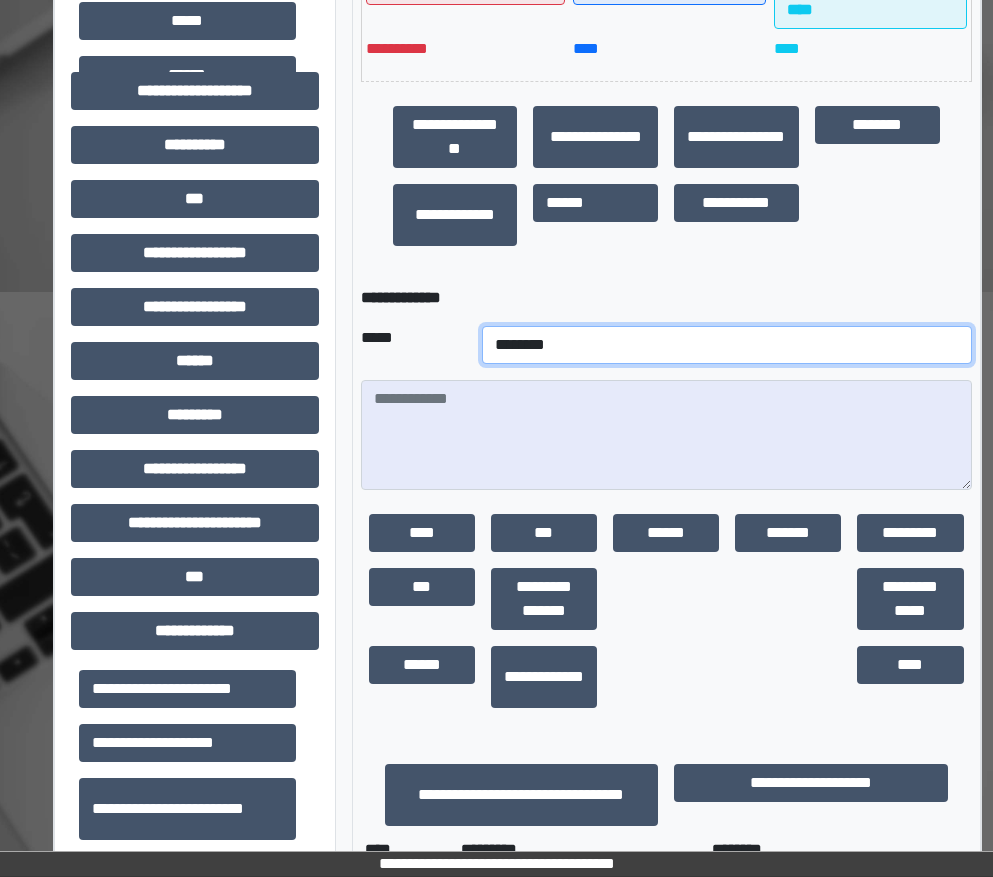 click on "**********" at bounding box center [726, 345] 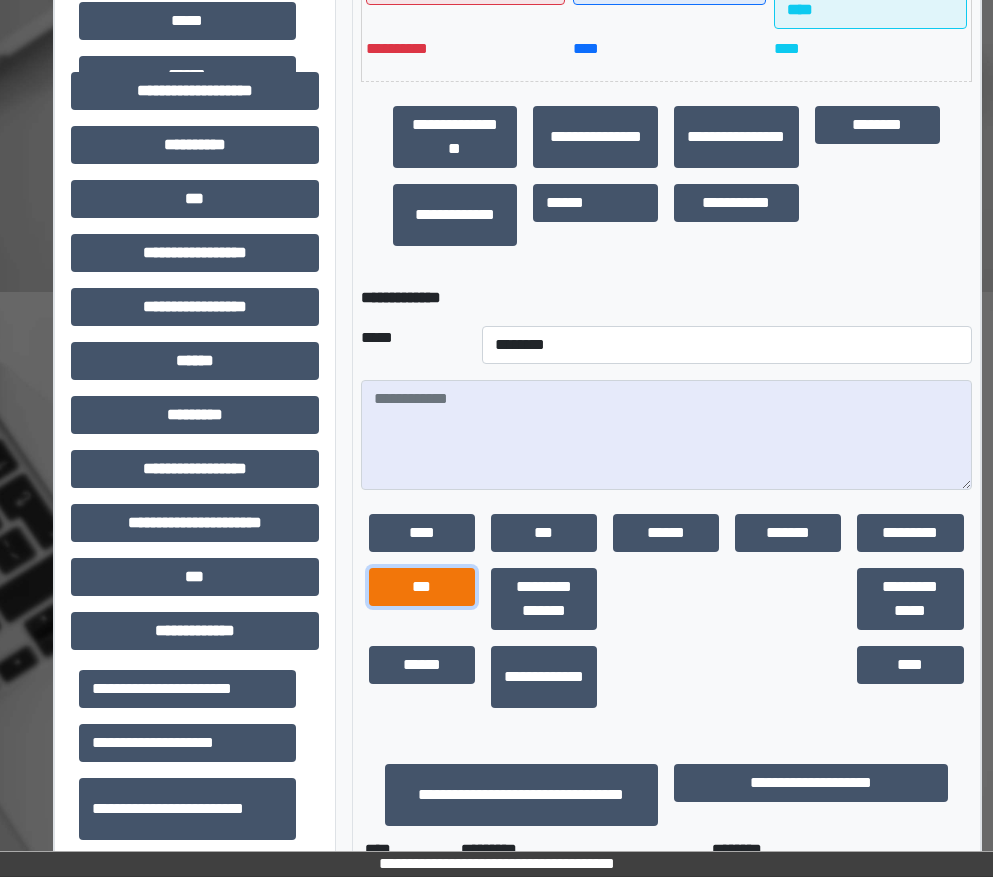 click on "***" at bounding box center [422, 587] 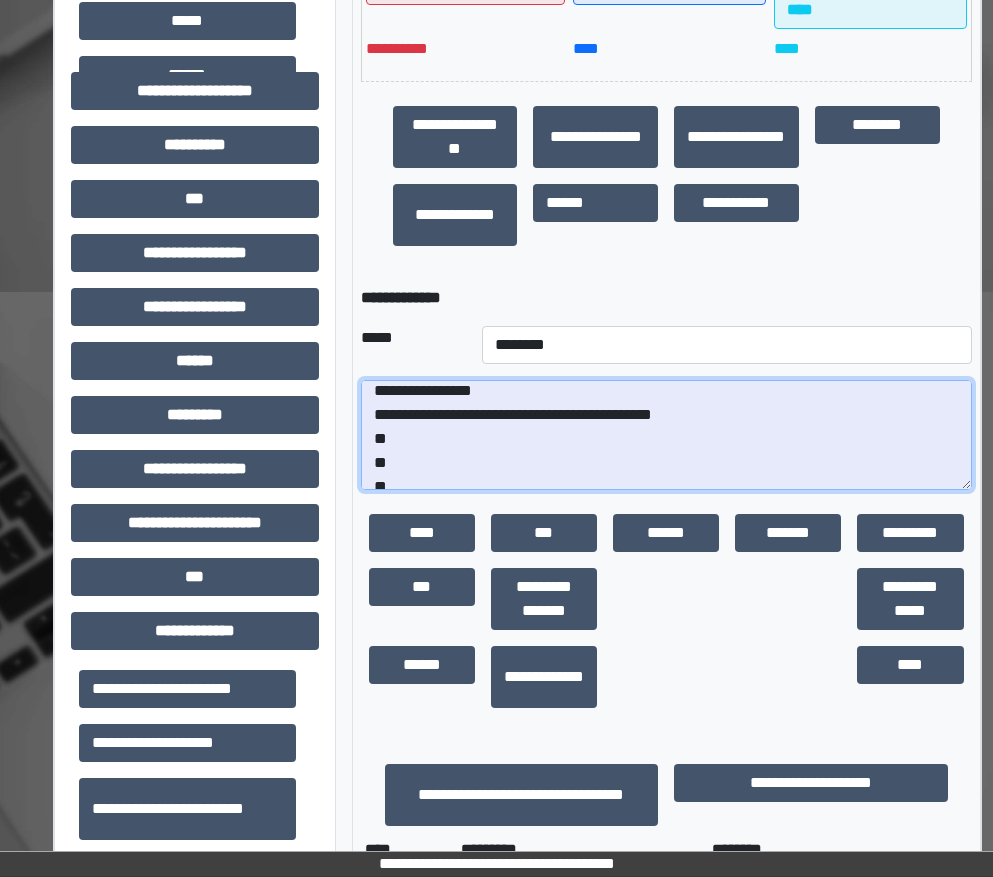 scroll, scrollTop: 0, scrollLeft: 0, axis: both 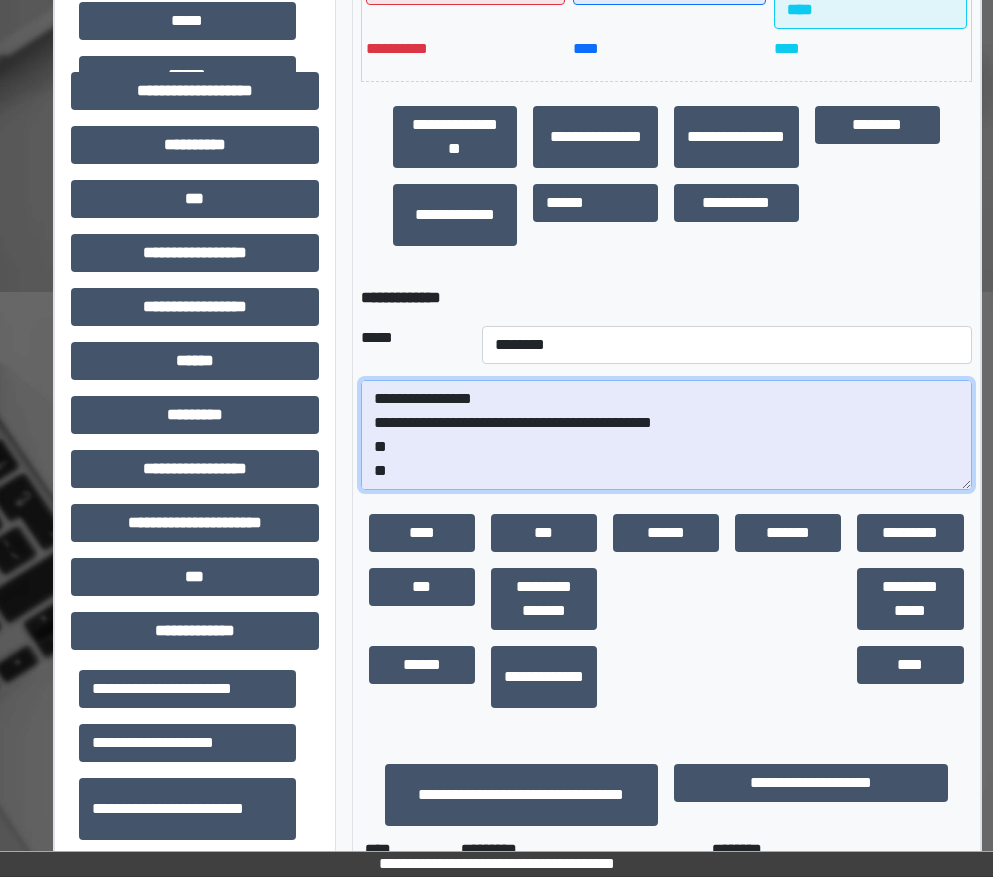 drag, startPoint x: 413, startPoint y: 500, endPoint x: 368, endPoint y: 462, distance: 58.898216 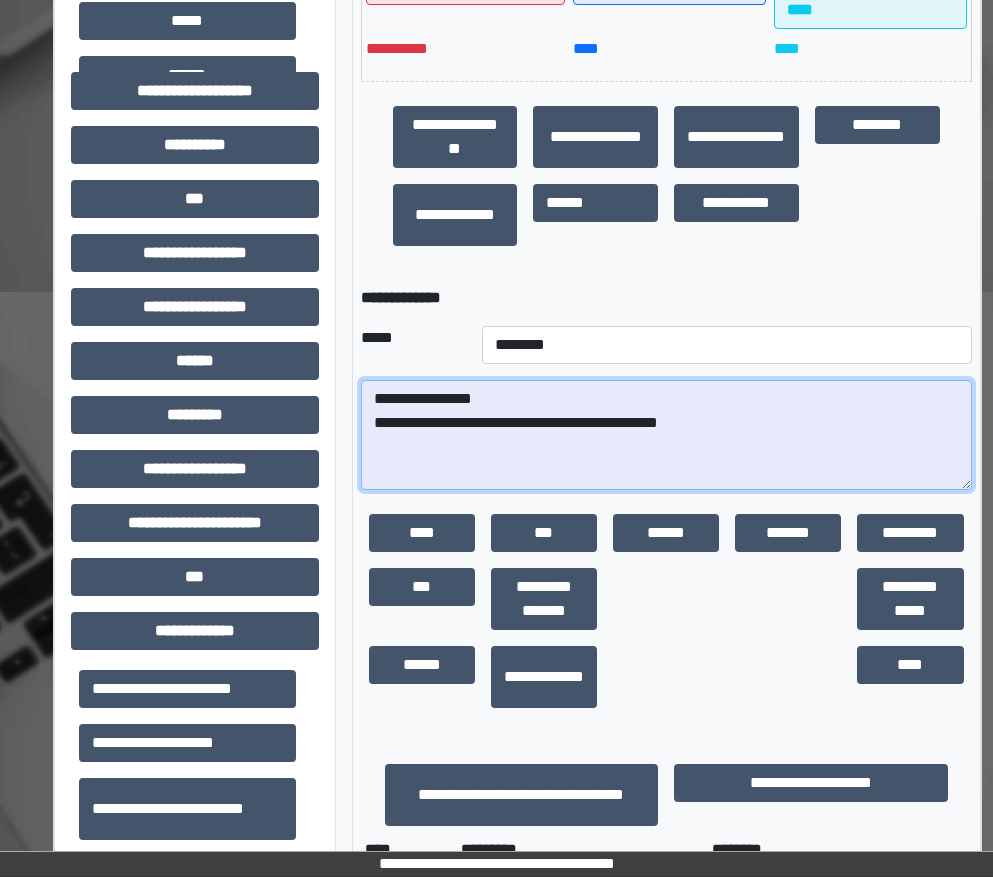 paste on "**********" 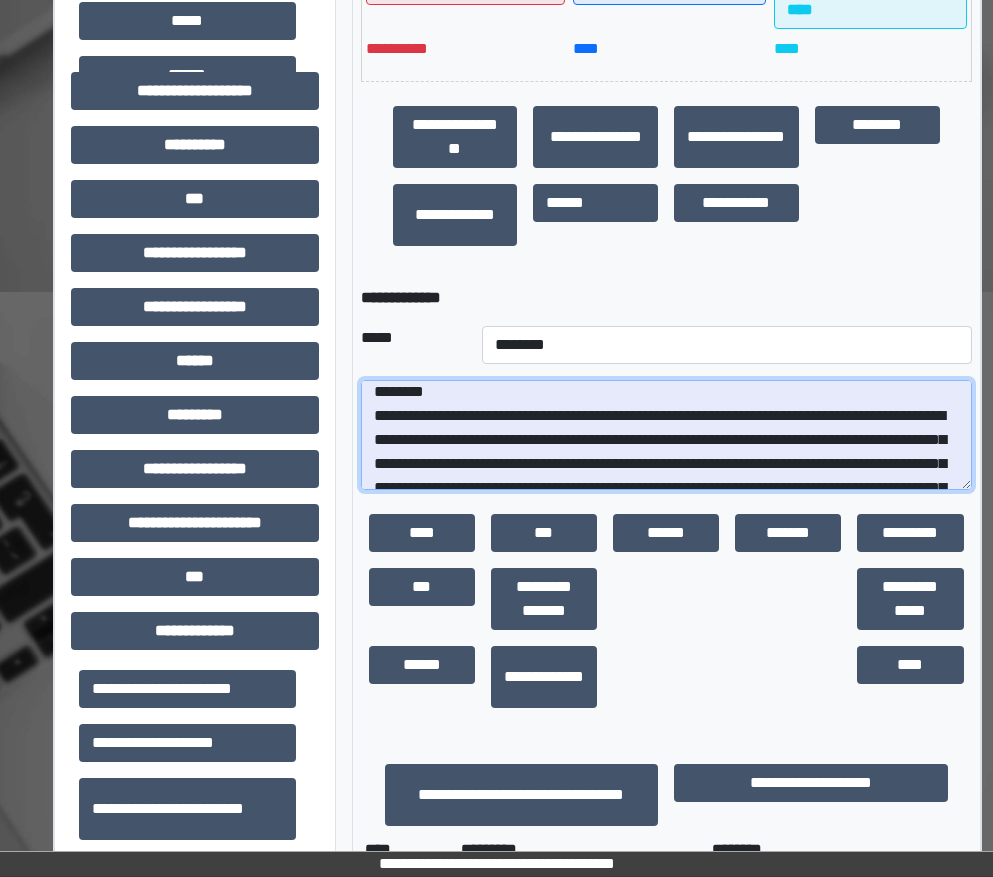 scroll, scrollTop: 31, scrollLeft: 0, axis: vertical 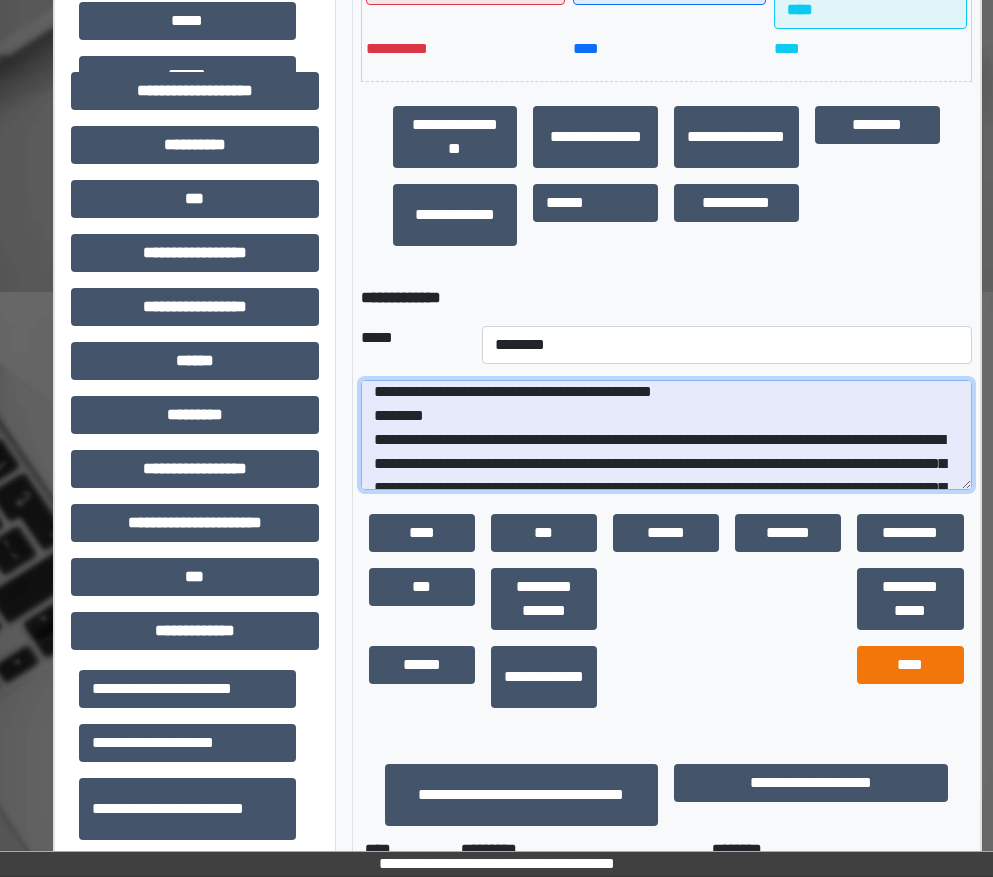 type on "**********" 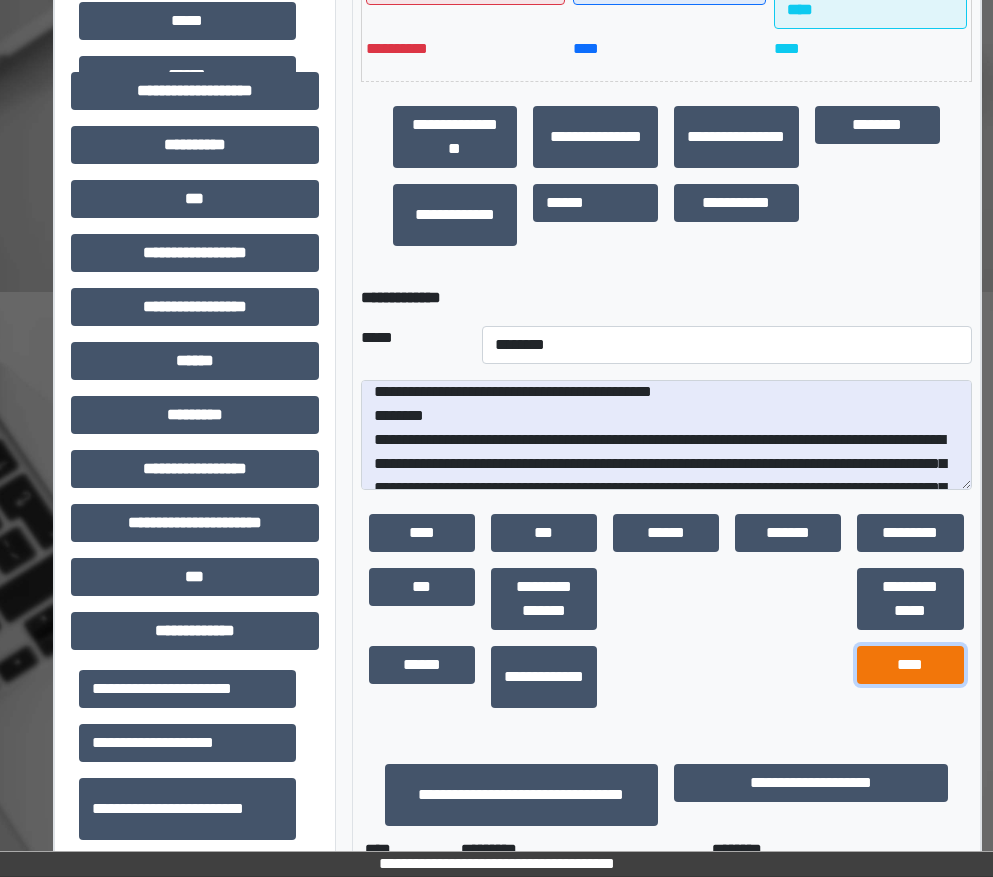 click on "****" at bounding box center (910, 665) 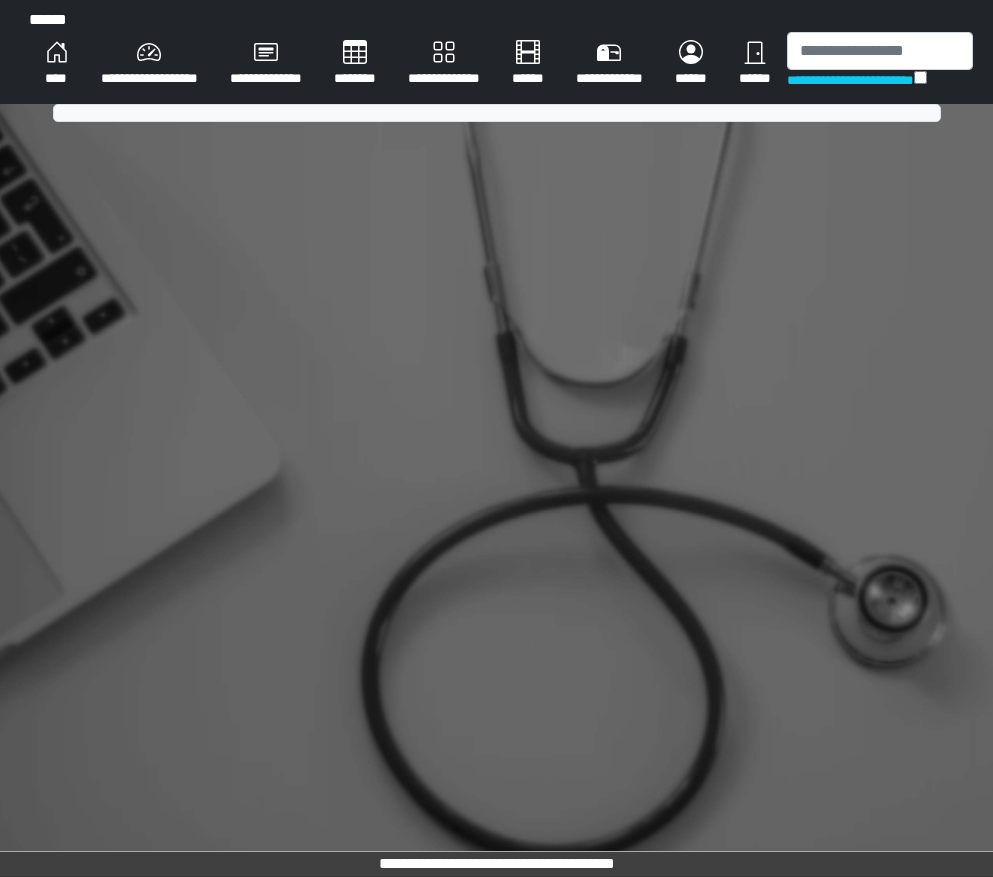 scroll, scrollTop: 0, scrollLeft: 0, axis: both 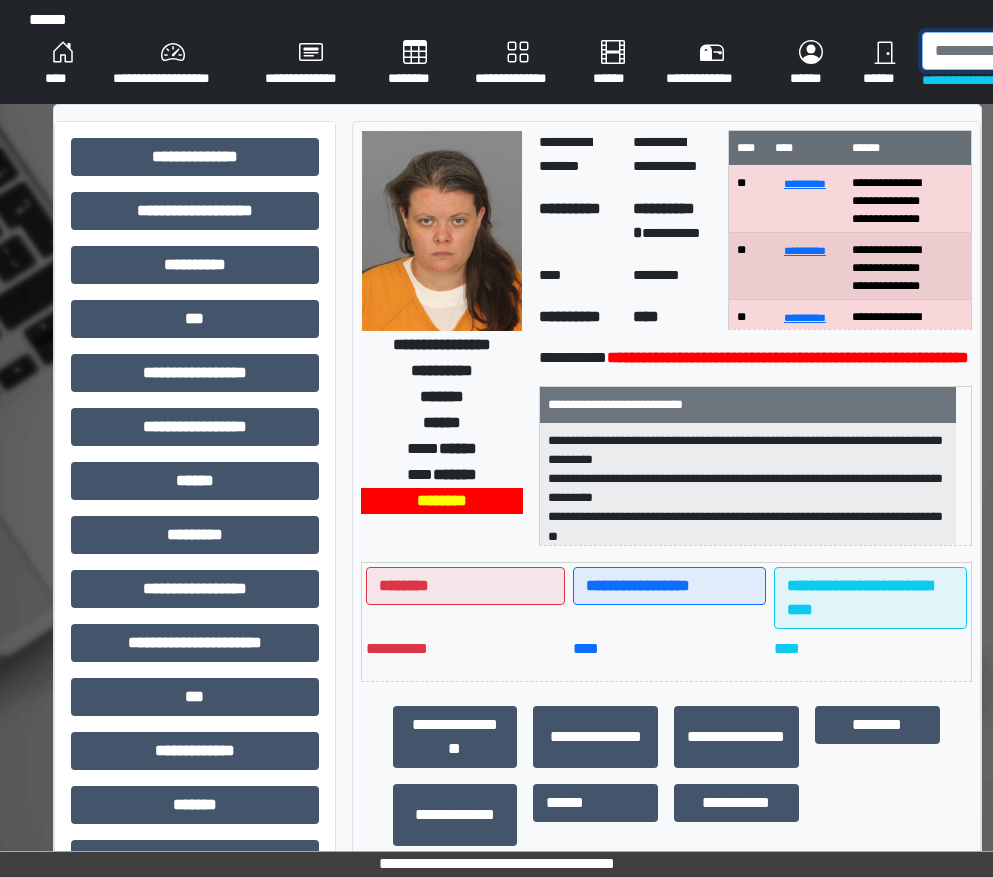 click at bounding box center [1025, 51] 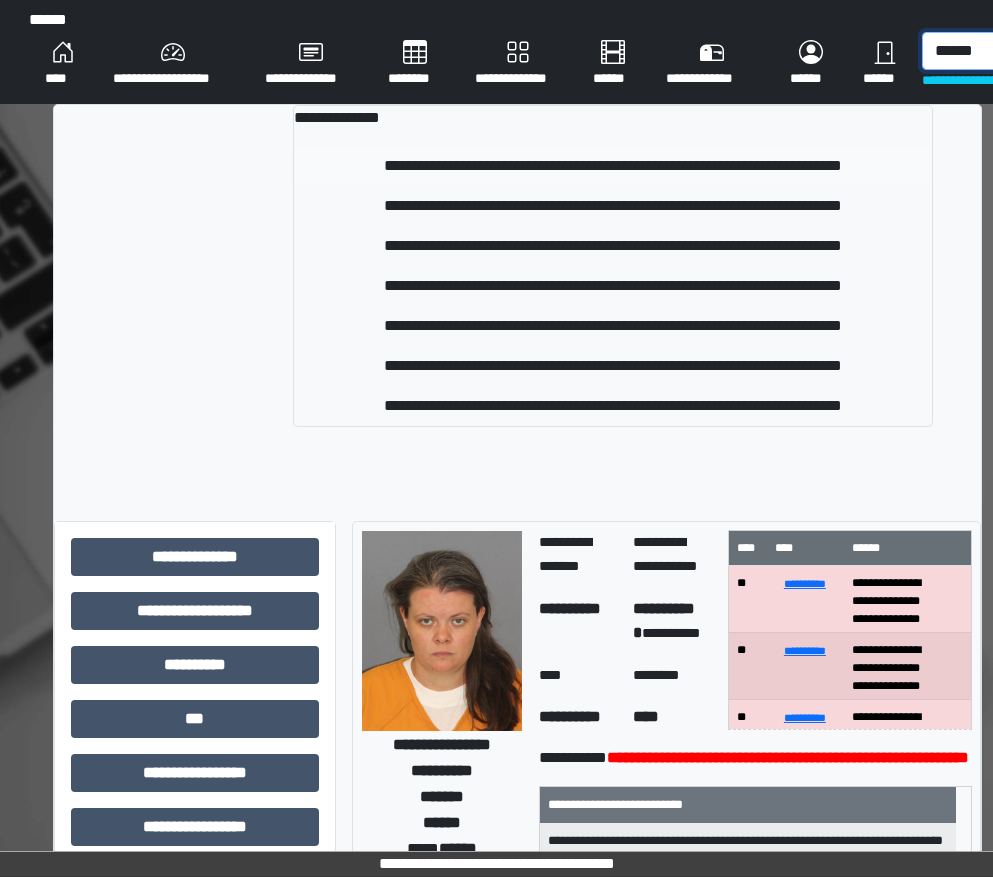 type on "******" 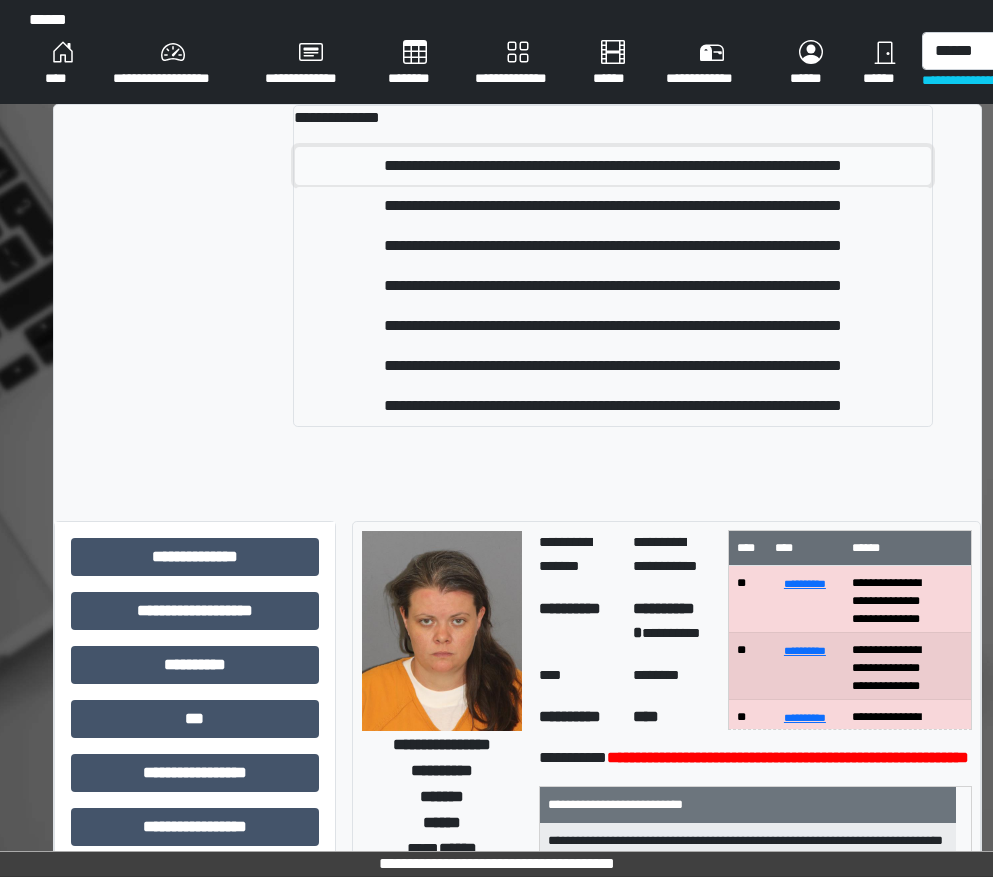 click on "**********" at bounding box center [612, 166] 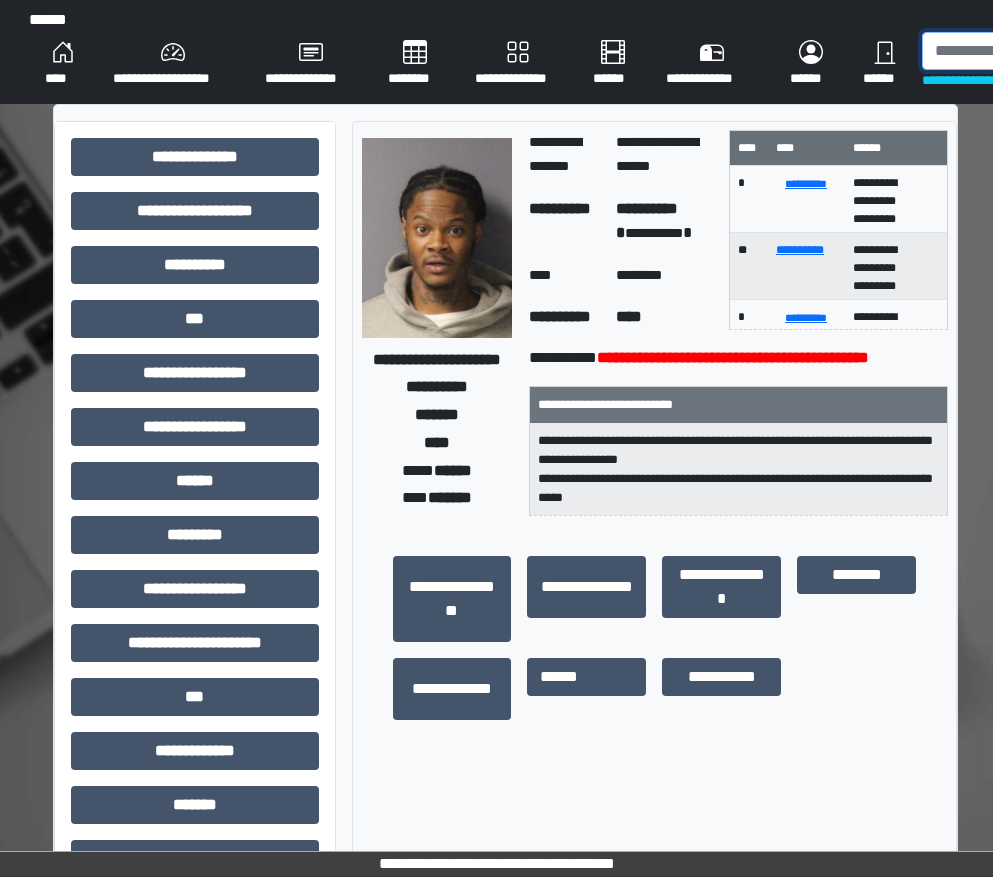 click at bounding box center [1025, 51] 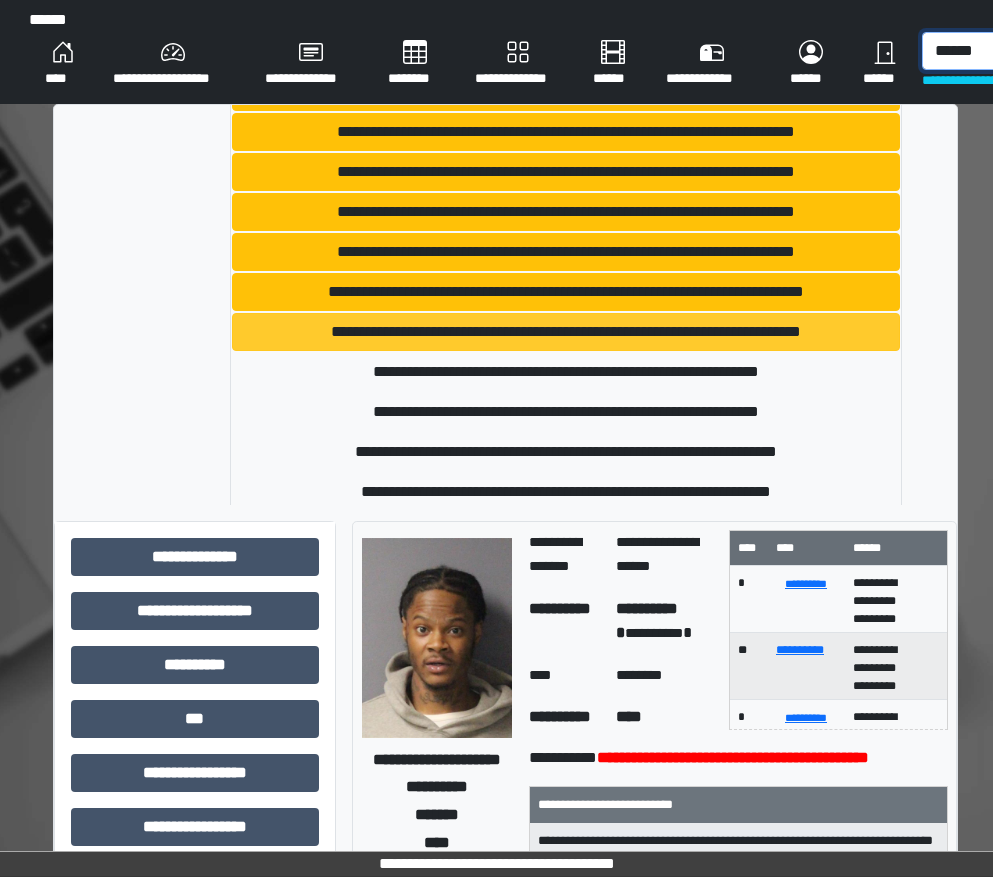 scroll, scrollTop: 978, scrollLeft: 0, axis: vertical 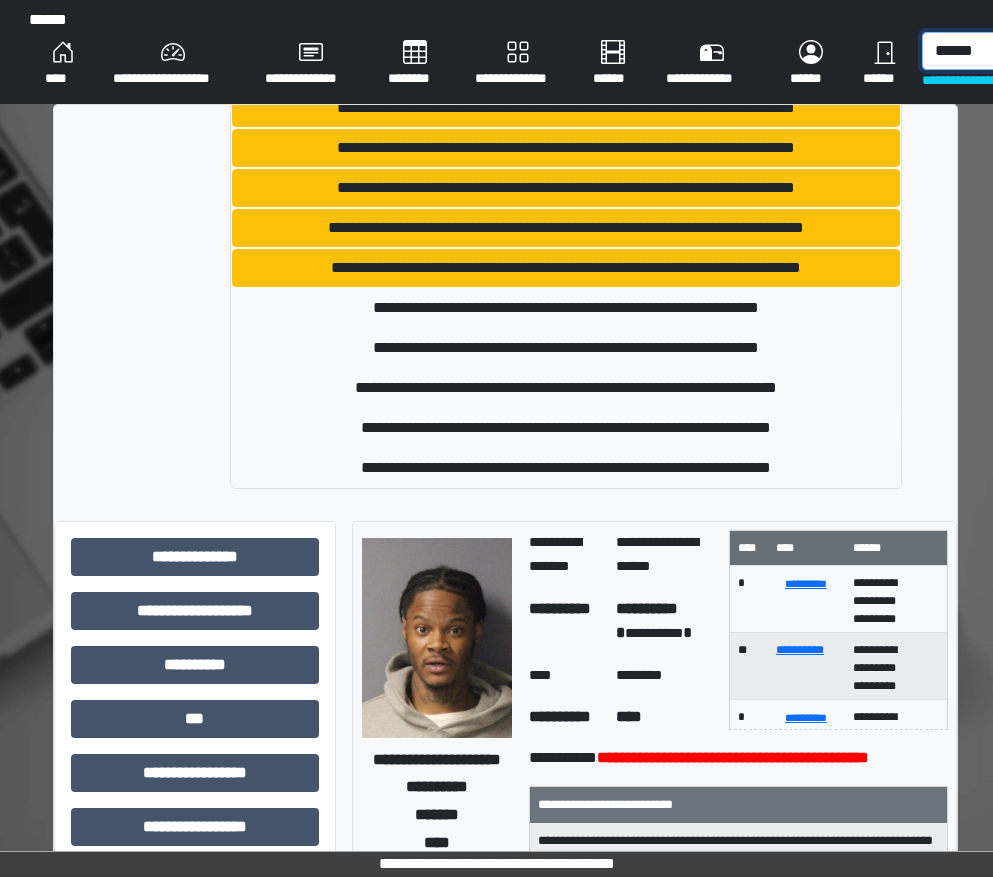 type on "******" 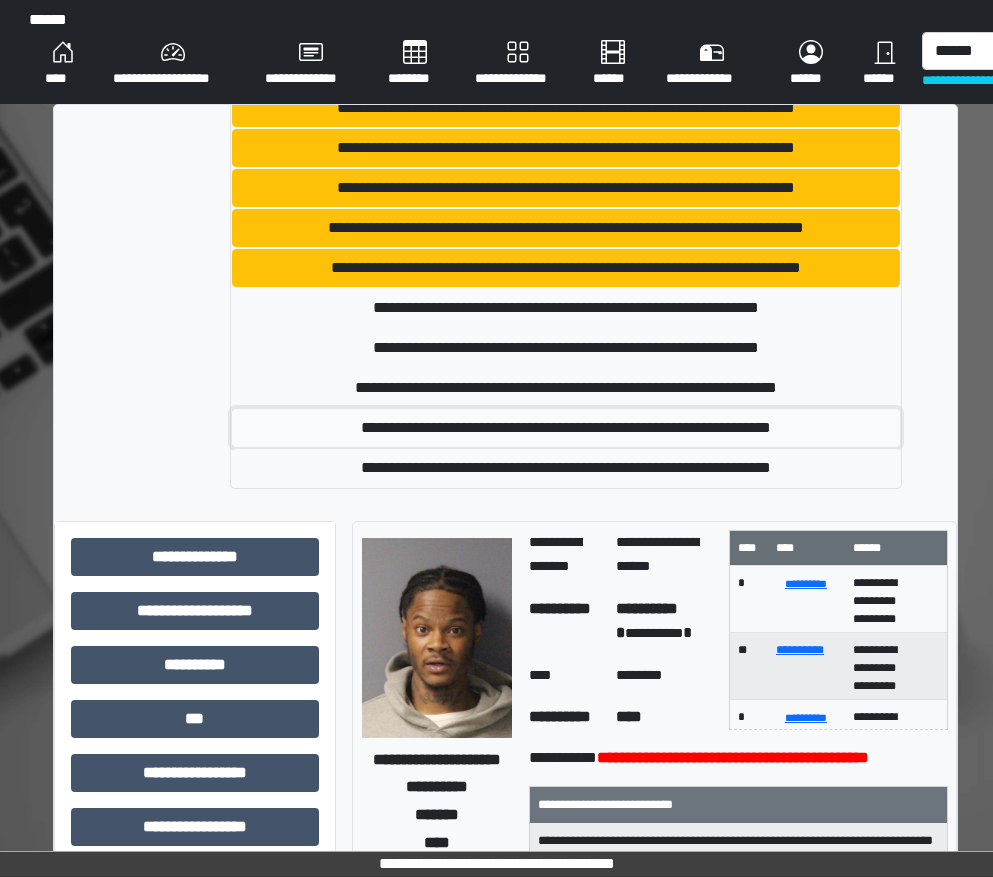 click on "**********" at bounding box center [566, 428] 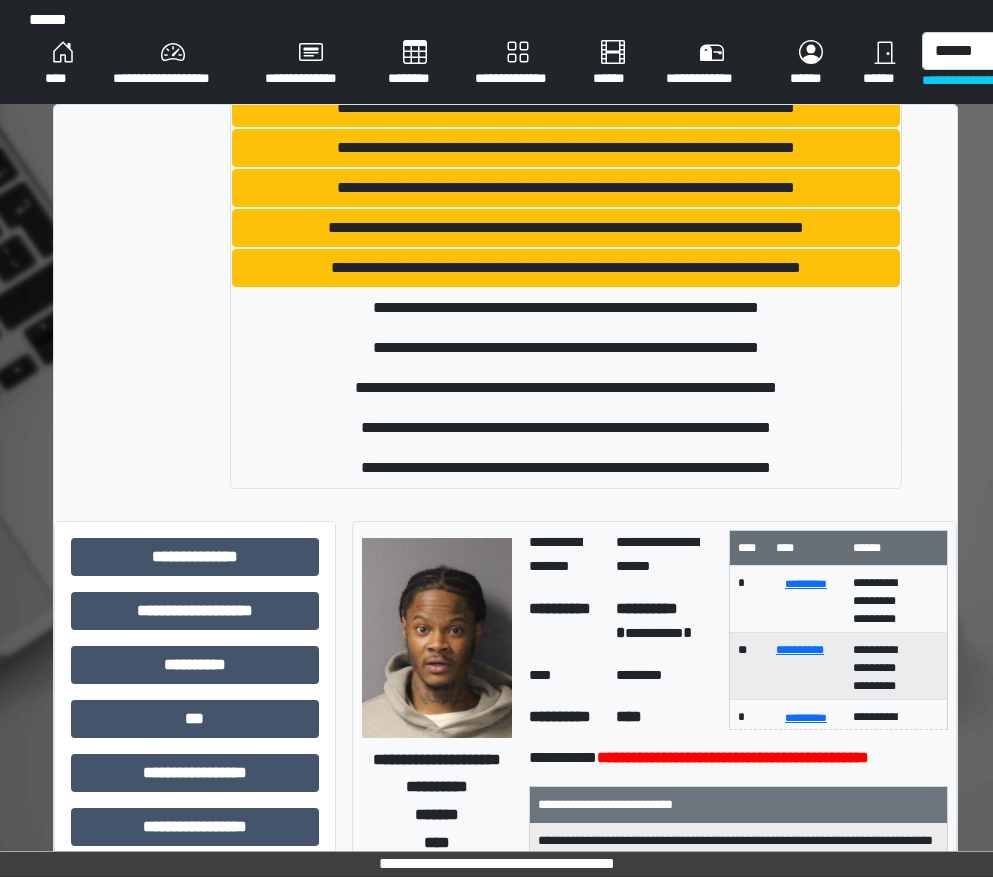 type 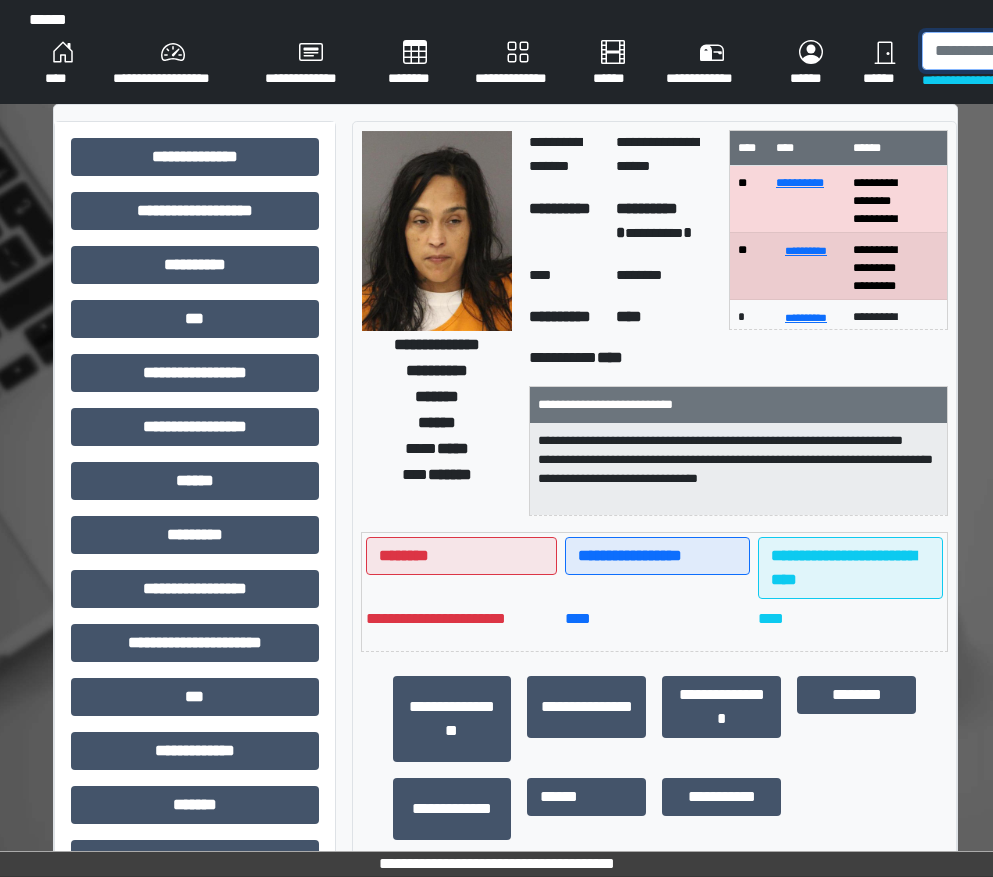 click at bounding box center [1025, 51] 